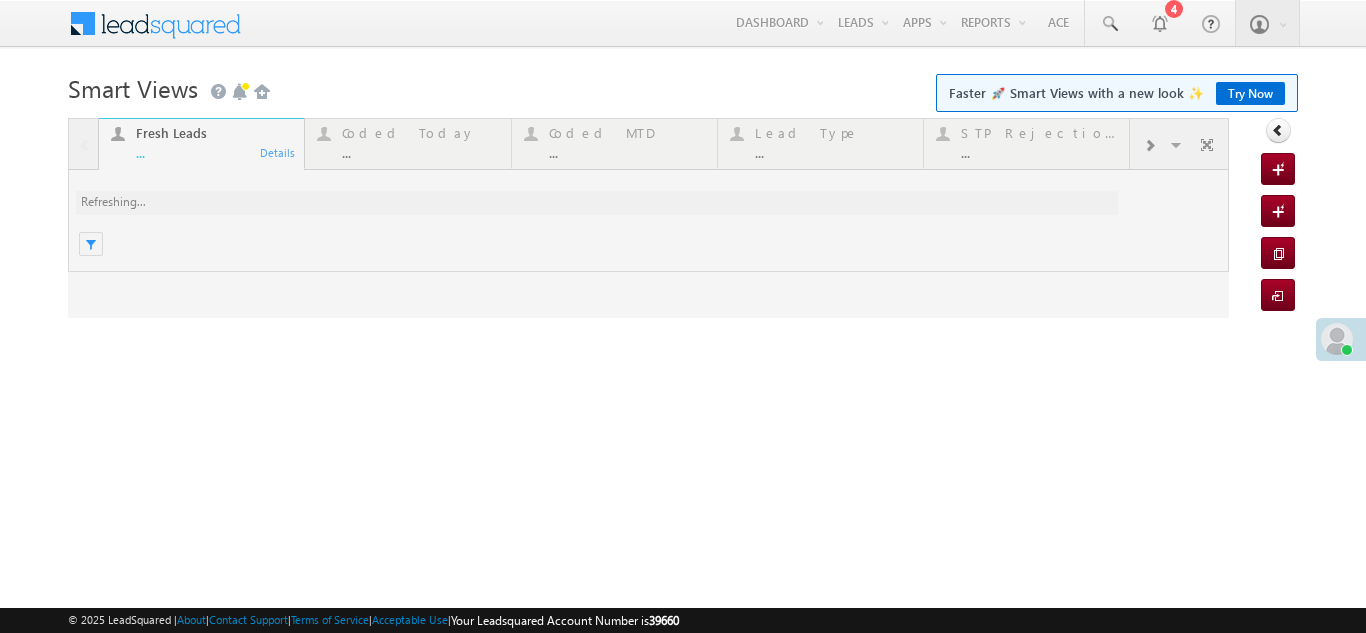 scroll, scrollTop: 0, scrollLeft: 0, axis: both 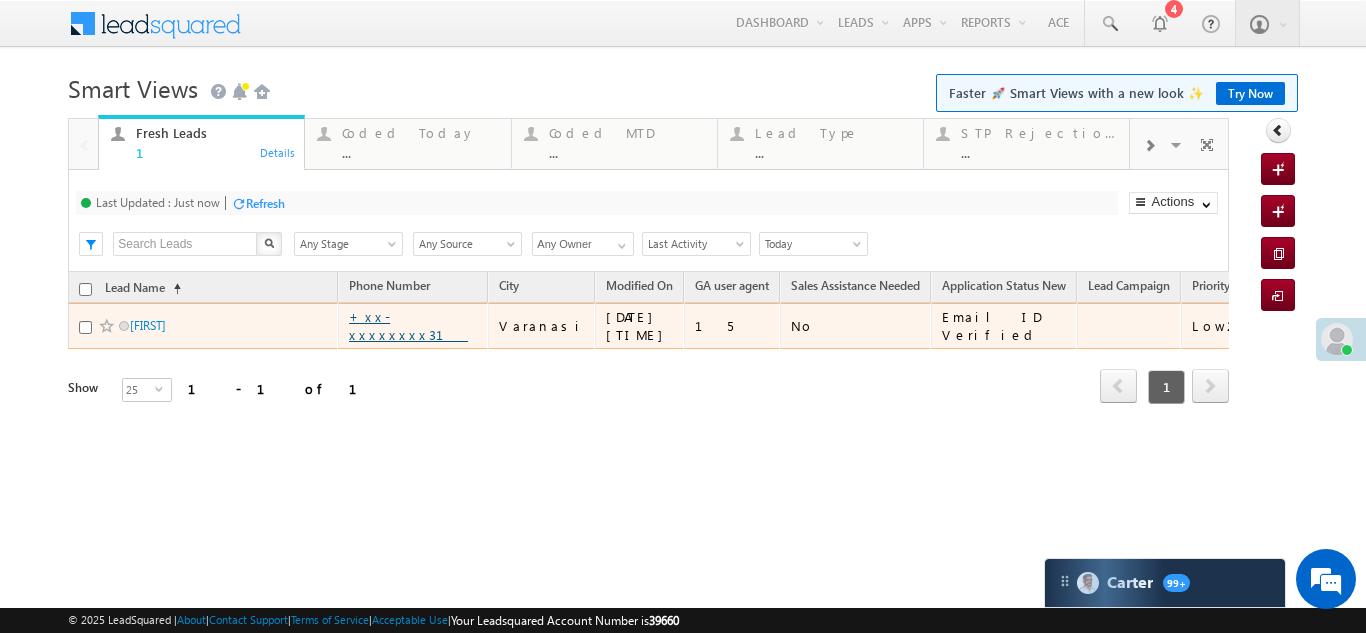 click on "+xx-xxxxxxxx31" at bounding box center [408, 325] 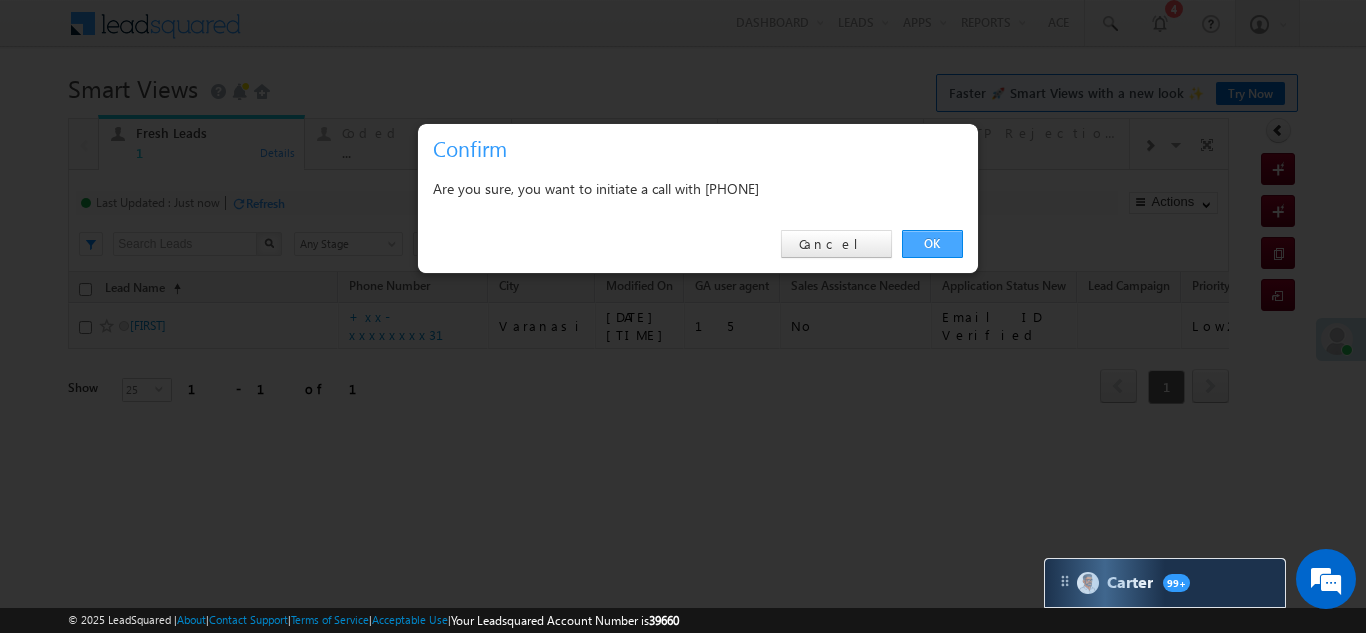 click on "OK" at bounding box center (932, 244) 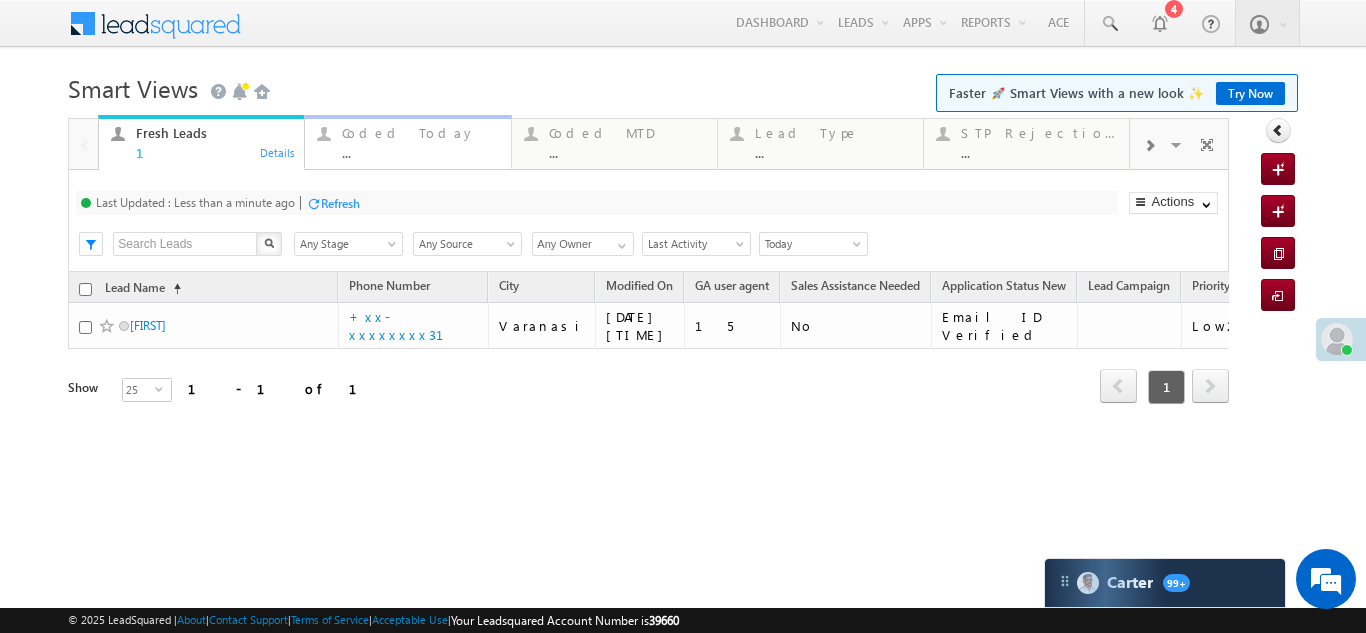 click on "Coded Today" at bounding box center (420, 133) 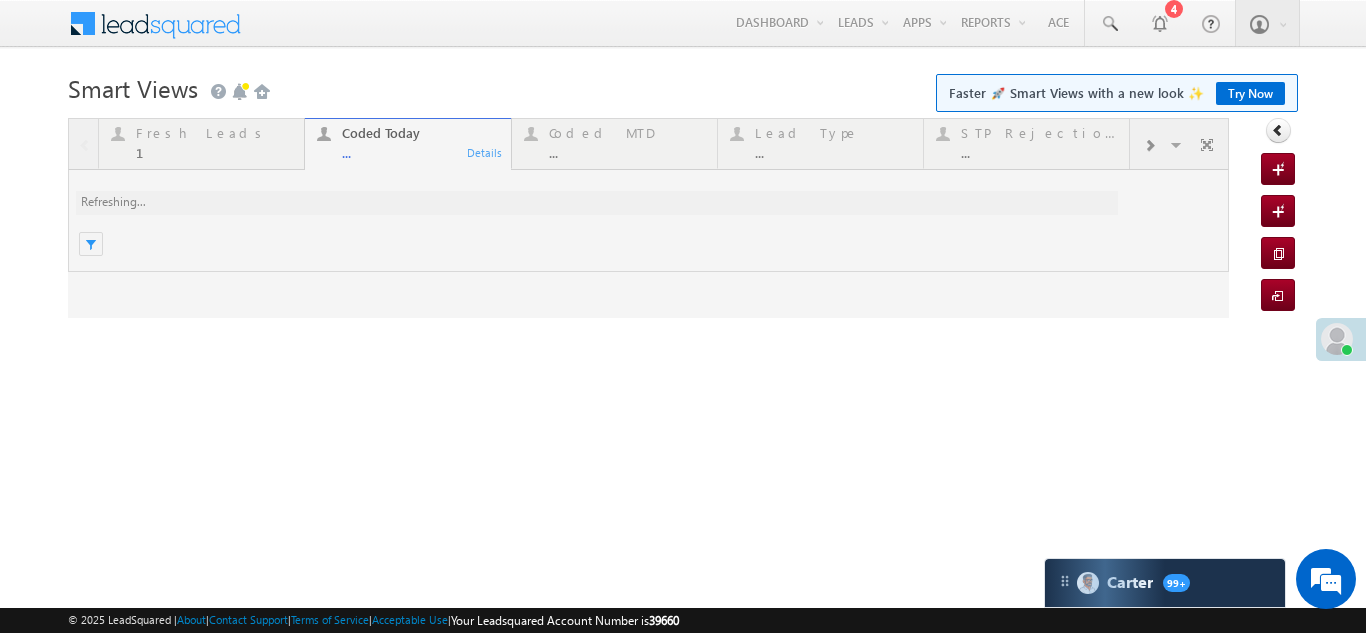 scroll, scrollTop: 0, scrollLeft: 0, axis: both 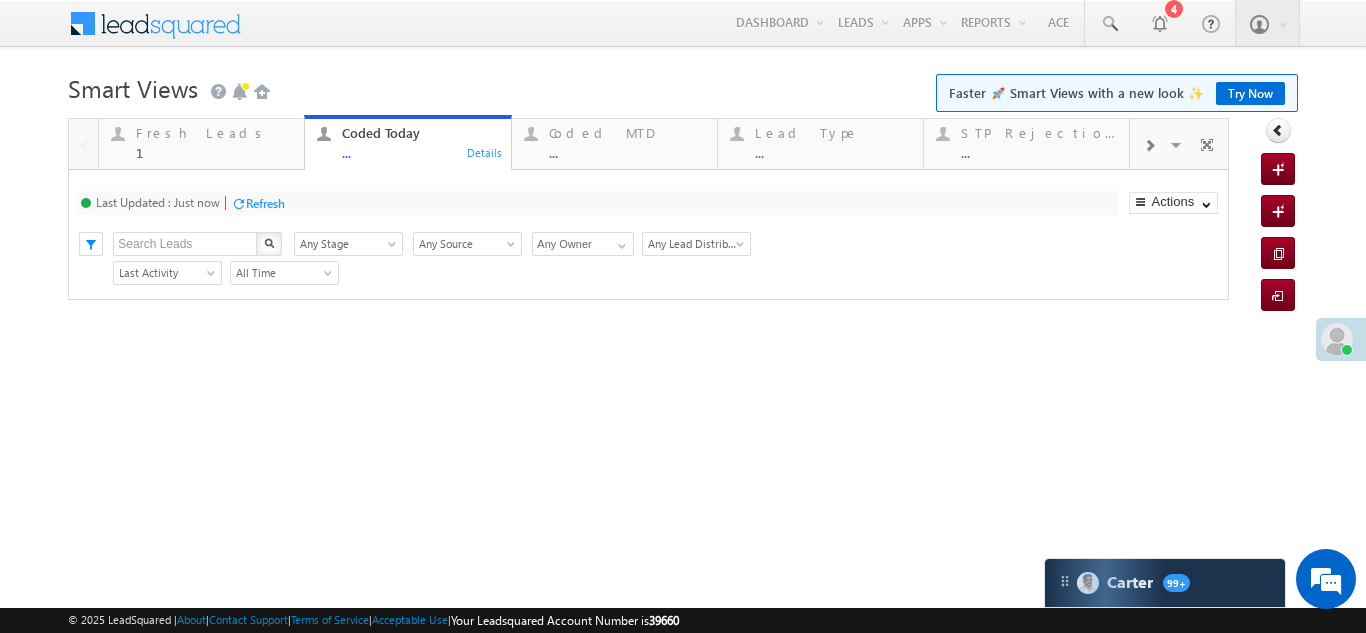 click on "Refresh" at bounding box center (265, 203) 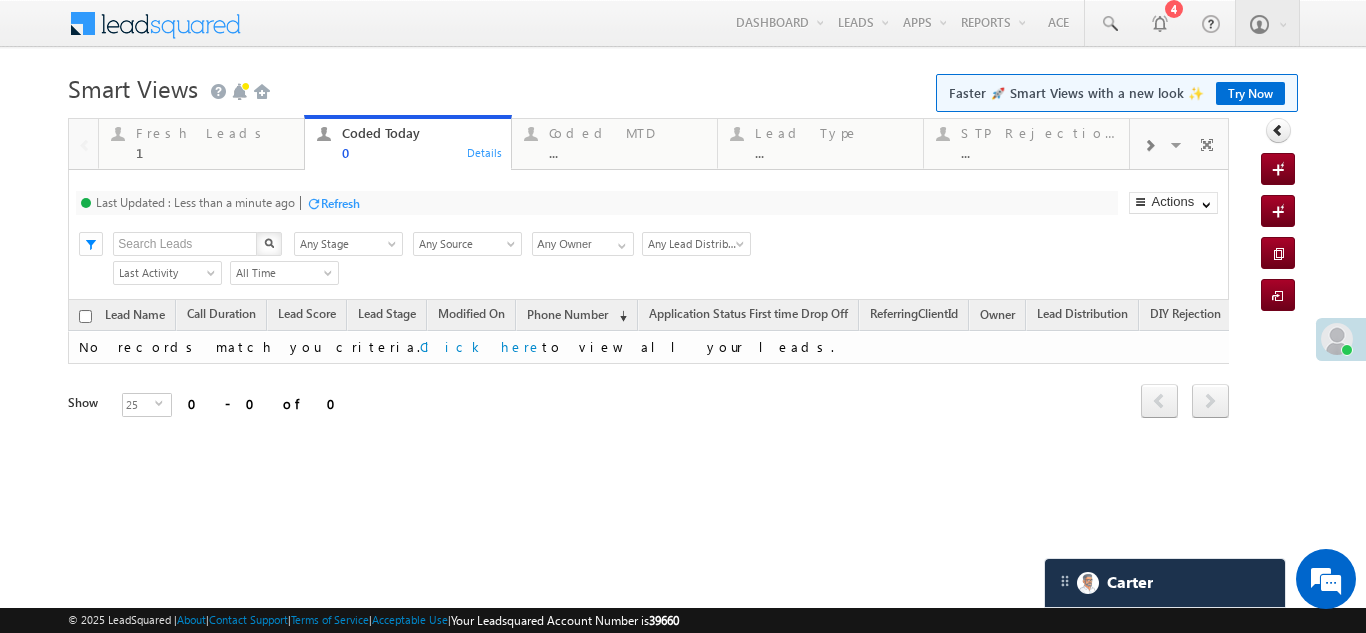 click on "Refresh" at bounding box center [333, 202] 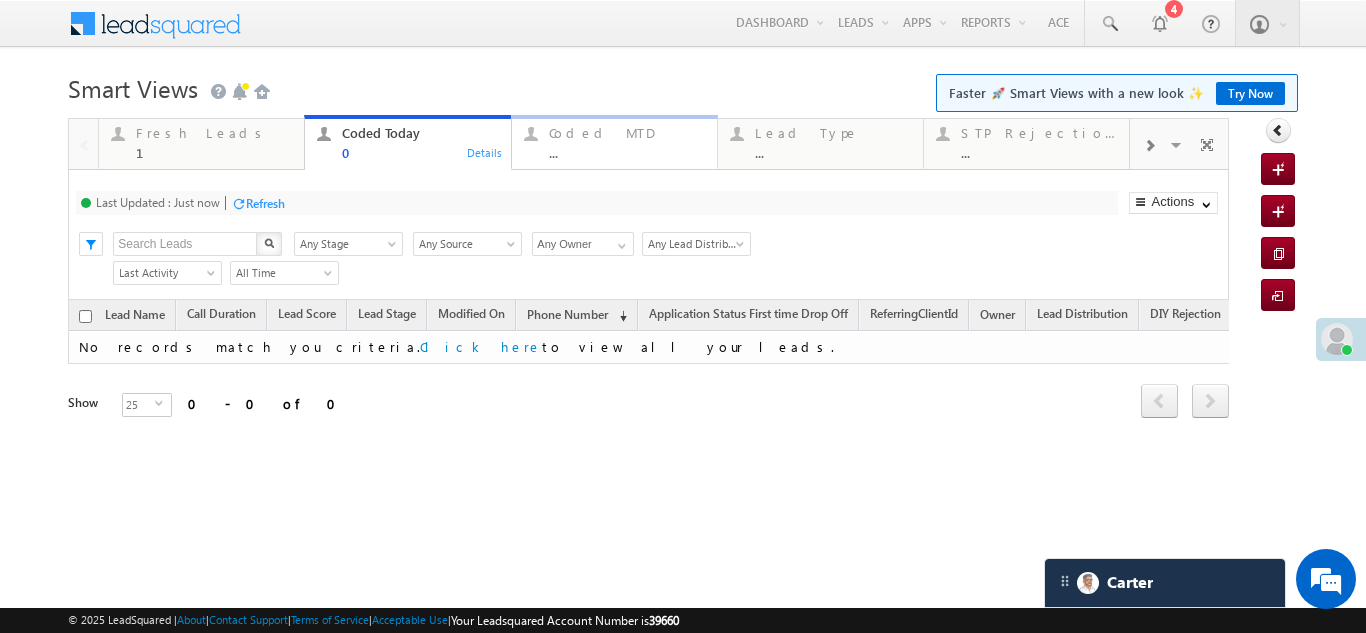 click on "Coded MTD" at bounding box center (627, 133) 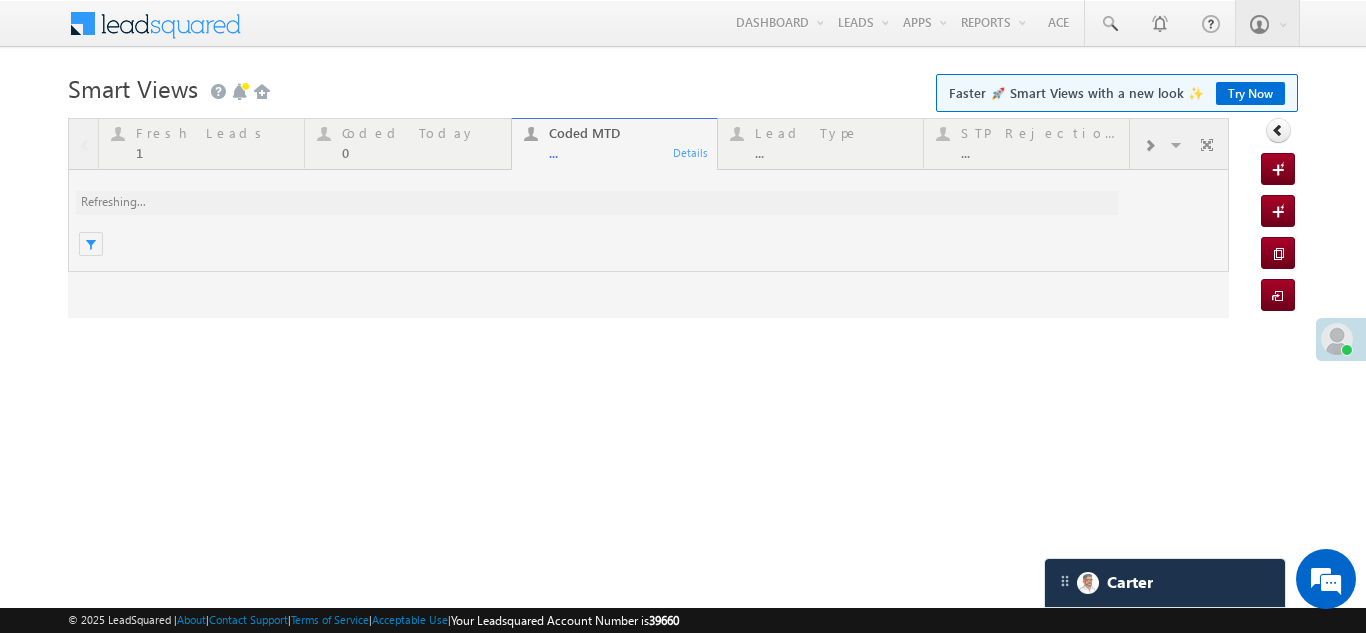 scroll, scrollTop: 0, scrollLeft: 0, axis: both 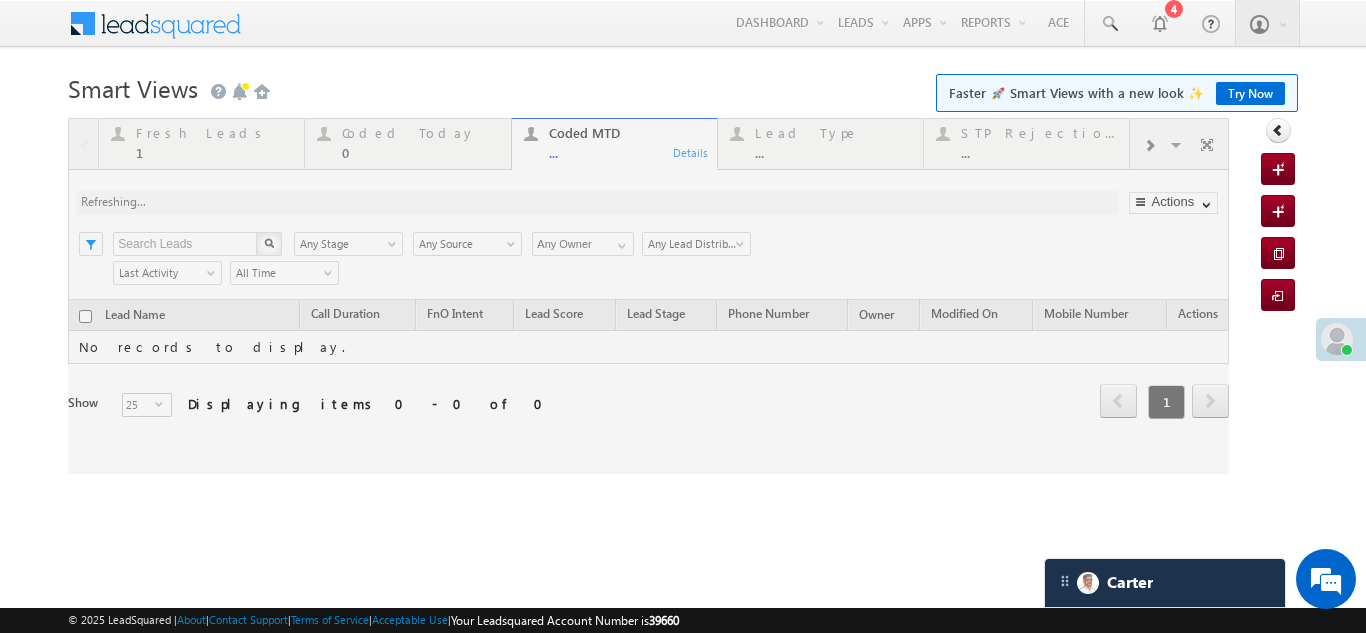 click at bounding box center [648, 296] 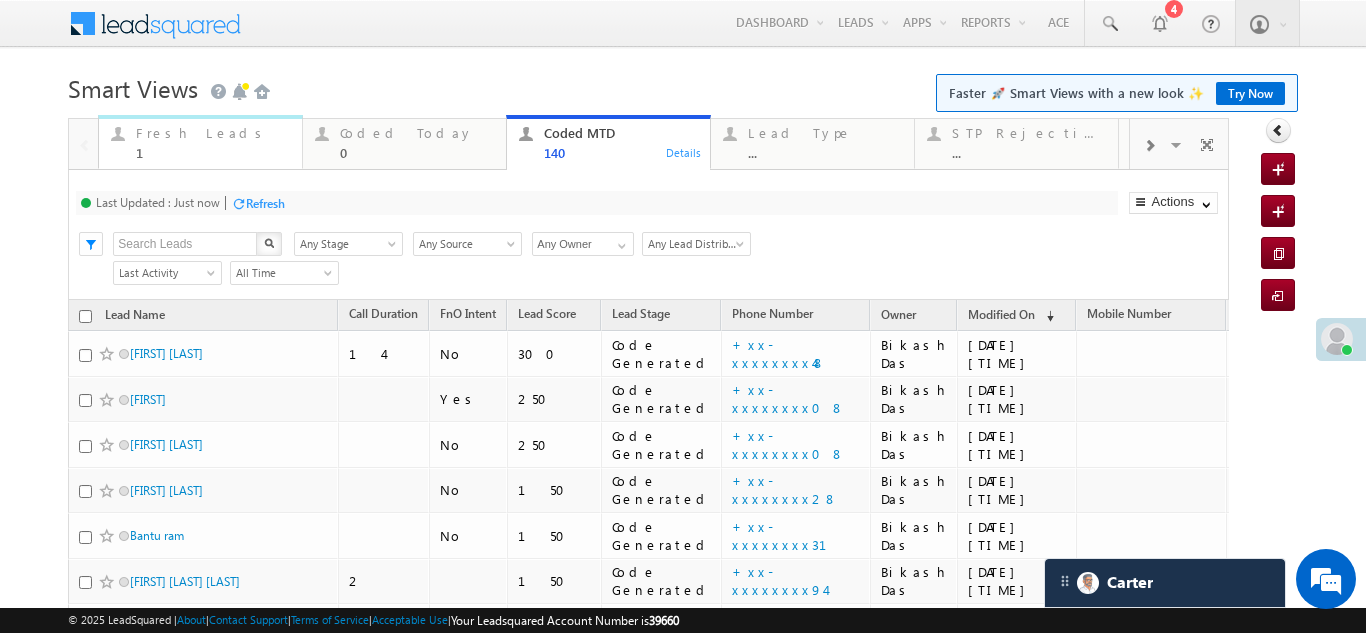 click on "Fresh Leads" at bounding box center [213, 133] 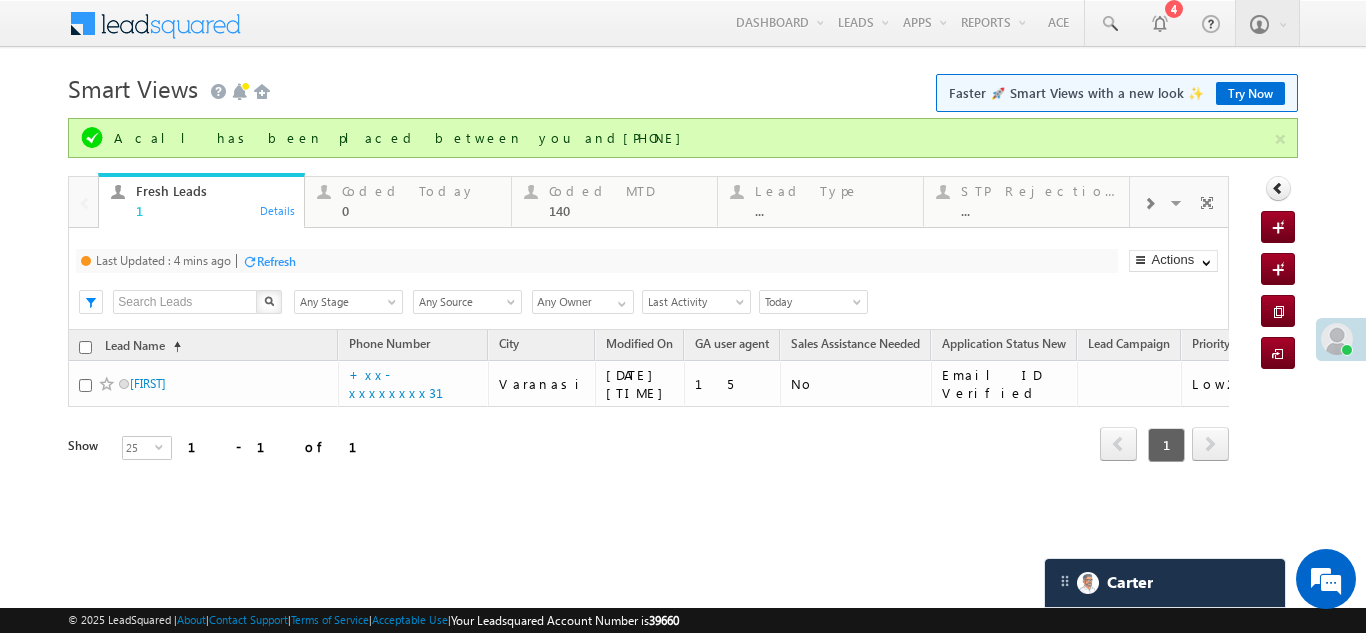 click on "Refresh" at bounding box center (276, 261) 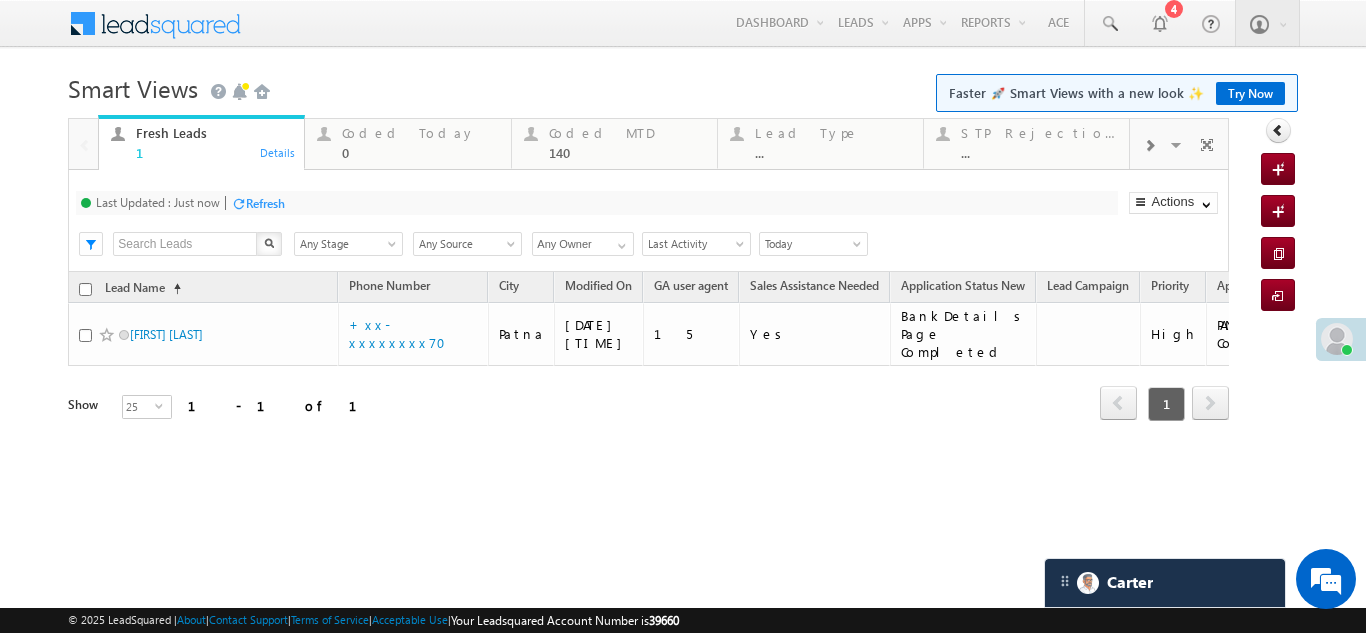 click on "Coded Today" at bounding box center (420, 133) 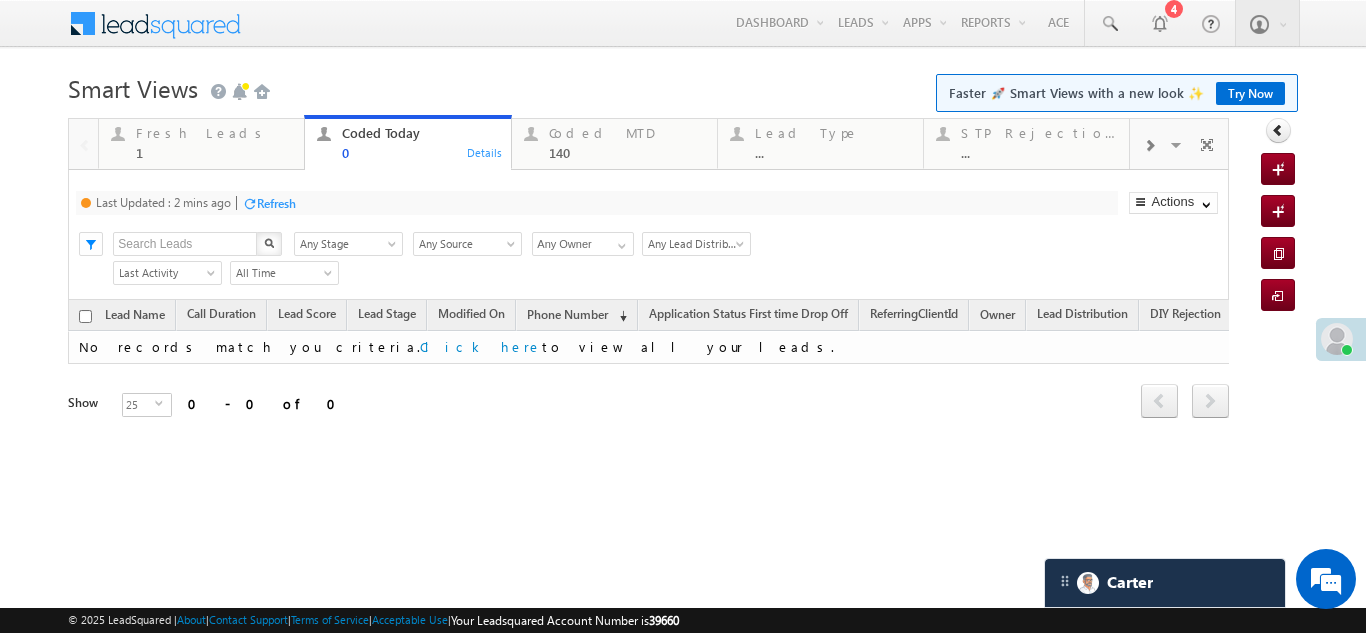 click on "Refresh" at bounding box center [276, 203] 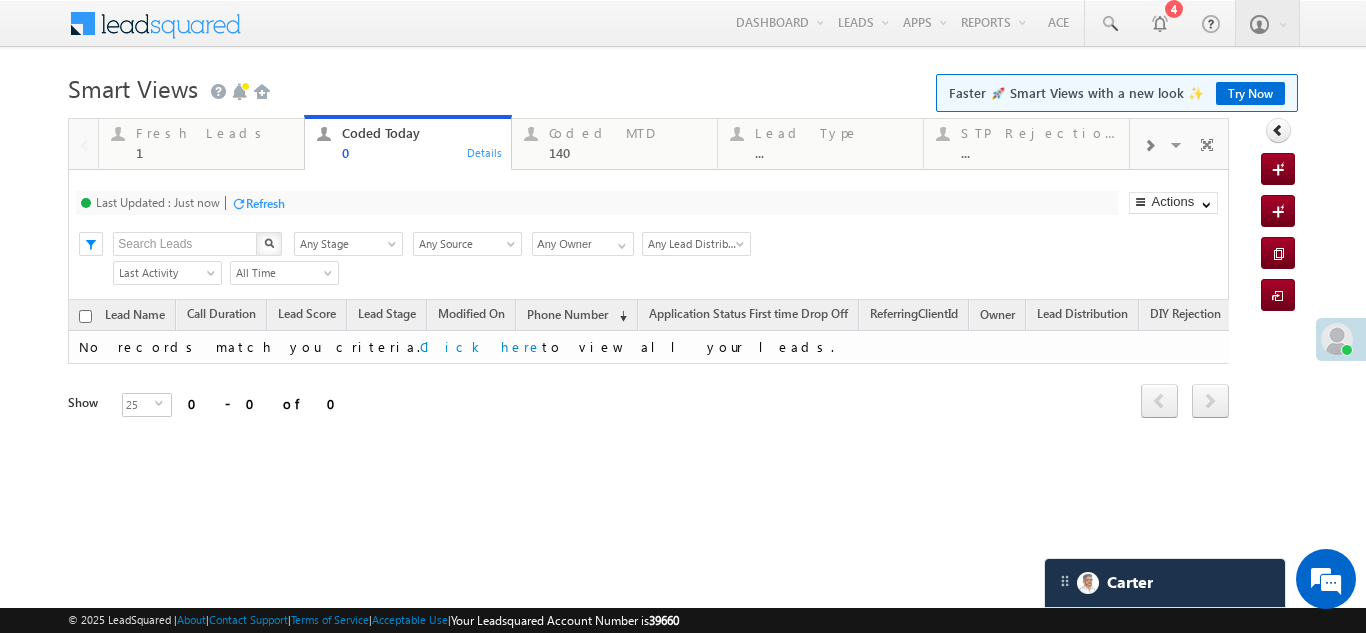 click on "Refresh" at bounding box center [265, 203] 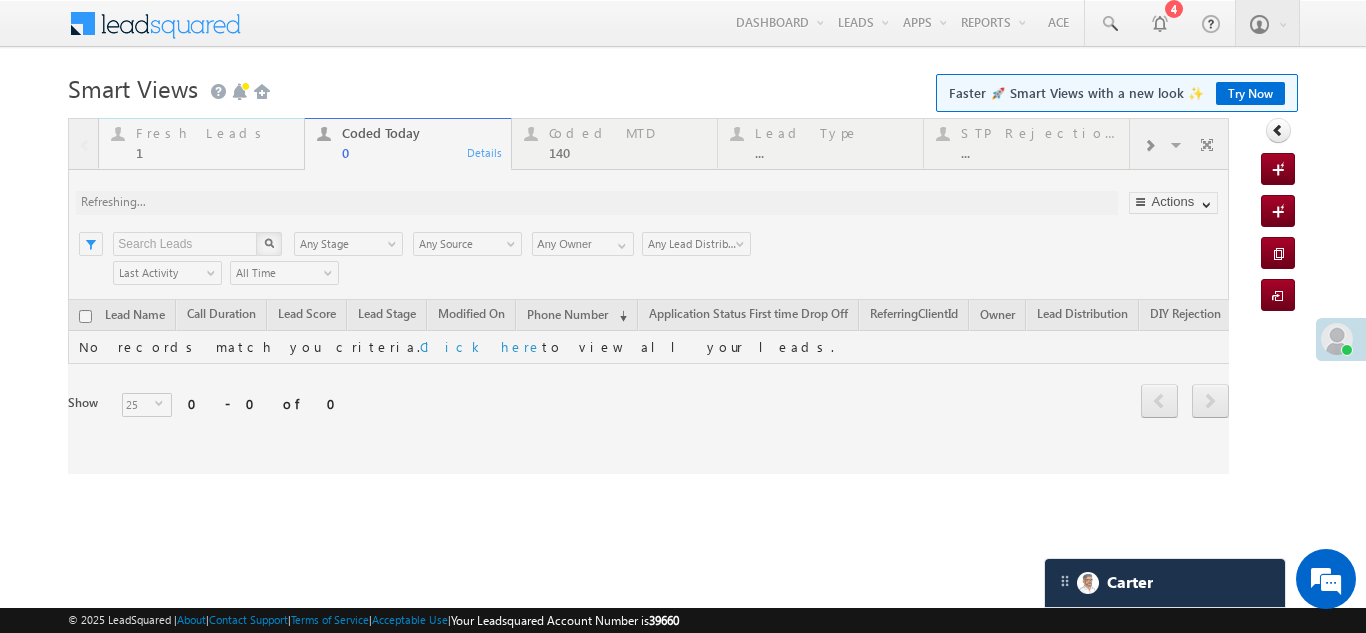 click at bounding box center (648, 296) 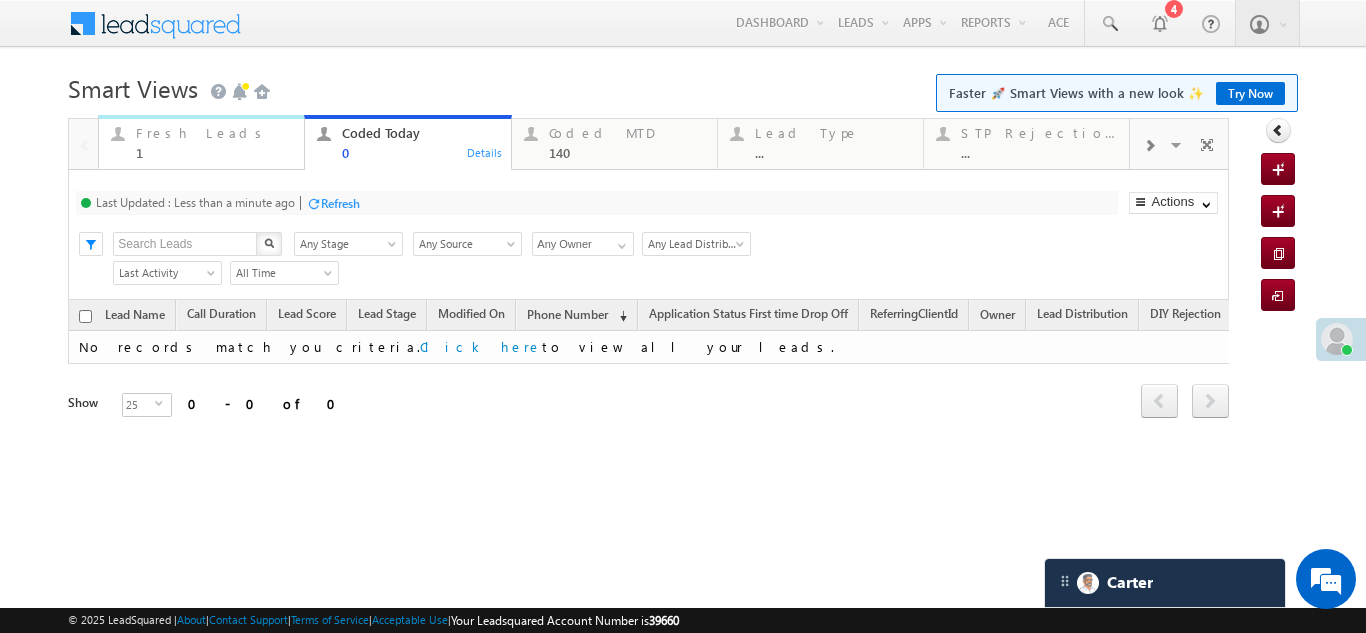 click on "Fresh Leads" at bounding box center [214, 133] 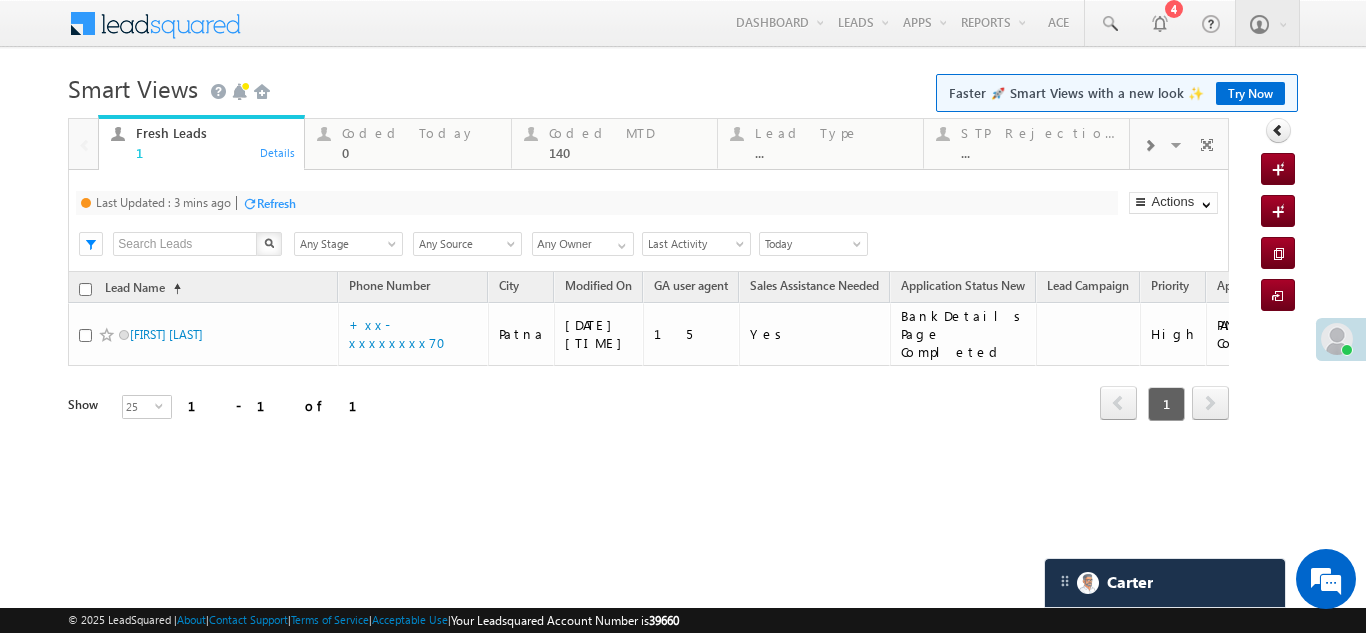 click on "Refresh" at bounding box center (276, 203) 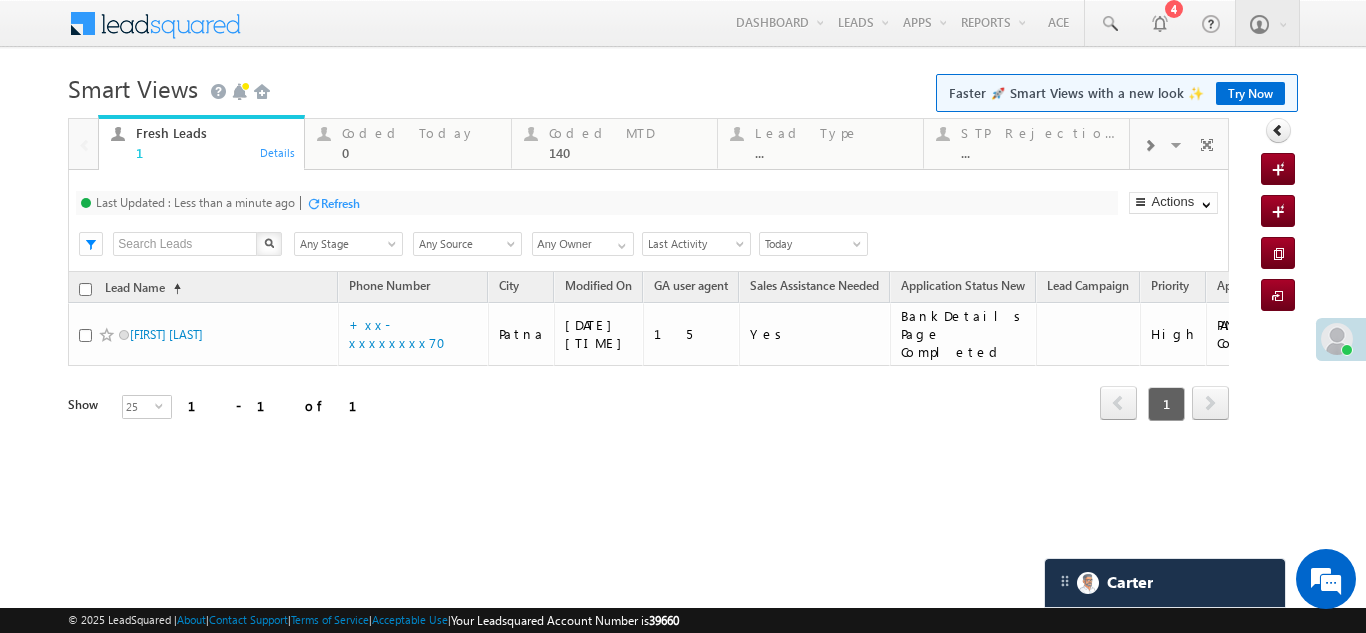 click on "Refresh" at bounding box center [340, 203] 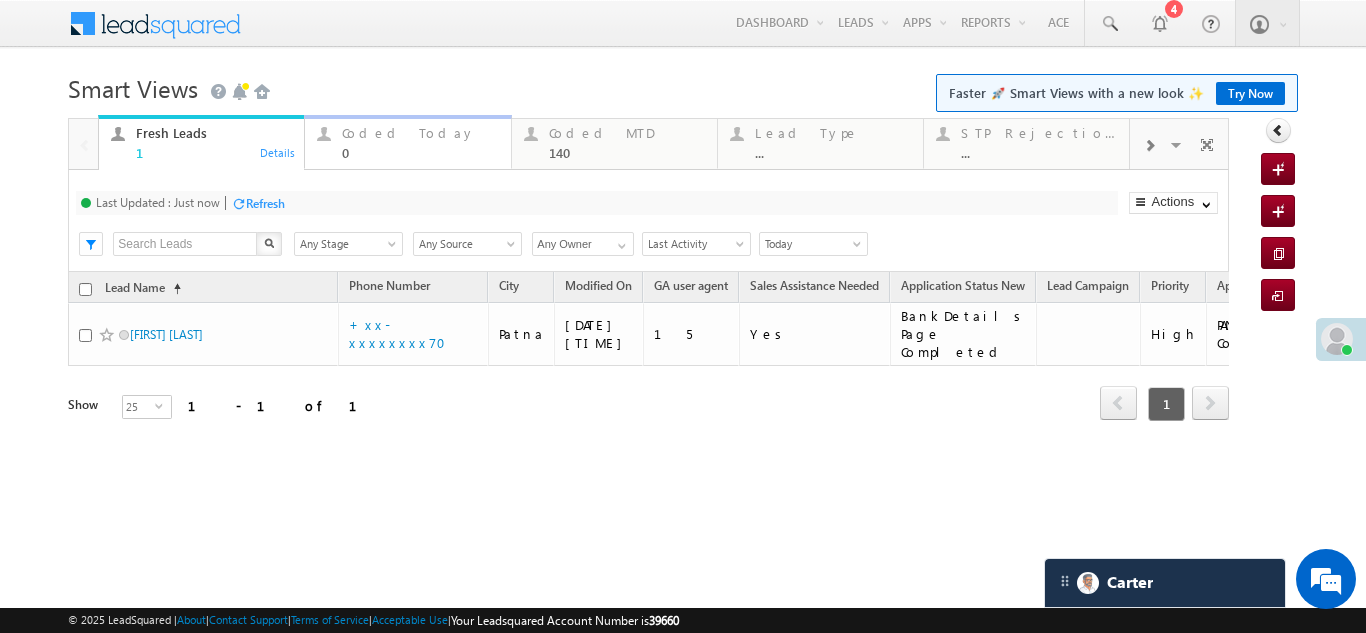 click on "Coded Today" at bounding box center (420, 133) 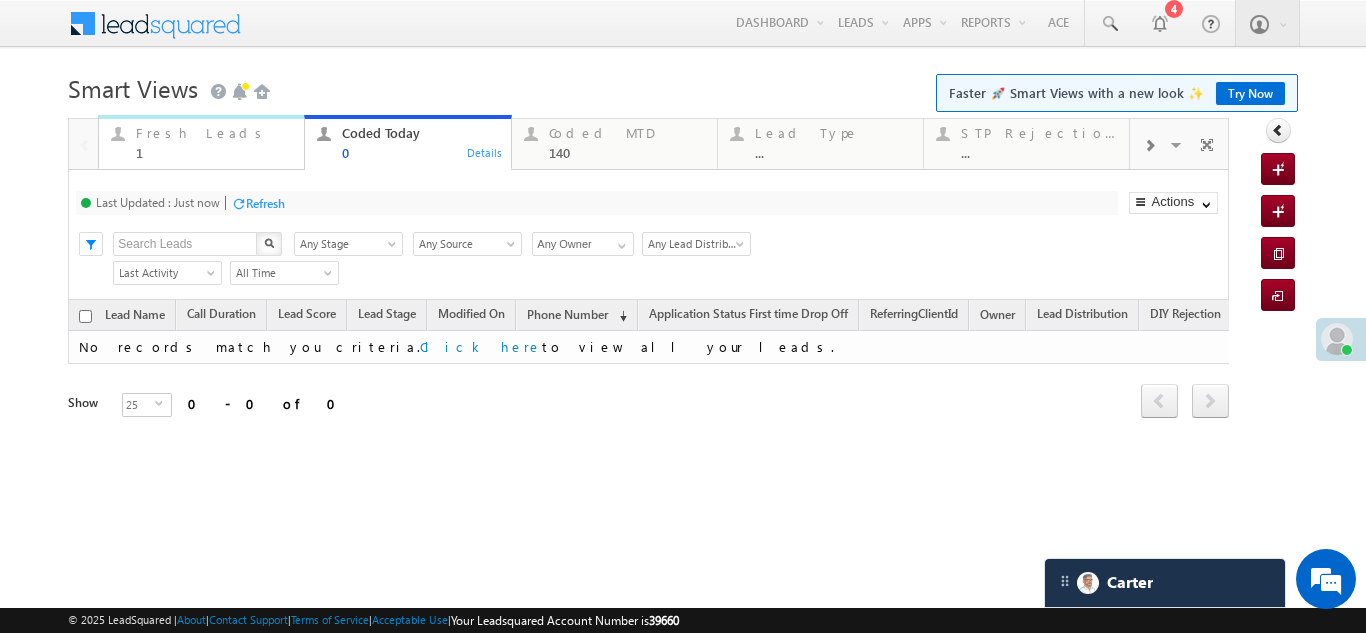 click on "Fresh Leads" at bounding box center [214, 133] 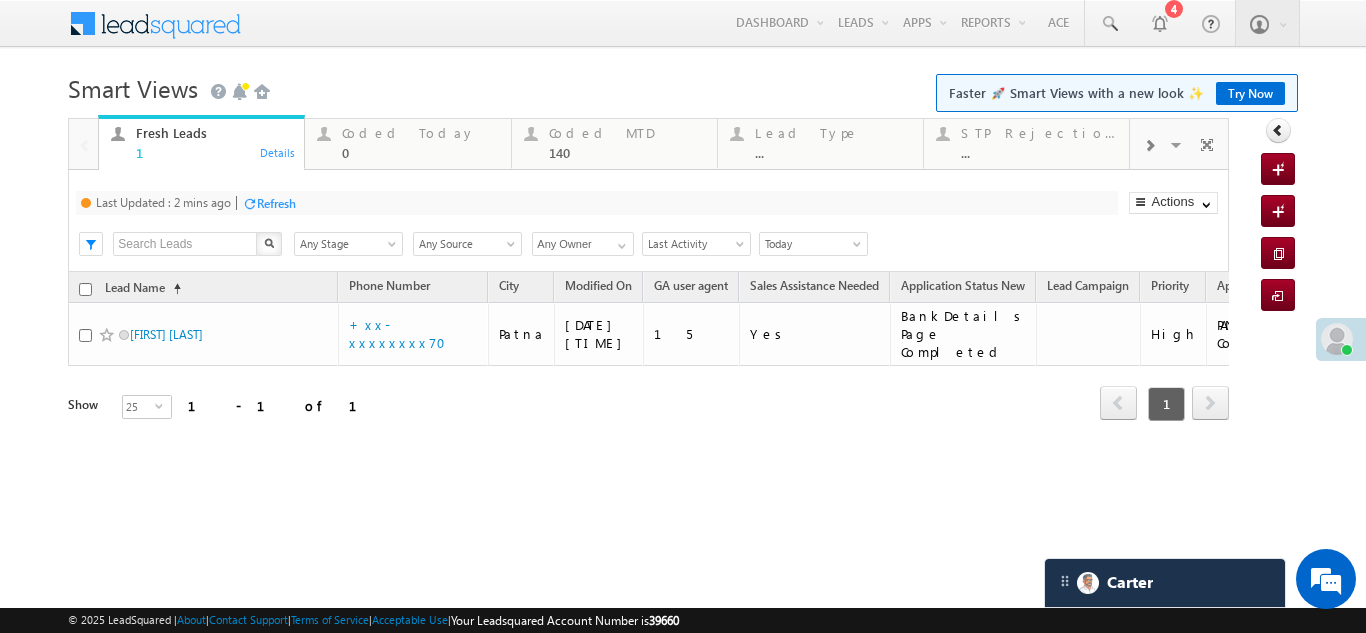 click on "Refresh" at bounding box center [276, 203] 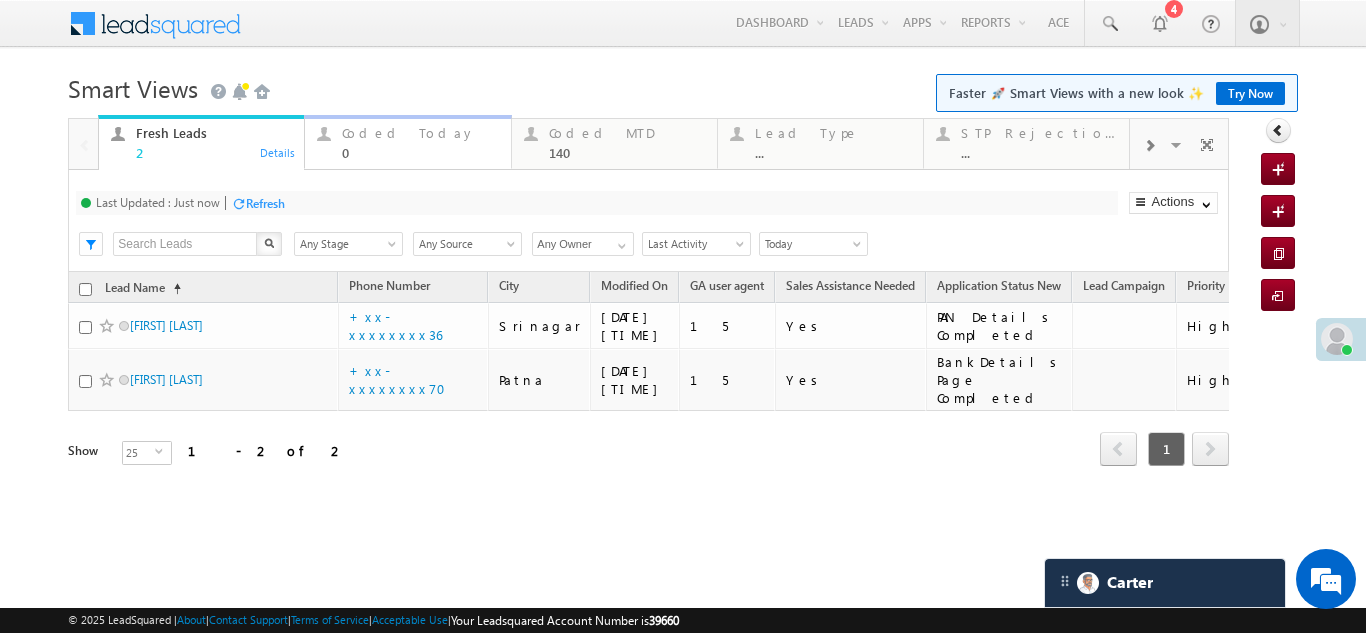 click on "Coded Today" at bounding box center (420, 133) 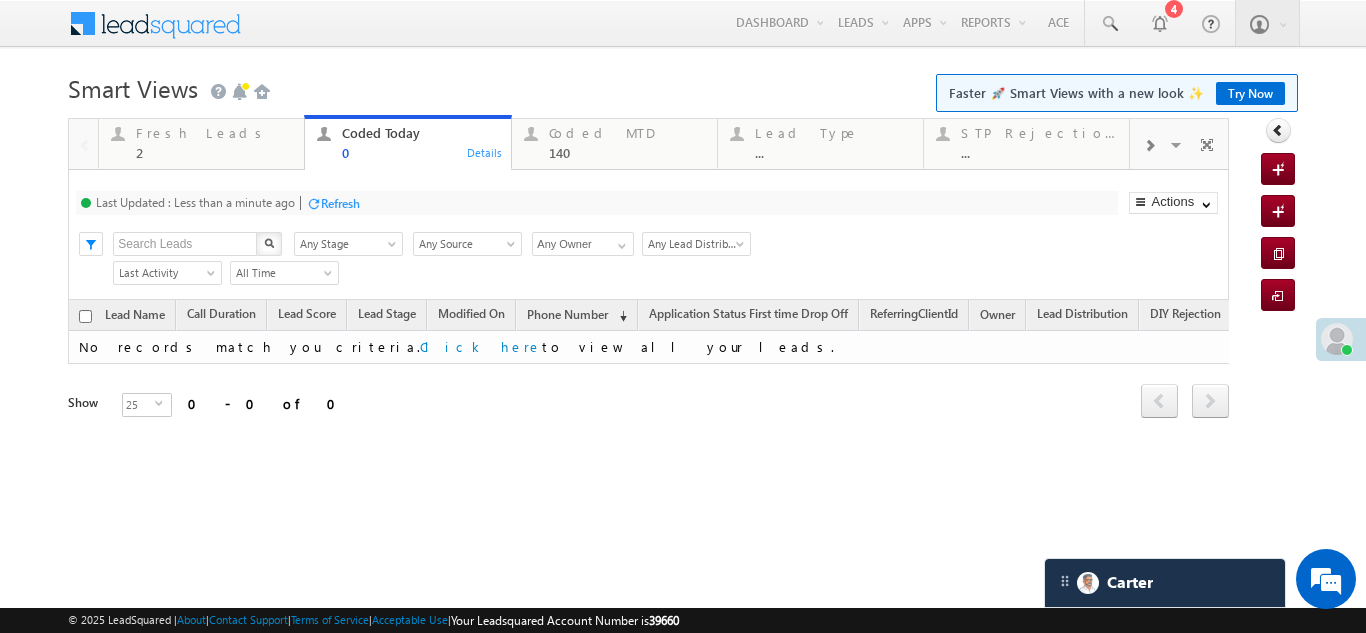 click on "Refresh" at bounding box center [340, 203] 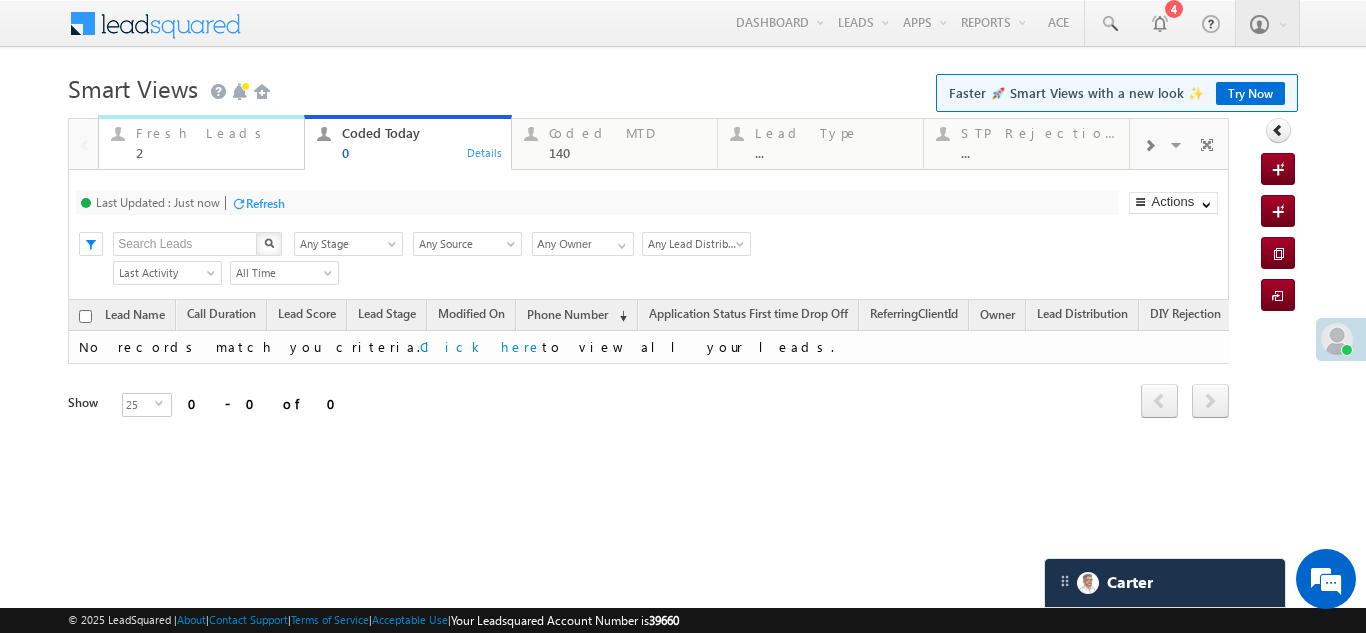 click on "Fresh Leads" at bounding box center (214, 133) 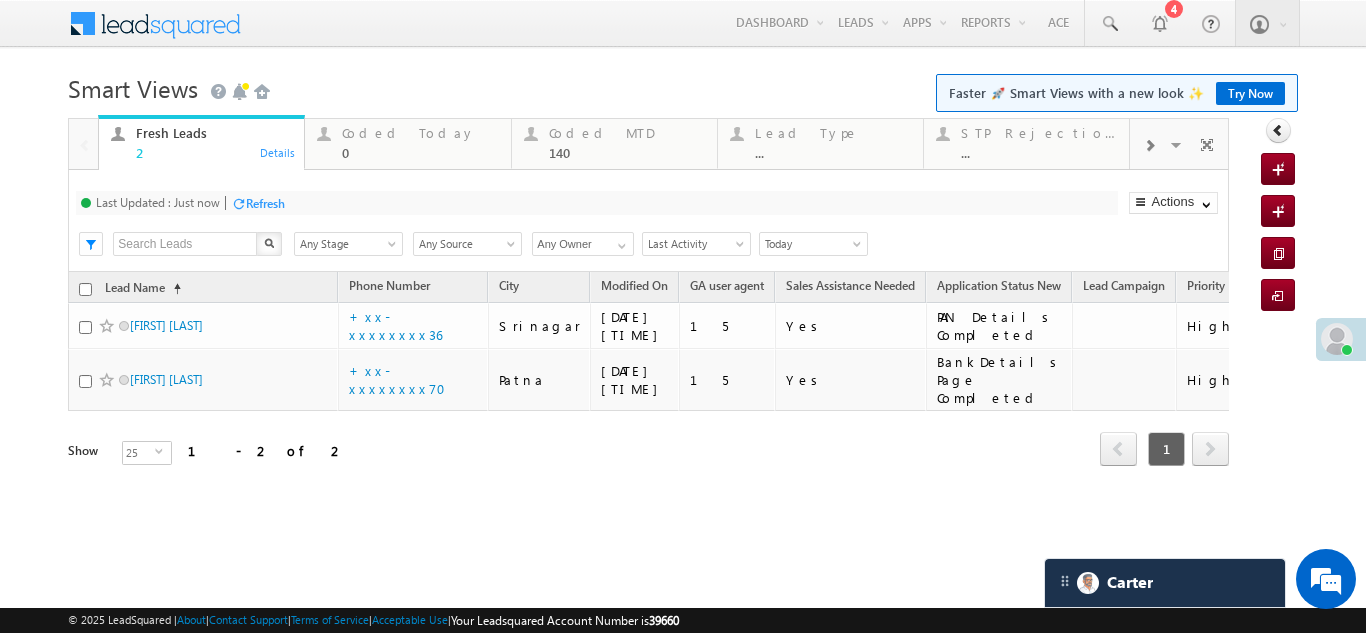 click on "Refresh" at bounding box center [265, 203] 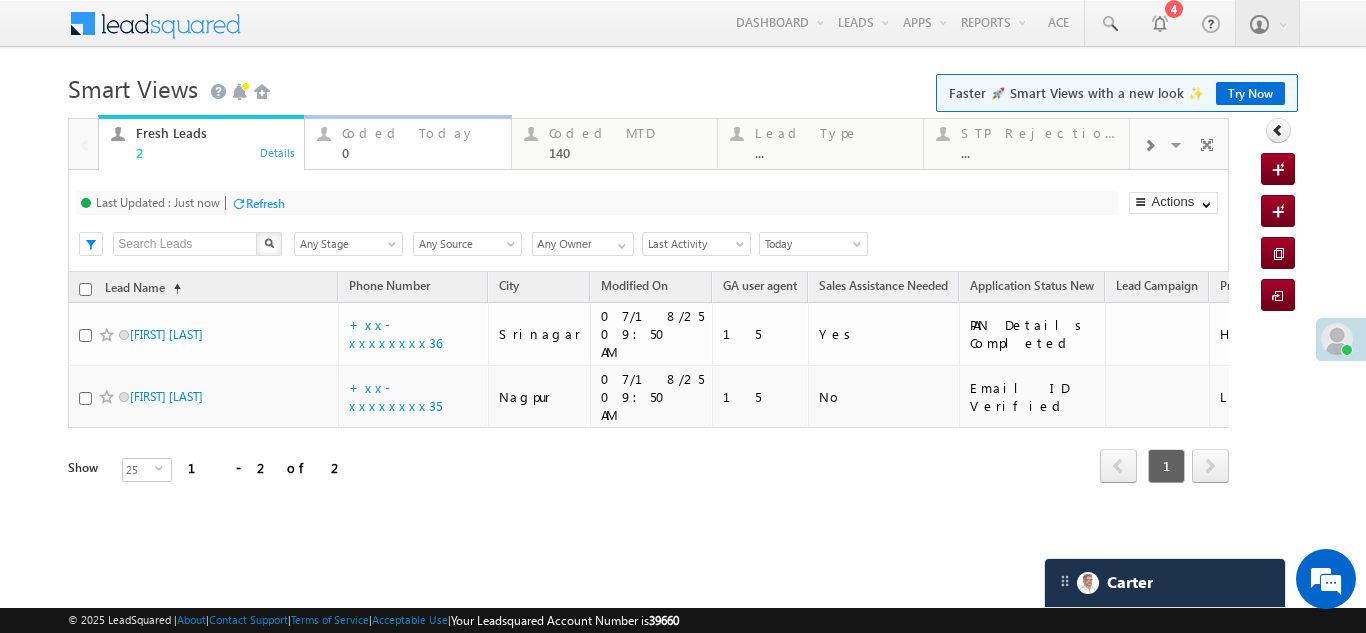 click on "Coded Today" at bounding box center (420, 133) 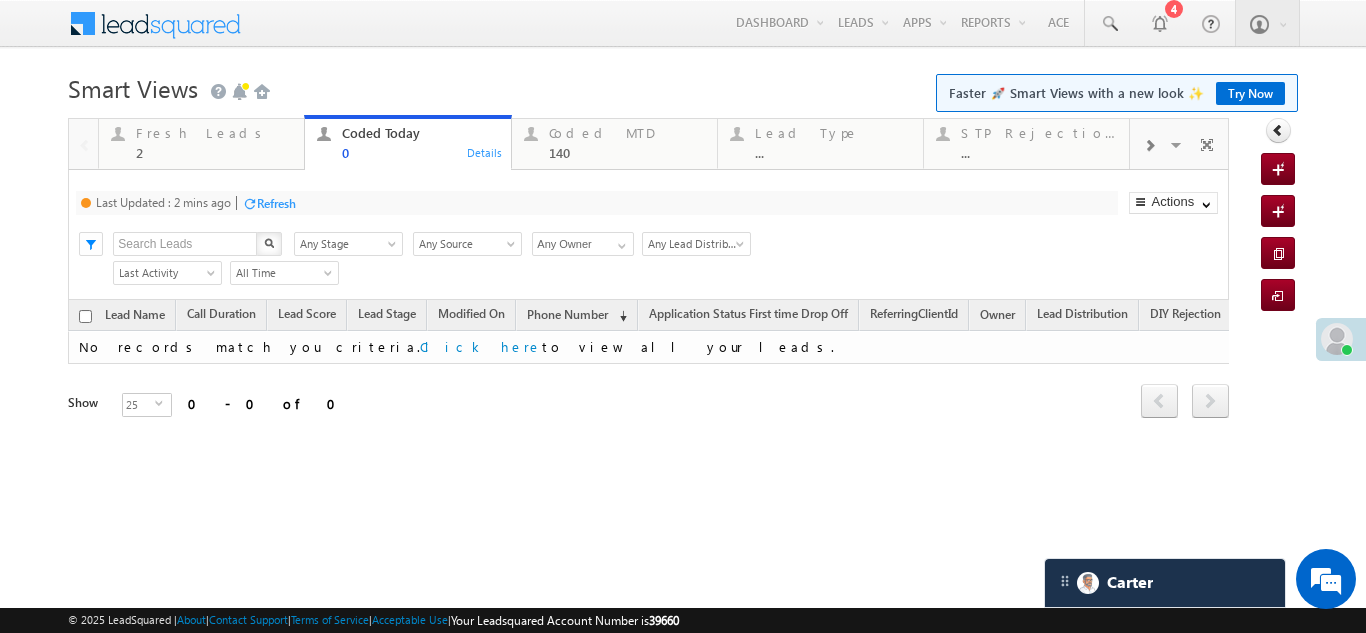 click on "Refresh" at bounding box center [276, 203] 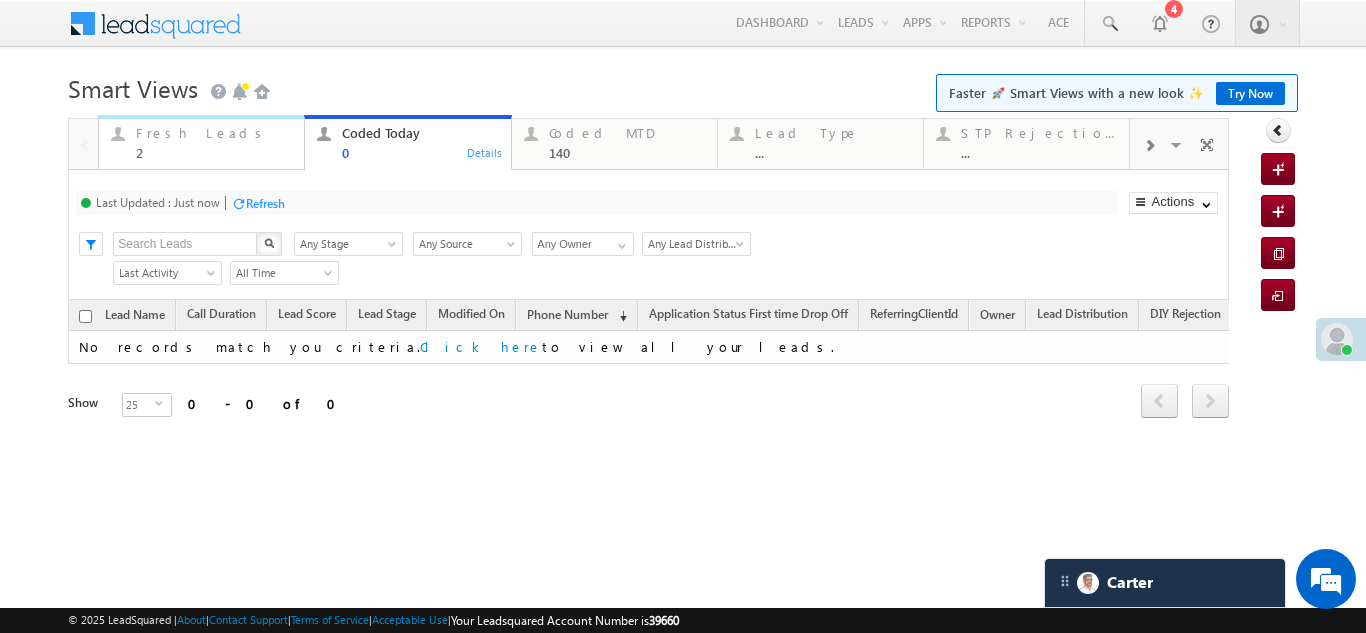 click on "Fresh Leads 2" at bounding box center (214, 140) 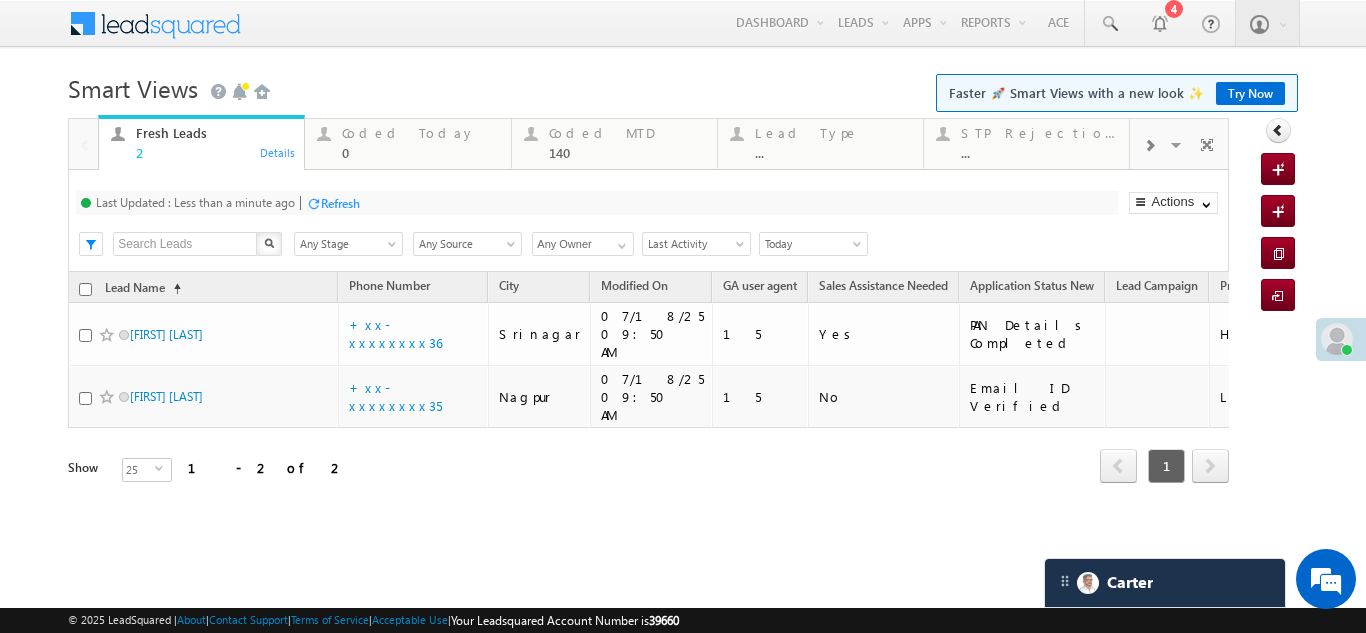 click on "Refresh" at bounding box center [340, 203] 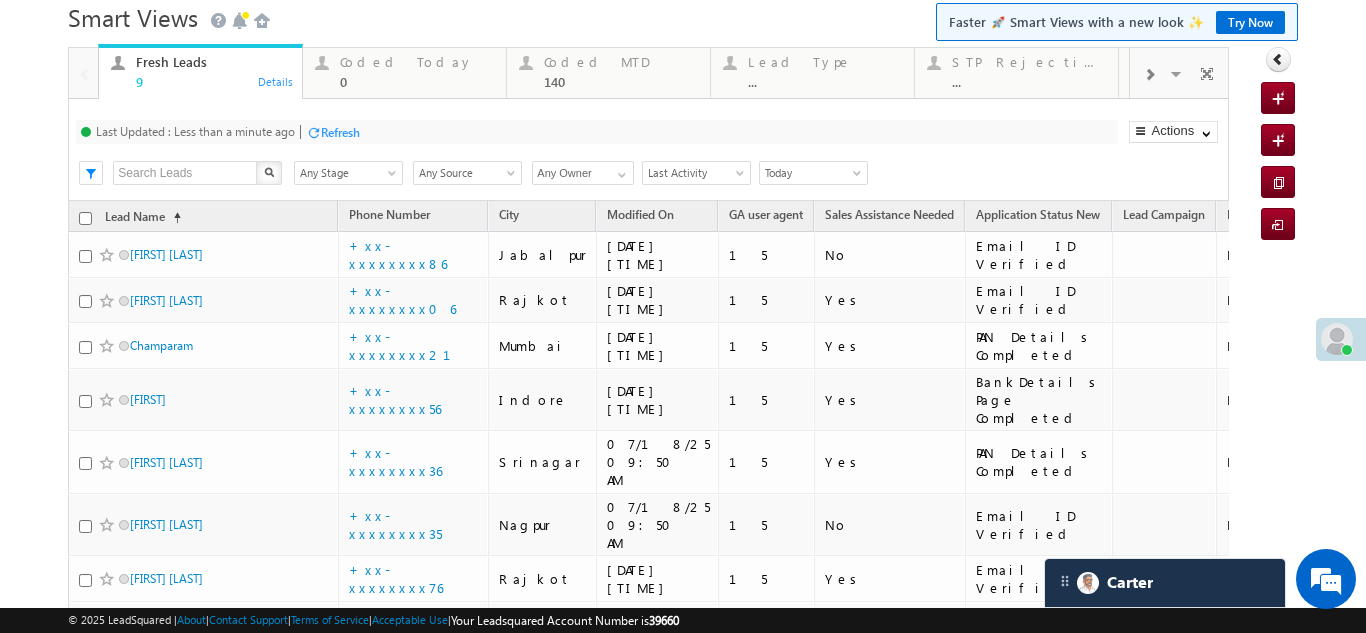 scroll, scrollTop: 255, scrollLeft: 0, axis: vertical 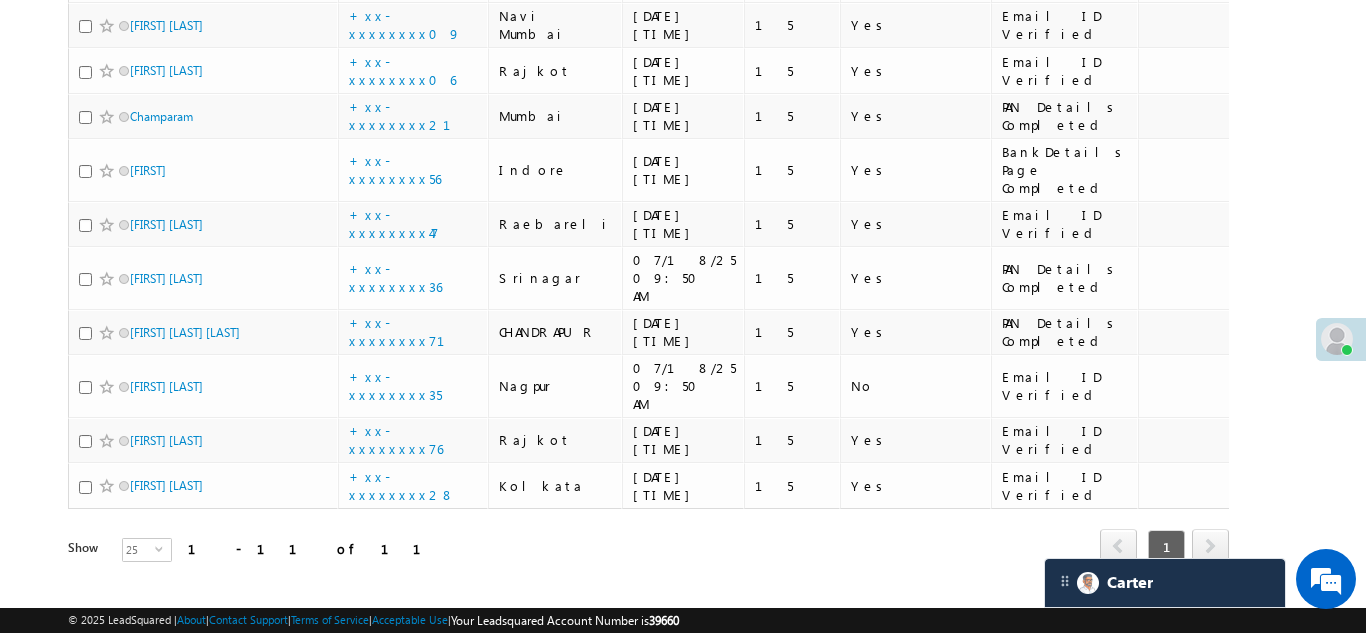 click on "Phone Number" at bounding box center [389, -61] 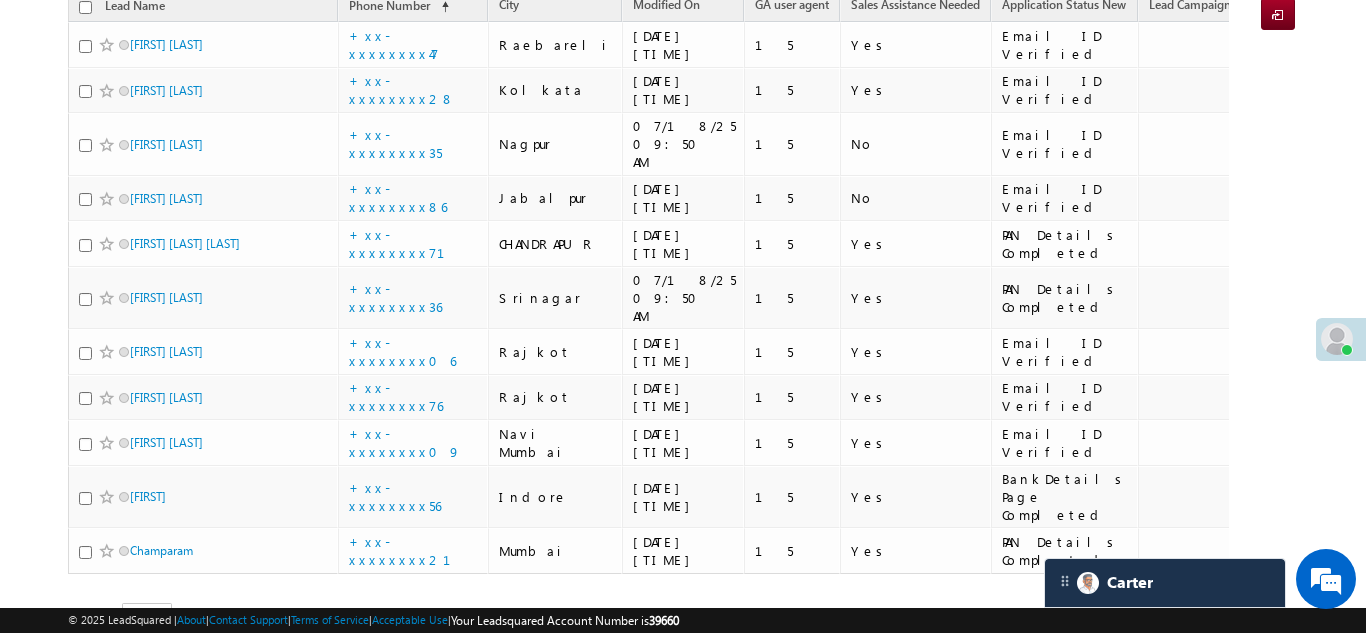scroll, scrollTop: 328, scrollLeft: 0, axis: vertical 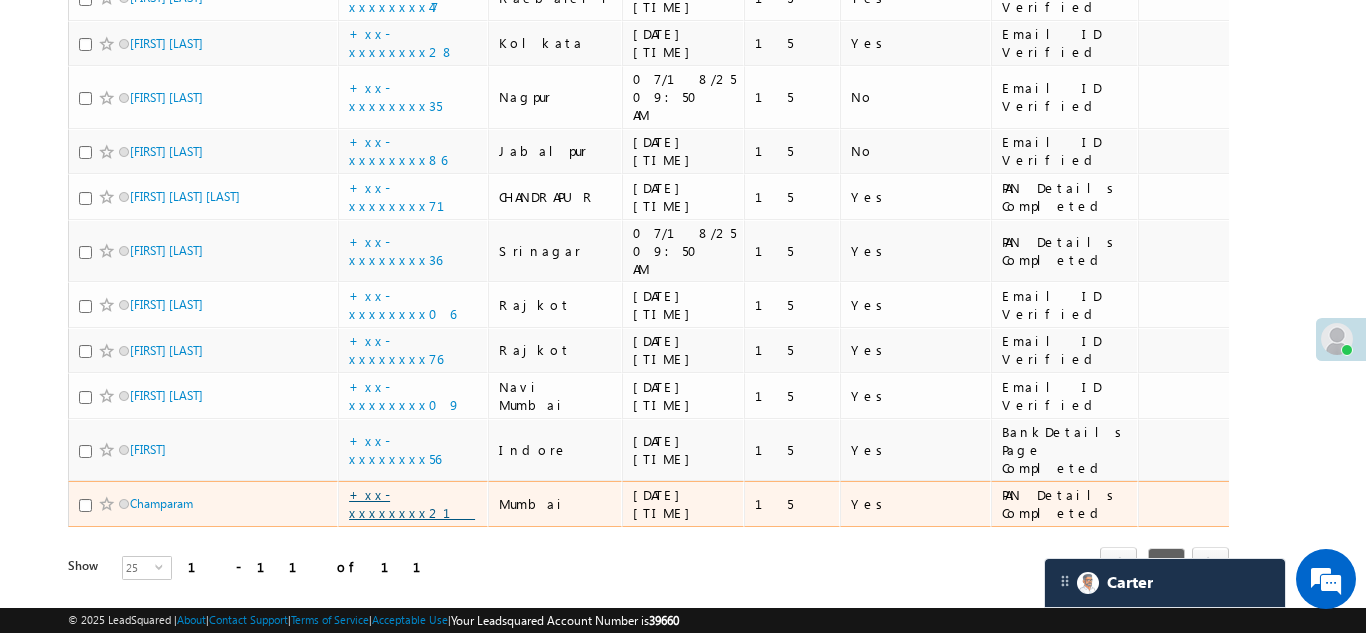 click on "+xx-xxxxxxxx21" at bounding box center [412, 503] 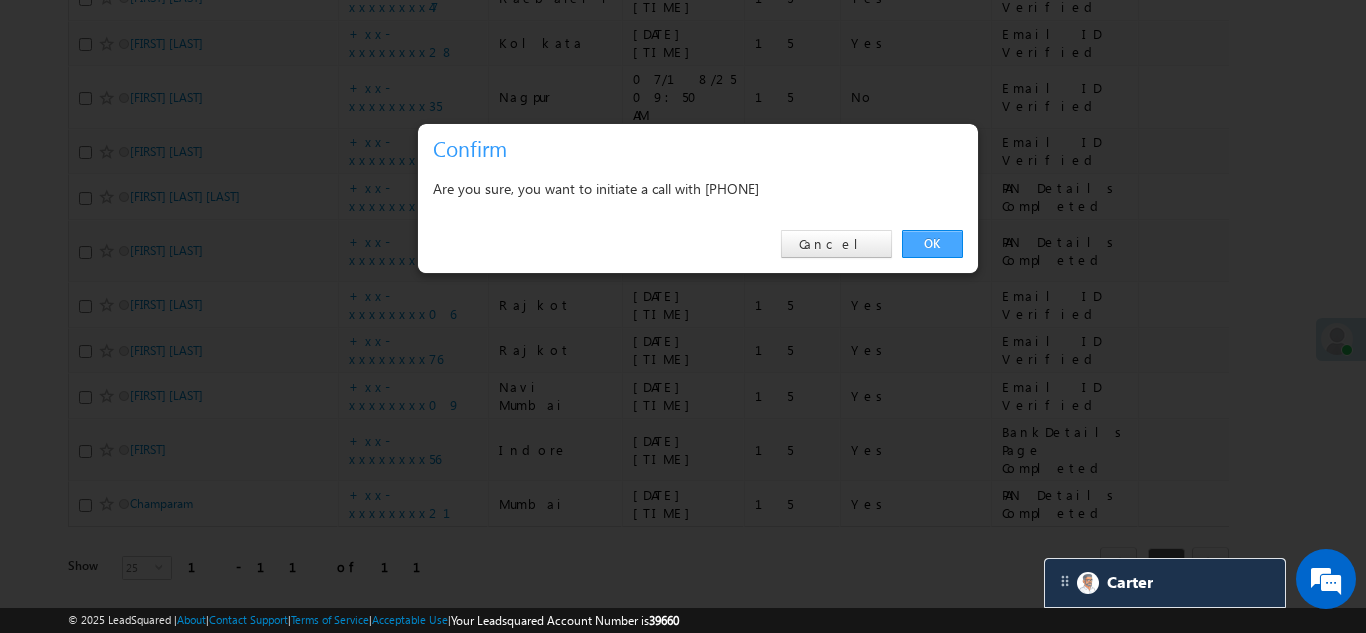 click on "OK" at bounding box center [932, 244] 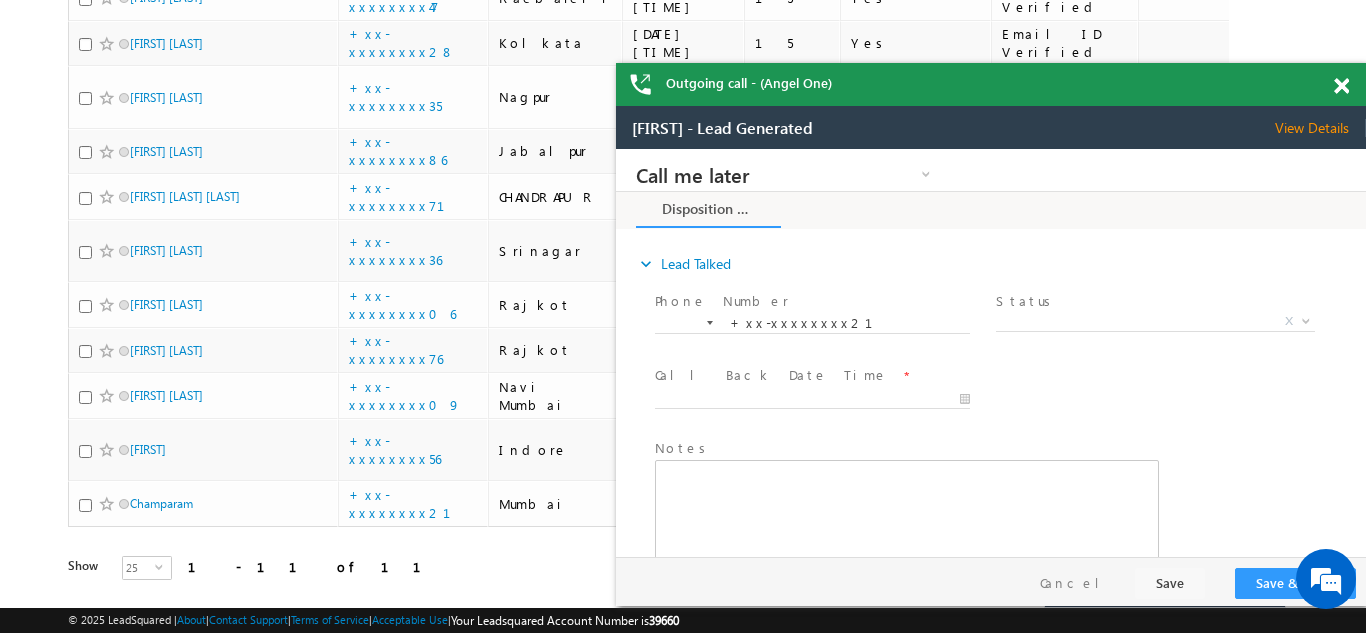 scroll, scrollTop: 0, scrollLeft: 0, axis: both 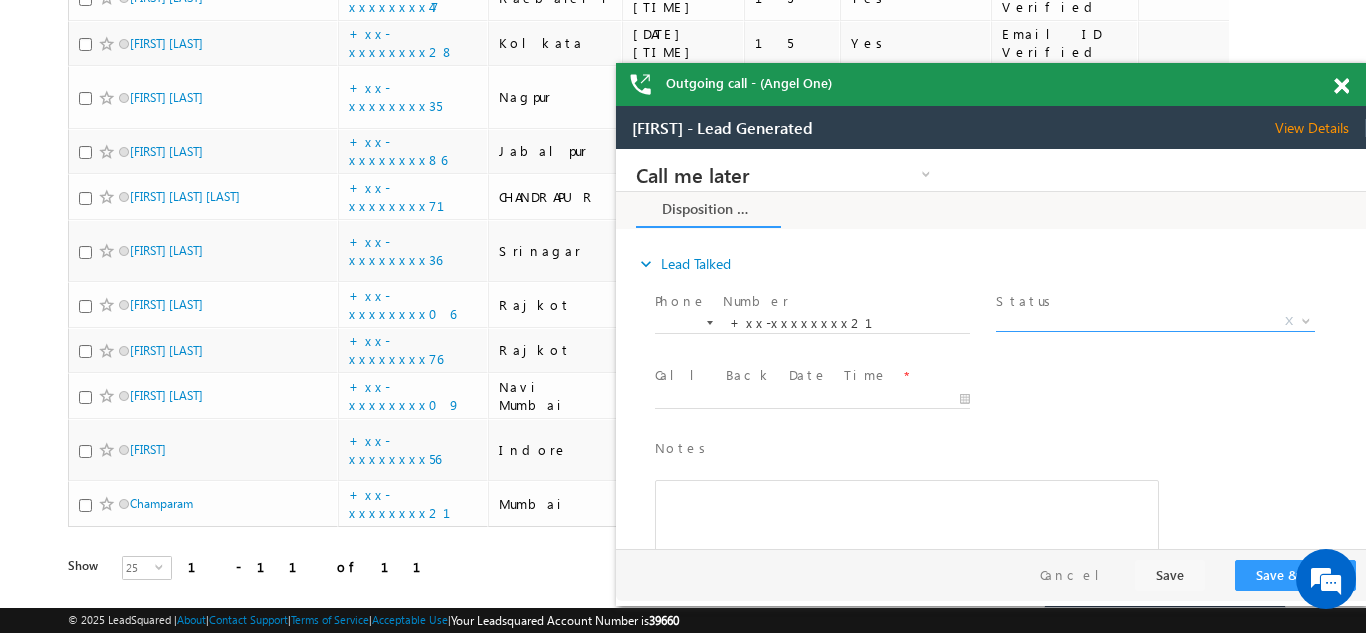 click on "X" at bounding box center (1155, 322) 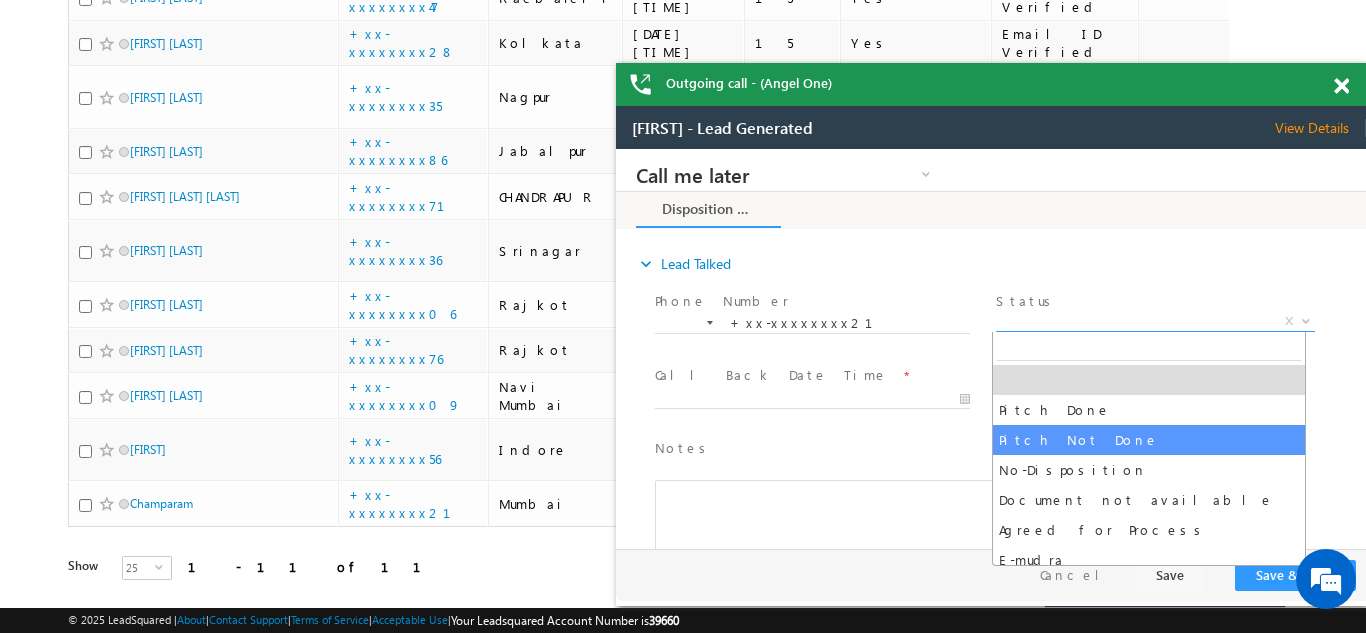 select on "Pitch Not Done" 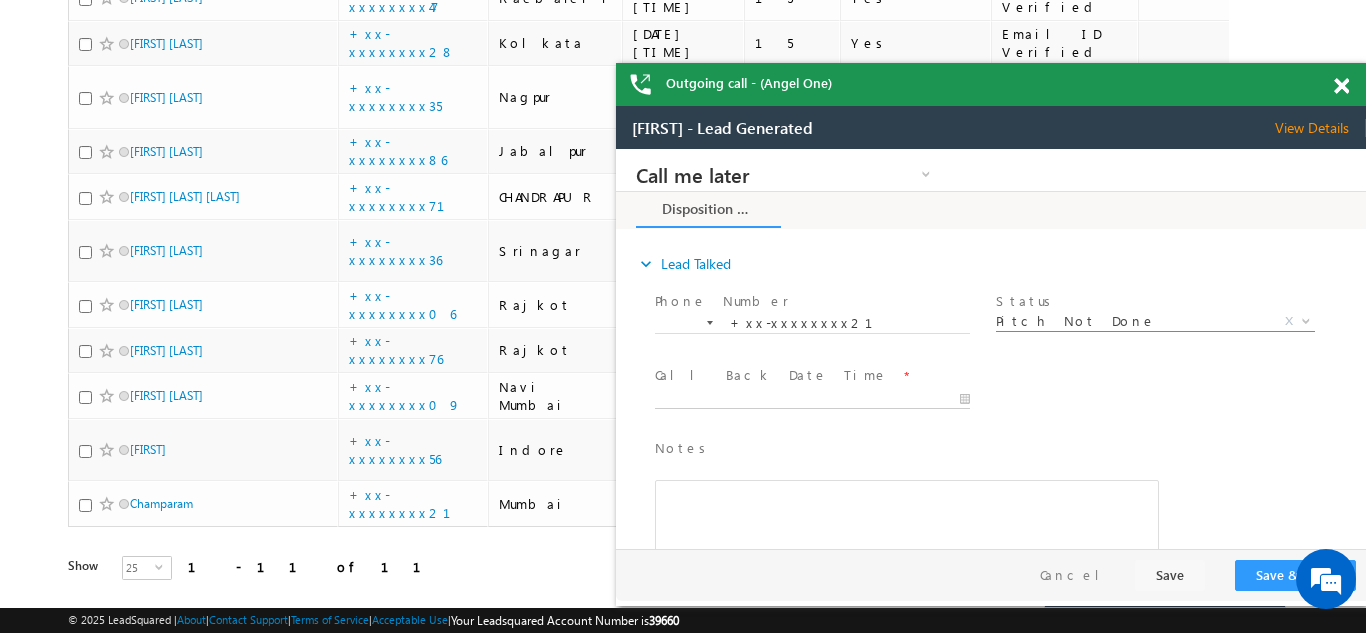 type on "07/18/25 10:05 AM" 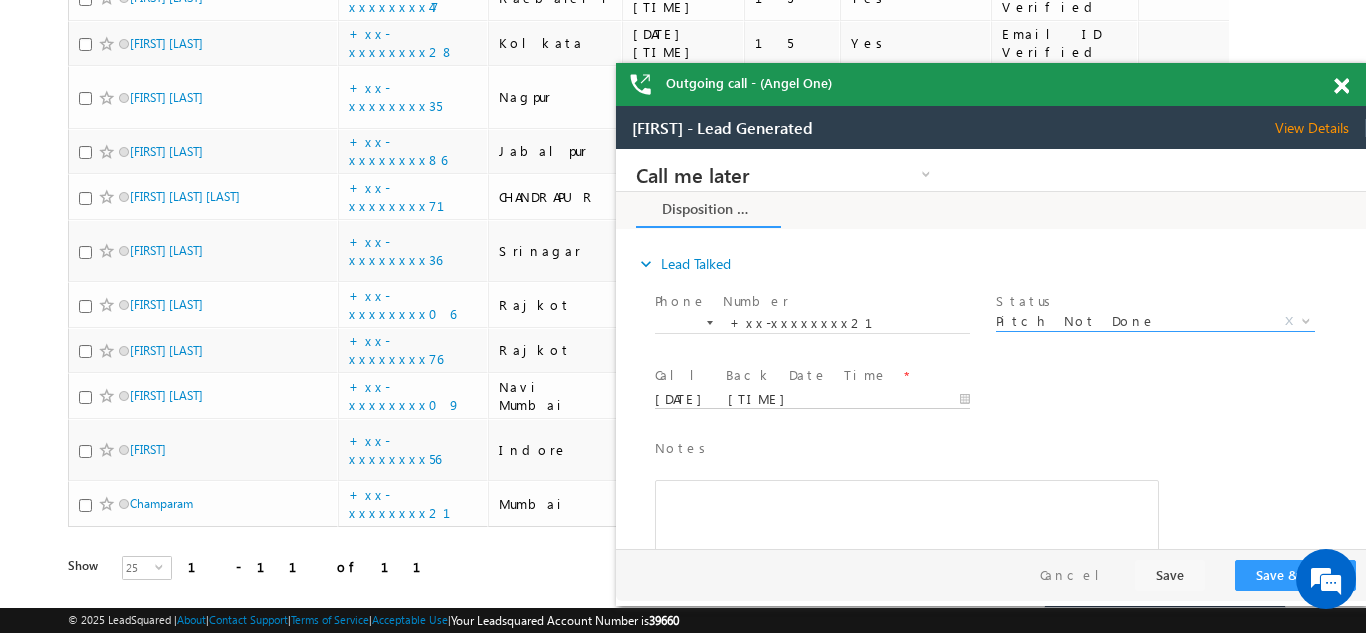 click on "07/18/25 10:05 AM" at bounding box center [812, 400] 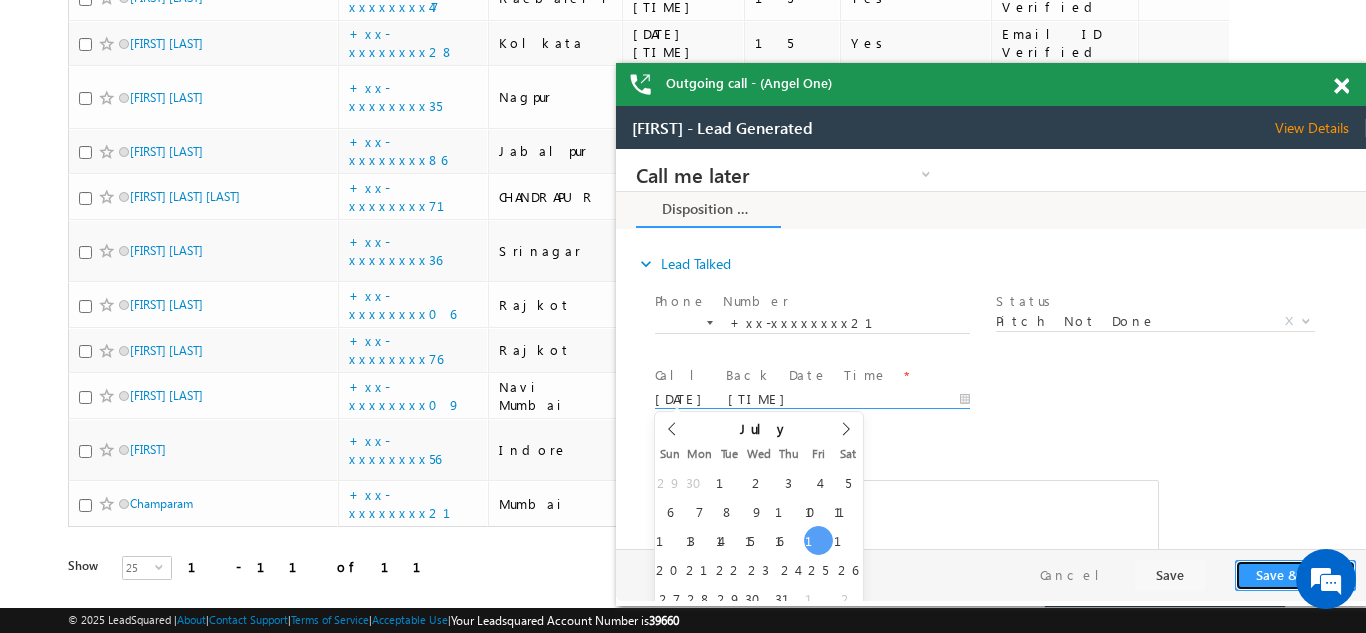 click on "Save & Close" at bounding box center [1295, 575] 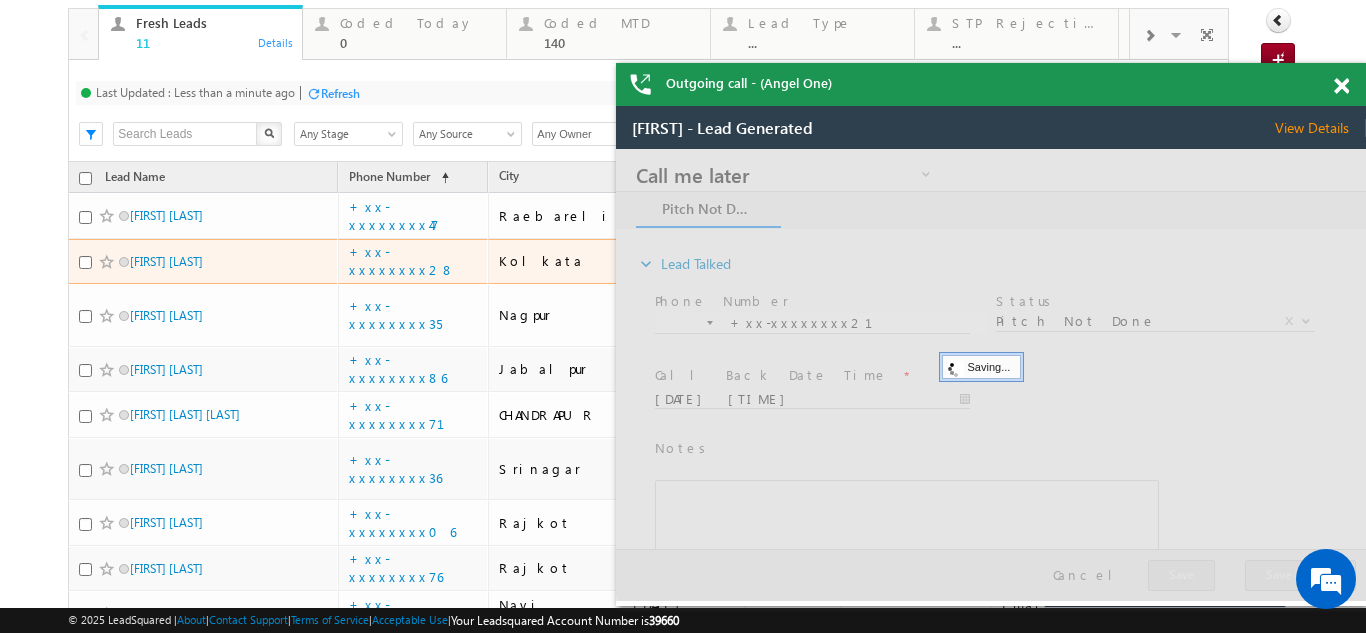 scroll, scrollTop: 0, scrollLeft: 0, axis: both 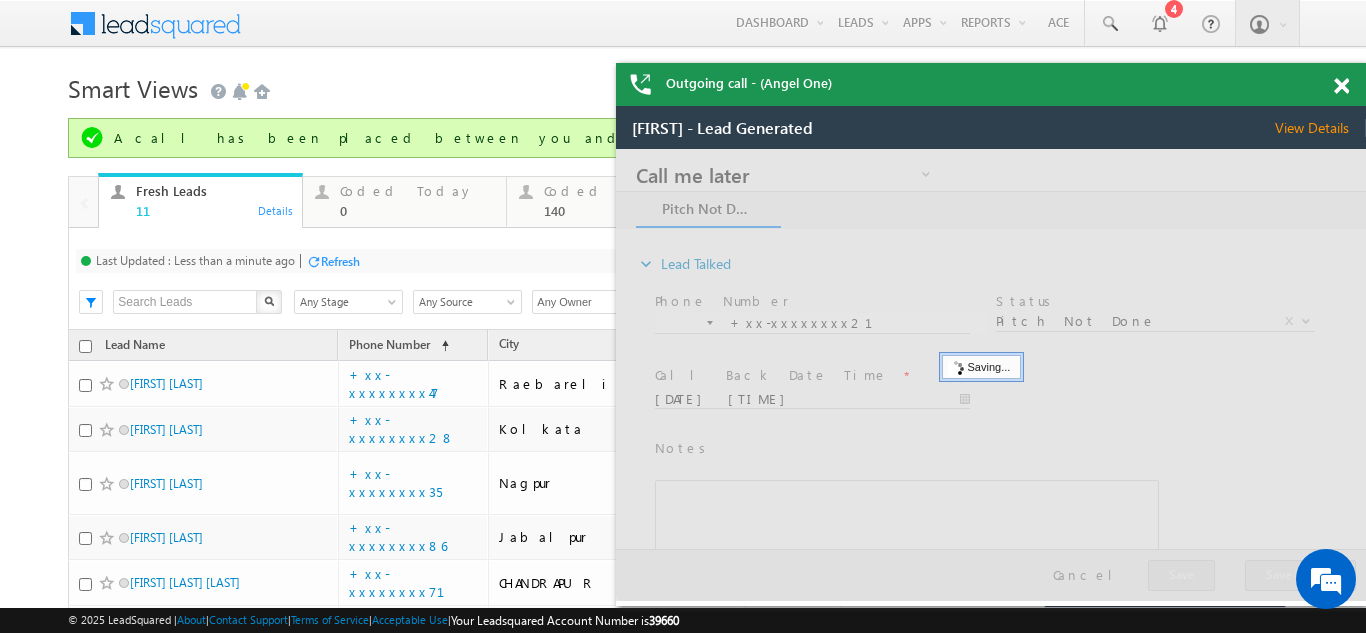 click on "Coded Today" at bounding box center [417, 191] 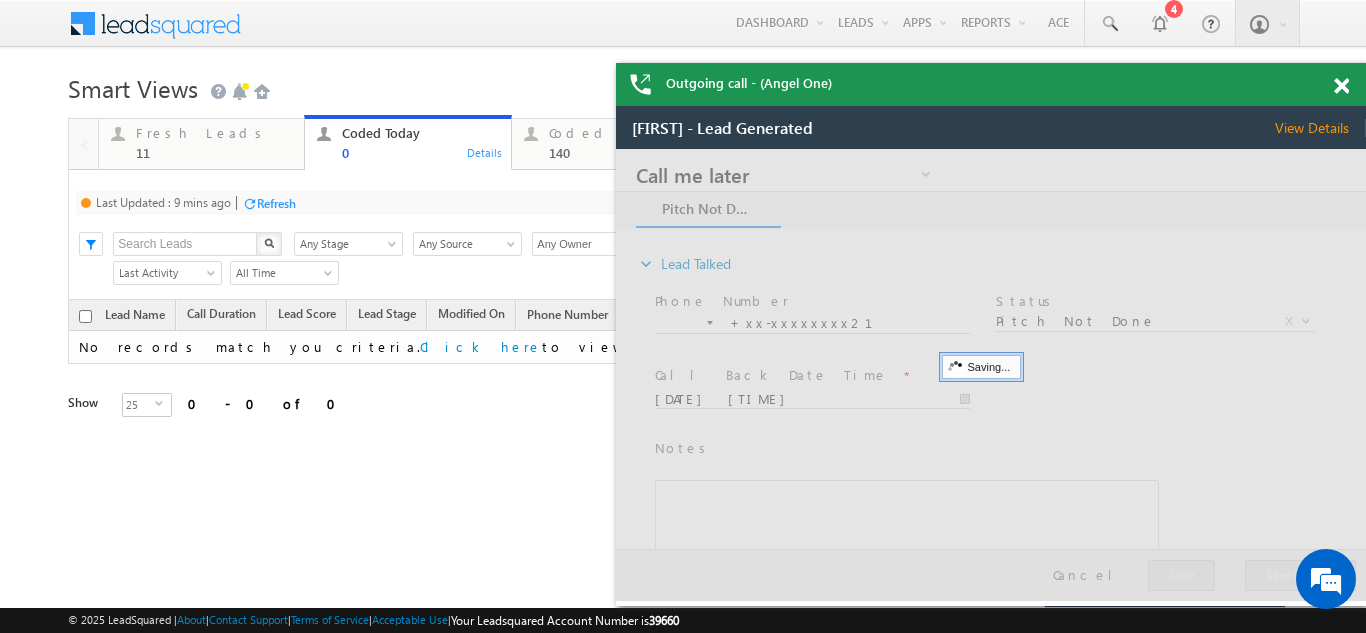 click on "Refresh" at bounding box center (276, 203) 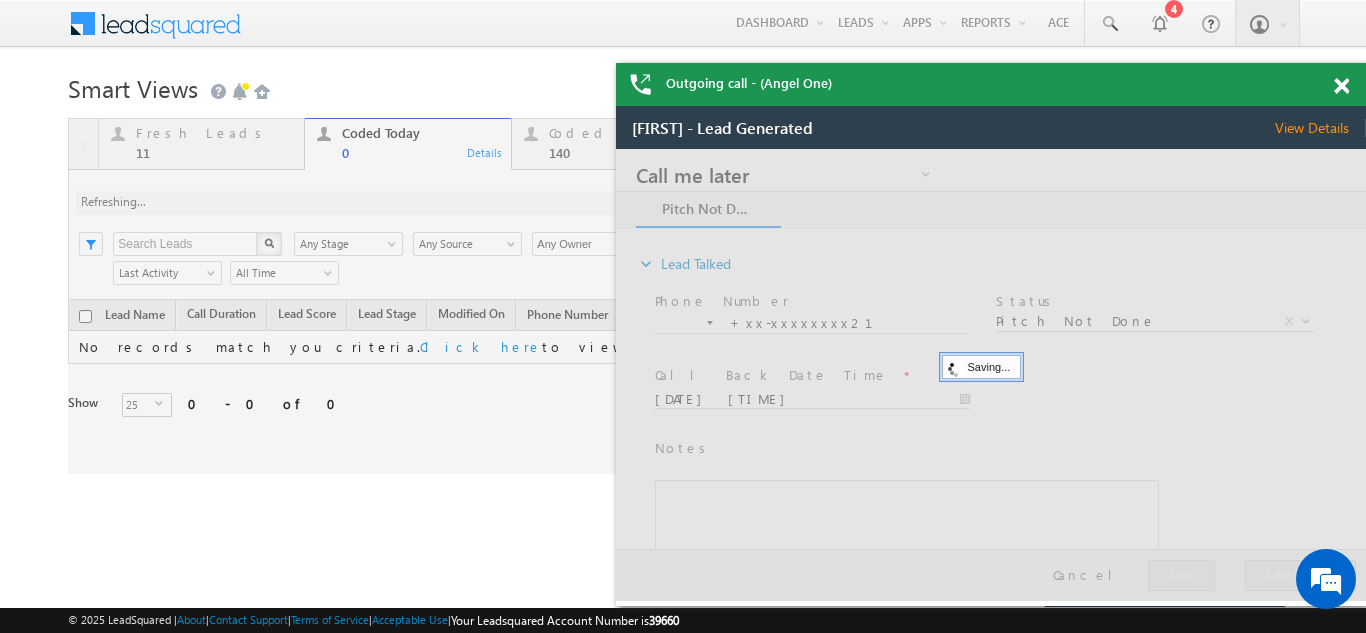 click on "View Details" at bounding box center [1320, 128] 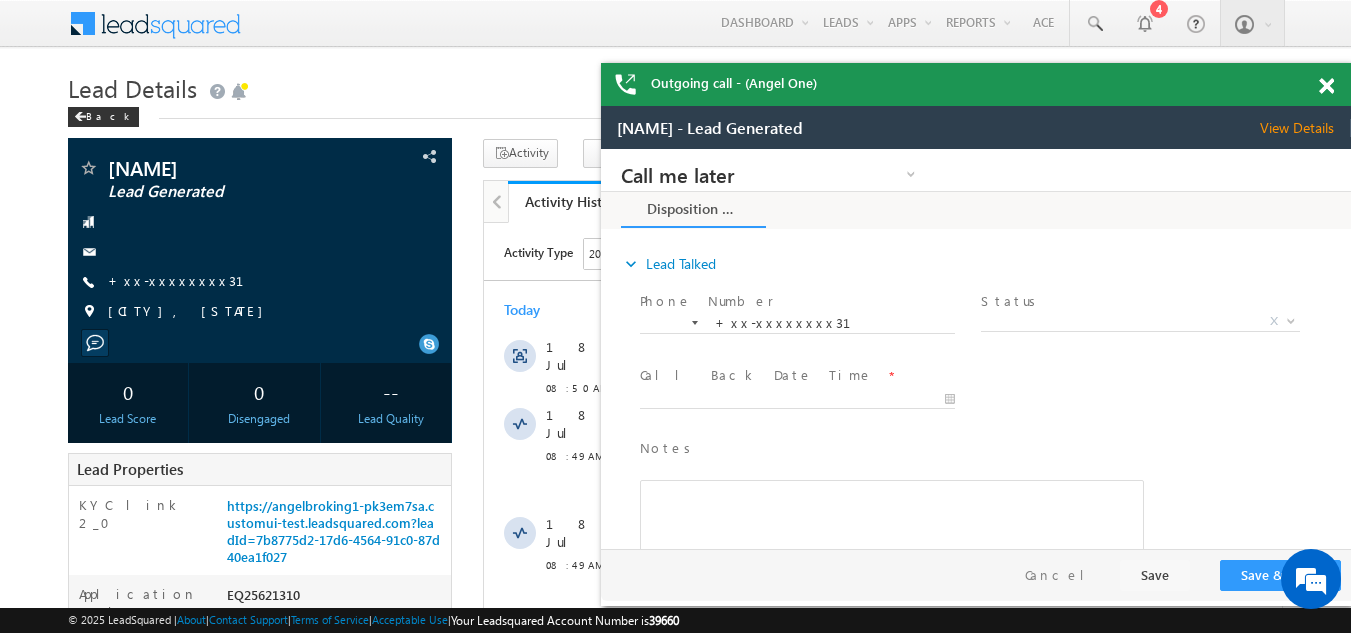 scroll, scrollTop: 0, scrollLeft: 0, axis: both 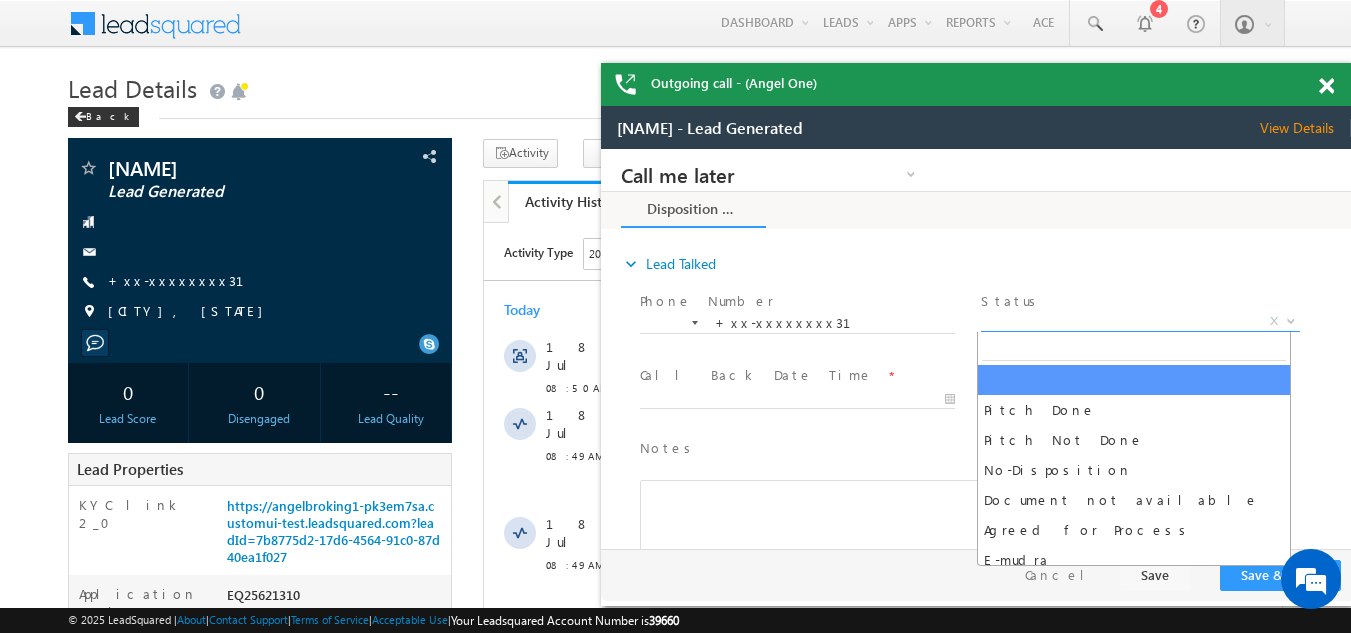 click on "X" at bounding box center [1140, 322] 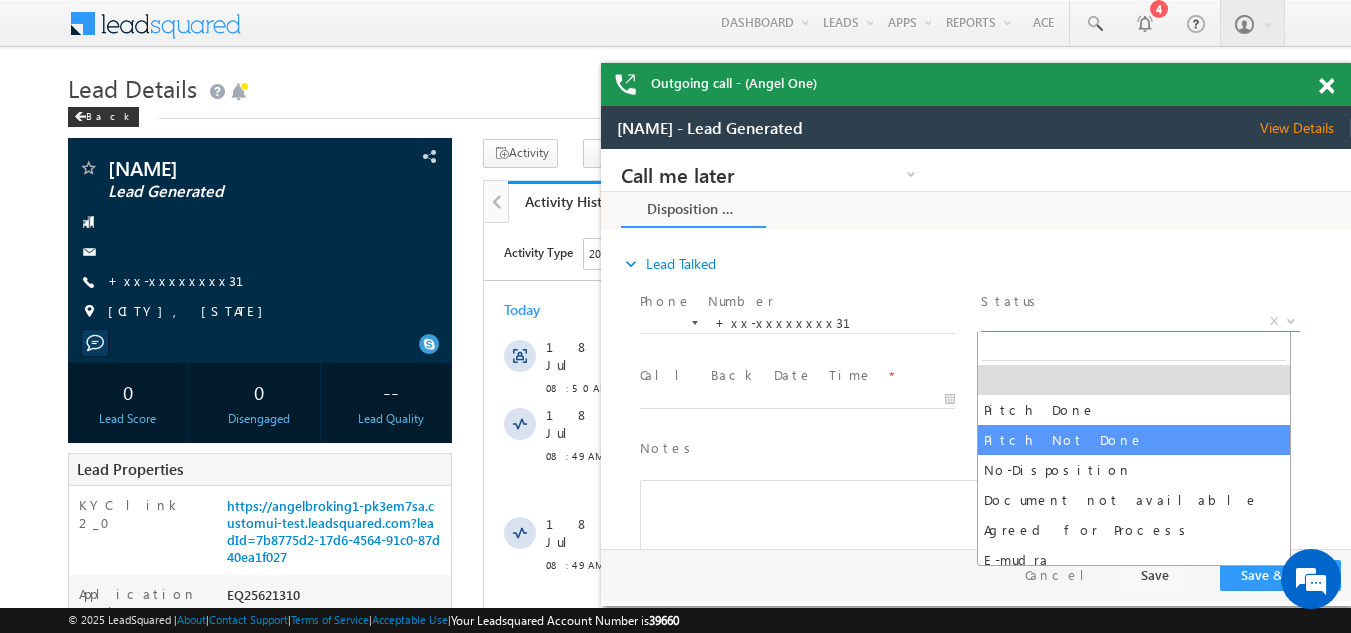 select on "Pitch Not Done" 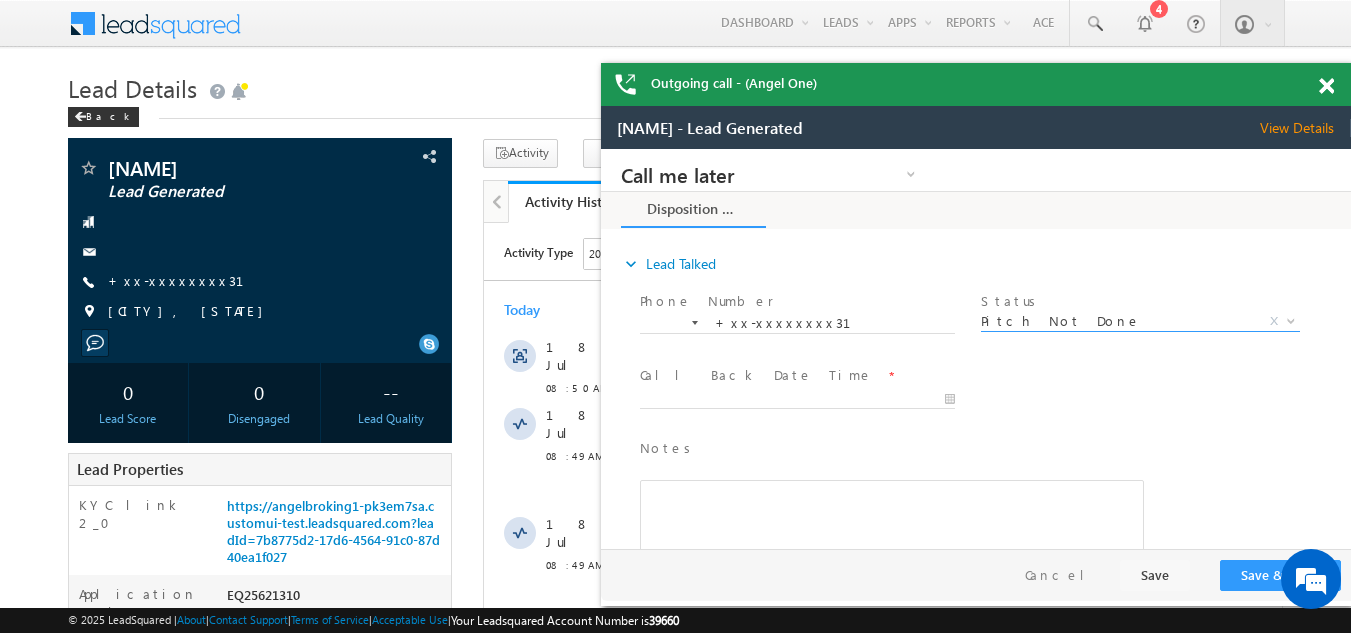 click at bounding box center (806, 400) 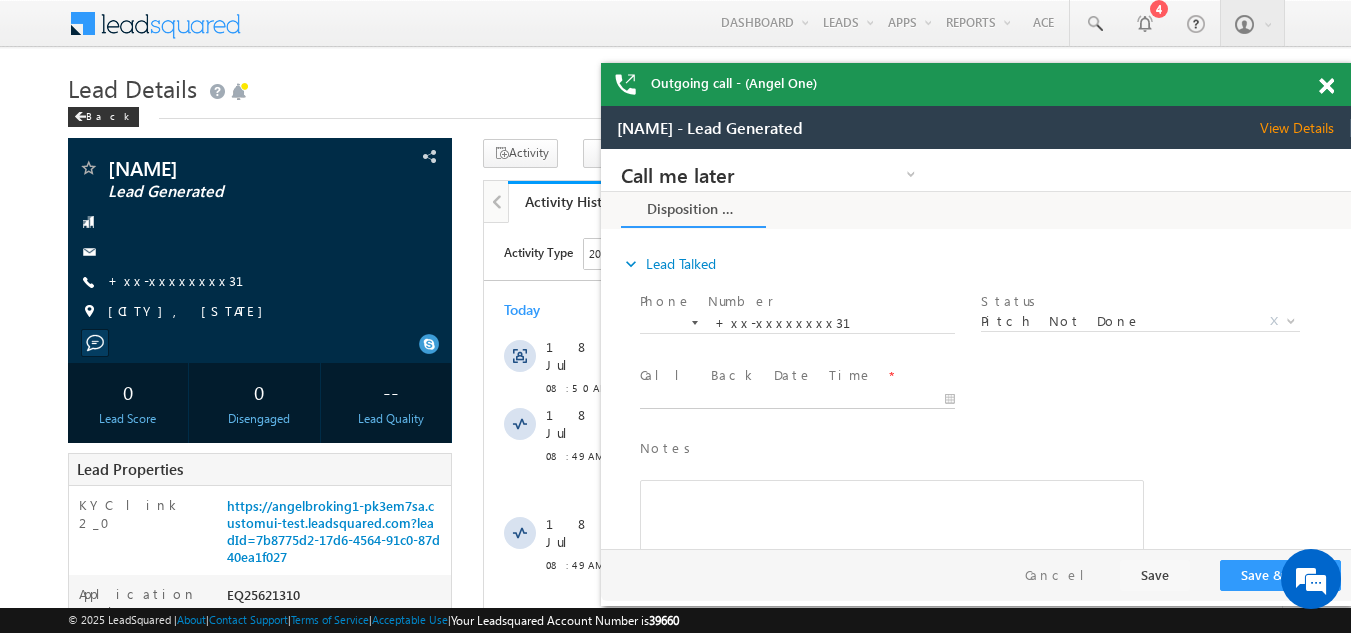 type on "07/18/25 9:22 AM" 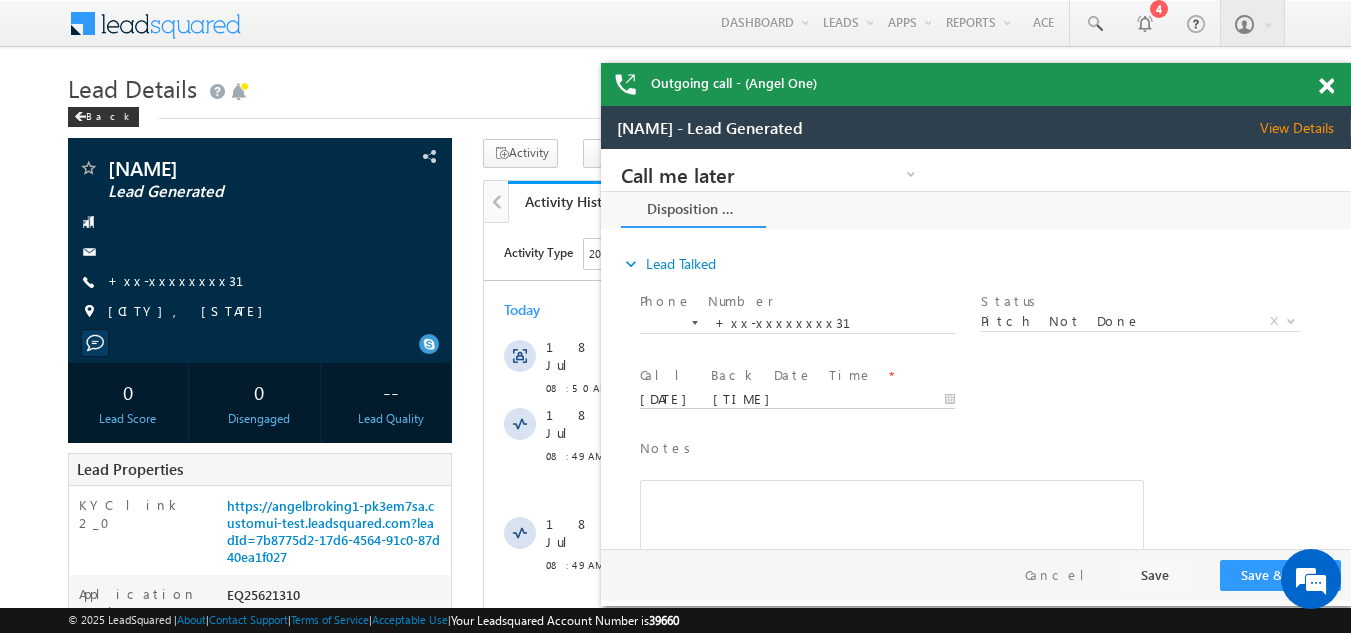 click on "07/18/25 9:22 AM" at bounding box center (797, 400) 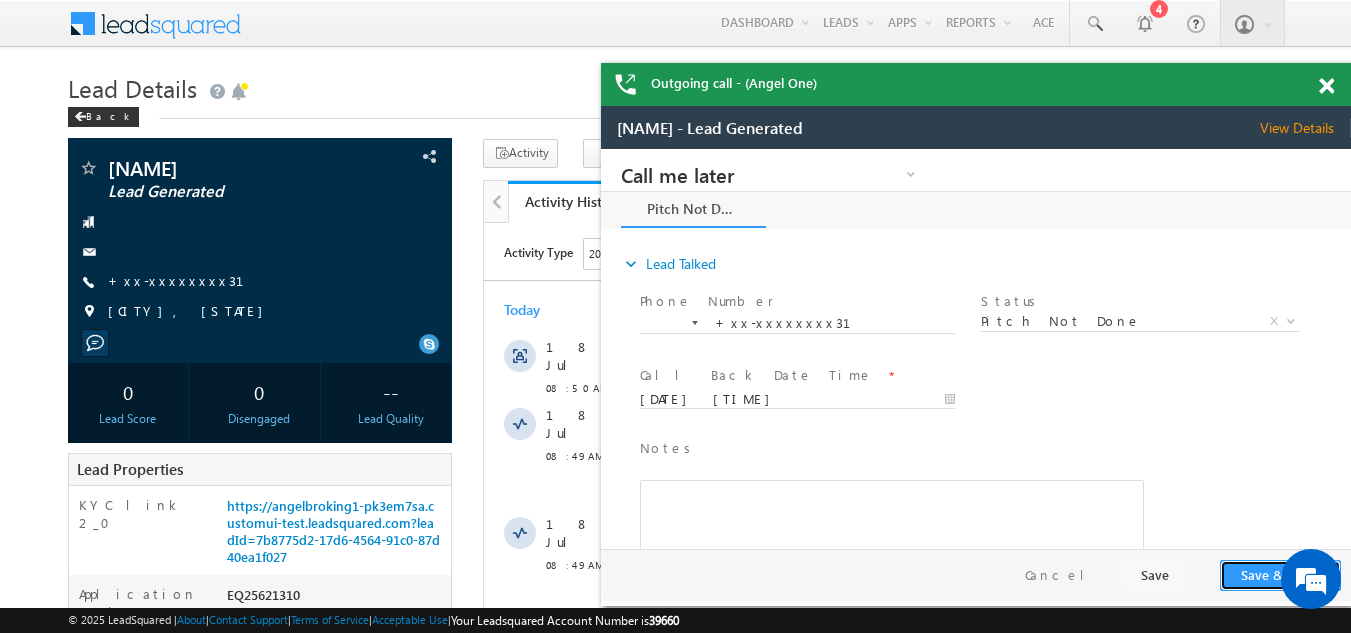click on "Save & Close" at bounding box center (1280, 575) 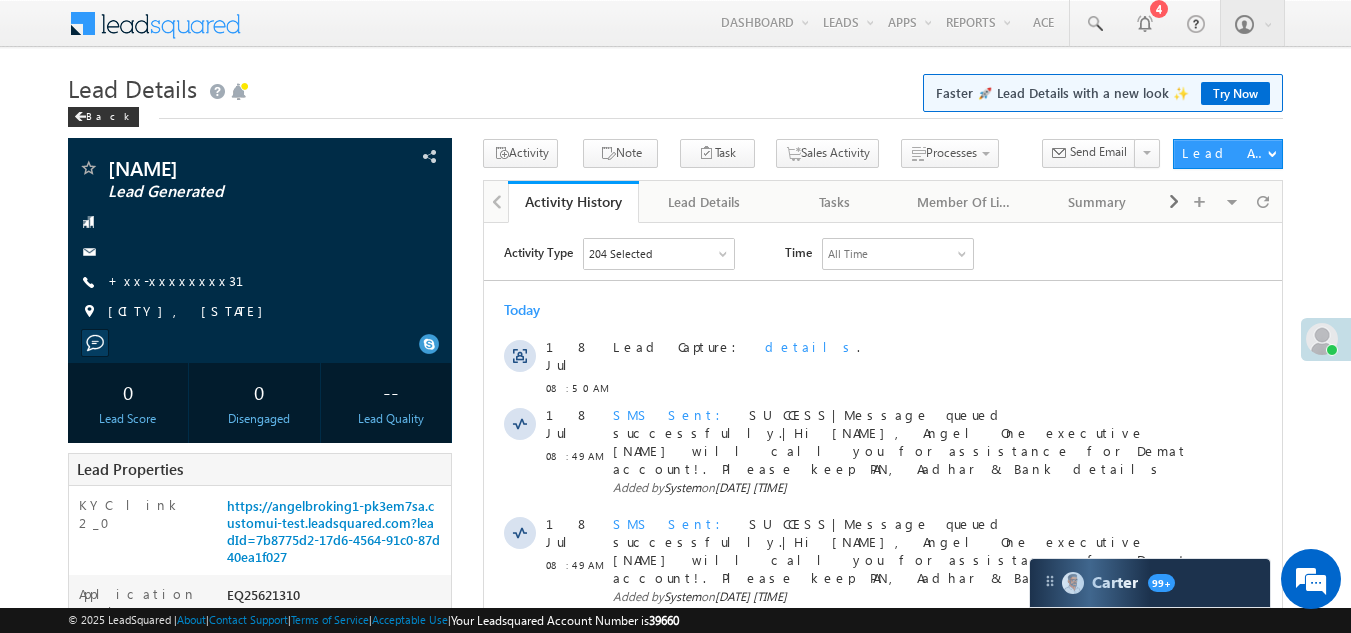 scroll, scrollTop: 0, scrollLeft: 0, axis: both 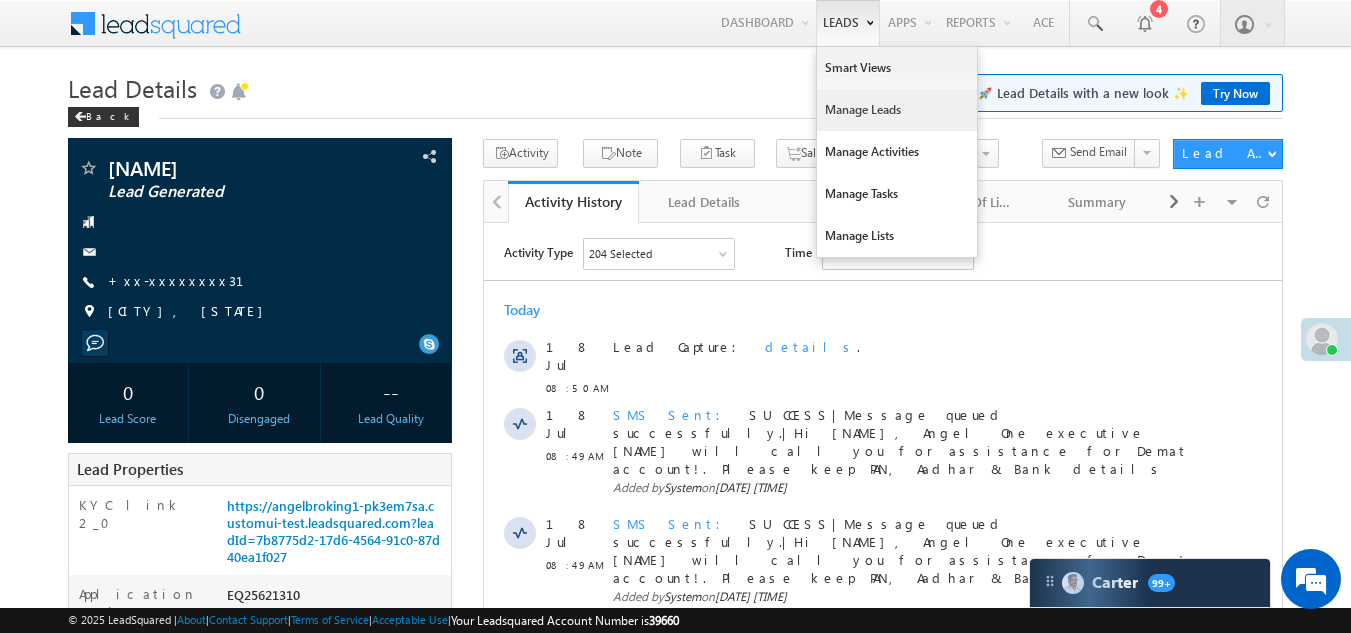 click on "Manage Leads" at bounding box center (897, 110) 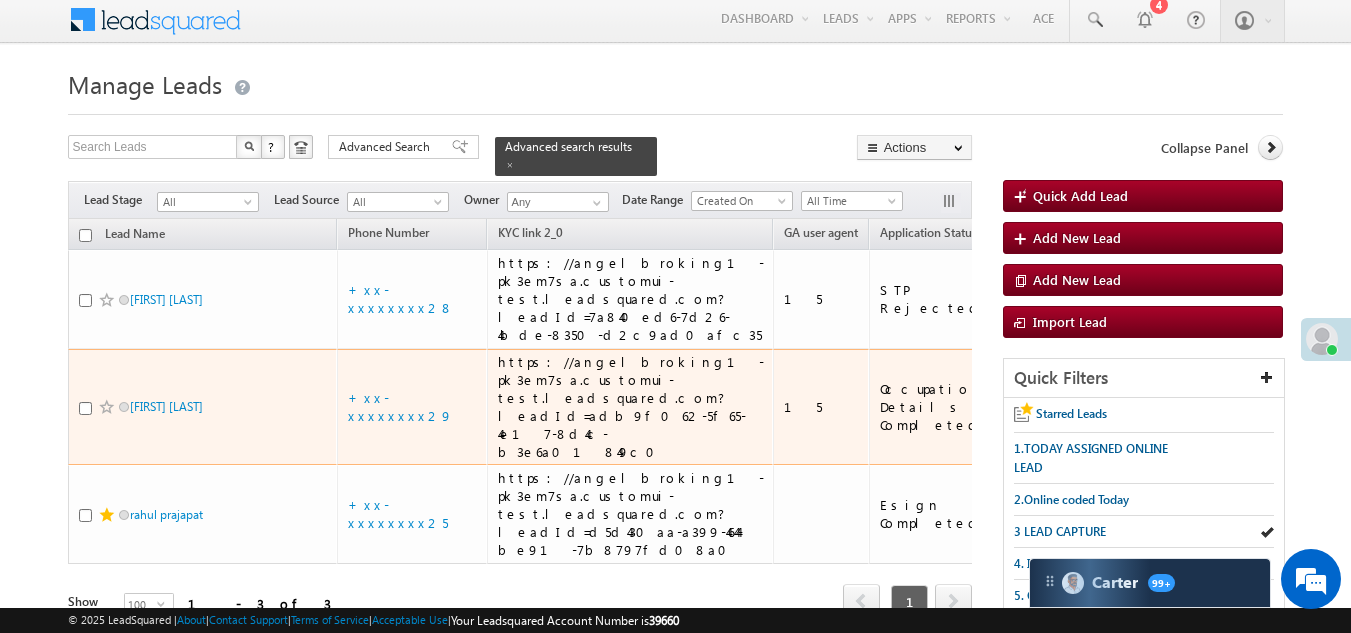 scroll, scrollTop: 0, scrollLeft: 0, axis: both 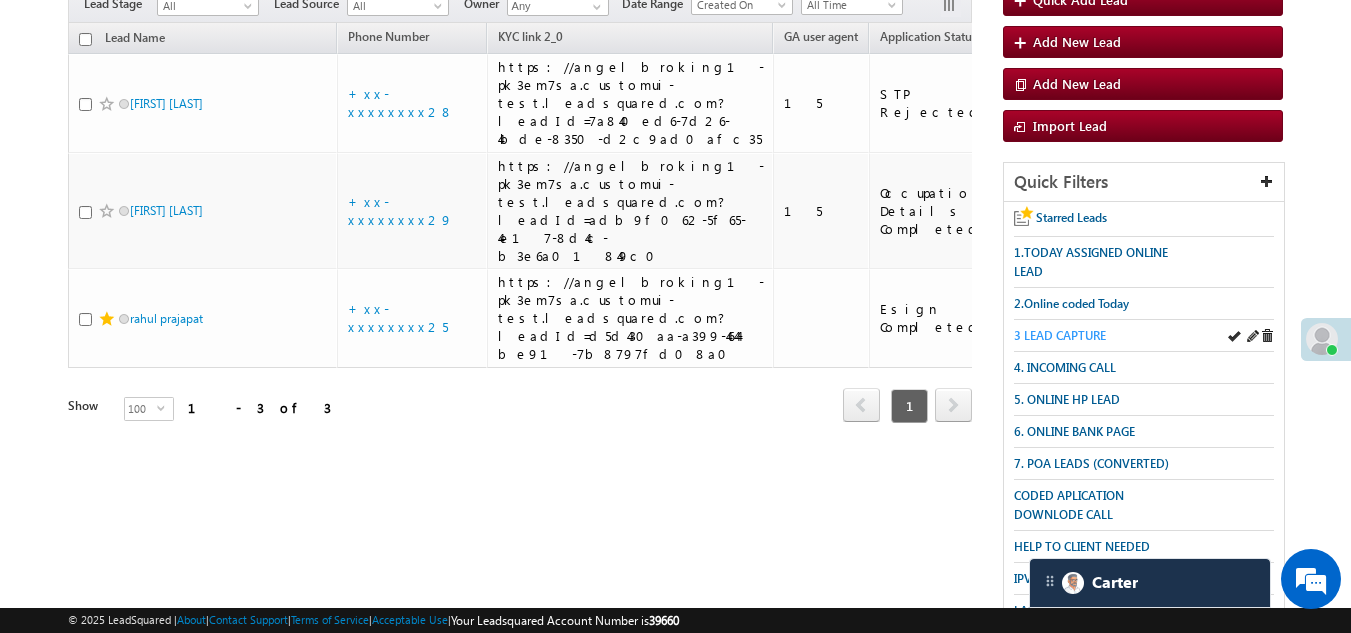 click on "3 LEAD CAPTURE" at bounding box center [1060, 335] 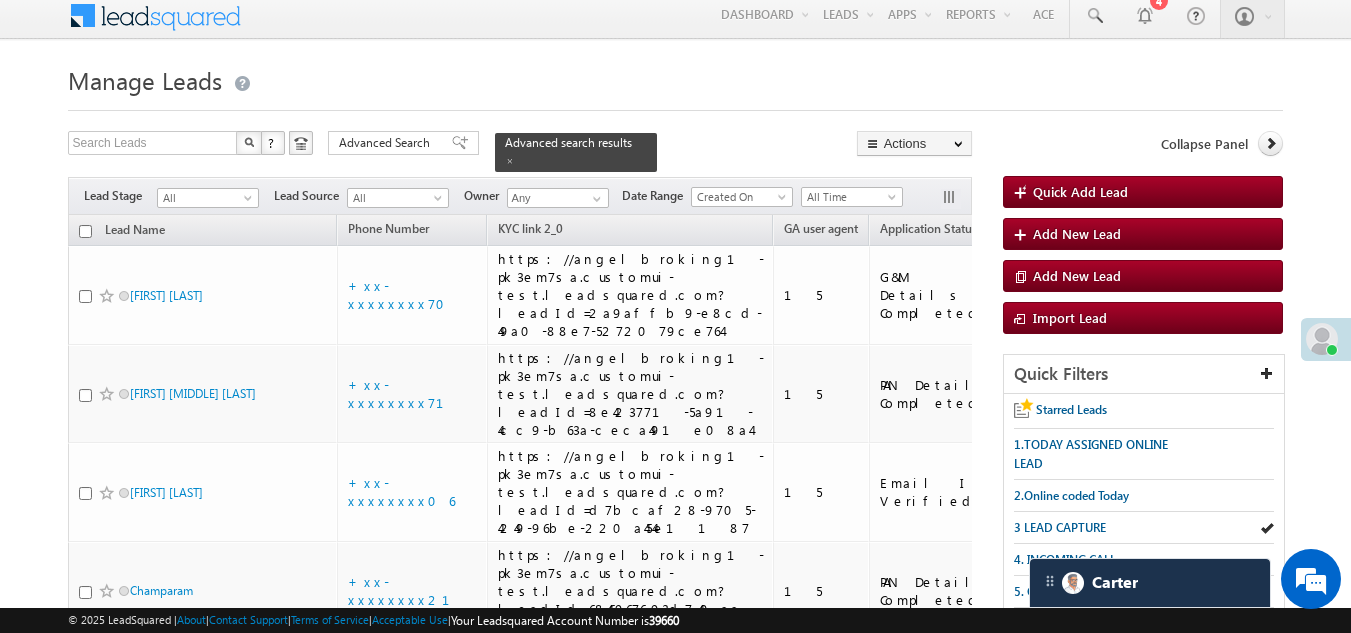 scroll, scrollTop: 0, scrollLeft: 0, axis: both 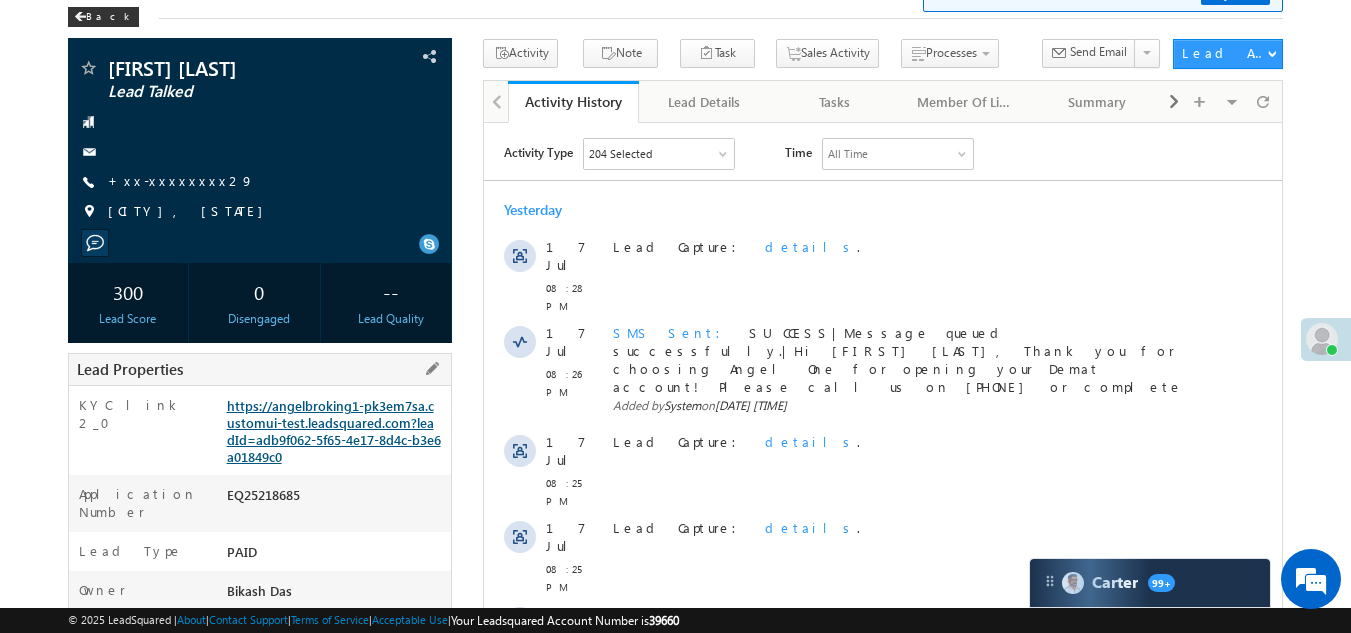 click on "https://angelbroking1-pk3em7sa.customui-test.leadsquared.com?leadId=adb9f062-5f65-4e17-8d4c-b3e6a01849c0" at bounding box center (334, 431) 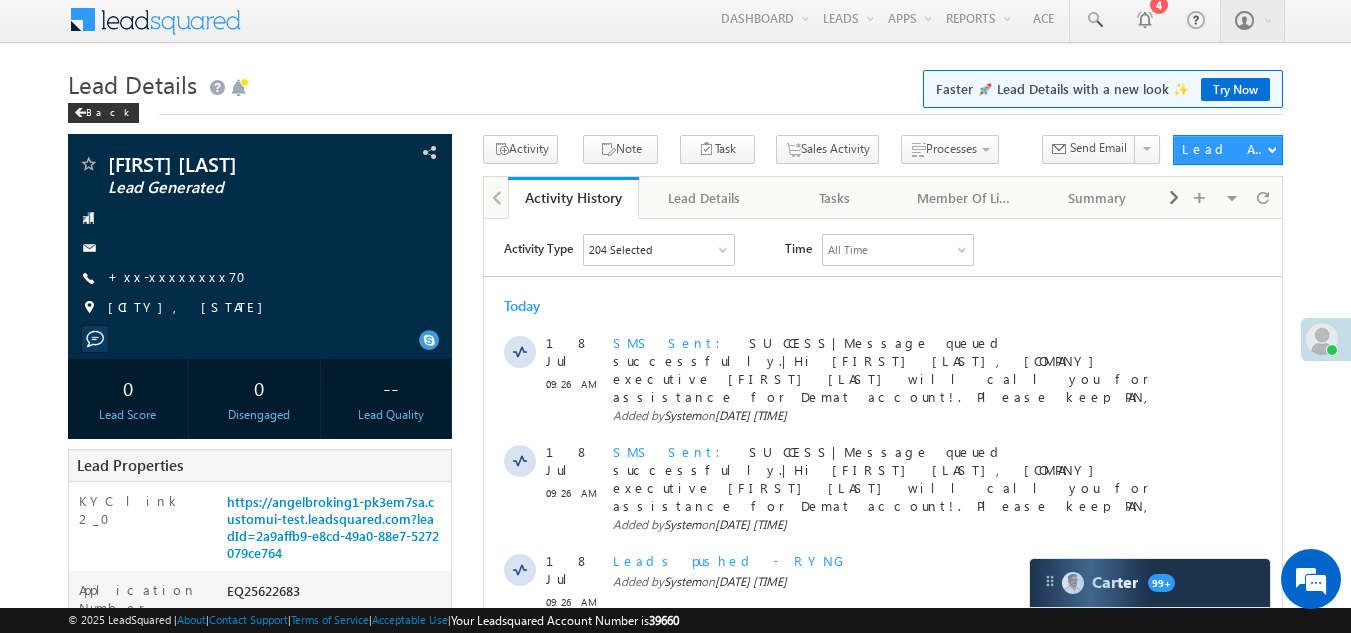 scroll, scrollTop: 0, scrollLeft: 0, axis: both 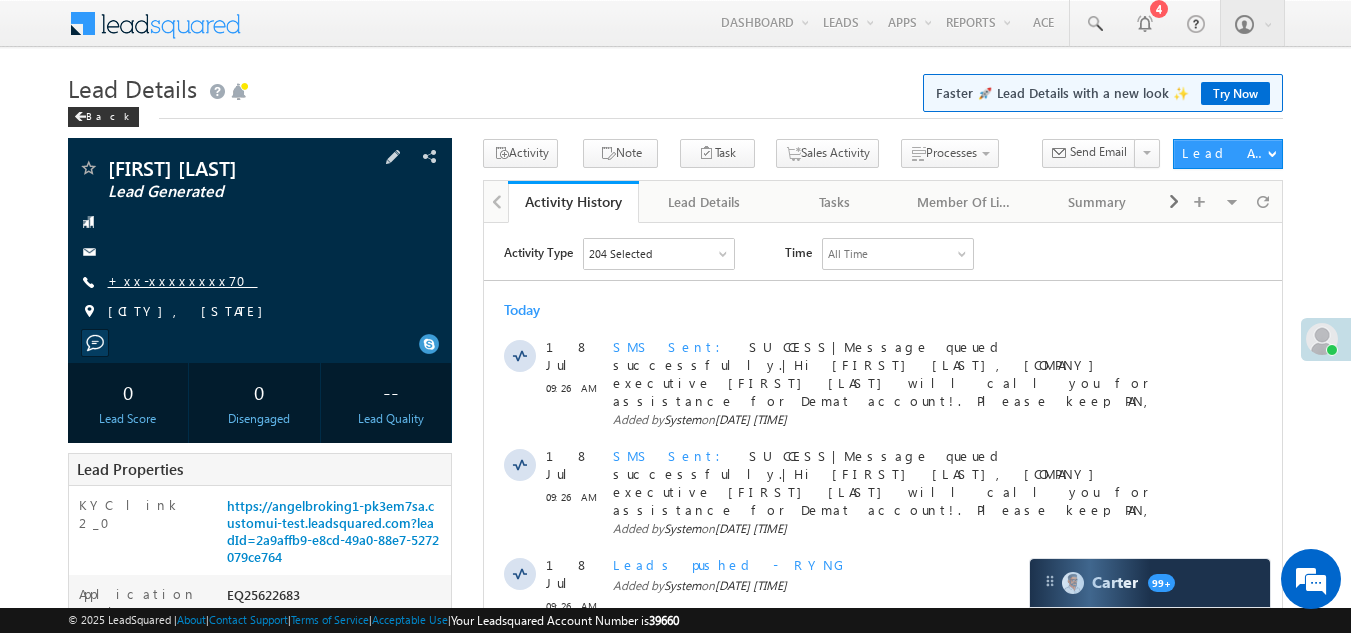 click on "+xx-xxxxxxxx70" at bounding box center [183, 280] 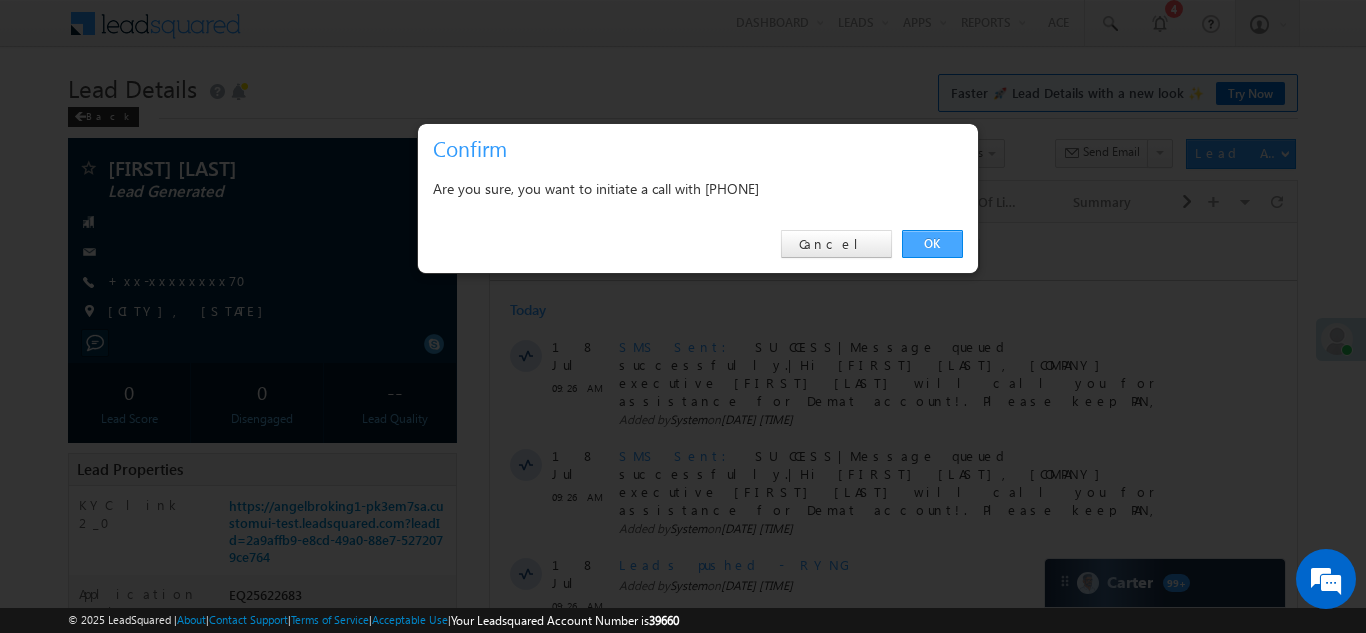 click on "OK" at bounding box center (932, 244) 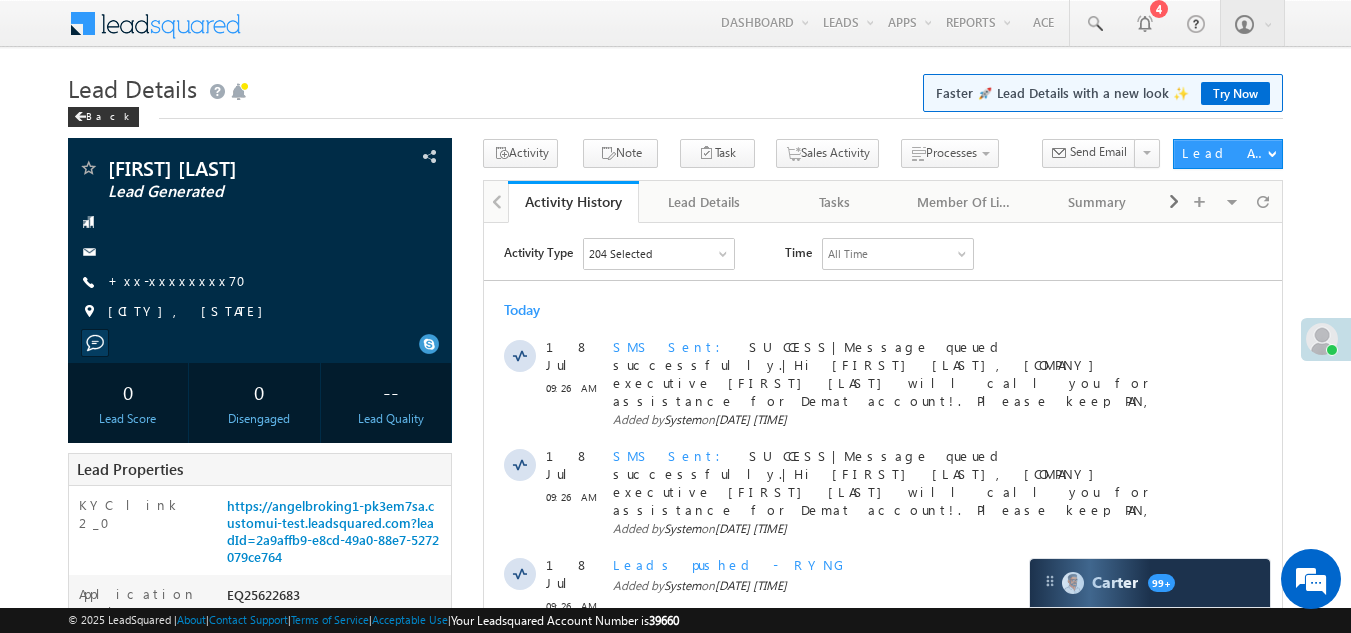 scroll, scrollTop: 0, scrollLeft: 0, axis: both 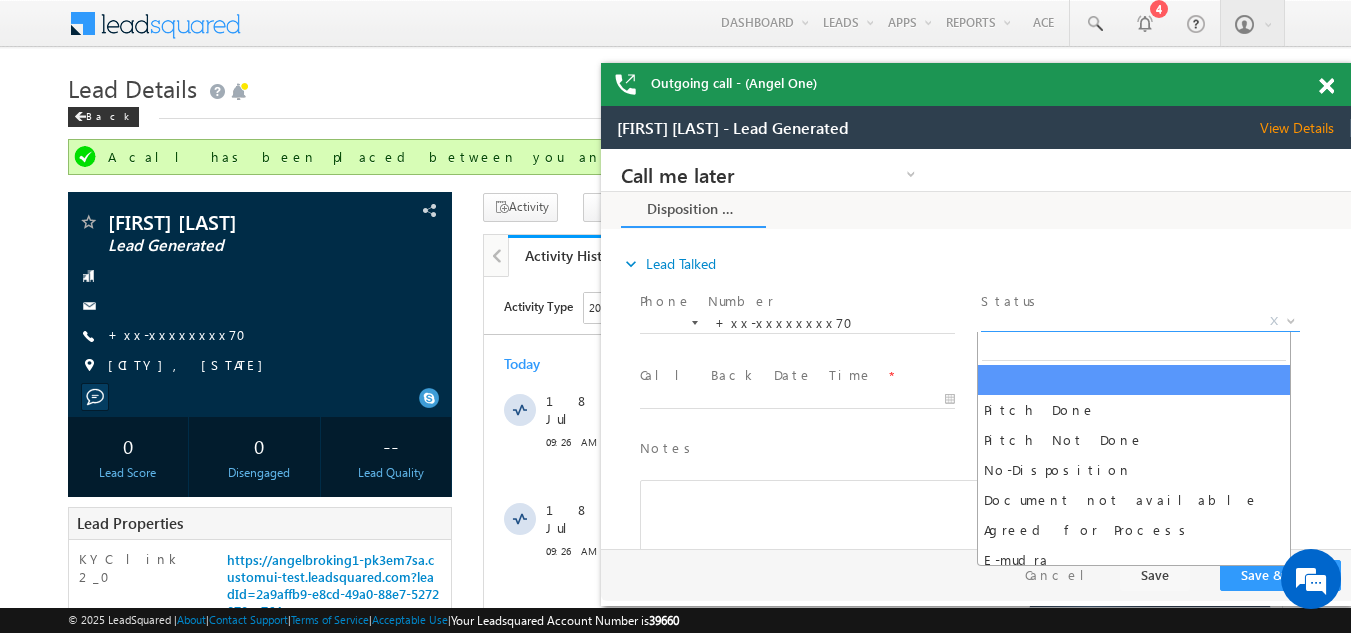 click on "X" at bounding box center (1140, 322) 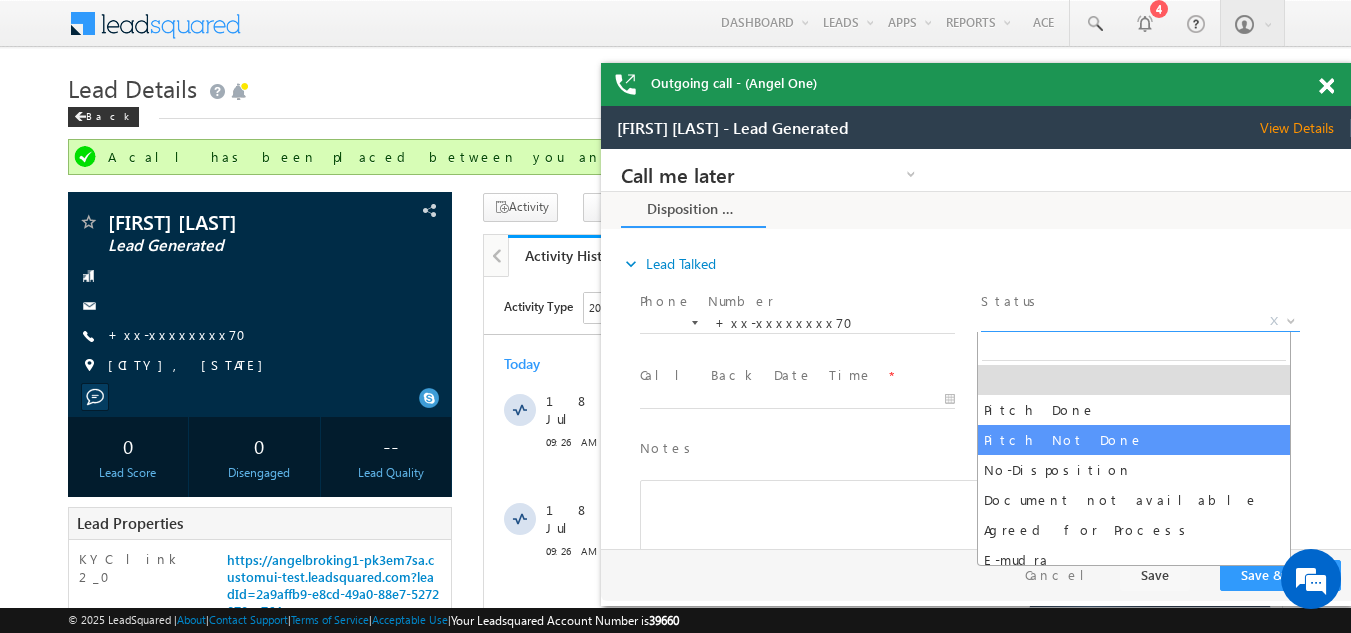 select on "Pitch Not Done" 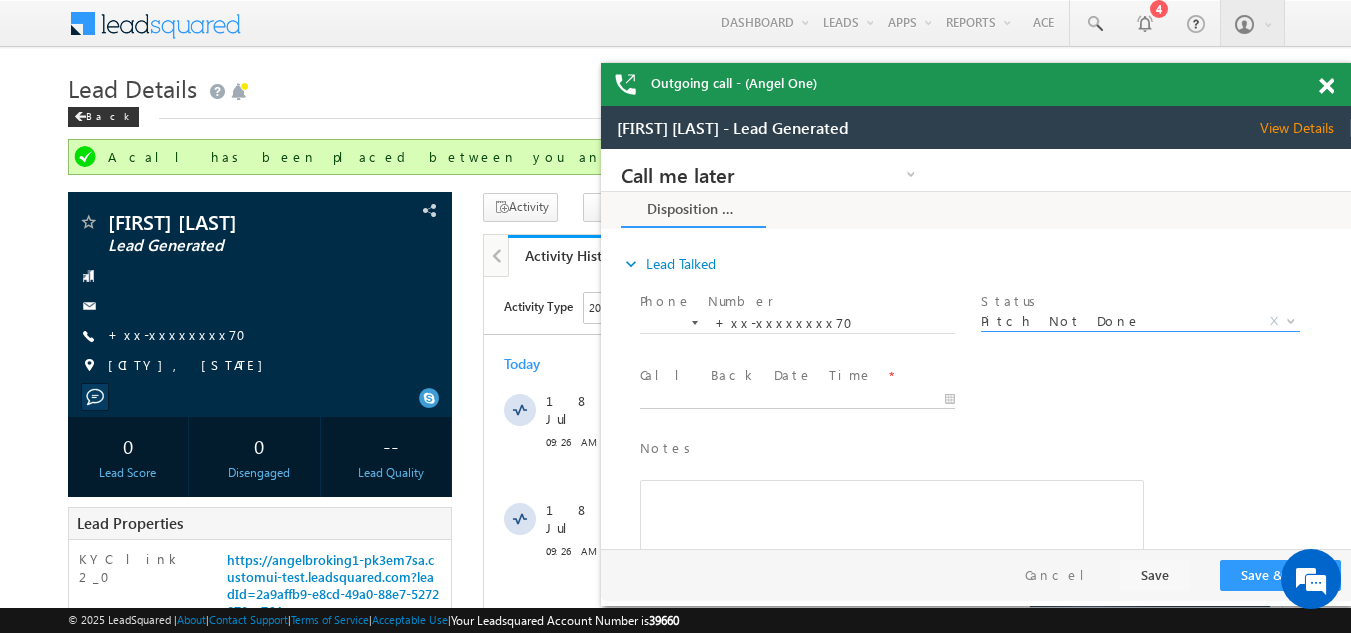 type on "07/18/25 9:48 AM" 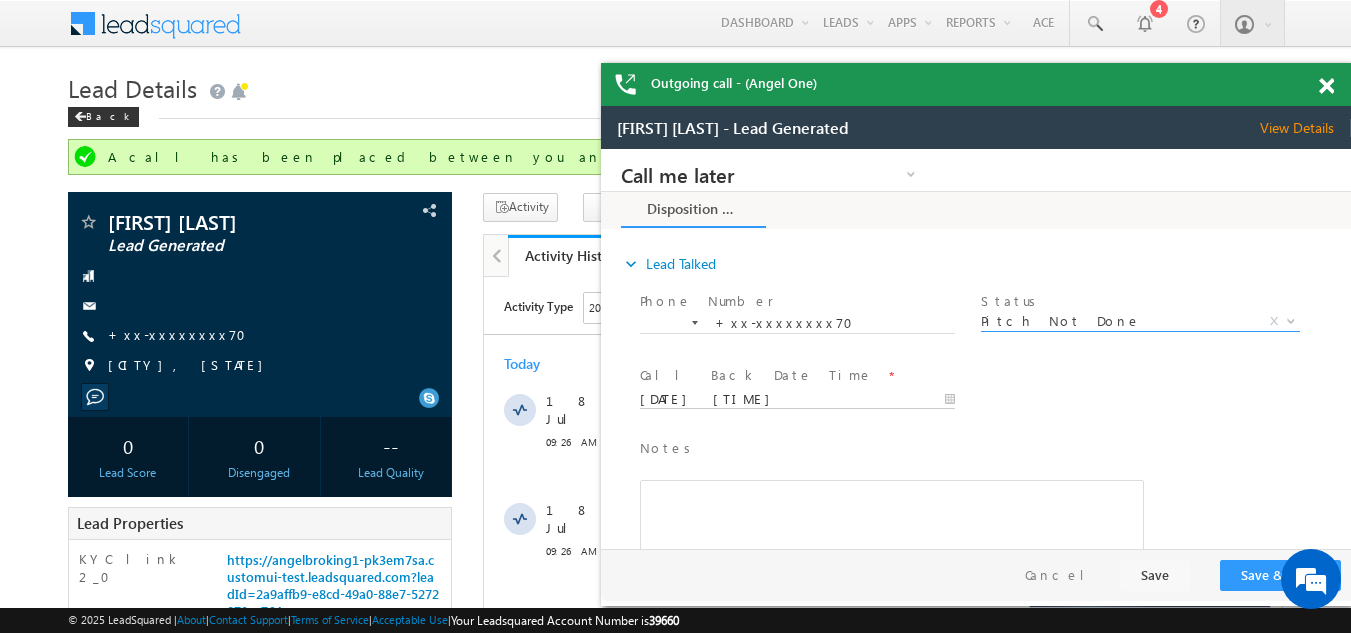 click on "07/18/25 9:48 AM" at bounding box center (797, 400) 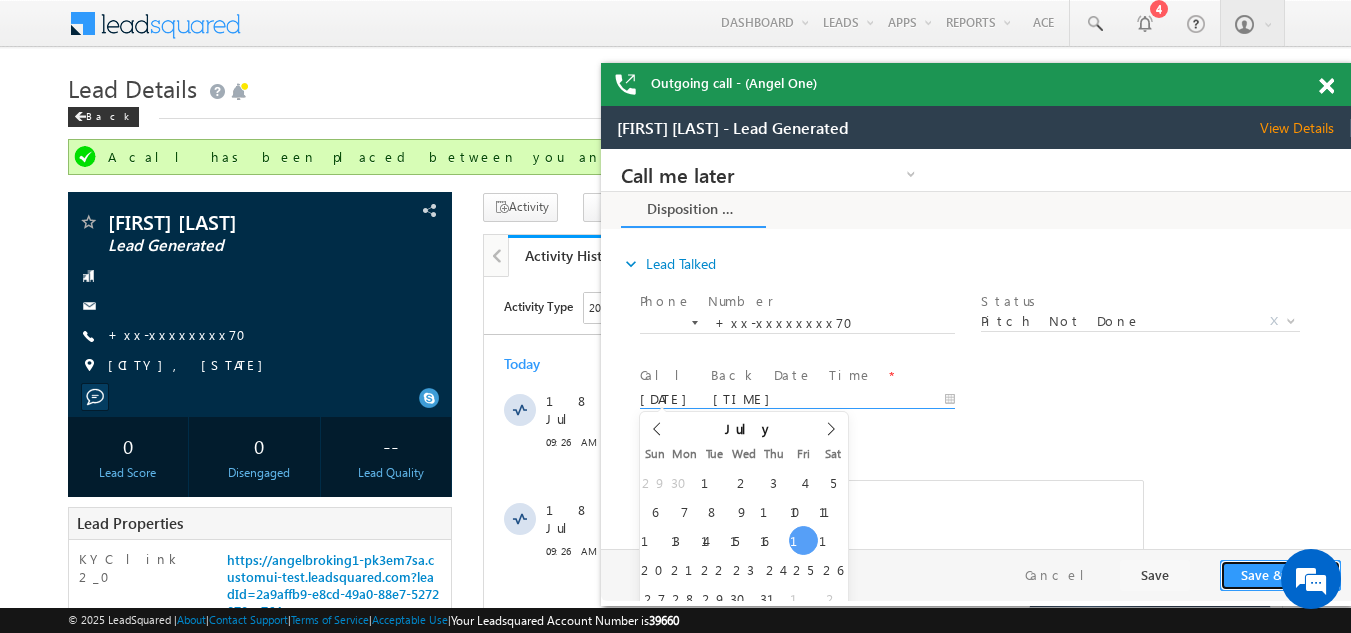 click on "Save & Close" at bounding box center (1280, 575) 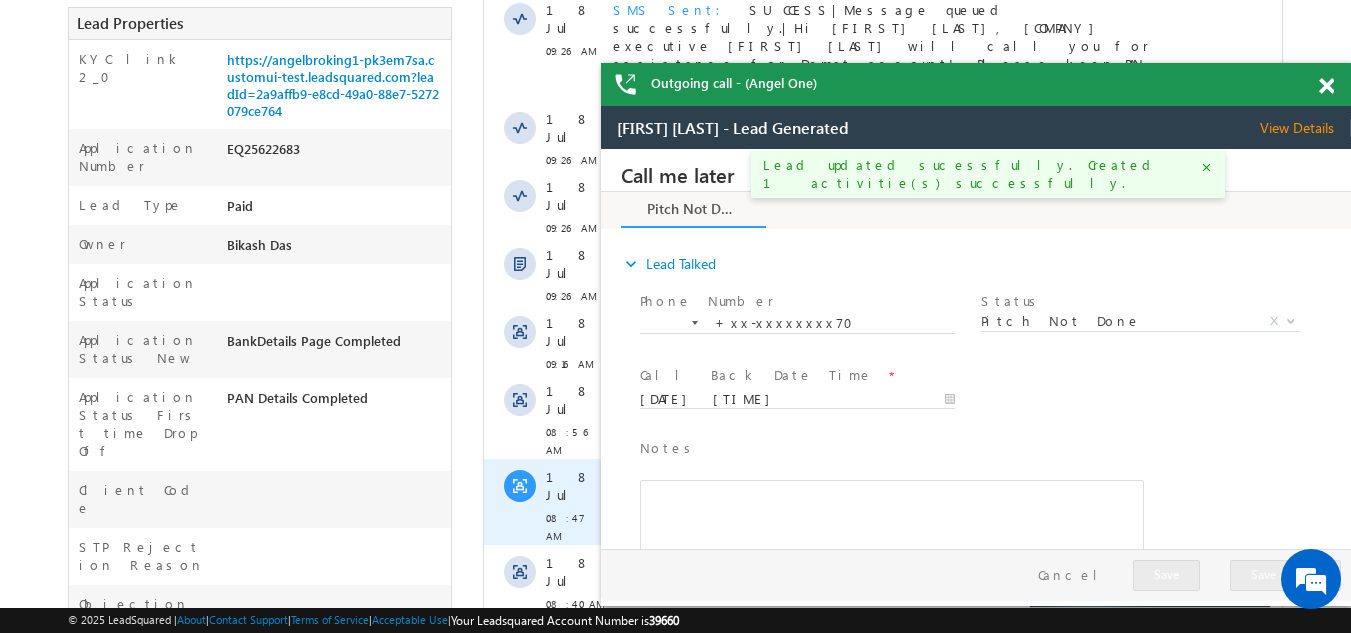 scroll, scrollTop: 600, scrollLeft: 0, axis: vertical 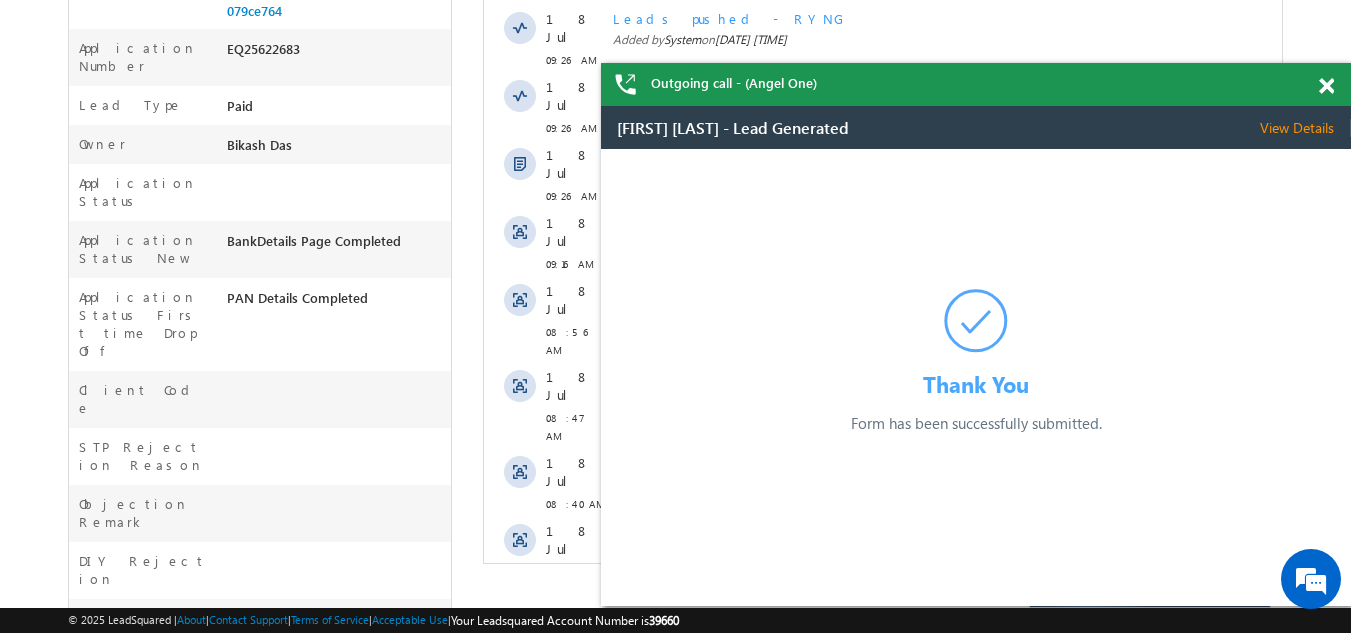 click on "Show More" at bounding box center (883, 616) 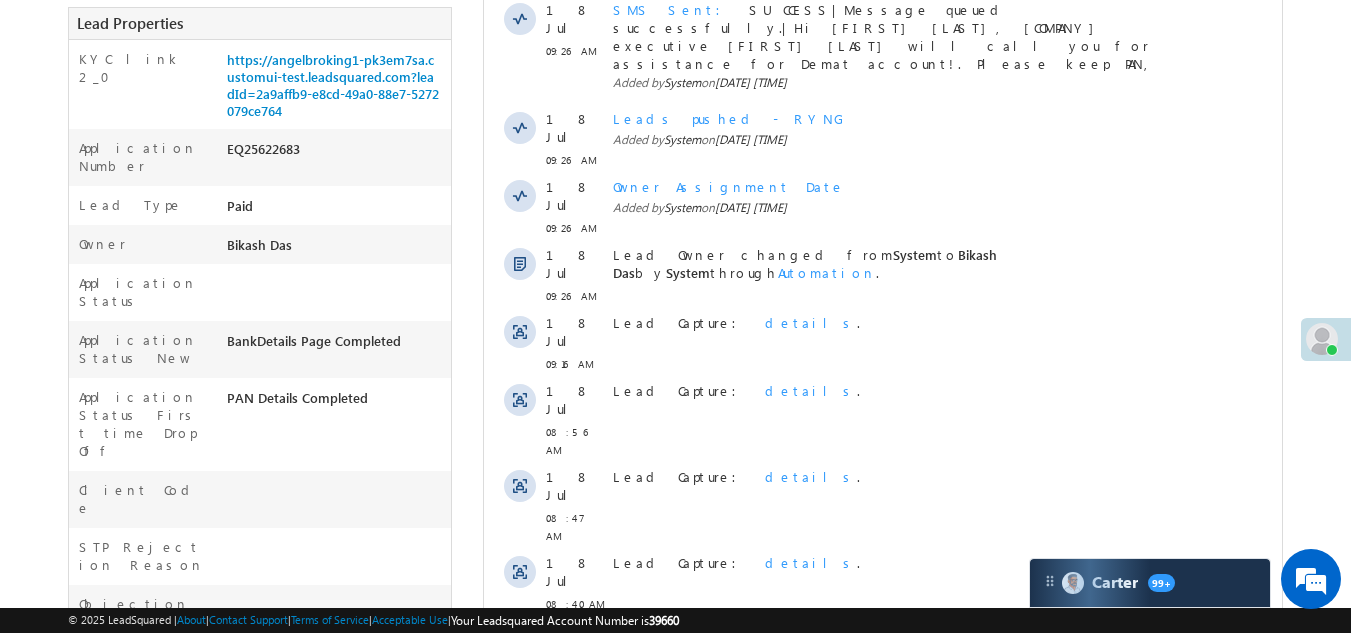 scroll, scrollTop: 400, scrollLeft: 0, axis: vertical 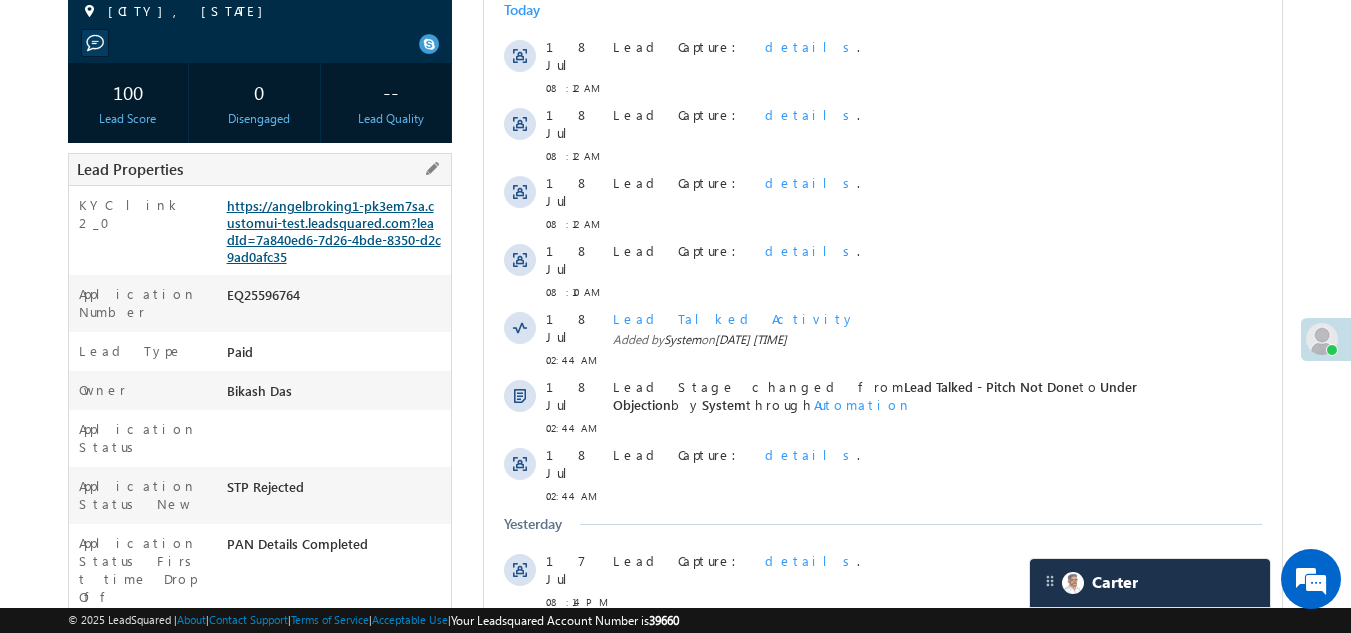 click on "https://angelbroking1-pk3em7sa.customui-test.leadsquared.com?leadId=7a840ed6-7d26-4bde-8350-d2c9ad0afc35" at bounding box center (334, 231) 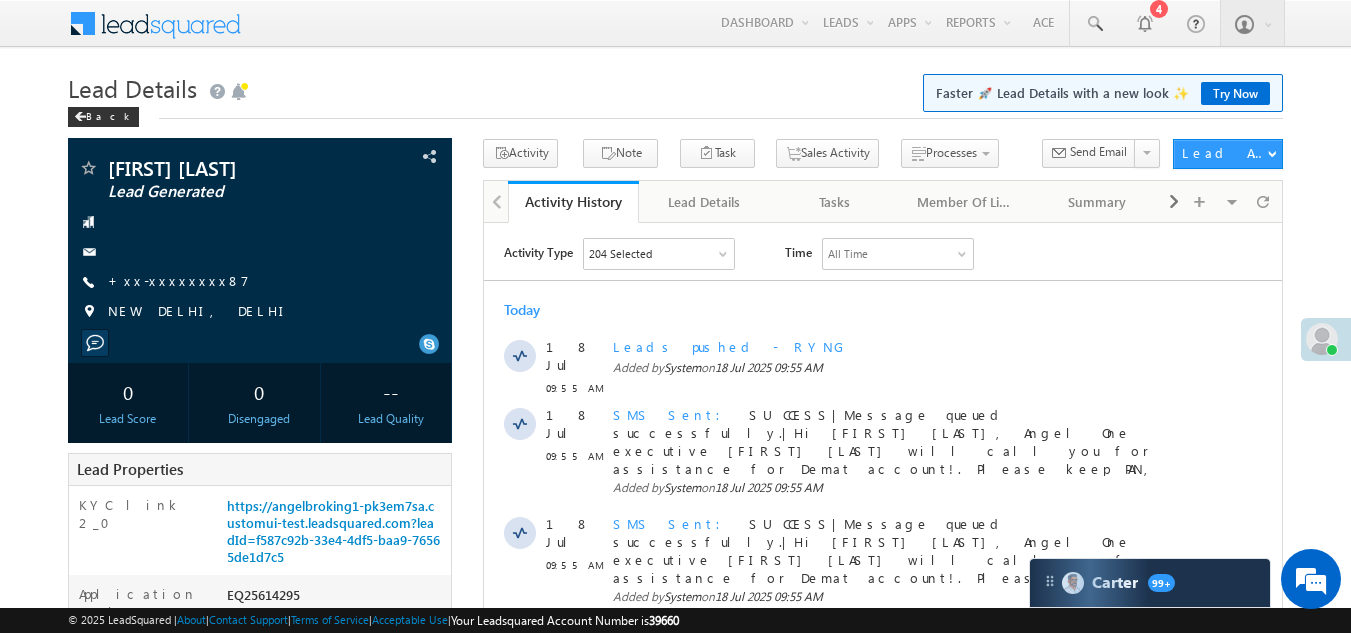 scroll, scrollTop: 0, scrollLeft: 0, axis: both 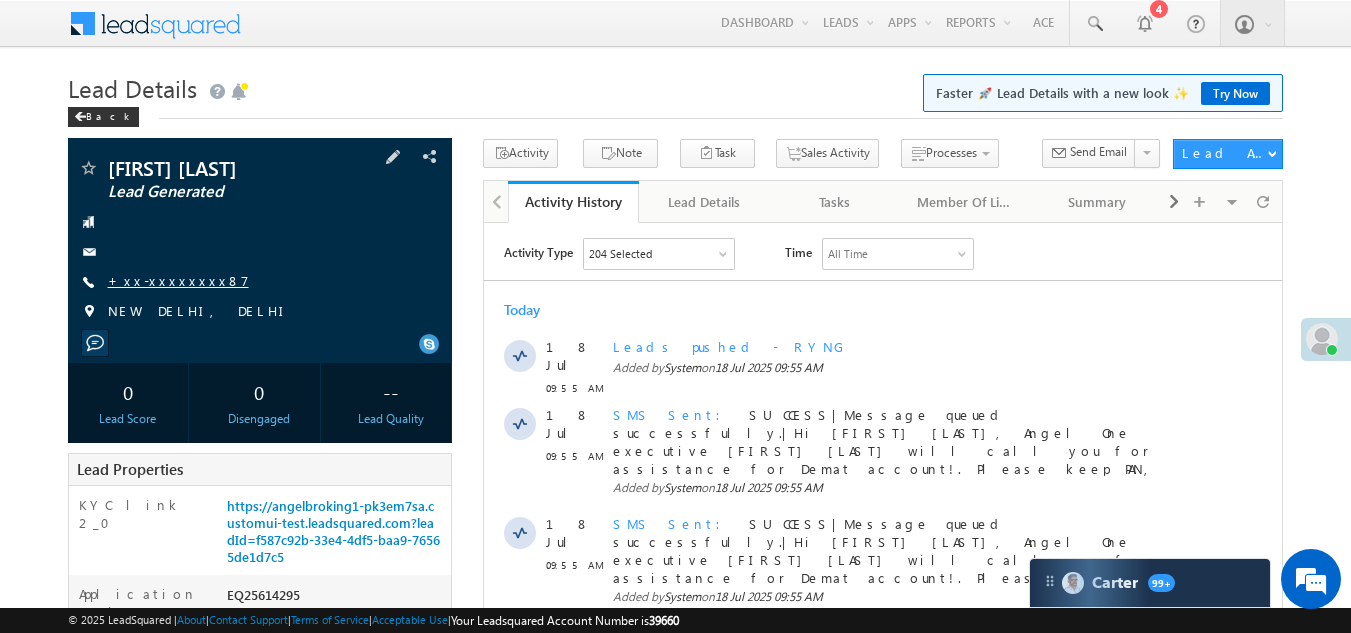 click on "+xx-xxxxxxxx87" at bounding box center (178, 280) 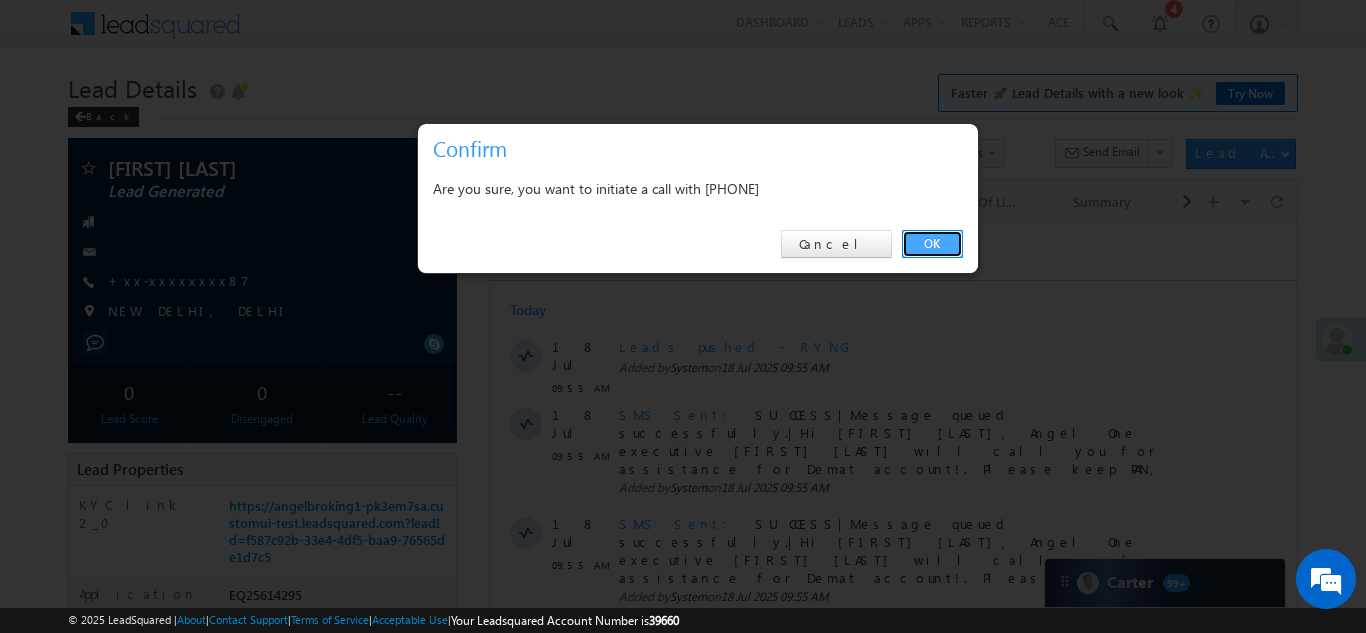 click on "OK" at bounding box center [932, 244] 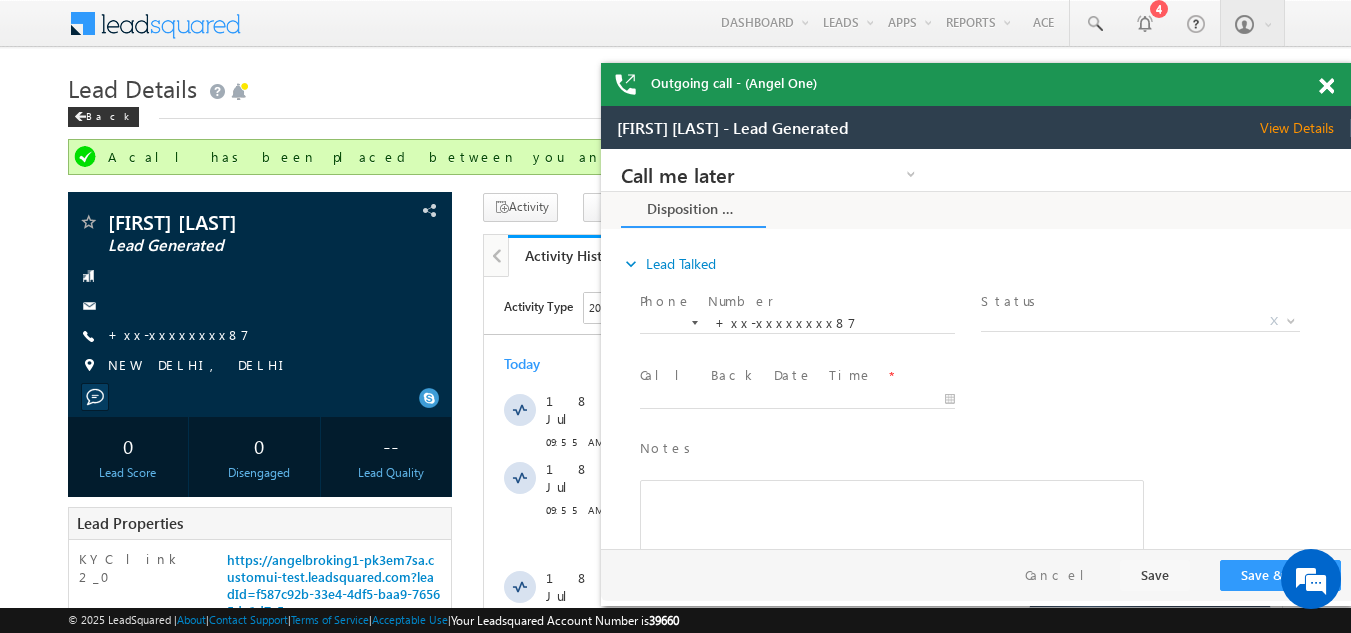 scroll, scrollTop: 0, scrollLeft: 0, axis: both 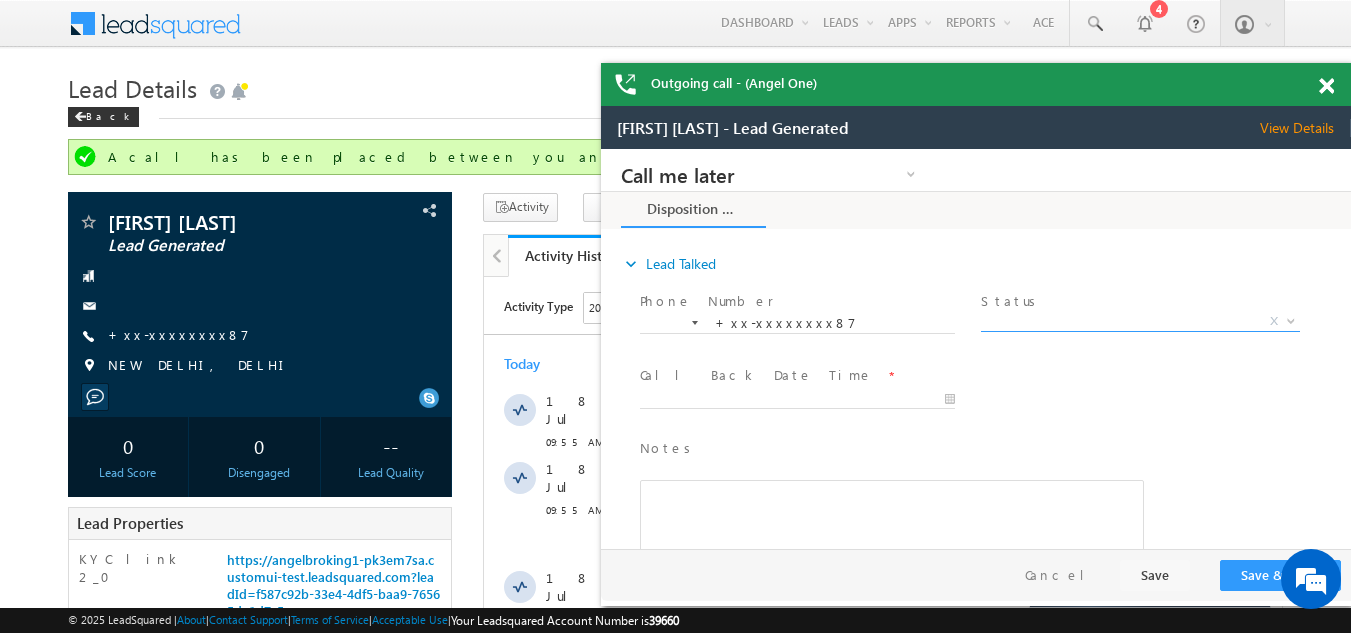 click on "X" at bounding box center (1140, 322) 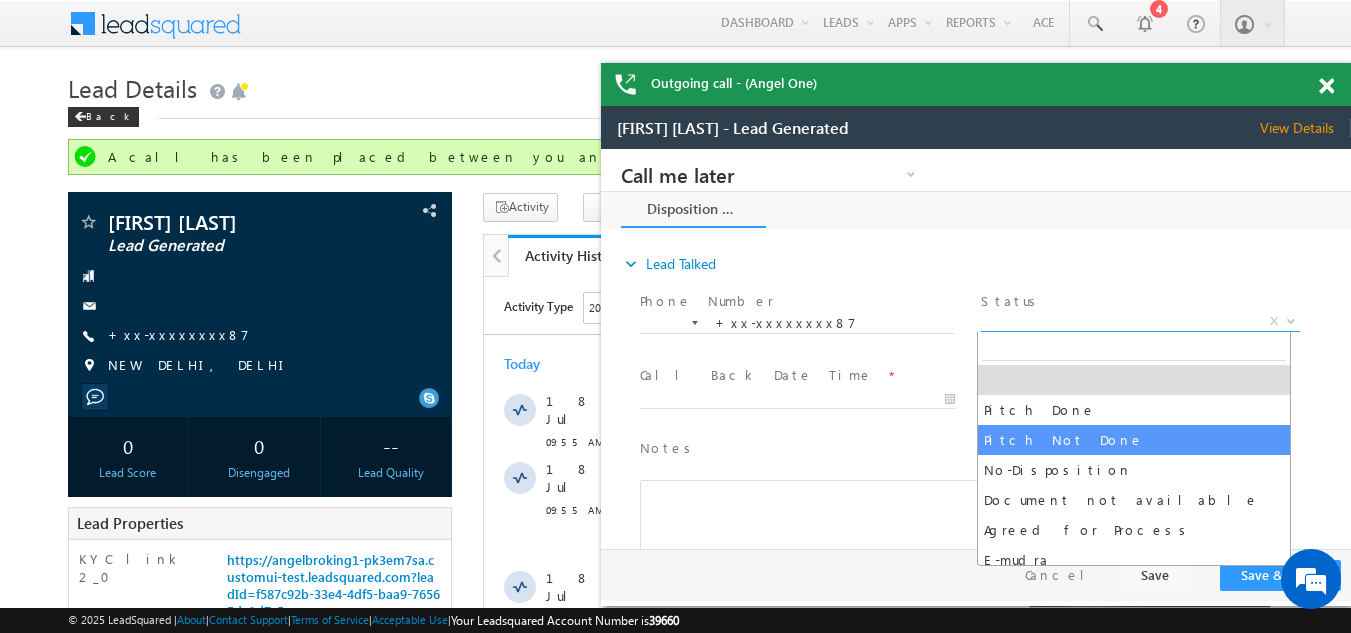 select on "Pitch Not Done" 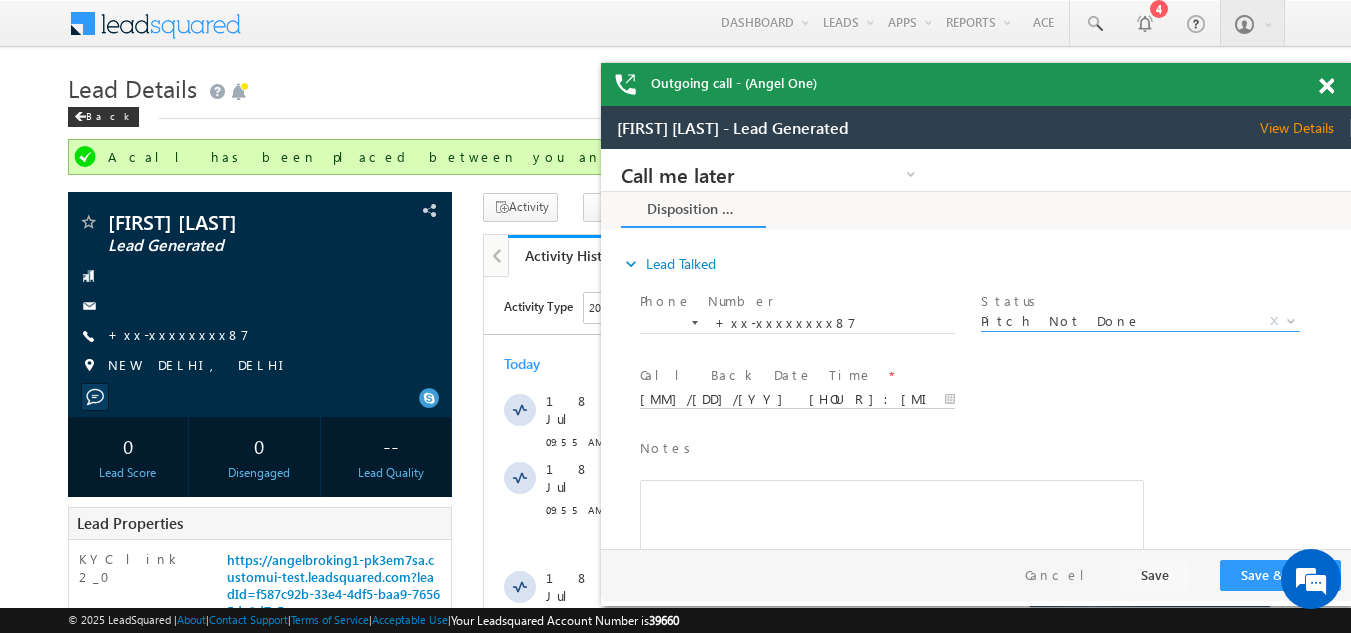click on "[MM]/[DD]/[YY] [HOUR]:[MINUTE] [AM/PM]" at bounding box center (797, 400) 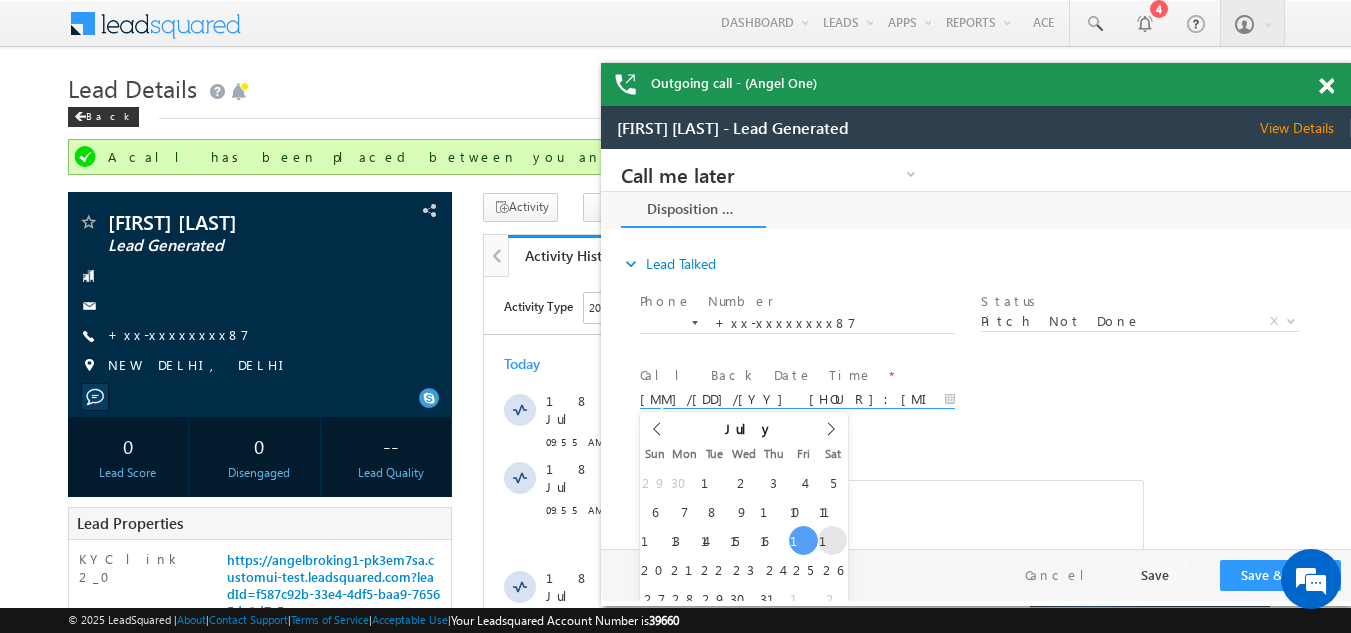 type on "[MM]/[DD]/[YY] [HOUR]:[MINUTE] [AM/PM]" 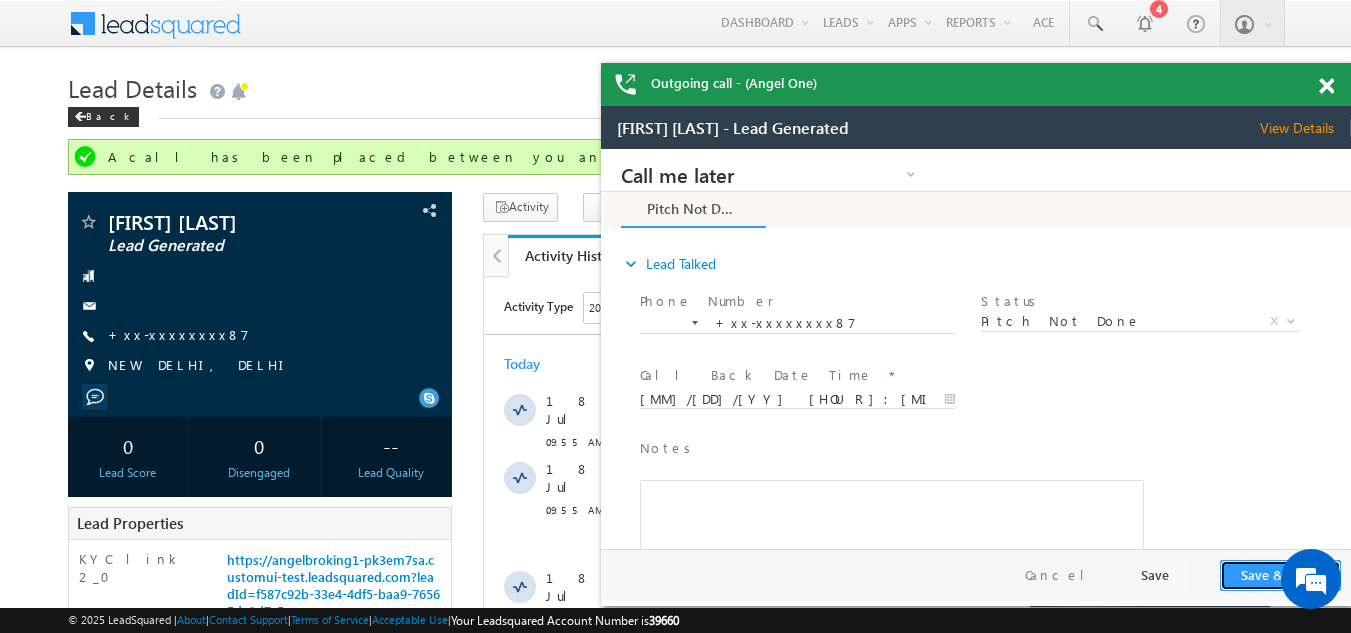click on "Save & Close" at bounding box center (1280, 575) 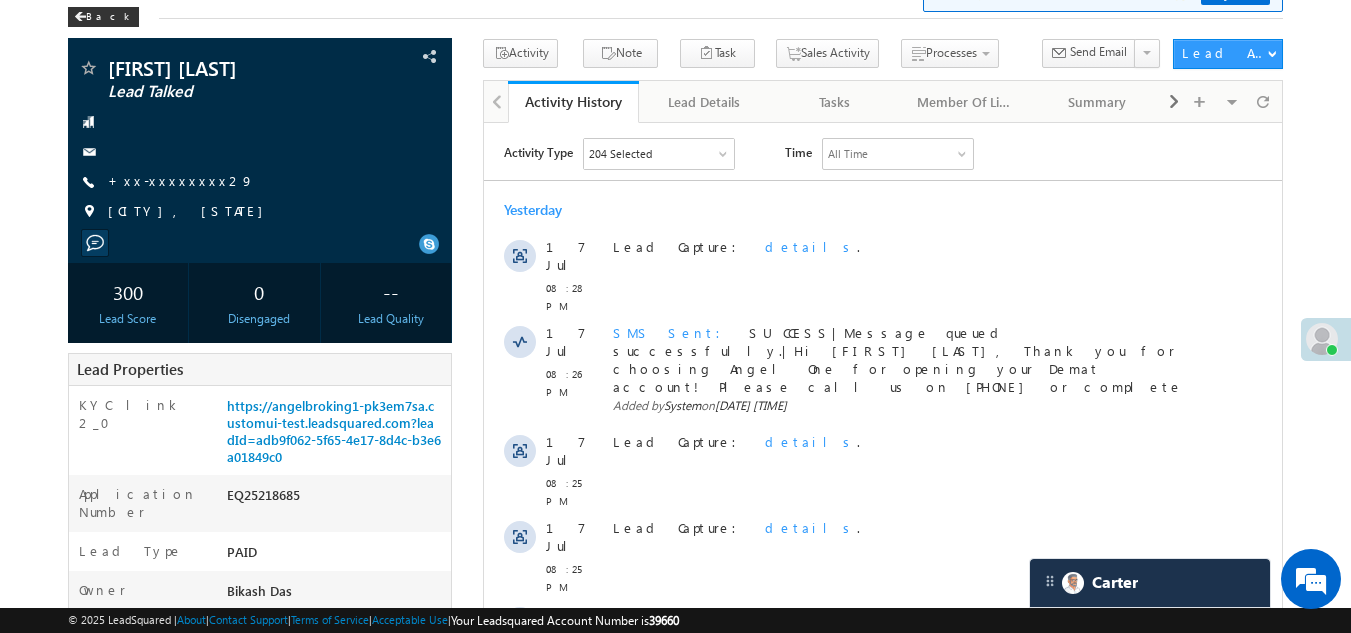 scroll, scrollTop: 0, scrollLeft: 0, axis: both 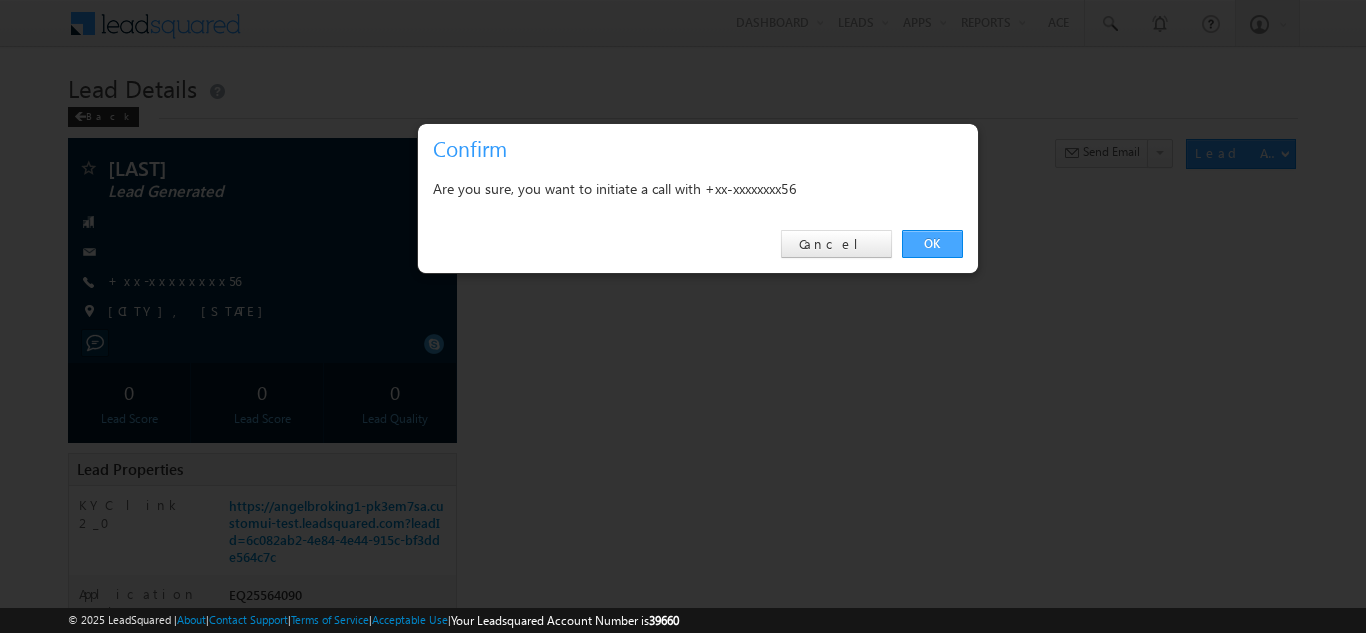 click on "OK" at bounding box center [932, 244] 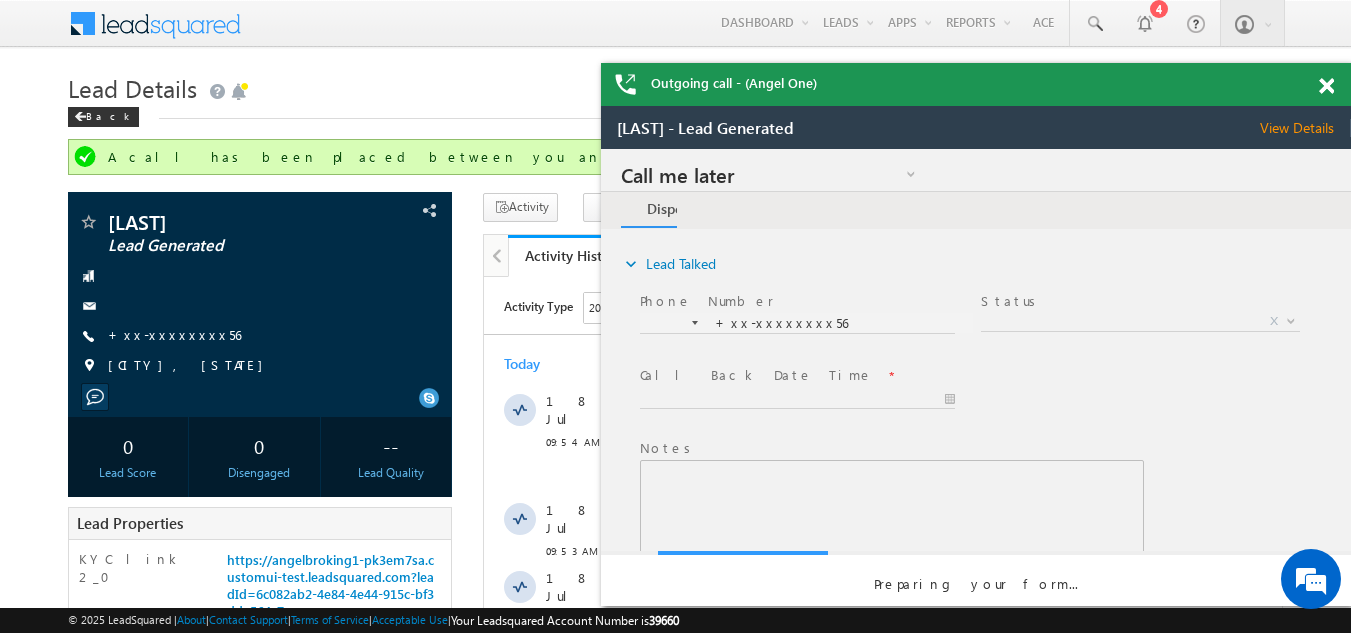scroll, scrollTop: 0, scrollLeft: 0, axis: both 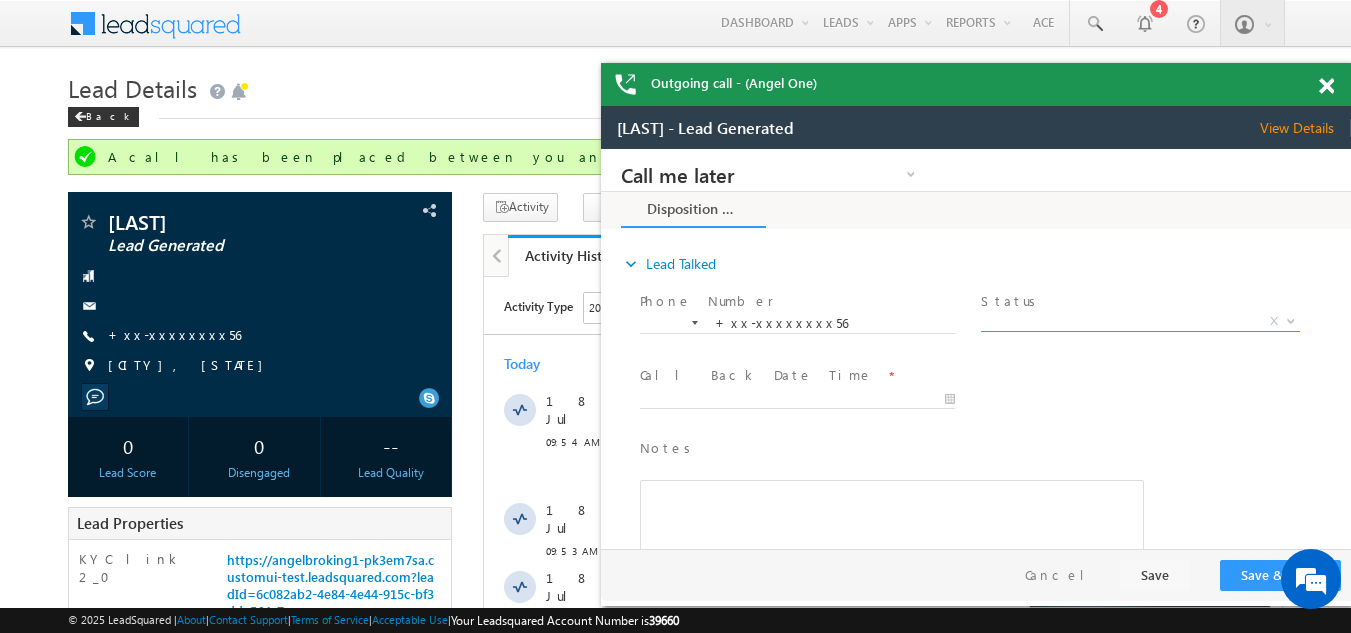 click on "X" at bounding box center [1140, 322] 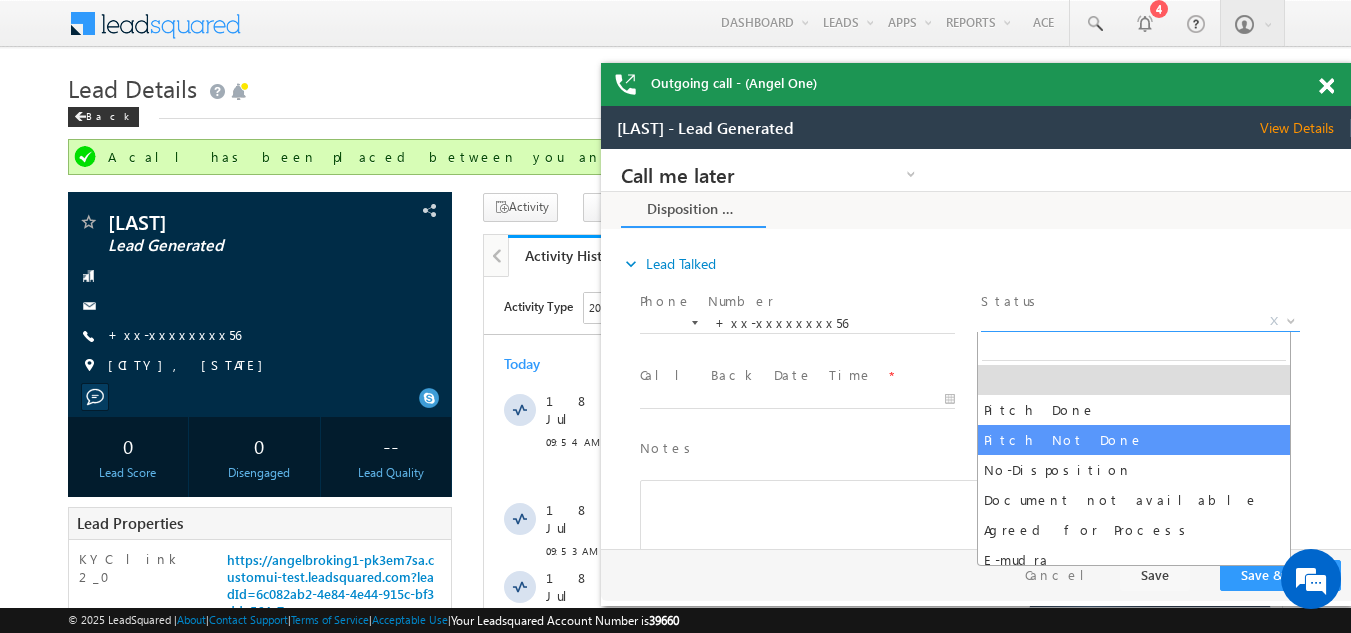 select on "Pitch Not Done" 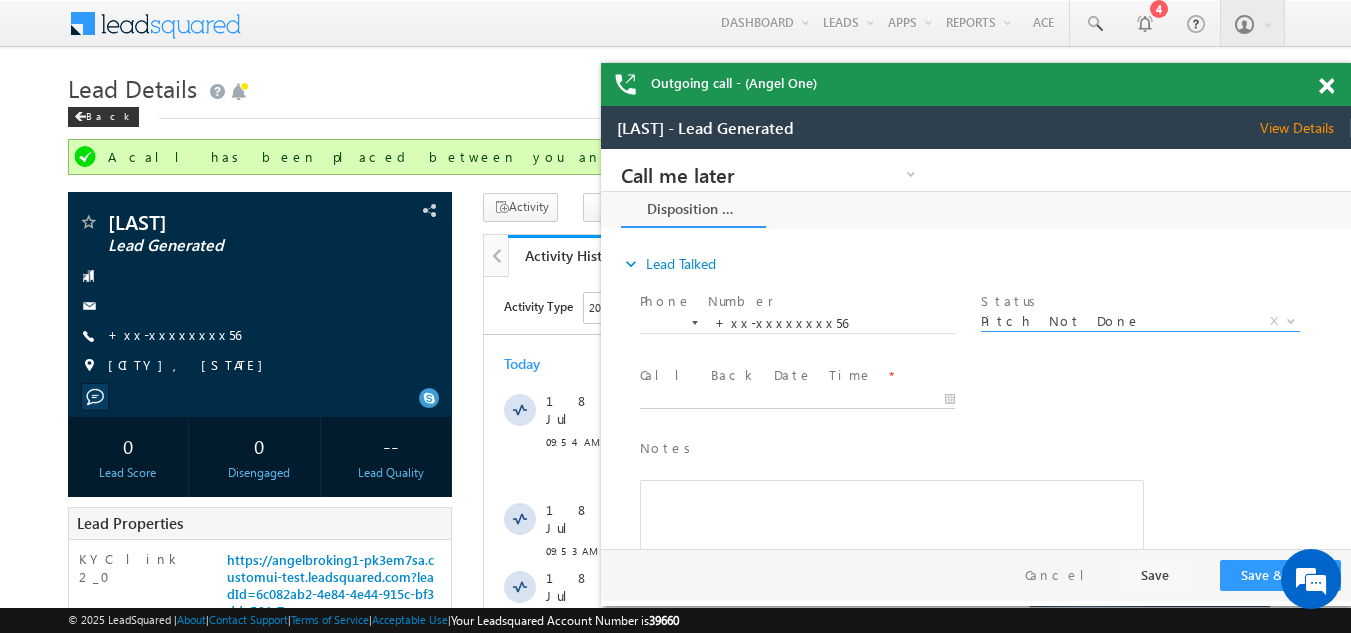 click on "Call me later Campaign Success Commitment Cross Sell Customer Drop-off reasons Language Barrier Not Interested Ringing Call me later
Call me later
× Disposition Form *" at bounding box center (976, 349) 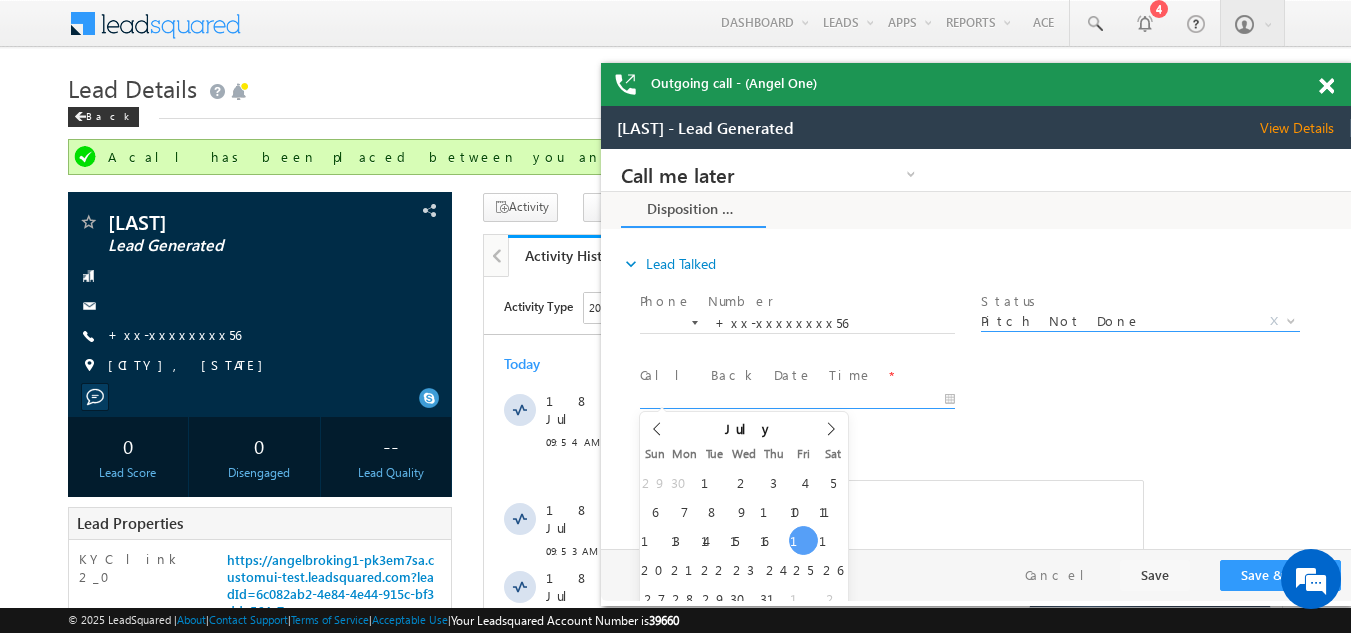 type on "07/18/25 10:02 AM" 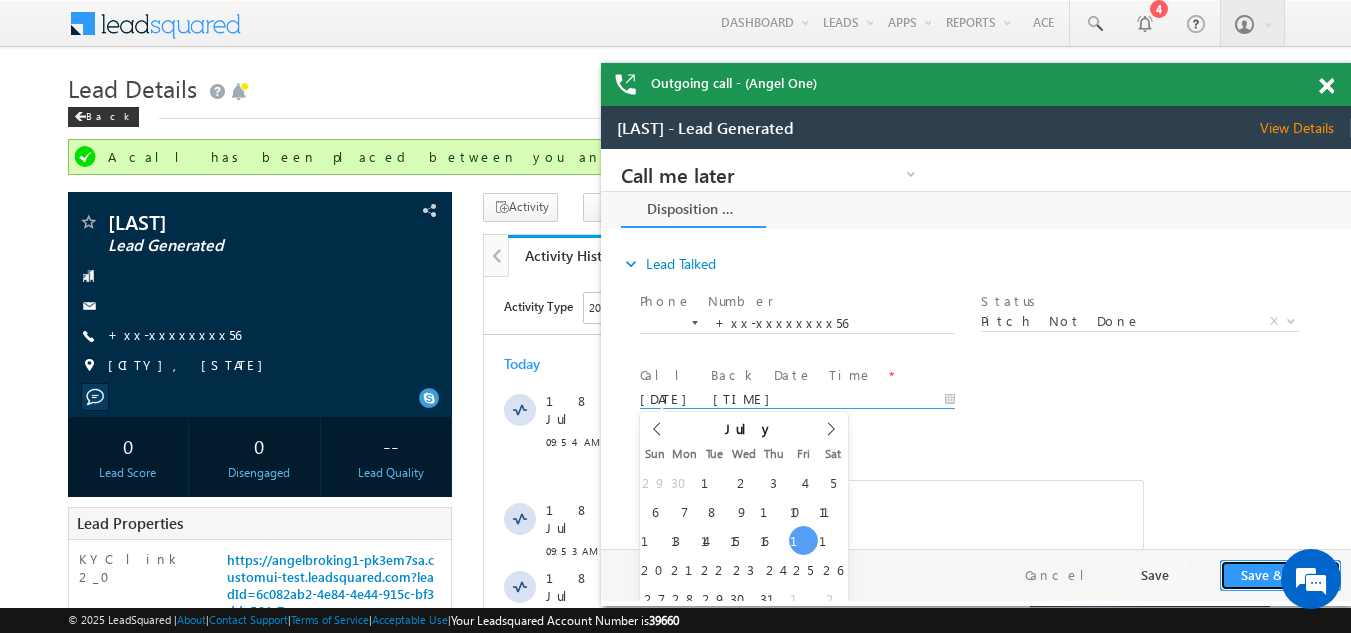 click on "Save & Close" at bounding box center (1280, 575) 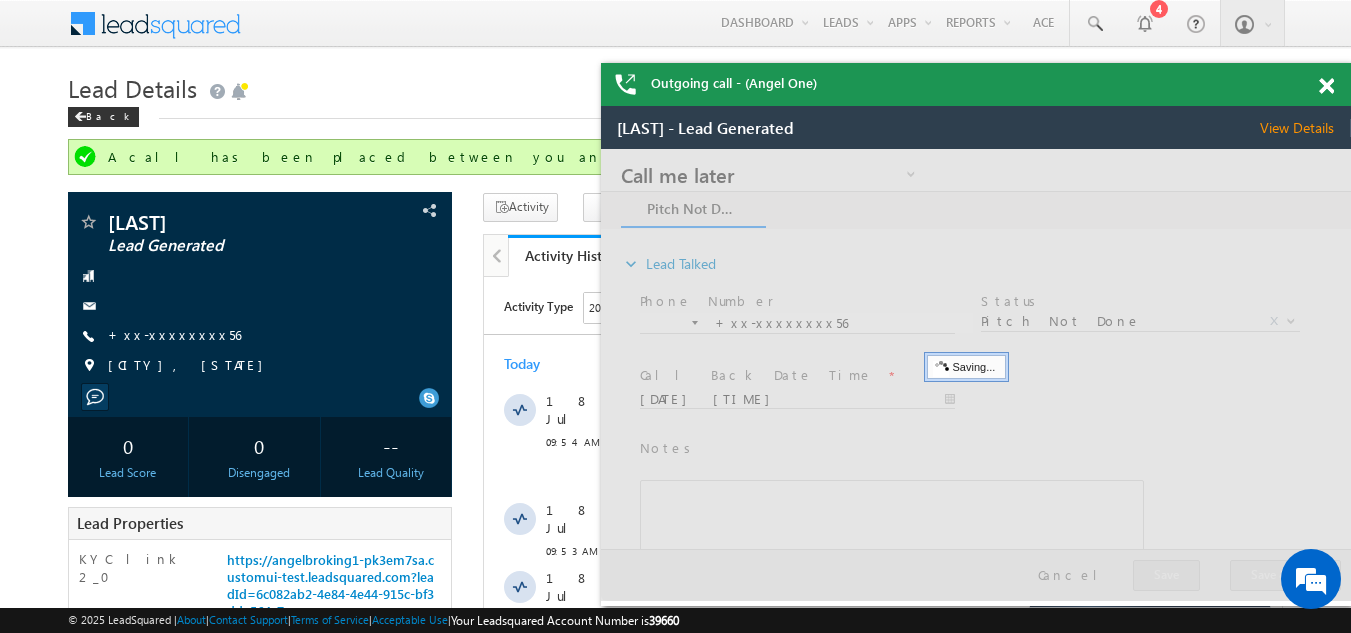 scroll, scrollTop: 0, scrollLeft: 0, axis: both 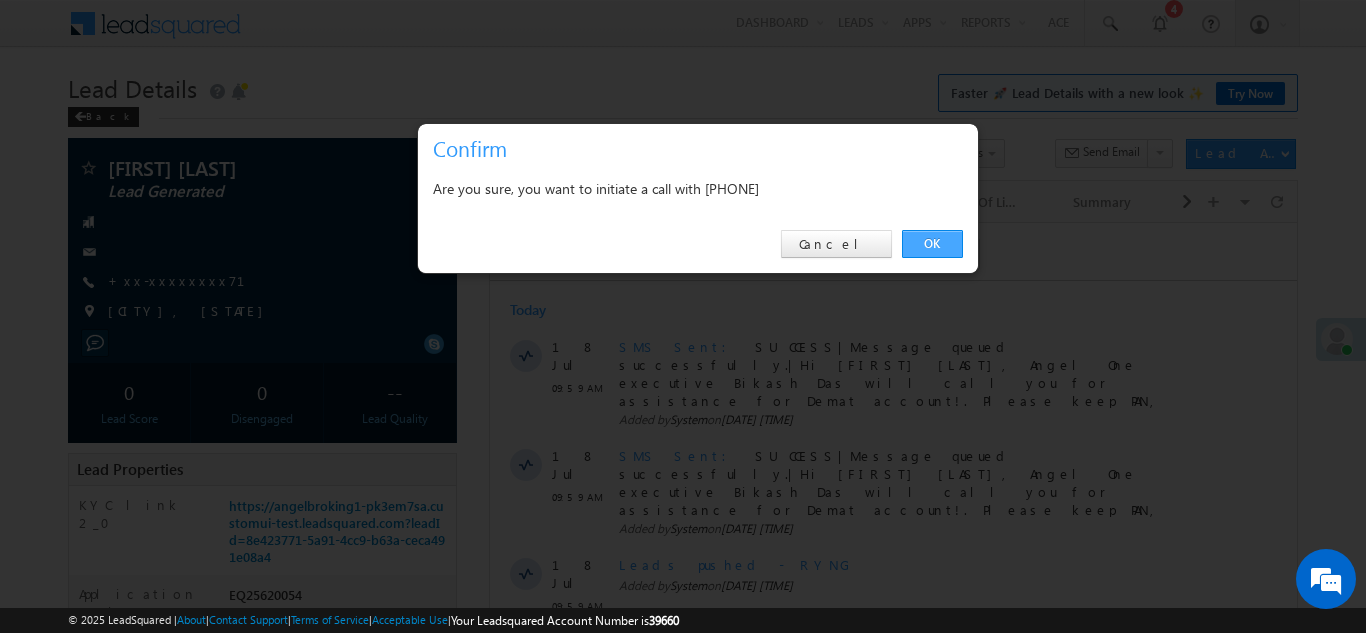 click on "OK" at bounding box center (932, 244) 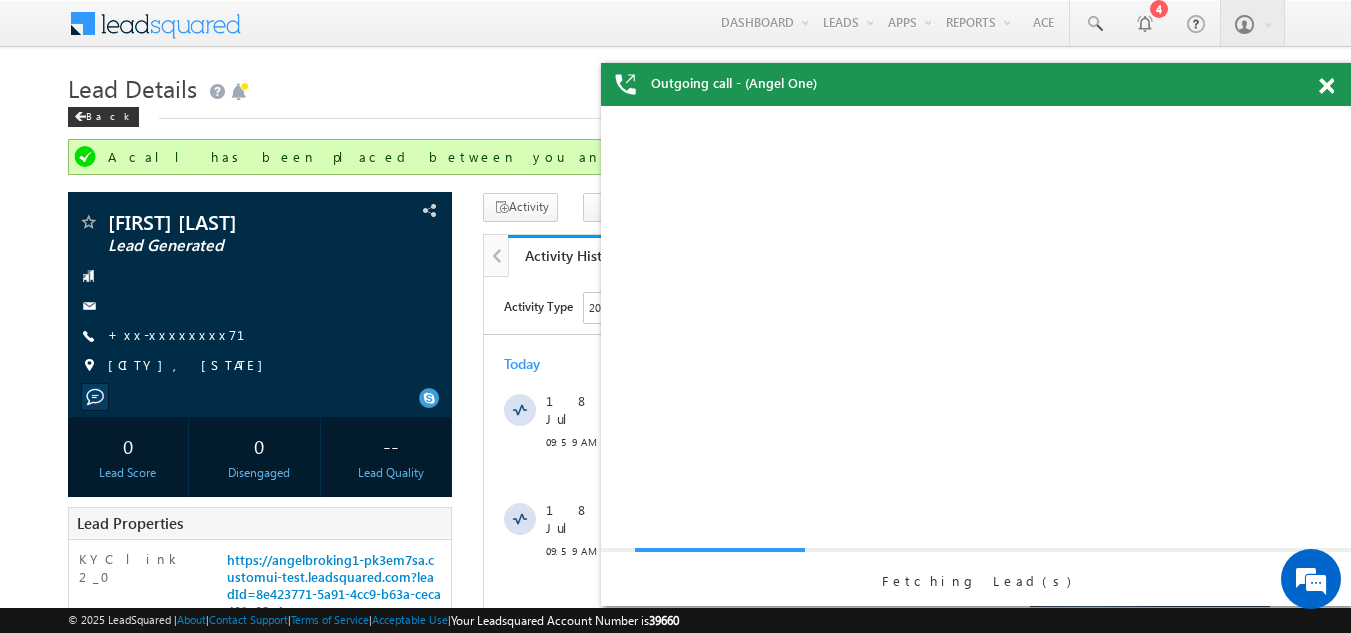 scroll, scrollTop: 0, scrollLeft: 0, axis: both 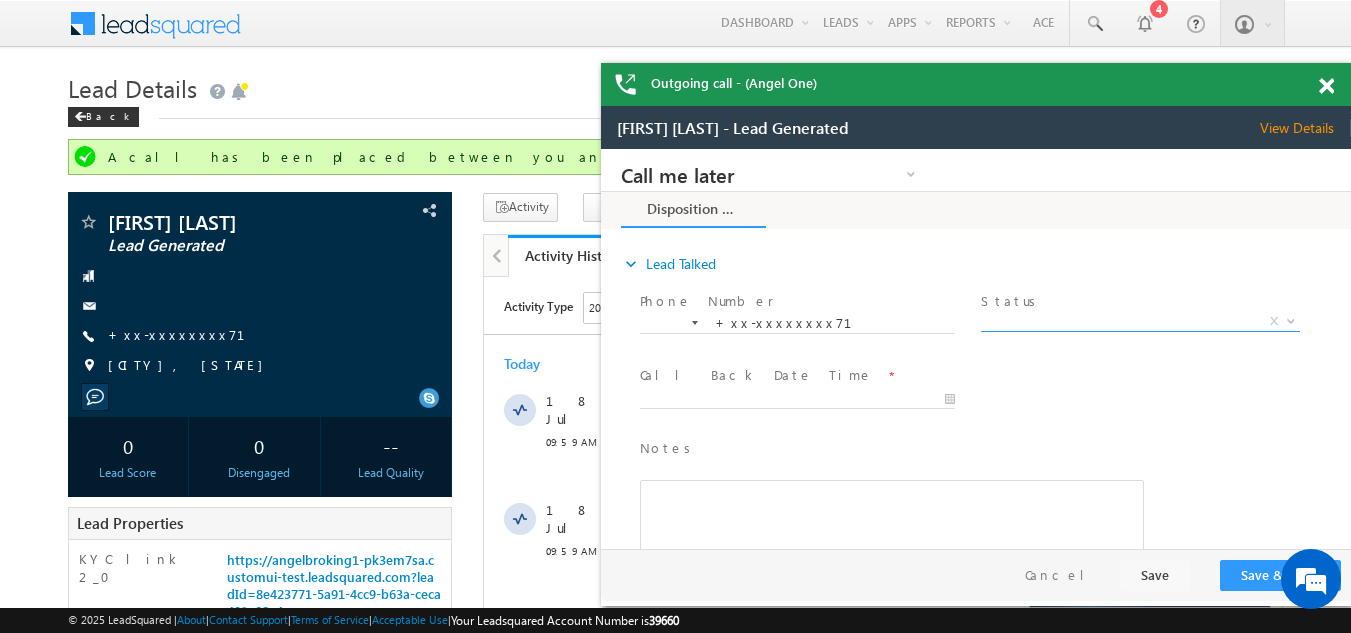 click on "X" at bounding box center [1140, 322] 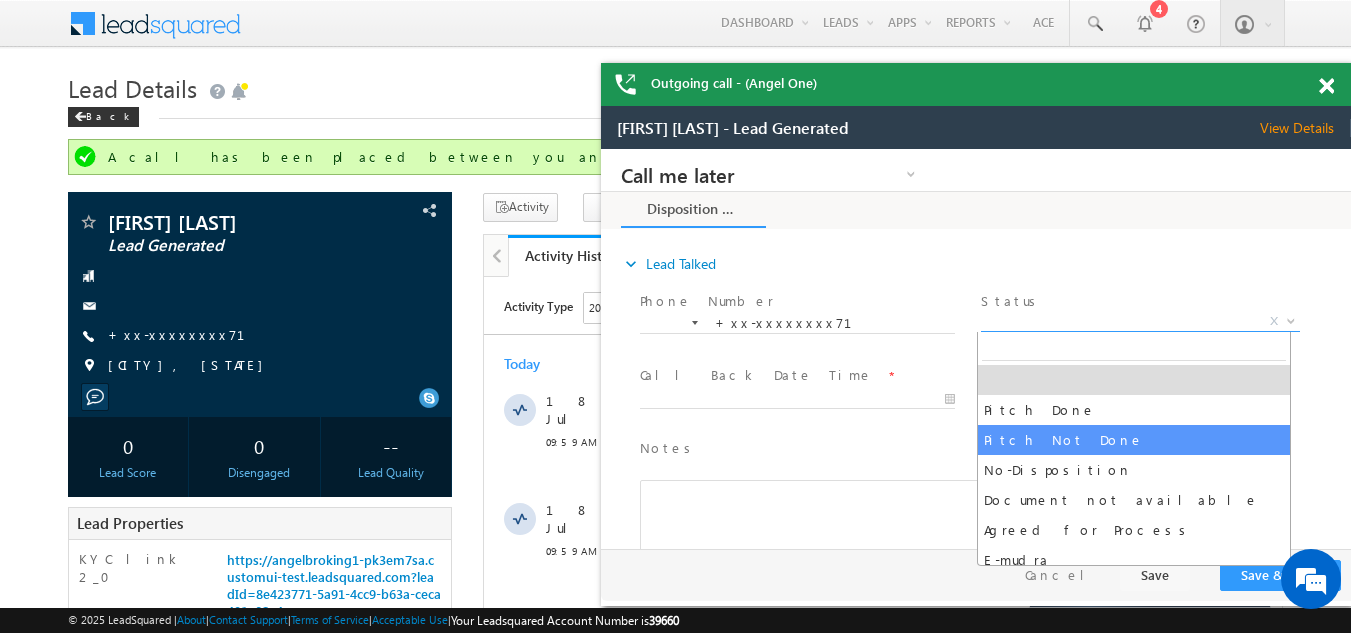 select on "Pitch Not Done" 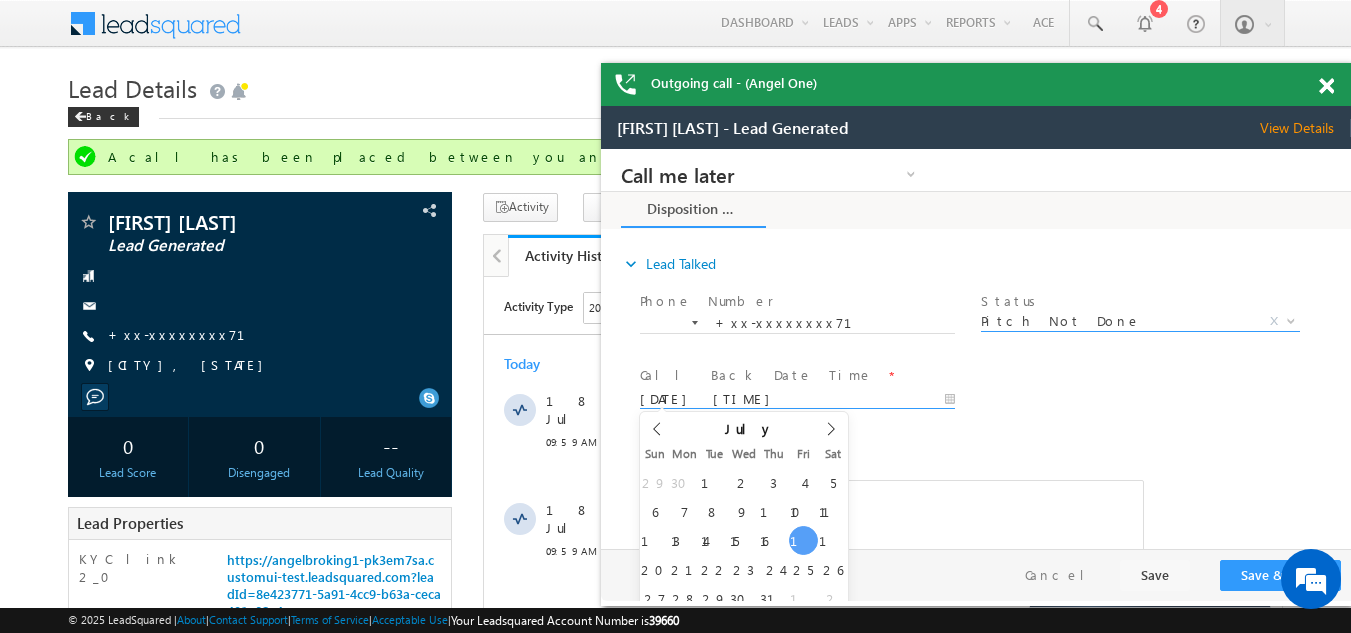 click on "07/18/25 10:04 AM" at bounding box center (797, 400) 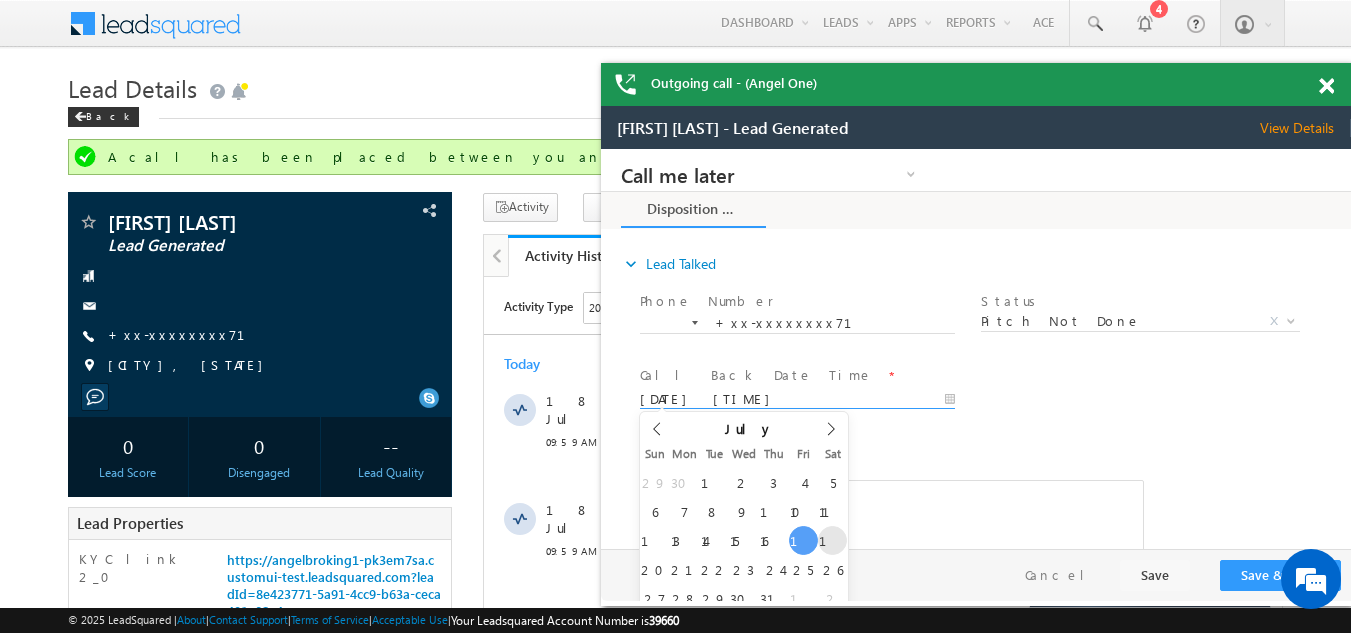 type on "07/19/25 10:04 AM" 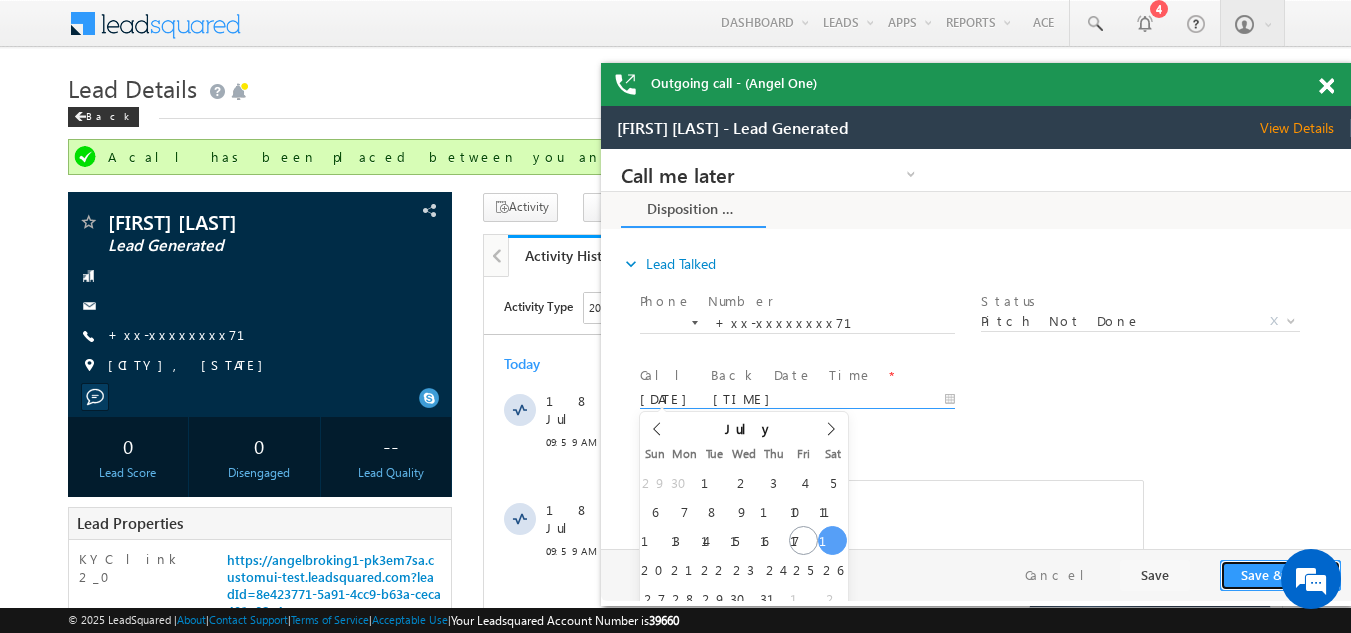 click on "Save & Close" at bounding box center [1280, 575] 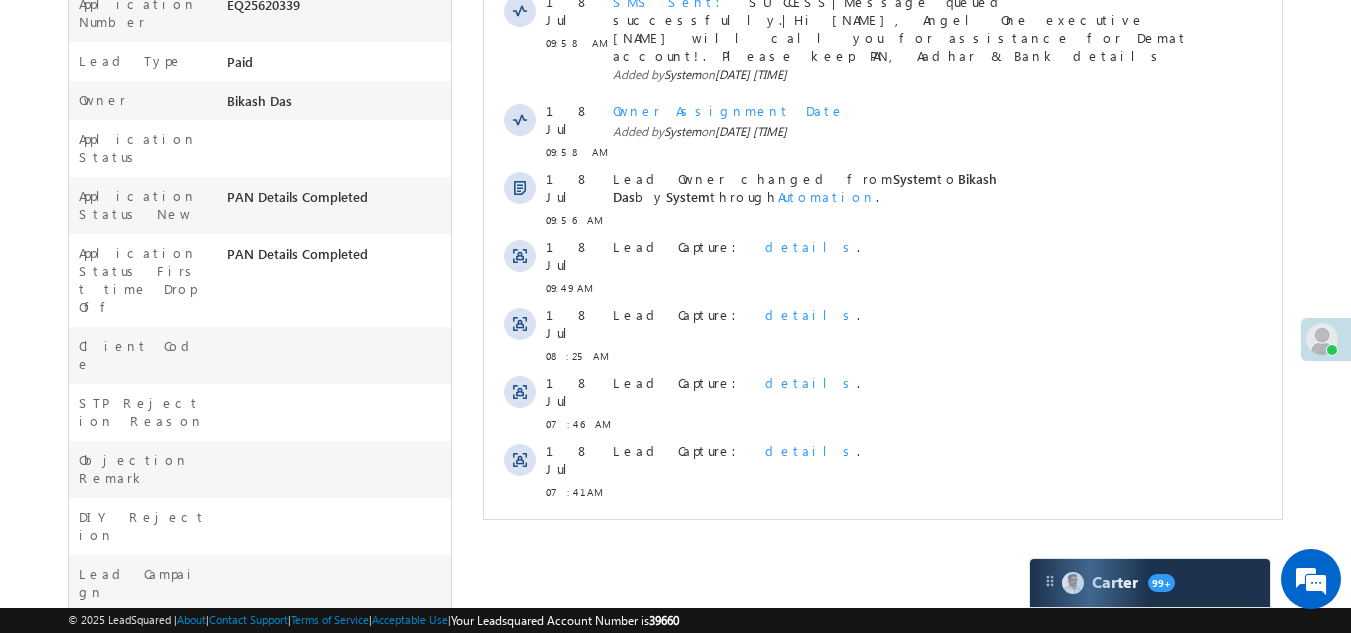 scroll, scrollTop: 700, scrollLeft: 0, axis: vertical 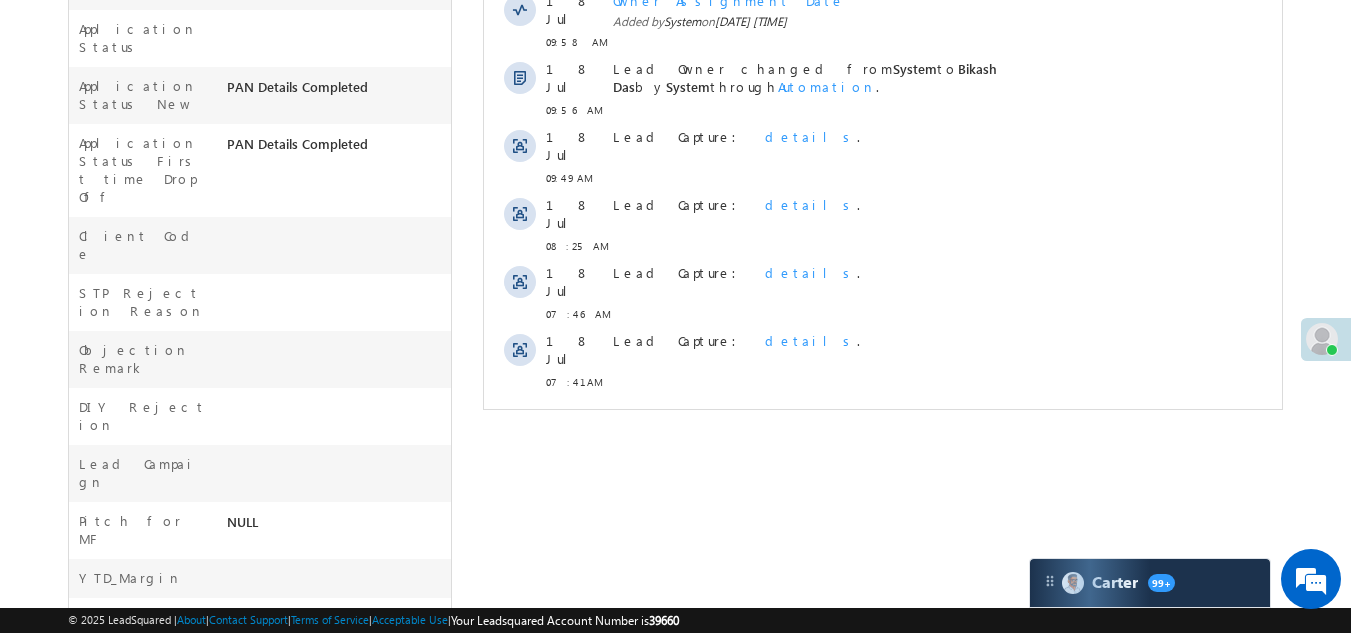 click on "Show More" at bounding box center [883, 426] 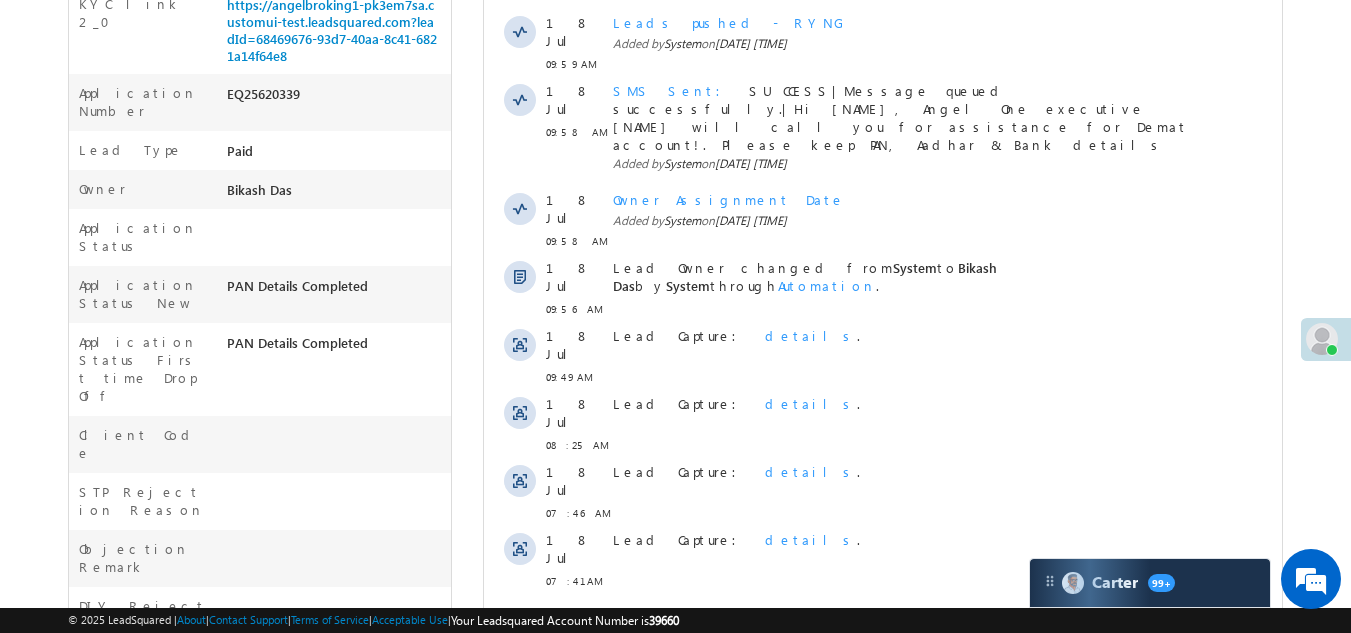 scroll, scrollTop: 300, scrollLeft: 0, axis: vertical 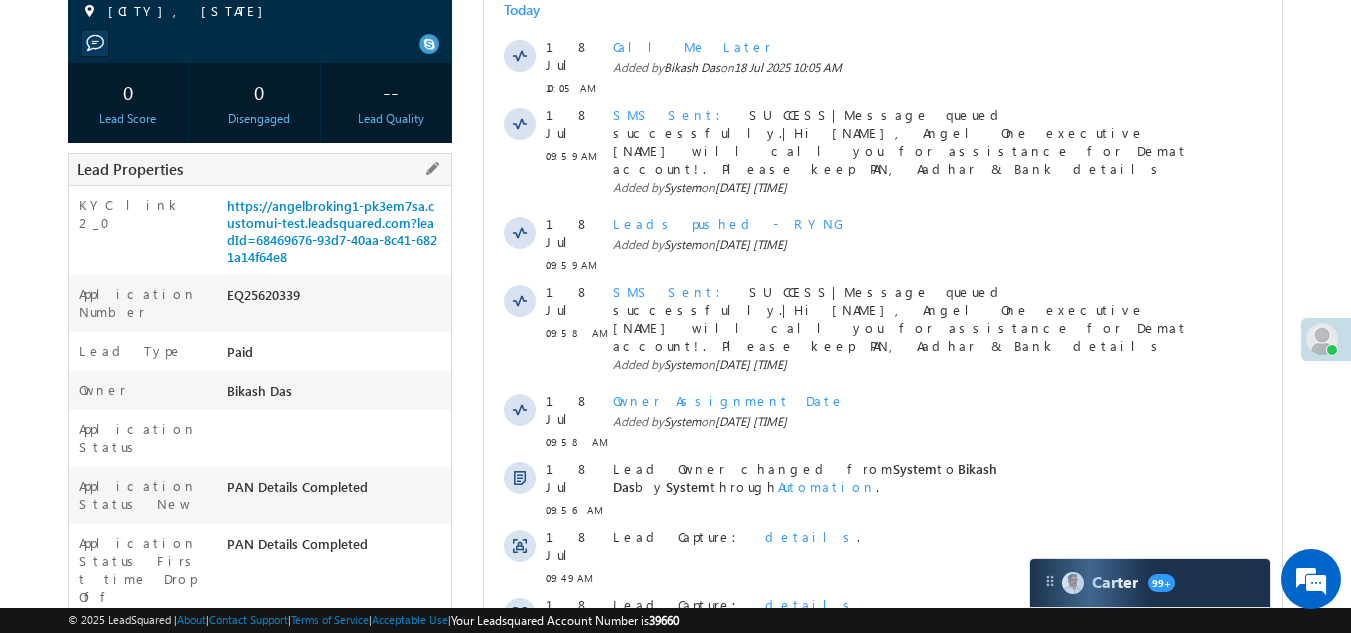 drag, startPoint x: 224, startPoint y: 294, endPoint x: 308, endPoint y: 296, distance: 84.0238 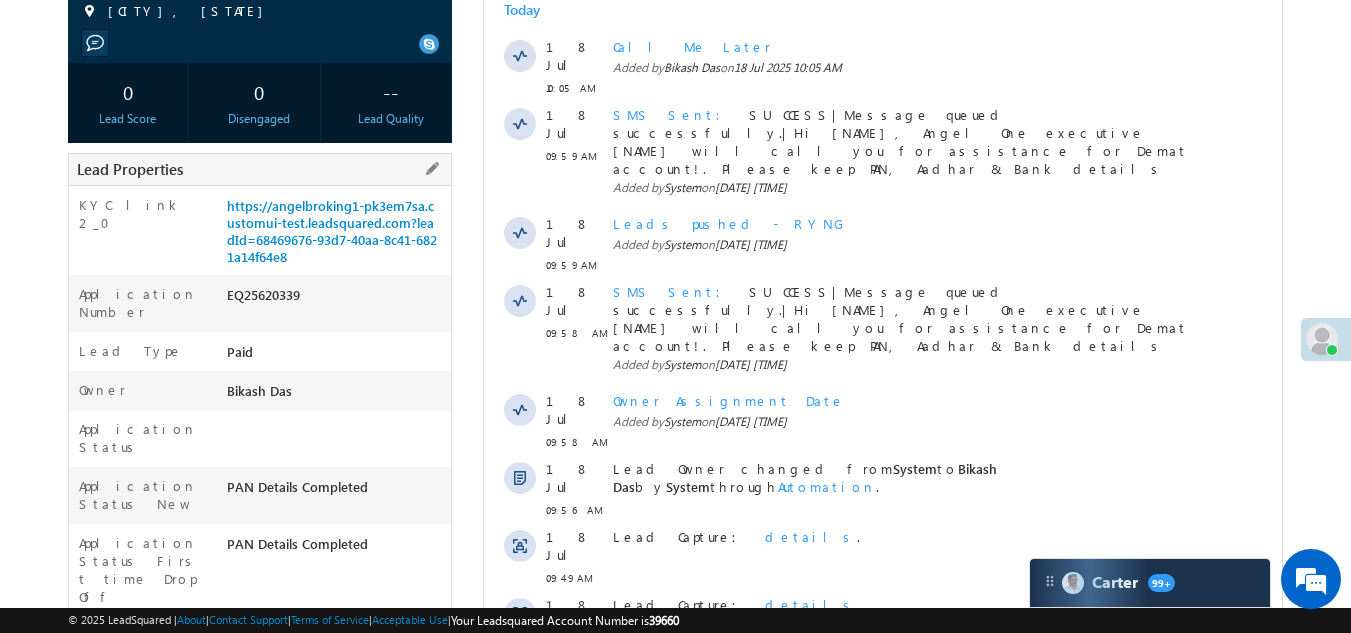click on "EQ25620339" at bounding box center (337, 299) 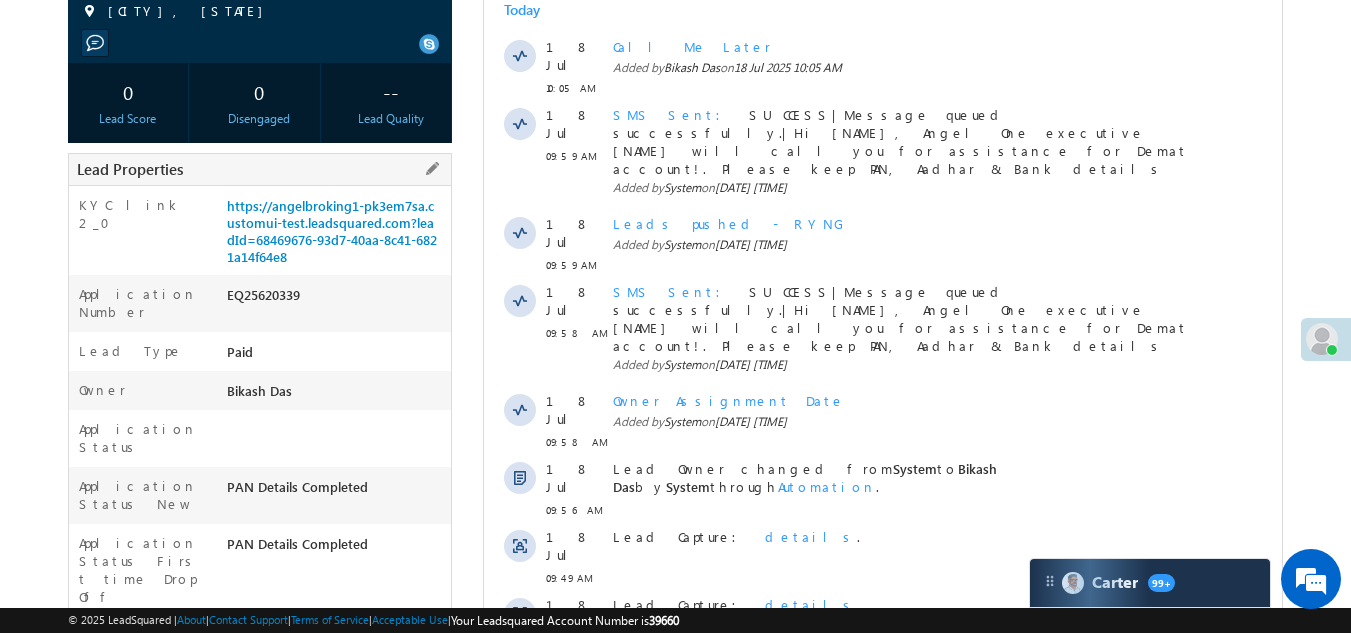 copy on "EQ25620339" 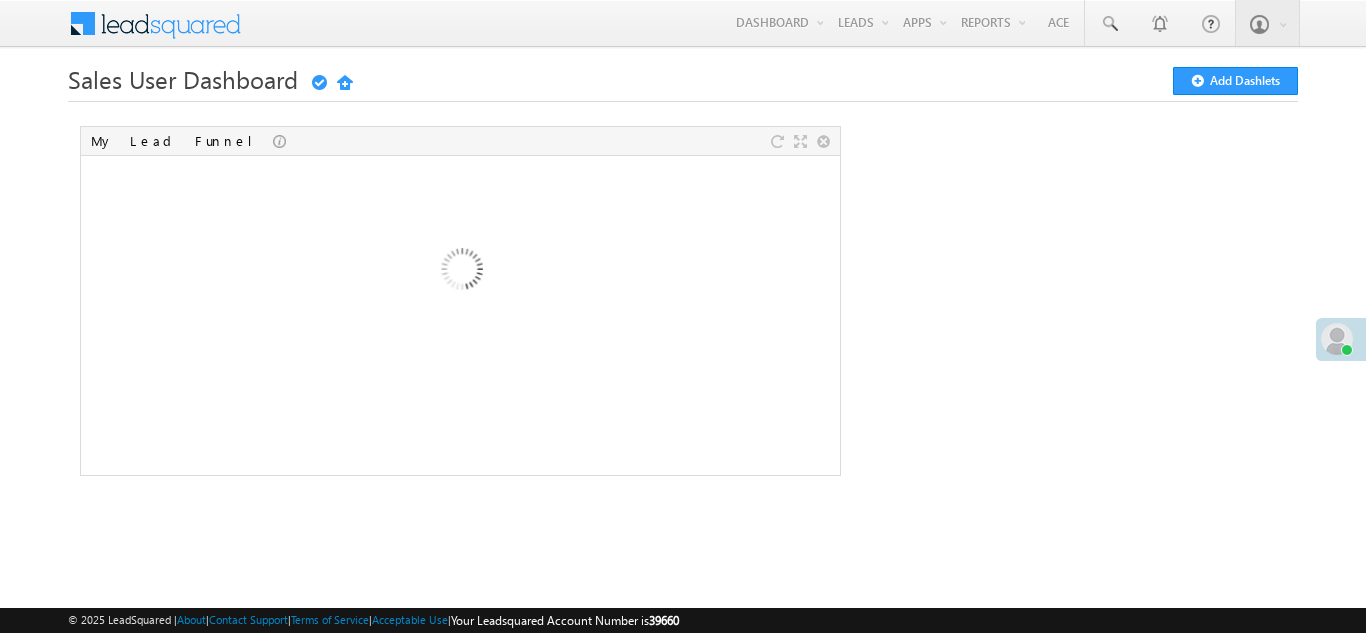 scroll, scrollTop: 0, scrollLeft: 0, axis: both 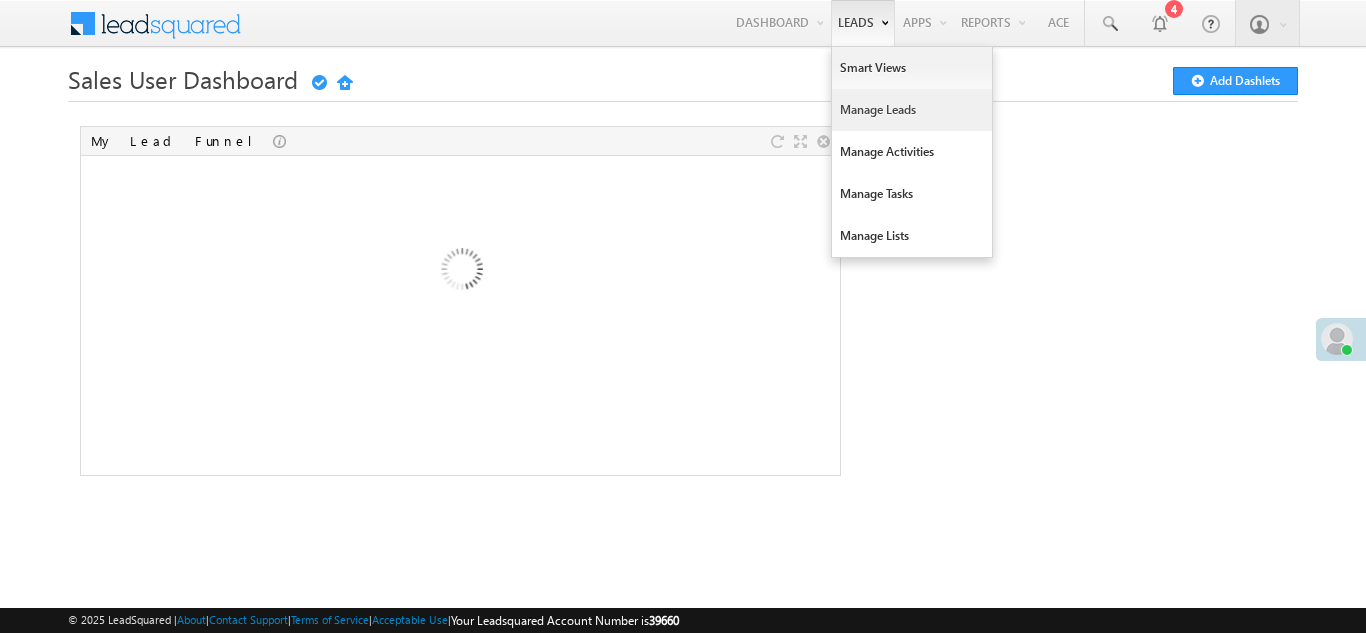click on "Manage Leads" at bounding box center [912, 110] 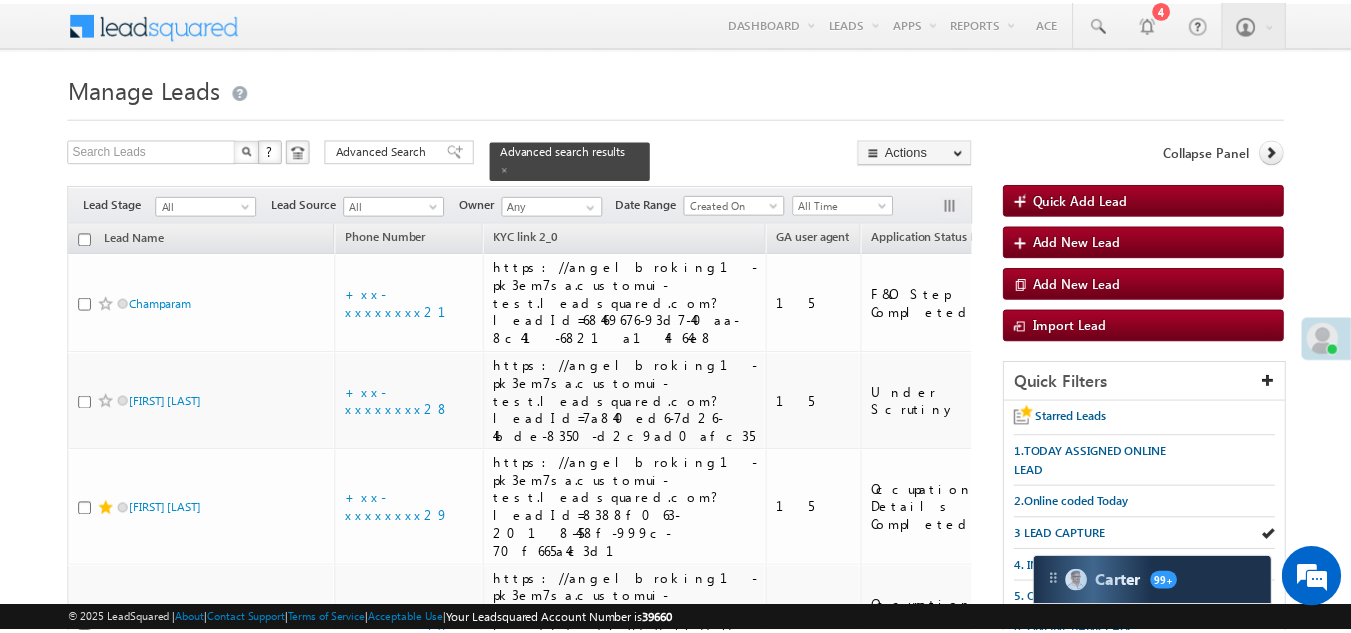 scroll, scrollTop: 0, scrollLeft: 0, axis: both 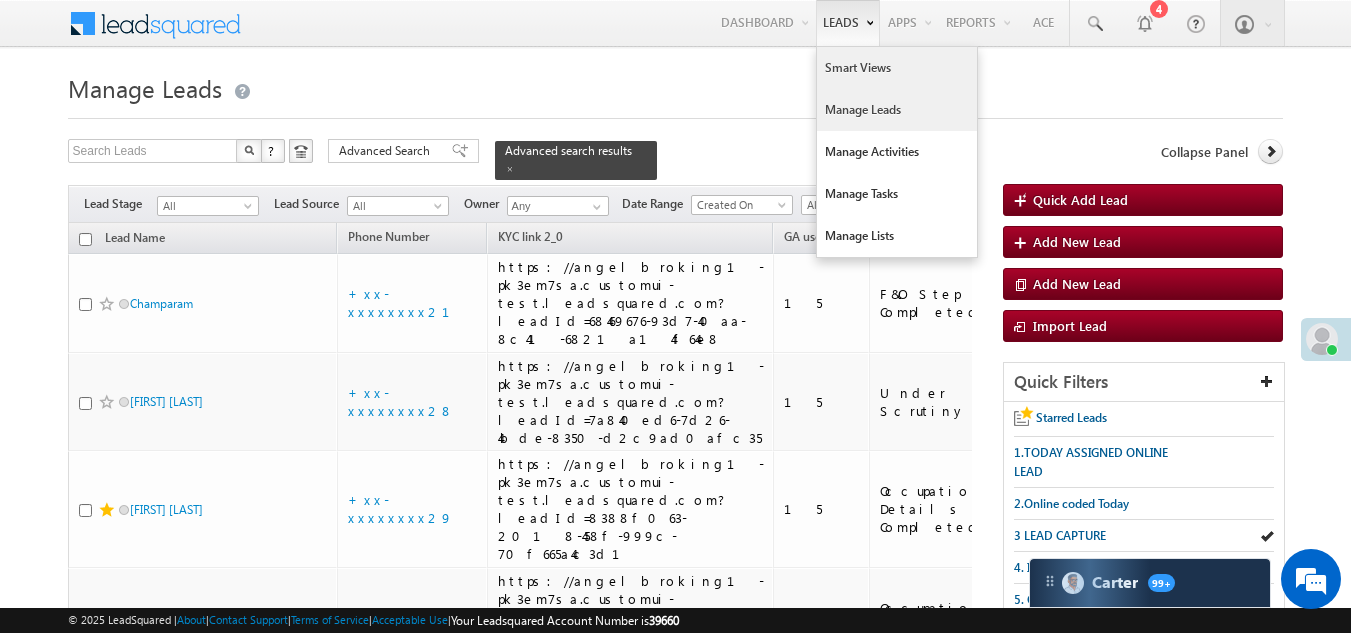 click on "Smart Views" at bounding box center (897, 68) 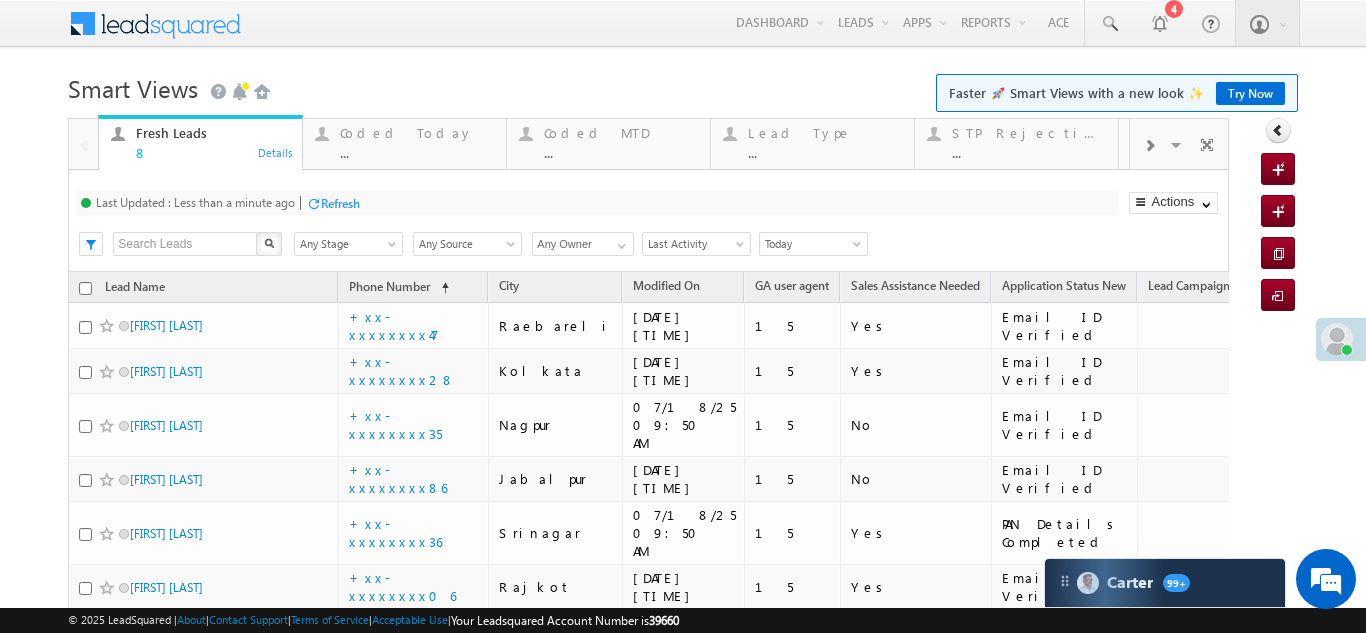 scroll, scrollTop: 0, scrollLeft: 0, axis: both 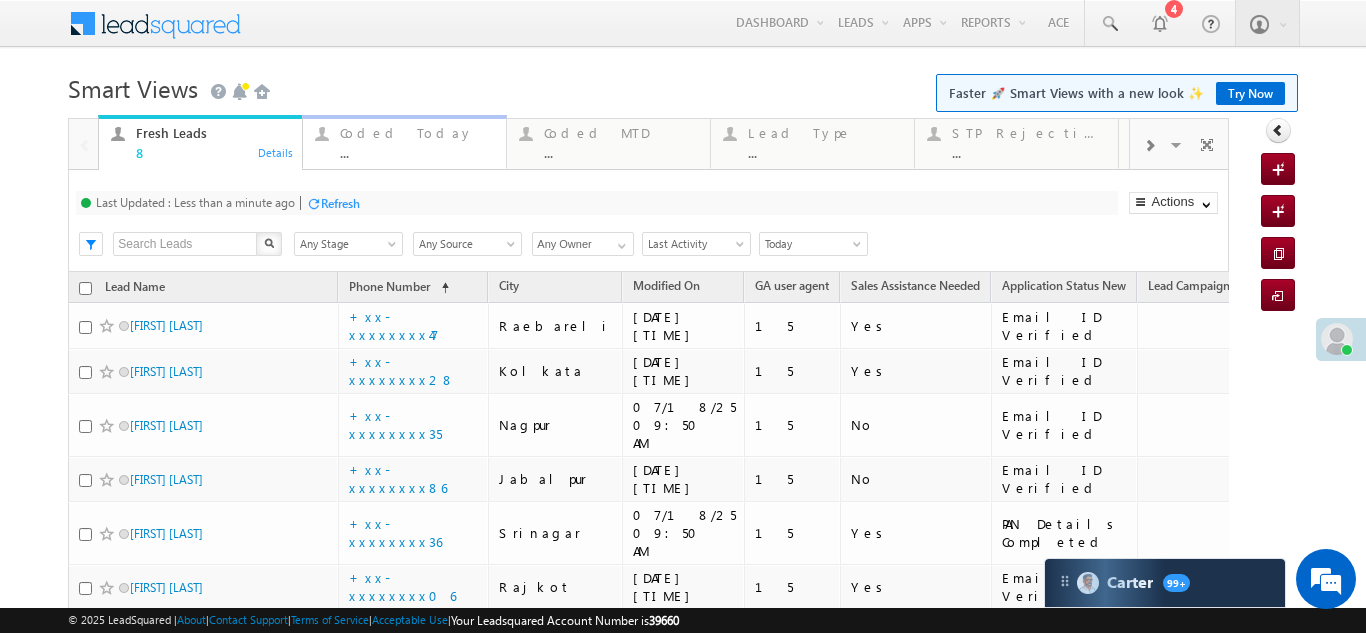 click on "Coded Today" at bounding box center (417, 133) 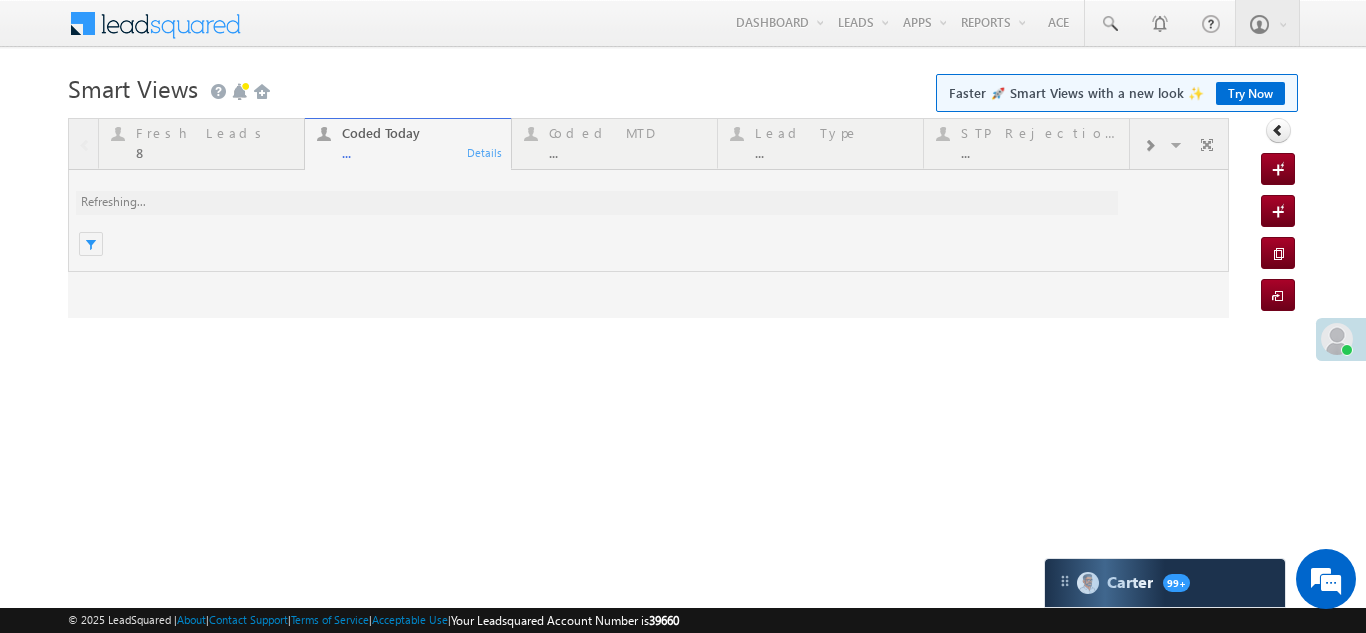 scroll, scrollTop: 0, scrollLeft: 0, axis: both 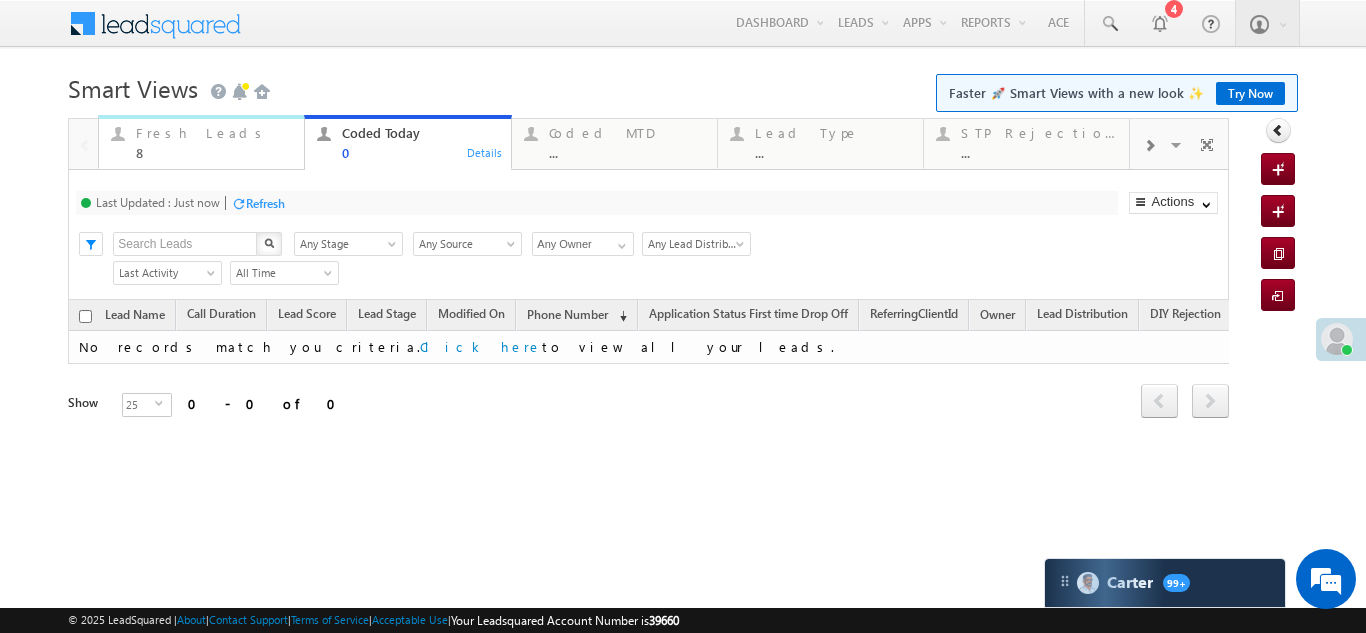 click on "Fresh Leads" at bounding box center (214, 133) 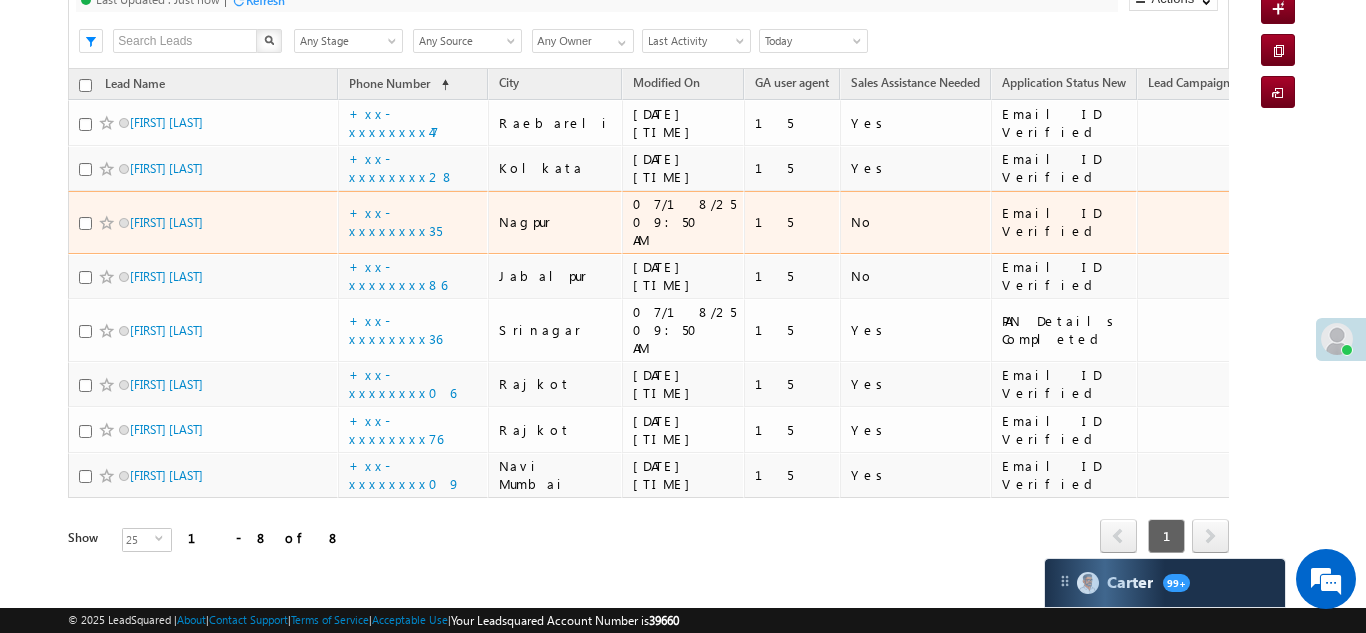 scroll, scrollTop: 210, scrollLeft: 0, axis: vertical 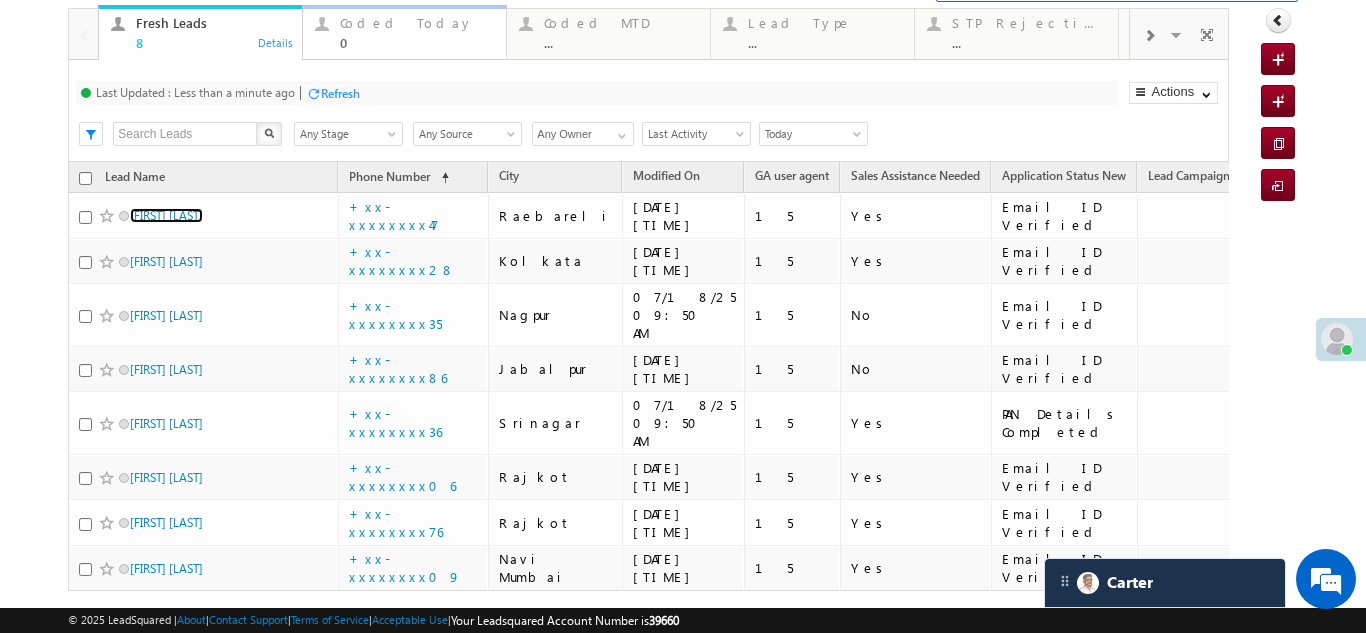click on "Coded Today" at bounding box center [417, 23] 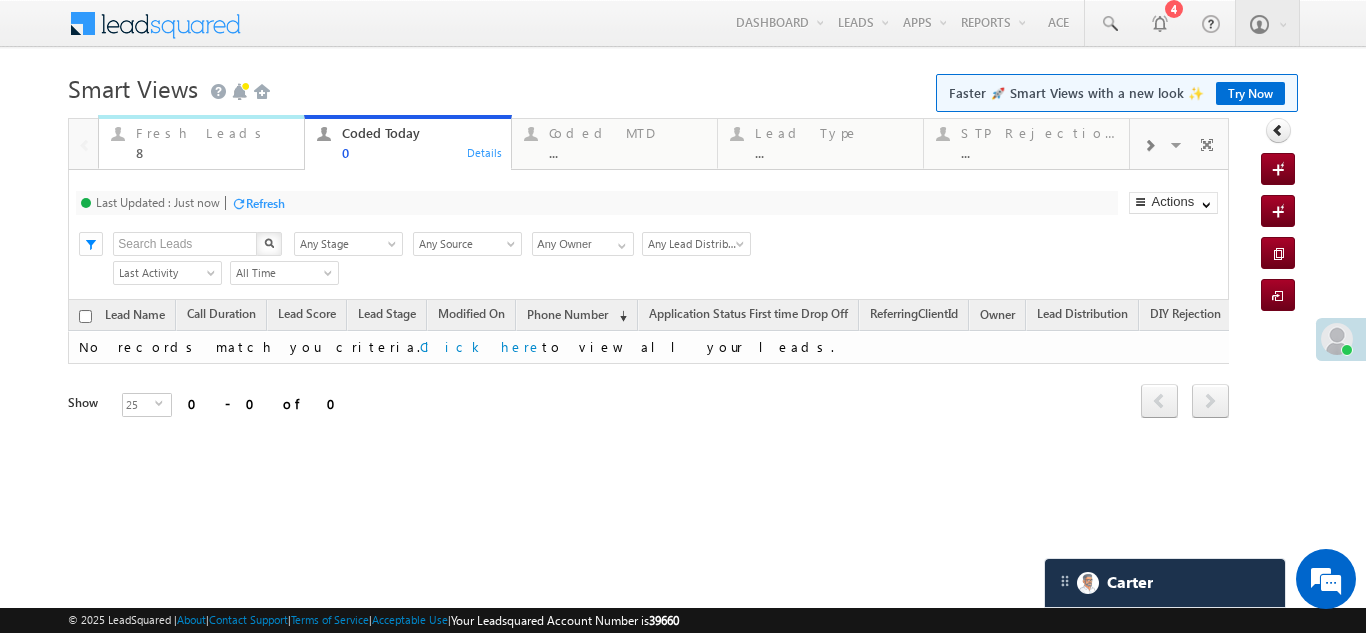 click on "Fresh Leads" at bounding box center [214, 133] 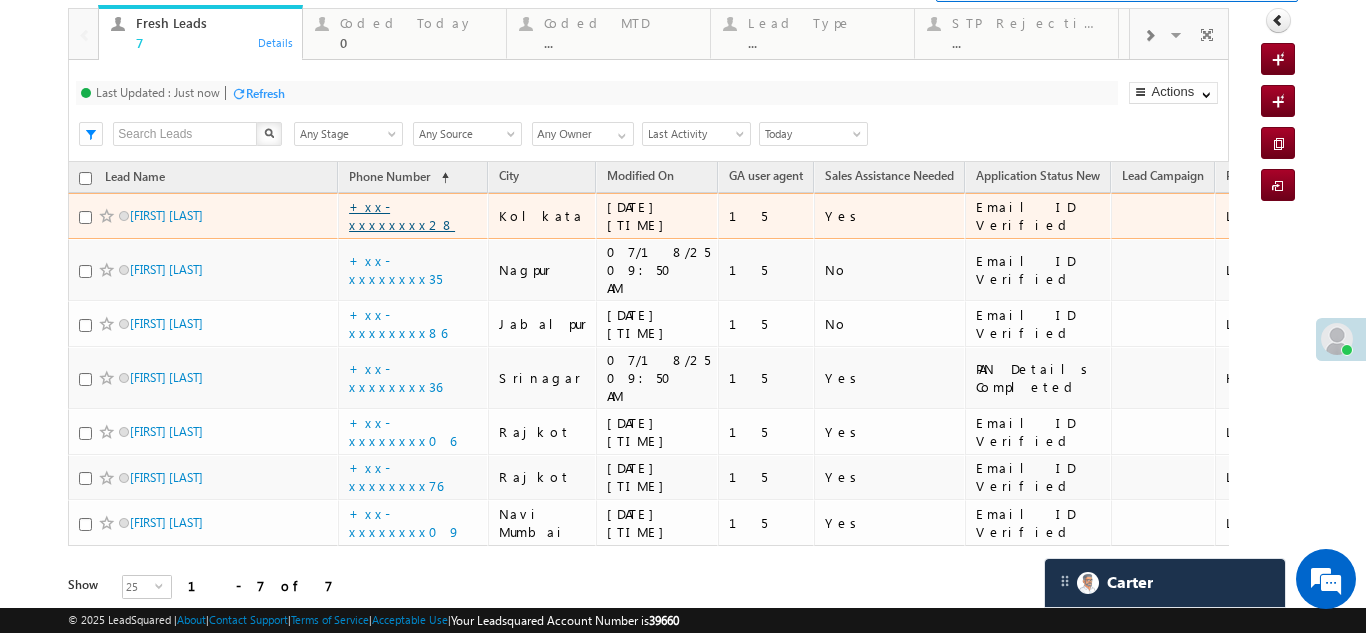 click on "+xx-xxxxxxxx28" at bounding box center (402, 215) 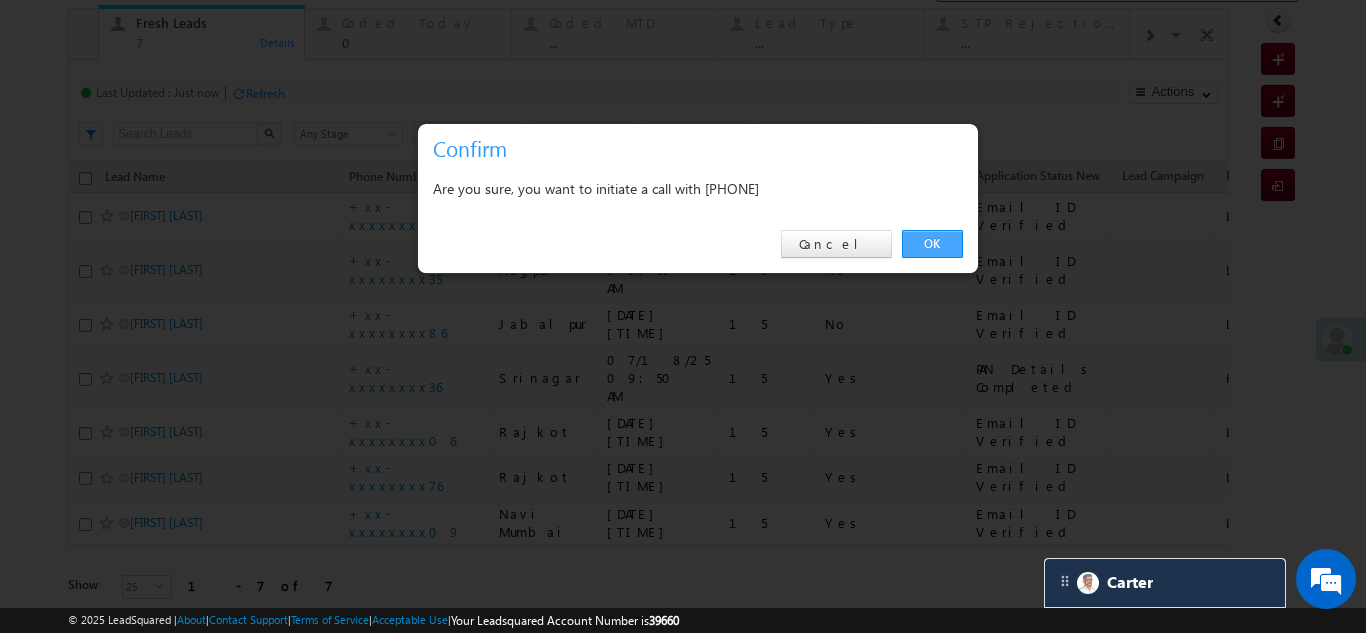 click on "OK" at bounding box center (932, 244) 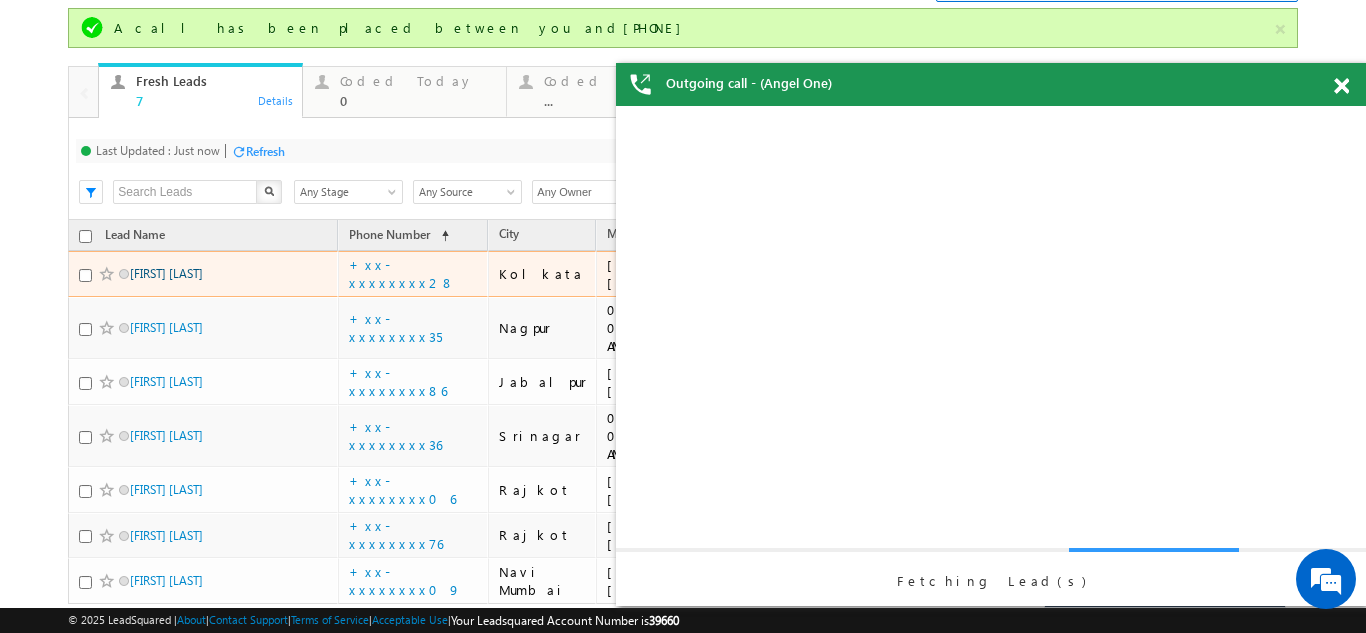 scroll, scrollTop: 0, scrollLeft: 0, axis: both 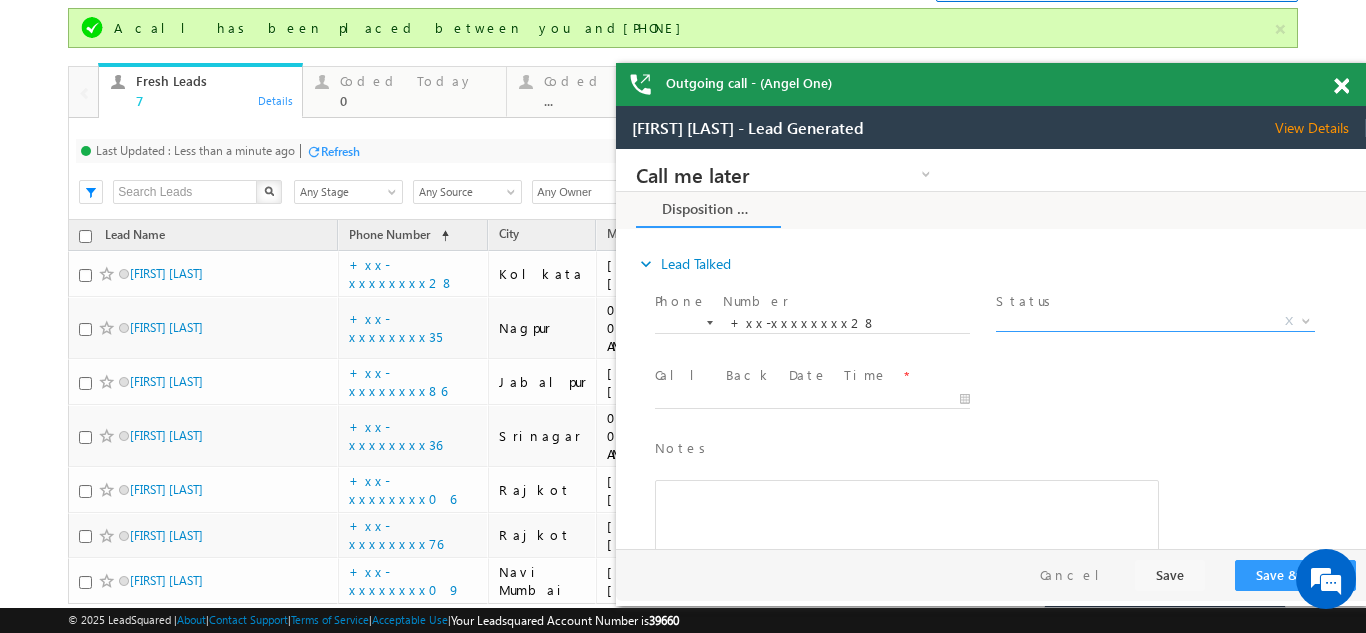 click on "X" at bounding box center (1155, 322) 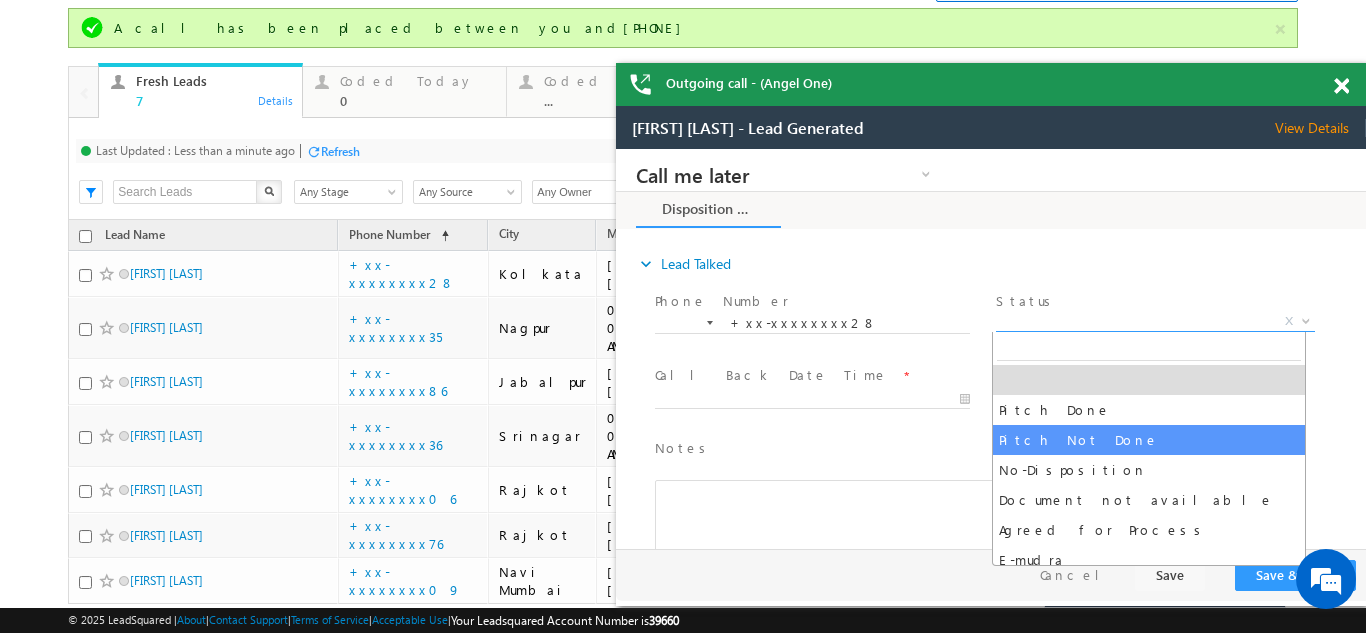 select on "Pitch Not Done" 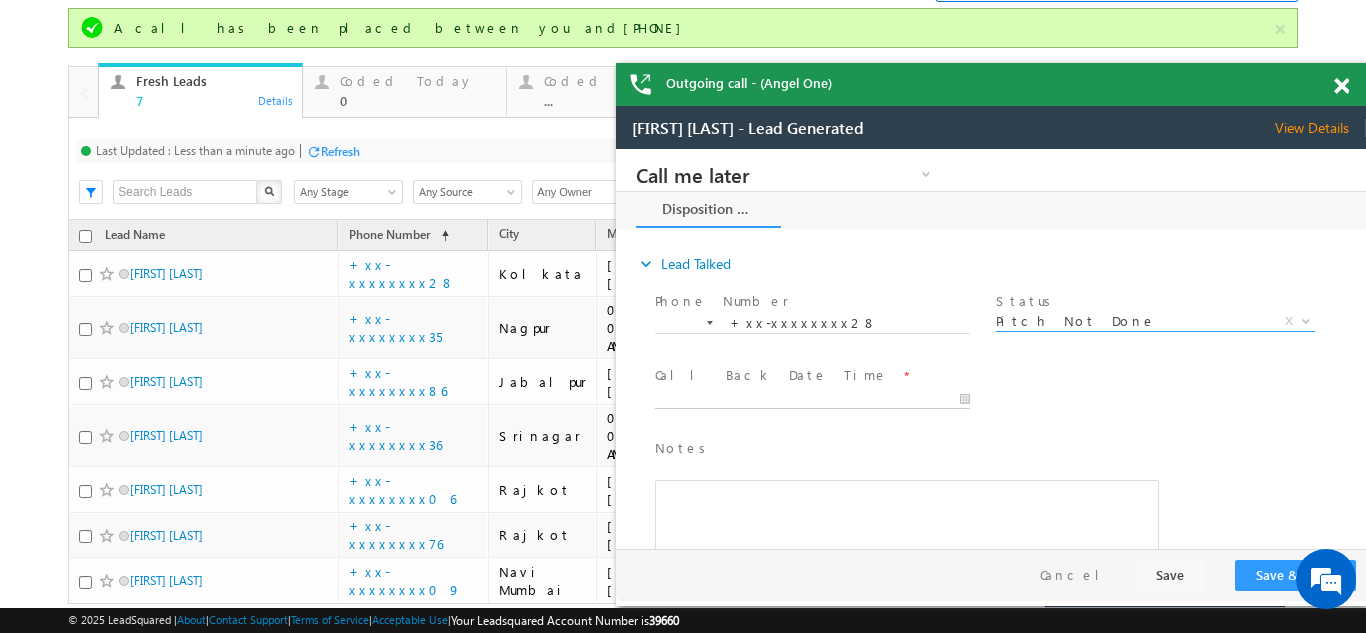 type on "07/18/25 10:17 AM" 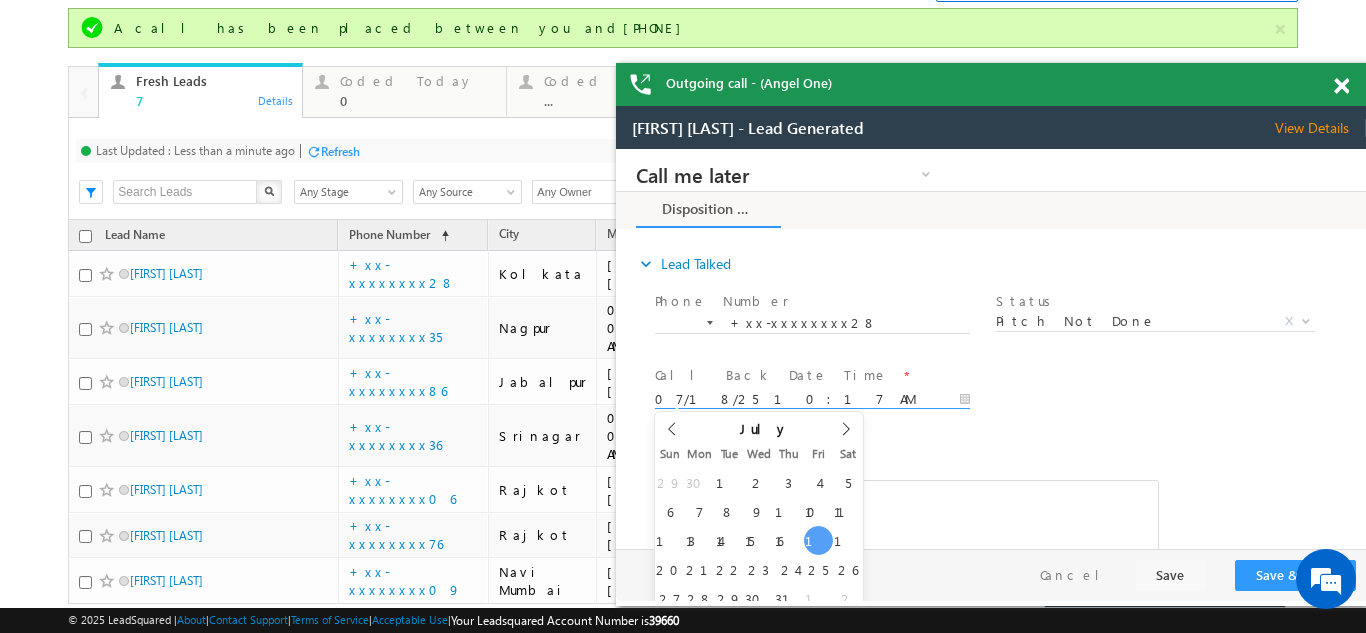 click on "07/18/25 10:17 AM" at bounding box center (812, 400) 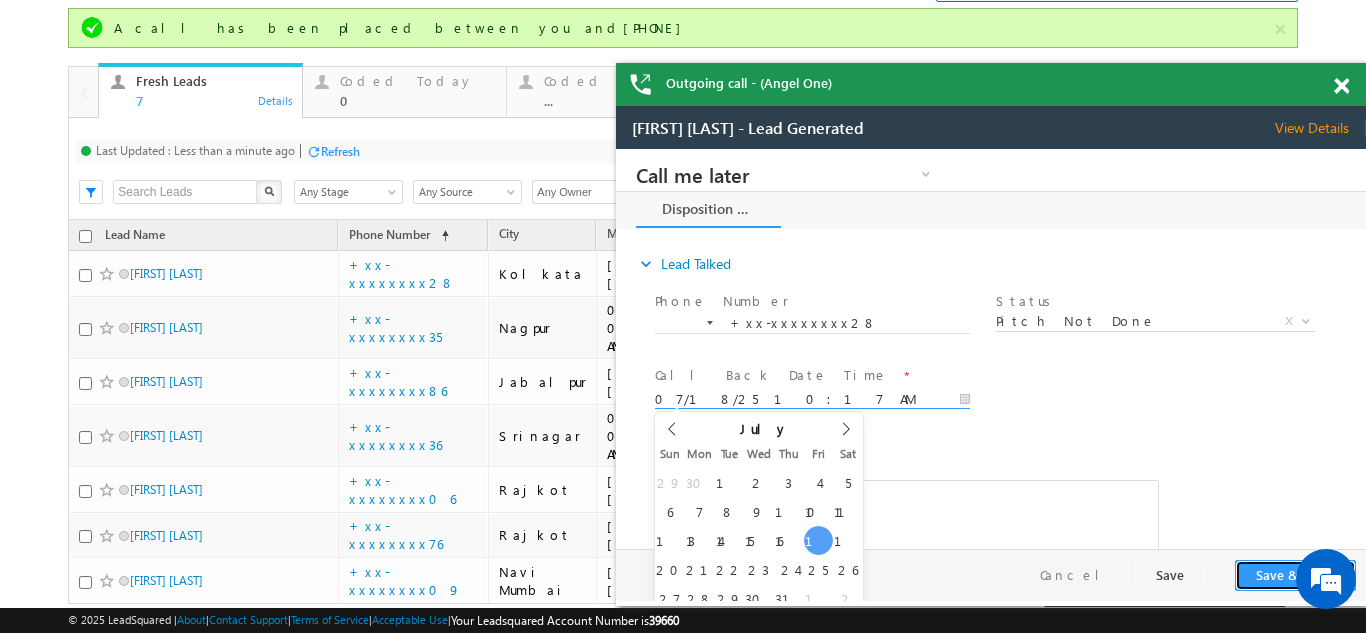 click on "Save & Close" at bounding box center (1295, 575) 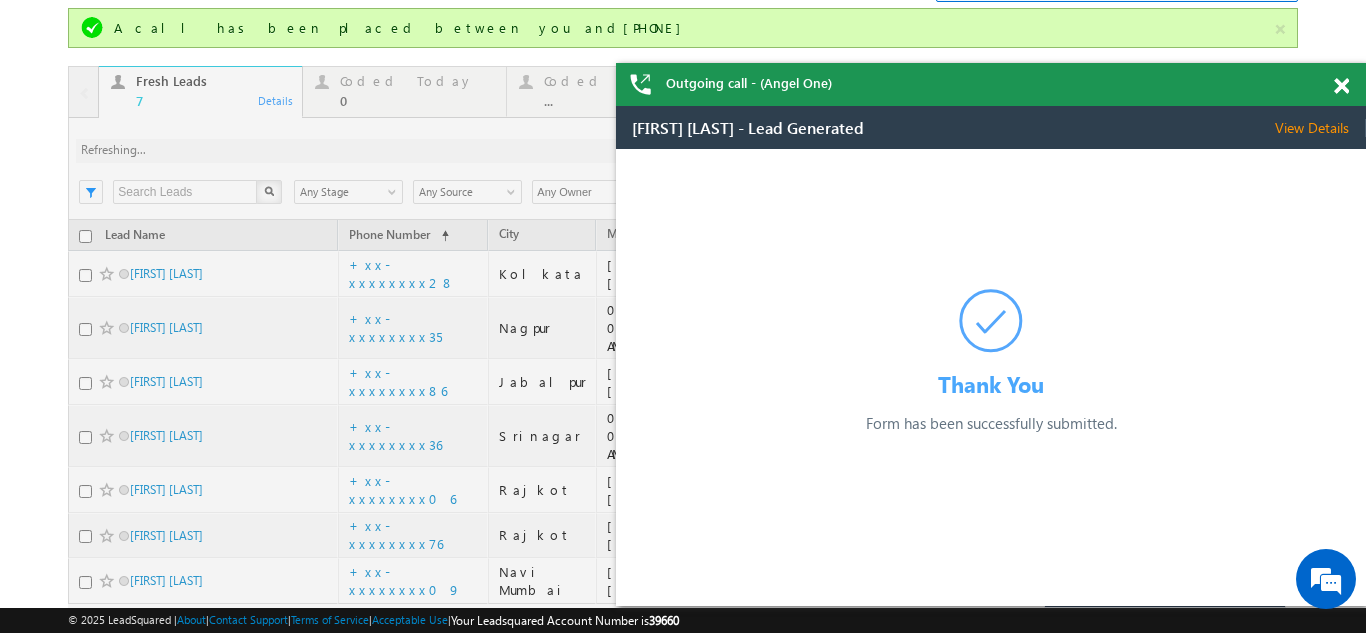 click at bounding box center (648, 390) 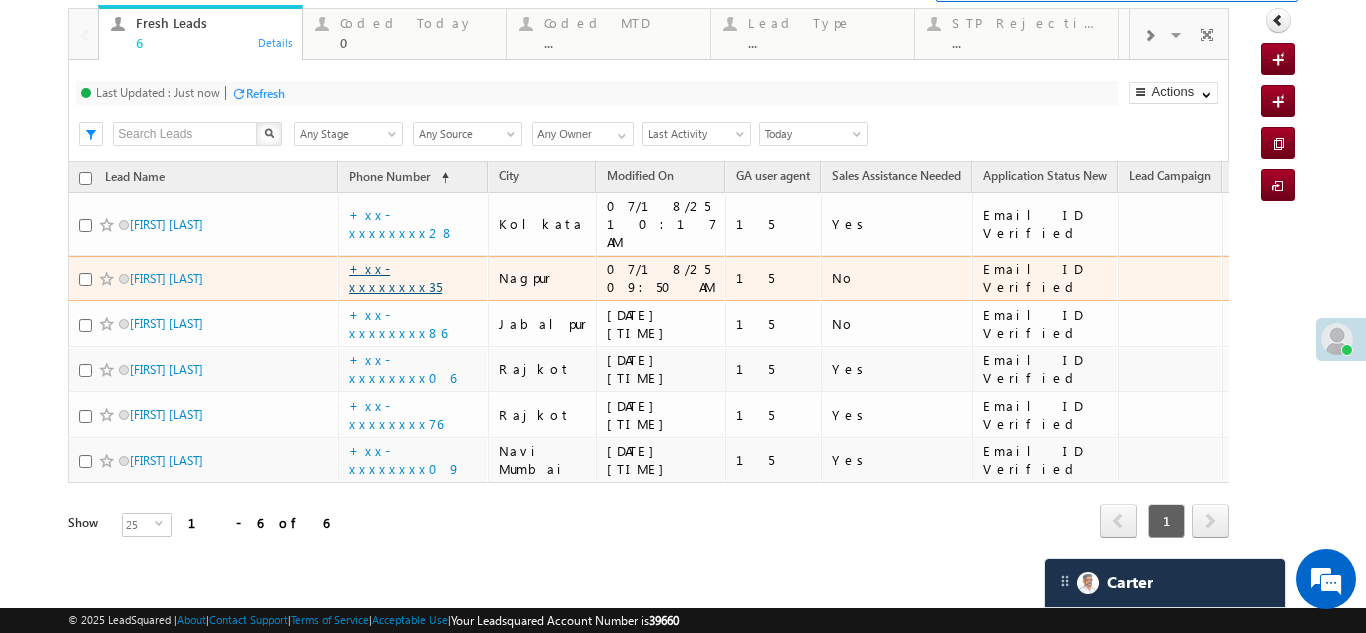 click on "+xx-xxxxxxxx35" at bounding box center (395, 277) 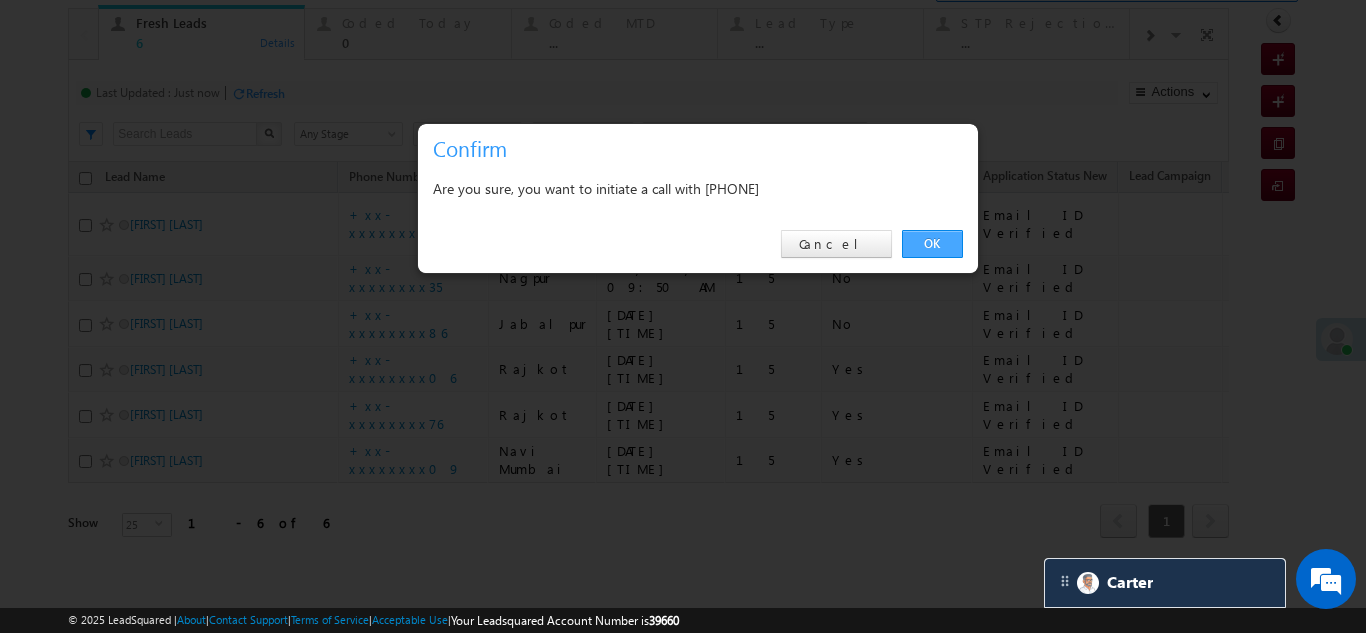 click on "OK" at bounding box center (932, 244) 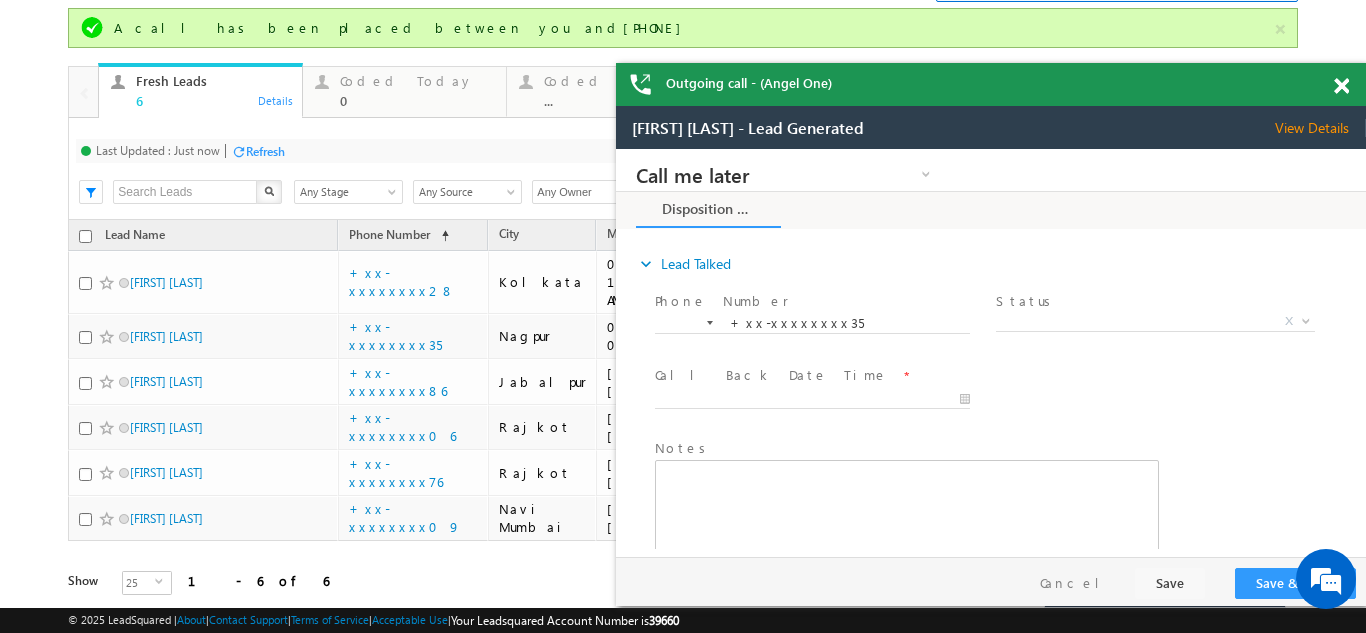 scroll, scrollTop: 0, scrollLeft: 0, axis: both 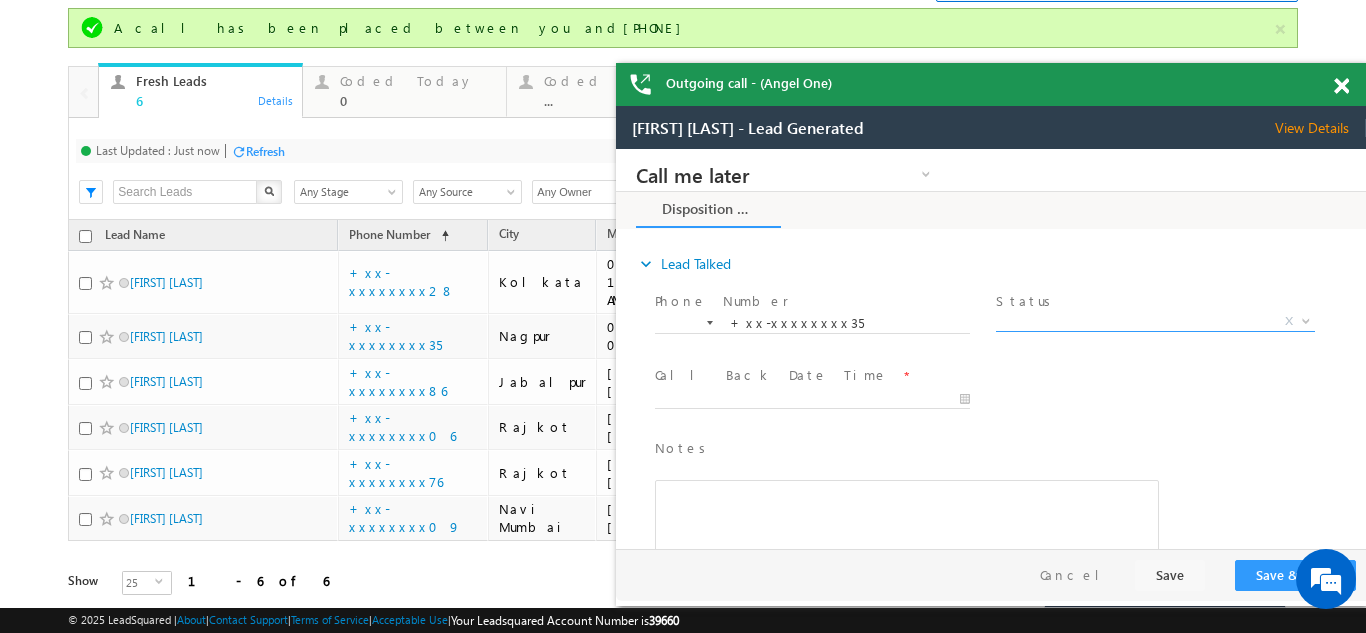 click on "X" at bounding box center [1155, 322] 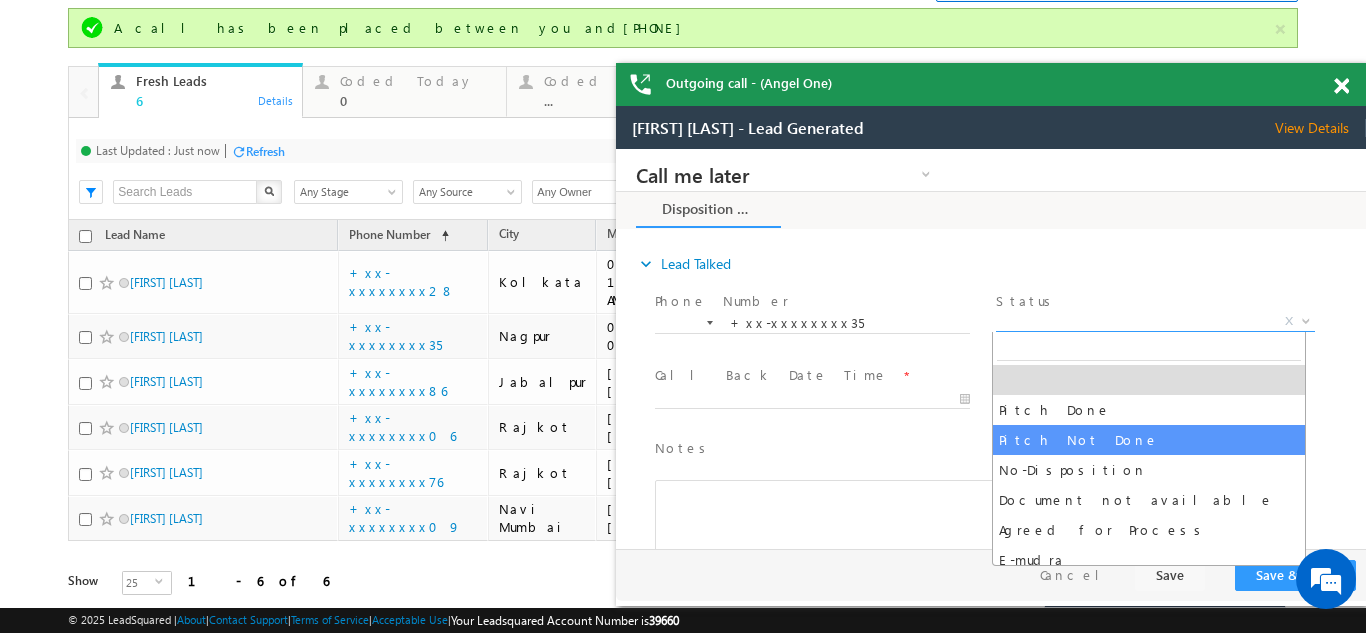 select on "Pitch Not Done" 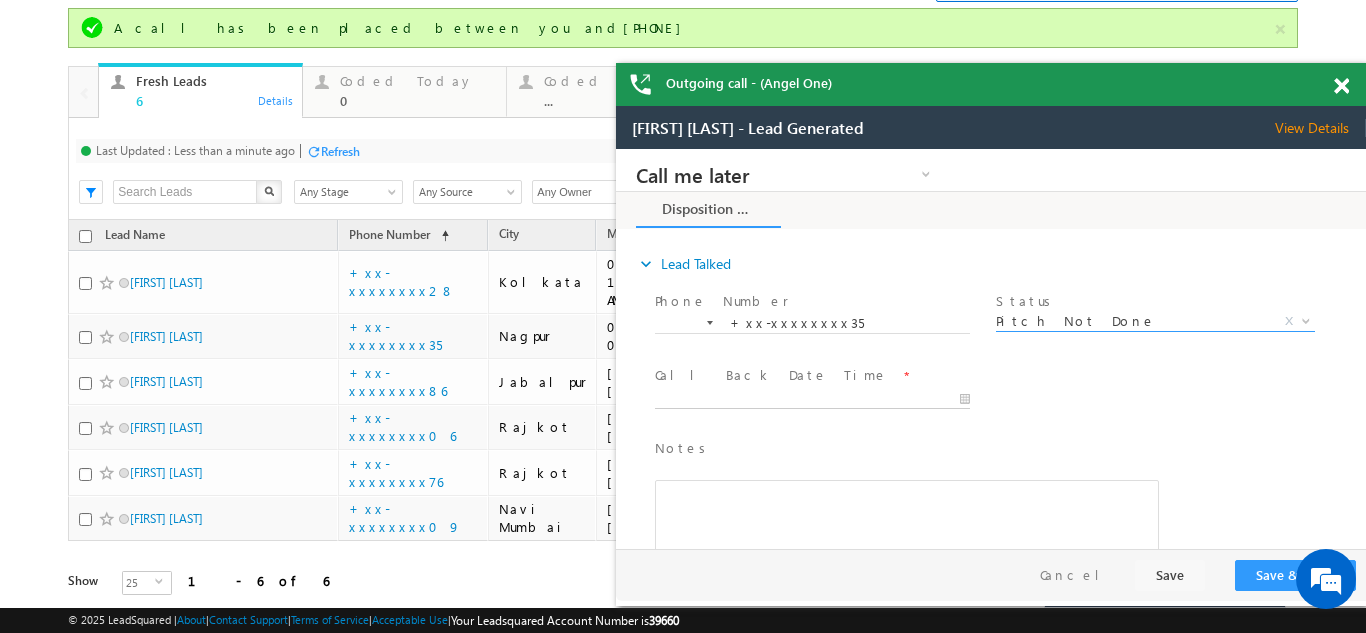 type on "07/18/25 10:18 AM" 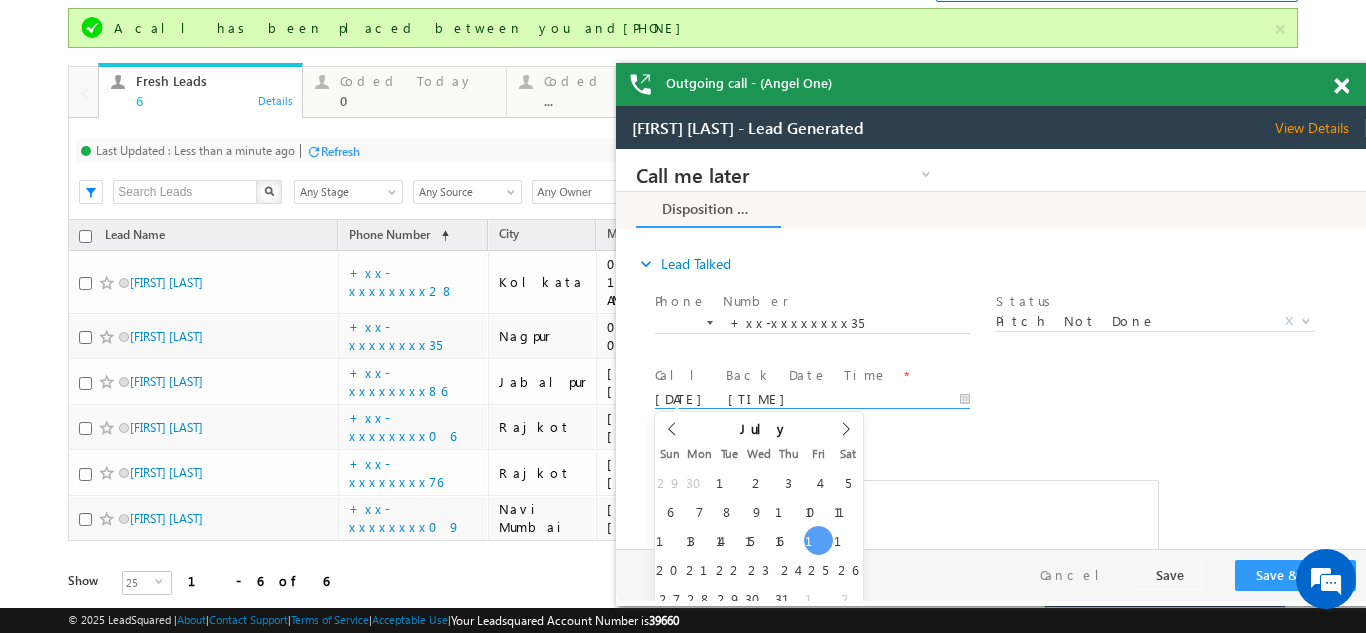 click on "07/18/25 10:18 AM" at bounding box center [812, 400] 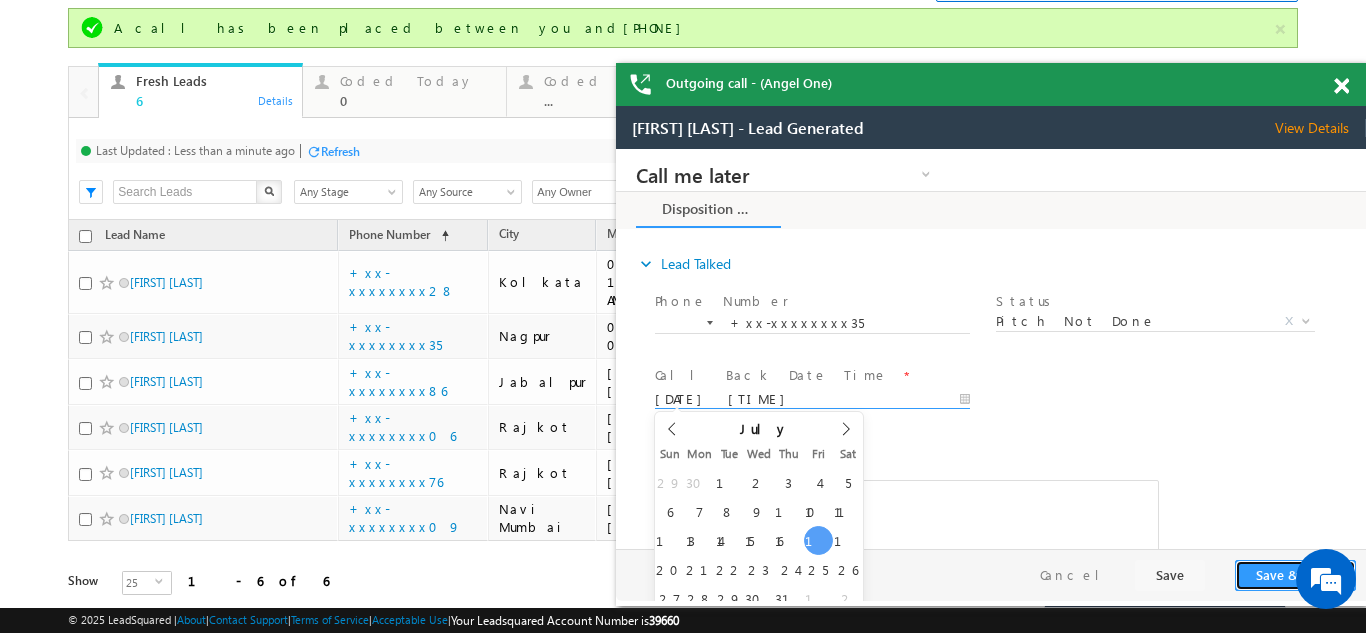 click on "Save & Close" at bounding box center (1295, 575) 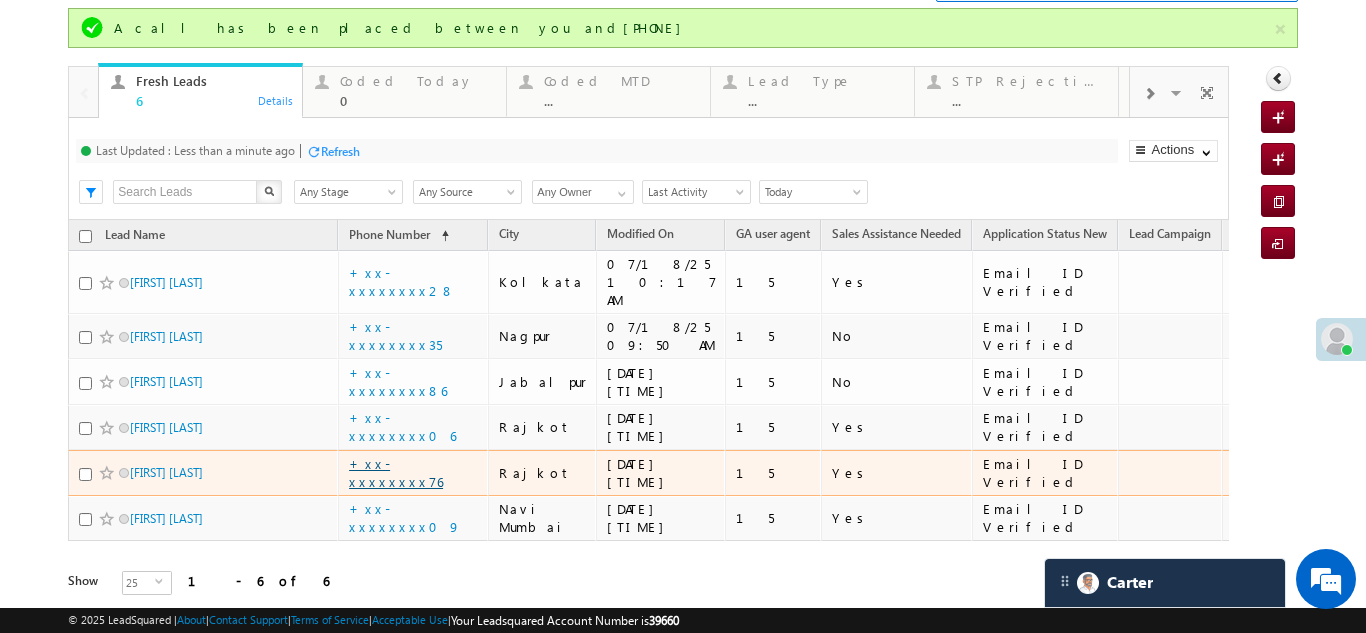 click on "+xx-xxxxxxxx76" at bounding box center (396, 472) 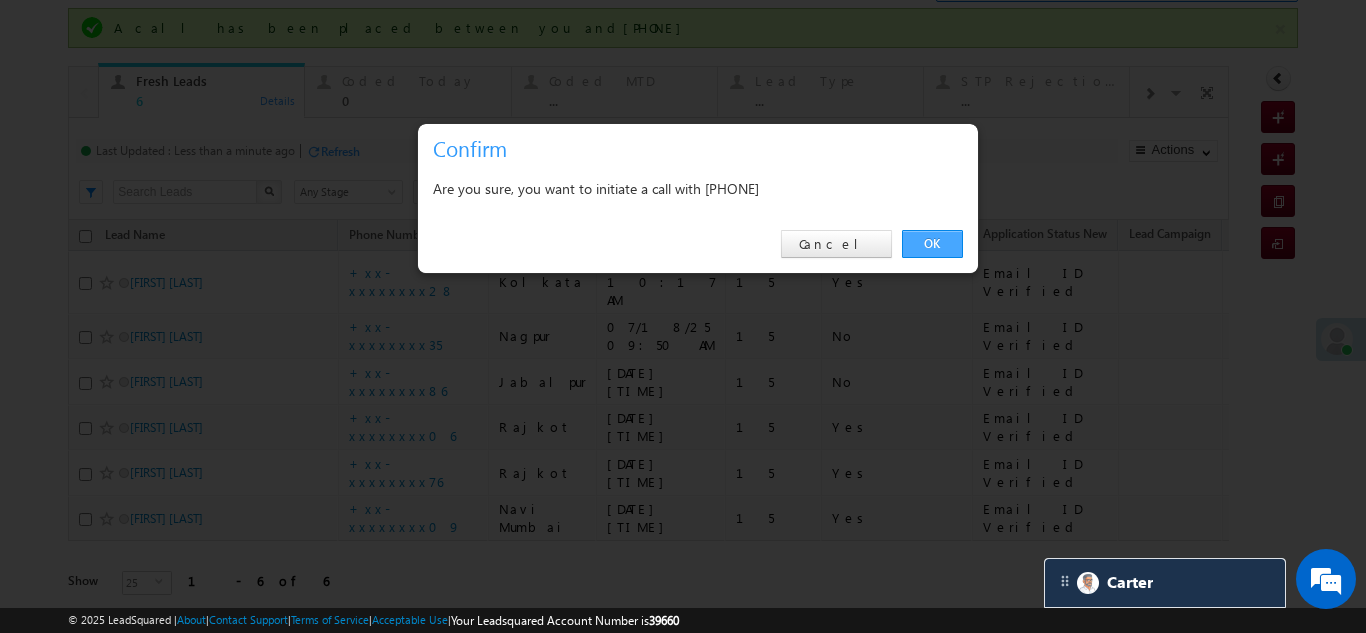 click on "OK" at bounding box center [932, 244] 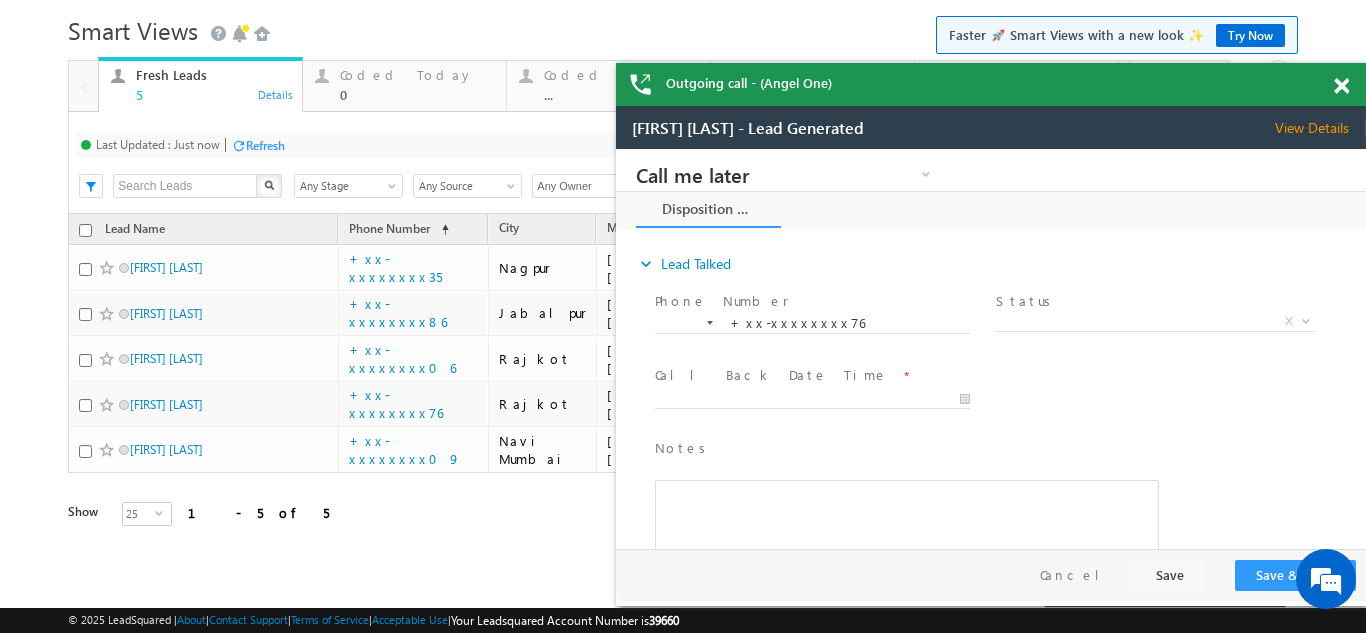 scroll, scrollTop: 73, scrollLeft: 0, axis: vertical 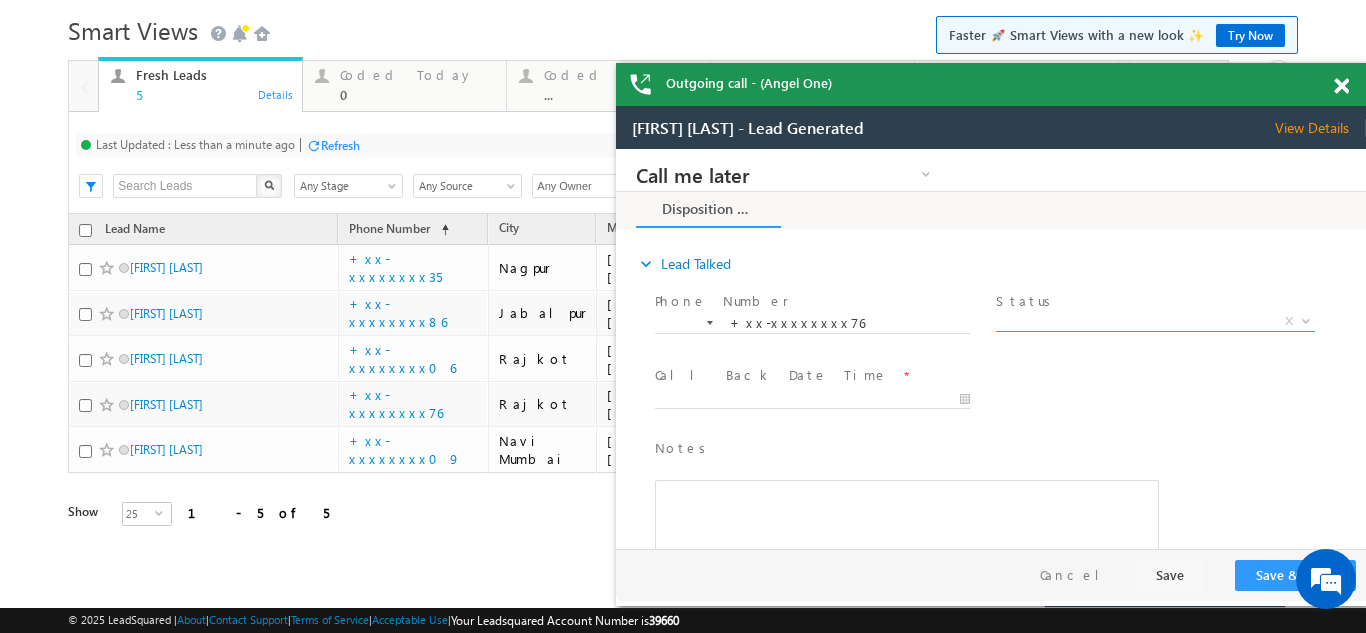 click on "X" at bounding box center [1155, 322] 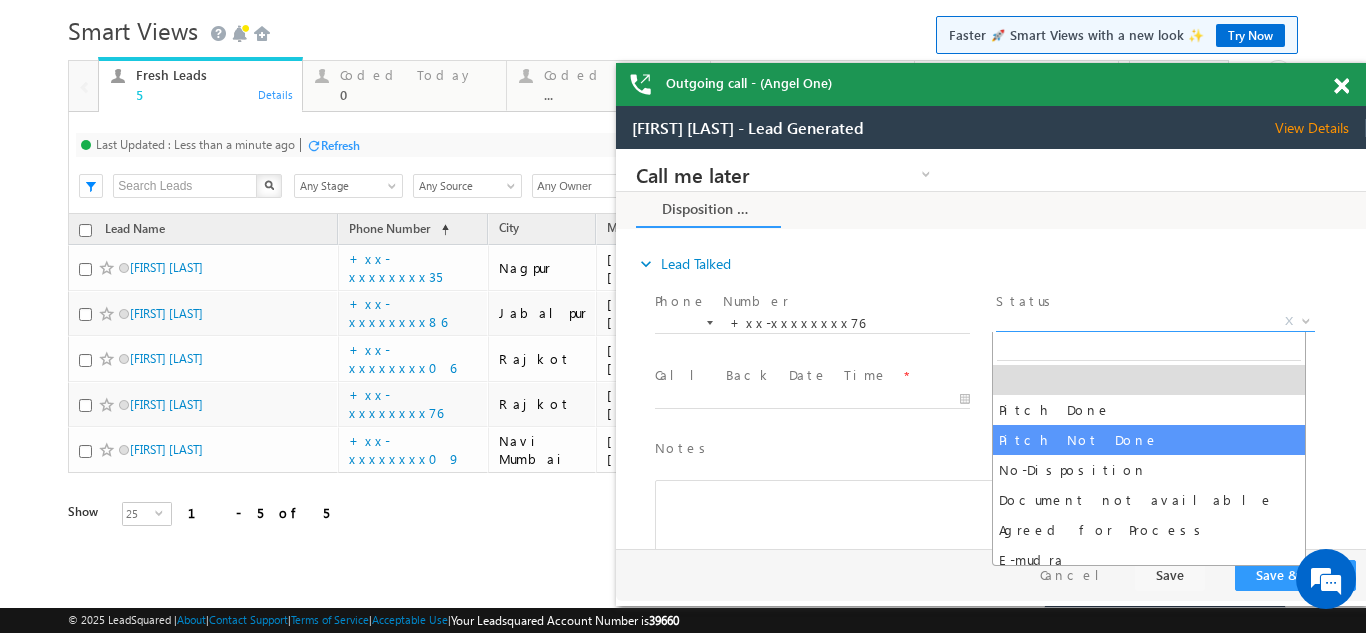 select on "Pitch Not Done" 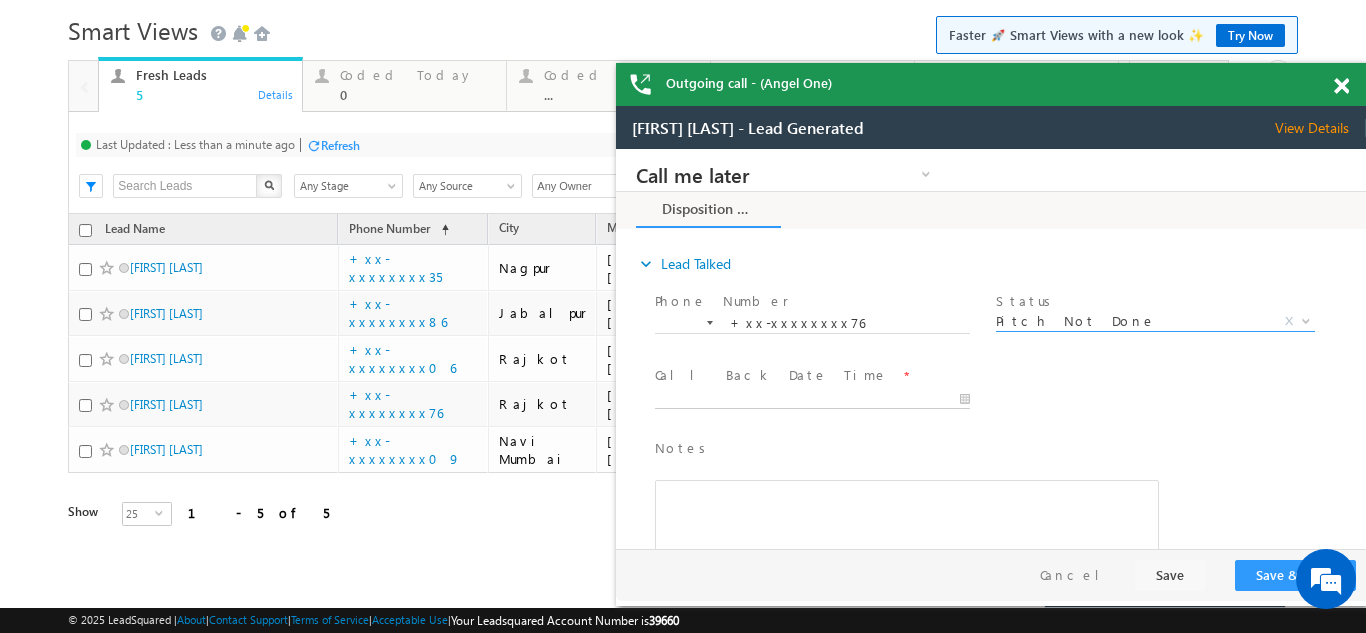 click on "Call me later Campaign Success Commitment Cross Sell Customer Drop-off reasons Language Barrier Not Interested Ringing Call me later
Call me later
× Disposition Form *" at bounding box center (991, 349) 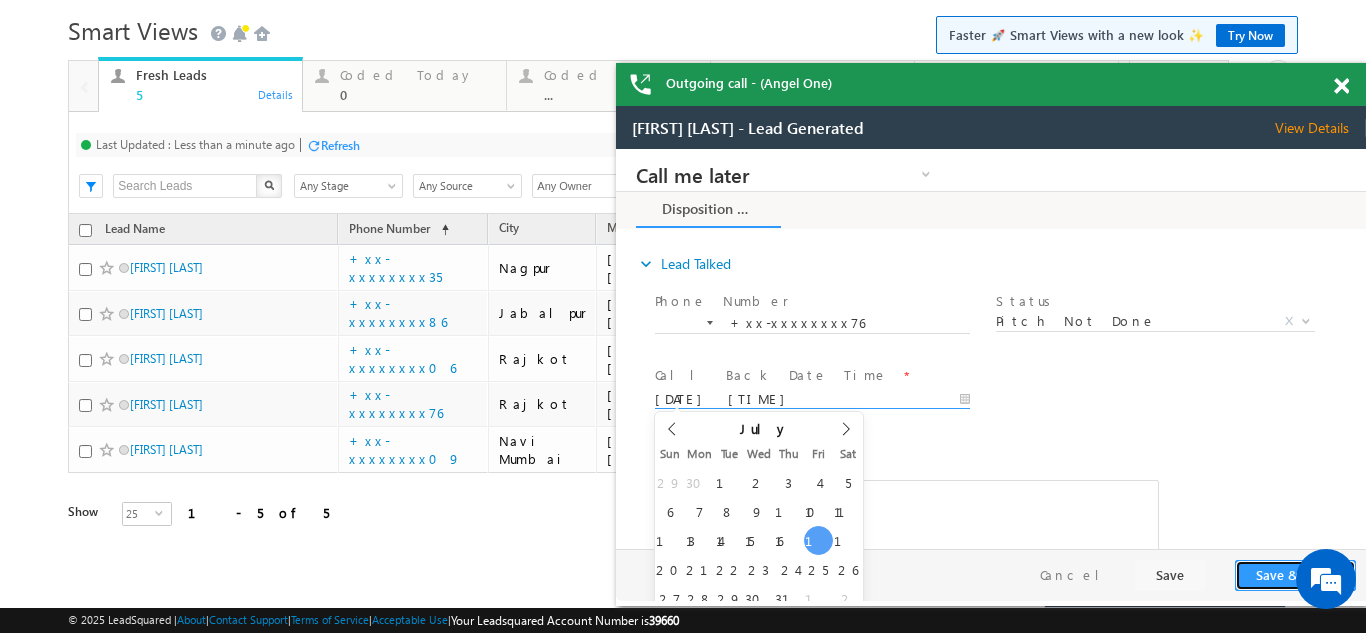 click on "Save & Close" at bounding box center [1295, 575] 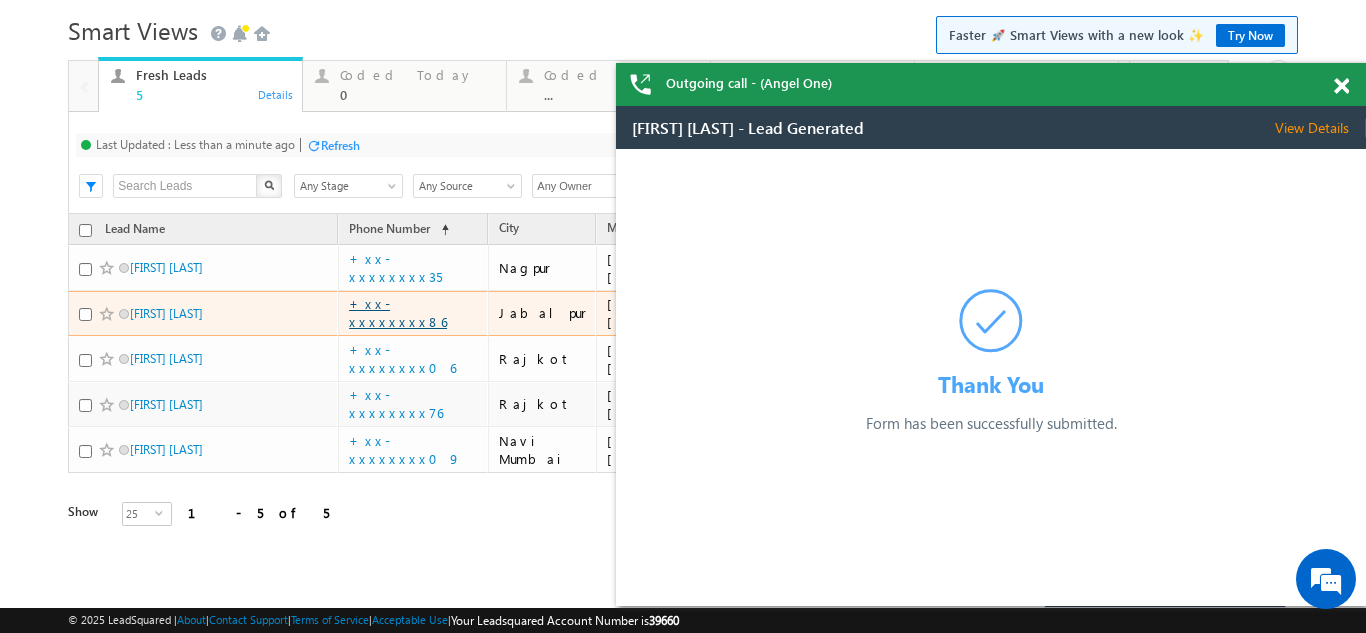 click on "+xx-xxxxxxxx86" at bounding box center (398, 312) 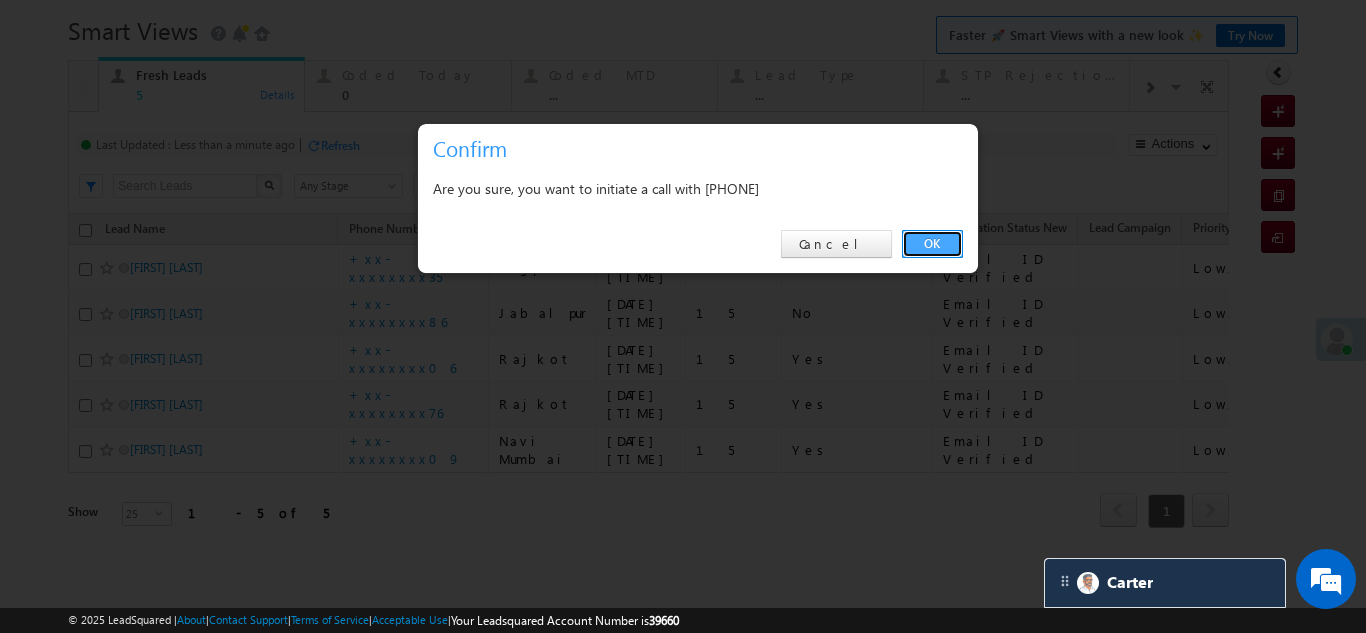 click on "OK" at bounding box center [932, 244] 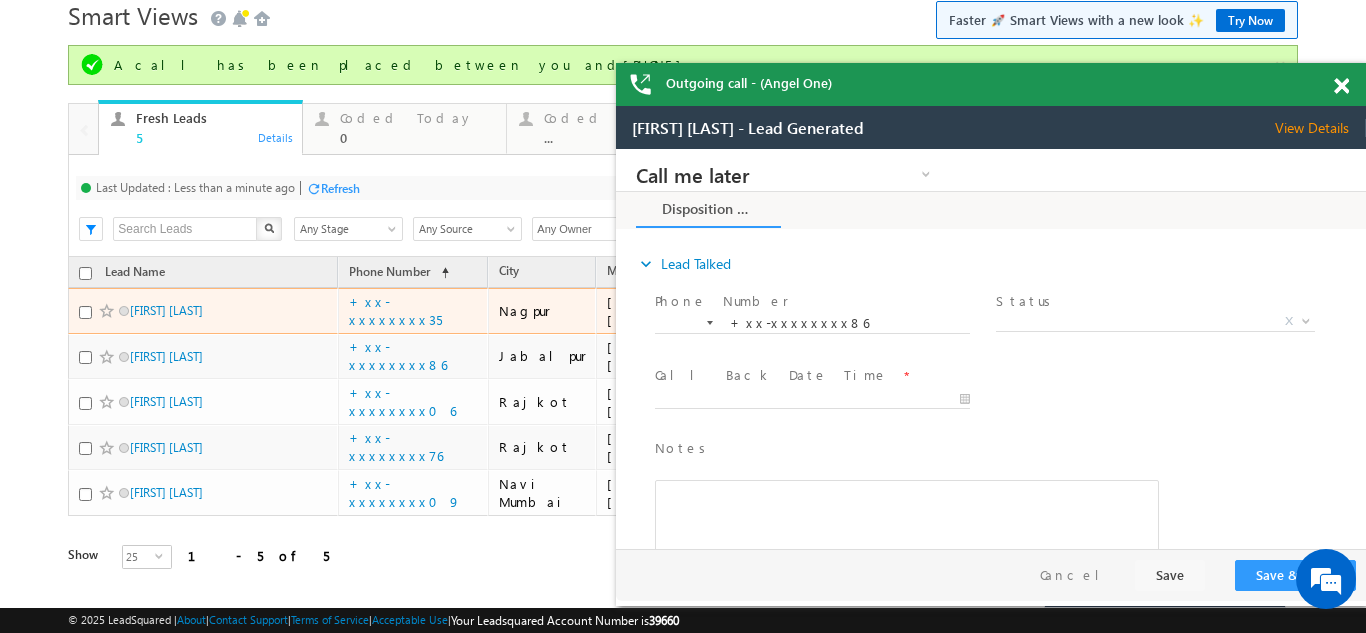 scroll, scrollTop: 0, scrollLeft: 0, axis: both 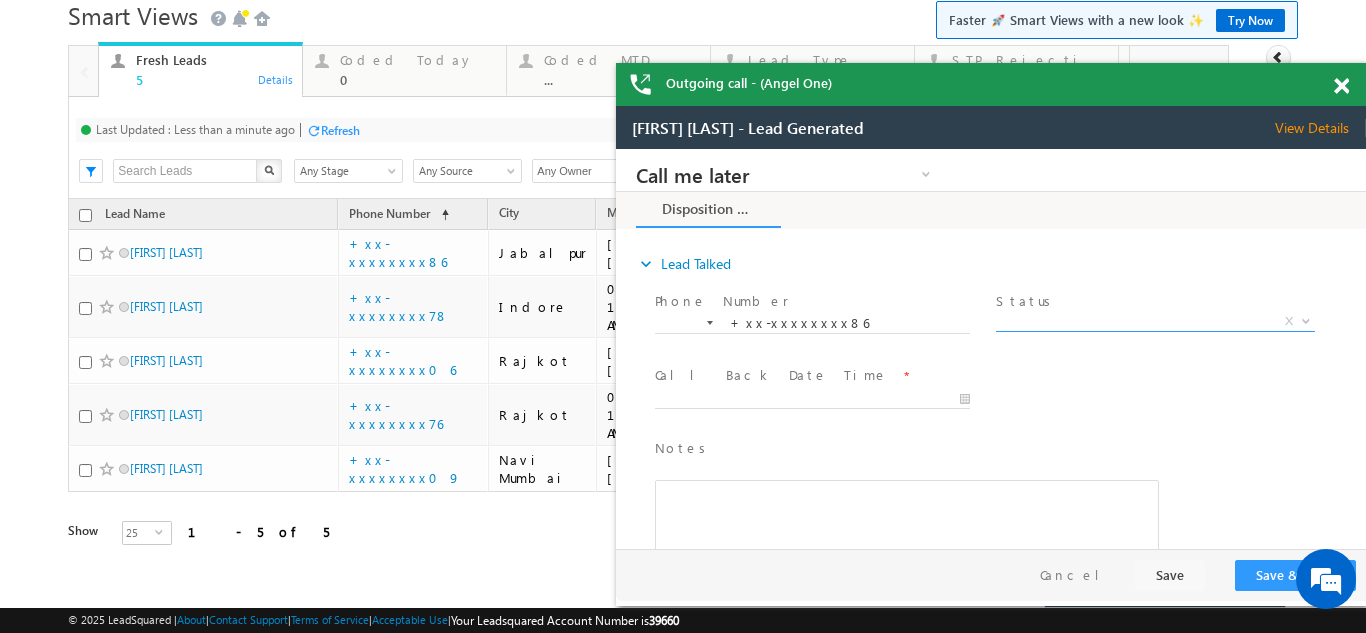 click on "X" at bounding box center [1155, 322] 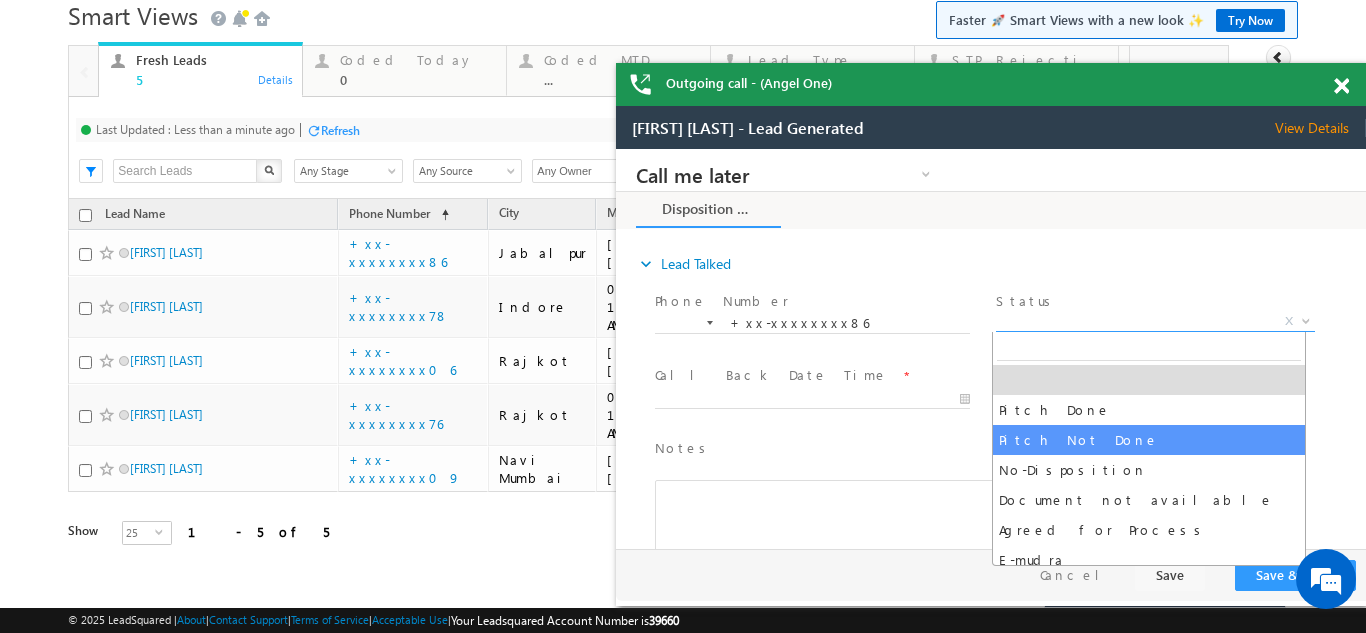 select on "Pitch Not Done" 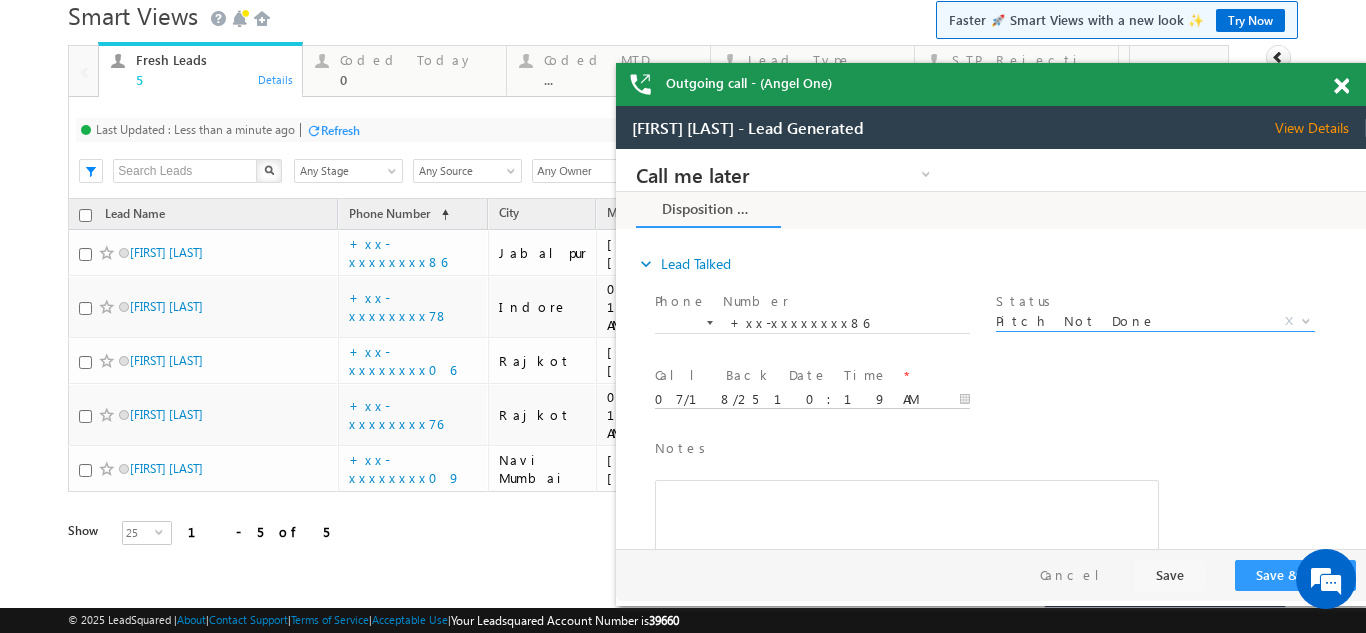 click on "07/18/25 10:19 AM" at bounding box center (812, 400) 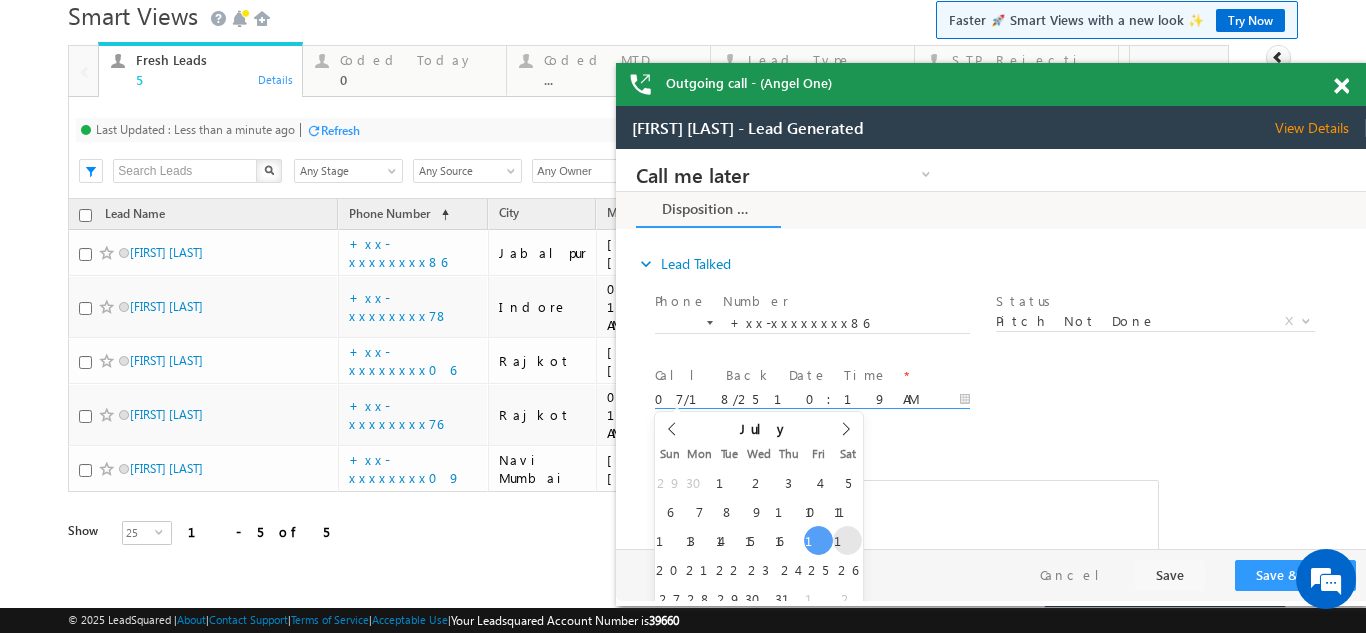 type on "07/19/25 10:19 AM" 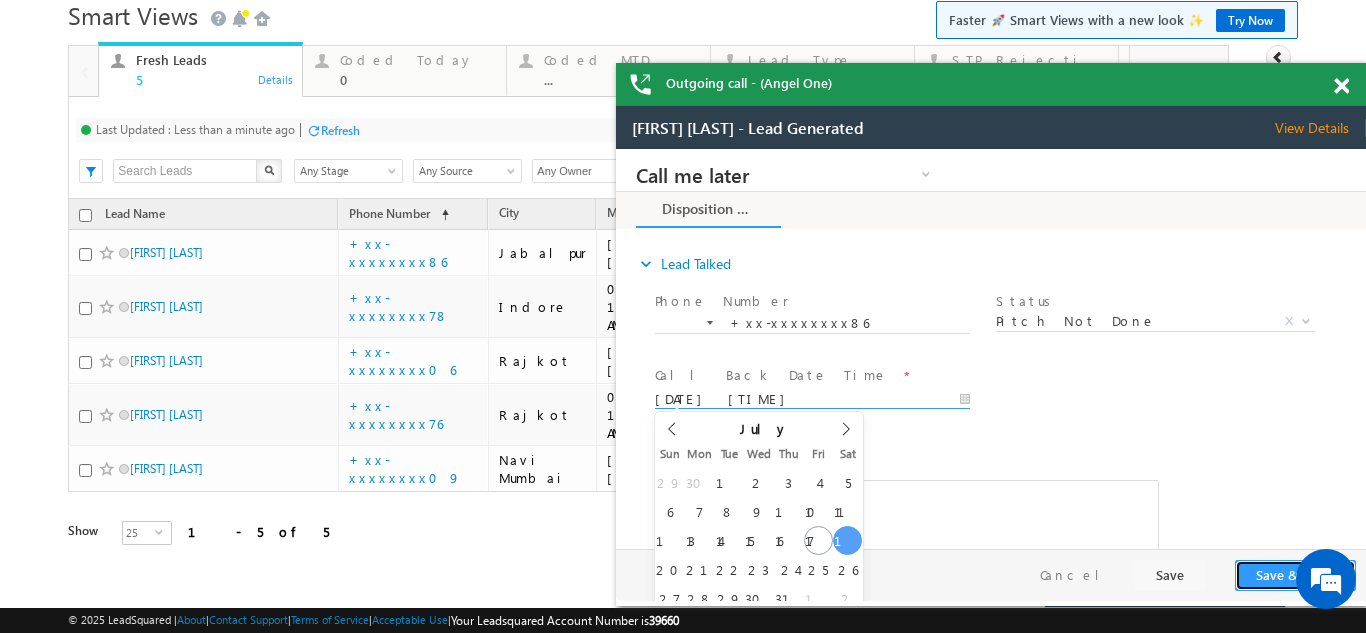 click on "Save & Close" at bounding box center [1295, 575] 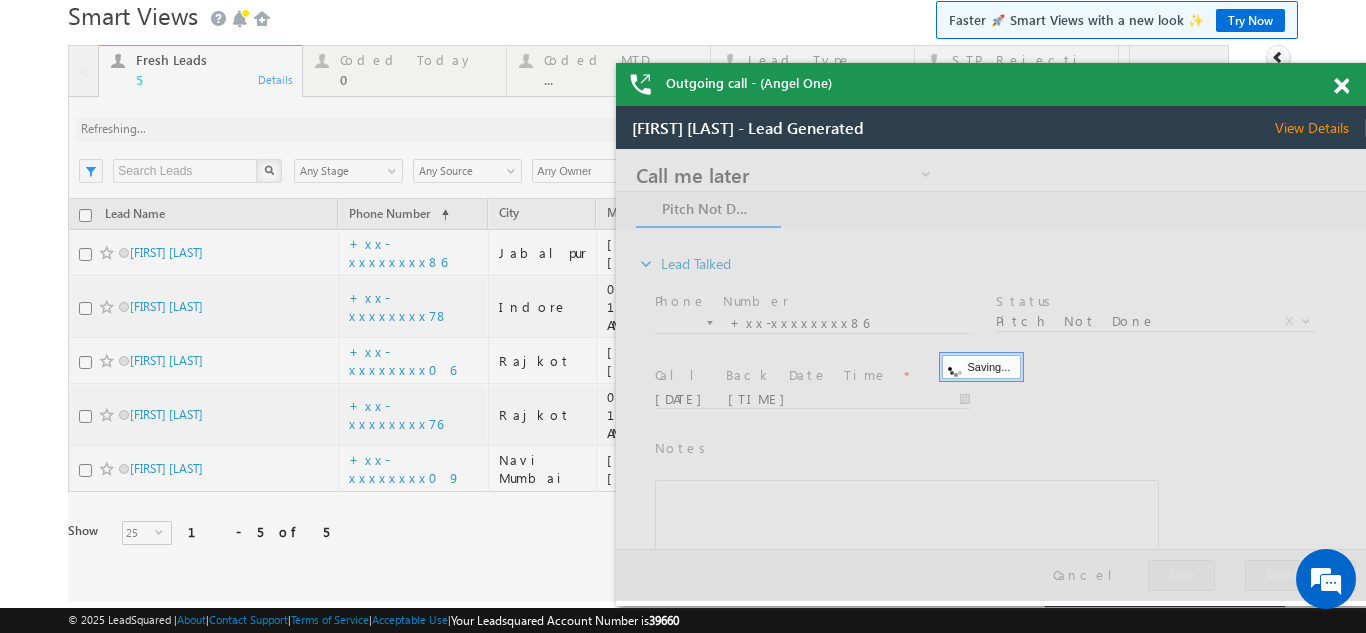 scroll, scrollTop: 0, scrollLeft: 0, axis: both 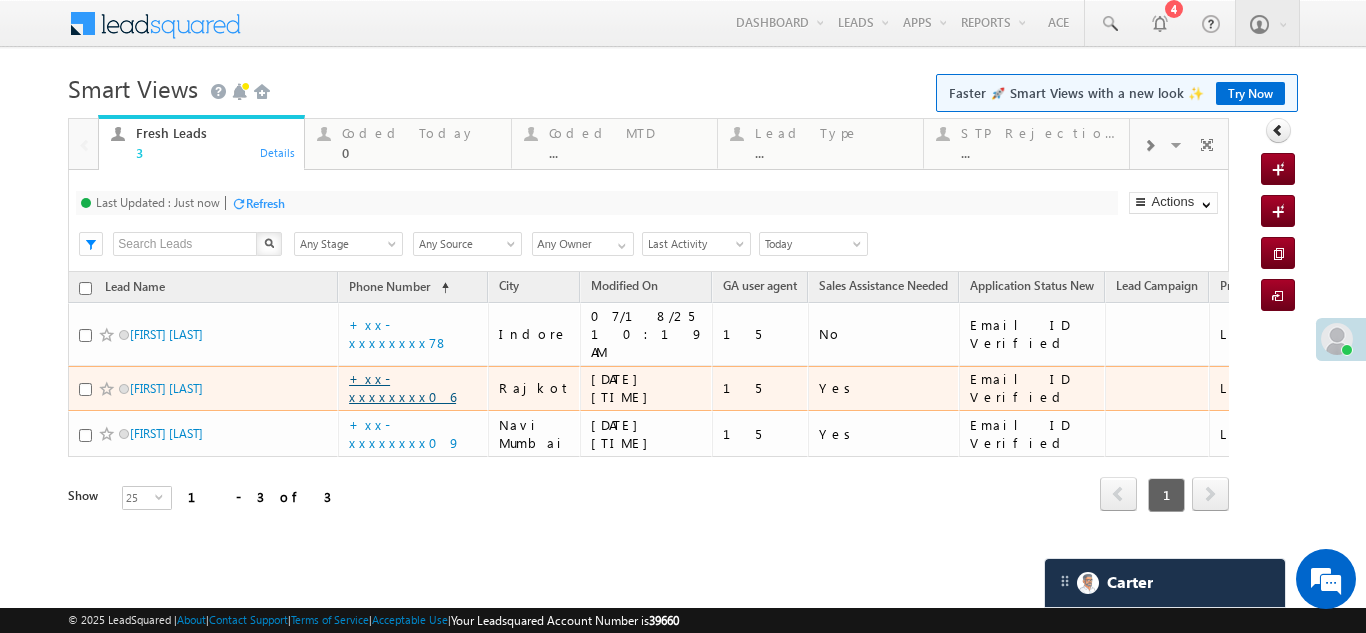 click on "+xx-xxxxxxxx06" at bounding box center [402, 387] 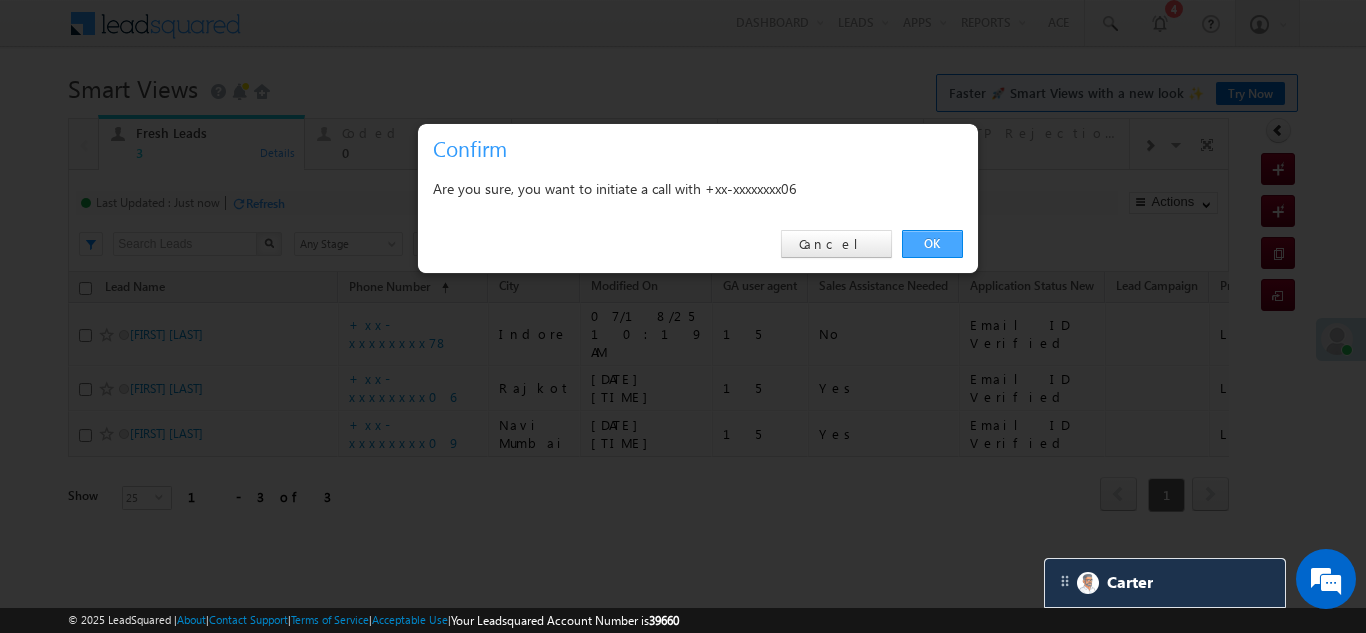 click on "OK" at bounding box center (932, 244) 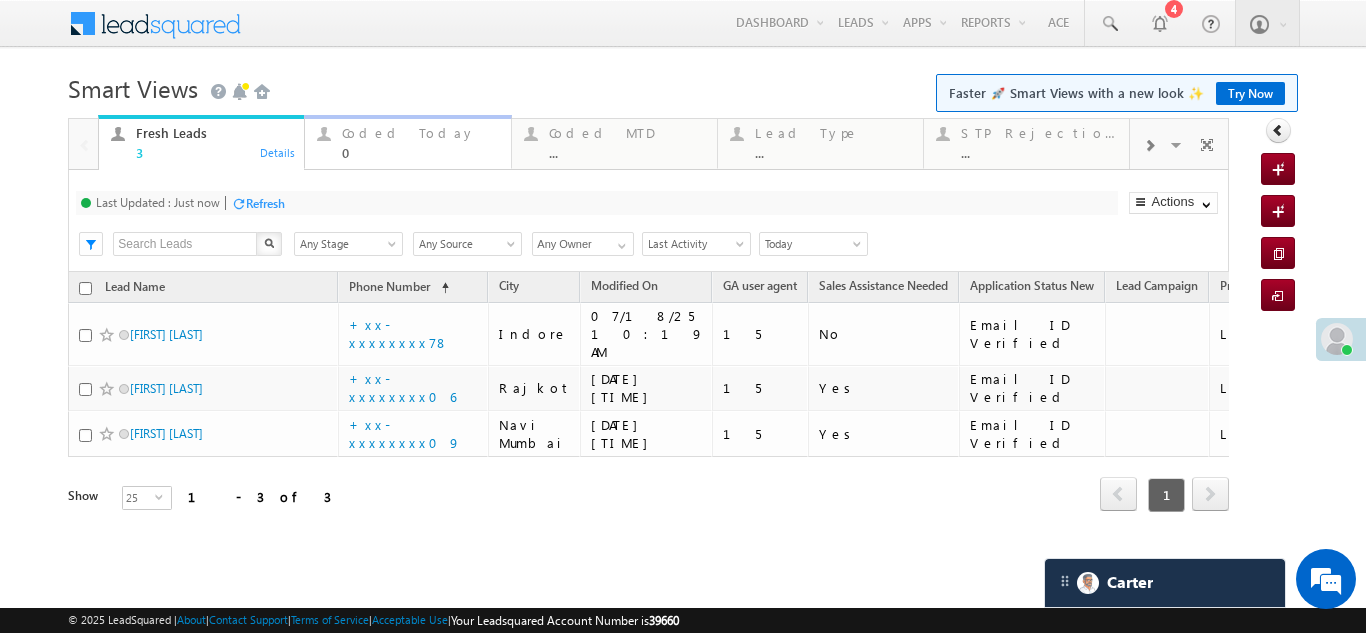 click on "Coded Today" at bounding box center (420, 133) 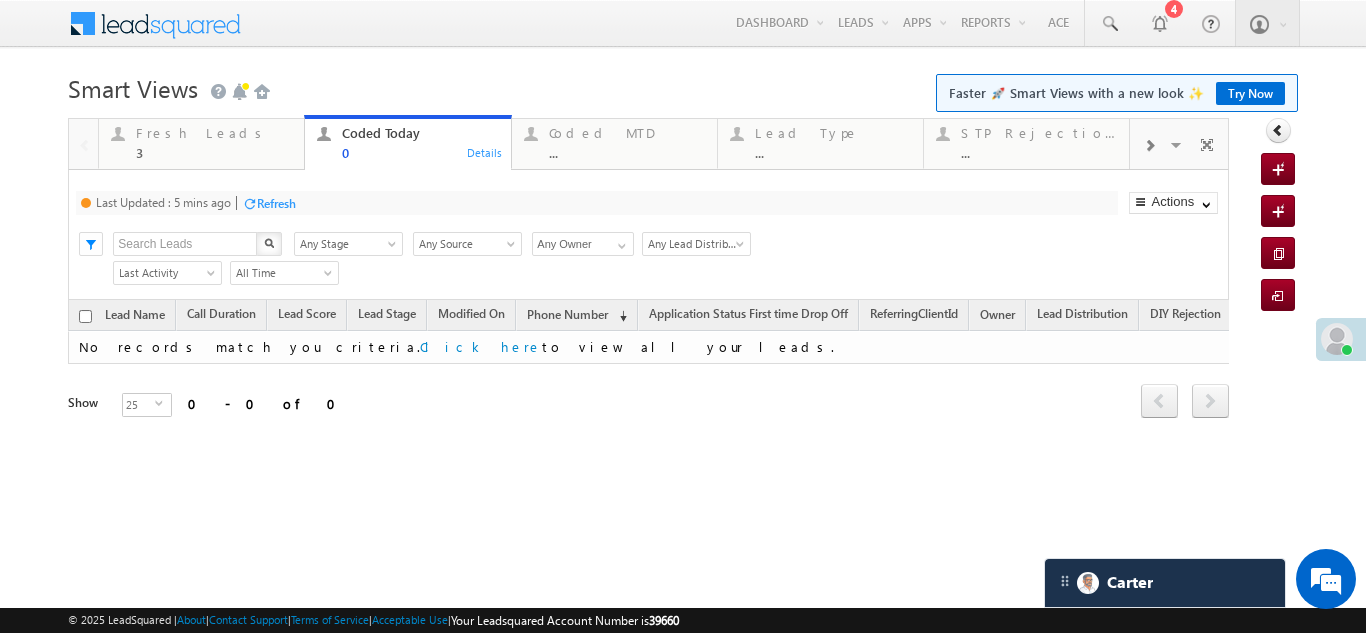 click on "Refresh" at bounding box center [276, 203] 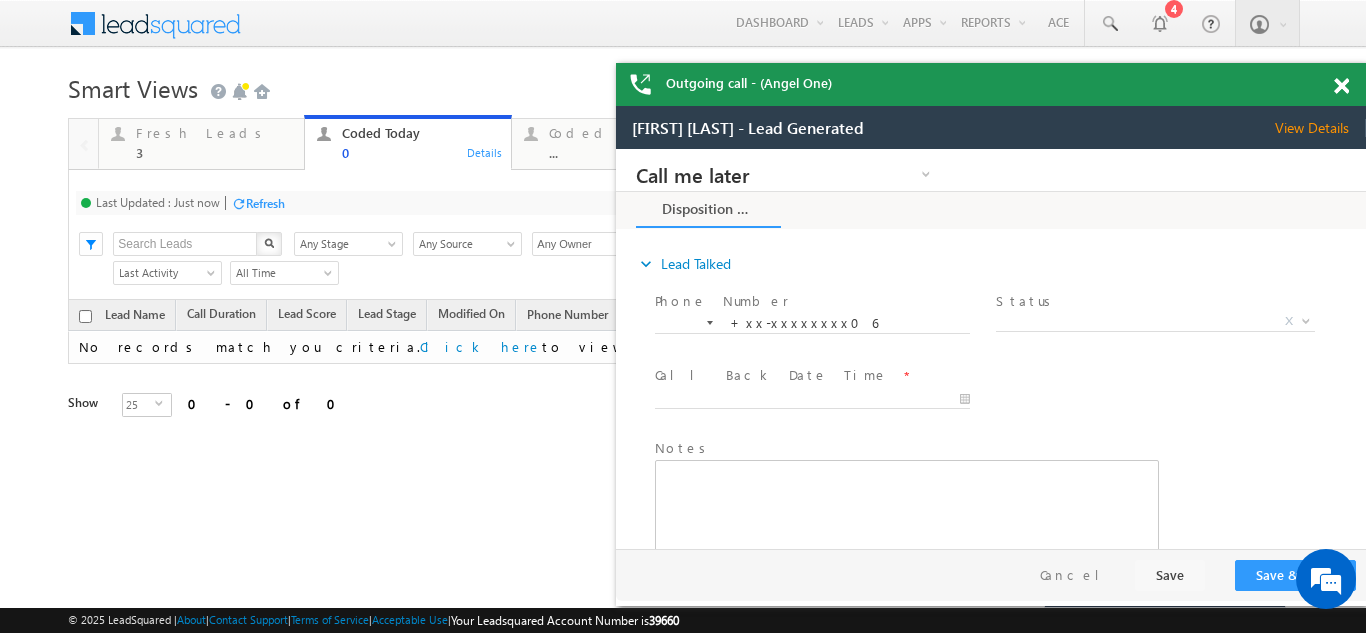 scroll, scrollTop: 0, scrollLeft: 0, axis: both 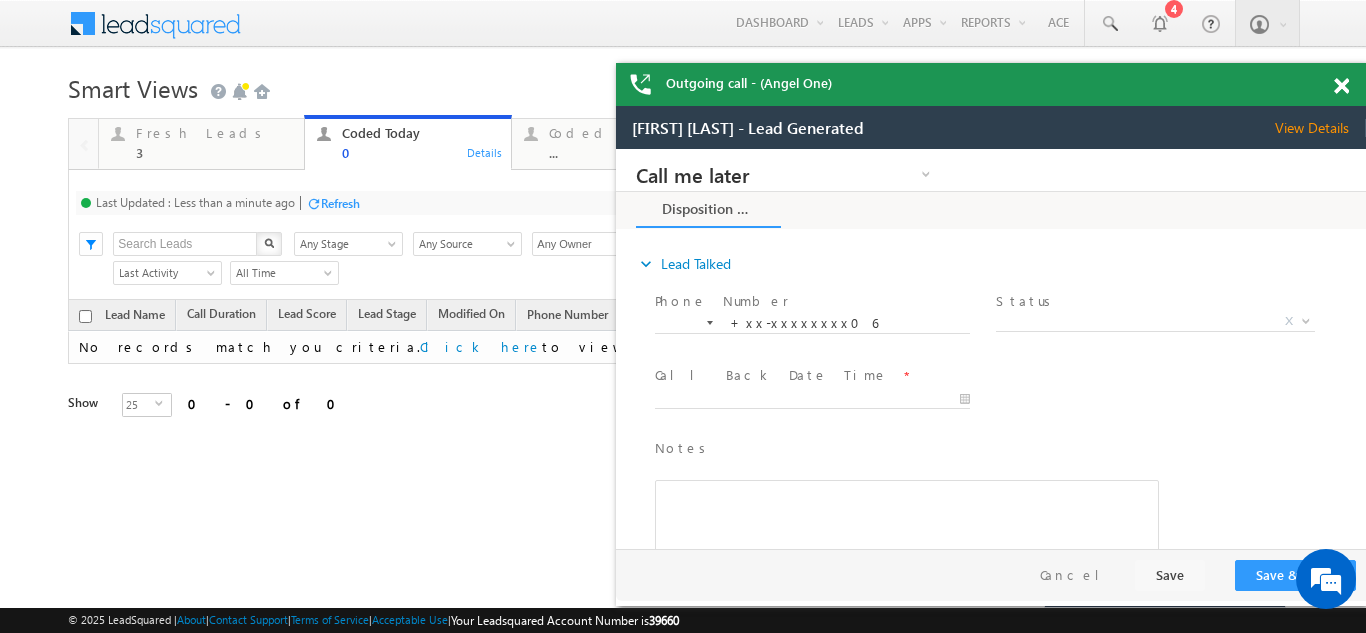 click on "View Details" at bounding box center (1320, 128) 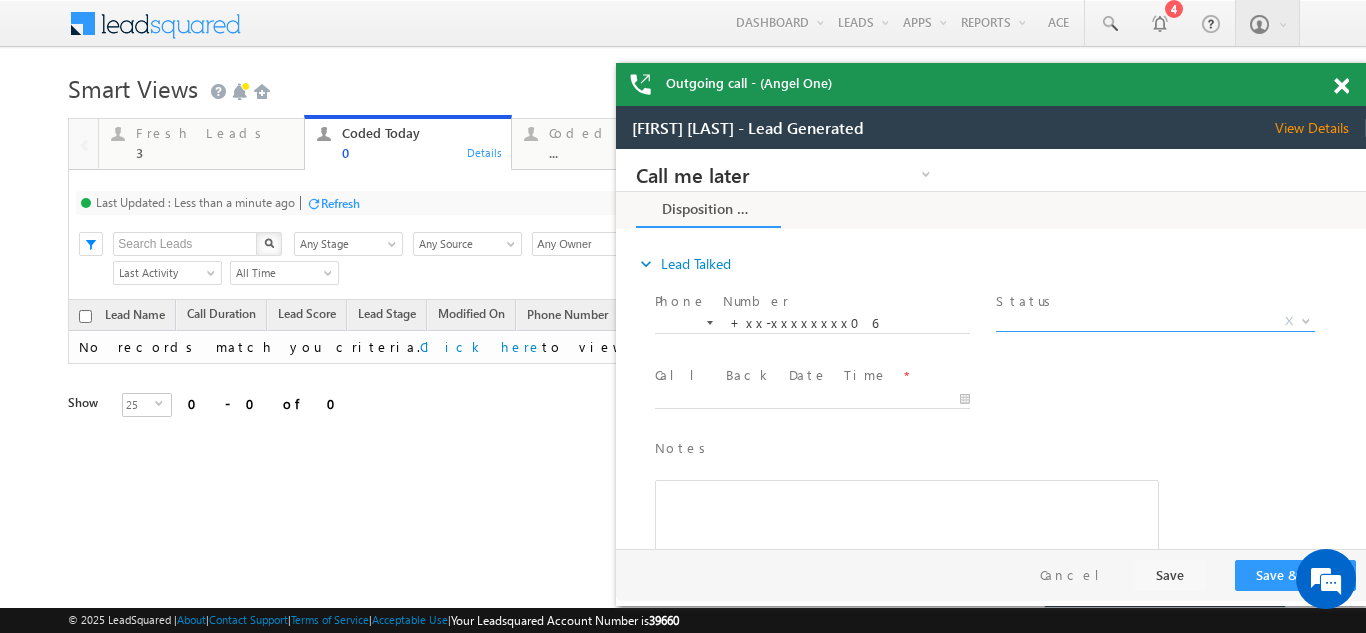 click on "X" at bounding box center [1155, 322] 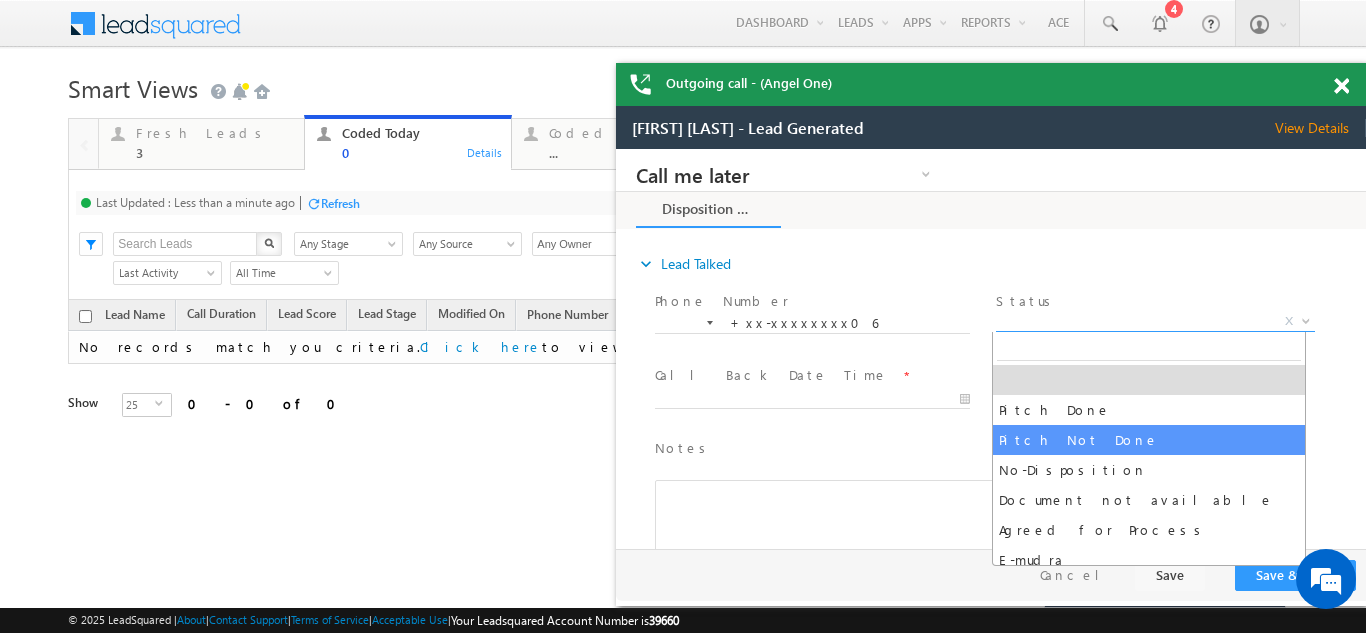 select on "Pitch Not Done" 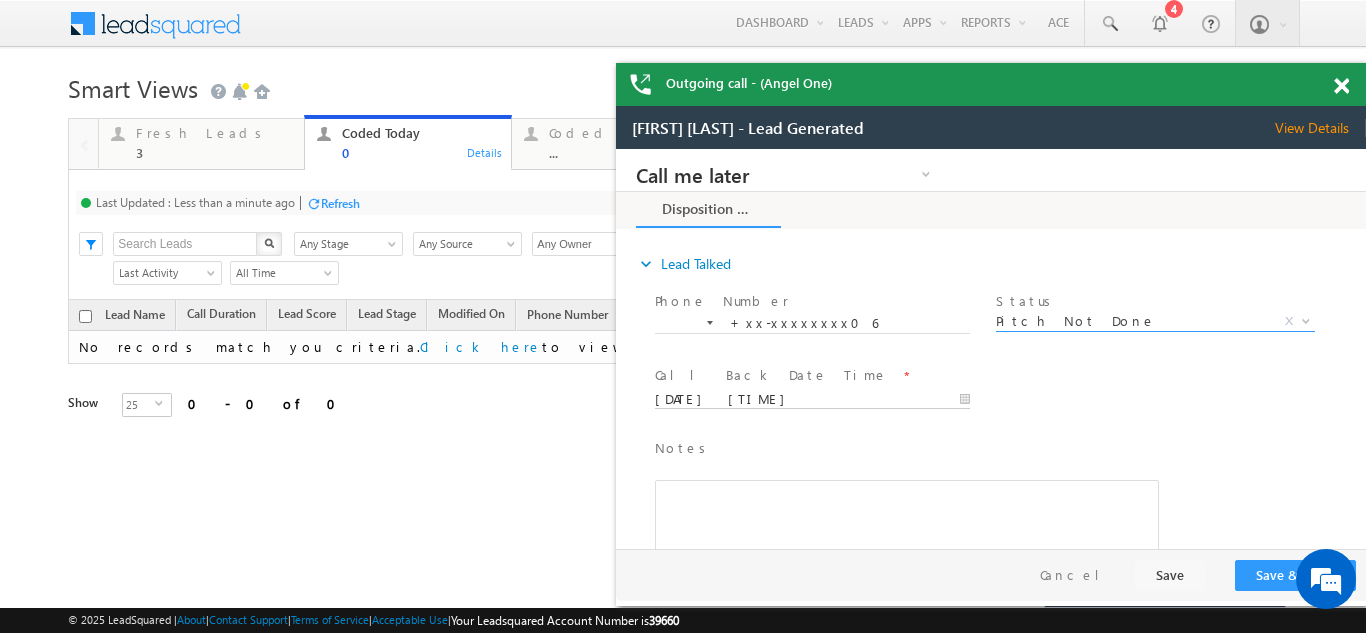 click on "Call me later Campaign Success Commitment Cross Sell Customer Drop-off reasons Language Barrier Not Interested Ringing Call me later
Call me later
× Disposition Form *" at bounding box center (991, 349) 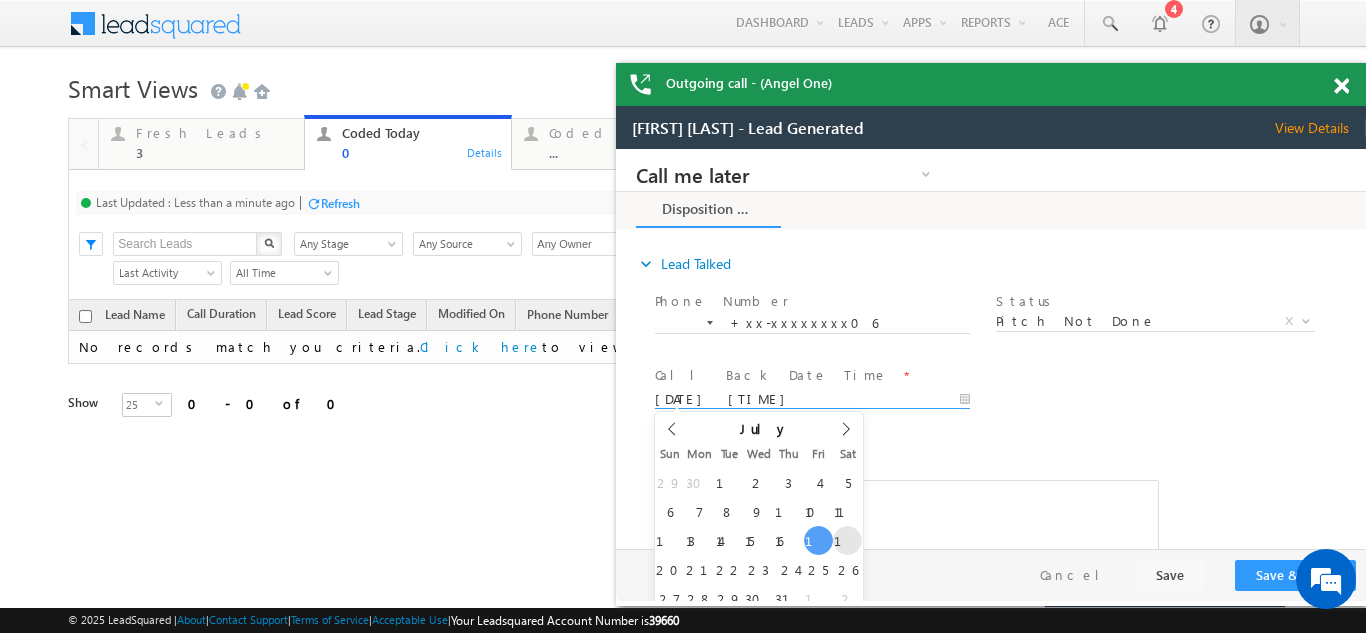 type on "07/19/25 10:21 AM" 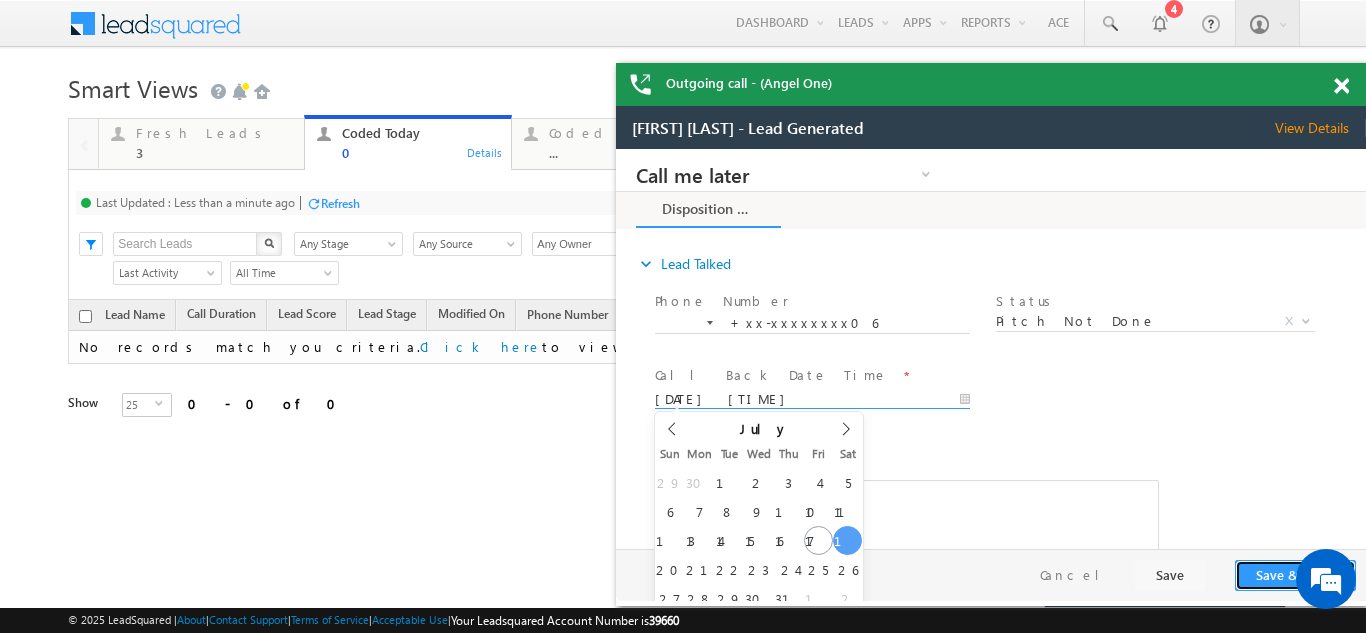 click on "Save & Close" at bounding box center (1295, 575) 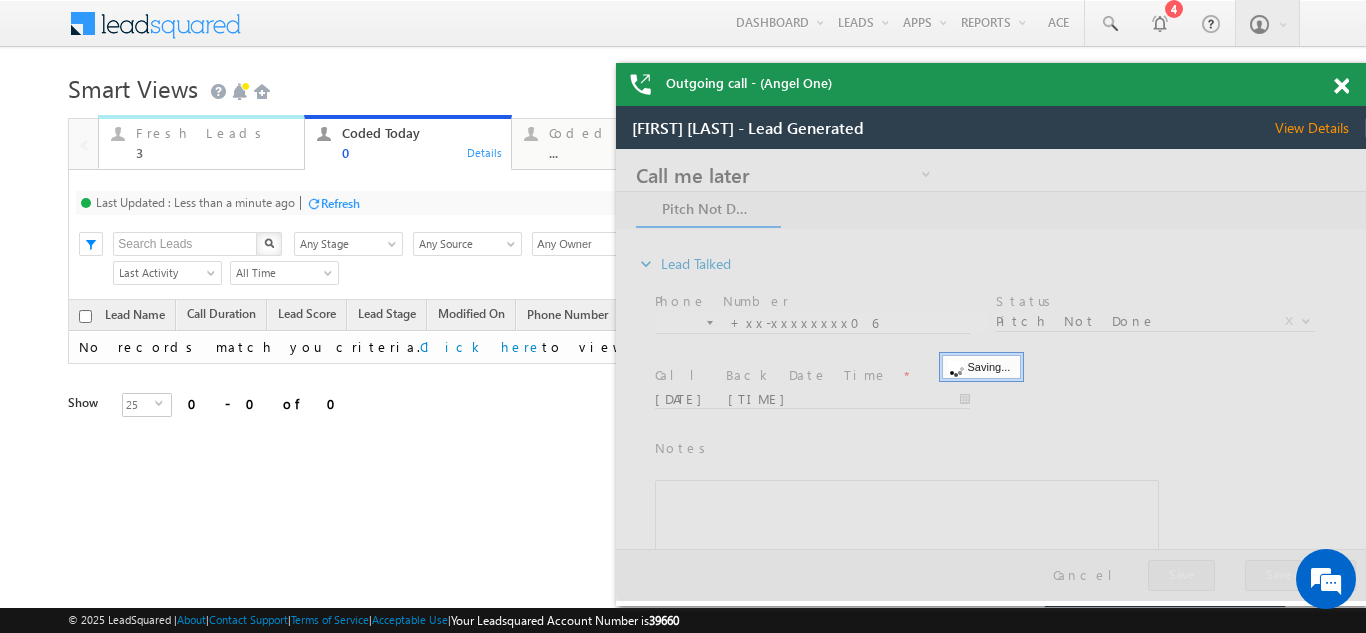 click on "Fresh Leads 3" at bounding box center (214, 140) 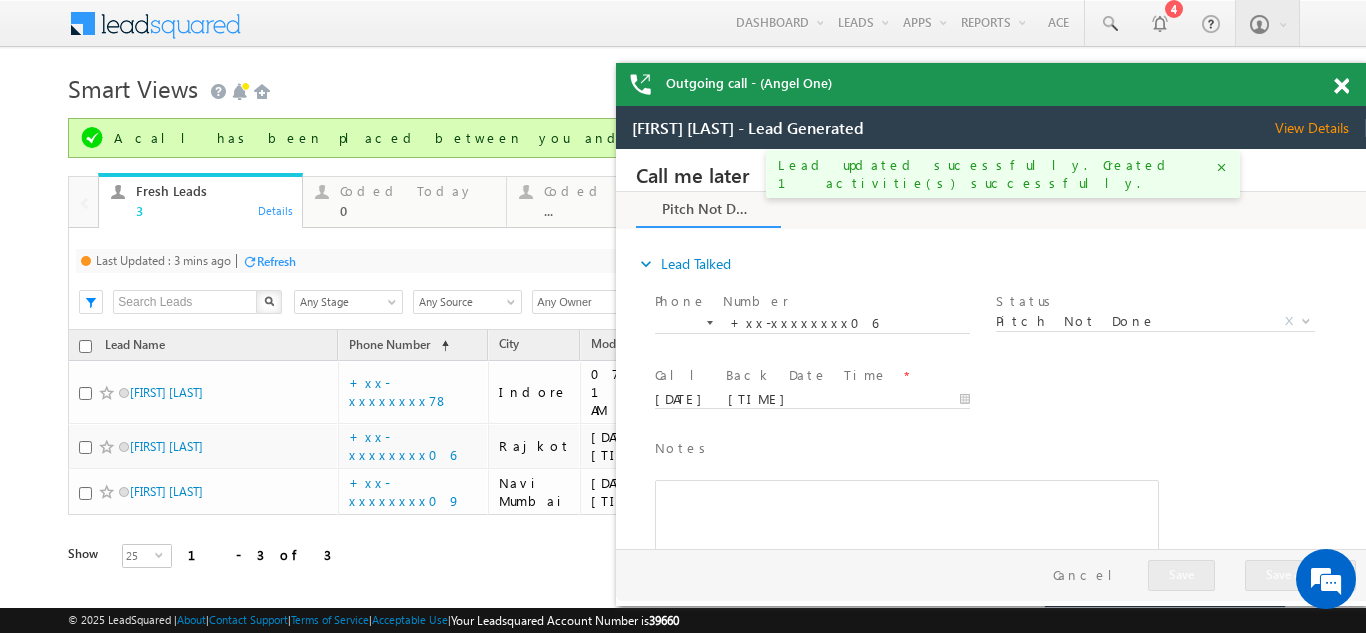 click on "Refresh" at bounding box center (276, 261) 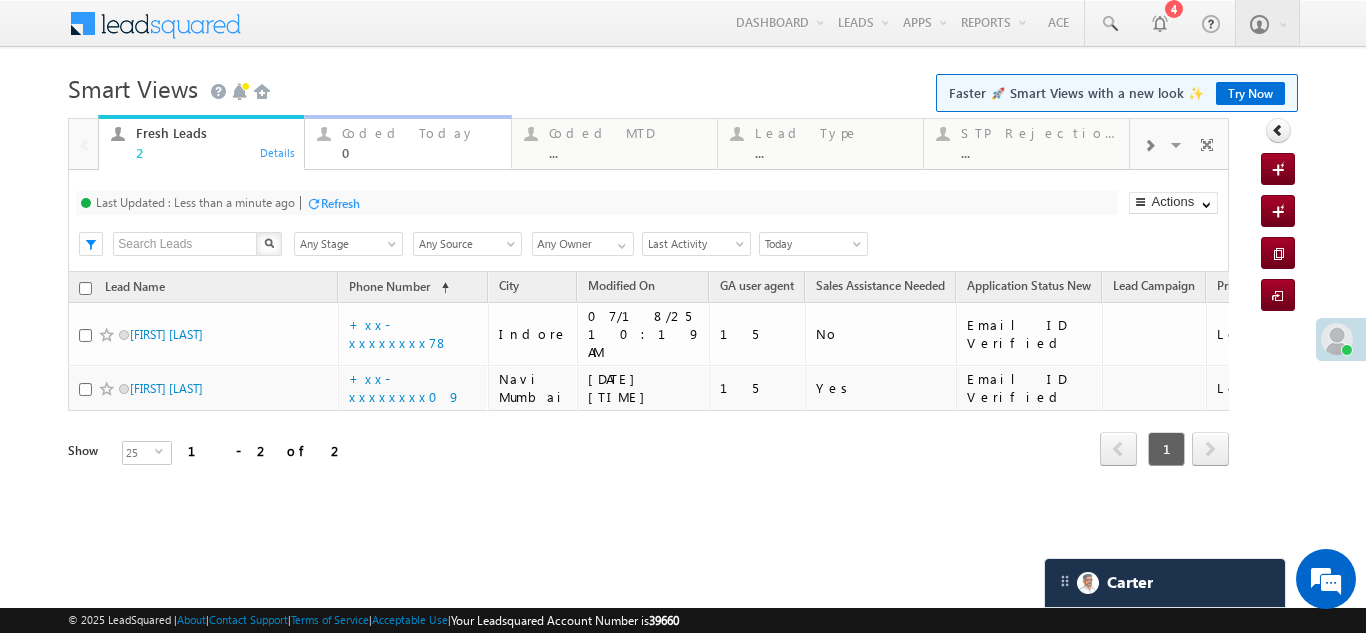 click on "Coded Today" at bounding box center [420, 133] 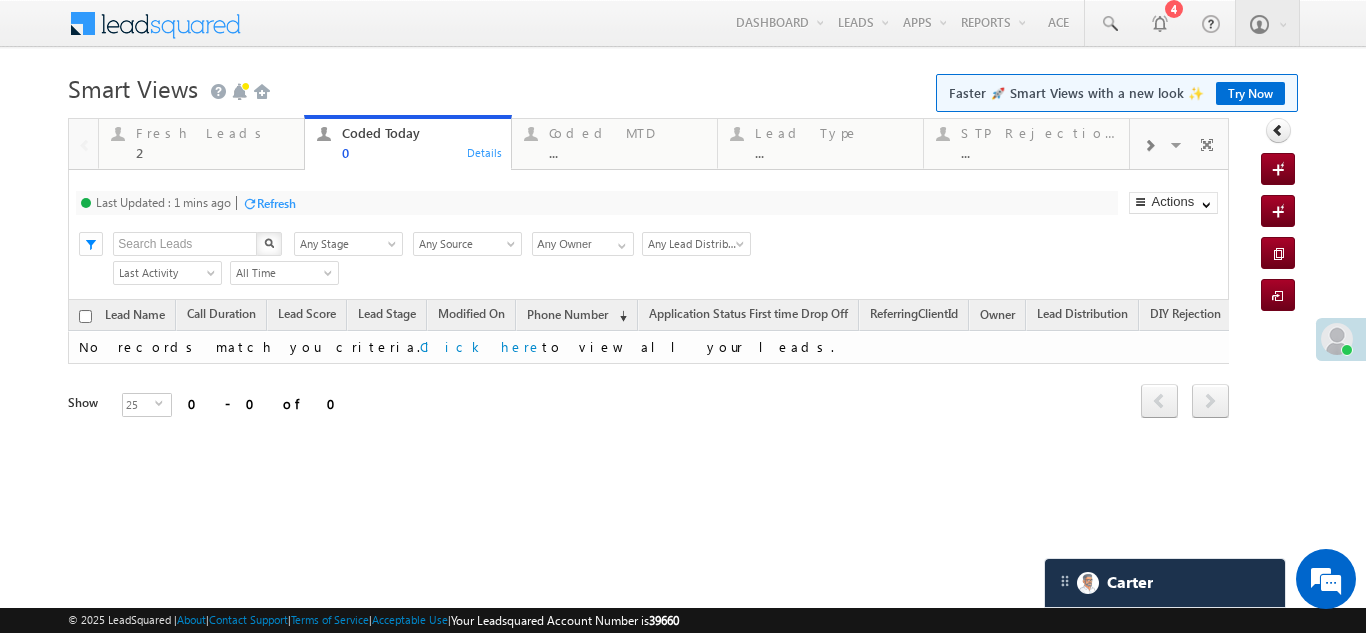 click on "Refresh" at bounding box center (276, 203) 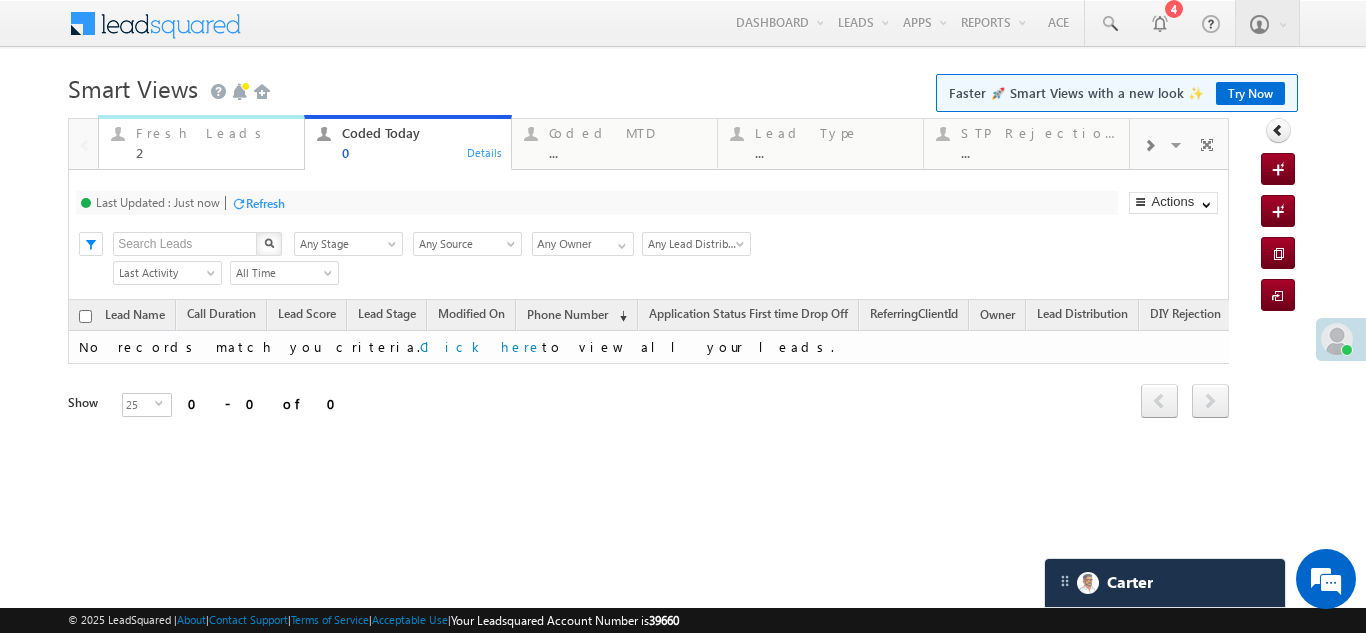 click on "Fresh Leads" at bounding box center [214, 133] 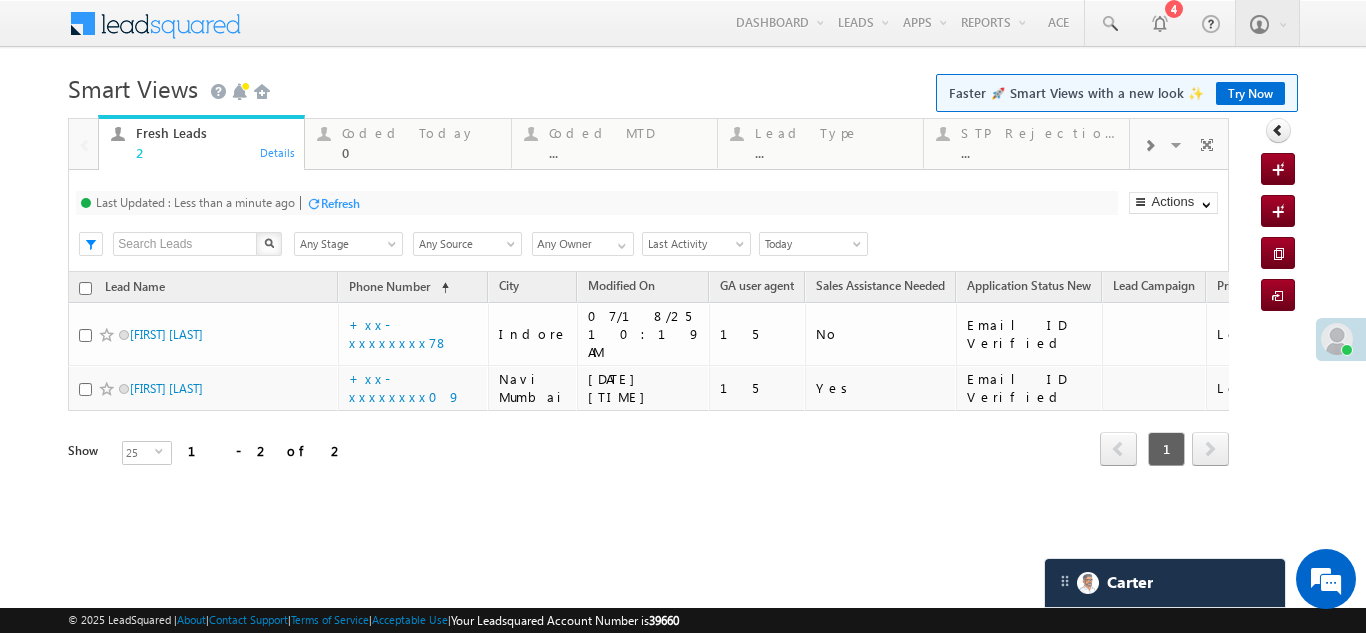 click on "Refresh" at bounding box center (340, 203) 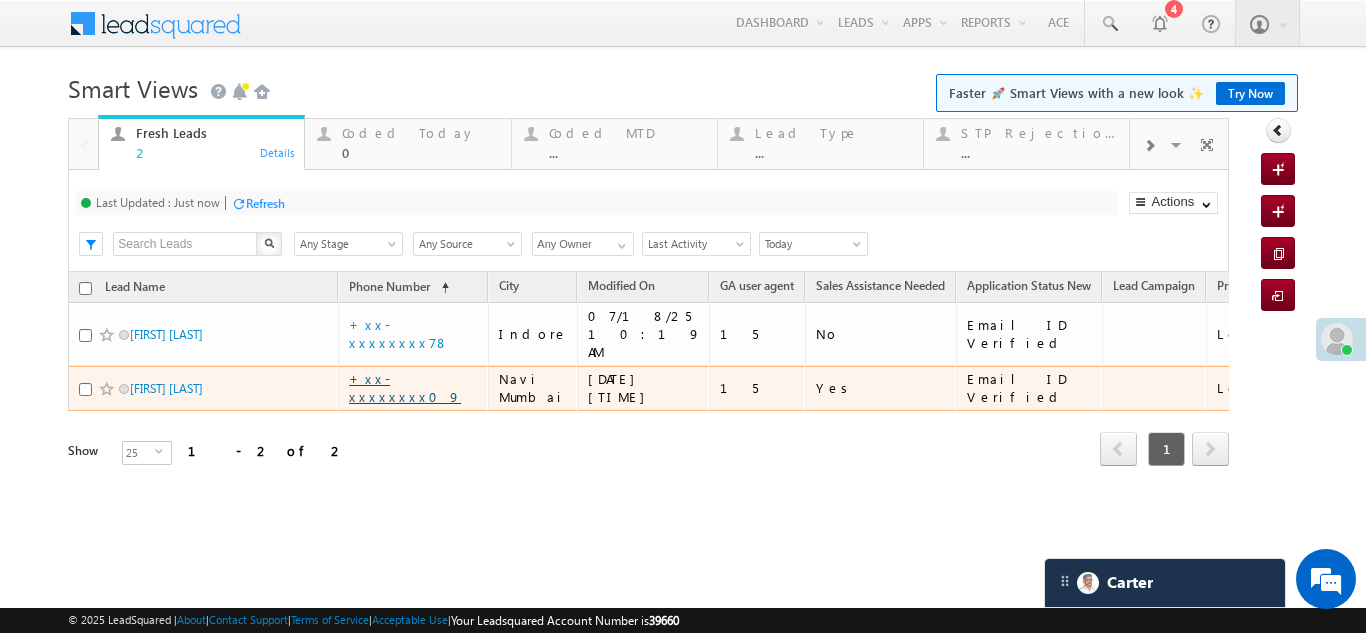 click on "+xx-xxxxxxxx09" at bounding box center (405, 387) 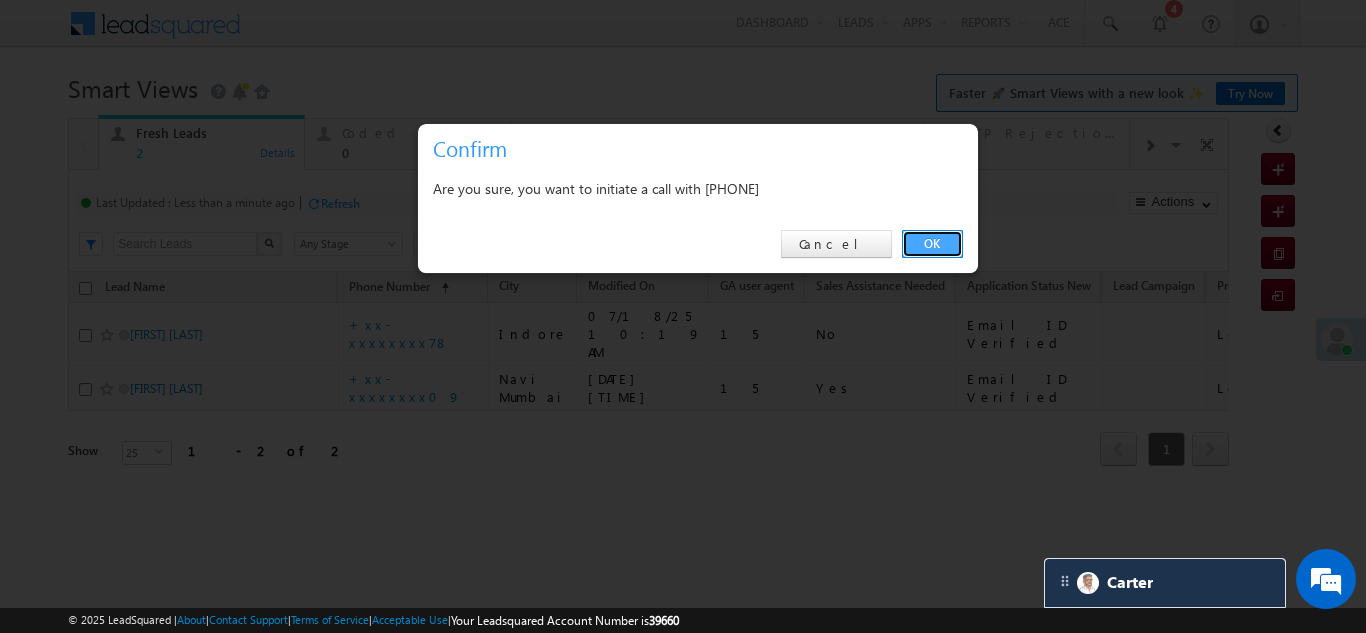 click on "OK" at bounding box center (932, 244) 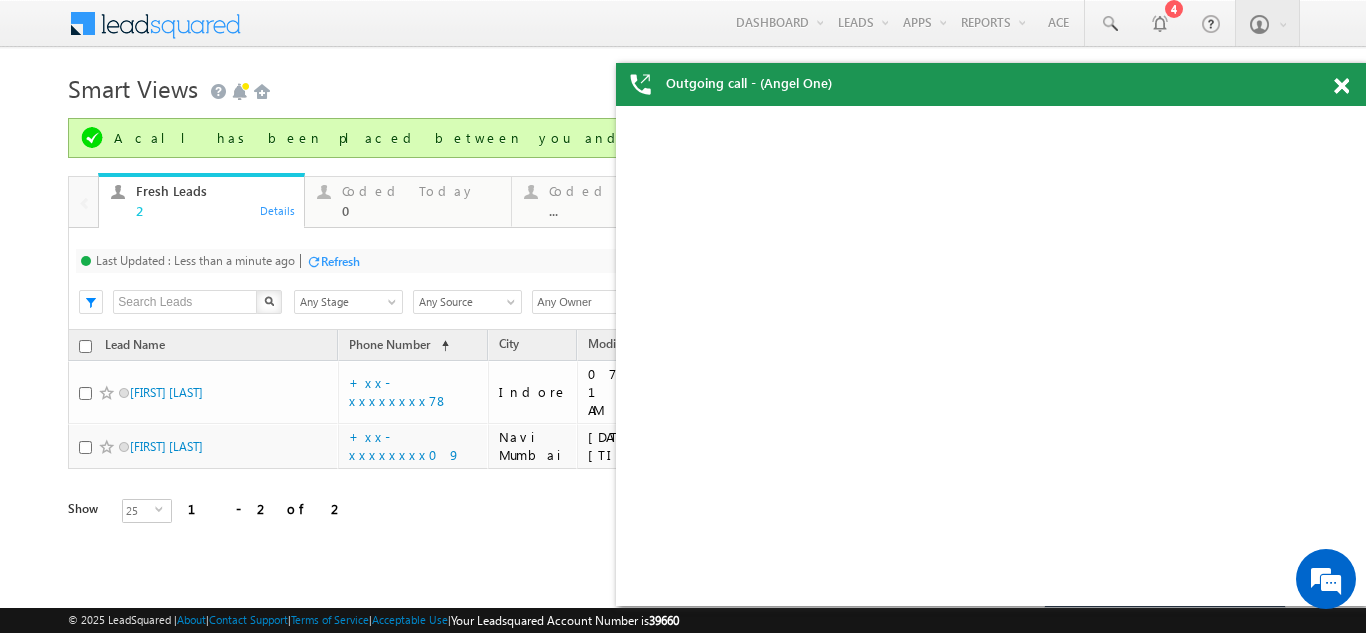 scroll, scrollTop: 0, scrollLeft: 0, axis: both 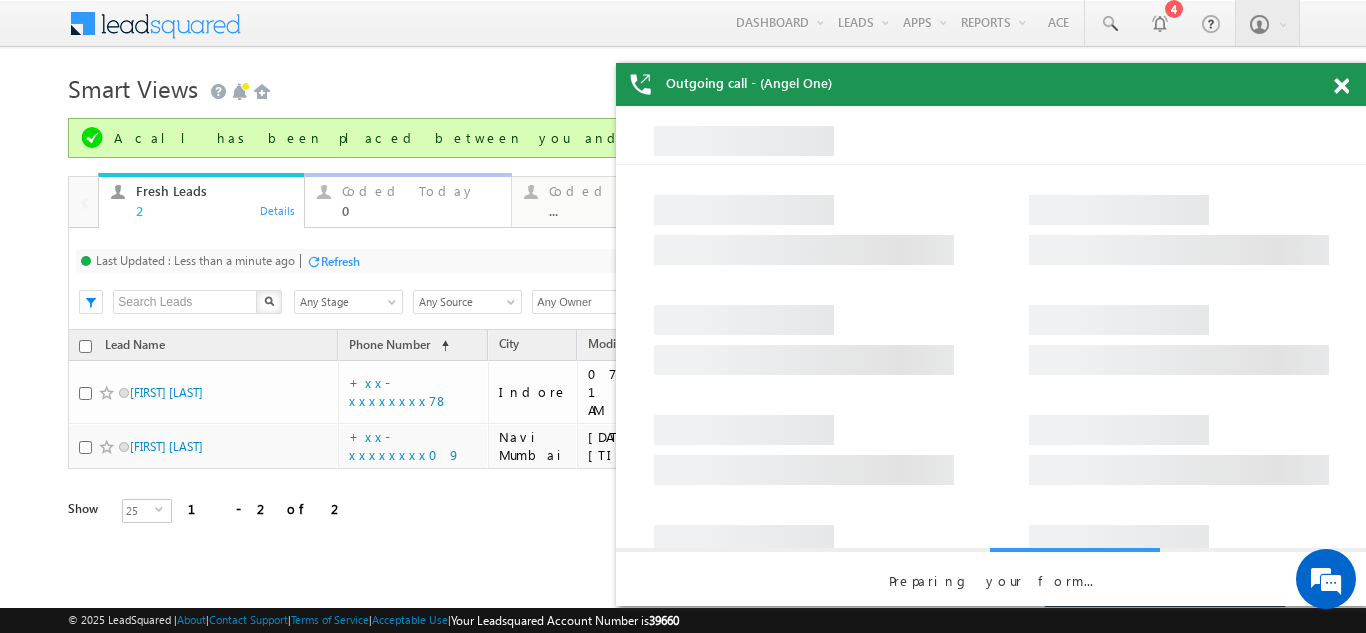 click on "Coded Today" at bounding box center (420, 191) 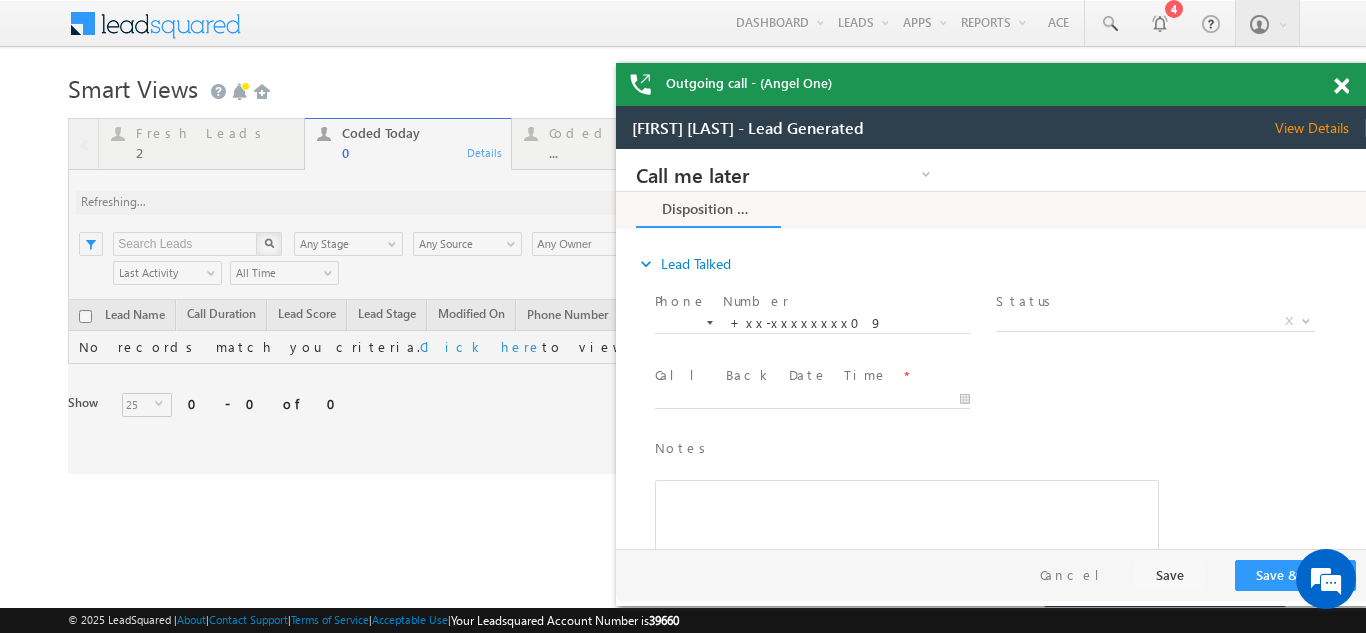 scroll, scrollTop: 0, scrollLeft: 0, axis: both 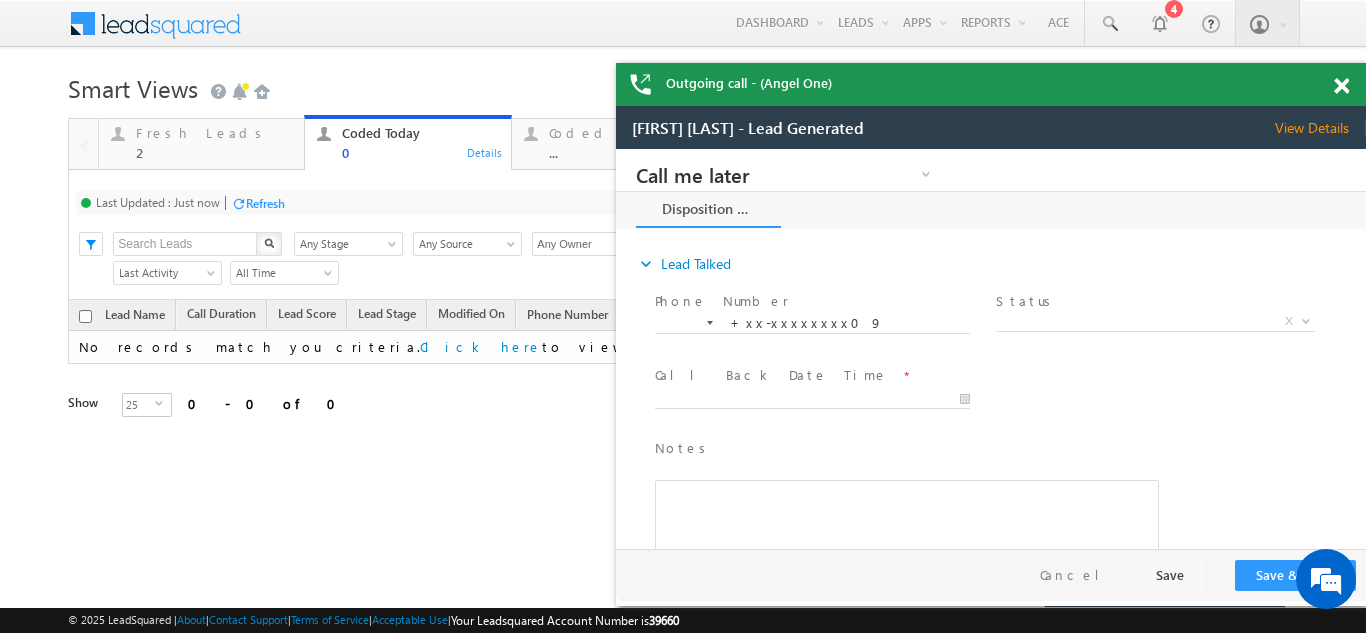 click on "Fresh Leads" at bounding box center [214, 133] 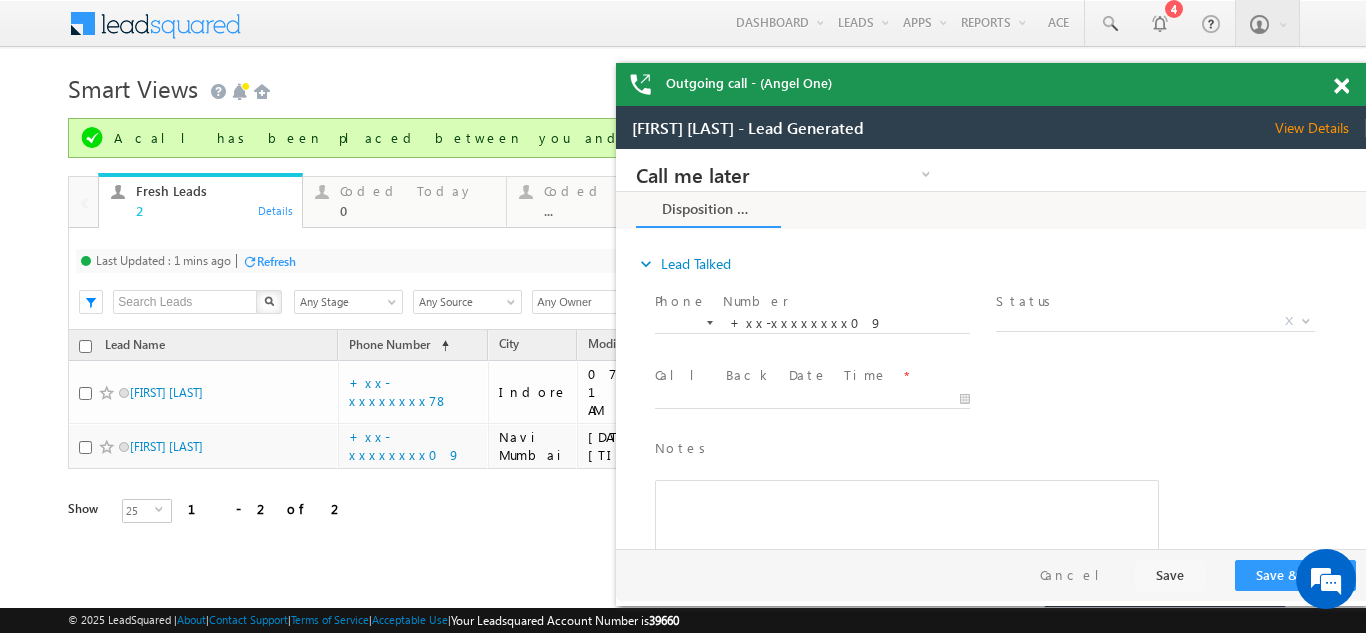 click on "View Details" at bounding box center [1320, 128] 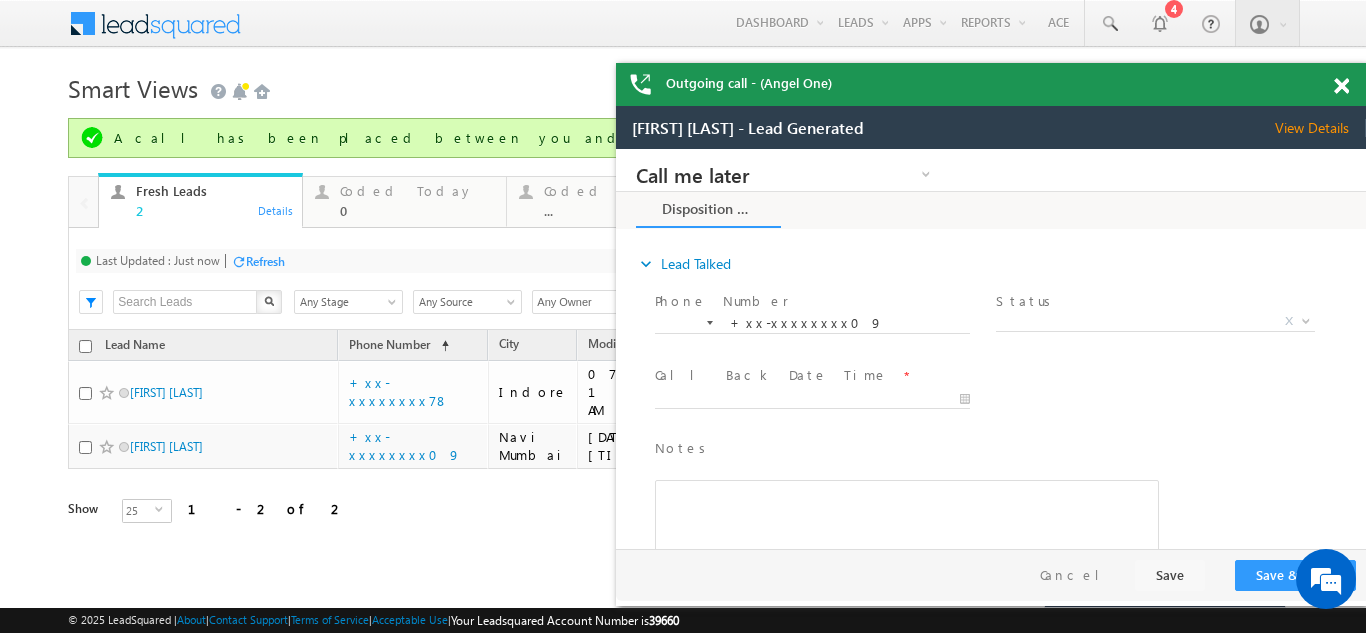 click on "Coded Today" at bounding box center (417, 191) 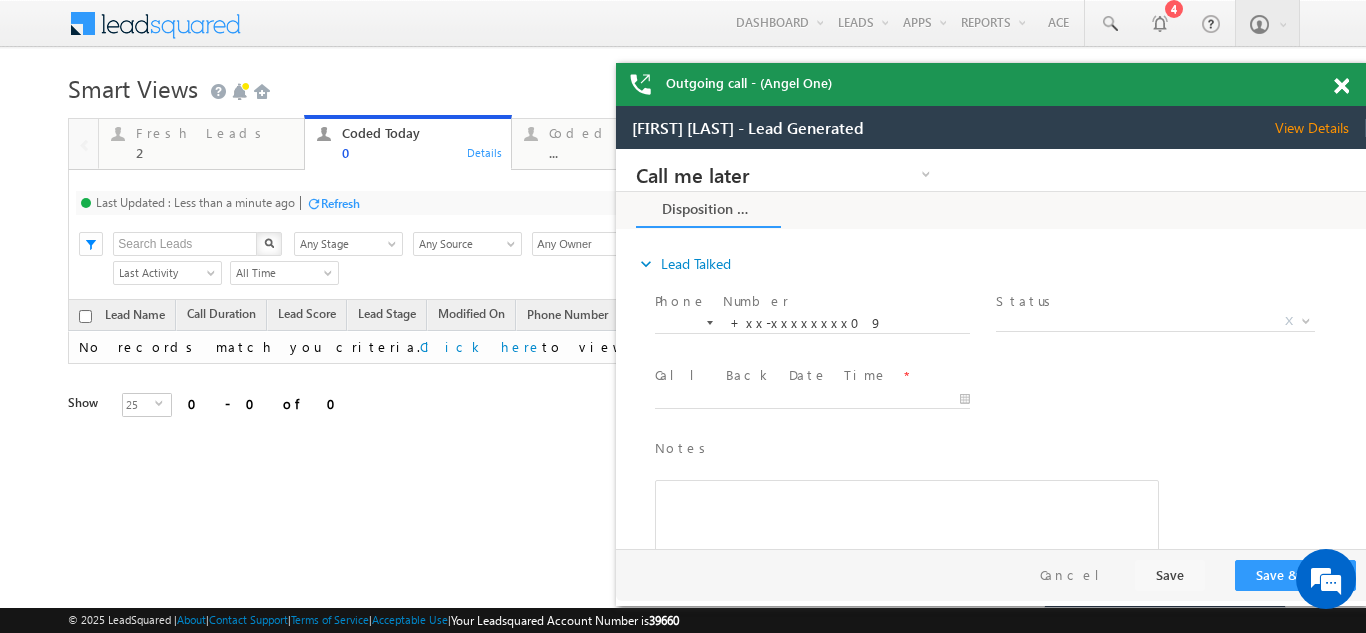 click on "Refresh" at bounding box center [340, 203] 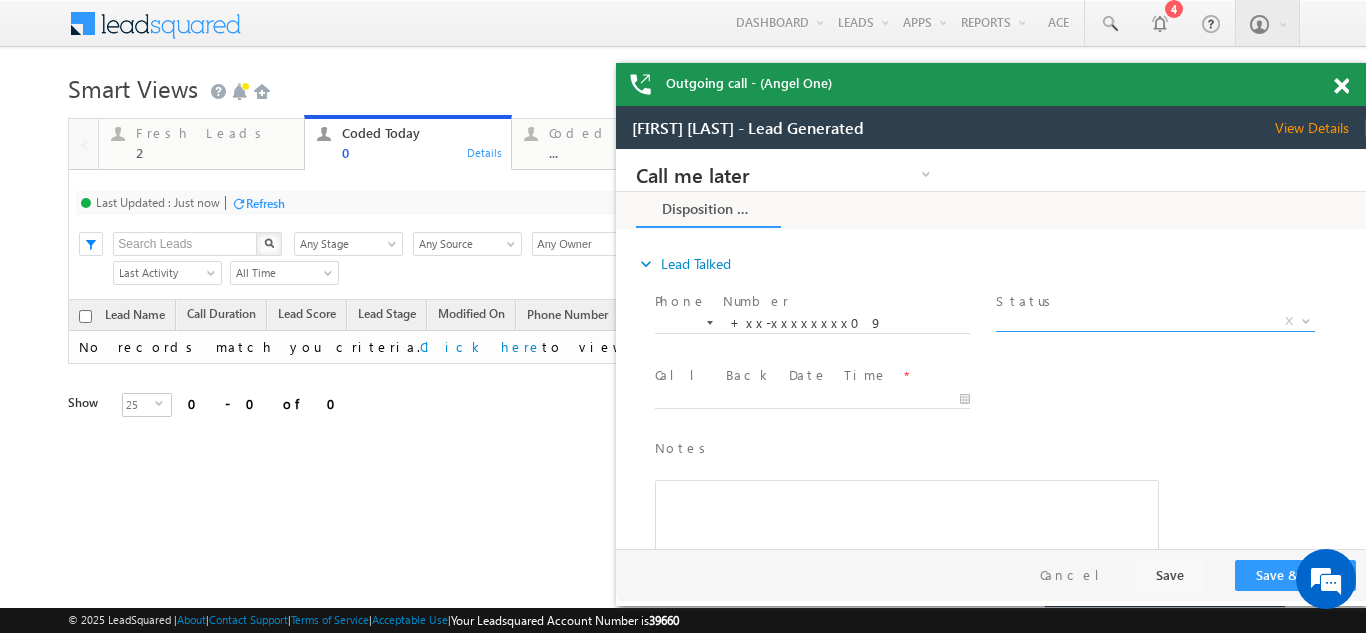 click on "X" at bounding box center (1155, 322) 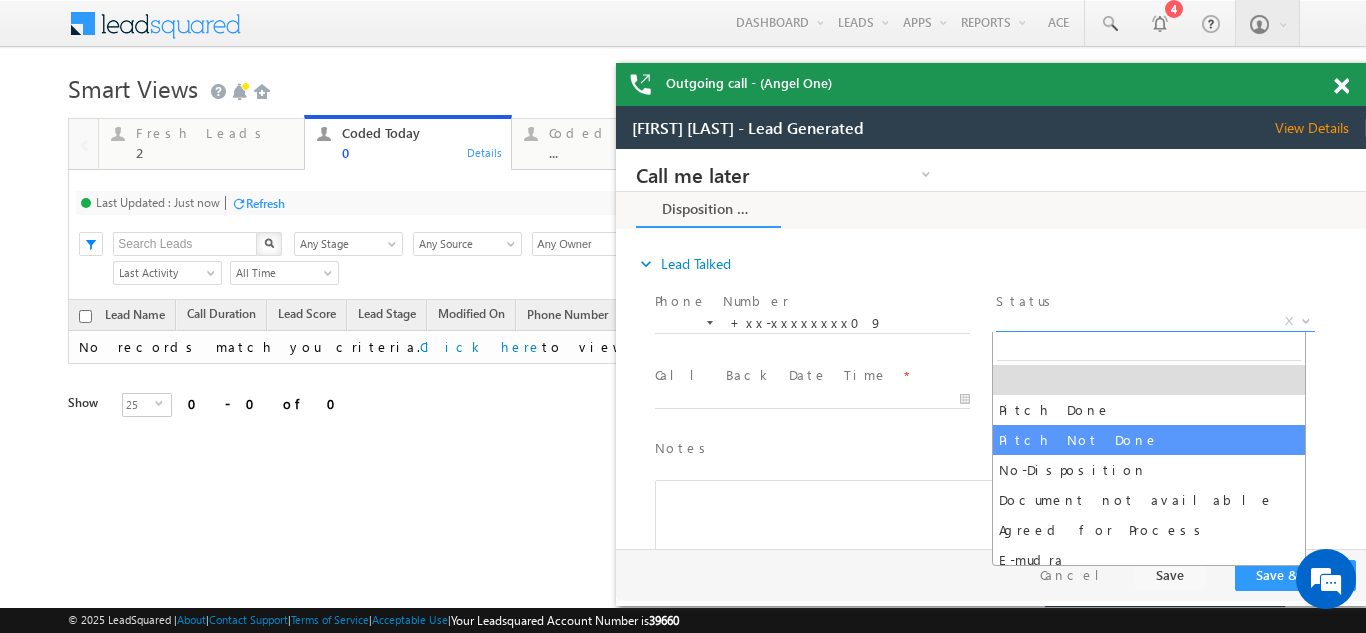 select on "Pitch Not Done" 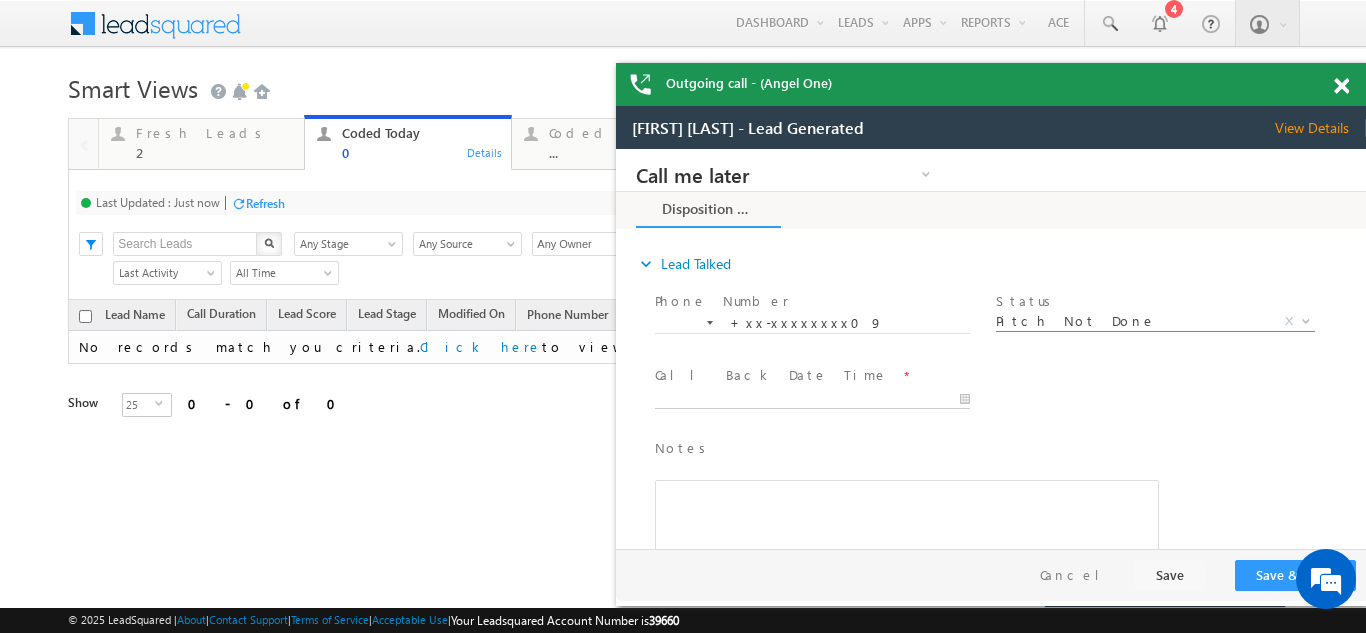 type on "07/18/25 10:26 AM" 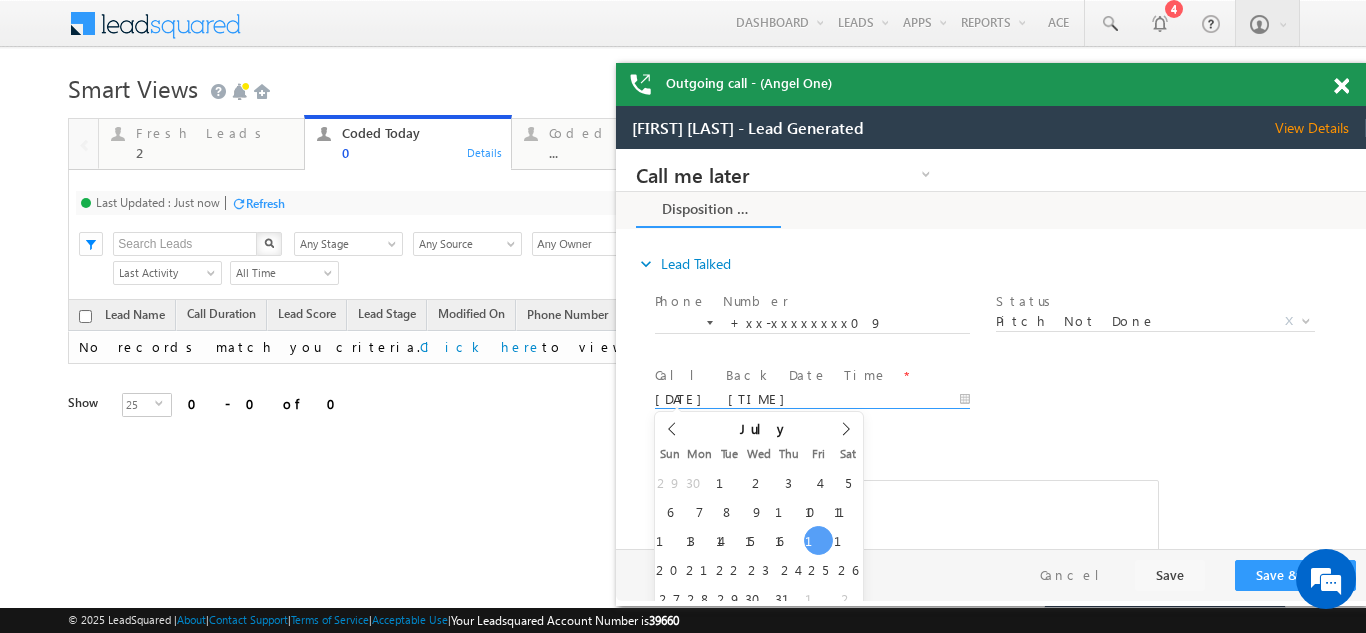 click on "07/18/25 10:26 AM" at bounding box center (812, 400) 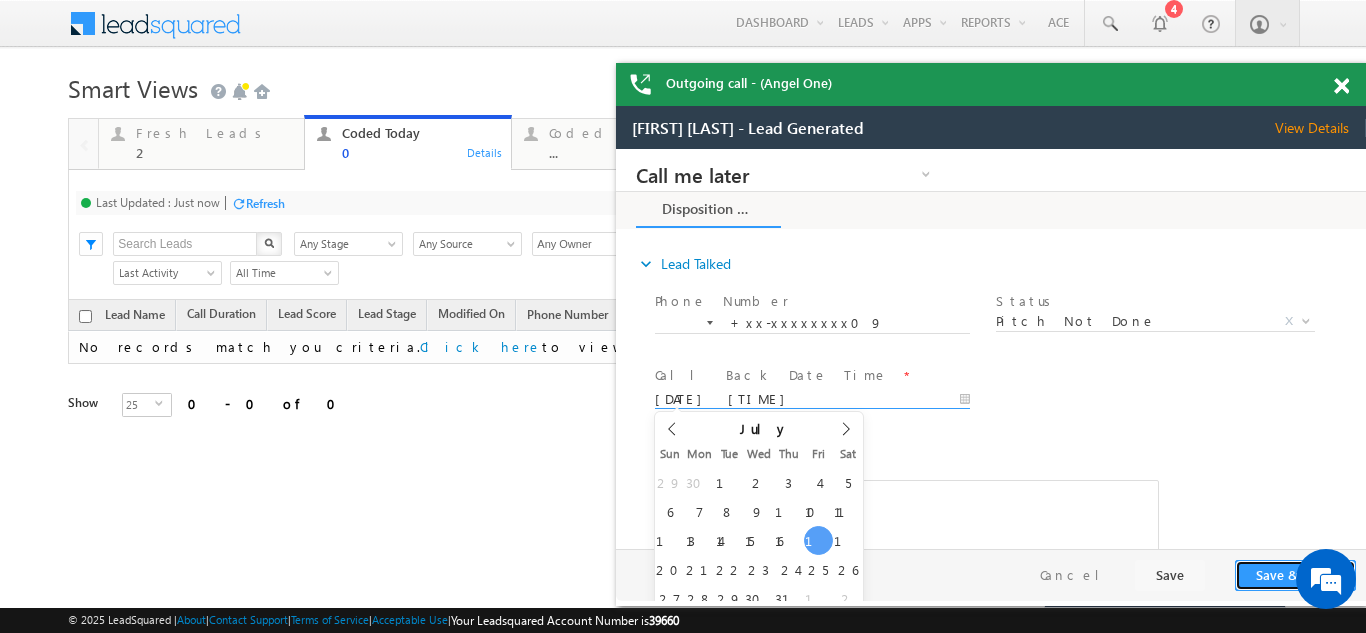 click on "Save & Close" at bounding box center [1295, 575] 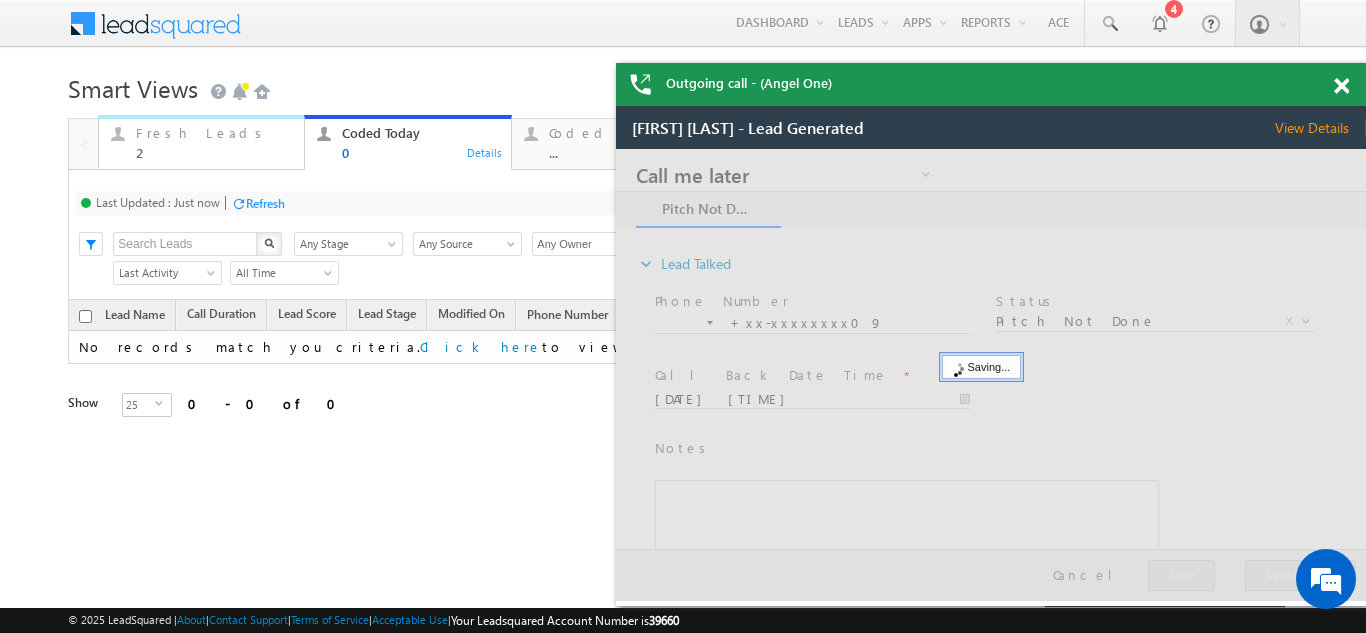 click on "Fresh Leads" at bounding box center [214, 133] 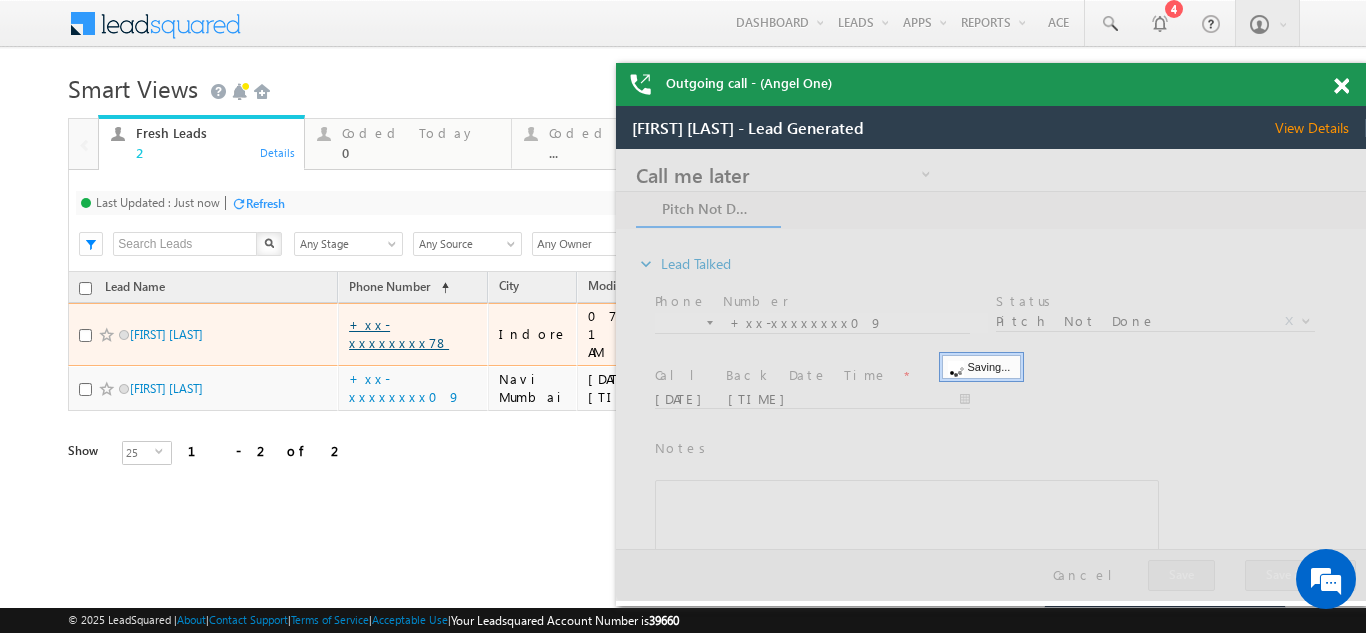 click on "+xx-xxxxxxxx78" at bounding box center [399, 333] 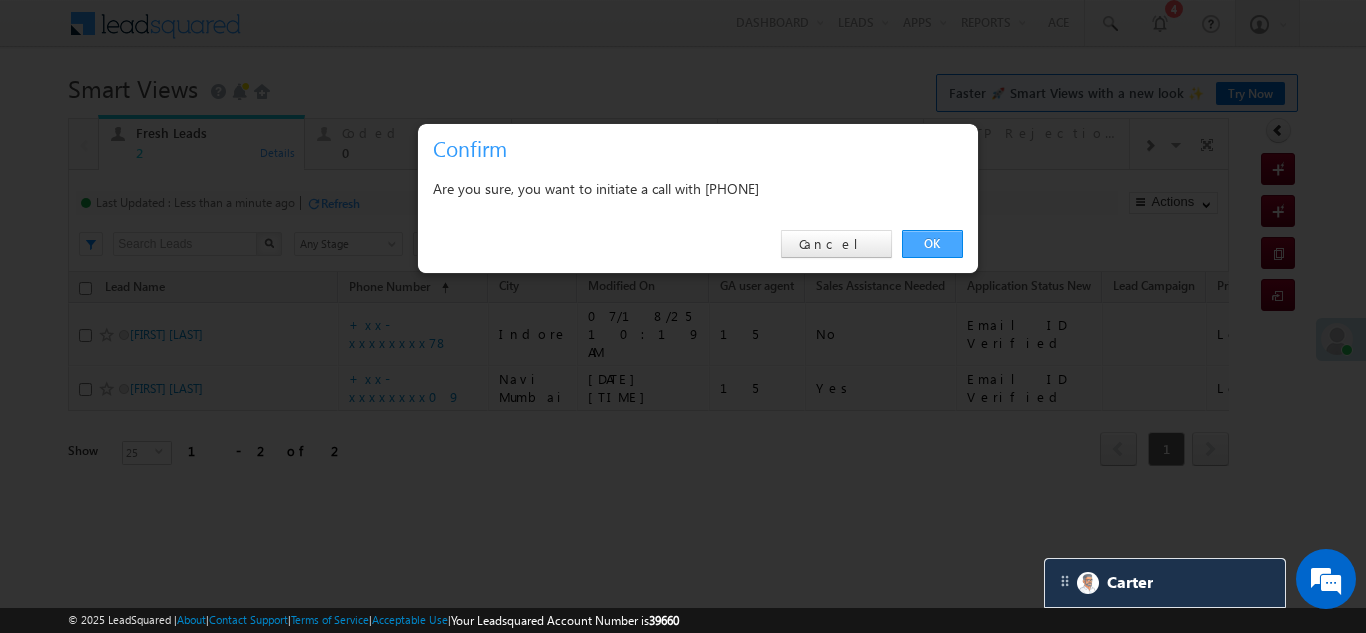 click on "OK" at bounding box center [932, 244] 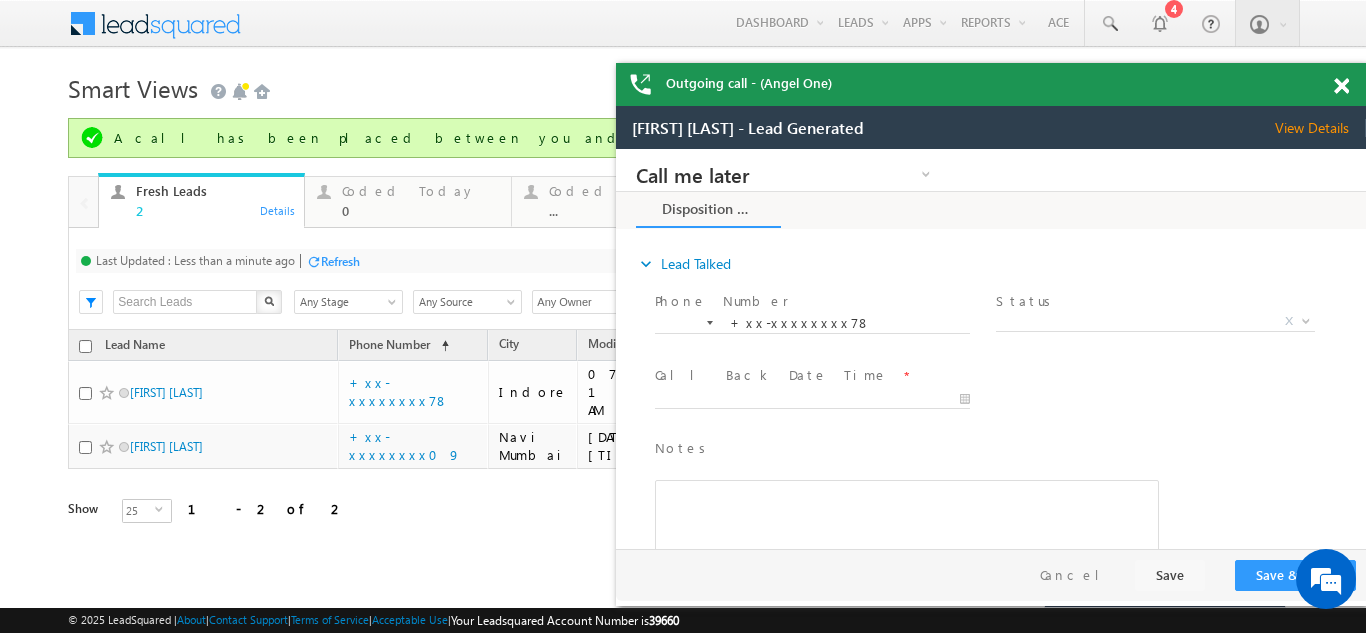 scroll, scrollTop: 0, scrollLeft: 0, axis: both 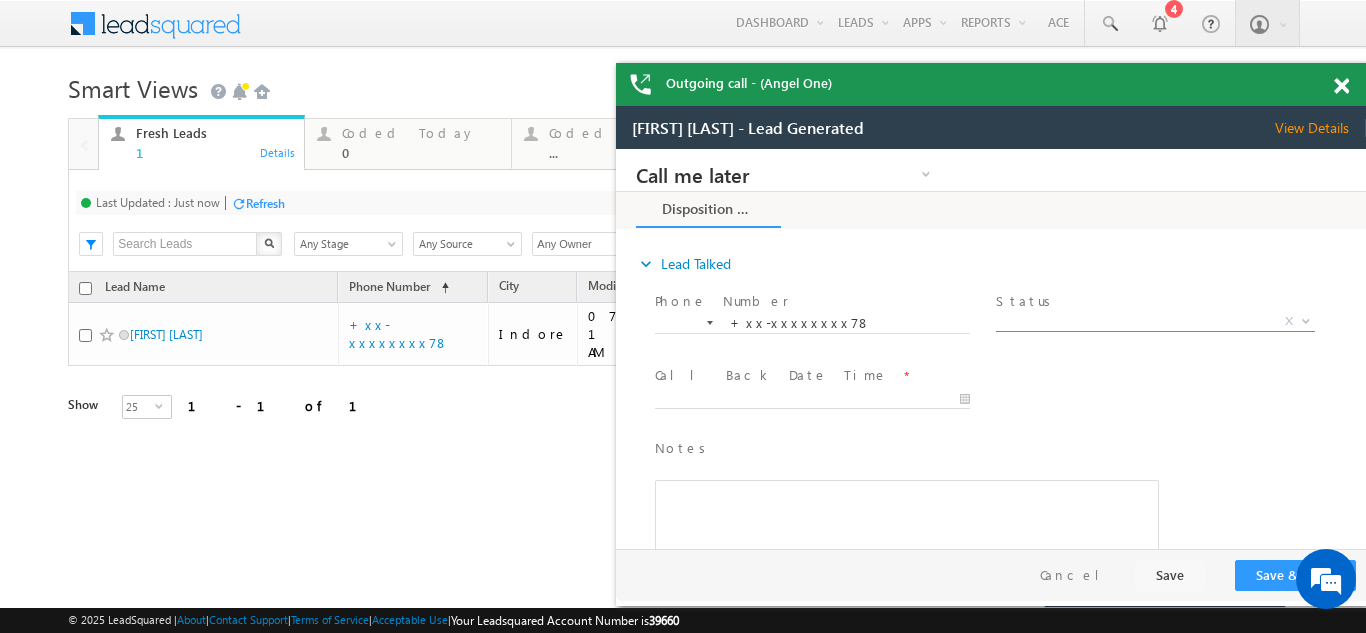 click on "X" at bounding box center [1155, 322] 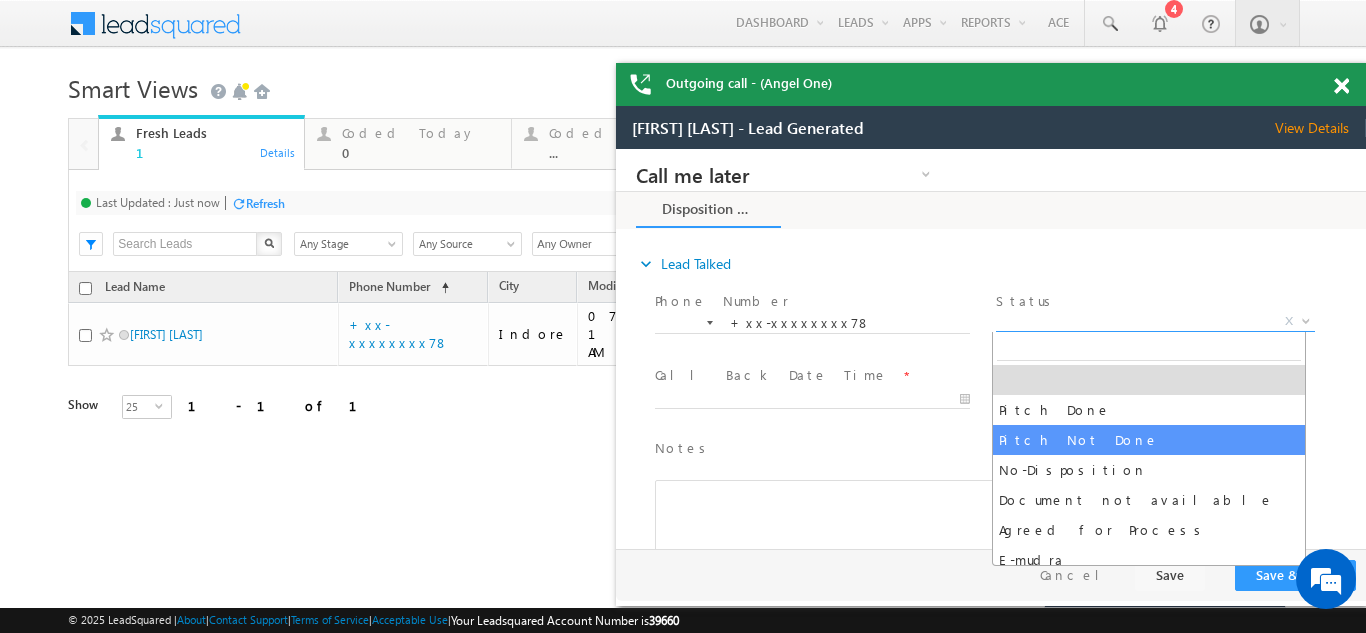 select on "Pitch Not Done" 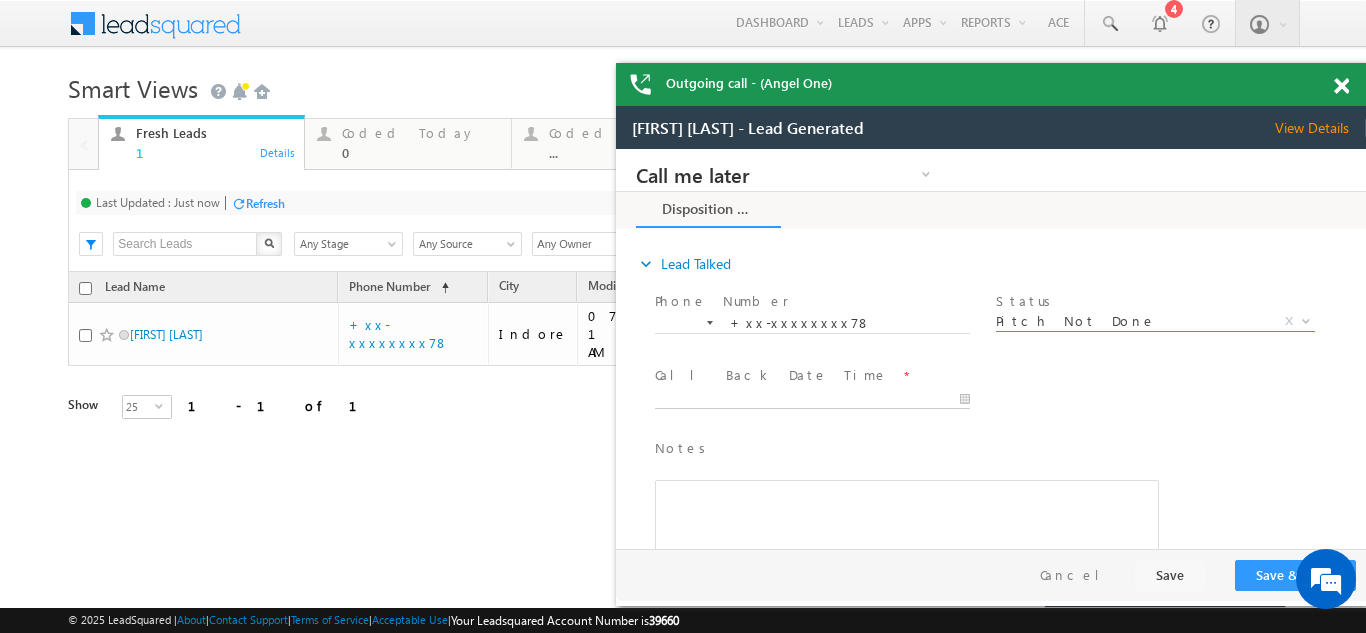 type on "07/18/25 10:28 AM" 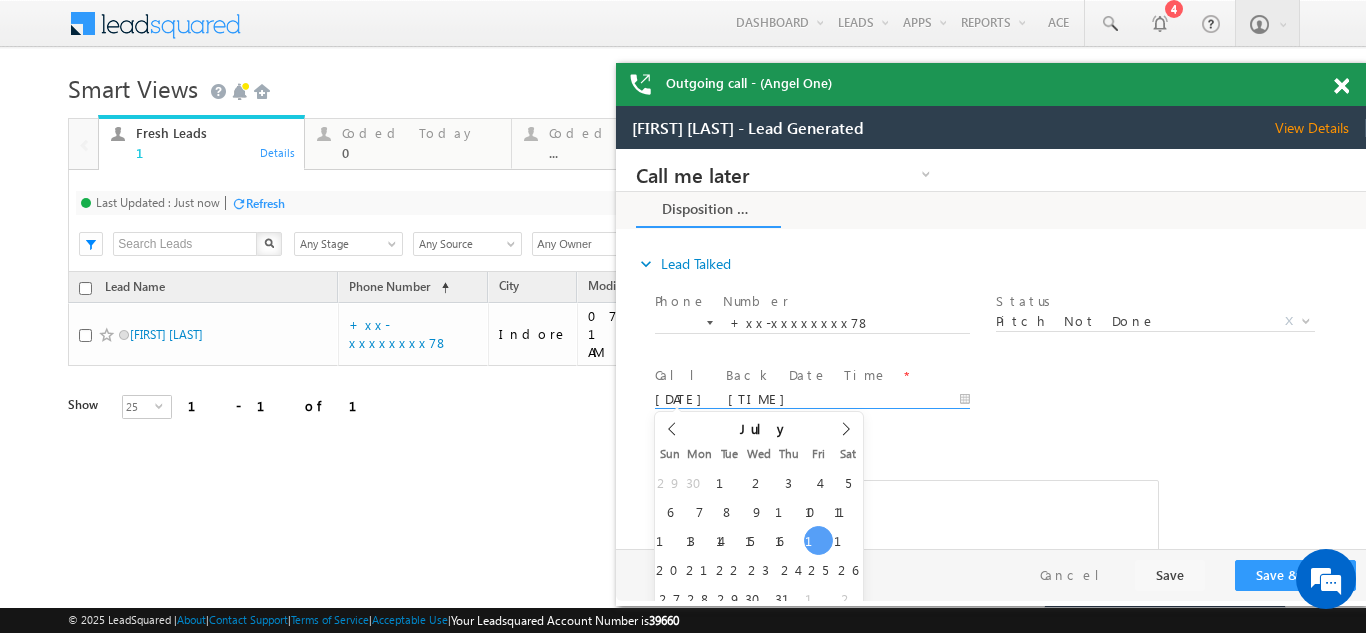 click on "07/18/25 10:28 AM" at bounding box center [812, 400] 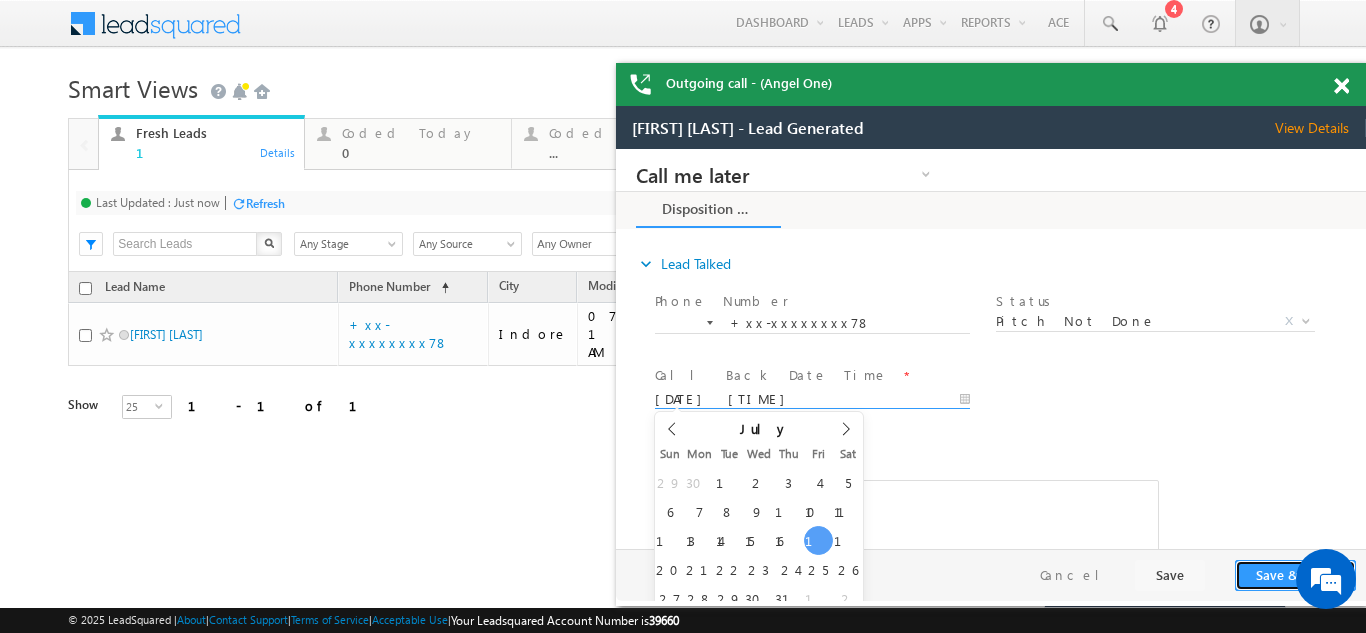 click on "Save & Close" at bounding box center [1295, 575] 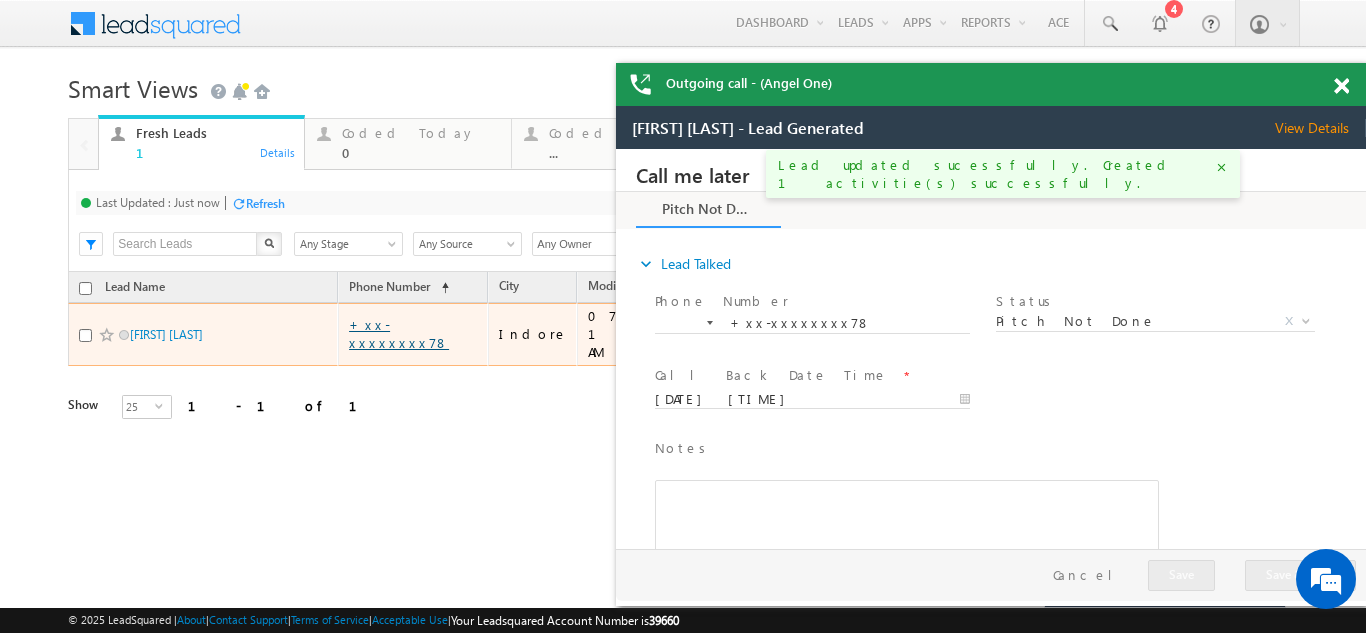 click on "+xx-xxxxxxxx78" at bounding box center [399, 333] 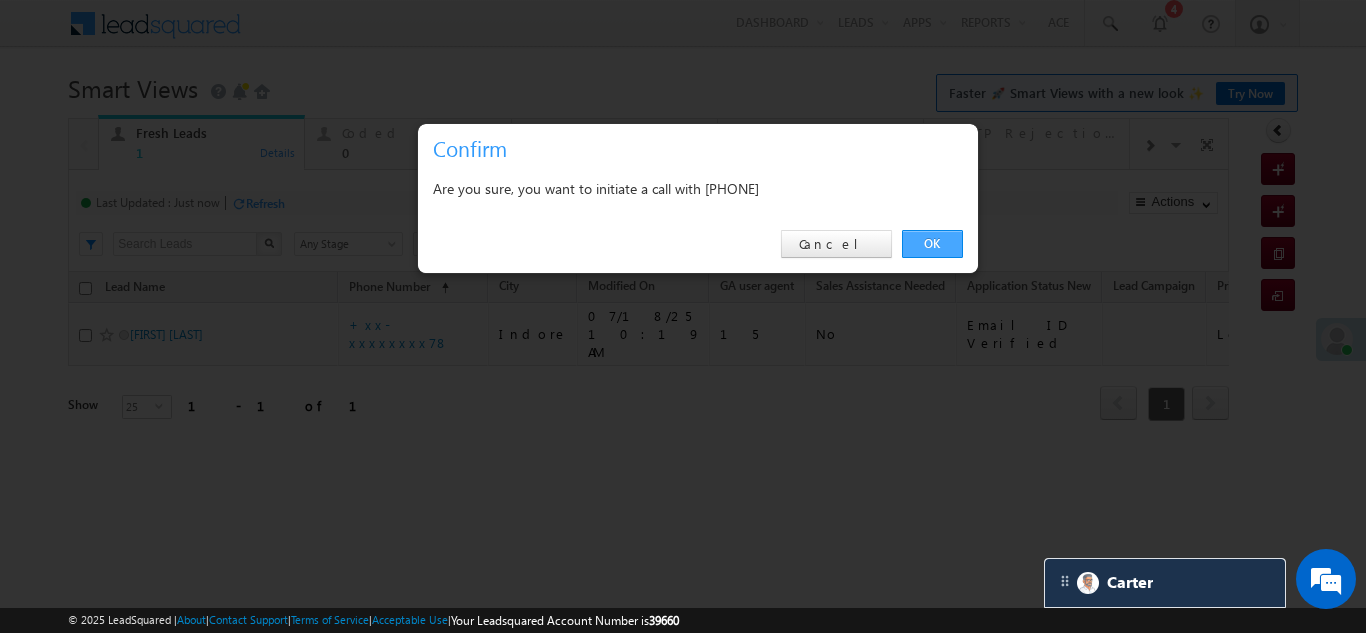 click on "OK" at bounding box center [932, 244] 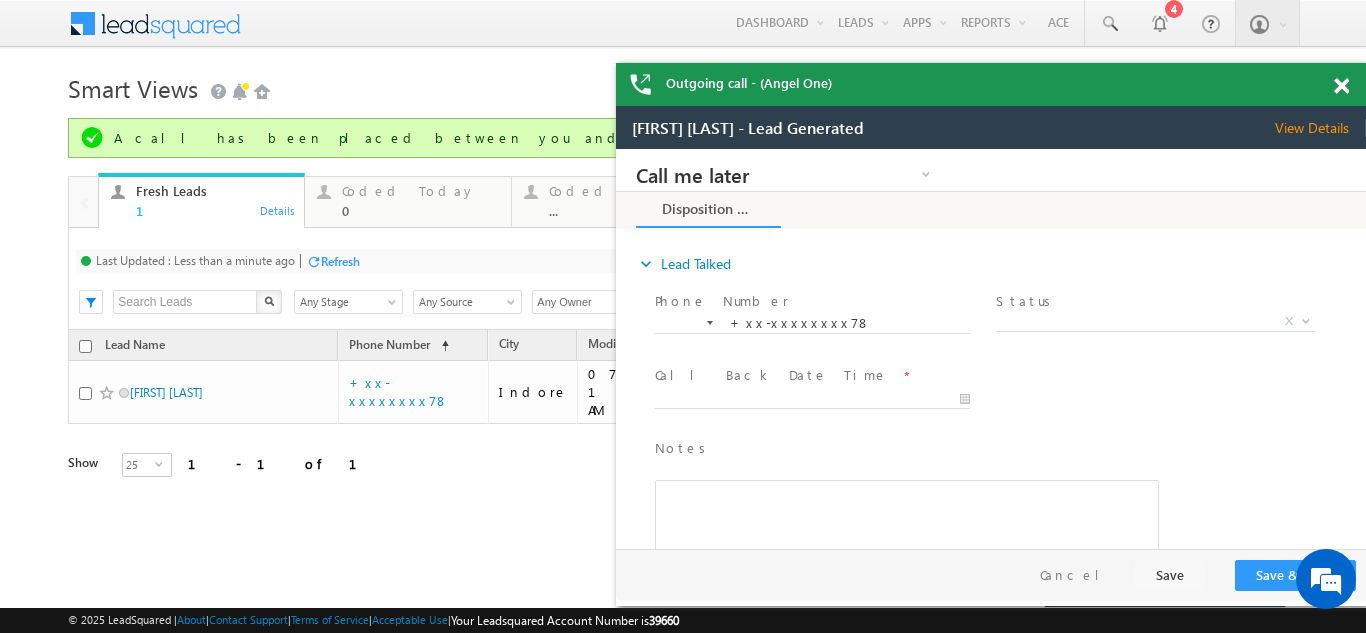 scroll, scrollTop: 0, scrollLeft: 0, axis: both 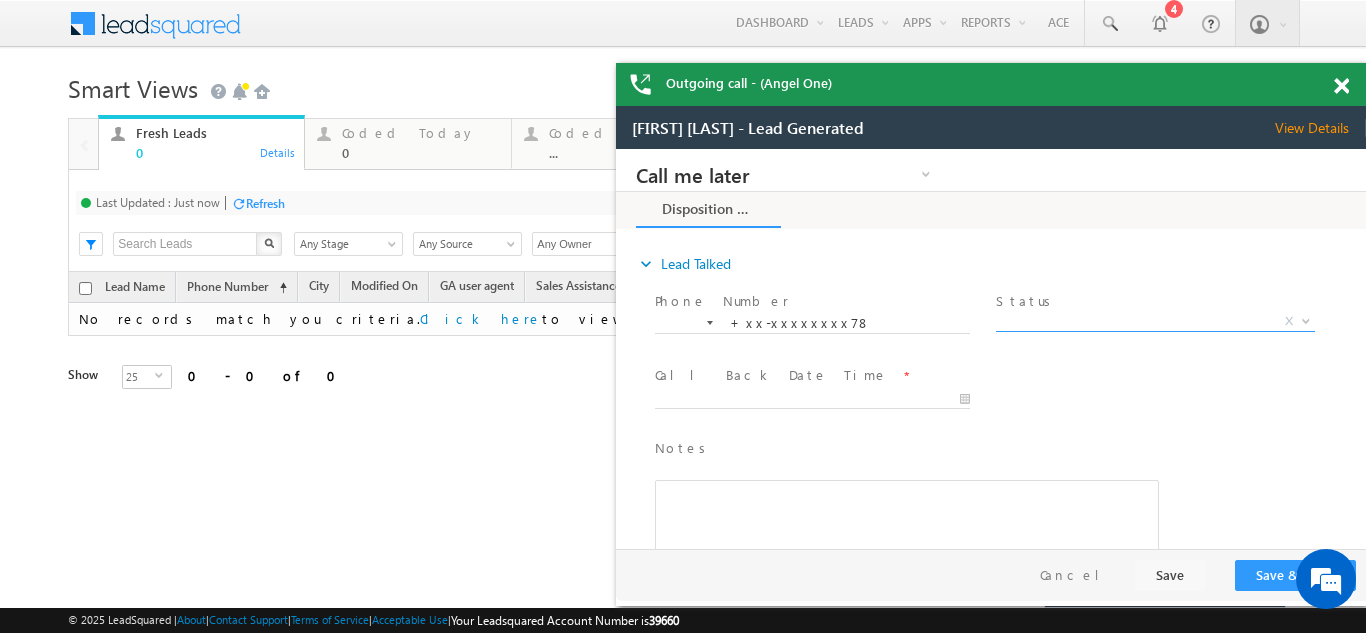 click on "X" at bounding box center (1155, 322) 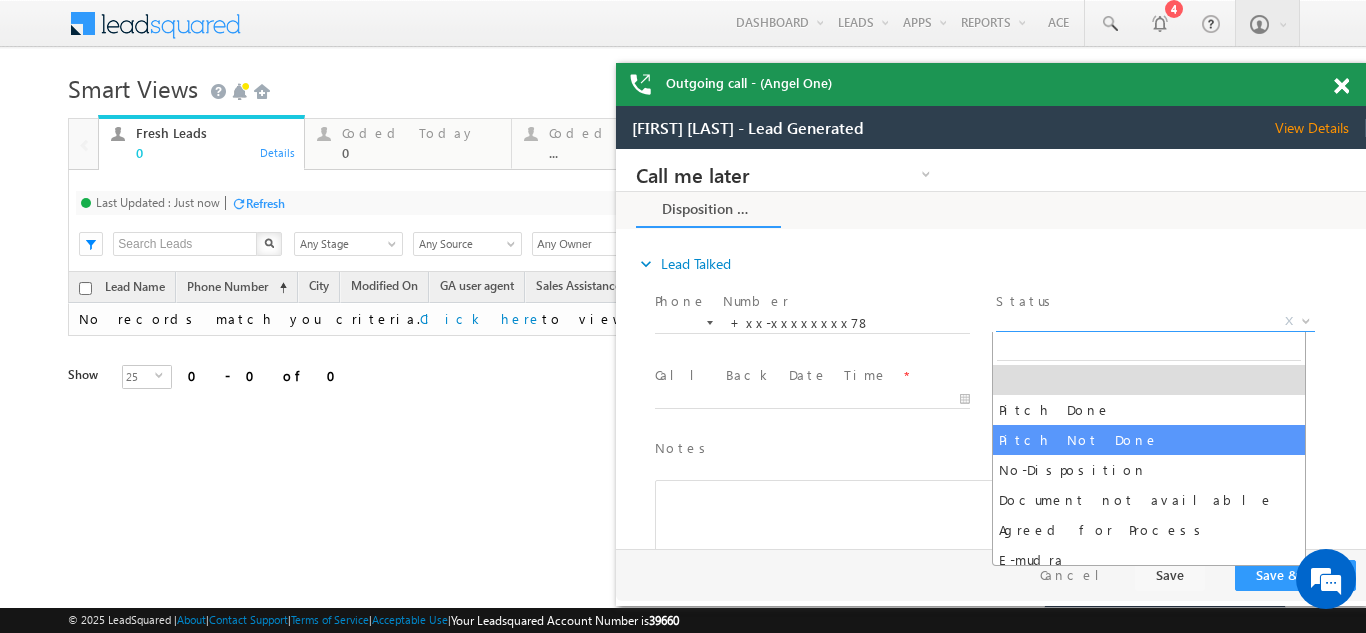 select on "Pitch Not Done" 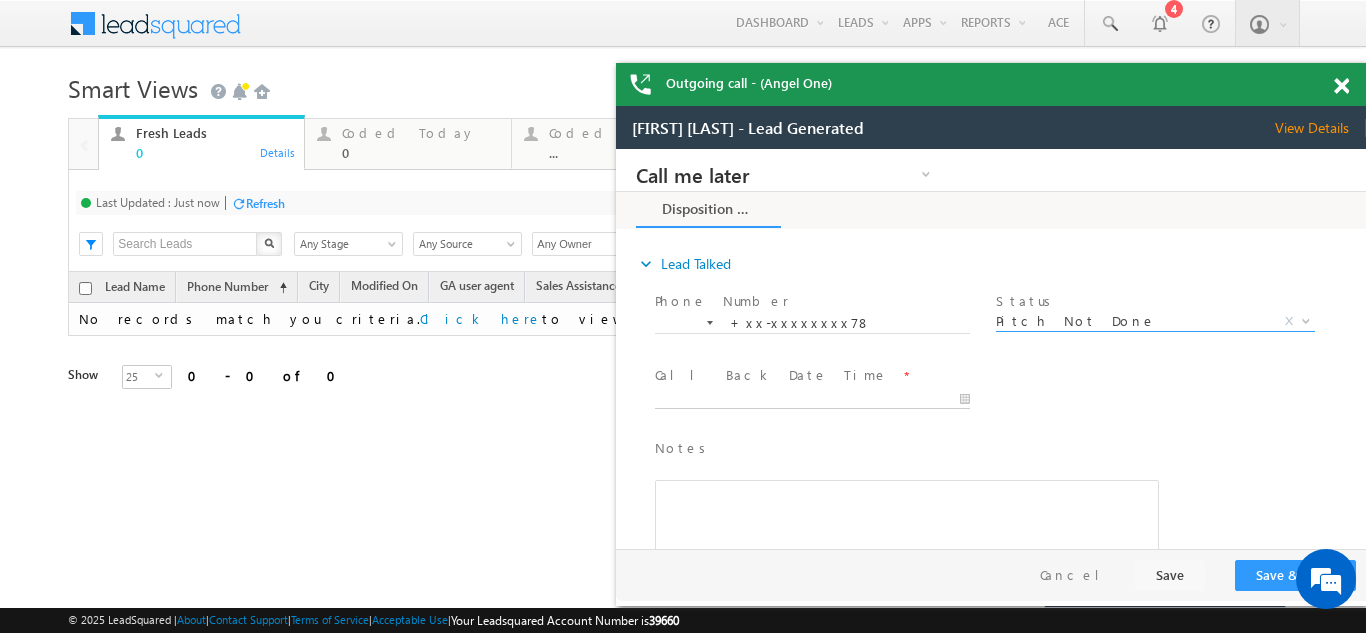 click on "Call me later Campaign Success Commitment Cross Sell Customer Drop-off reasons Language Barrier Not Interested Ringing Call me later
Call me later
× Disposition Form *" at bounding box center [991, 349] 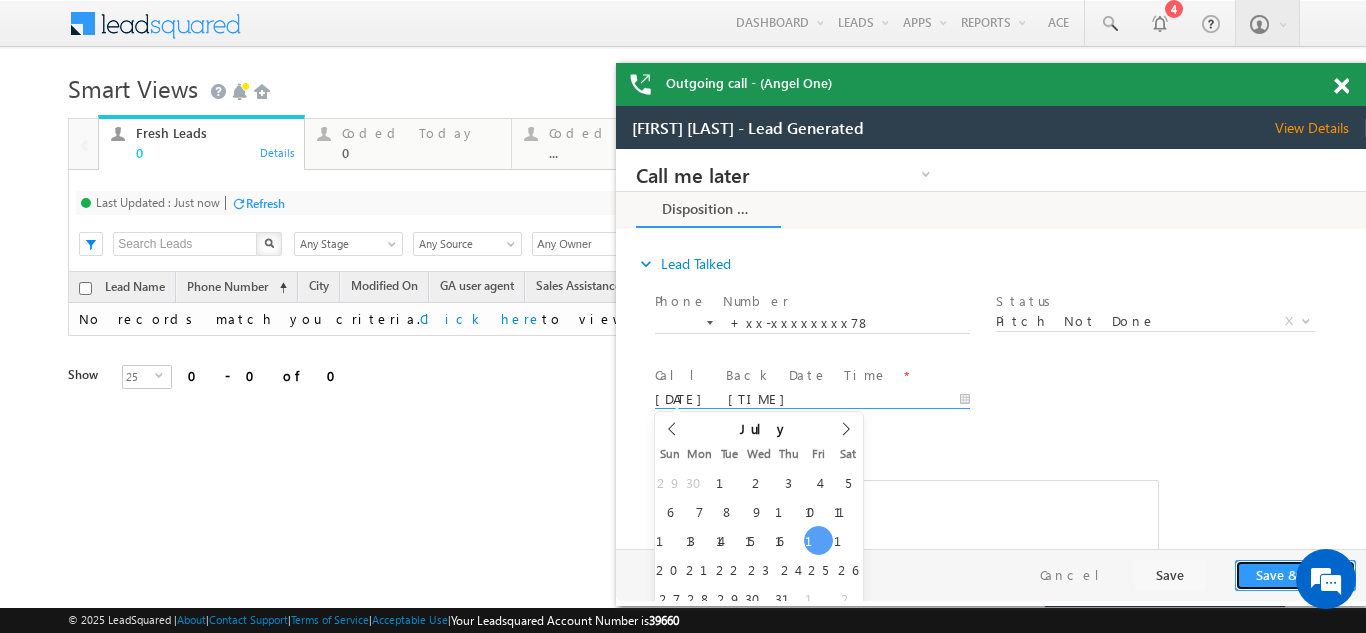click on "Save & Close" at bounding box center (1295, 575) 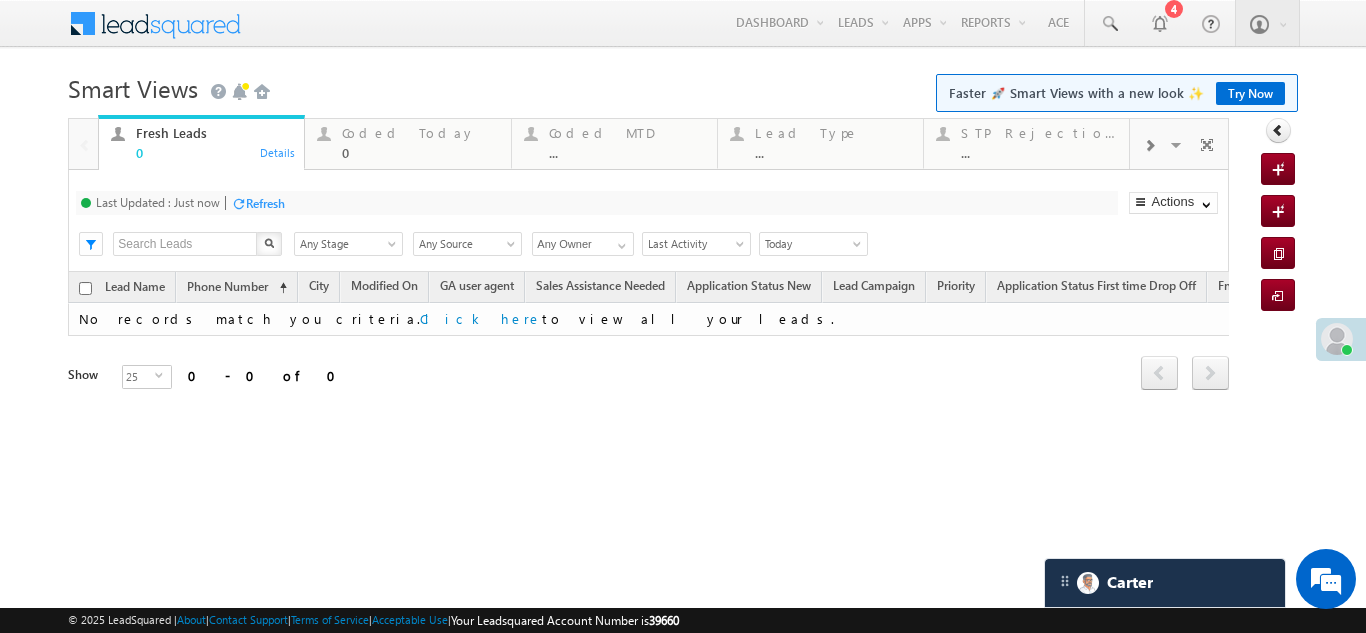 click on "Refresh" at bounding box center [265, 203] 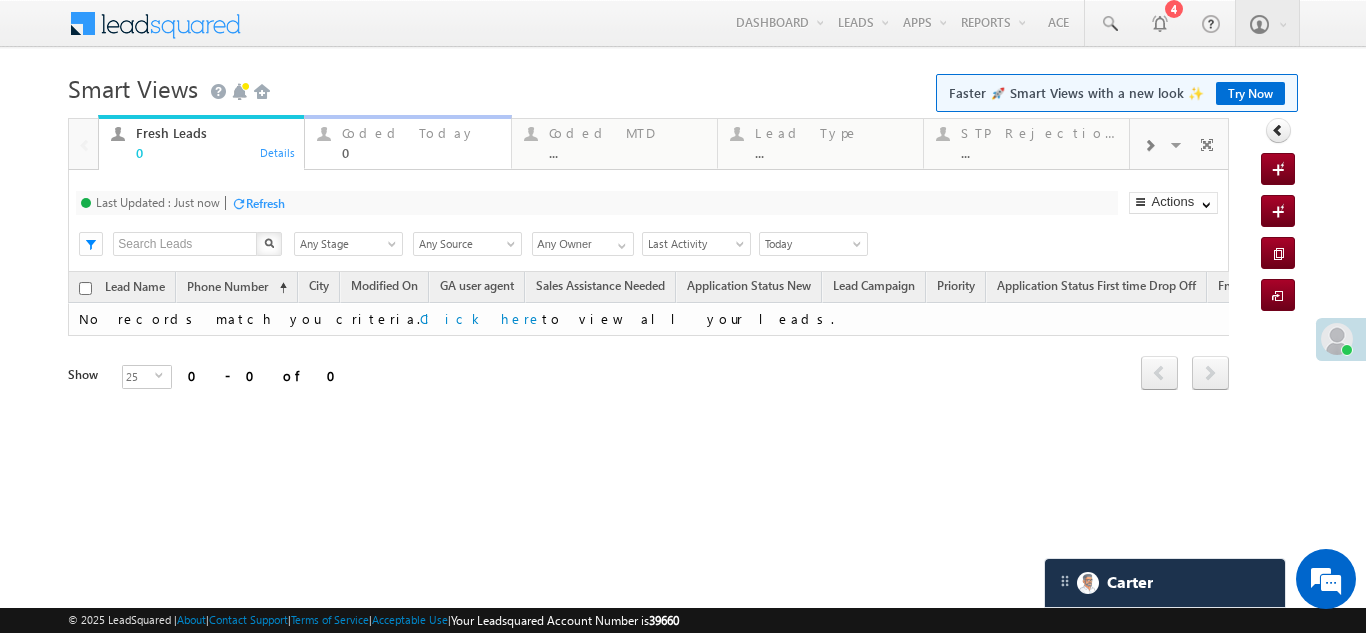 click on "Coded Today" at bounding box center [420, 133] 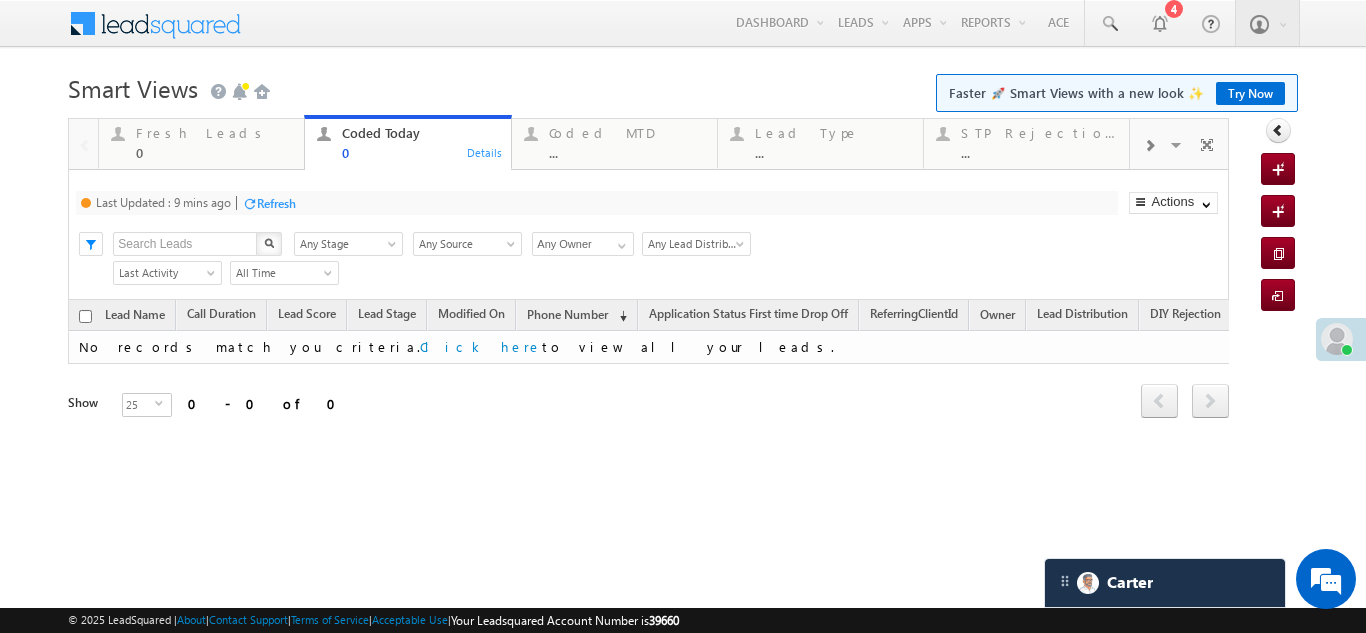 click on "Refresh" at bounding box center [276, 203] 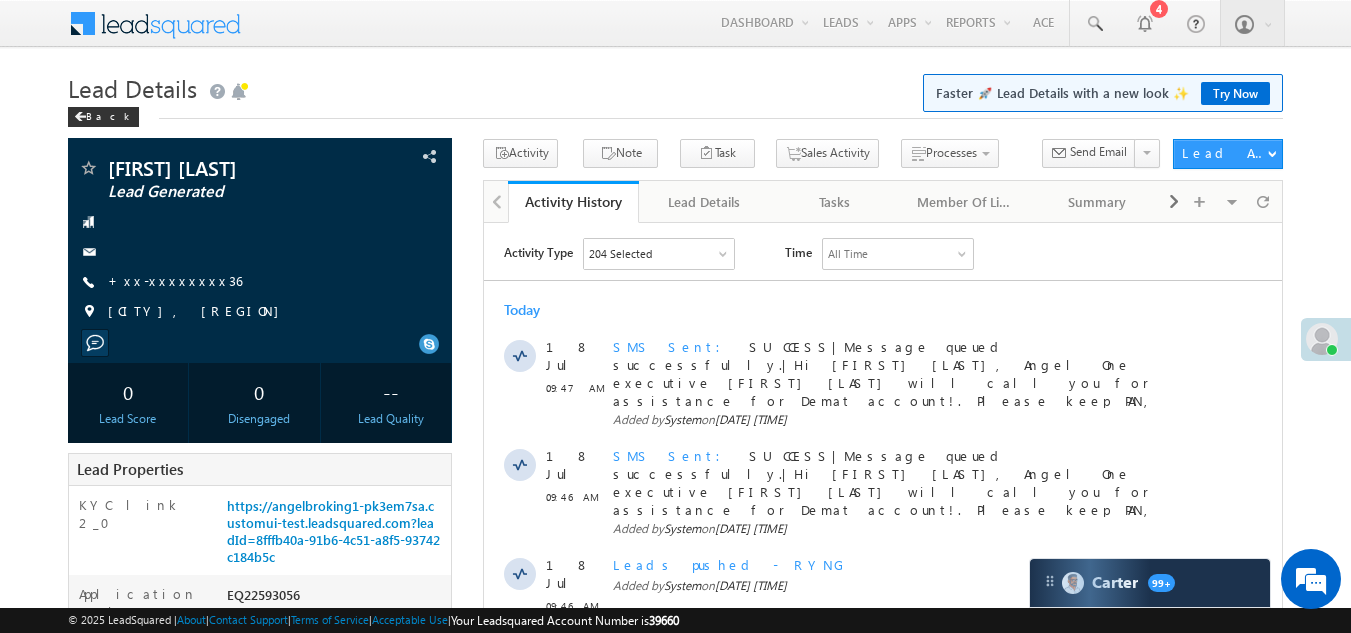 scroll, scrollTop: 0, scrollLeft: 0, axis: both 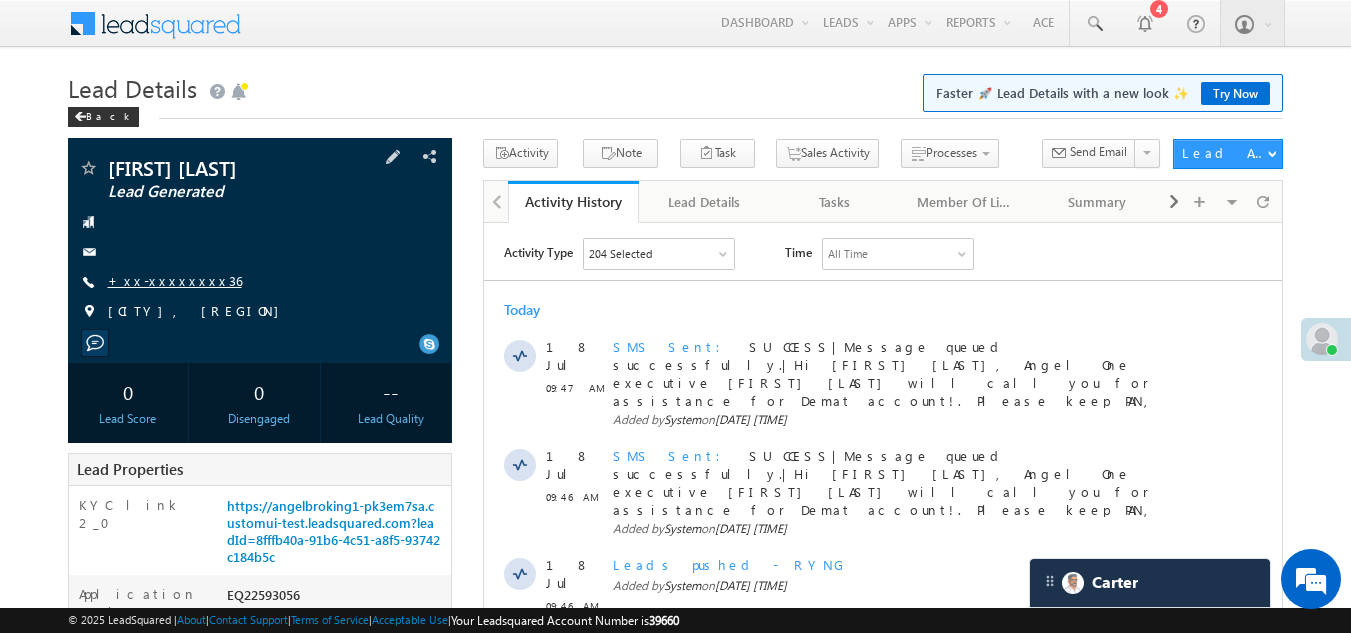 click on "+xx-xxxxxxxx36" at bounding box center (175, 280) 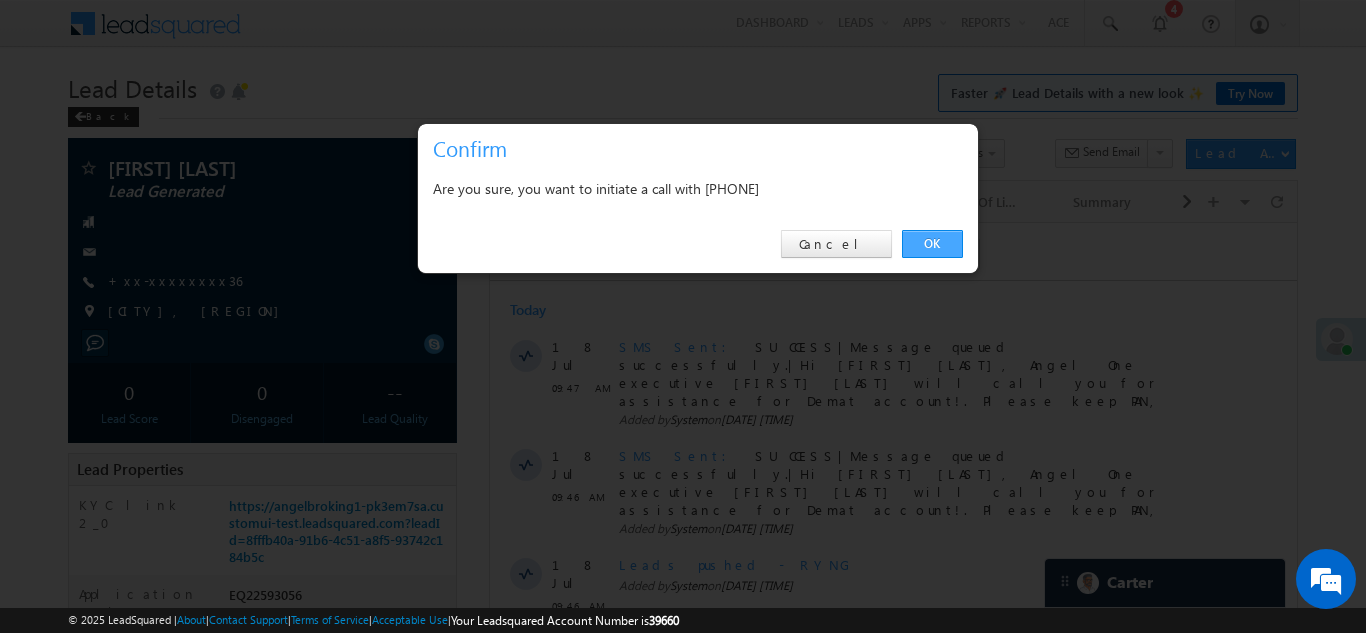 click on "OK" at bounding box center (932, 244) 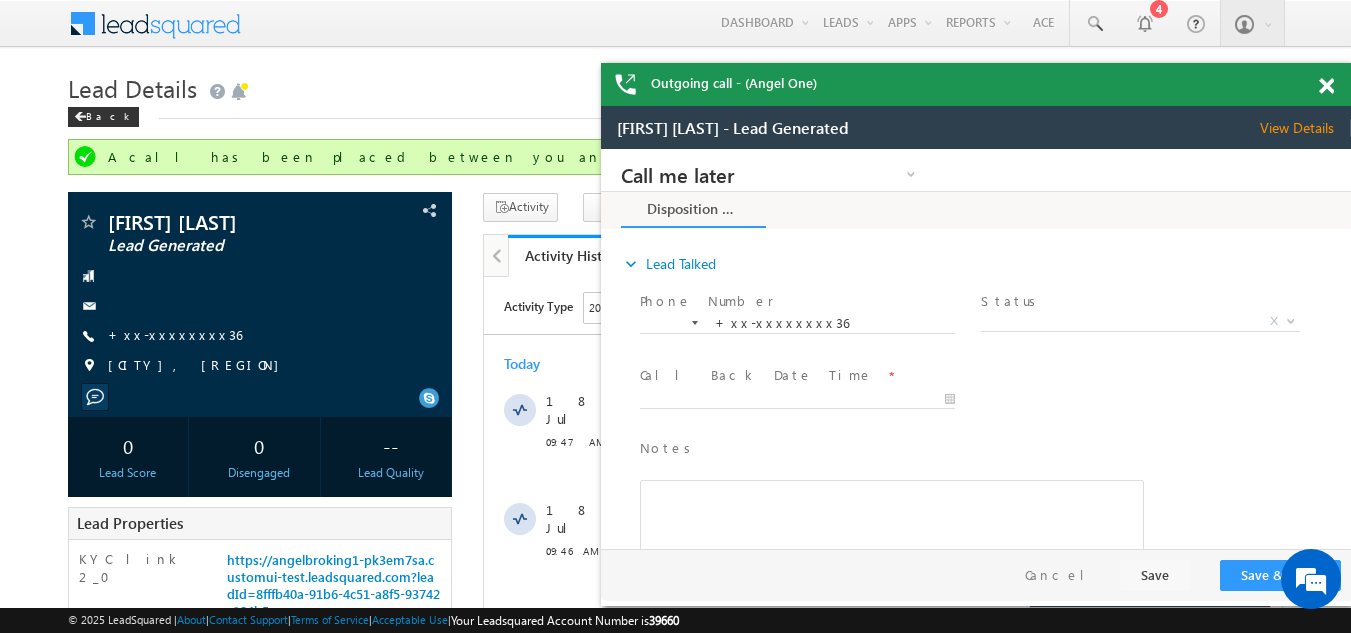 scroll, scrollTop: 0, scrollLeft: 0, axis: both 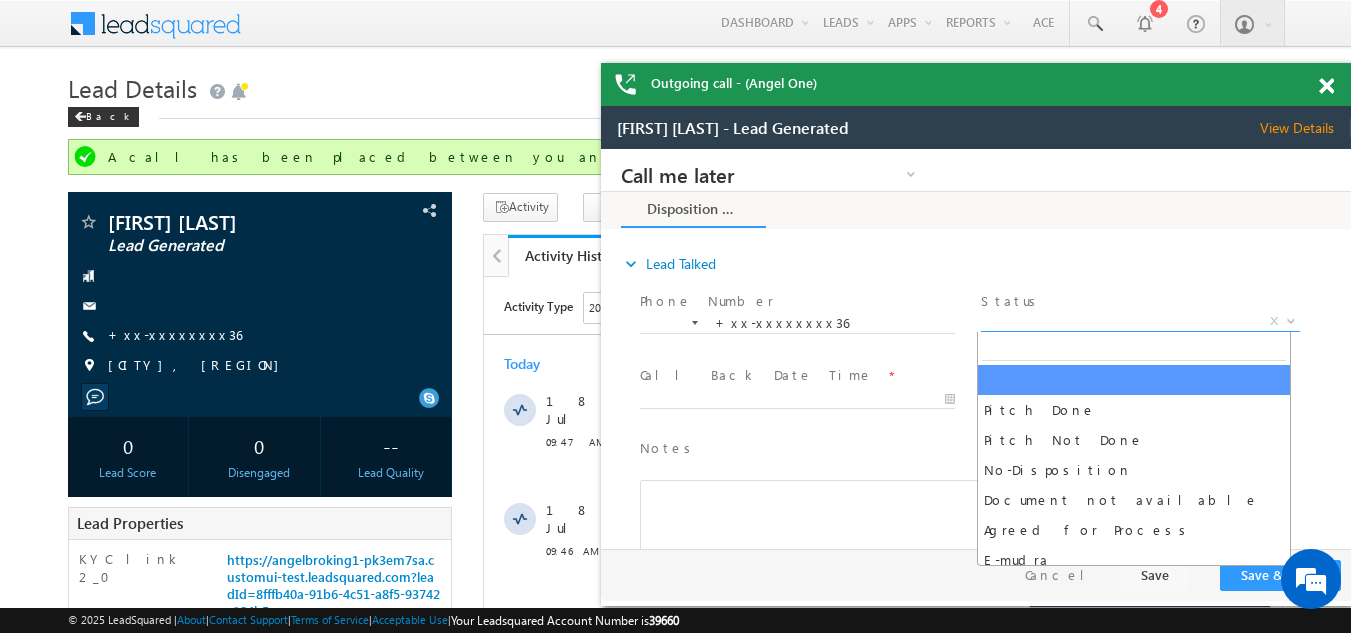 click on "X" at bounding box center (1140, 322) 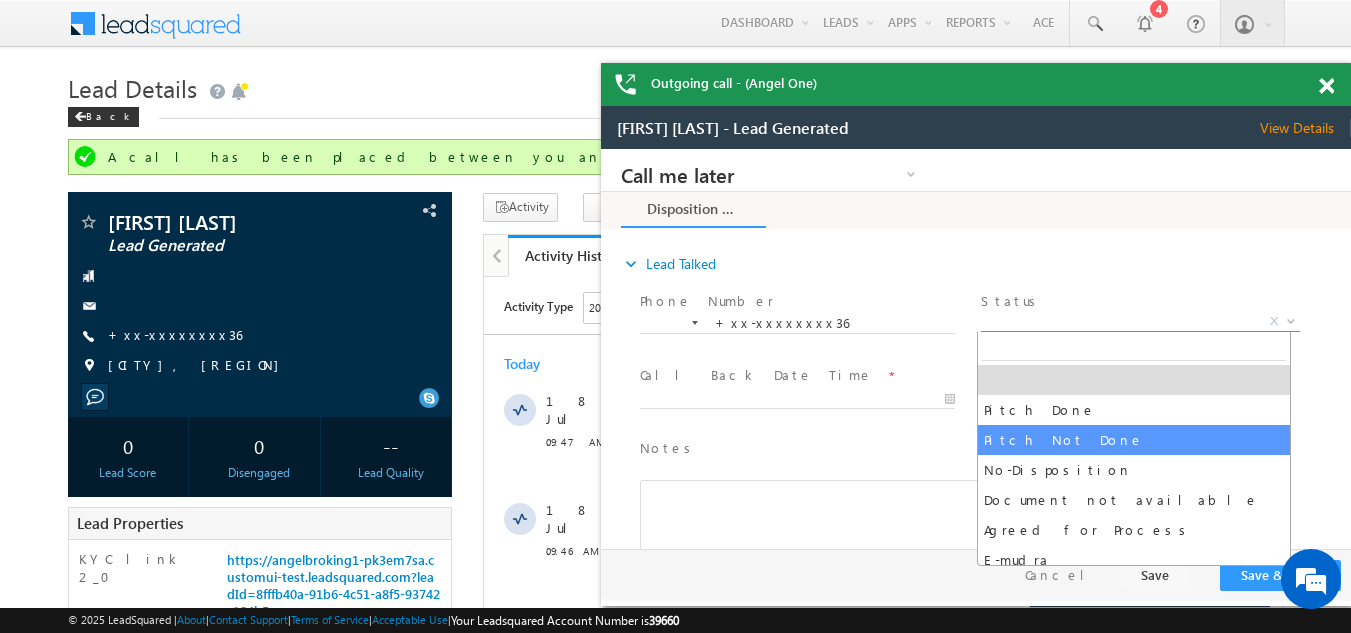 select on "Pitch Not Done" 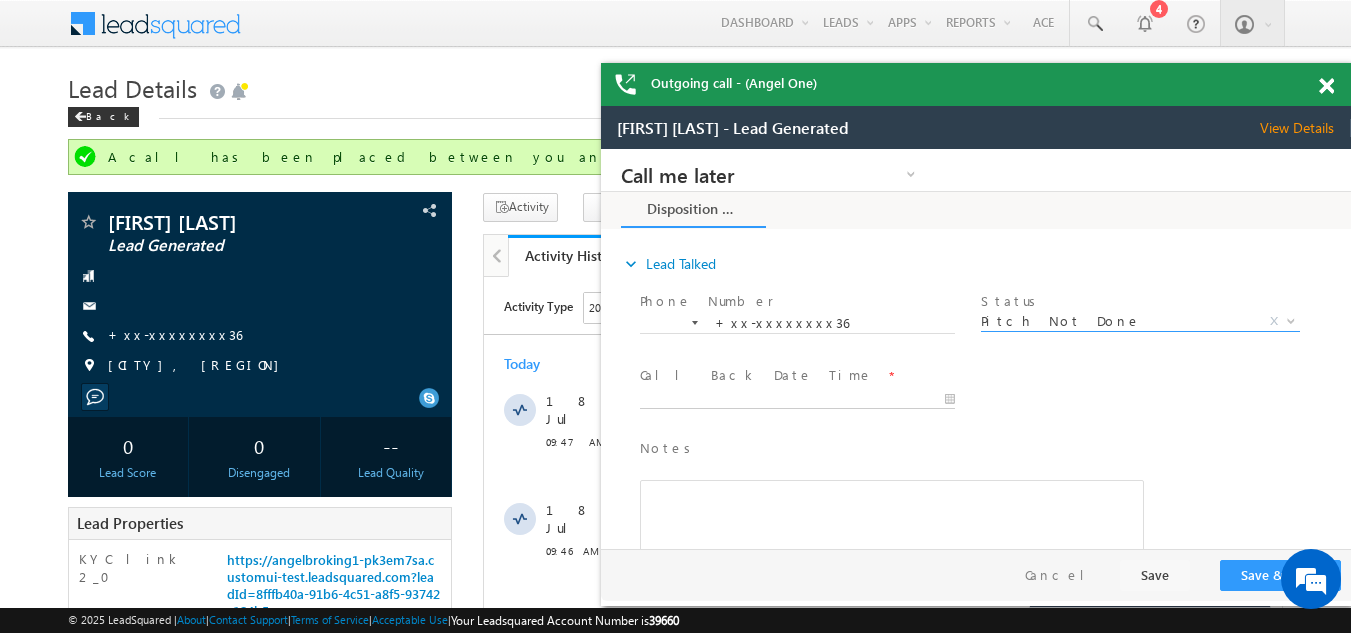 type on "[DATE] [TIME]" 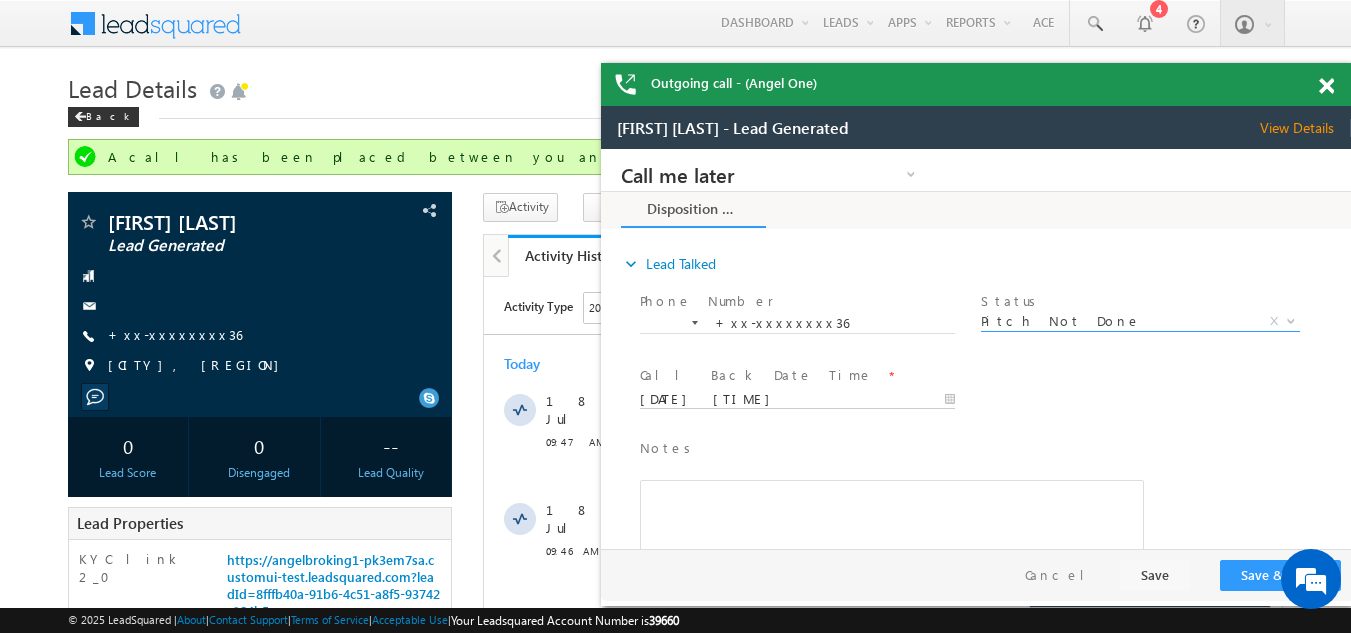 click on "[DATE] [TIME]" at bounding box center [797, 400] 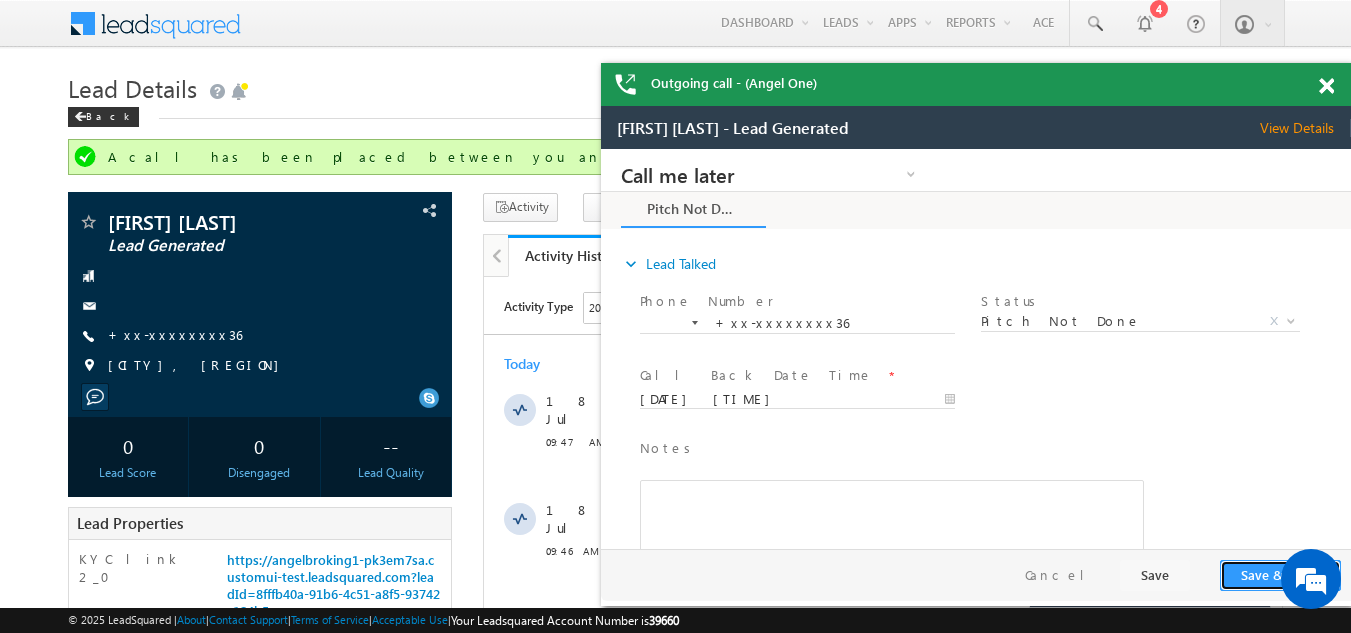click on "Save & Close" at bounding box center (1280, 575) 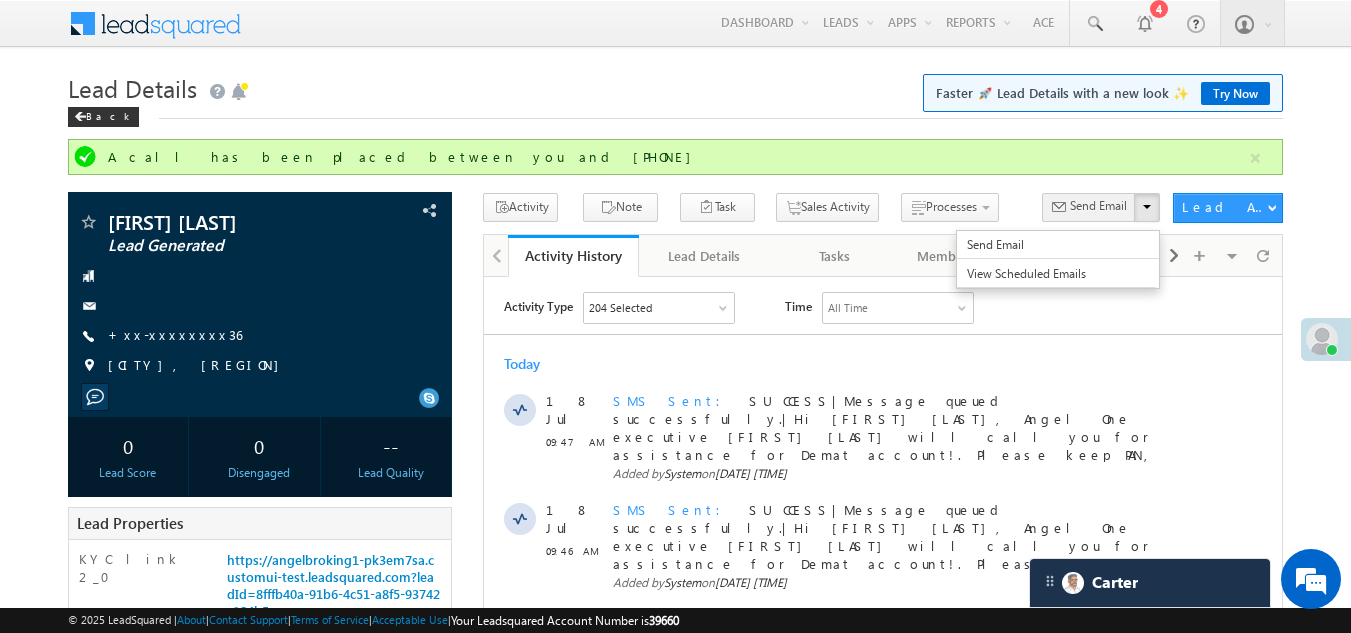 click on "Send Email" at bounding box center [1098, 206] 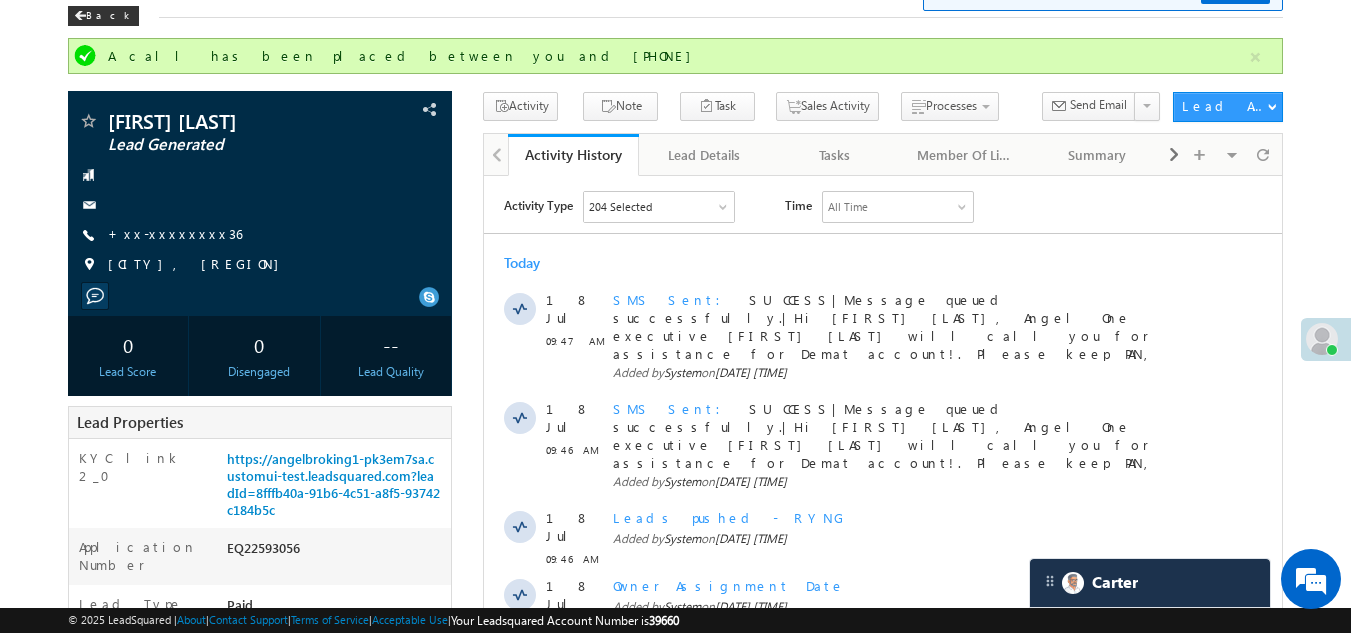 scroll, scrollTop: 100, scrollLeft: 0, axis: vertical 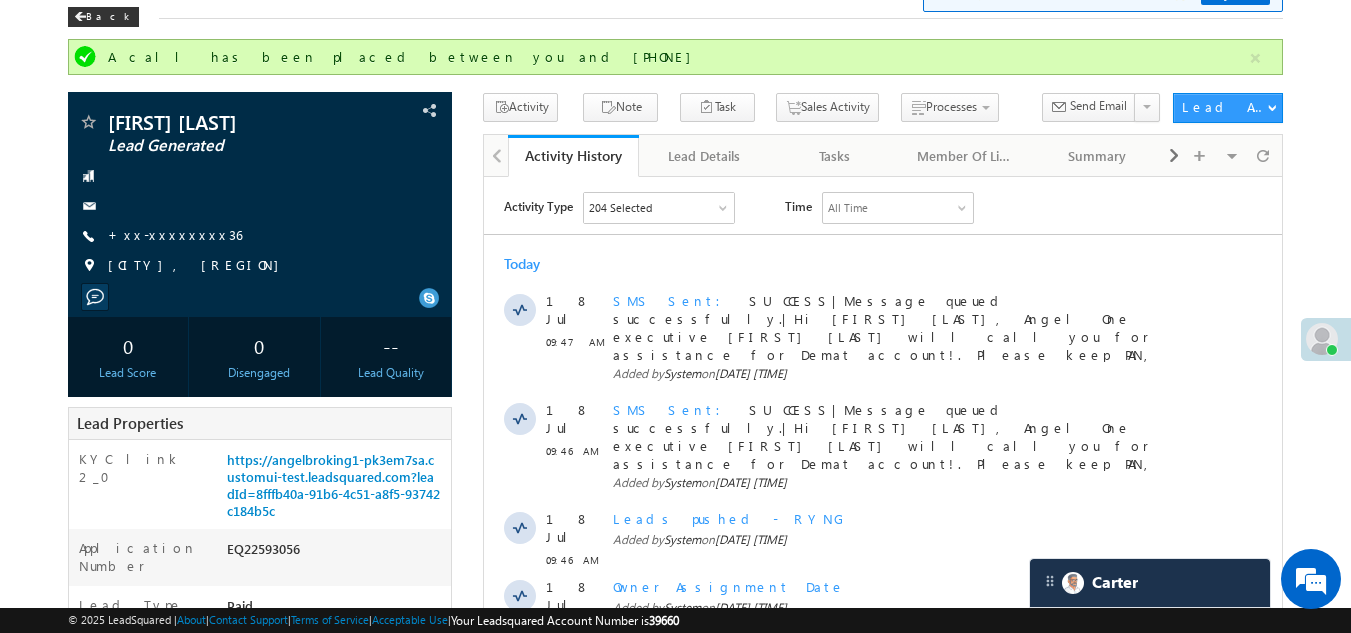 type 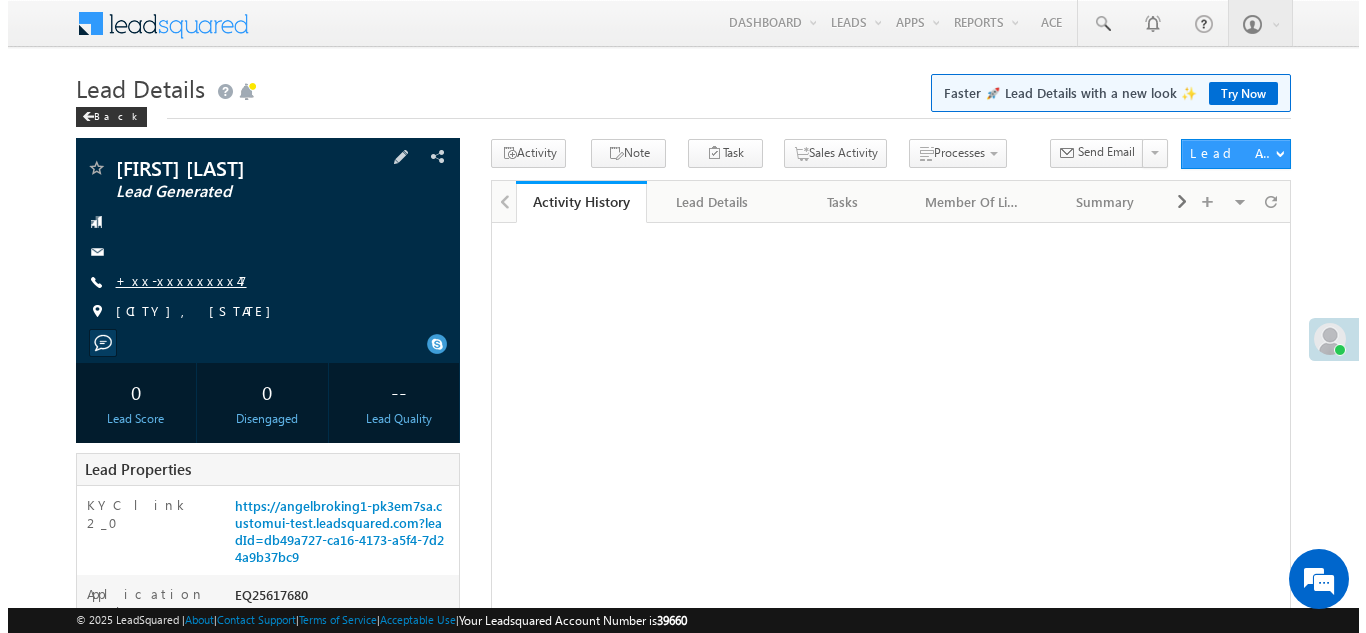 scroll, scrollTop: 0, scrollLeft: 0, axis: both 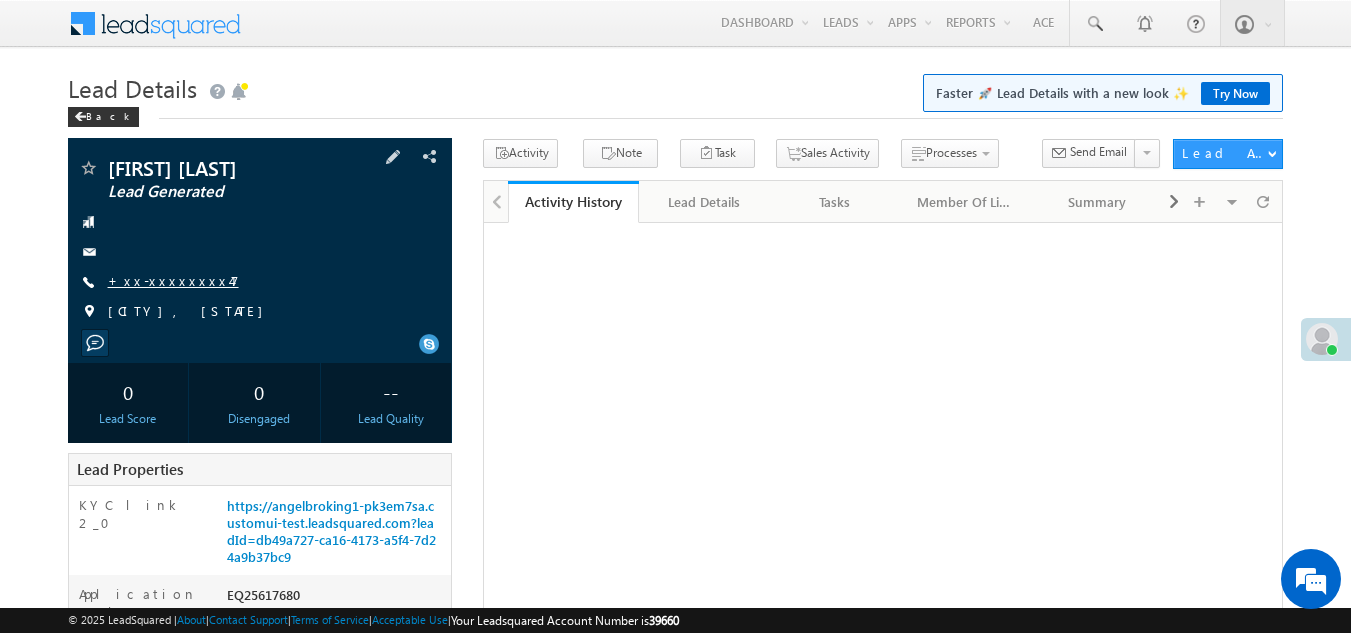 click on "+xx-xxxxxxxx47" at bounding box center (173, 280) 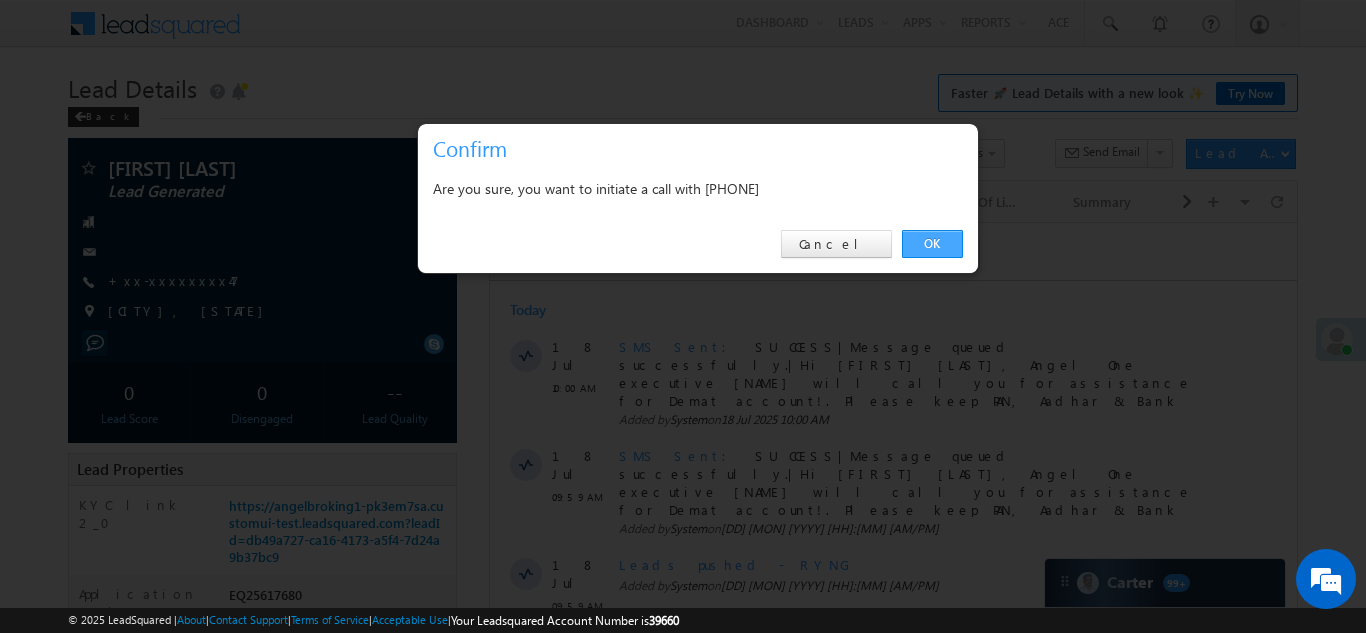click on "OK" at bounding box center [932, 244] 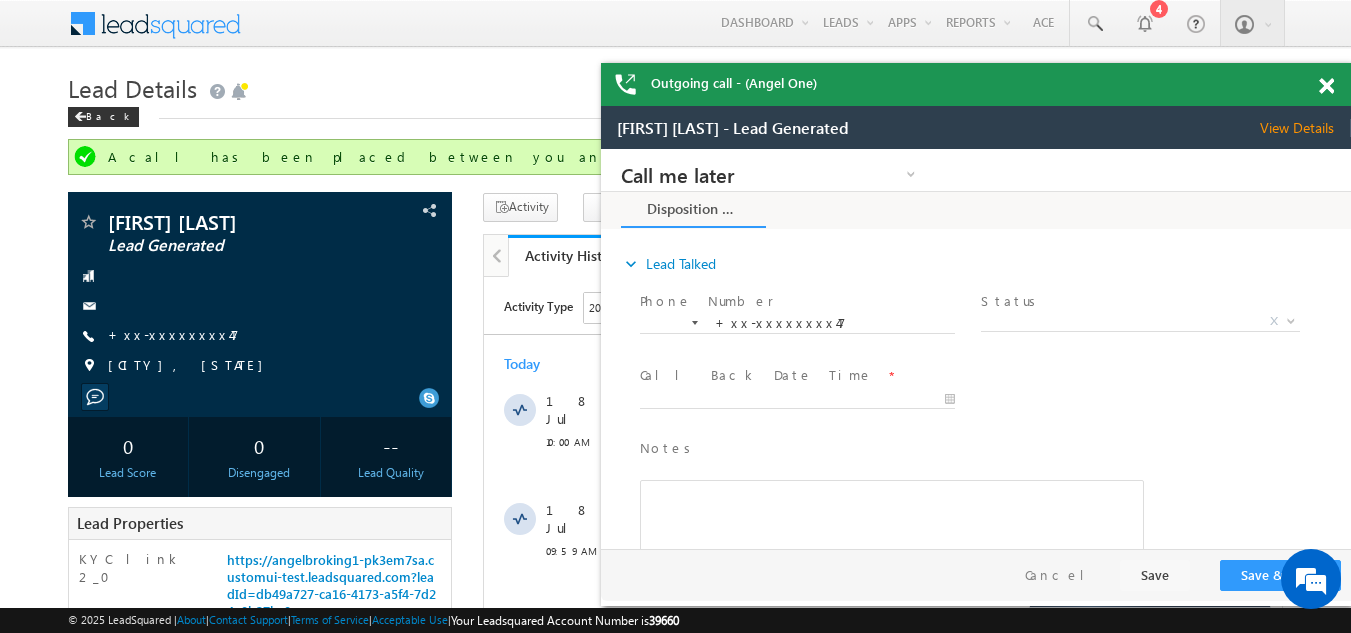 scroll, scrollTop: 0, scrollLeft: 0, axis: both 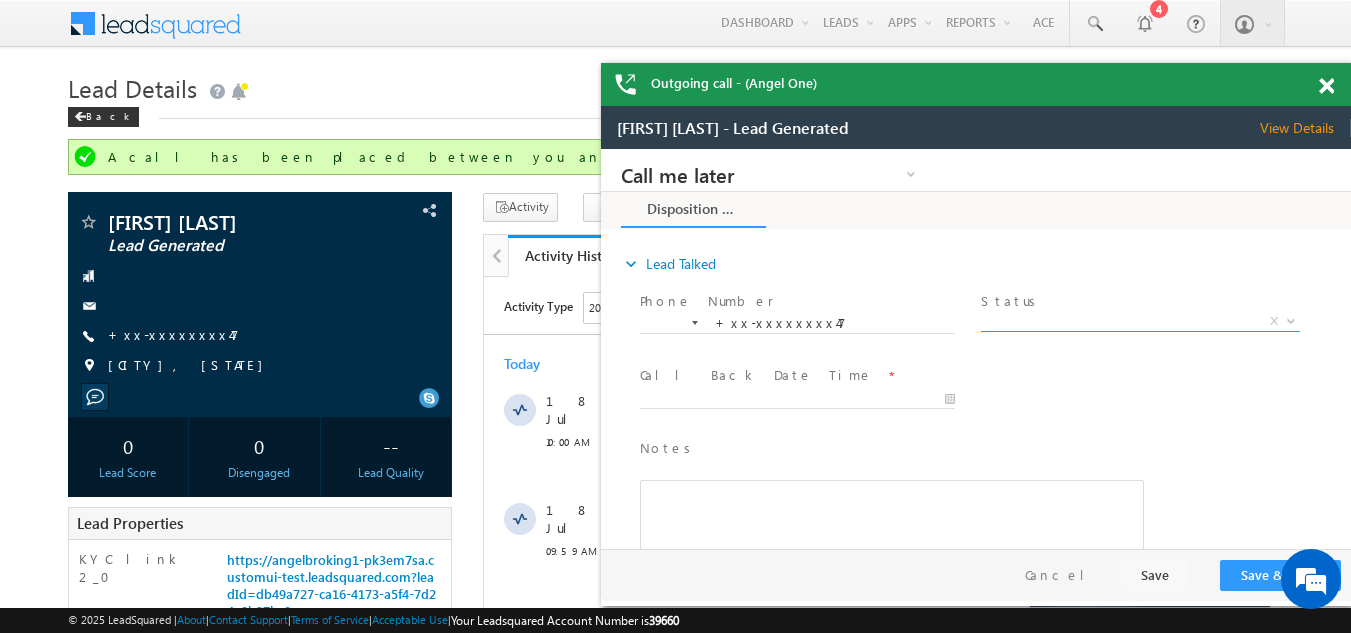 click on "X" at bounding box center (1140, 322) 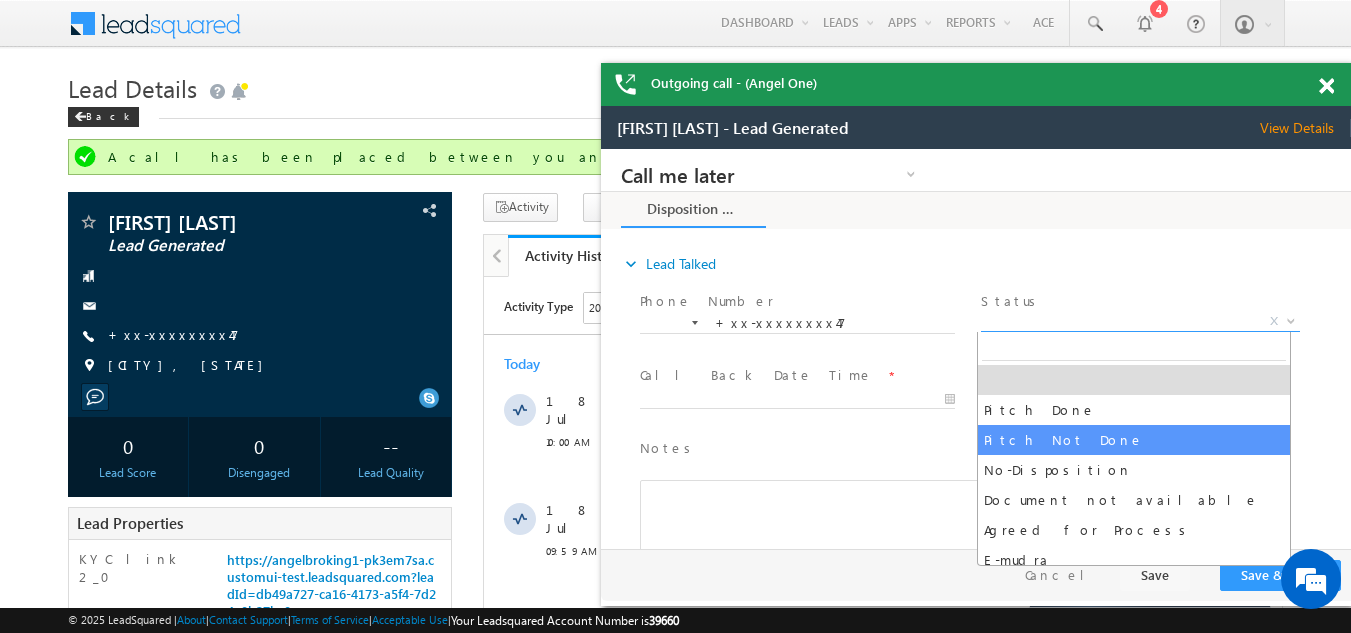 select on "Pitch Not Done" 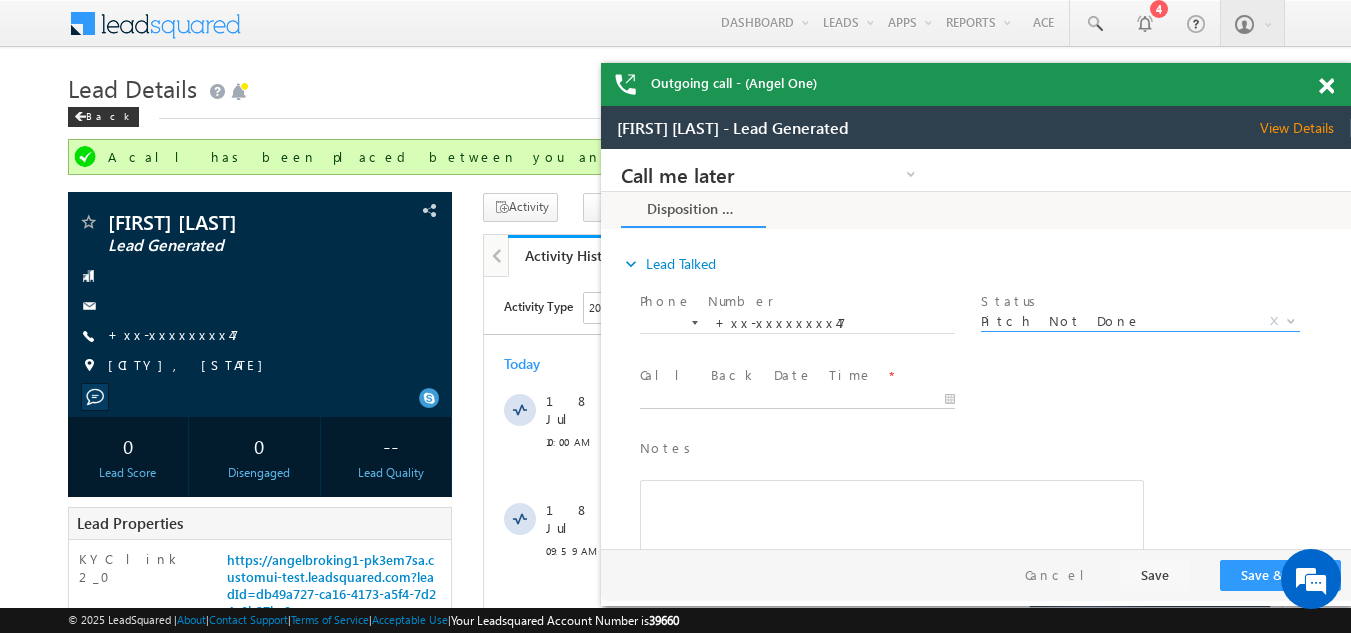 click on "Call me later Campaign Success Commitment Cross Sell Customer Drop-off reasons Language Barrier Not Interested Ringing Call me later
Call me later
× Disposition Form *" at bounding box center (976, 349) 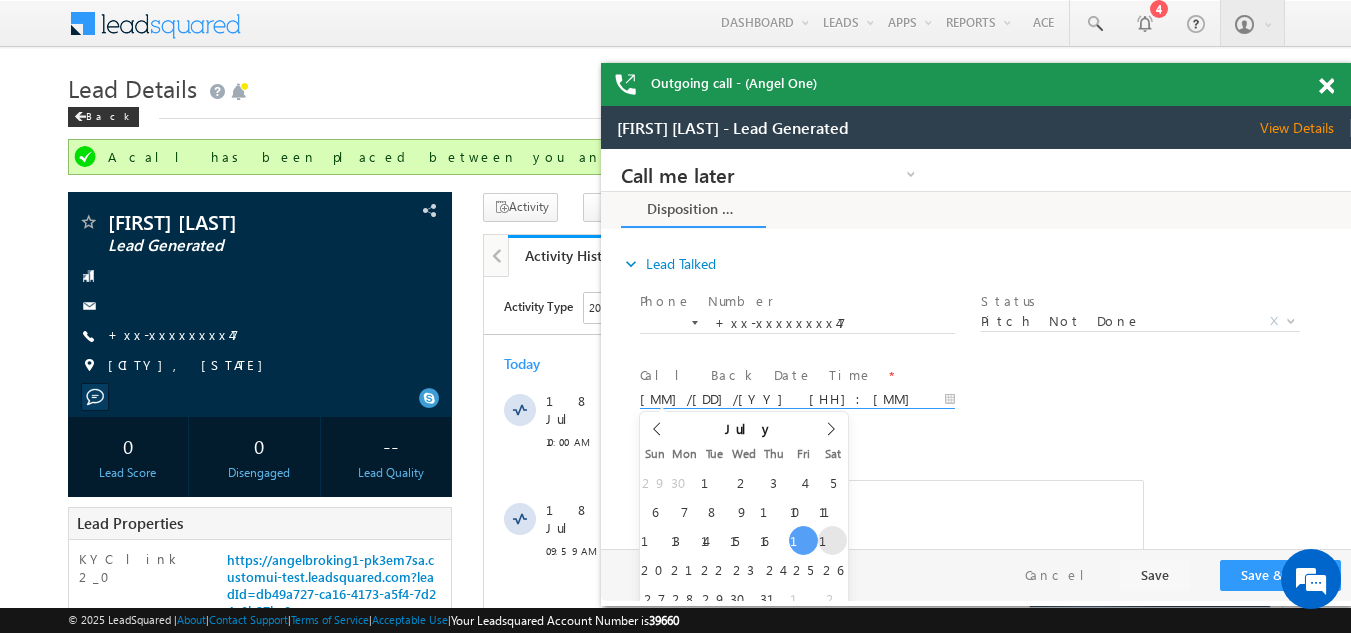 type on "07/19/25 10:13 AM" 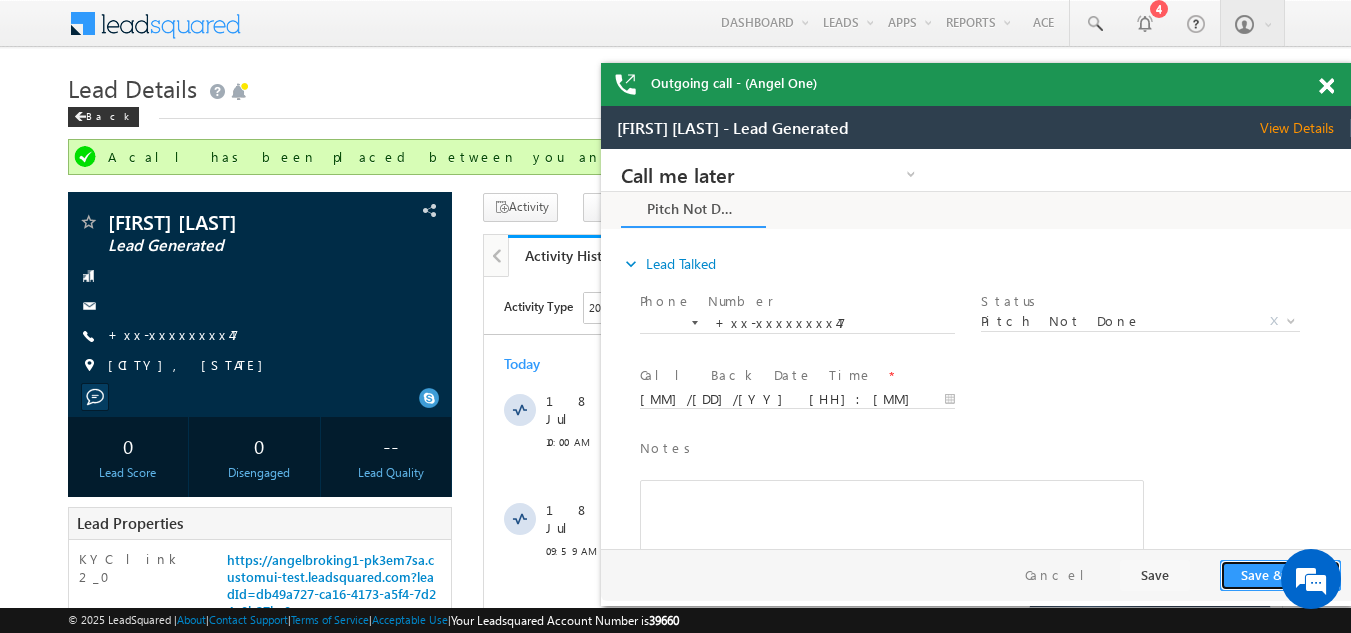 click on "Save & Close" at bounding box center (1280, 575) 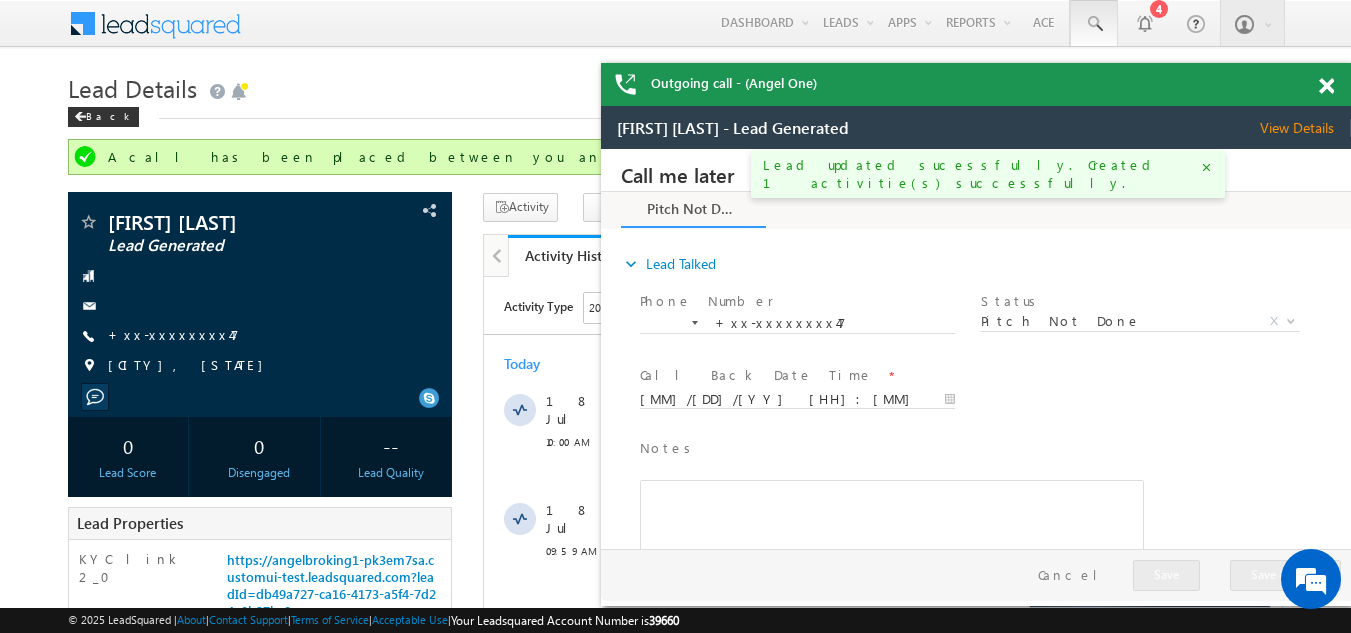 click at bounding box center (1094, 24) 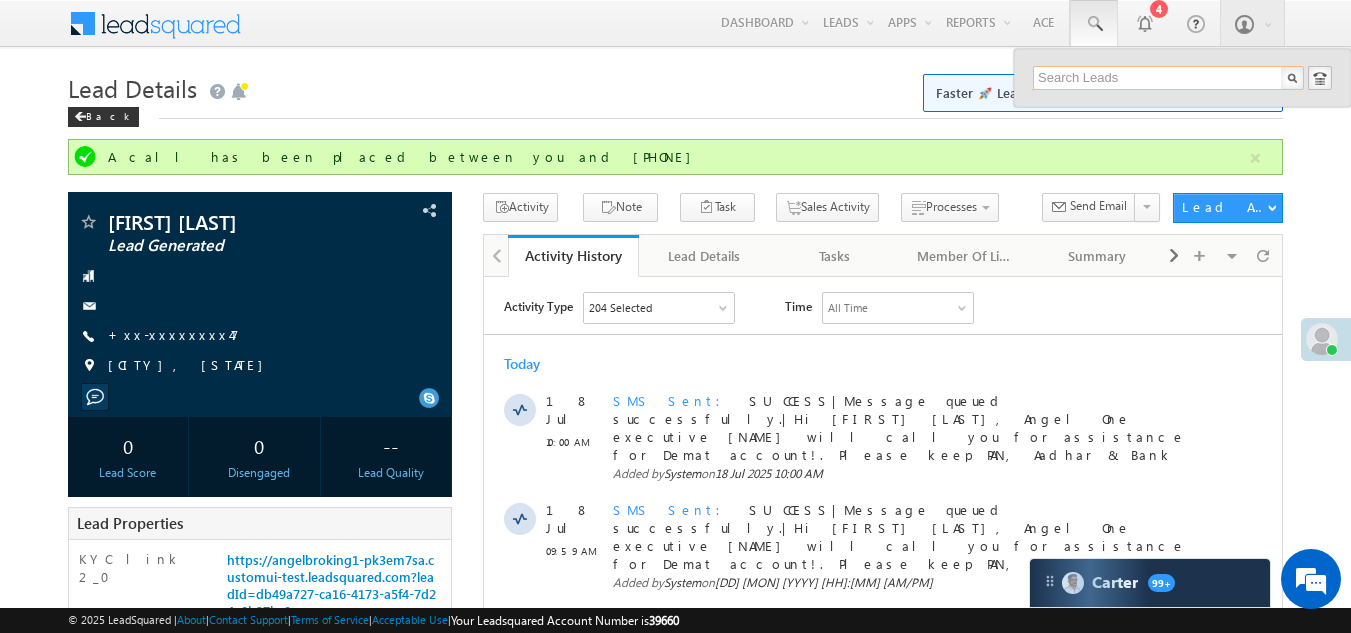 paste on "8789467170" 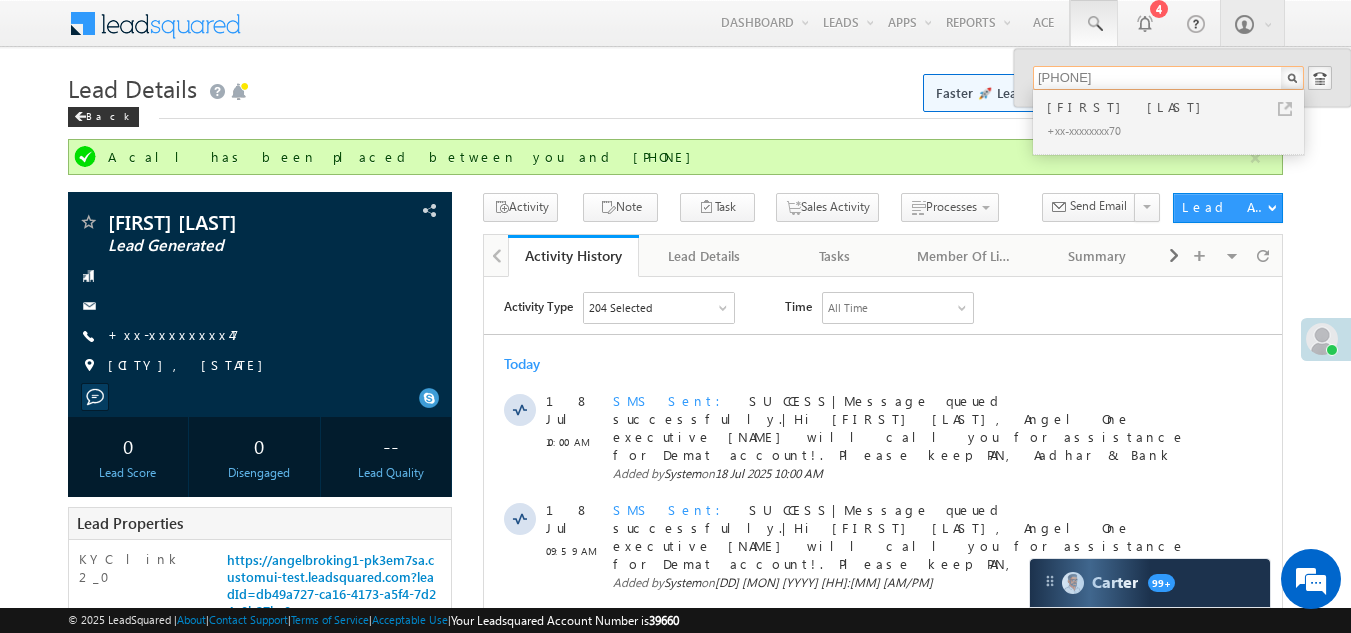 type on "8789467170" 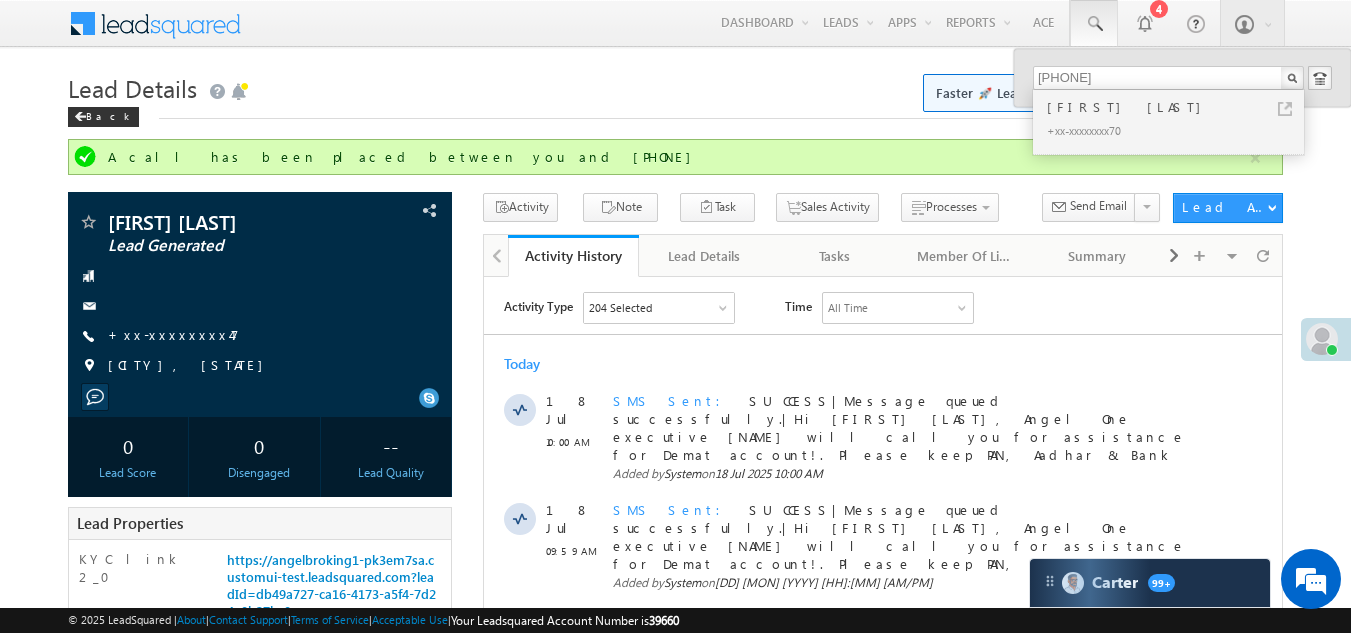click on "Pankaj pandey" at bounding box center [1177, 107] 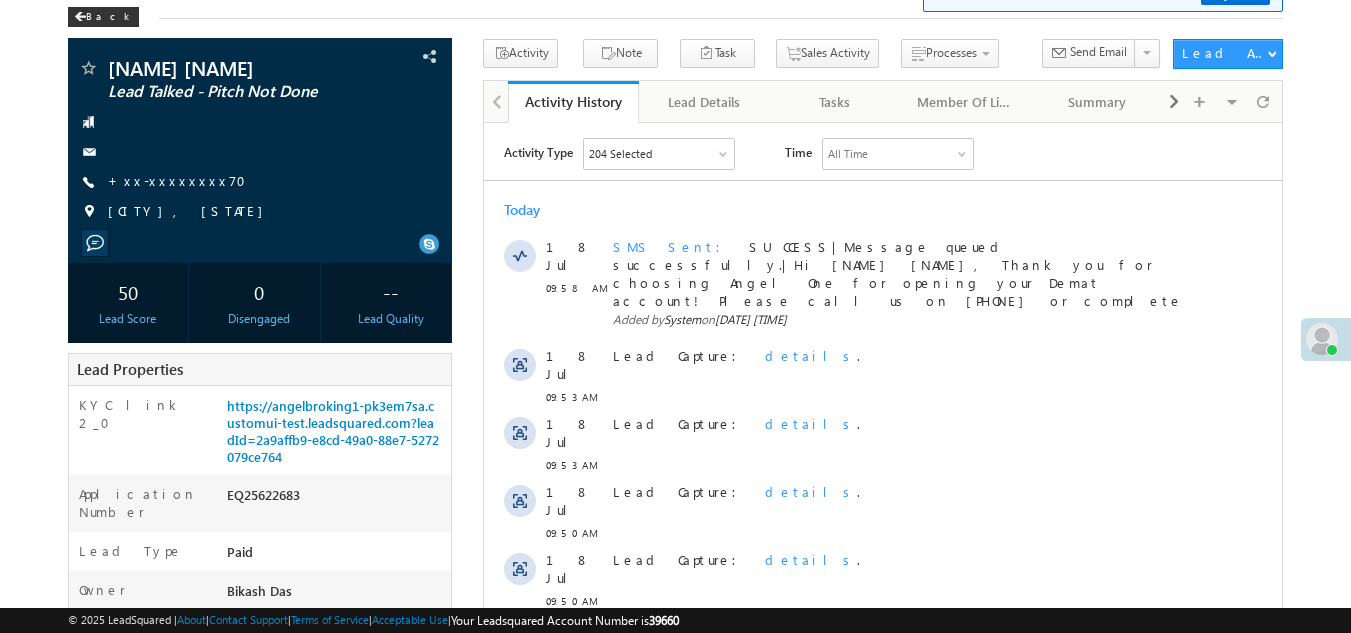 scroll, scrollTop: 0, scrollLeft: 0, axis: both 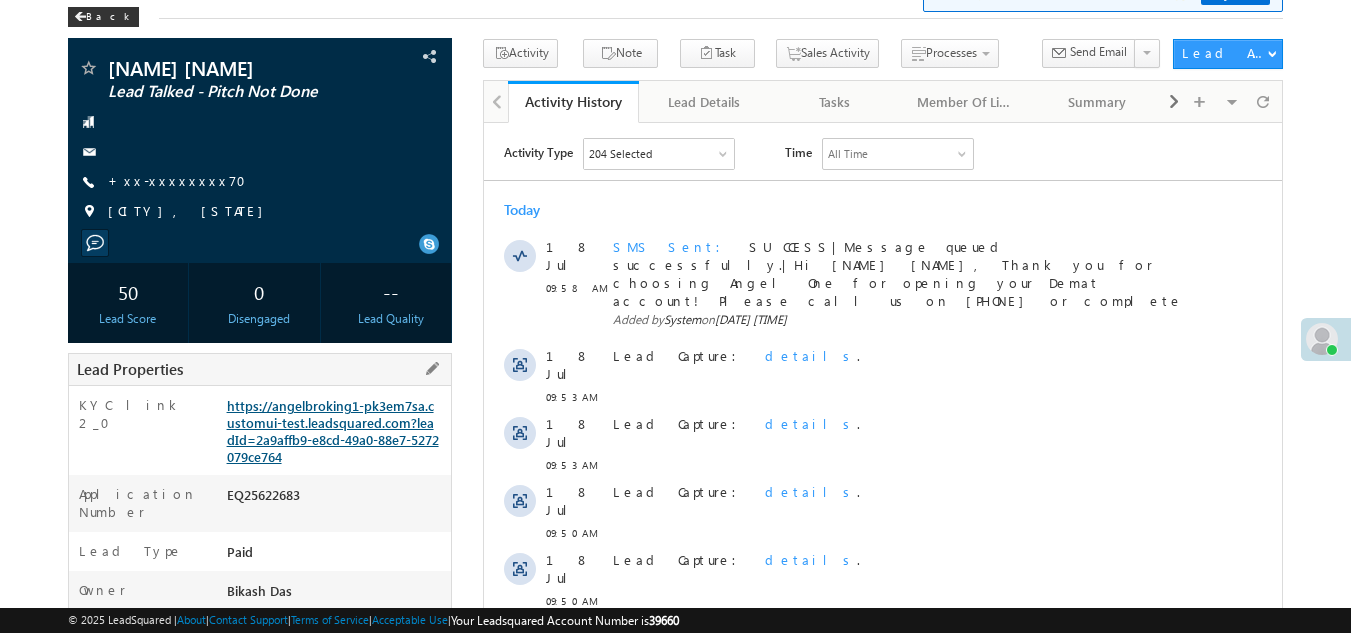 click on "https://angelbroking1-pk3em7sa.customui-test.leadsquared.com?leadId=2a9affb9-e8cd-49a0-88e7-5272079ce764" at bounding box center (333, 431) 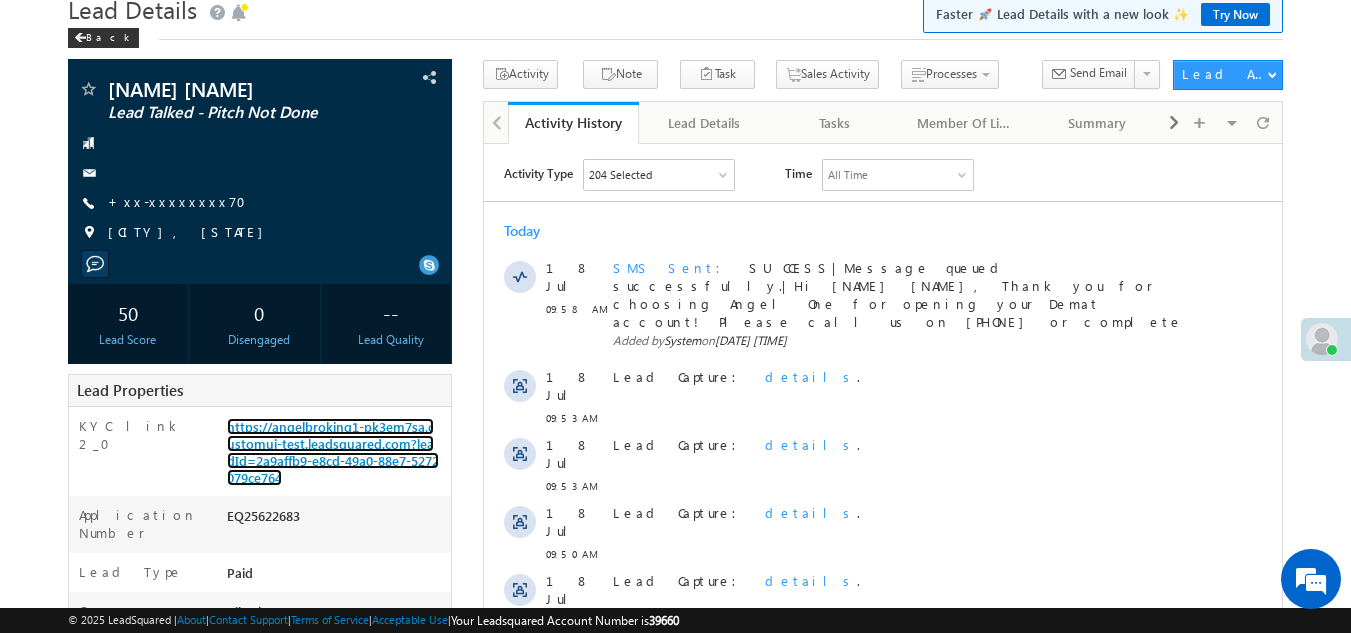 scroll, scrollTop: 0, scrollLeft: 0, axis: both 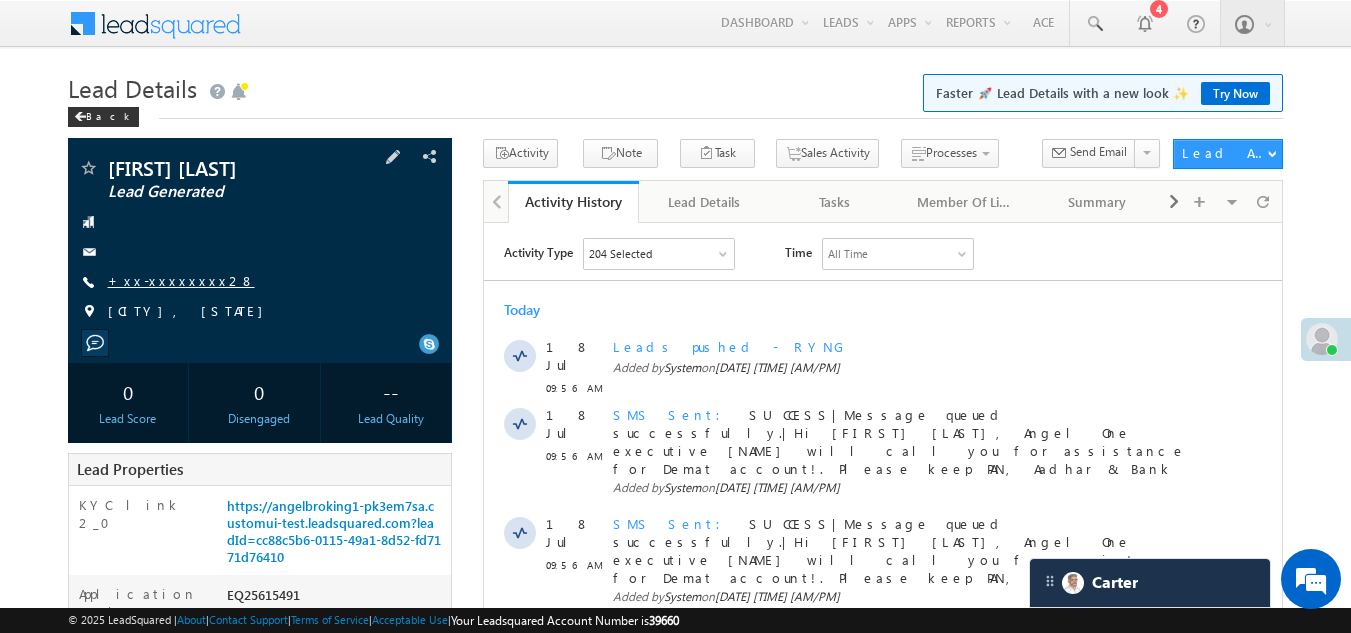 click on "+xx-xxxxxxxx28" at bounding box center [181, 280] 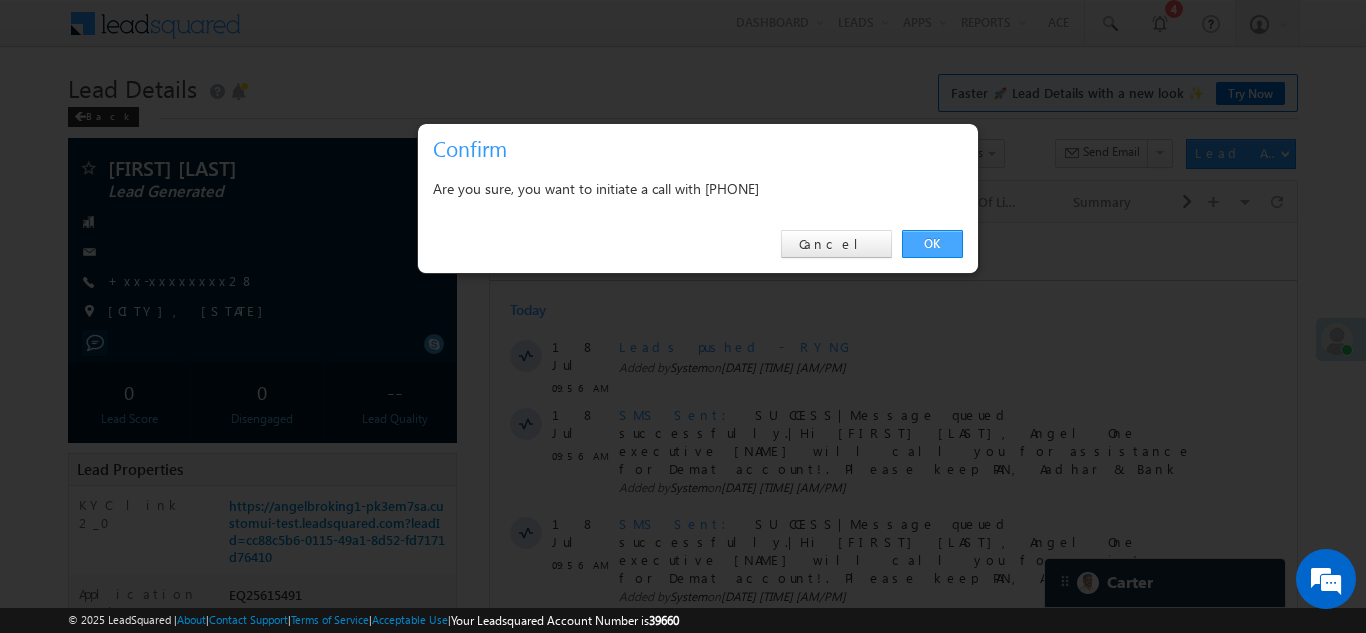 click on "OK" at bounding box center (932, 244) 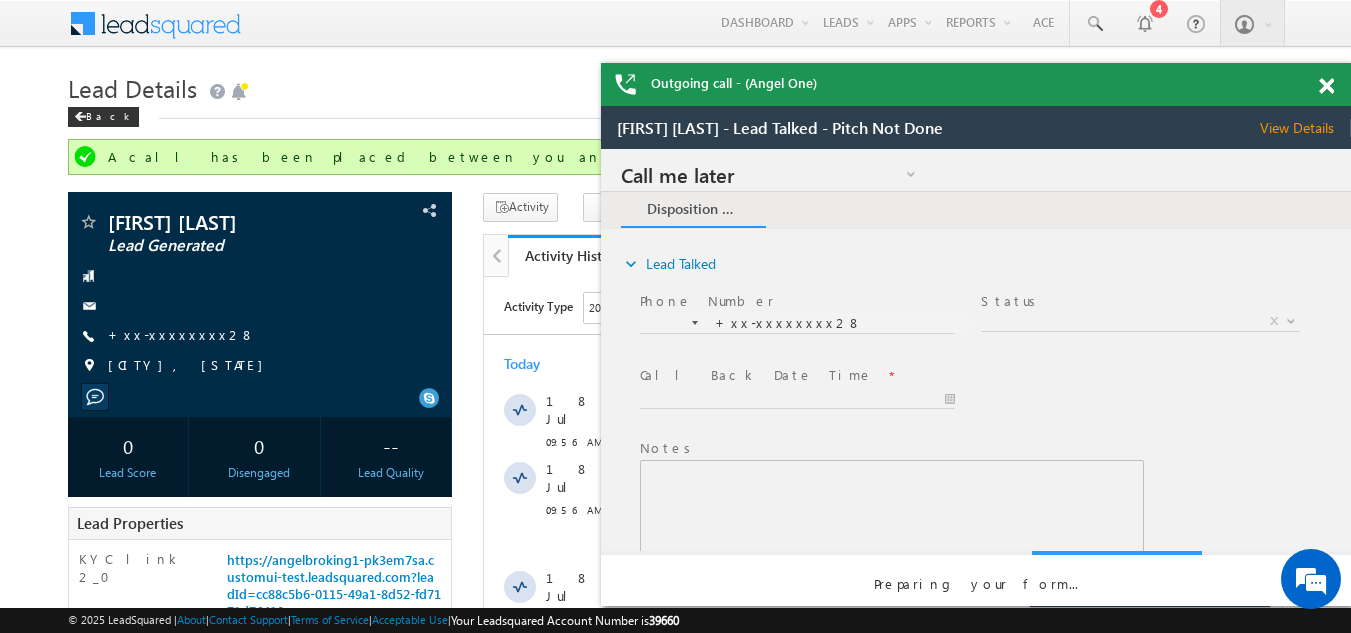 scroll, scrollTop: 0, scrollLeft: 0, axis: both 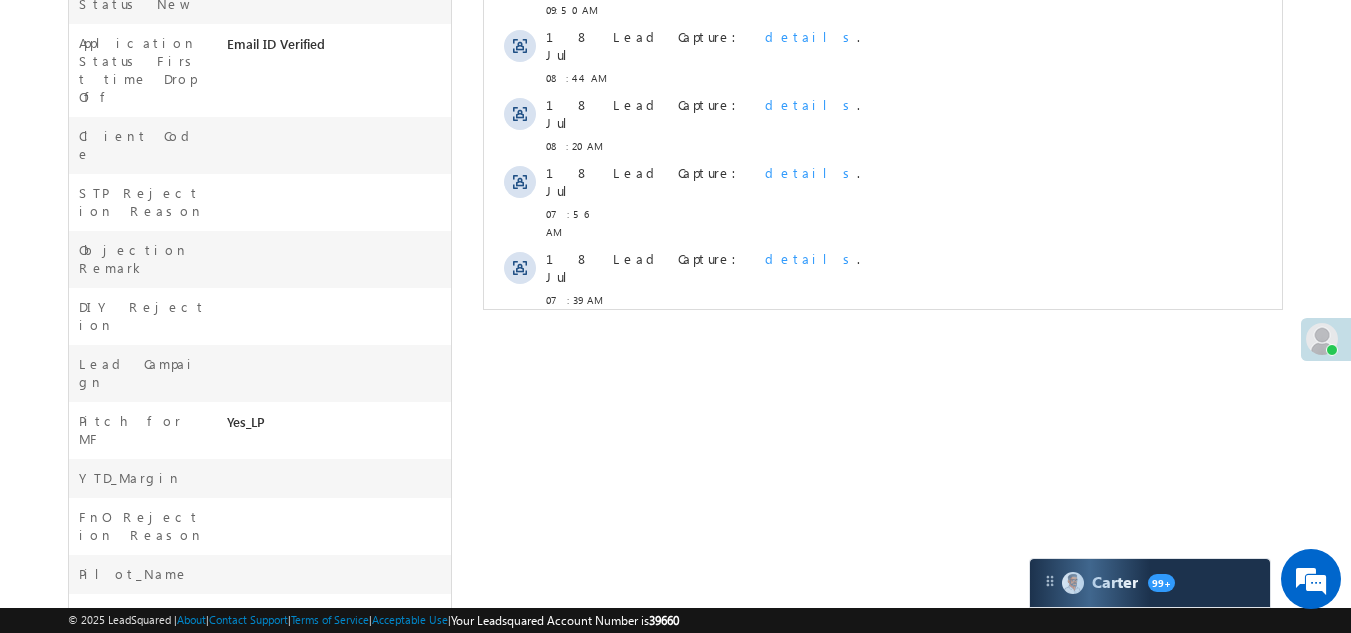 click on "Show More" at bounding box center (883, 344) 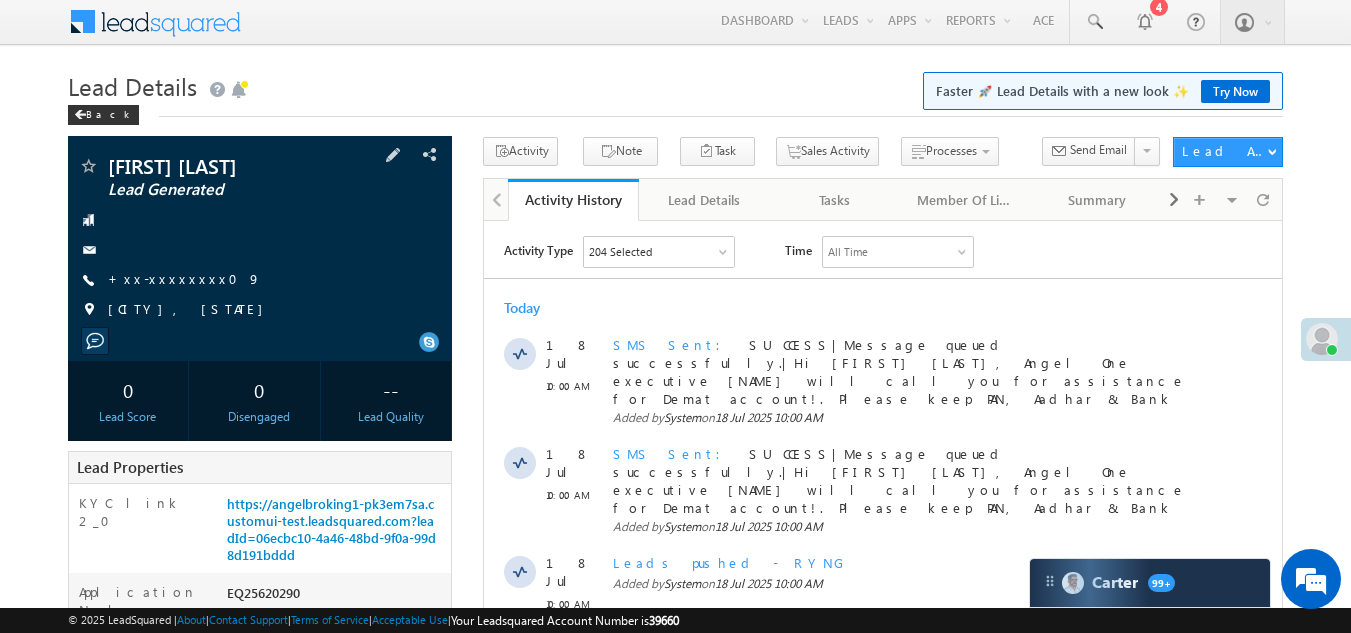 scroll, scrollTop: 0, scrollLeft: 0, axis: both 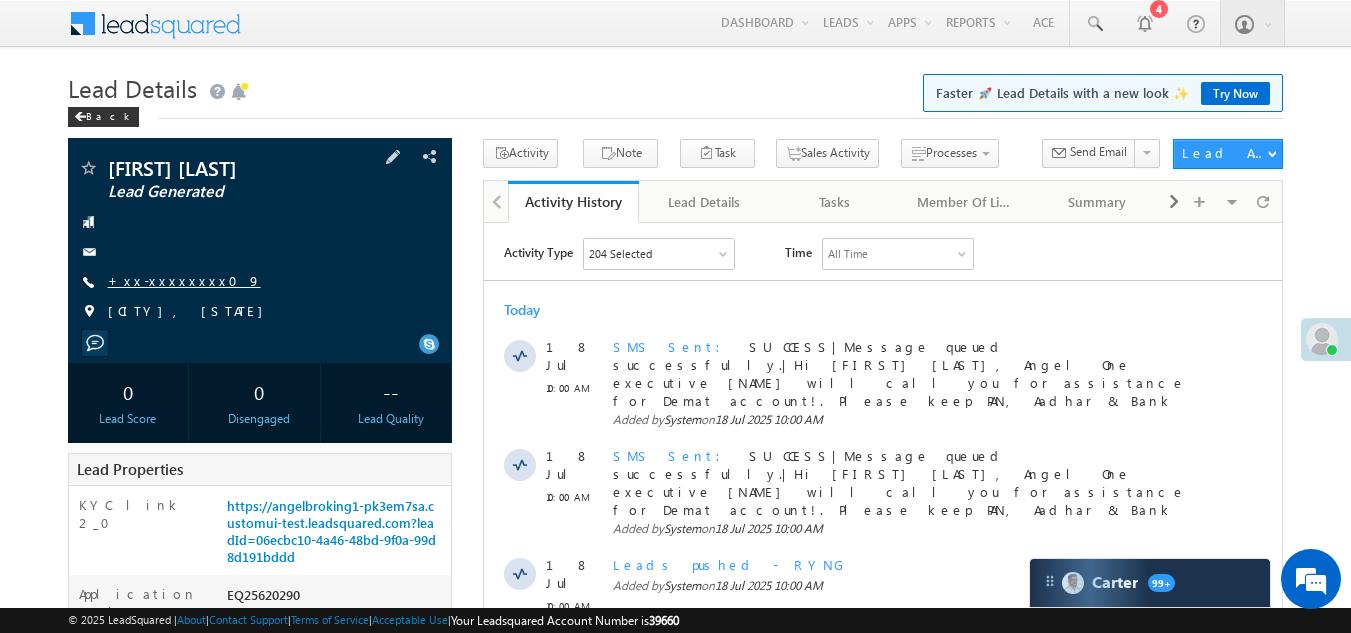 click on "+xx-xxxxxxxx09" at bounding box center [184, 280] 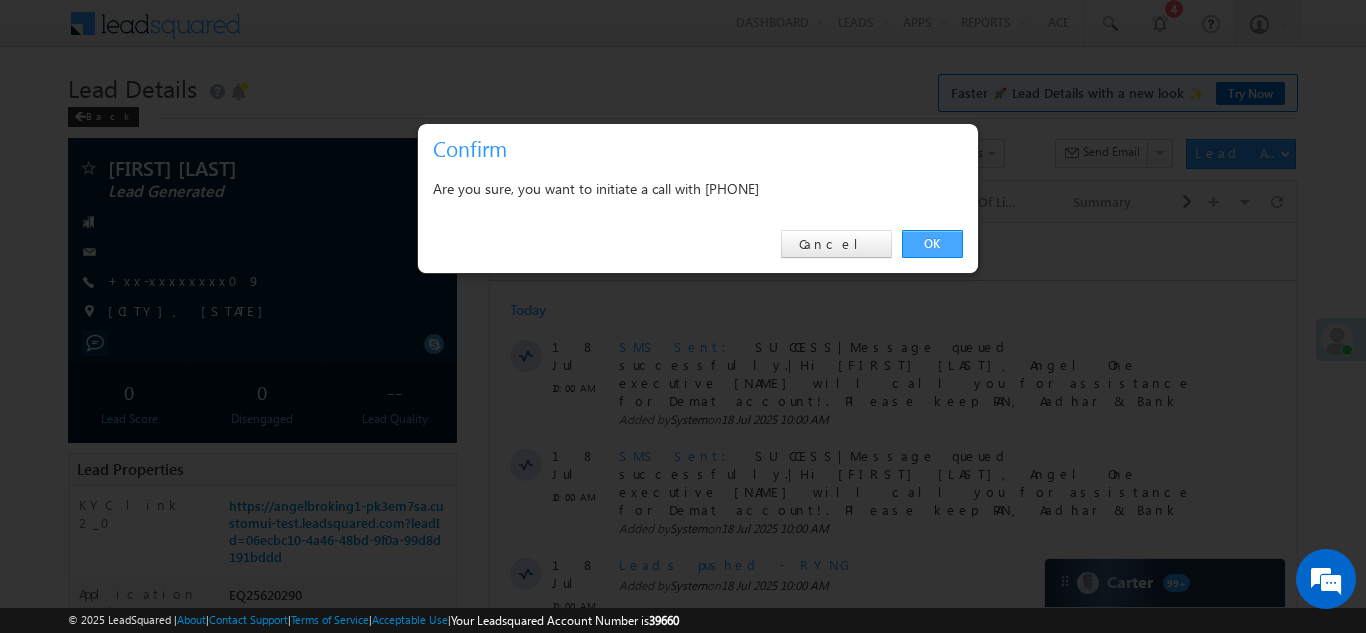 click on "OK" at bounding box center [932, 244] 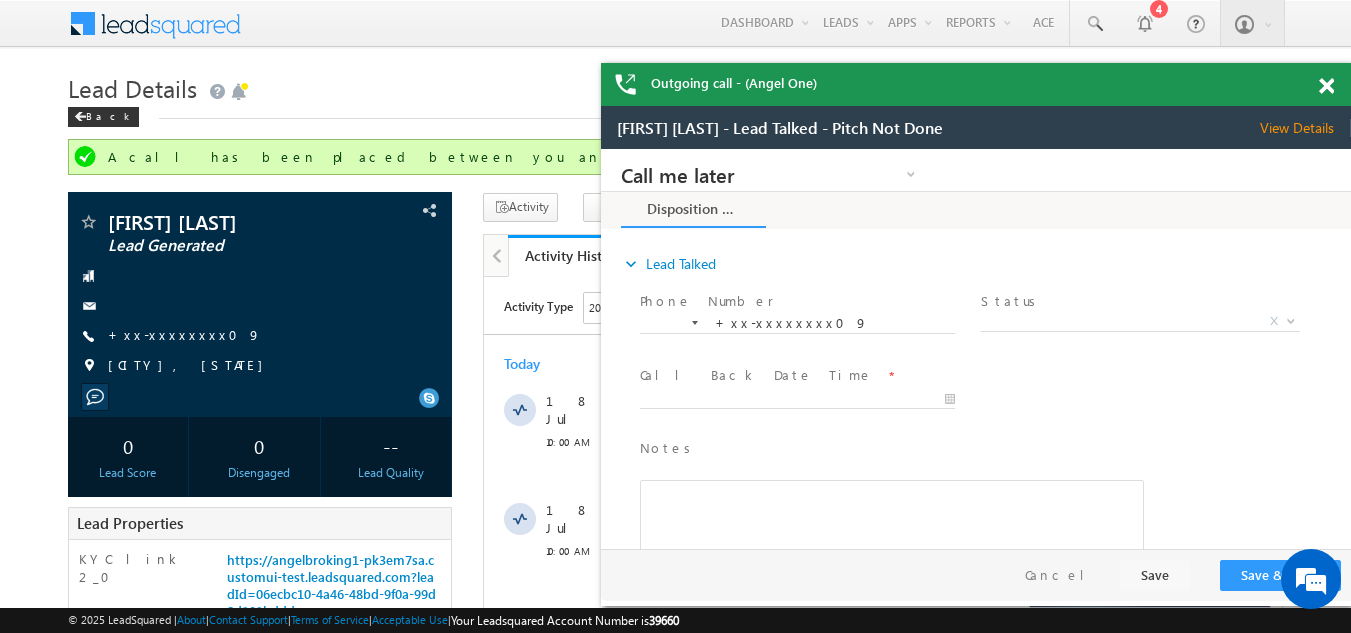 scroll, scrollTop: 0, scrollLeft: 0, axis: both 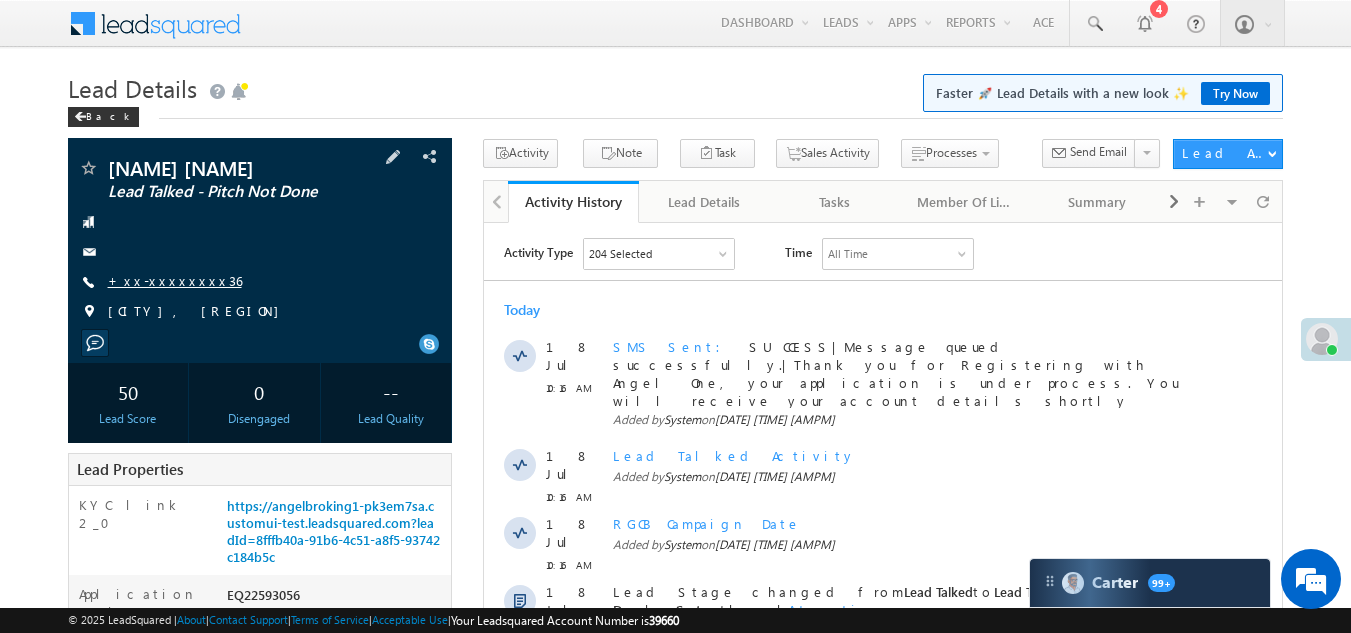 click on "+xx-xxxxxxxx36" at bounding box center (175, 280) 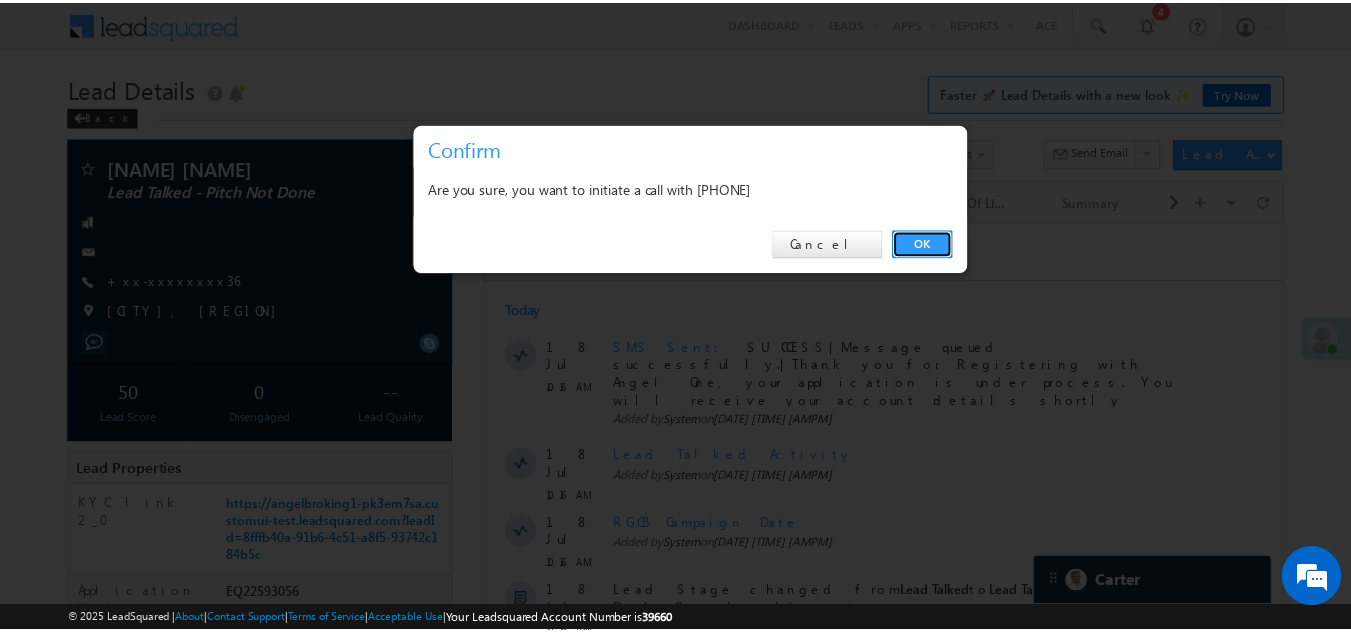 scroll, scrollTop: 0, scrollLeft: 0, axis: both 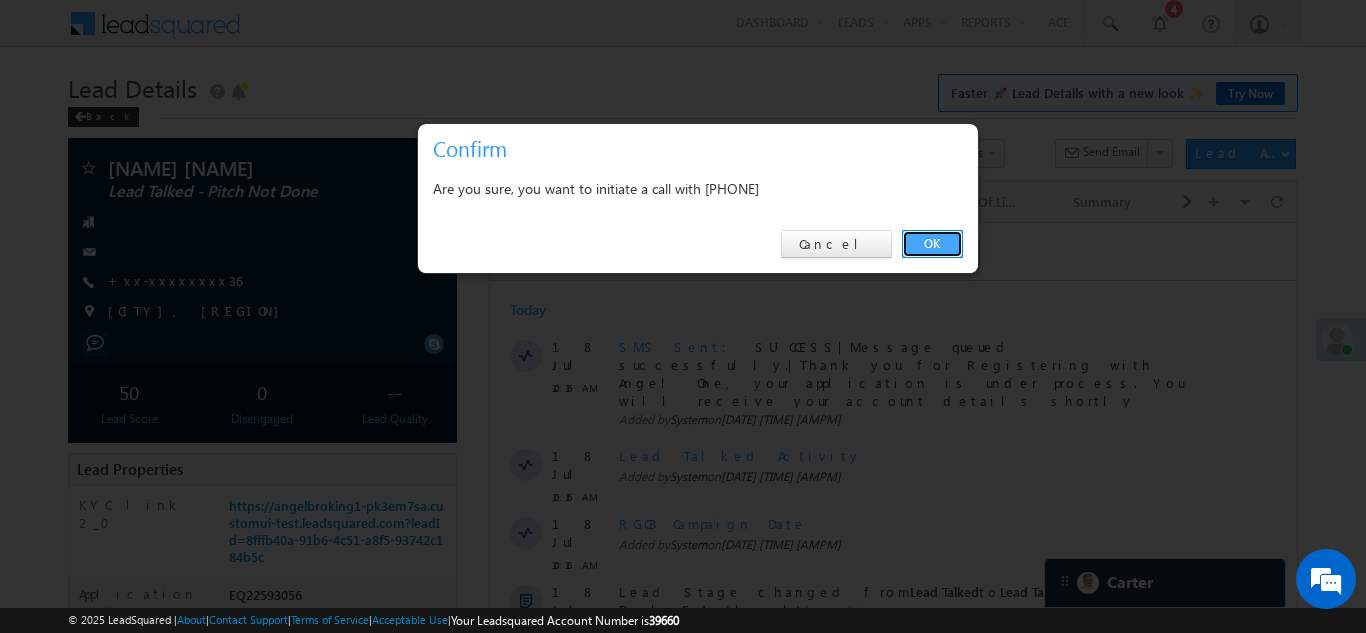 click on "OK" at bounding box center [932, 244] 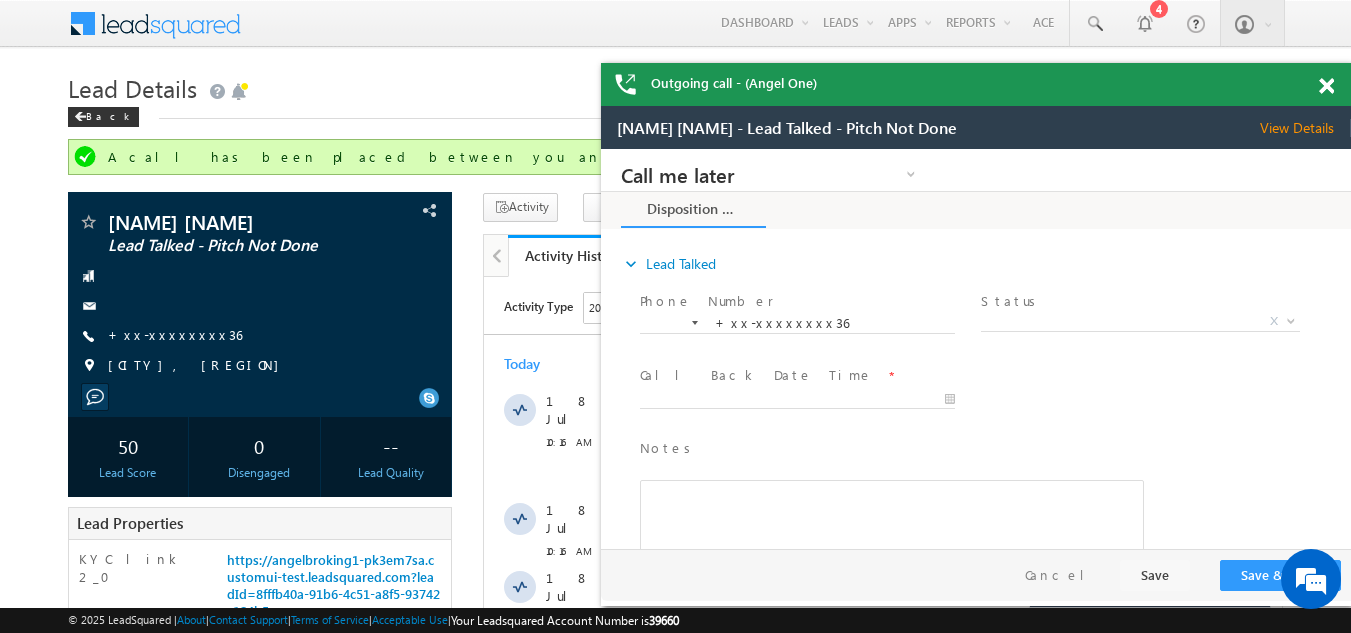 scroll, scrollTop: 0, scrollLeft: 0, axis: both 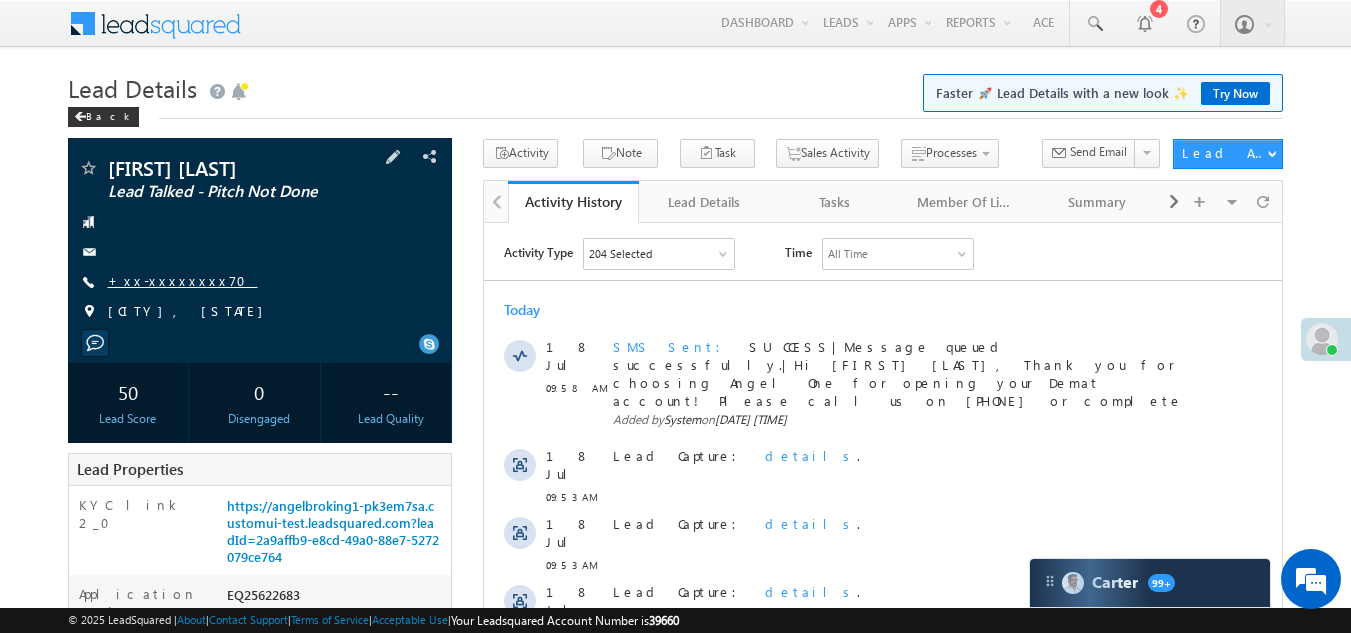 click on "+xx-xxxxxxxx70" at bounding box center (183, 280) 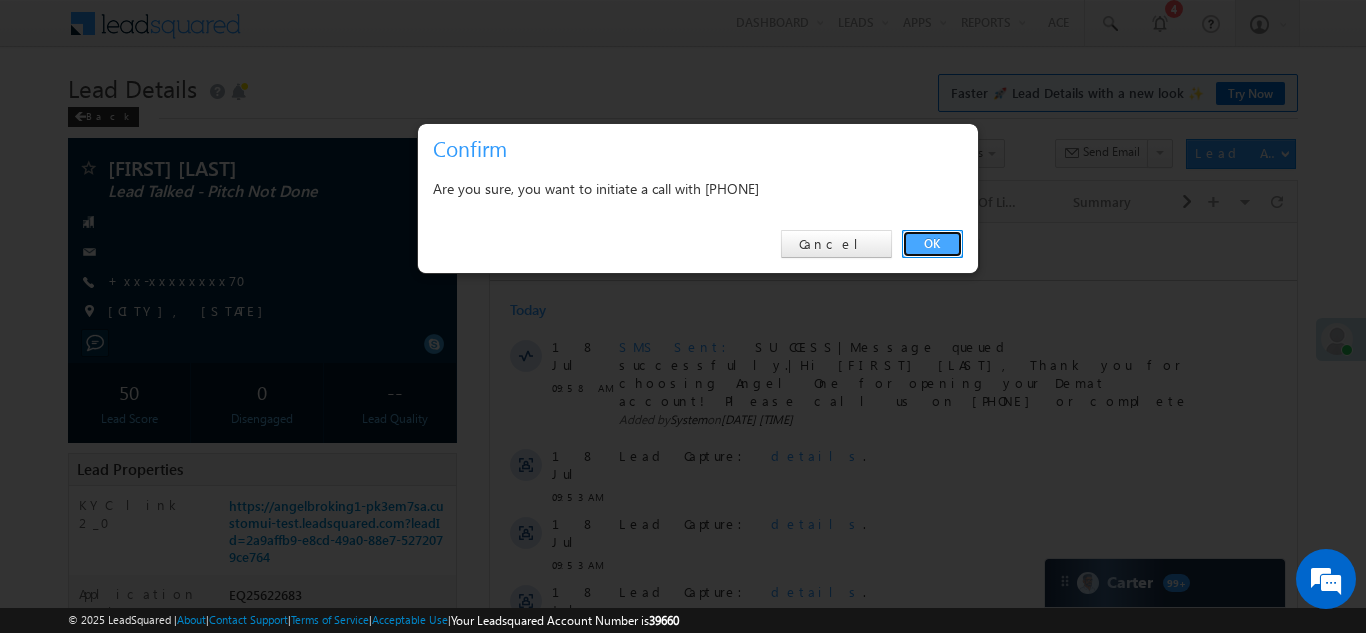 click on "OK" at bounding box center [932, 244] 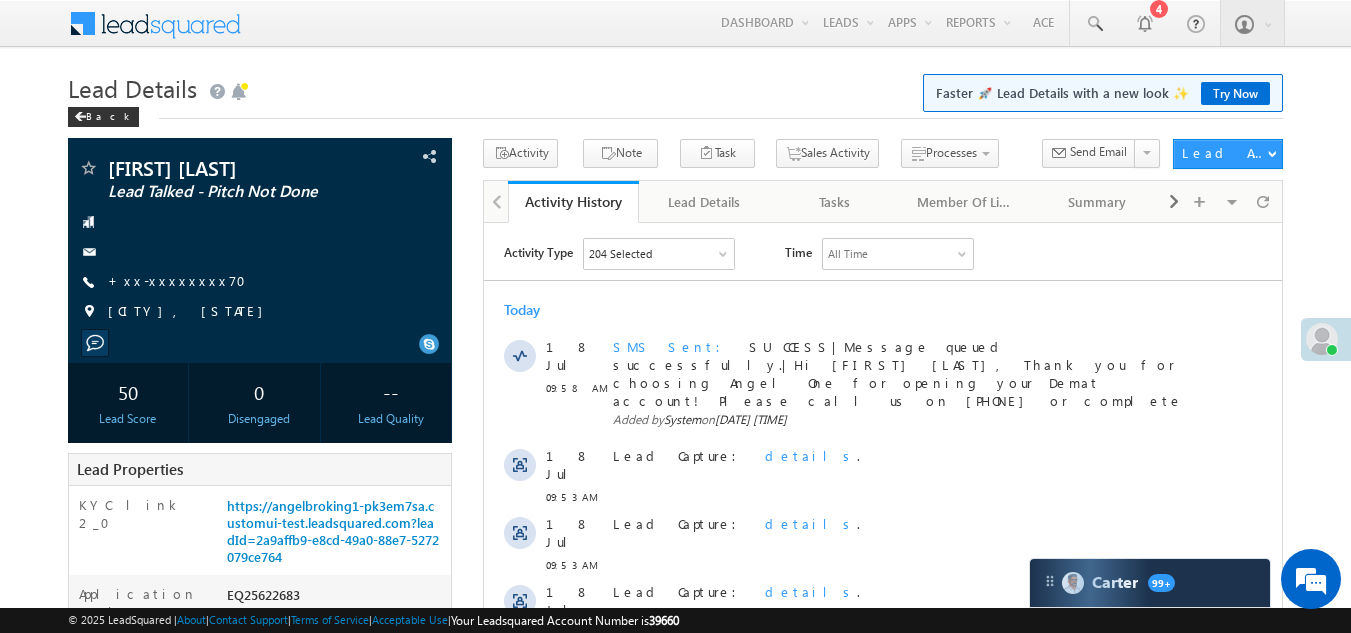scroll, scrollTop: 0, scrollLeft: 0, axis: both 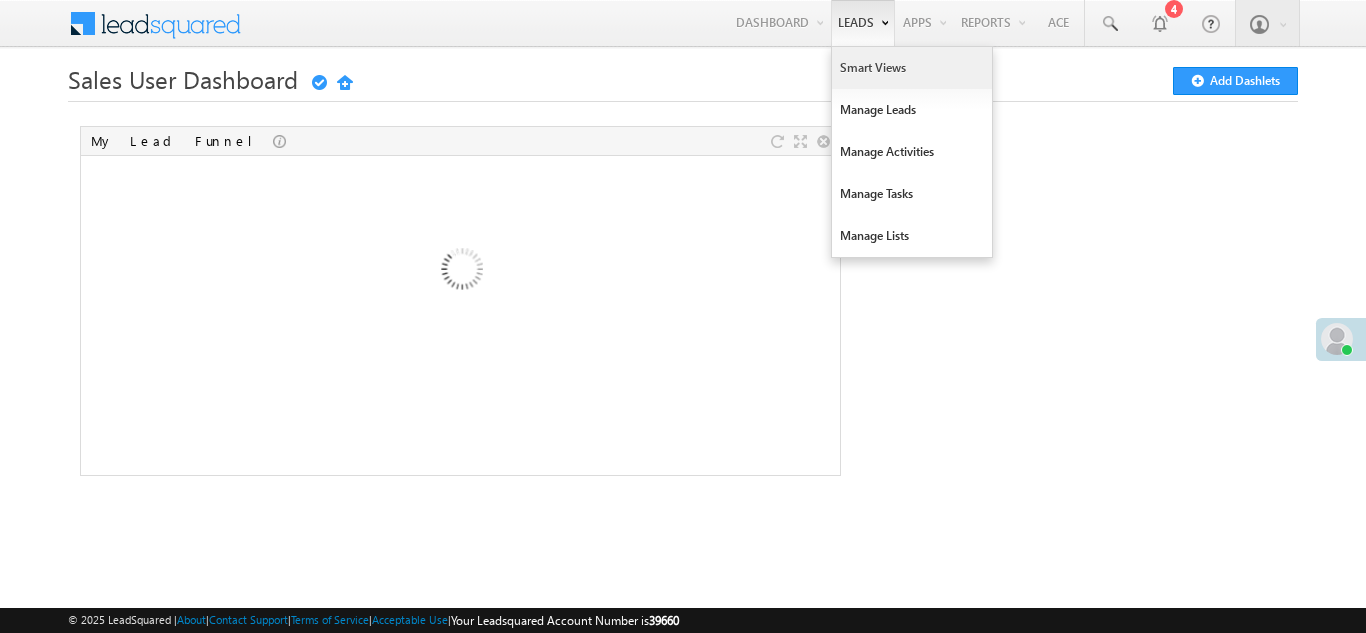 click on "Smart Views" at bounding box center [912, 68] 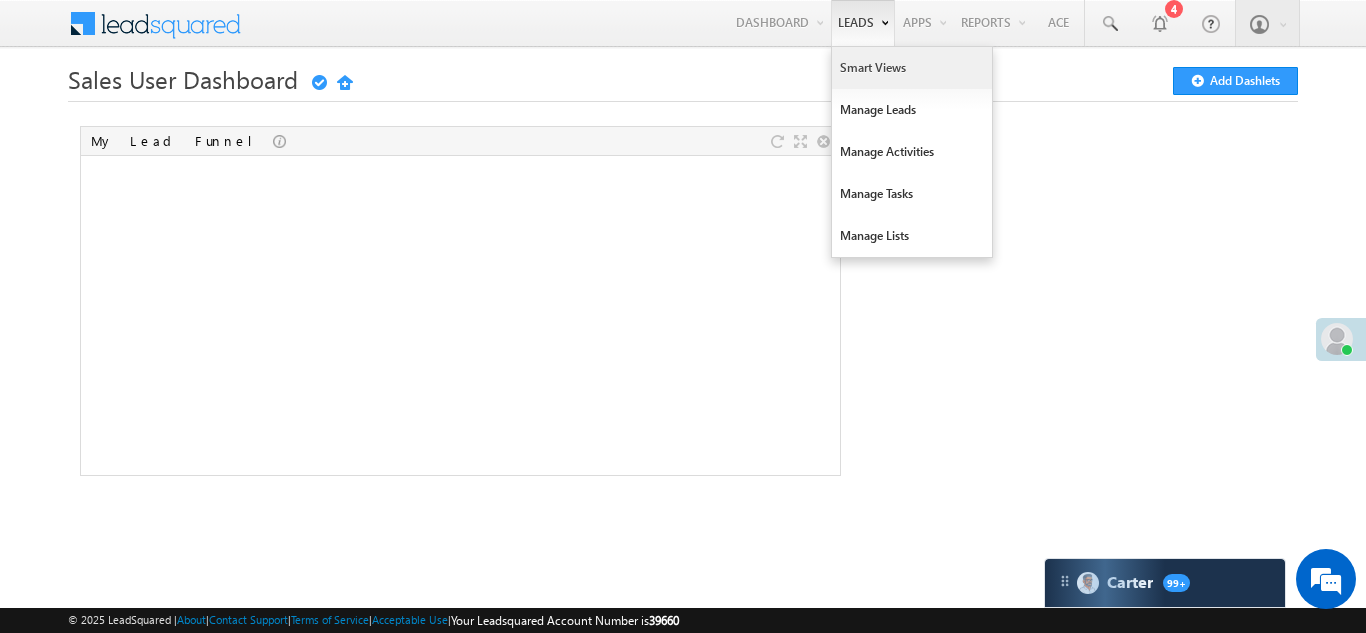 click on "Smart Views" at bounding box center [912, 68] 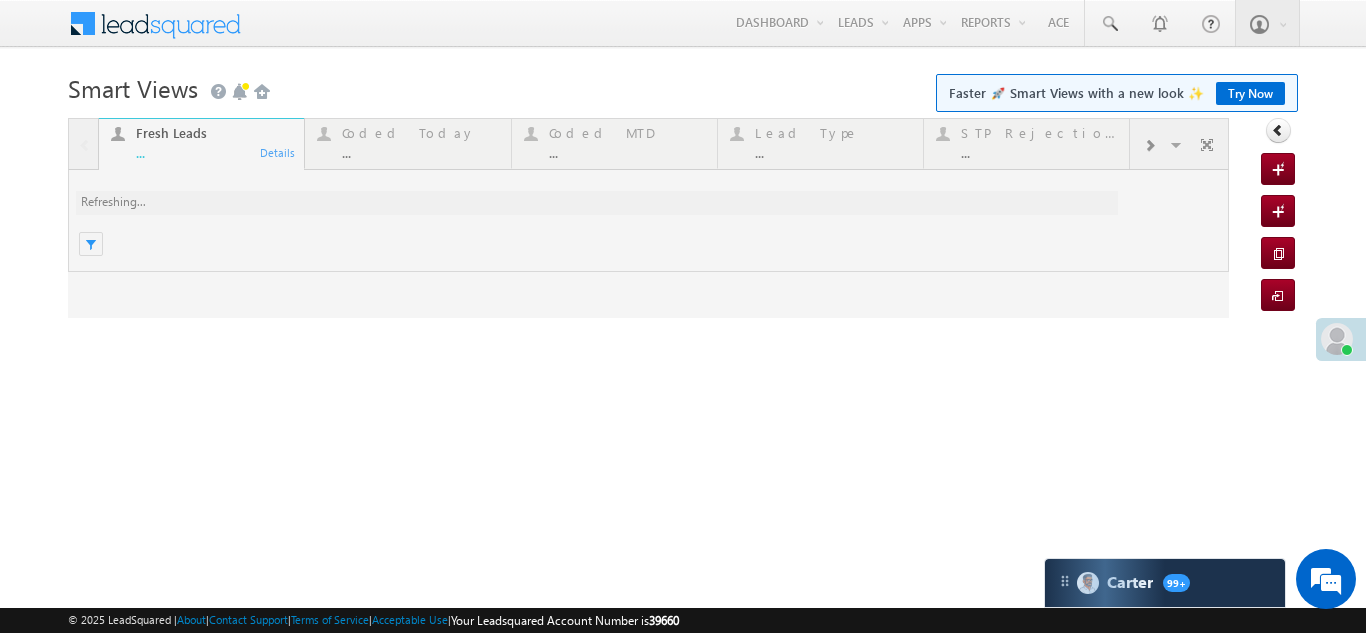 scroll, scrollTop: 0, scrollLeft: 0, axis: both 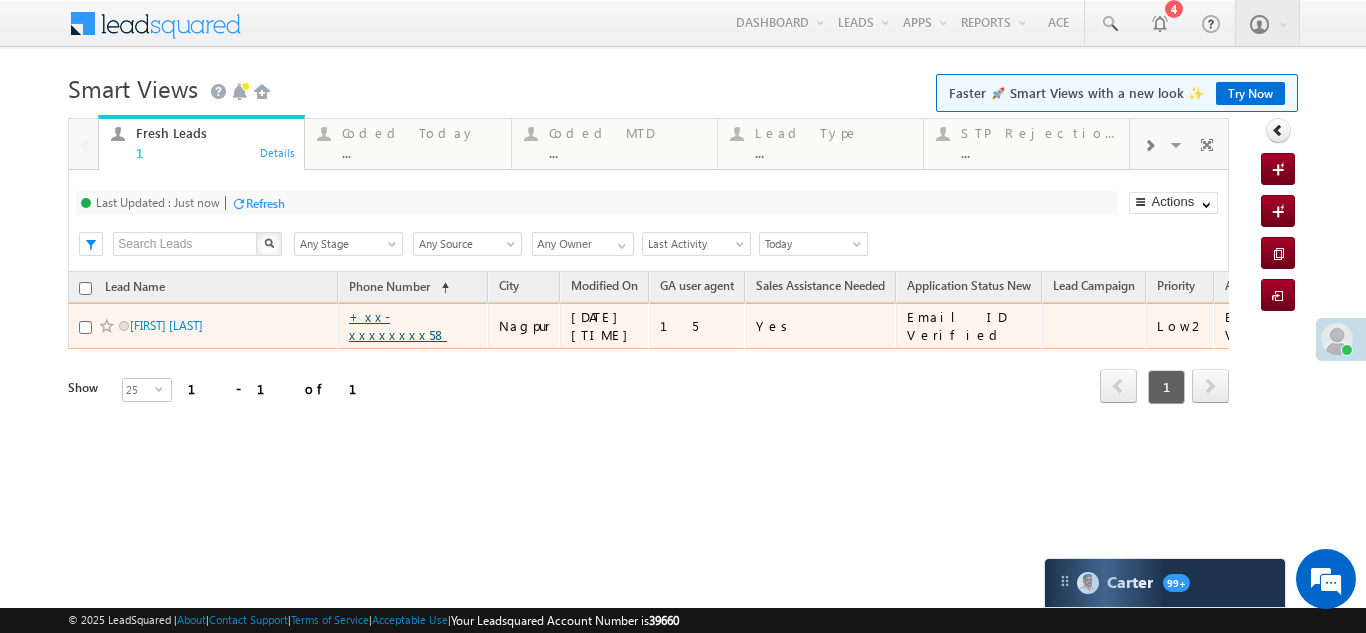 click on "+xx-xxxxxxxx58" at bounding box center [398, 325] 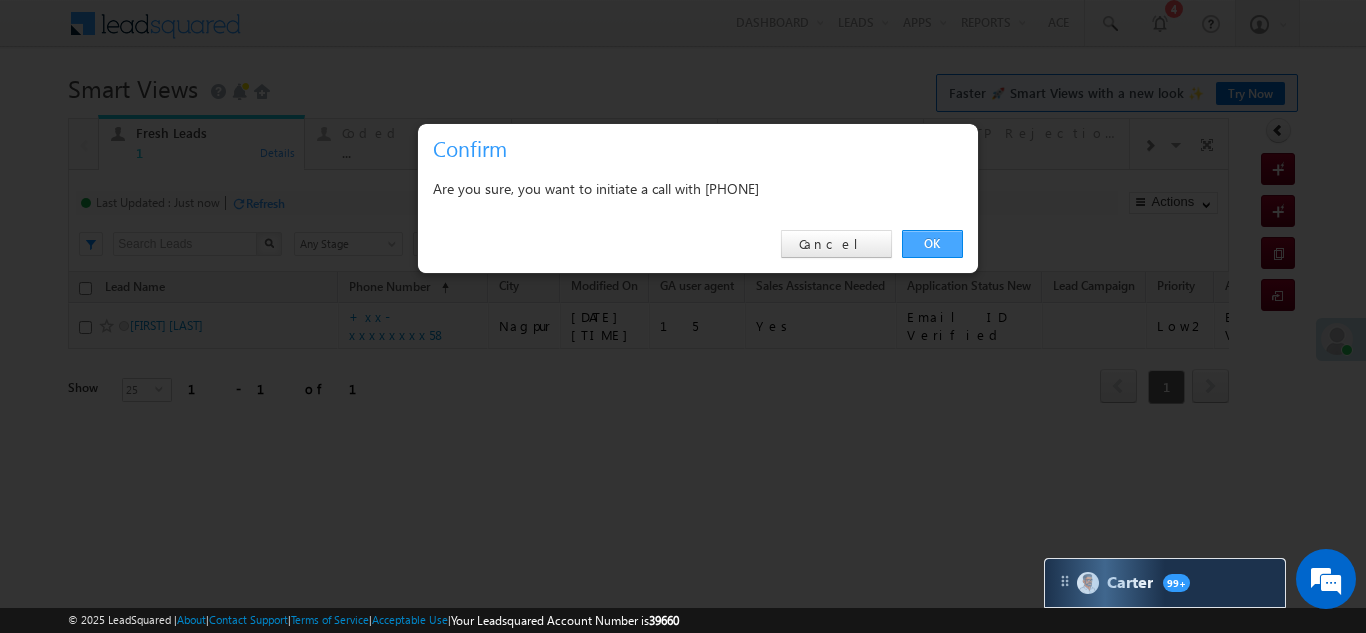 click on "OK" at bounding box center [932, 244] 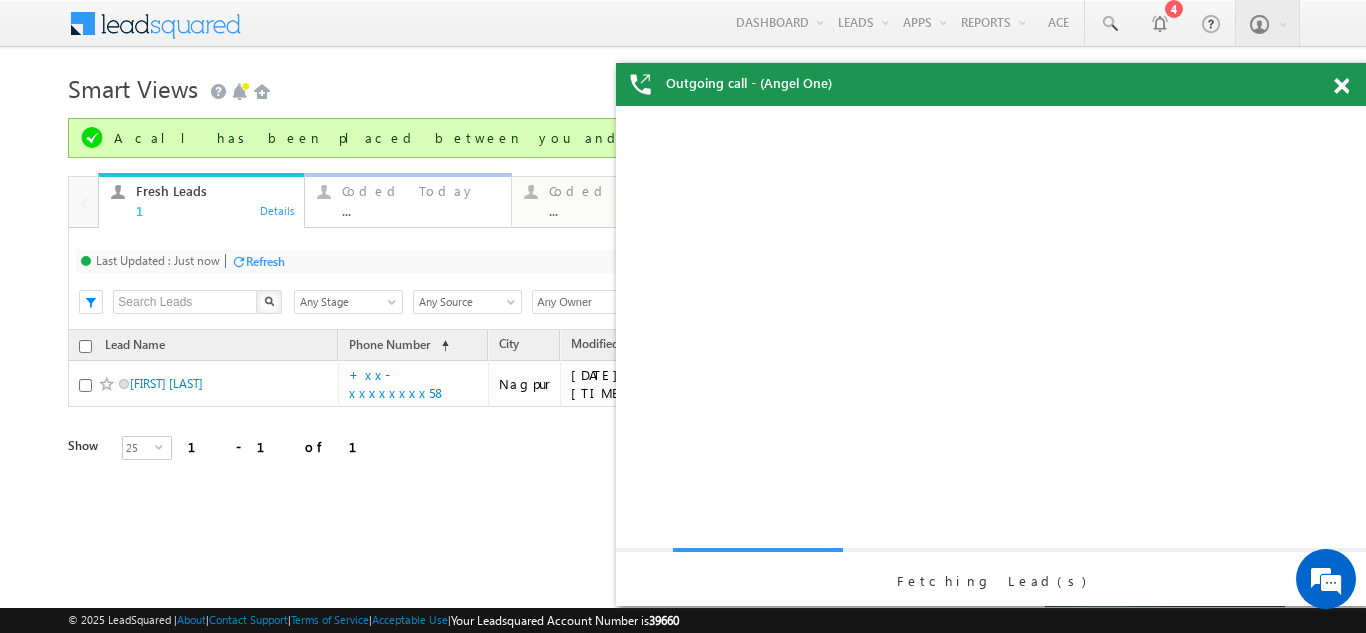 scroll, scrollTop: 0, scrollLeft: 0, axis: both 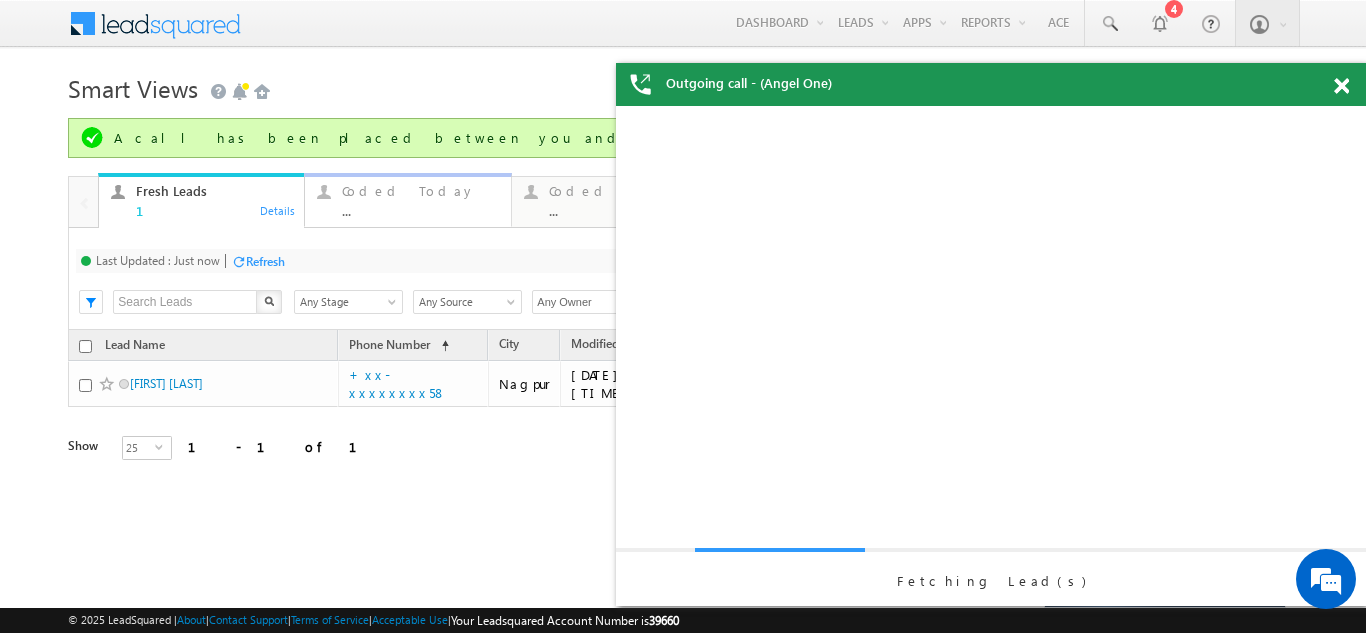 click on "Coded Today" at bounding box center [420, 191] 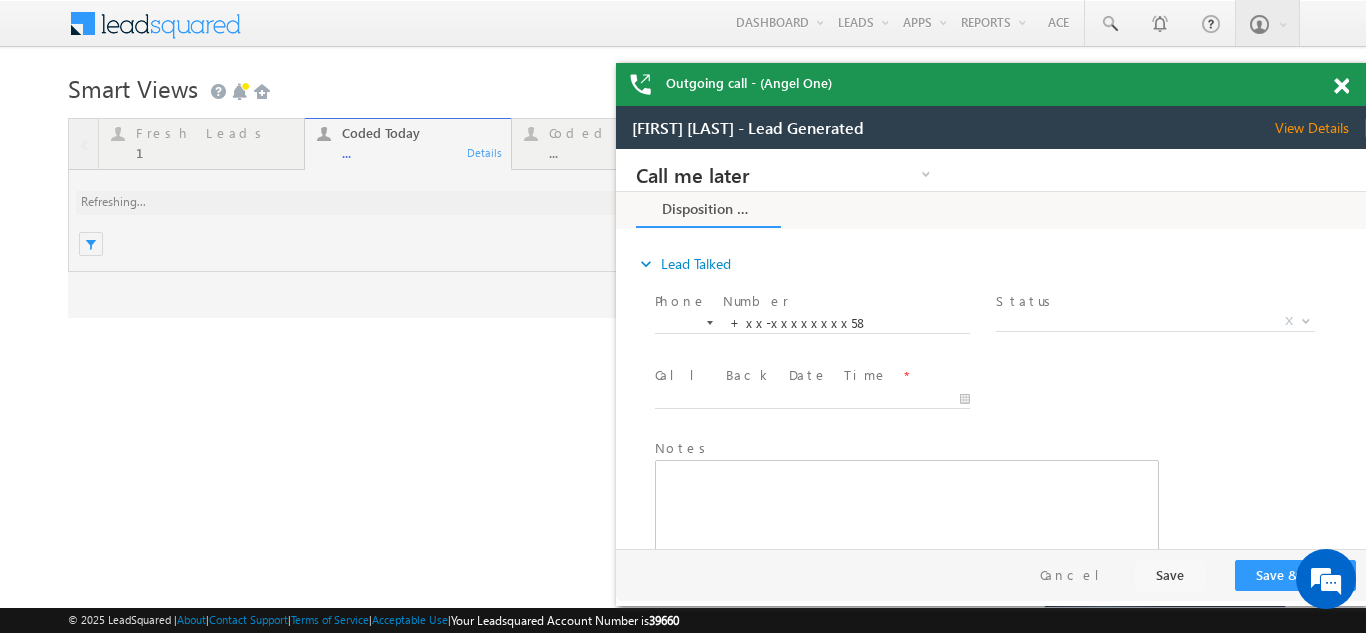 scroll, scrollTop: 0, scrollLeft: 0, axis: both 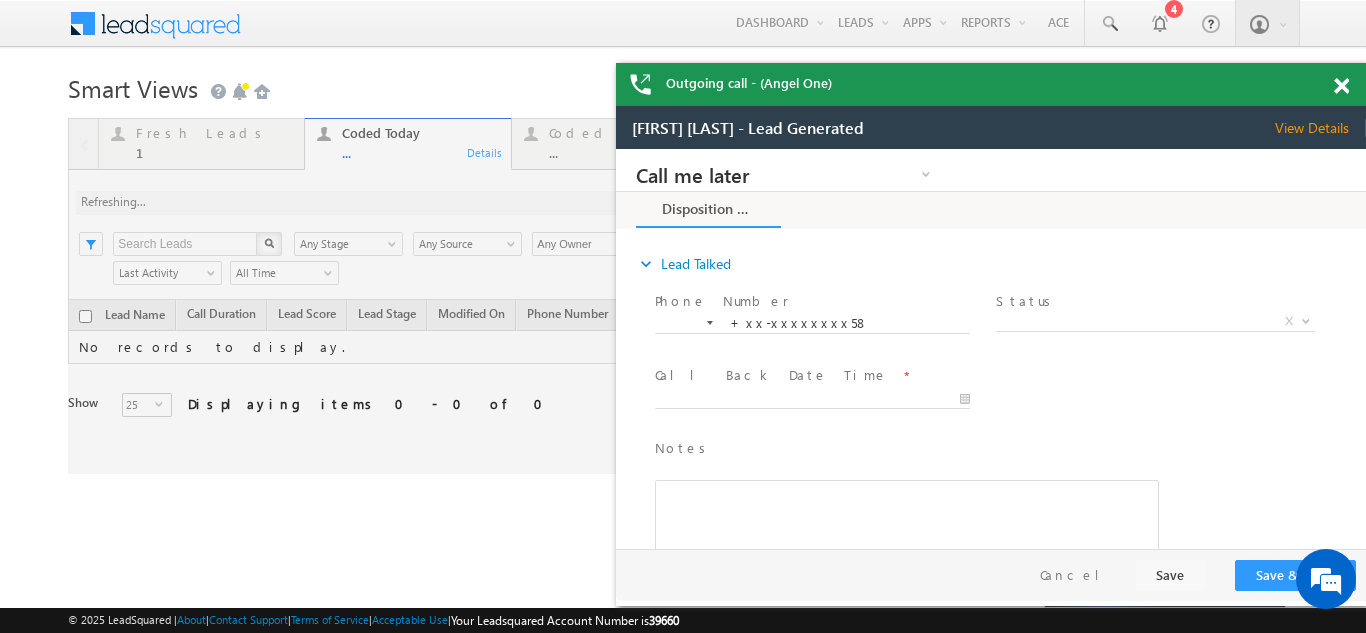 click on "View Details" at bounding box center [1320, 128] 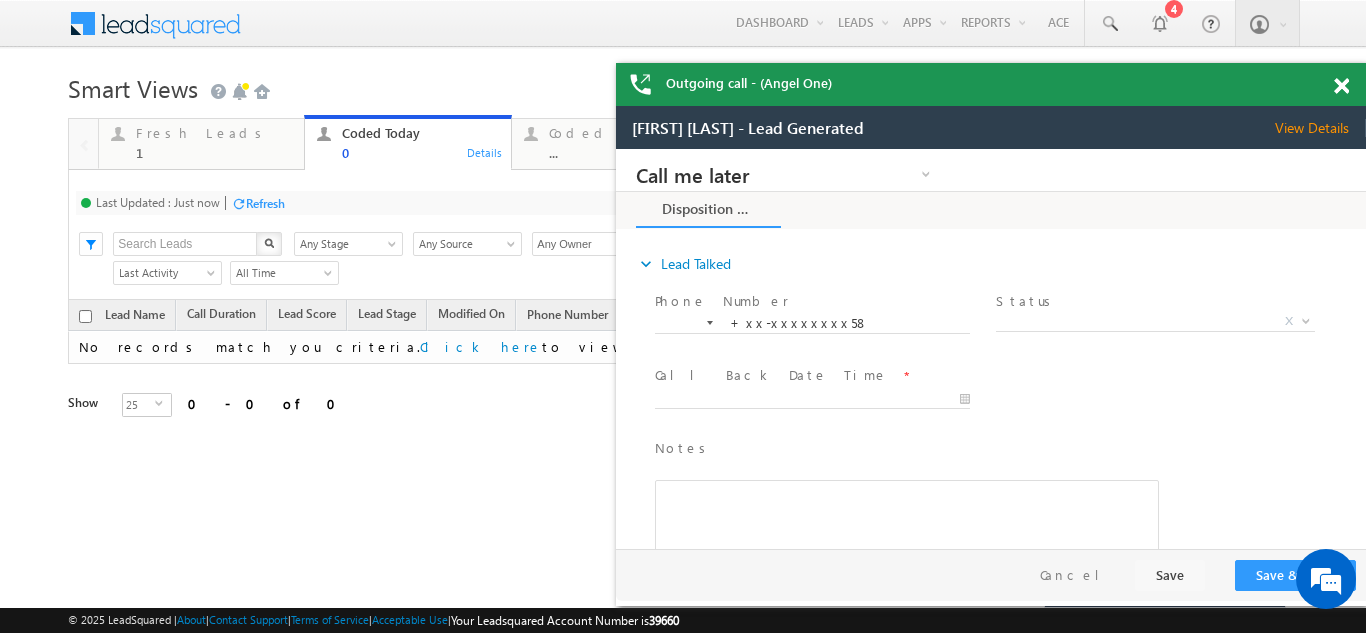 click on "View Details" at bounding box center (1320, 128) 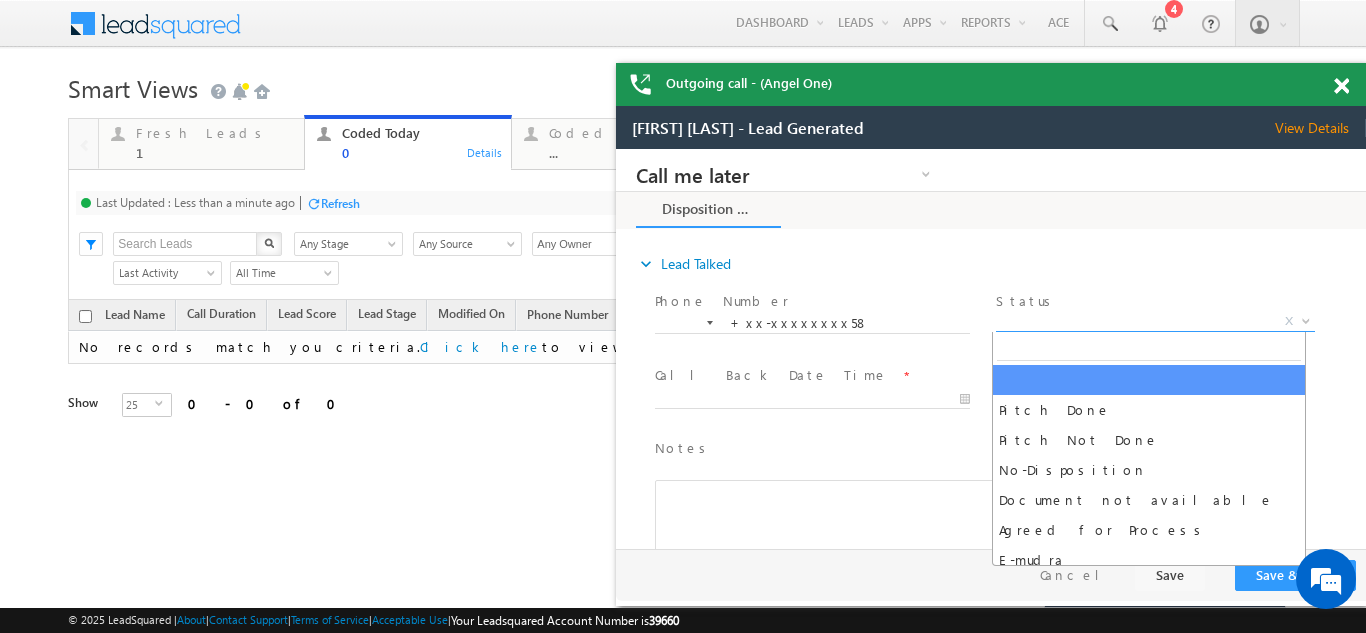 click on "X" at bounding box center [1155, 322] 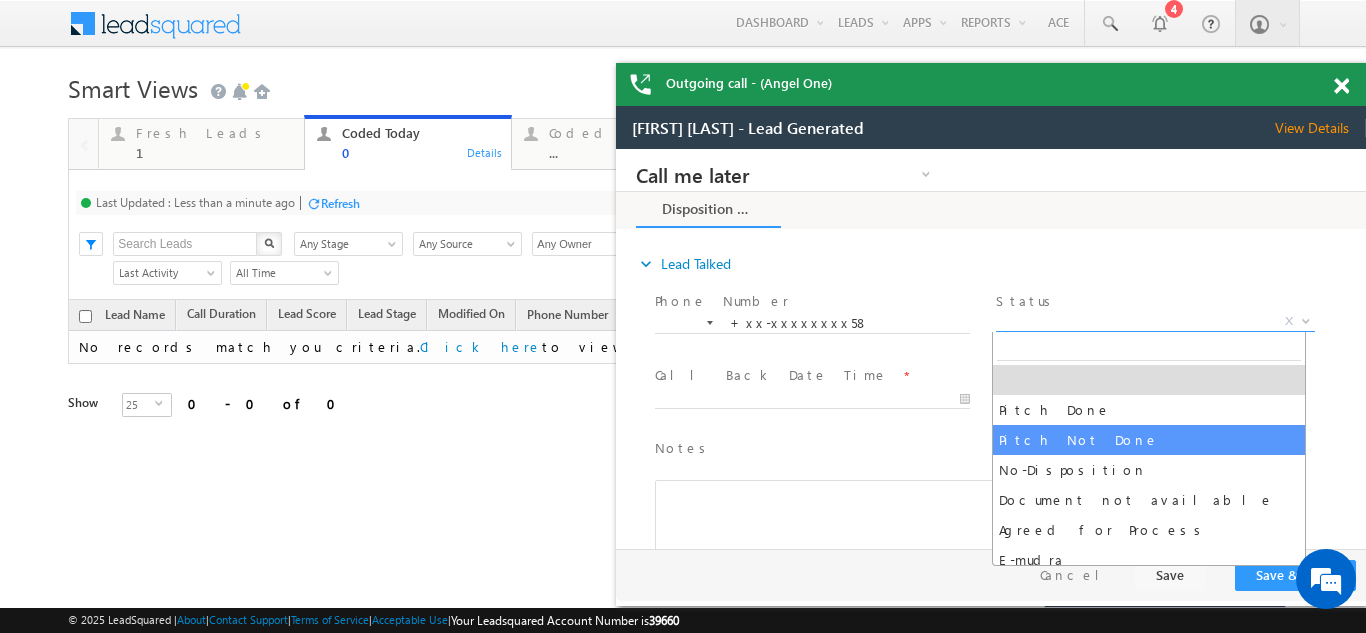 select on "Pitch Not Done" 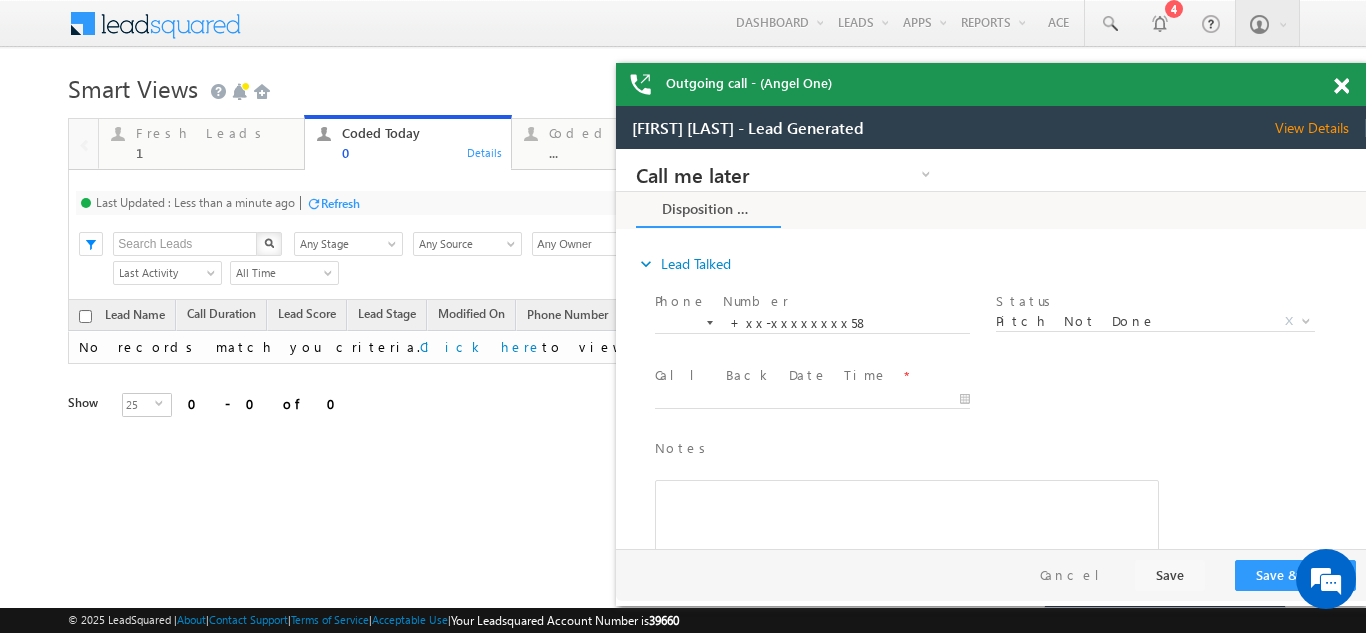click at bounding box center (821, 399) 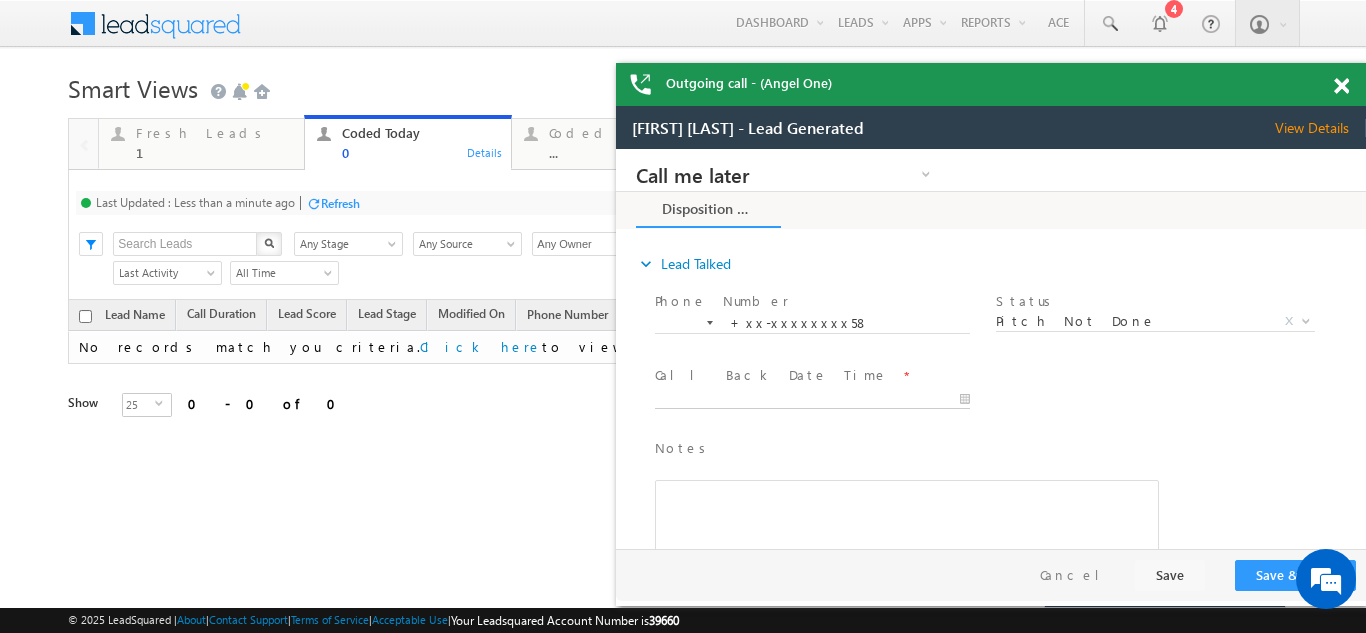 type on "[DATE] [TIME]" 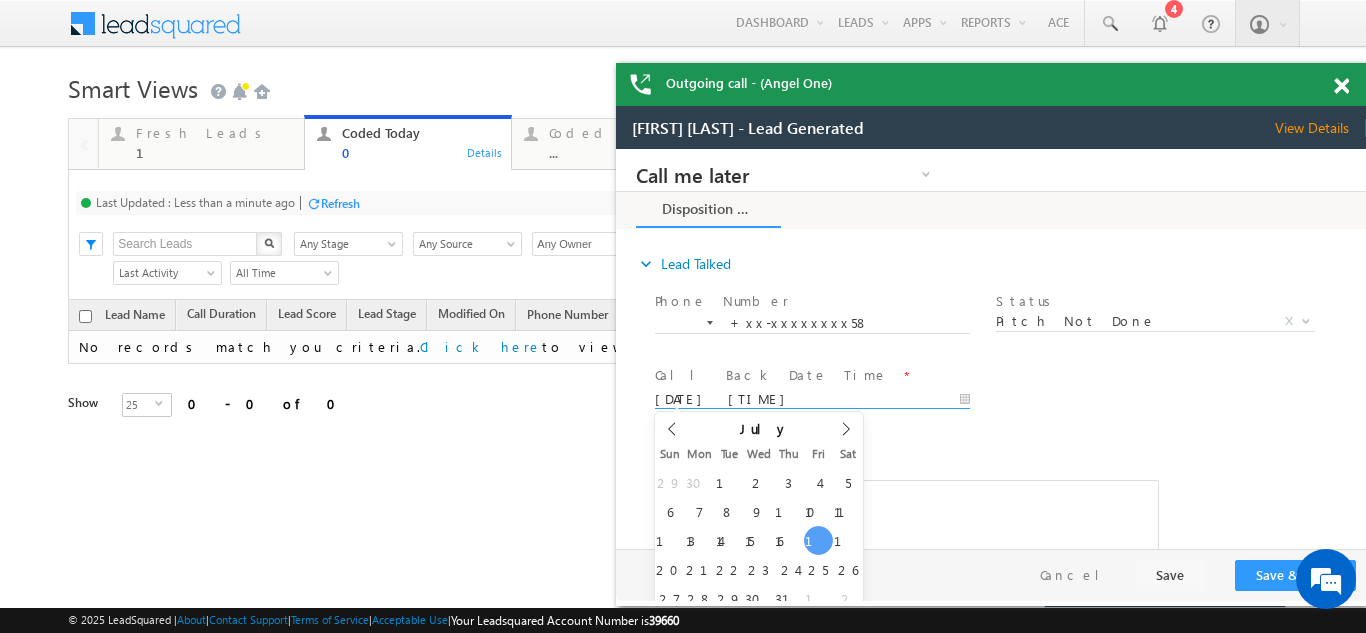 click on "[DATE] [TIME]" at bounding box center [812, 400] 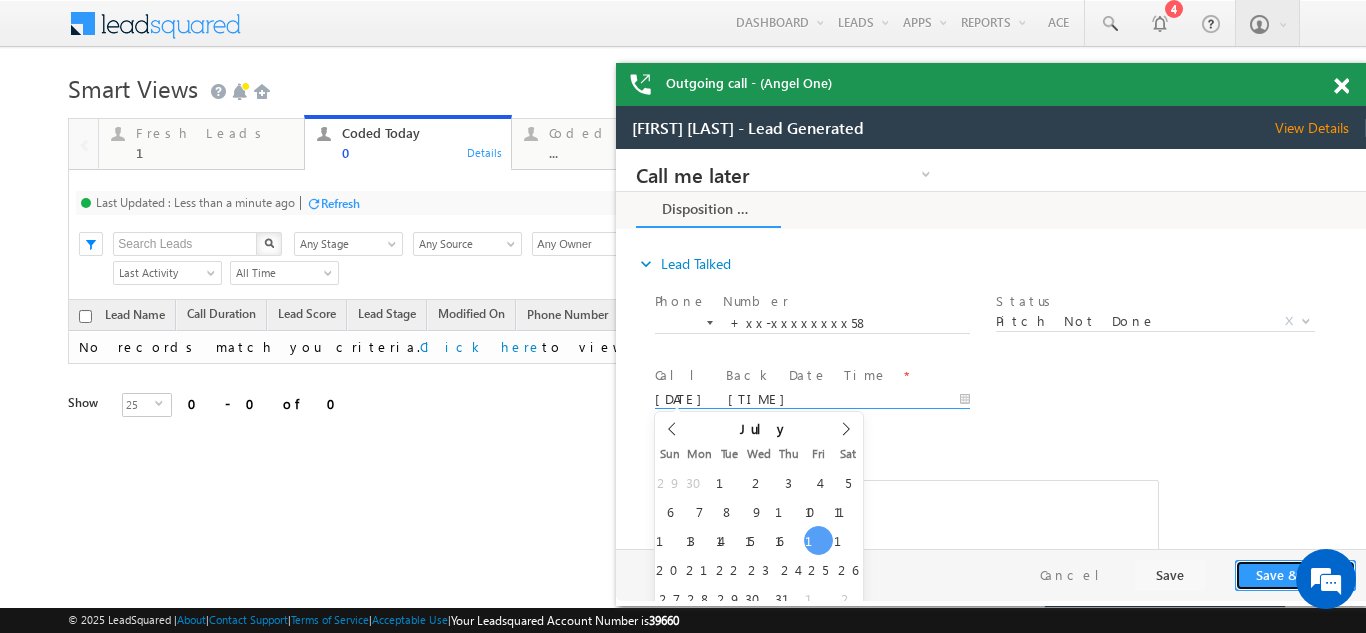 click on "Save & Close" at bounding box center [1295, 575] 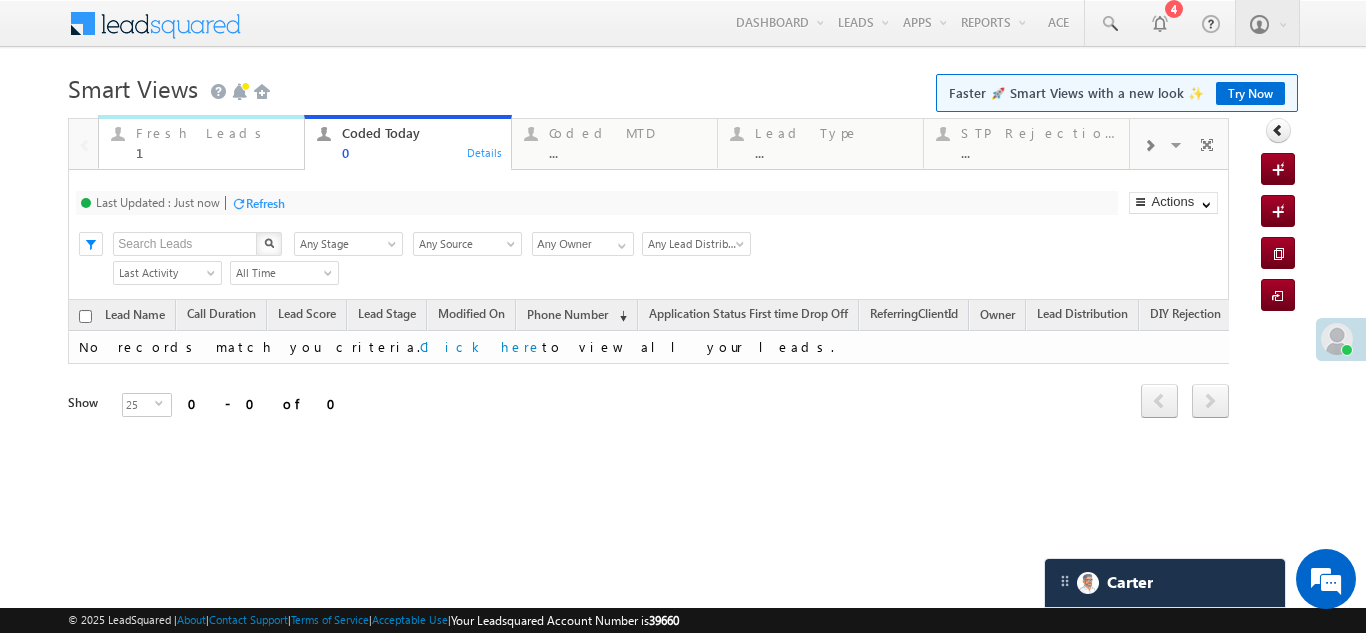 click on "Fresh Leads" at bounding box center [214, 133] 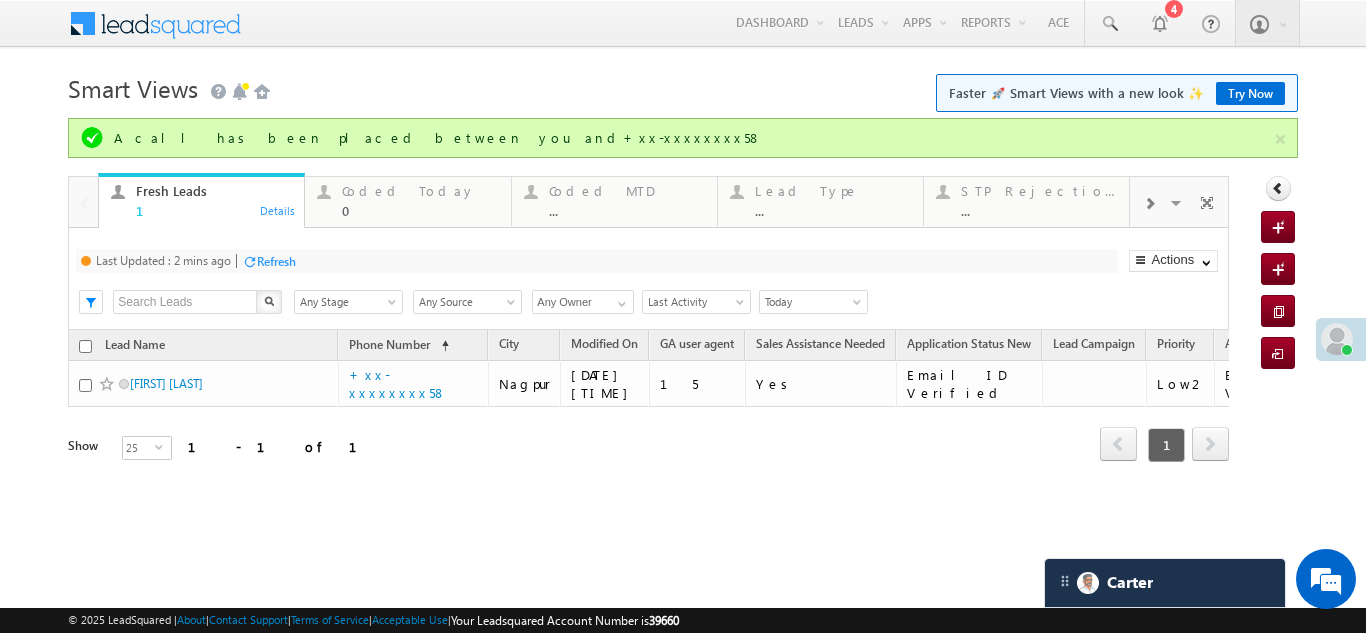 click on "Refresh" at bounding box center (276, 261) 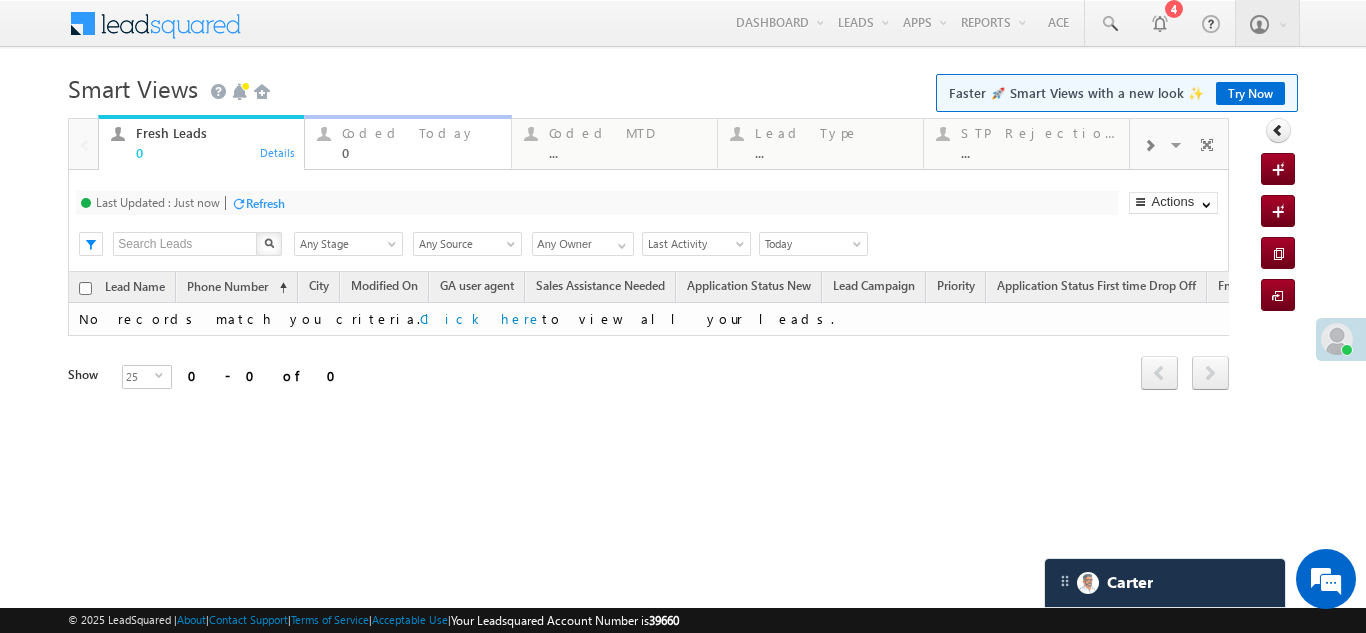 click on "Coded Today" at bounding box center (420, 133) 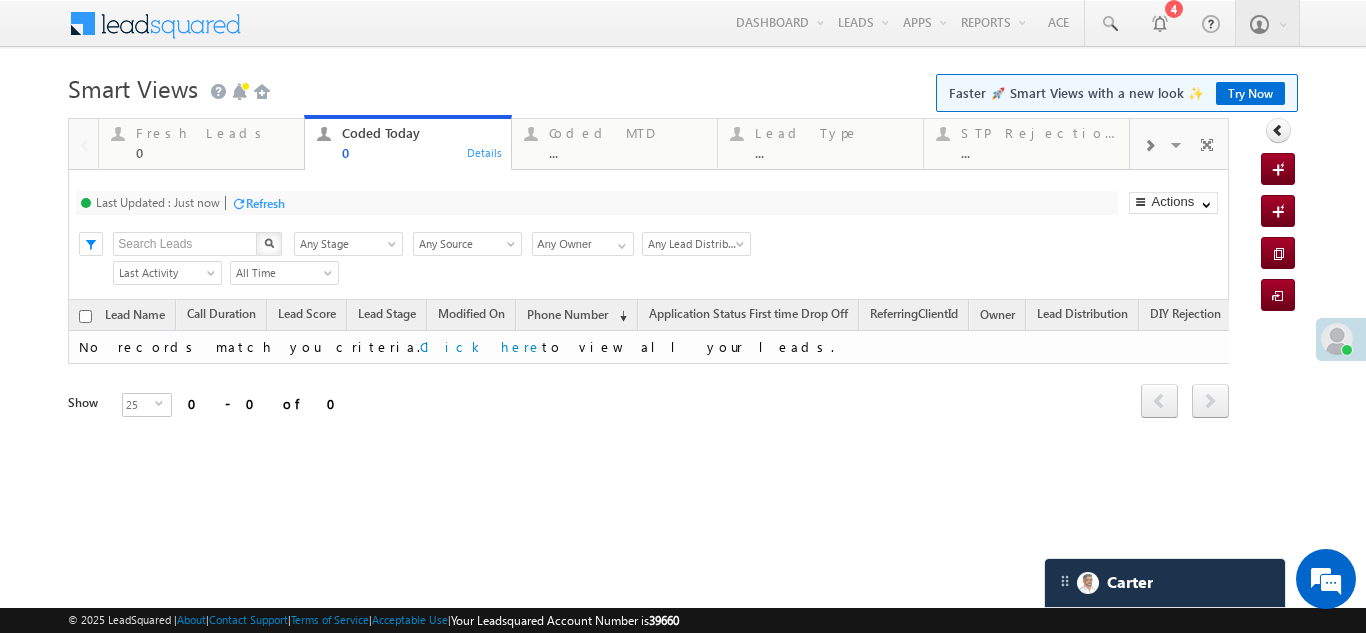 click on "Refresh" at bounding box center [265, 203] 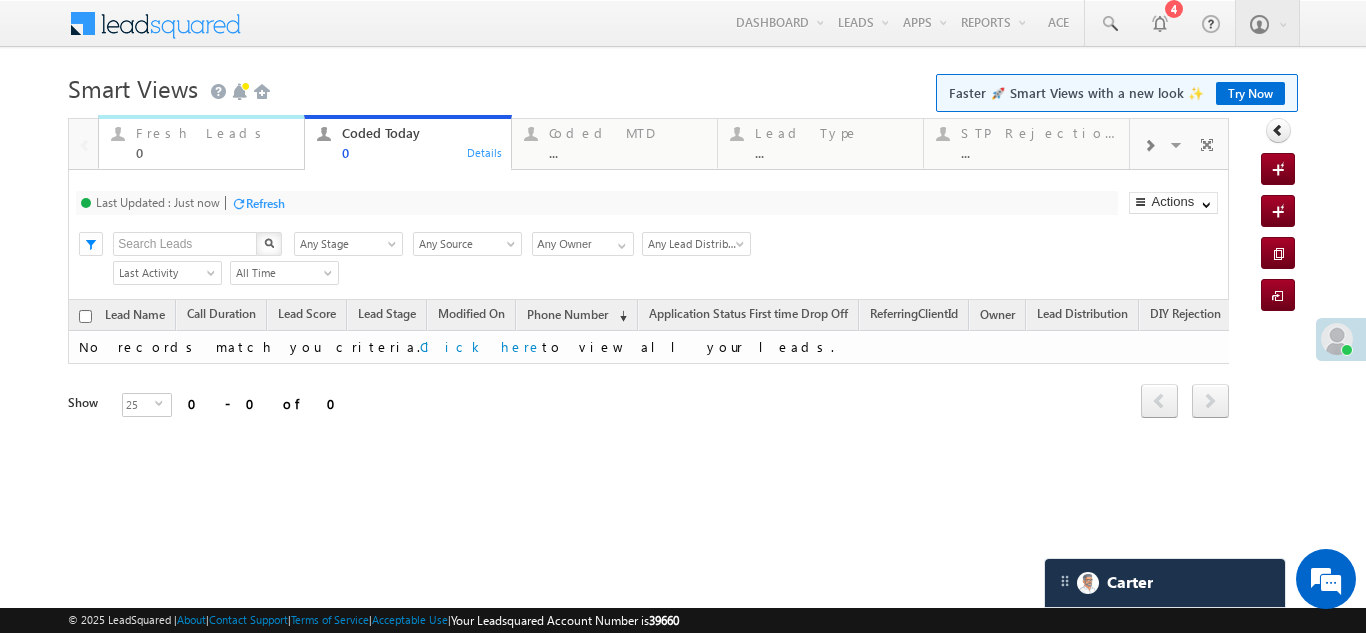 click on "Fresh Leads" at bounding box center (214, 133) 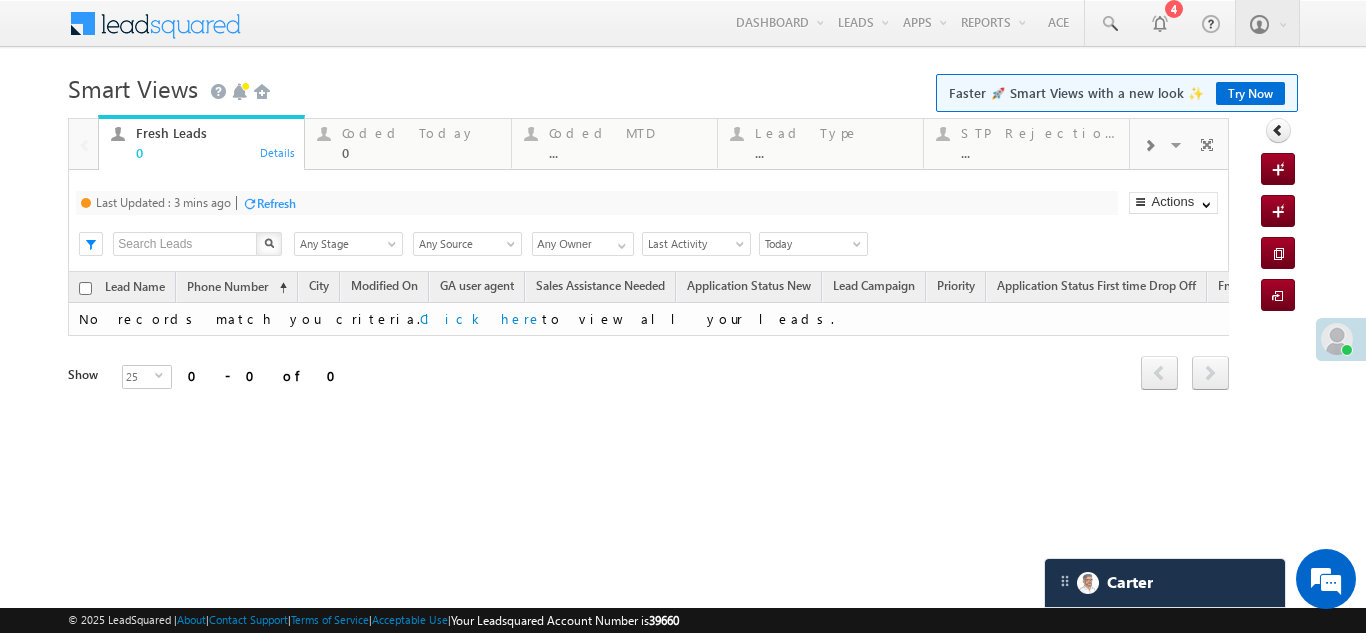 click on "Refresh" at bounding box center [276, 203] 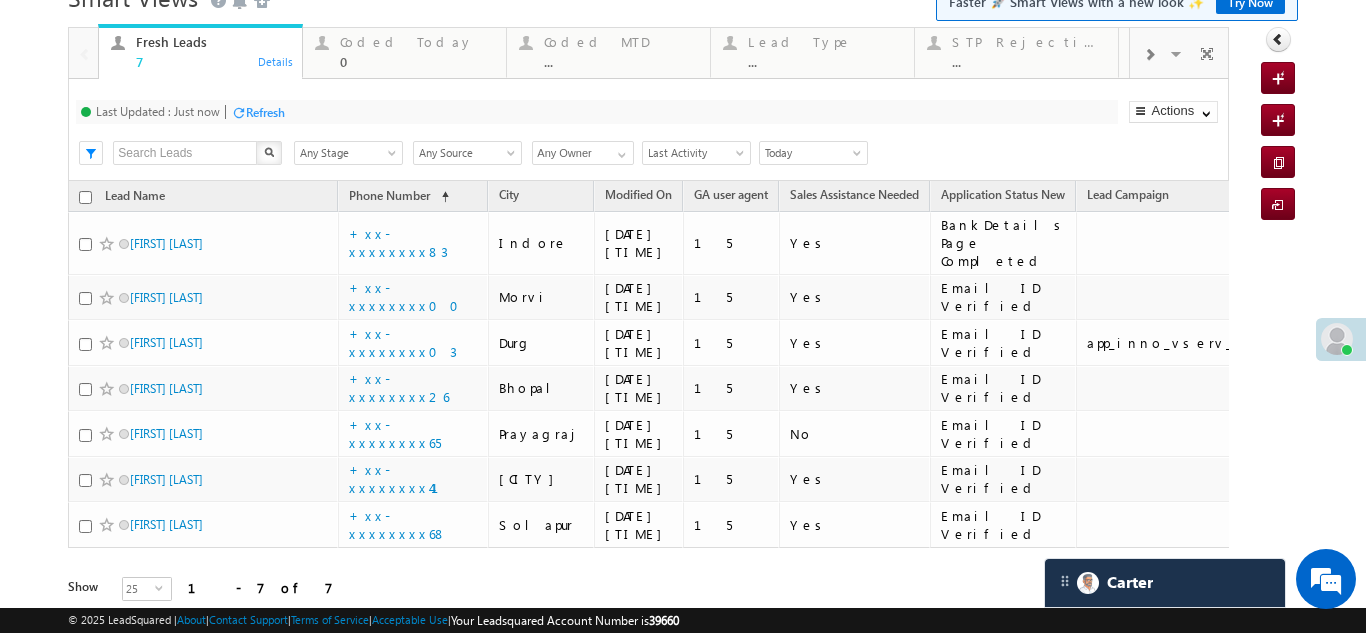 scroll, scrollTop: 164, scrollLeft: 0, axis: vertical 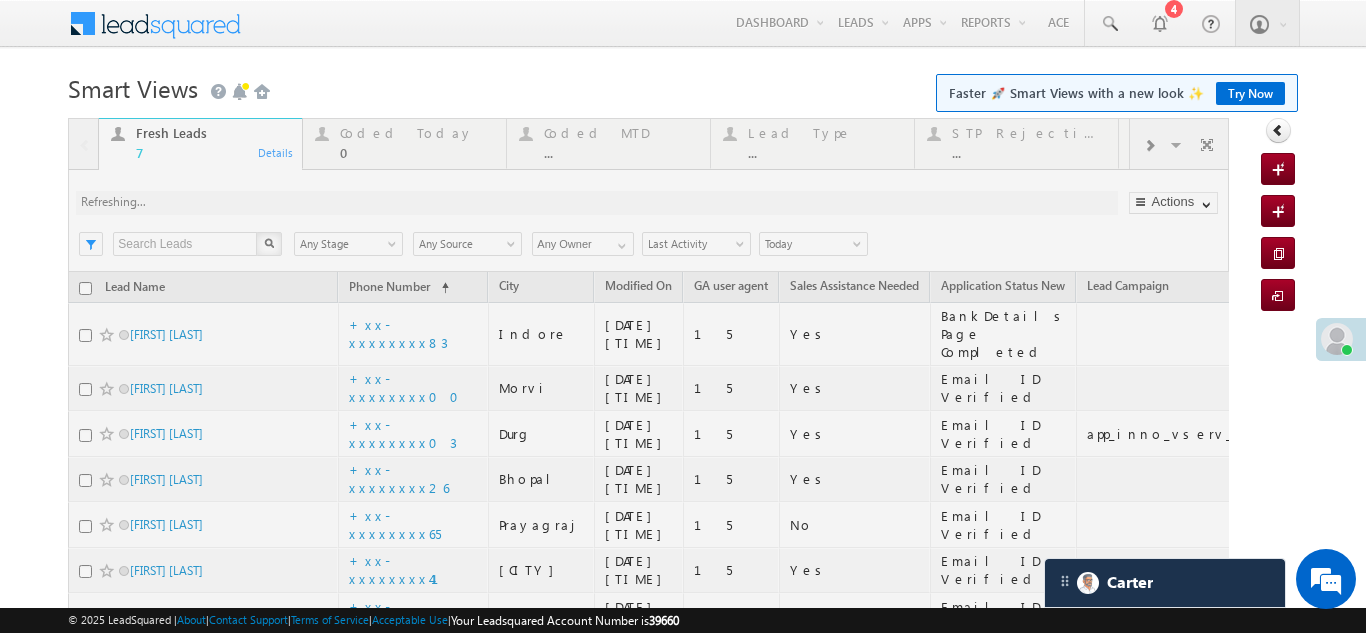 drag, startPoint x: 352, startPoint y: 144, endPoint x: 362, endPoint y: 142, distance: 10.198039 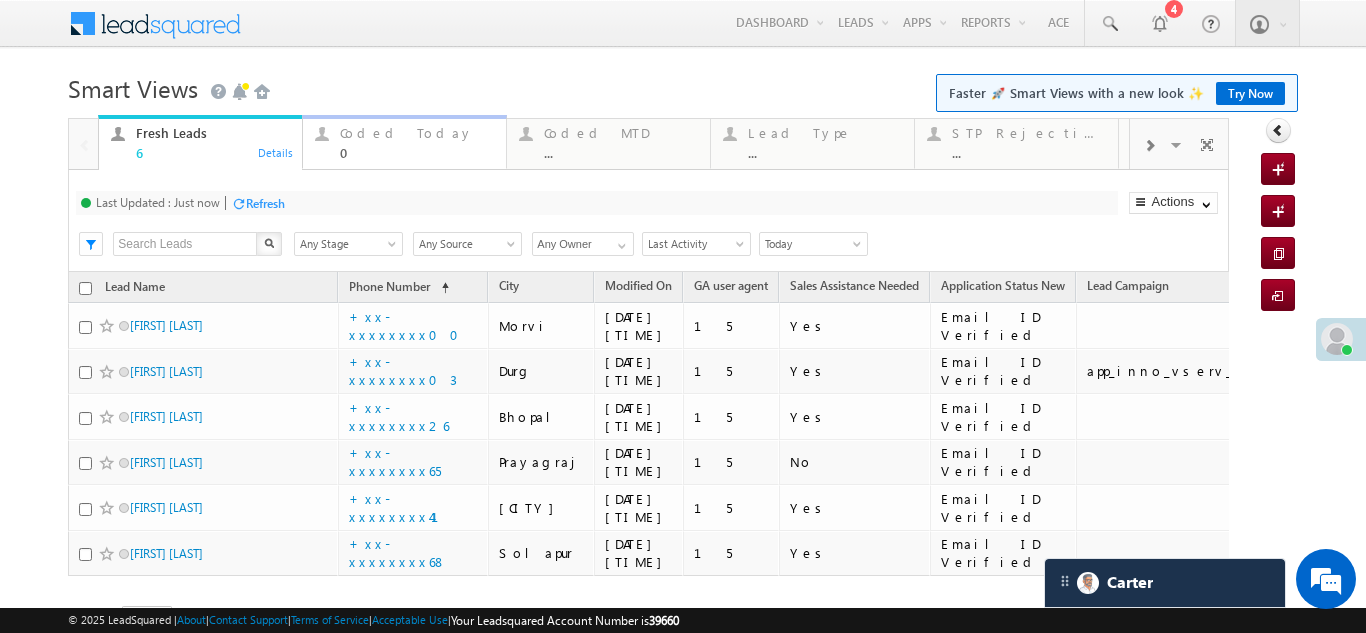 click on "Coded Today 0" at bounding box center [417, 140] 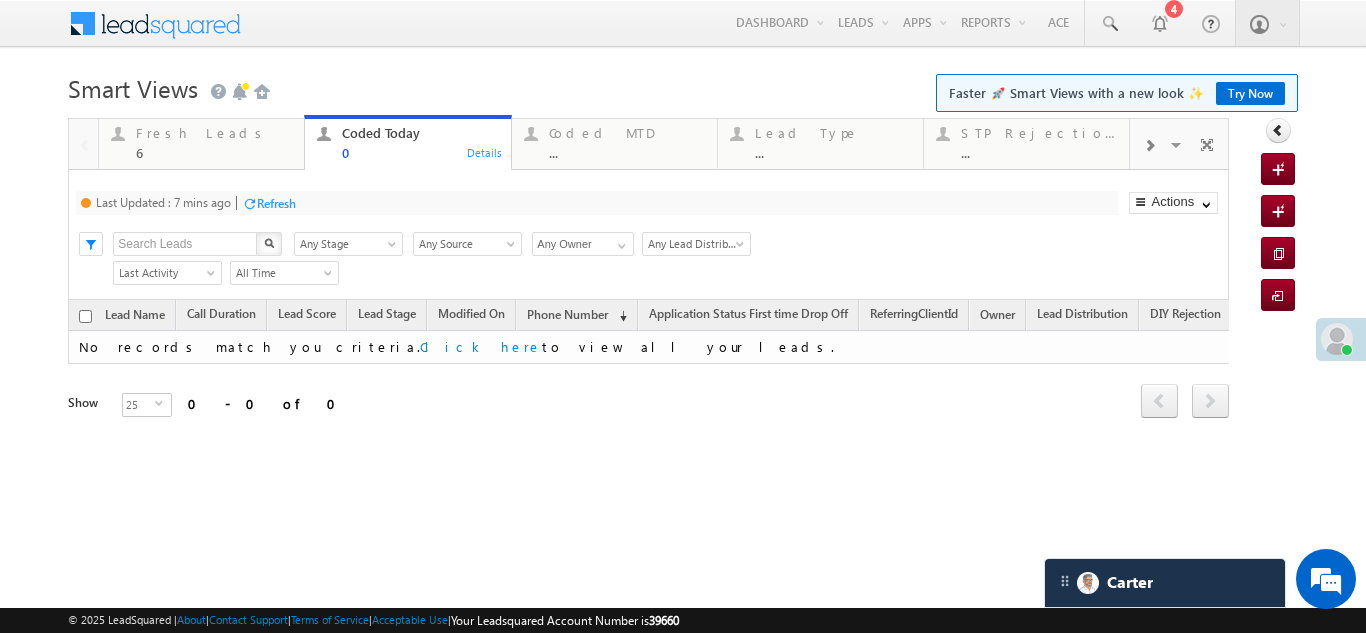 click on "Refresh" at bounding box center [276, 203] 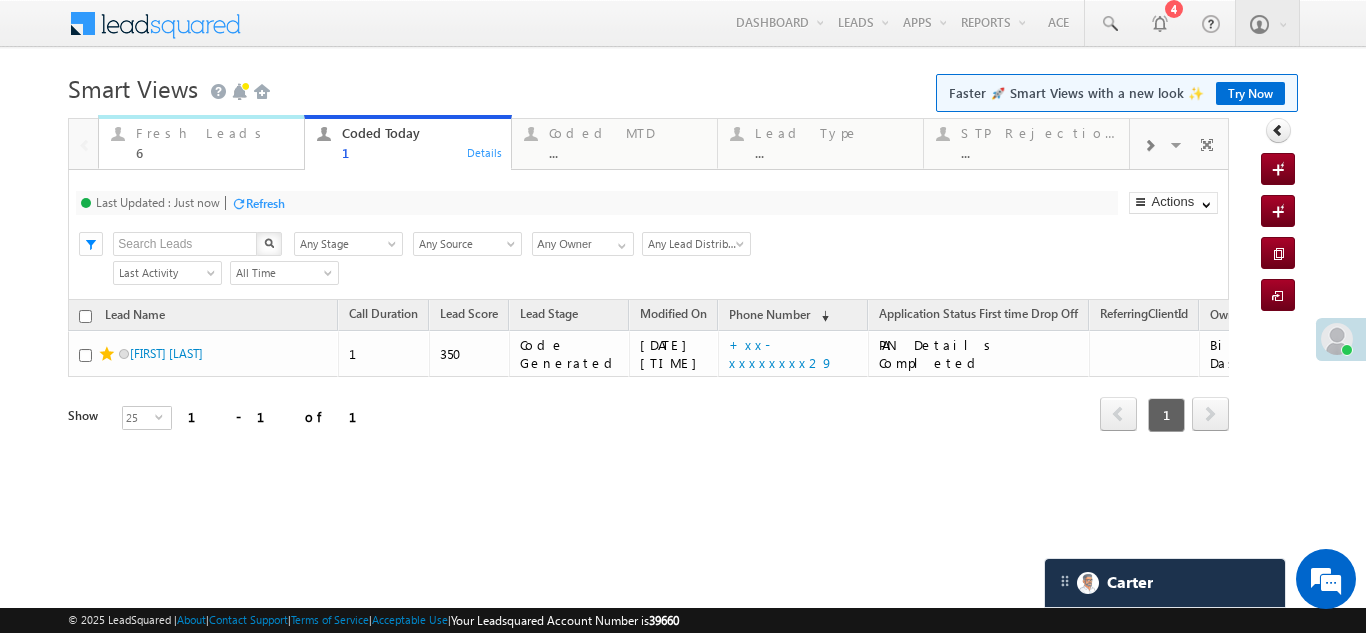 click on "Fresh Leads" at bounding box center [214, 133] 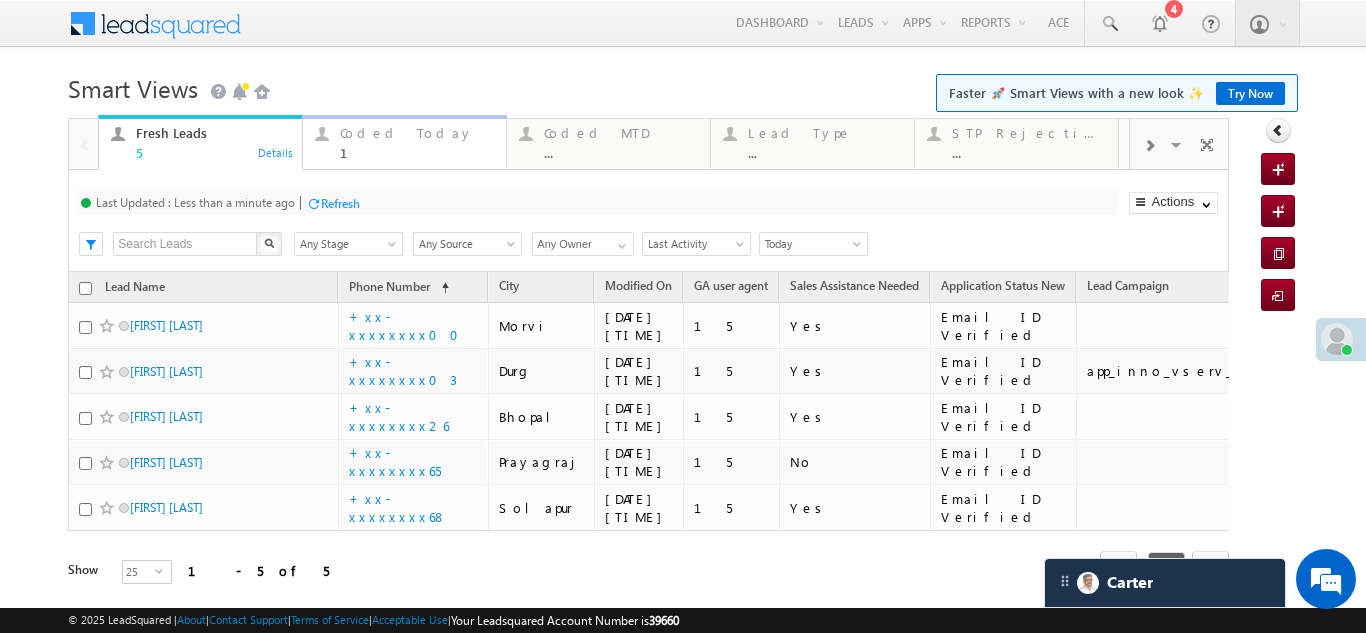 click on "Coded Today" at bounding box center (417, 133) 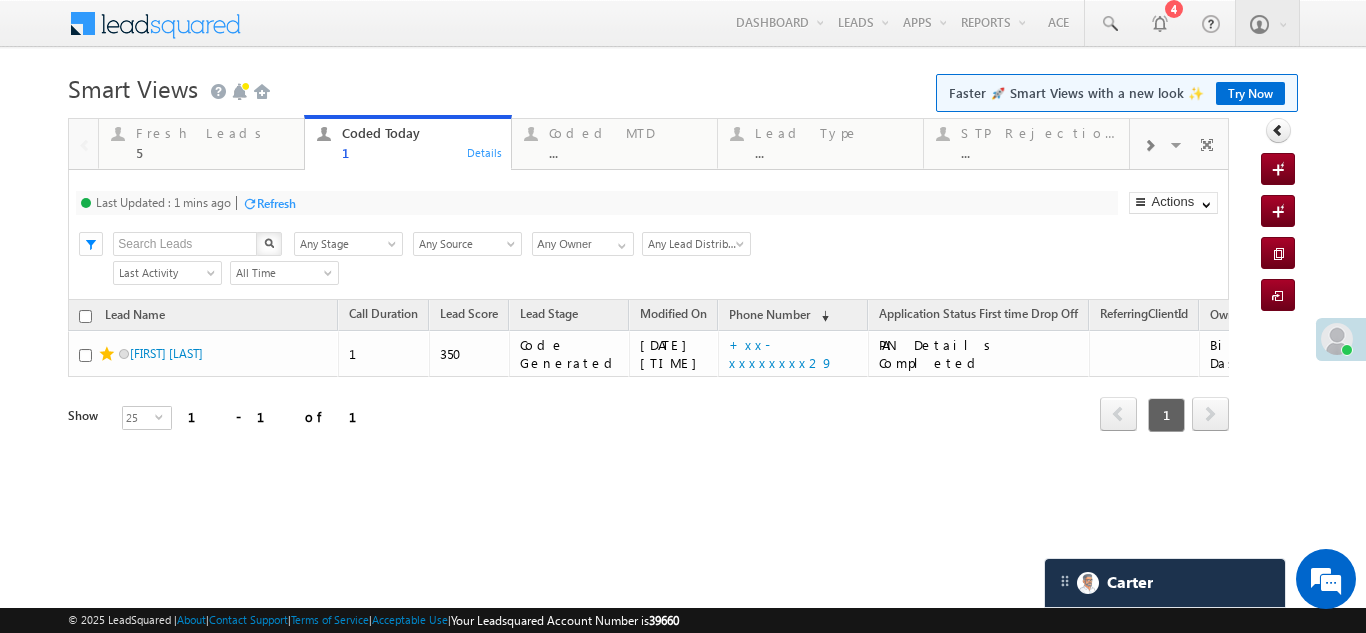 click on "Refresh" at bounding box center (276, 203) 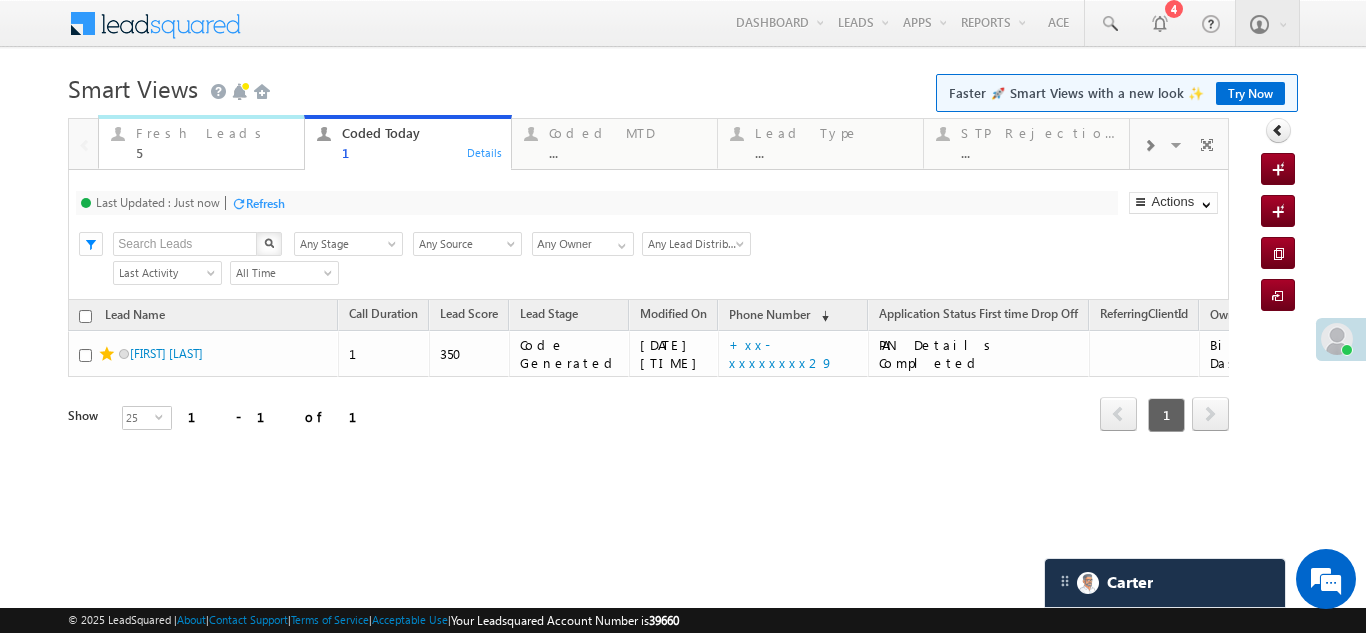click on "Fresh Leads" at bounding box center (214, 133) 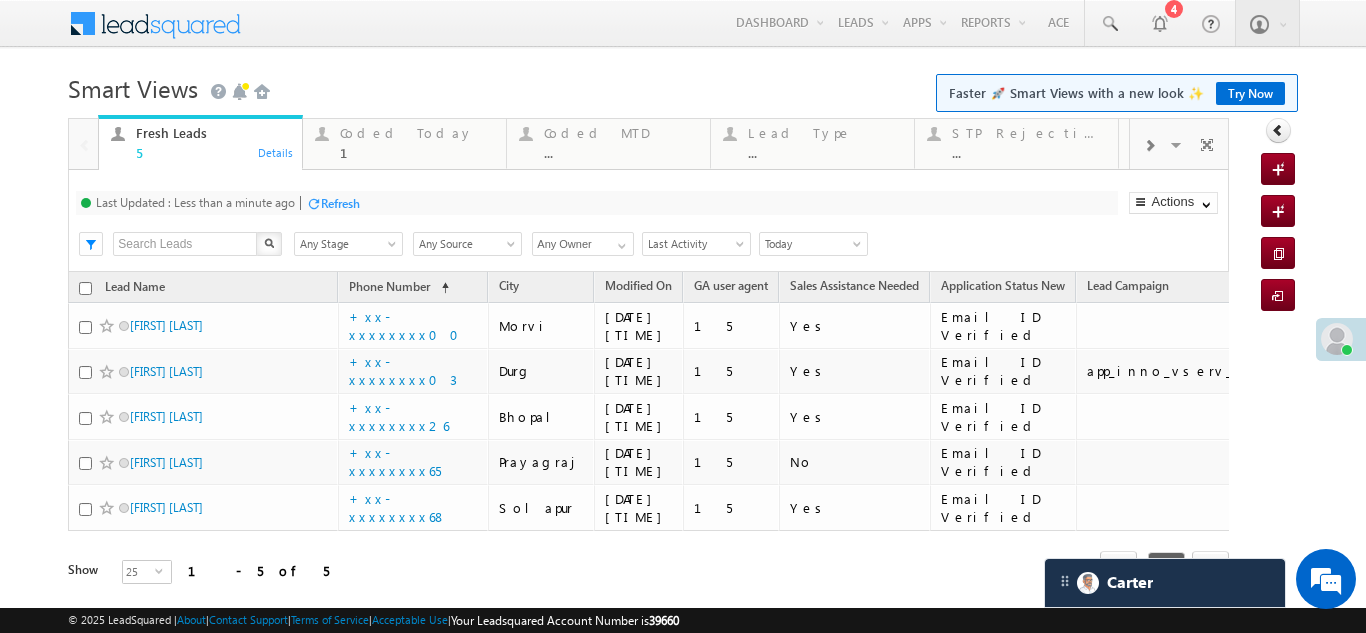 click on "Refresh" at bounding box center (340, 203) 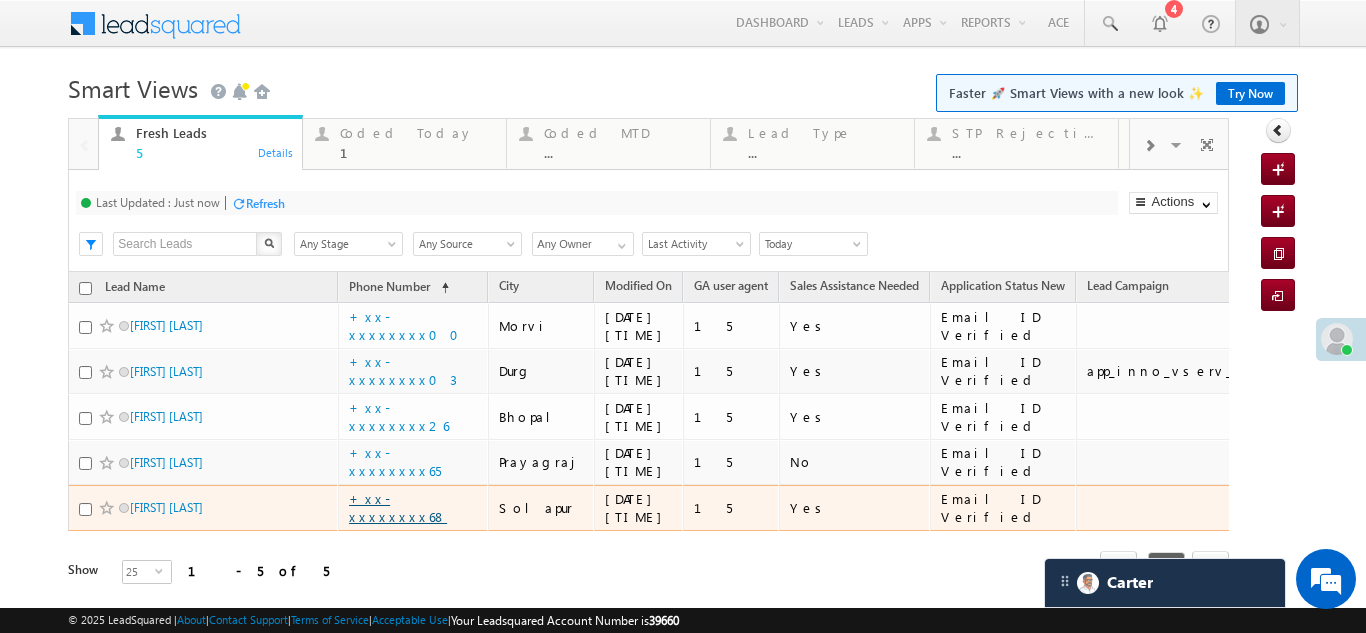 click on "+xx-xxxxxxxx68" at bounding box center (398, 507) 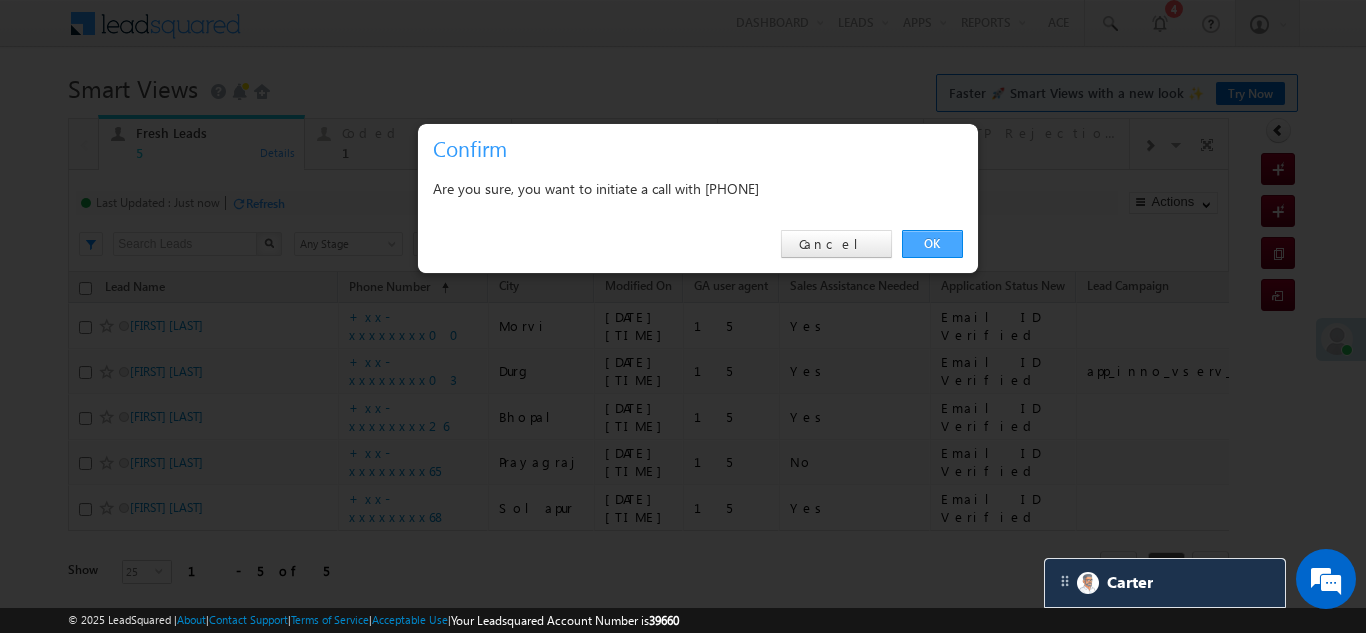 click on "OK" at bounding box center (932, 244) 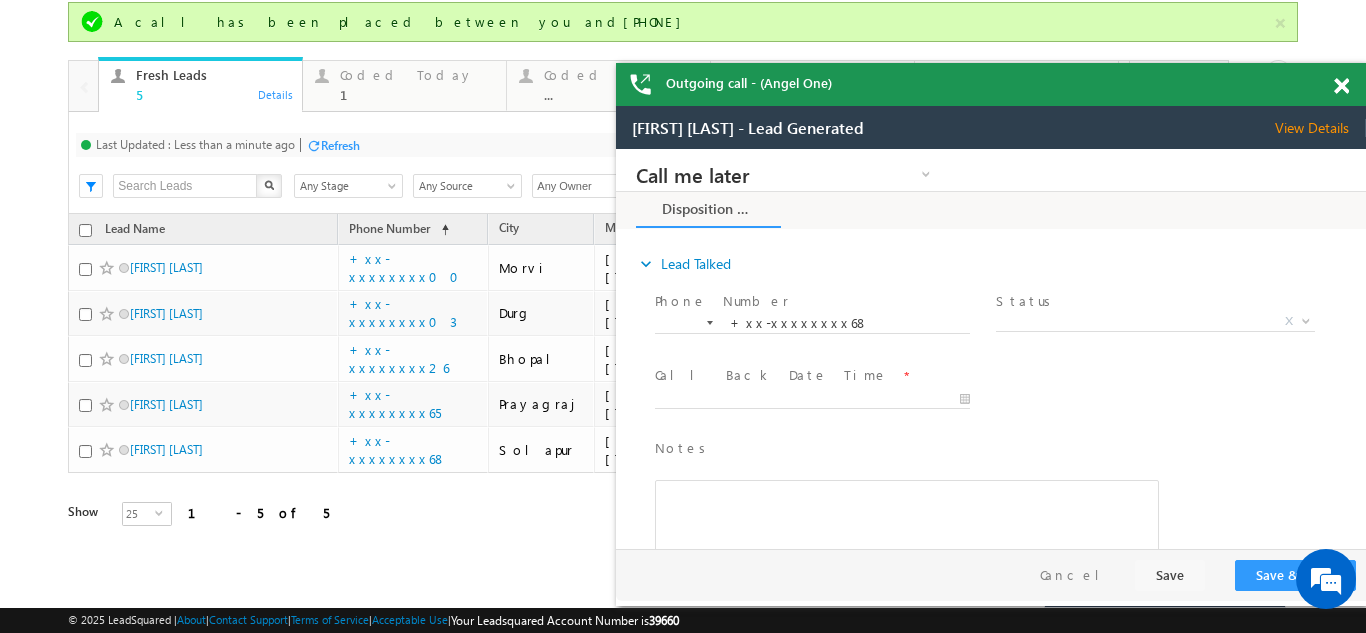 scroll, scrollTop: 0, scrollLeft: 0, axis: both 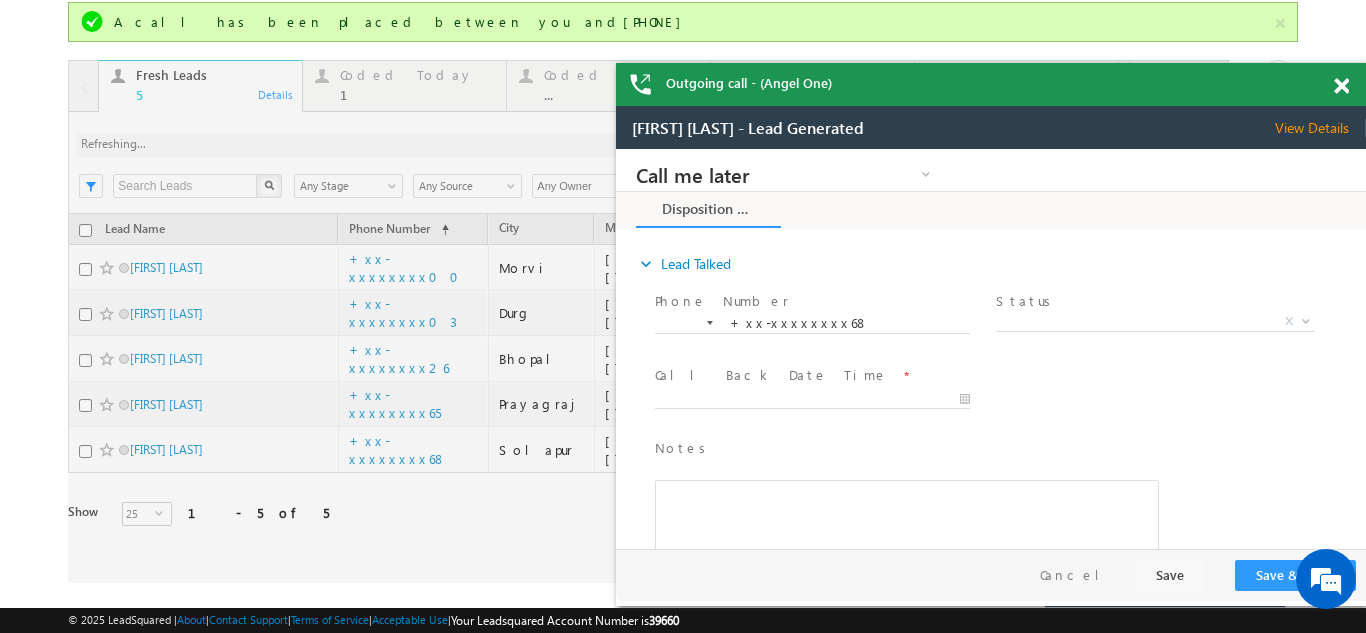 click on "View Details" at bounding box center (1320, 128) 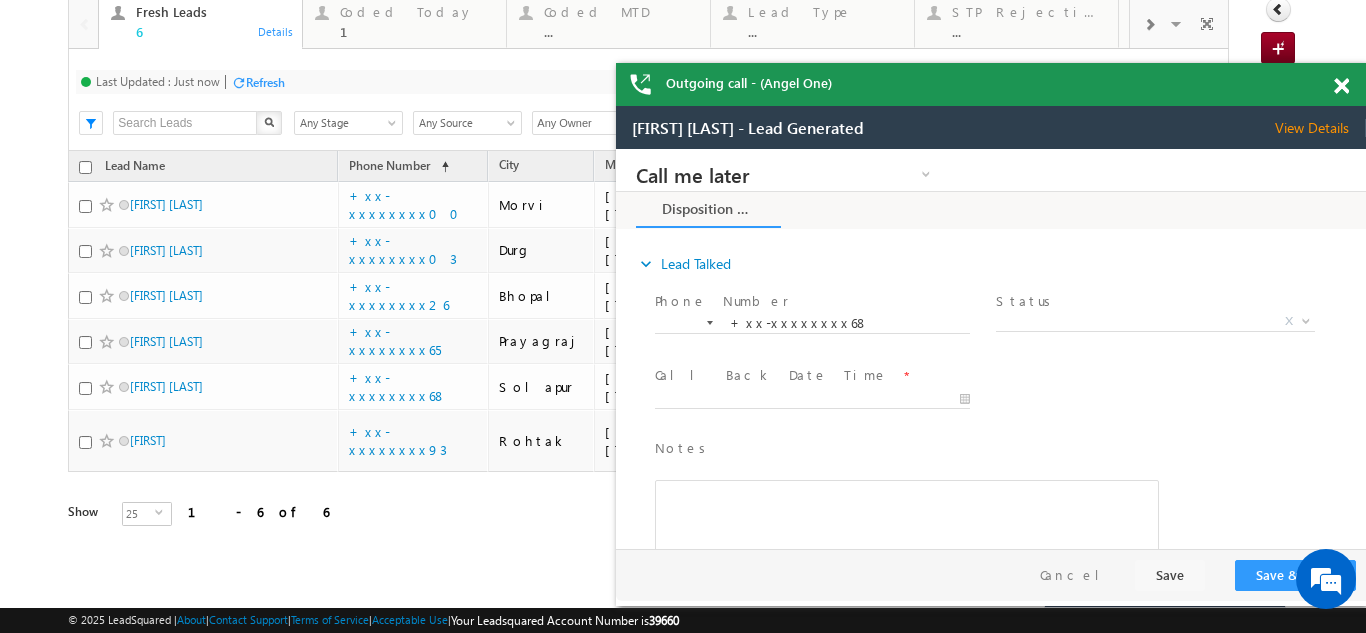 scroll, scrollTop: 119, scrollLeft: 0, axis: vertical 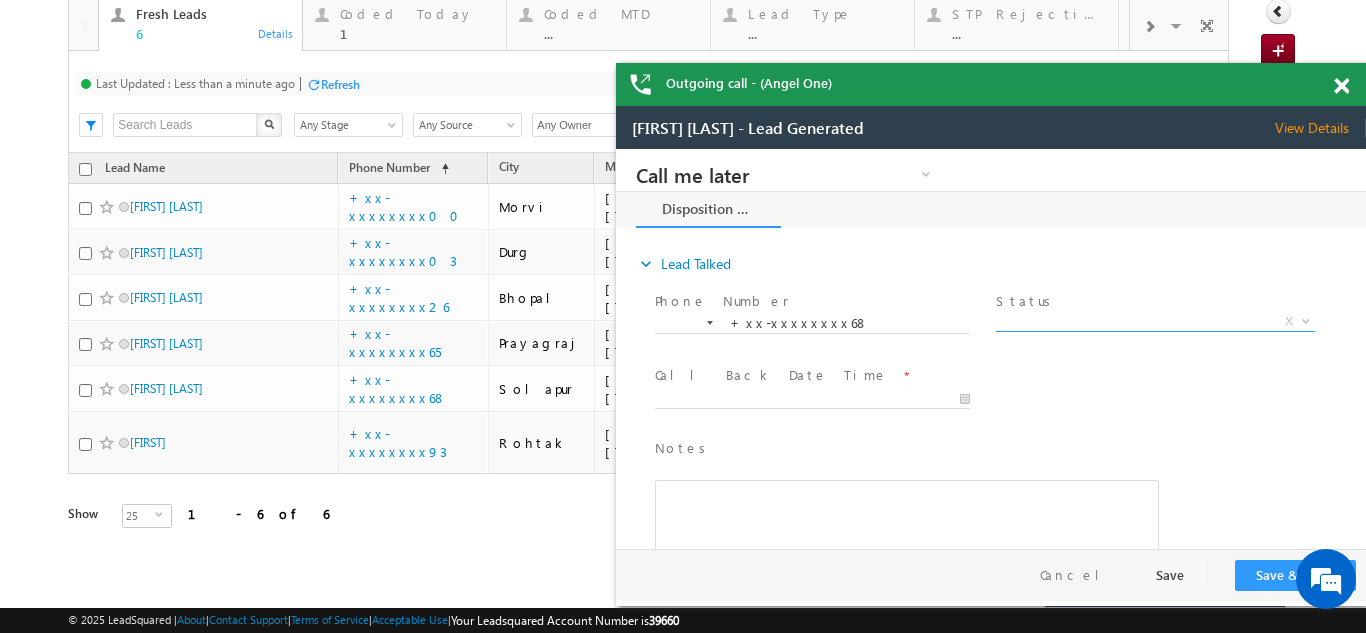 click on "X" at bounding box center (1155, 322) 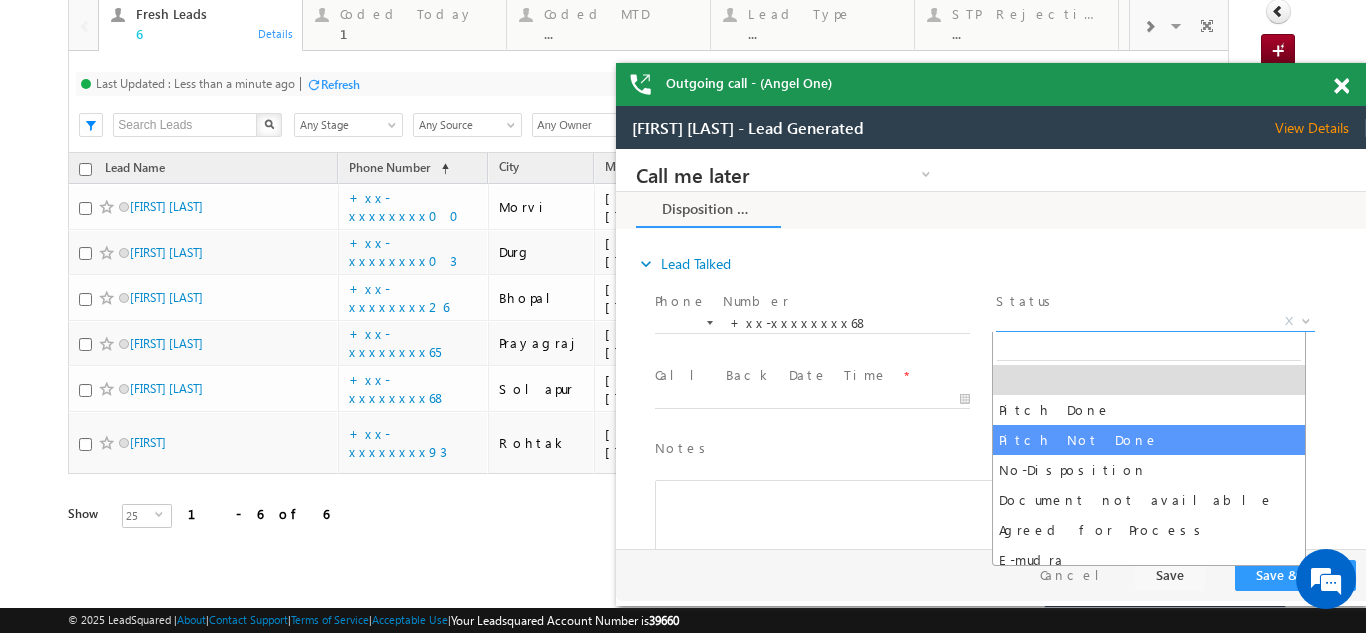 select on "Pitch Not Done" 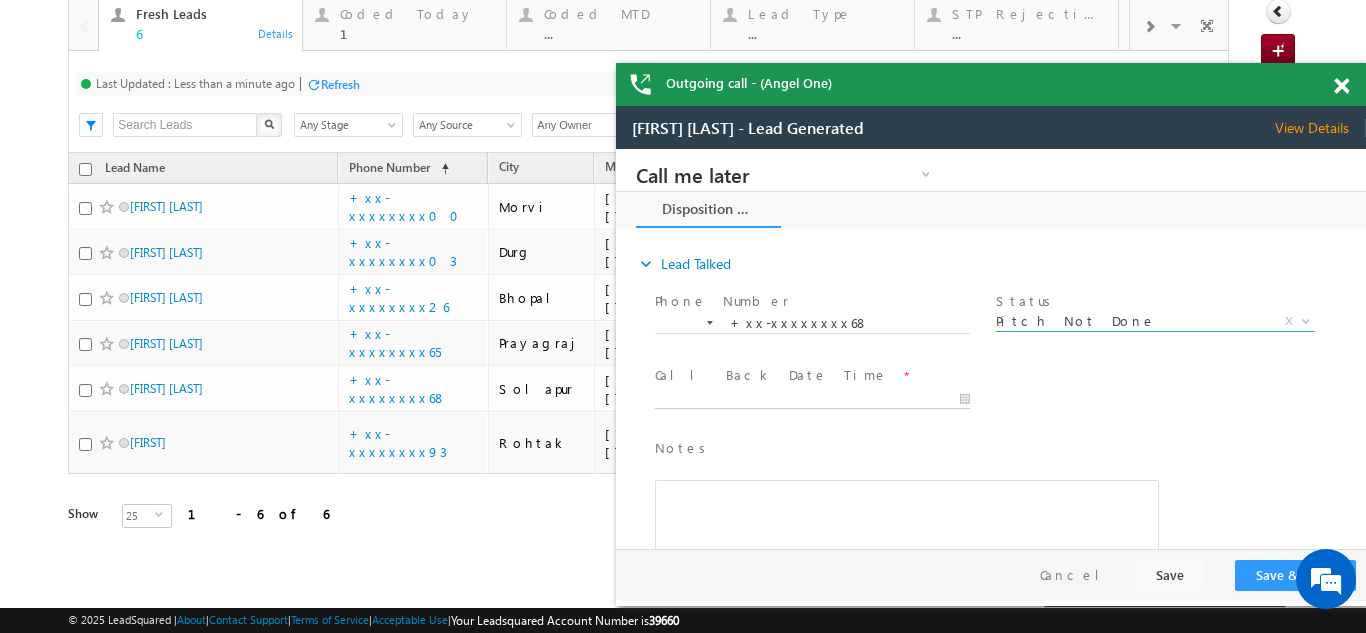 type on "07/18/25 10:57 AM" 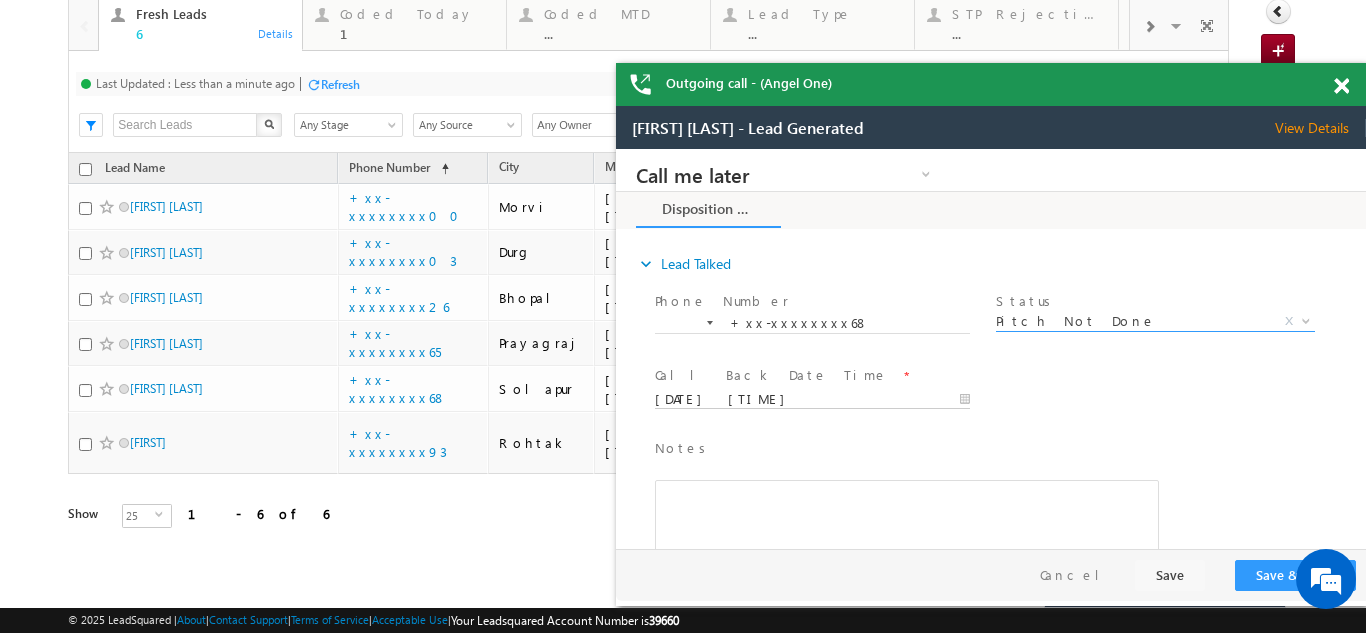 click on "07/18/25 10:57 AM" at bounding box center (812, 400) 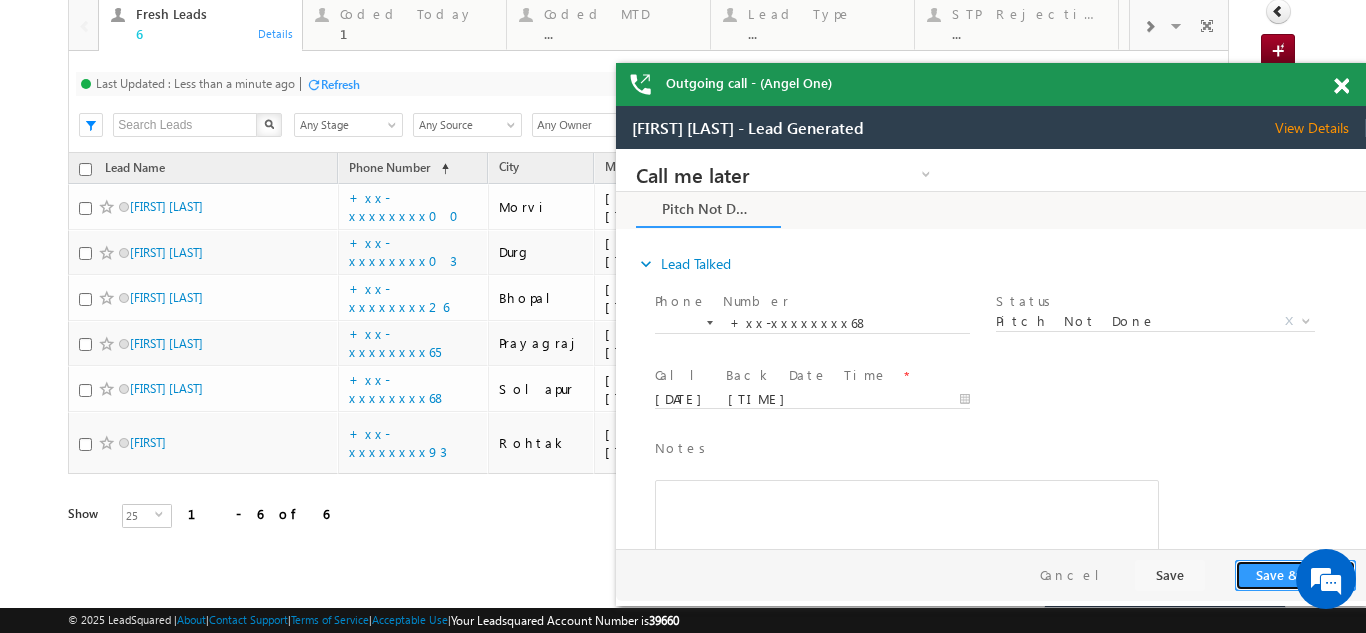 click on "Save & Close" at bounding box center (1295, 575) 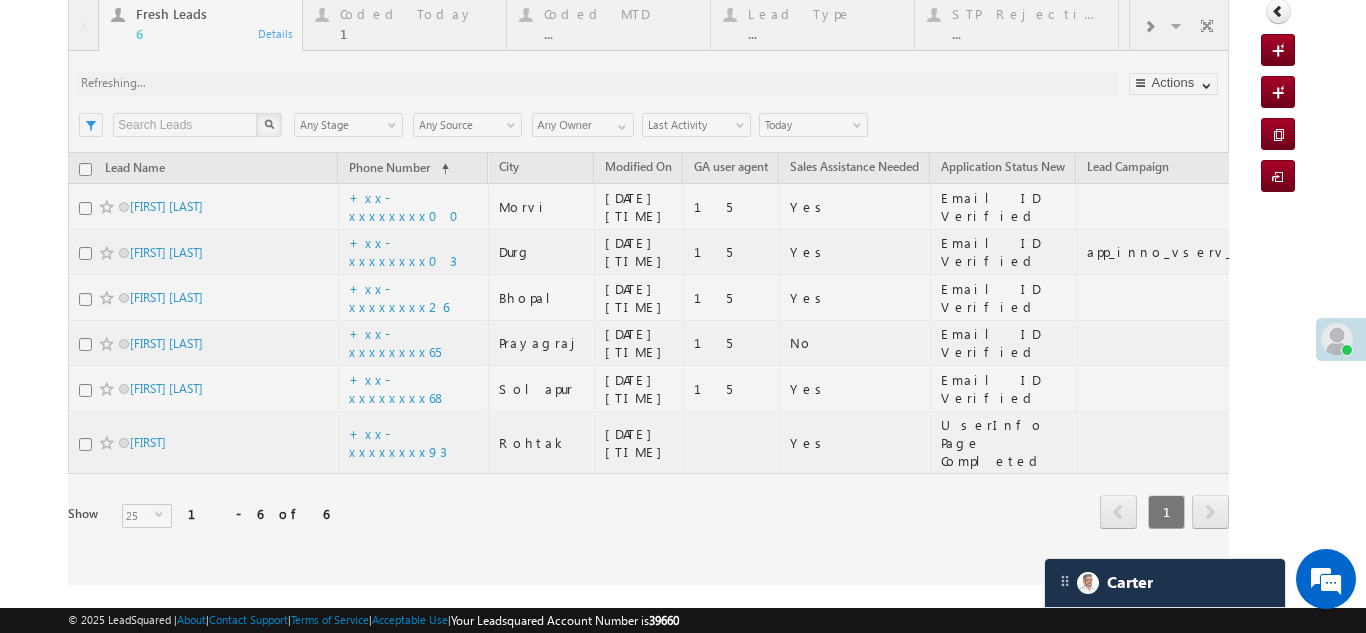 scroll, scrollTop: 0, scrollLeft: 0, axis: both 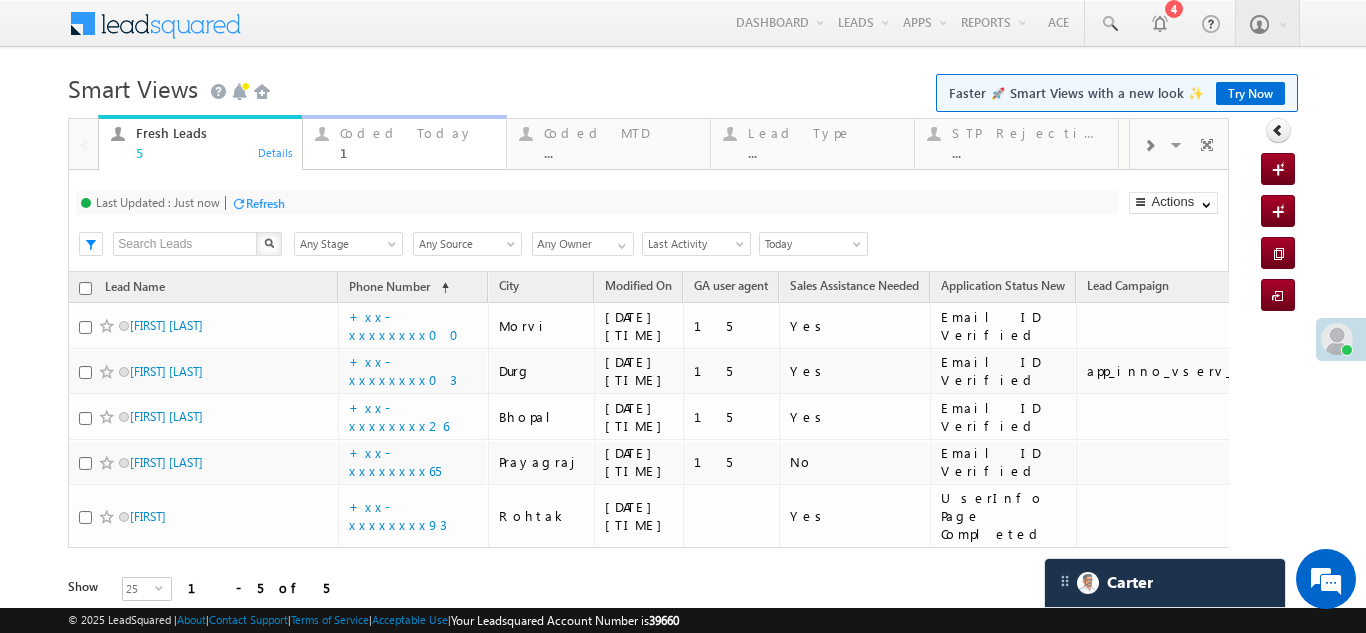 click on "Coded Today" at bounding box center (417, 133) 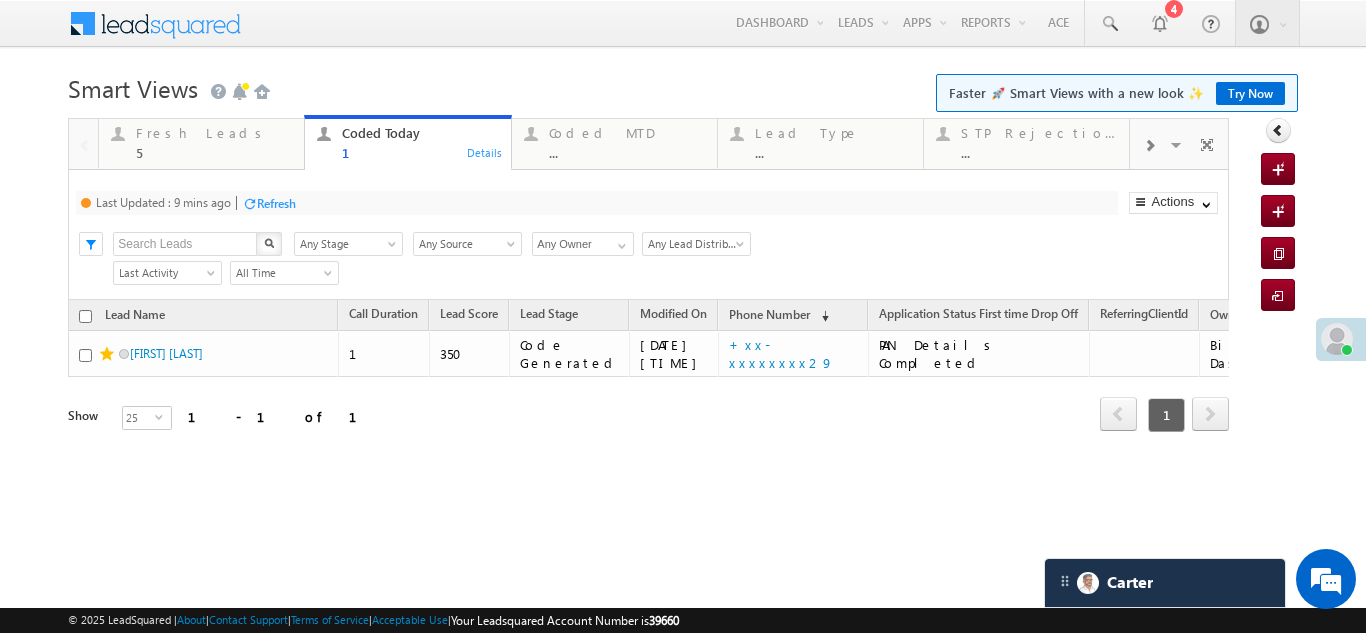 click on "Refresh" at bounding box center (276, 203) 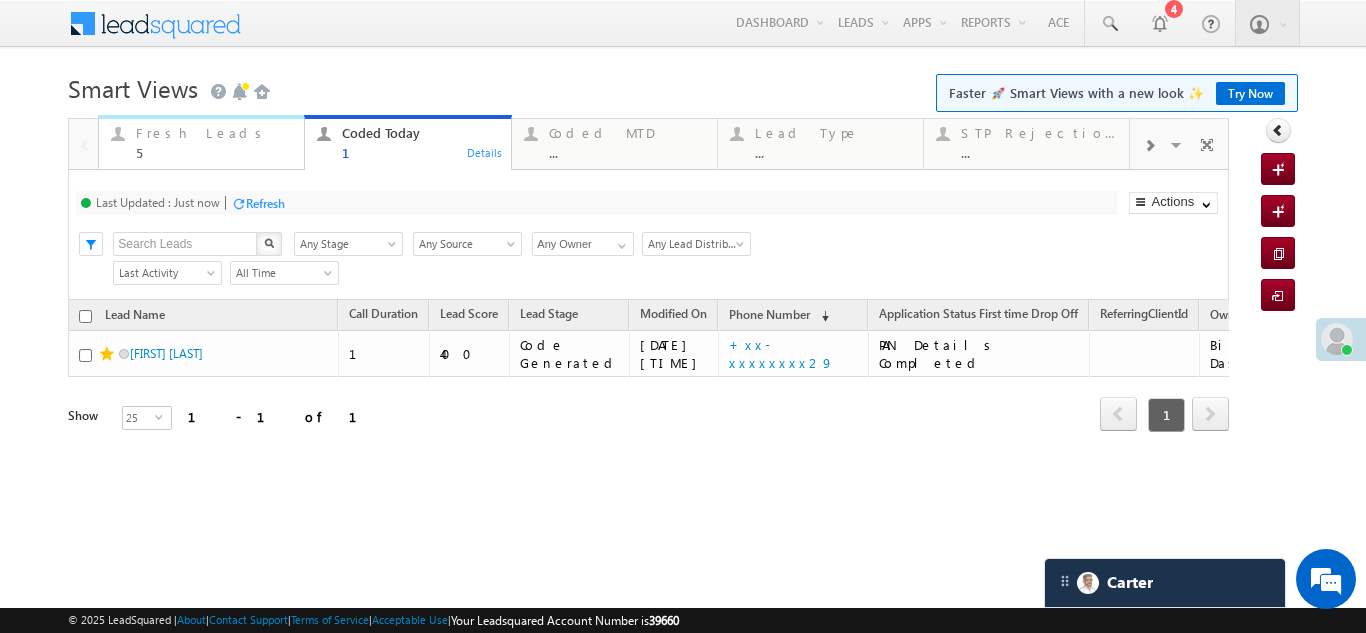 click on "Fresh Leads" at bounding box center (214, 133) 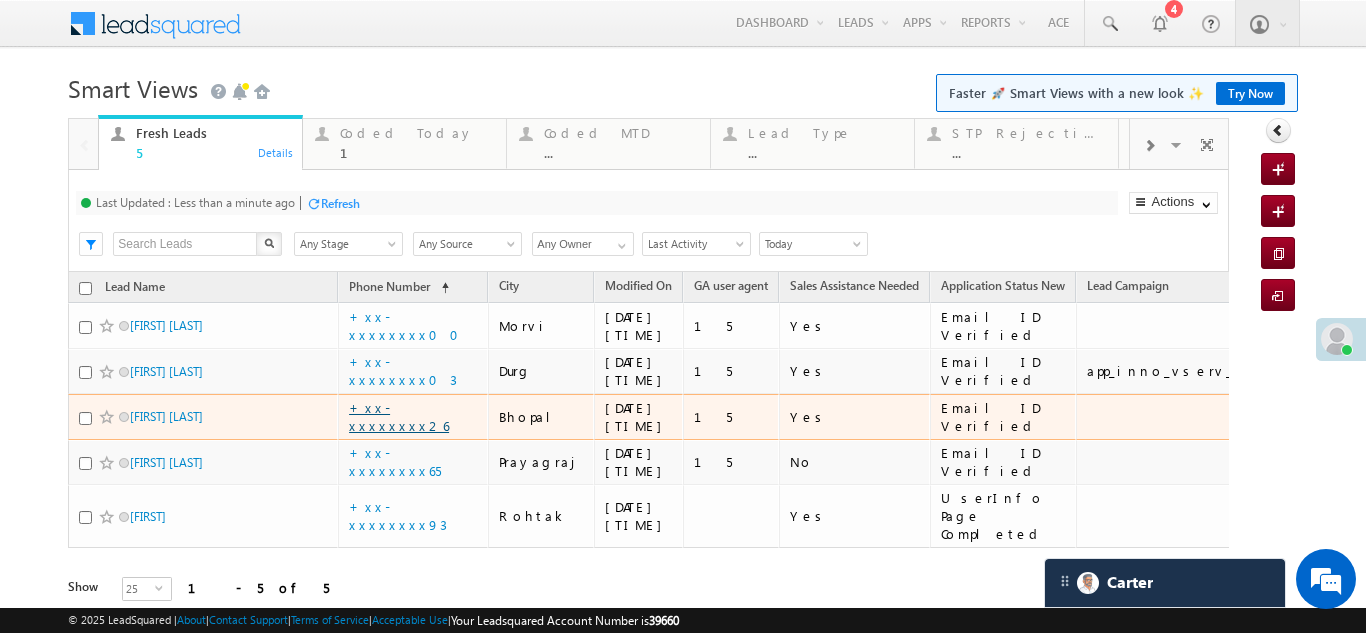 click on "+xx-xxxxxxxx26" at bounding box center [399, 416] 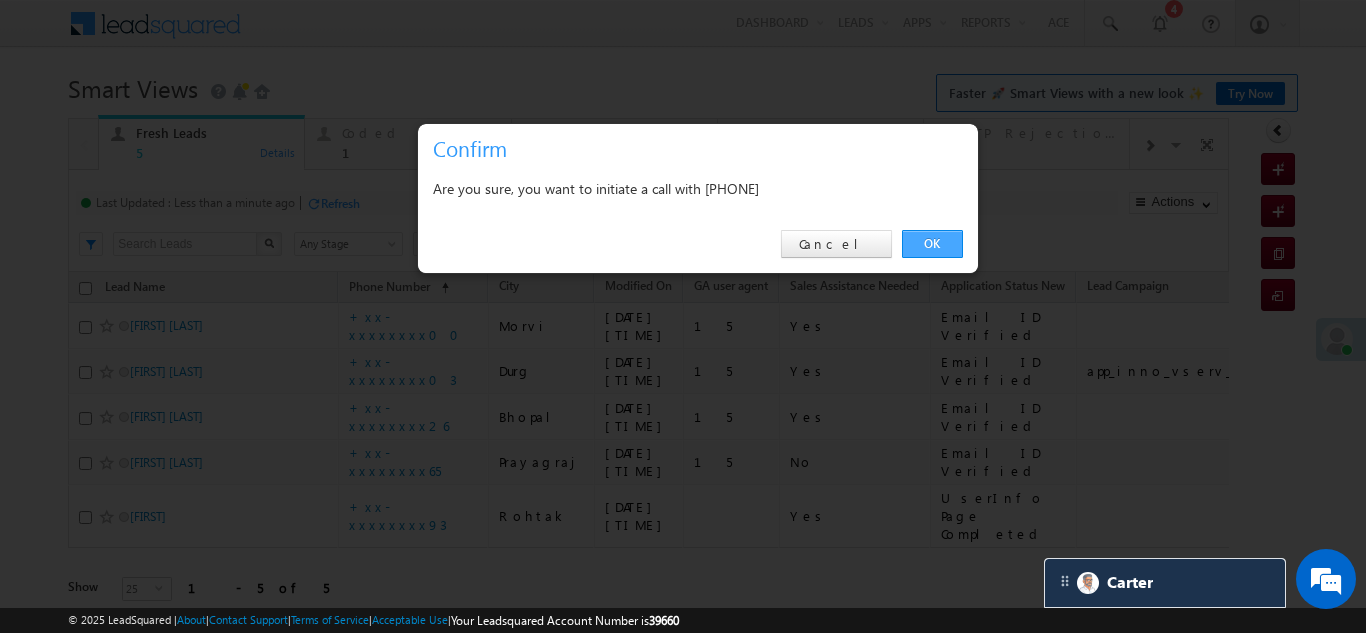 click on "OK" at bounding box center [932, 244] 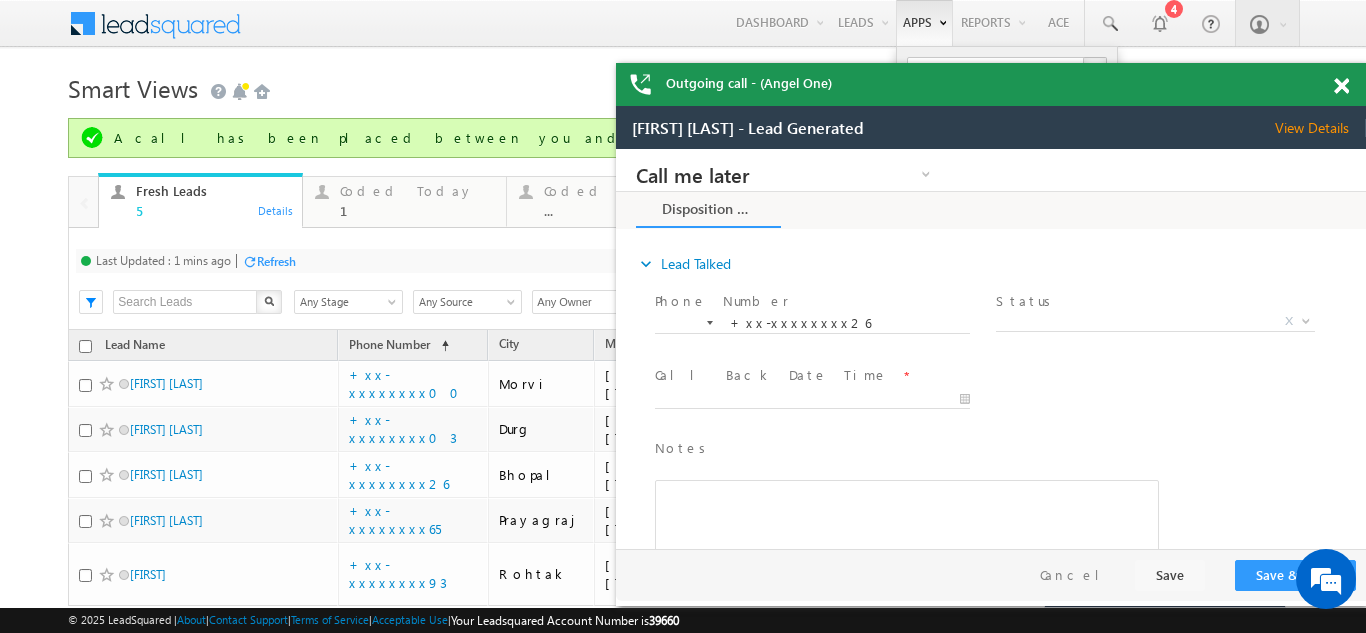 scroll, scrollTop: 0, scrollLeft: 0, axis: both 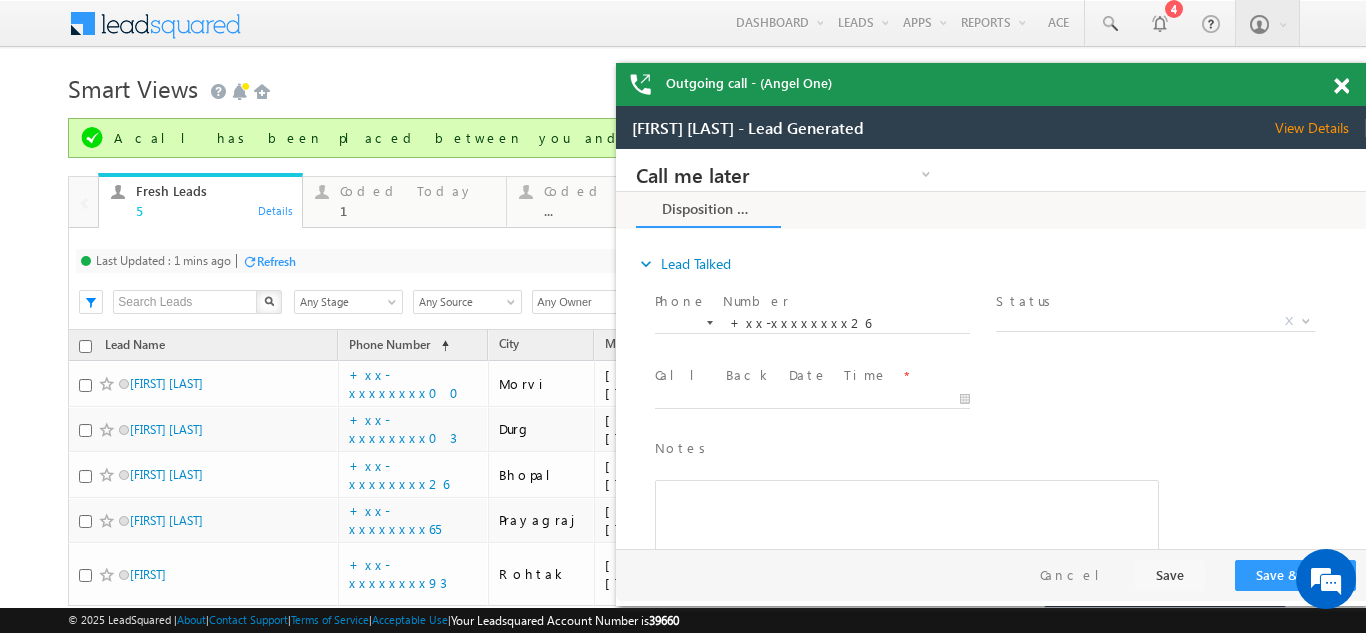 click on "View Details" at bounding box center [1320, 128] 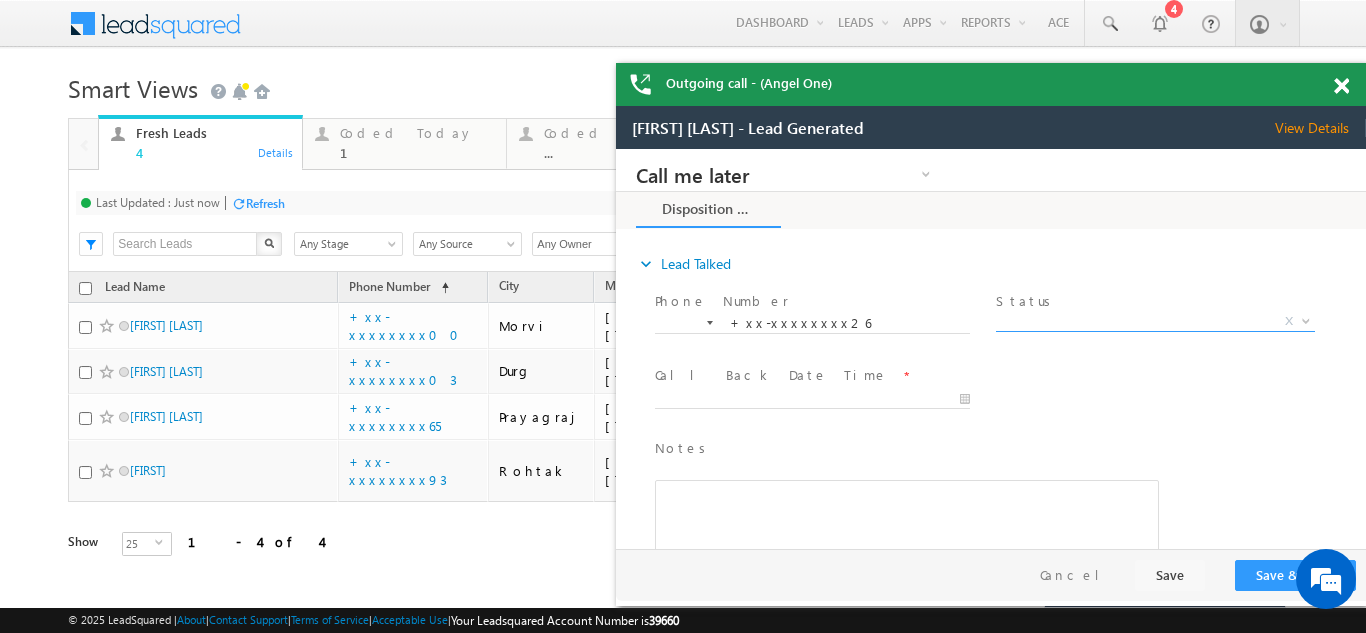 click on "X" at bounding box center (1155, 322) 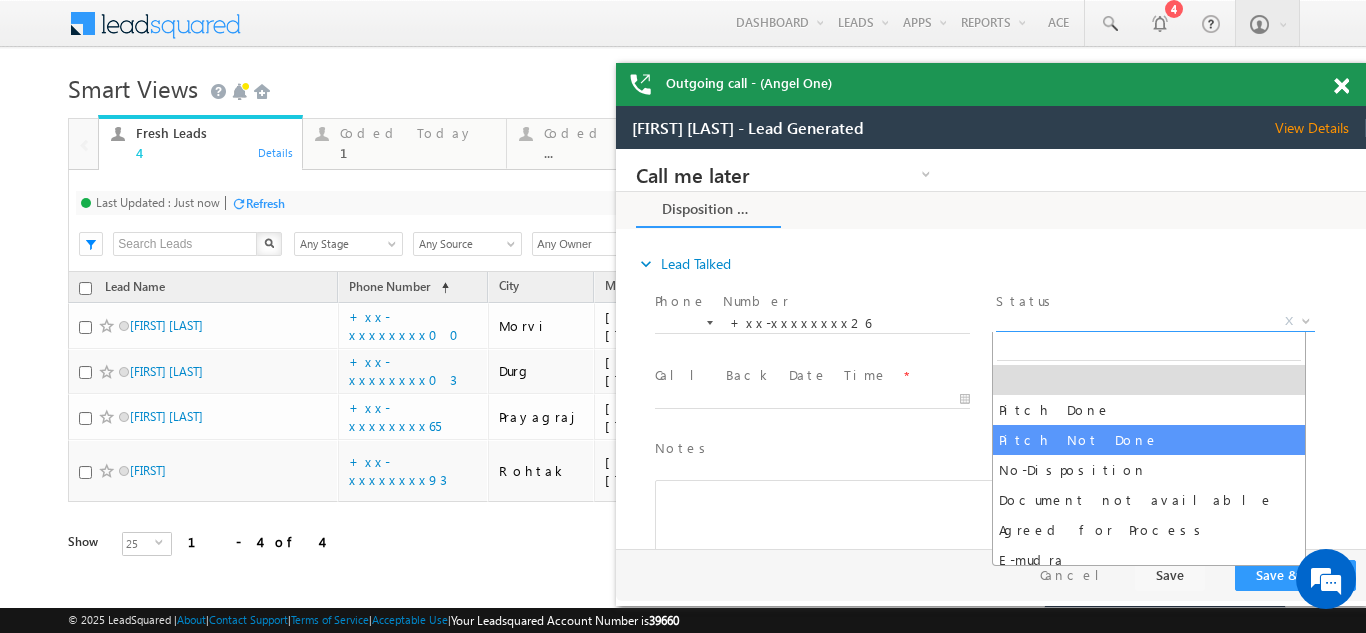 select on "Pitch Not Done" 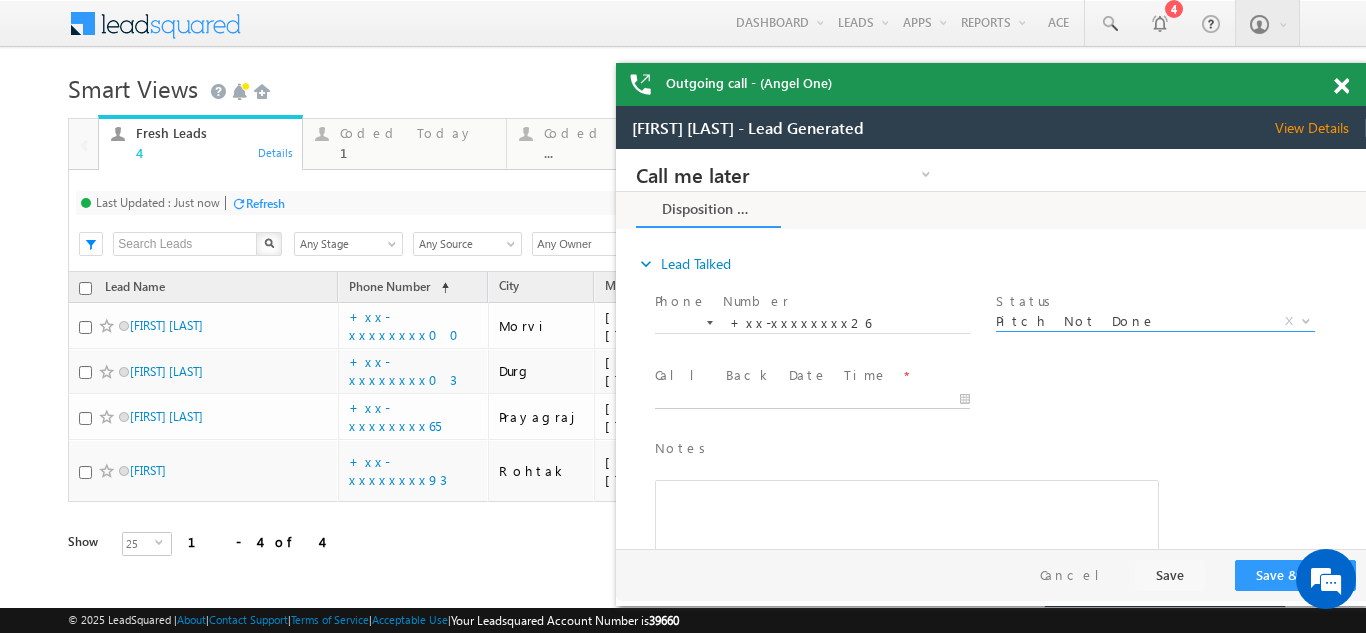 type on "07/18/25 11:08 AM" 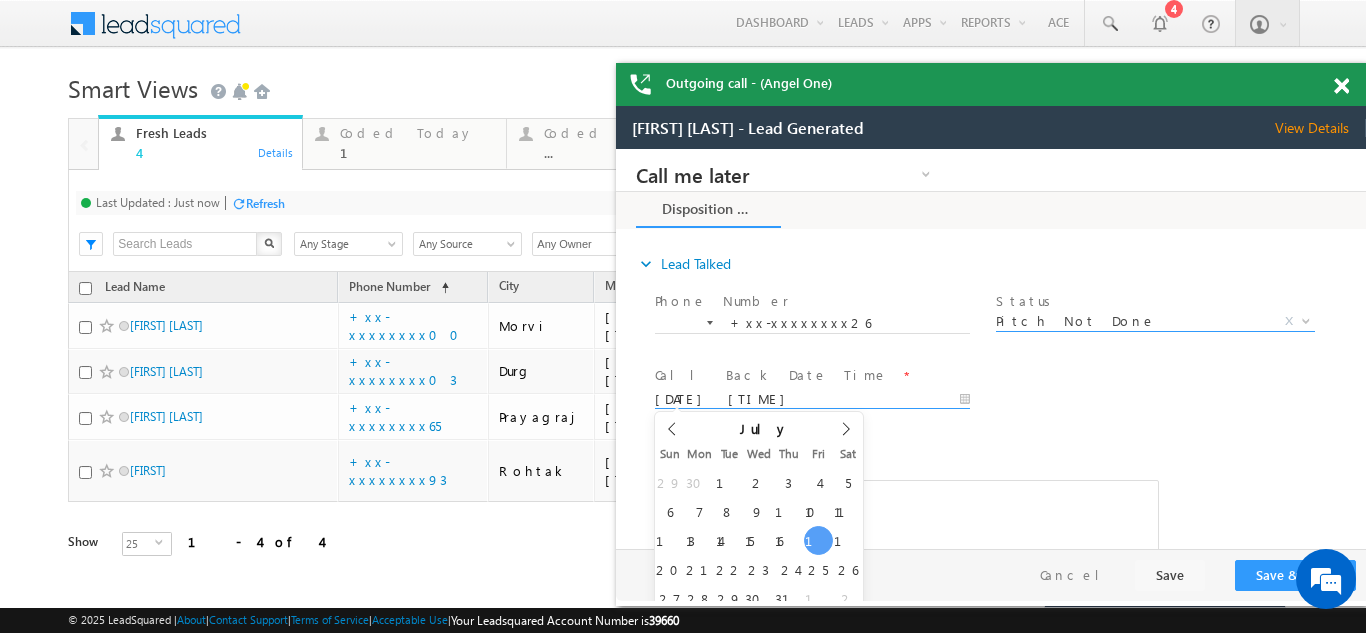 click on "07/18/25 11:08 AM" at bounding box center [812, 400] 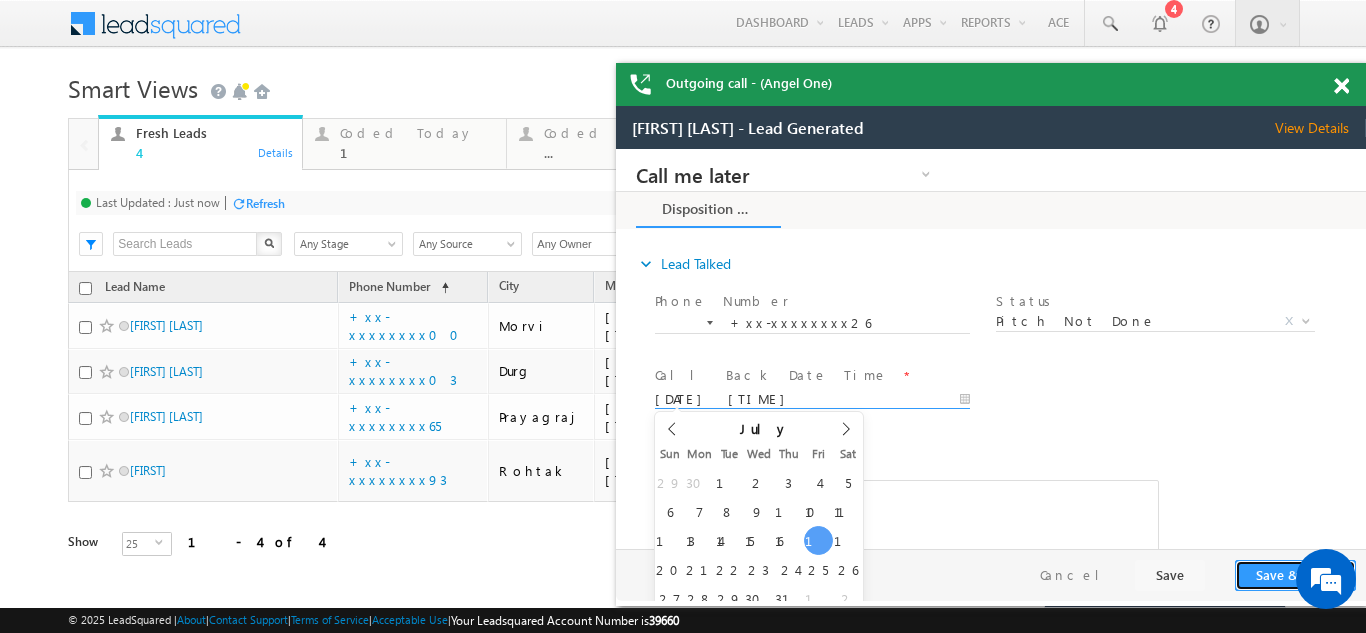 click on "Save & Close" at bounding box center (1295, 575) 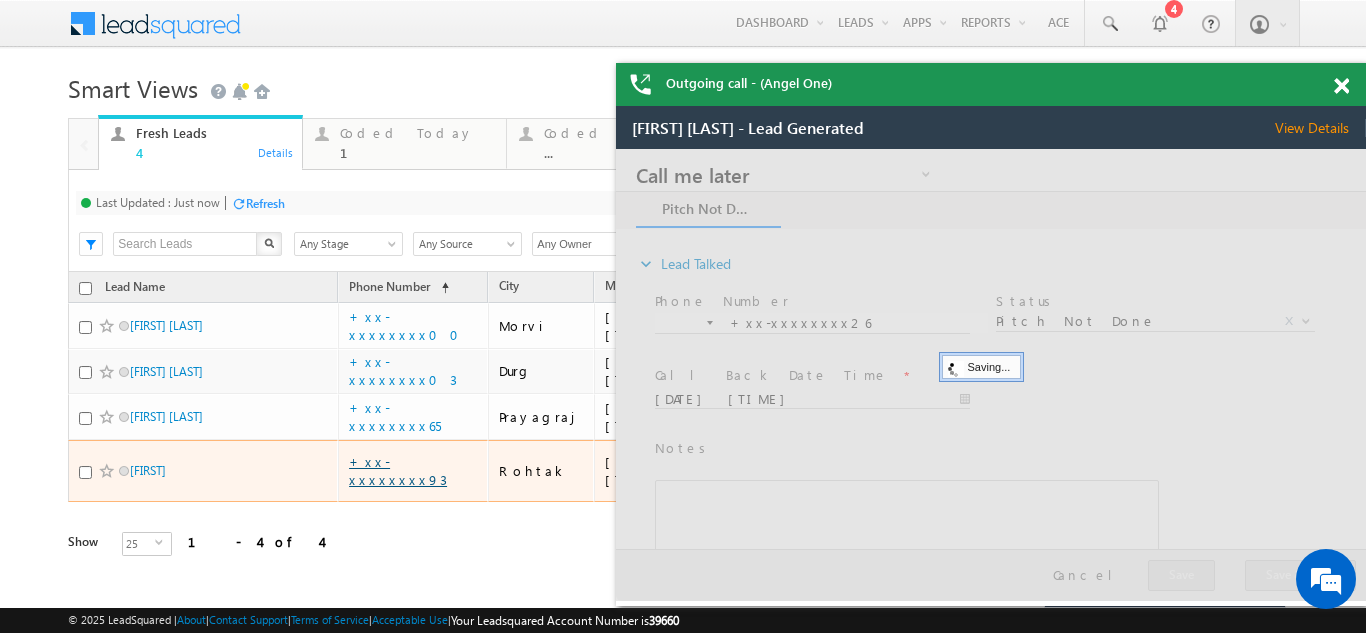 click on "+xx-xxxxxxxx93" at bounding box center (398, 470) 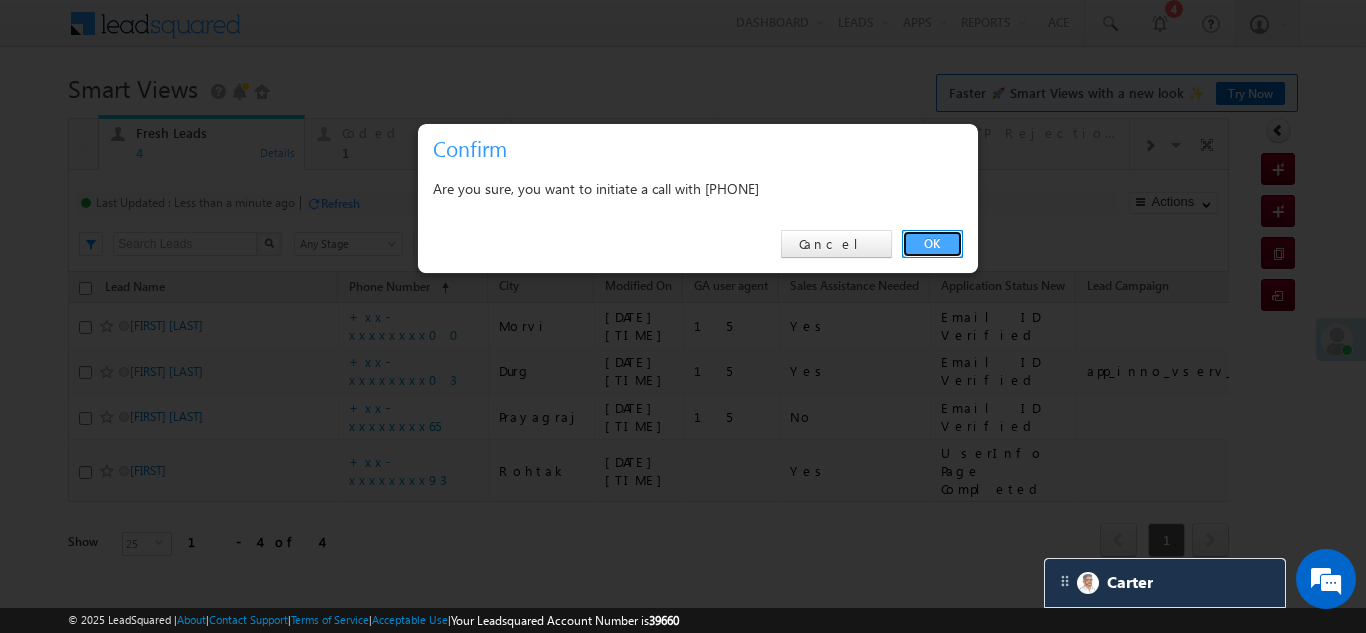 click on "OK" at bounding box center [932, 244] 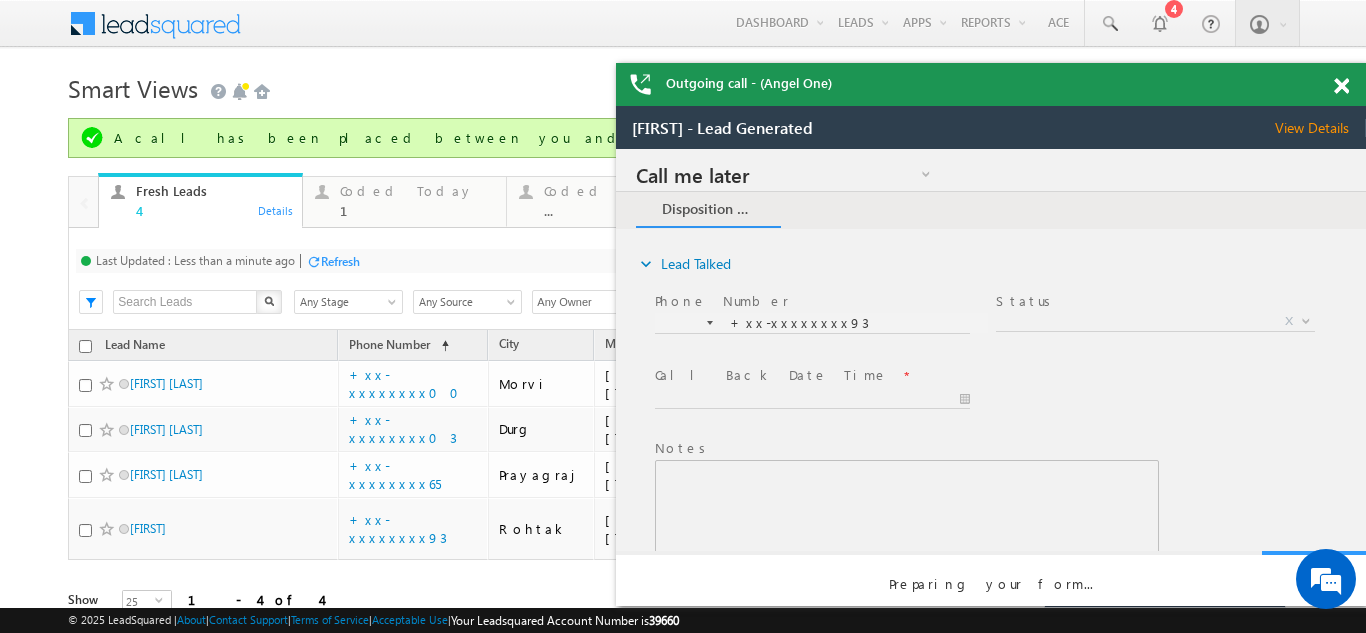 scroll, scrollTop: 0, scrollLeft: 0, axis: both 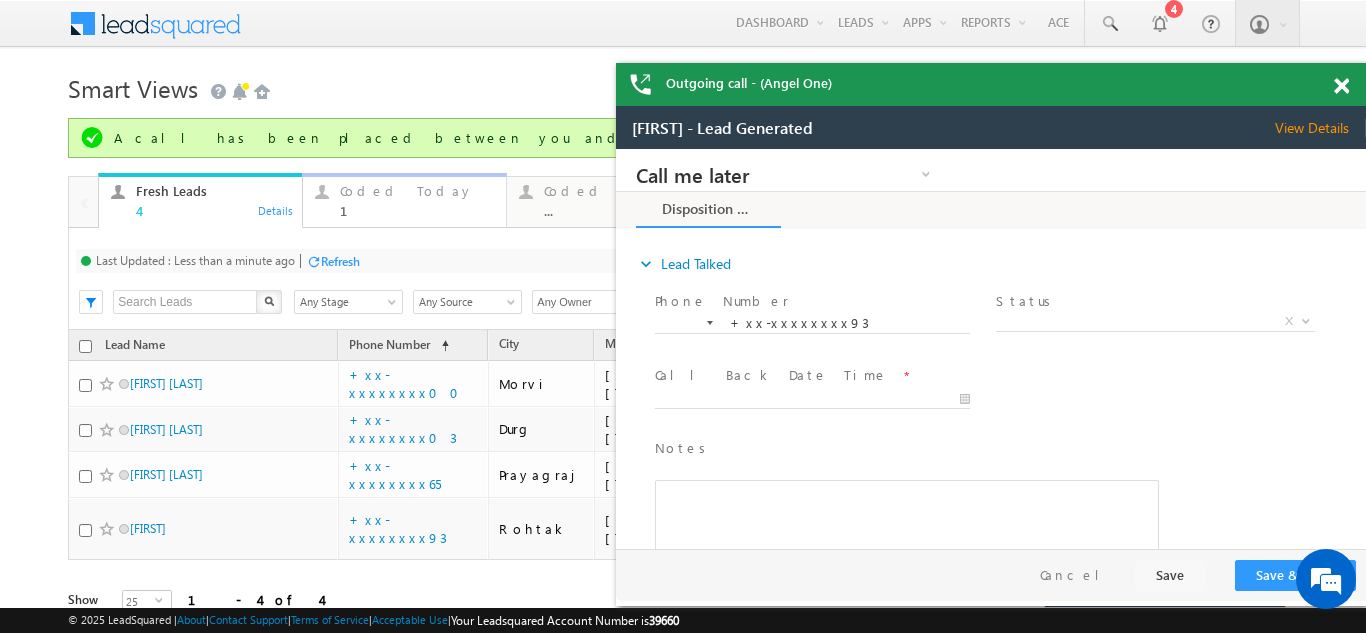 click on "Coded Today" at bounding box center [417, 191] 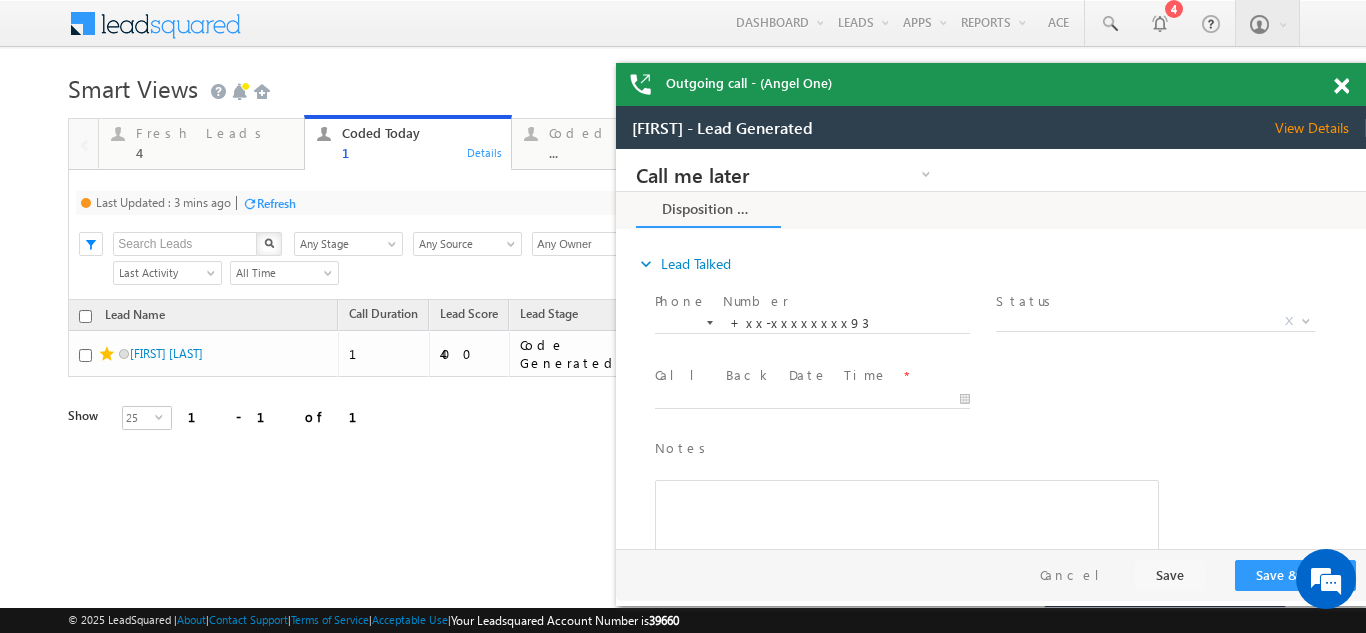 click on "Refresh" at bounding box center (276, 203) 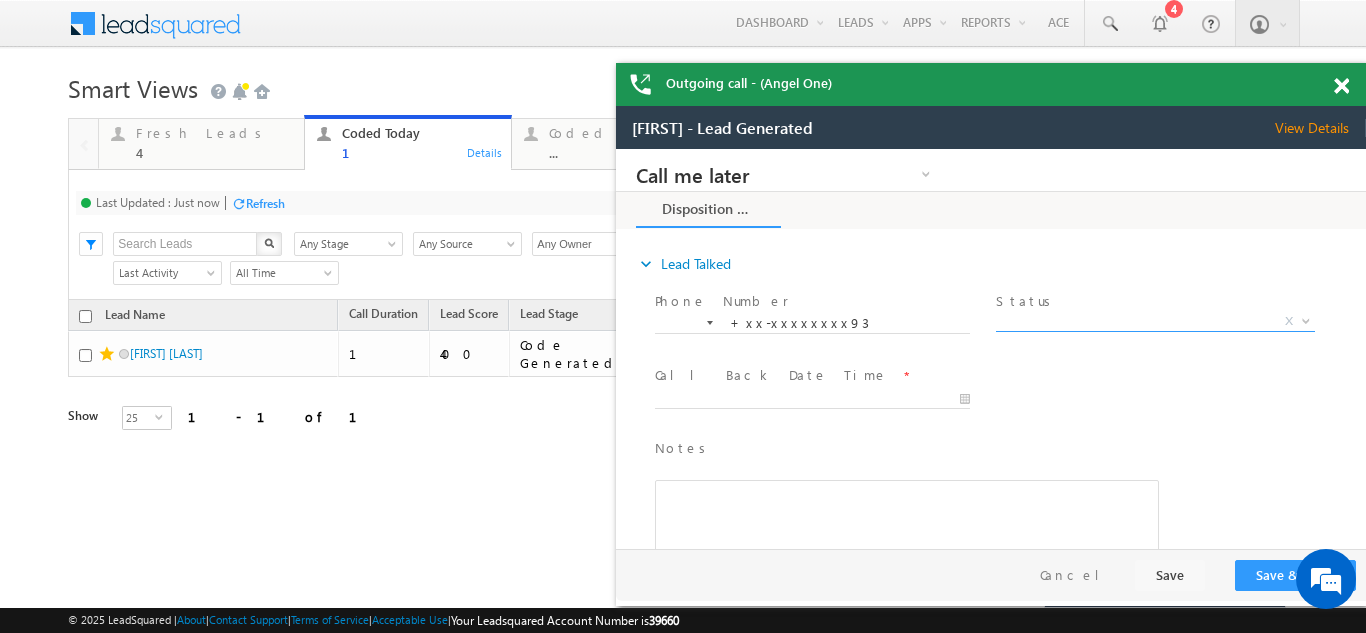 click on "X" at bounding box center [1155, 322] 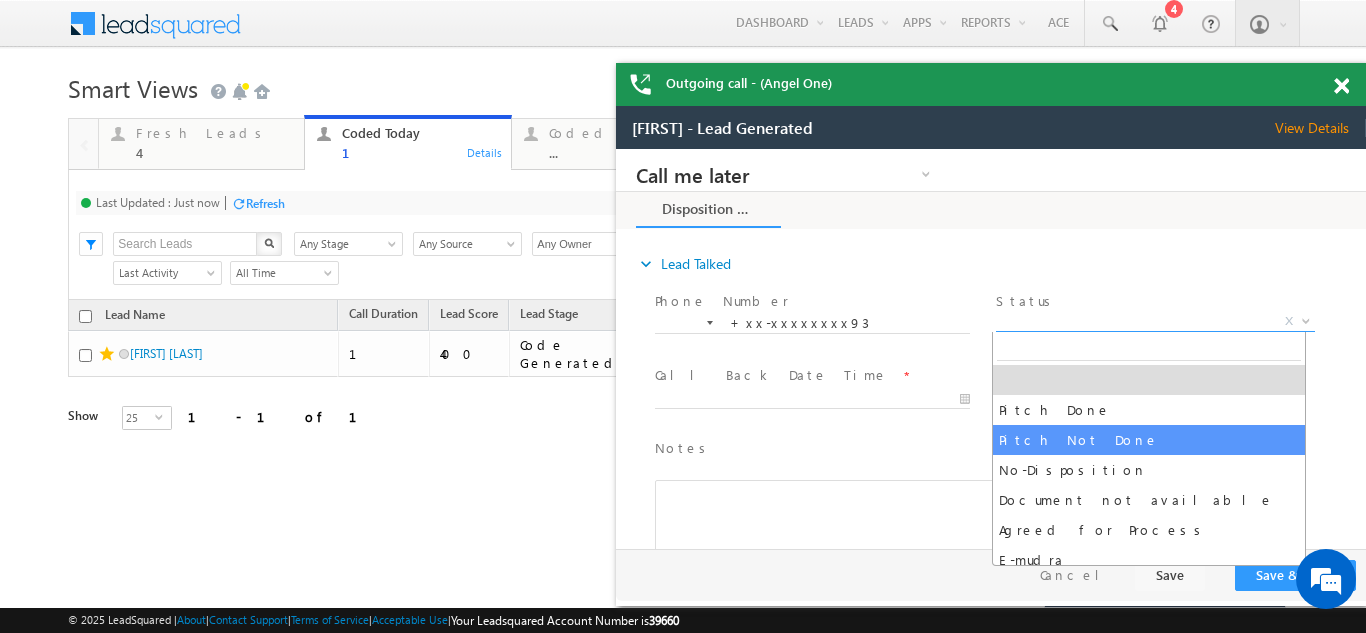 select on "Pitch Not Done" 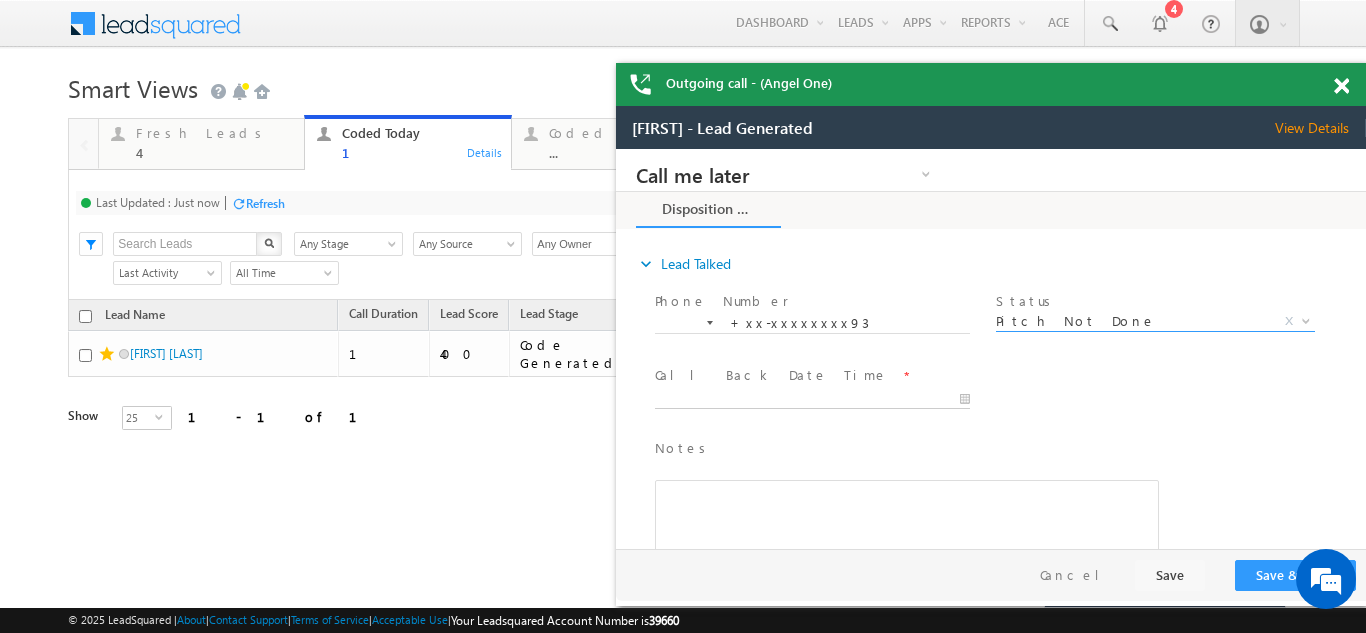 type on "07/18/25 11:11 AM" 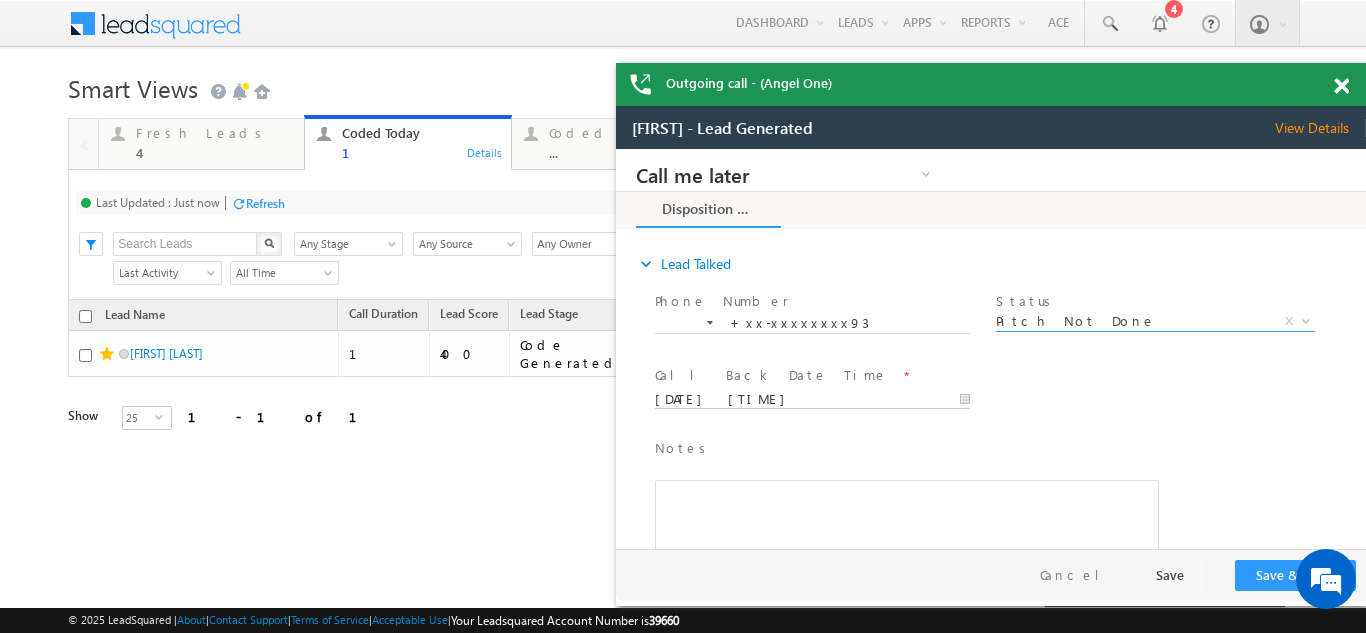 click on "07/18/25 11:11 AM" at bounding box center (812, 400) 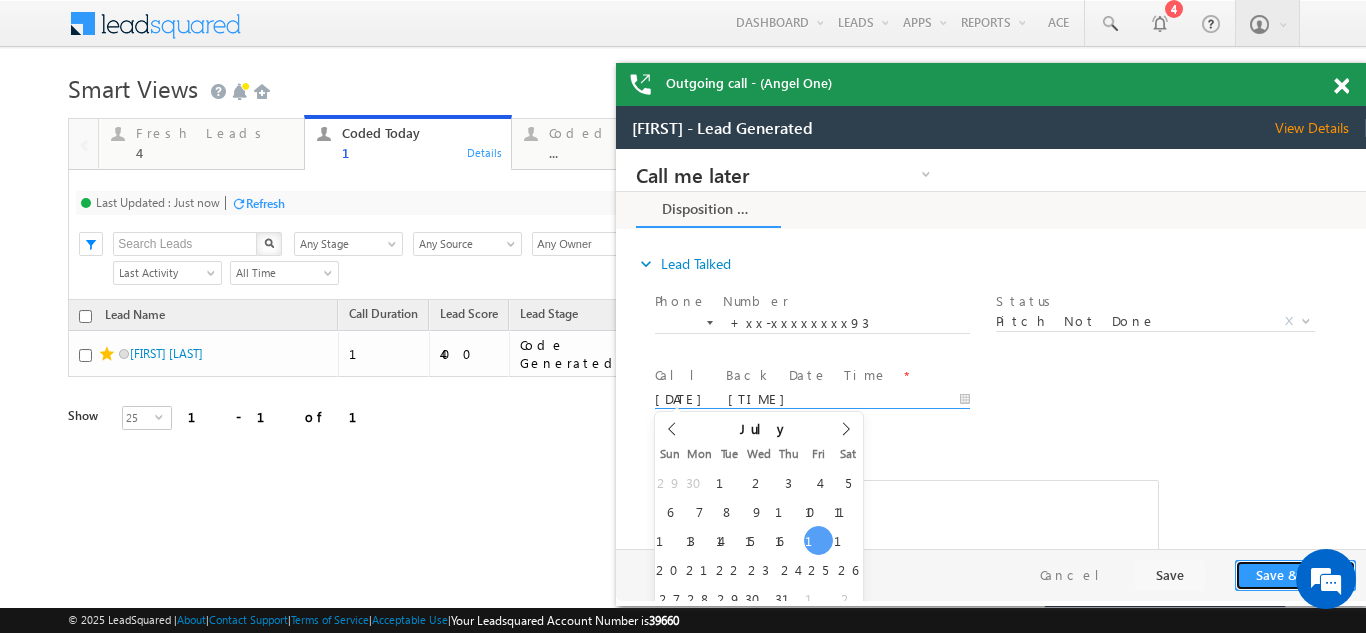 click on "Save & Close" at bounding box center (1295, 575) 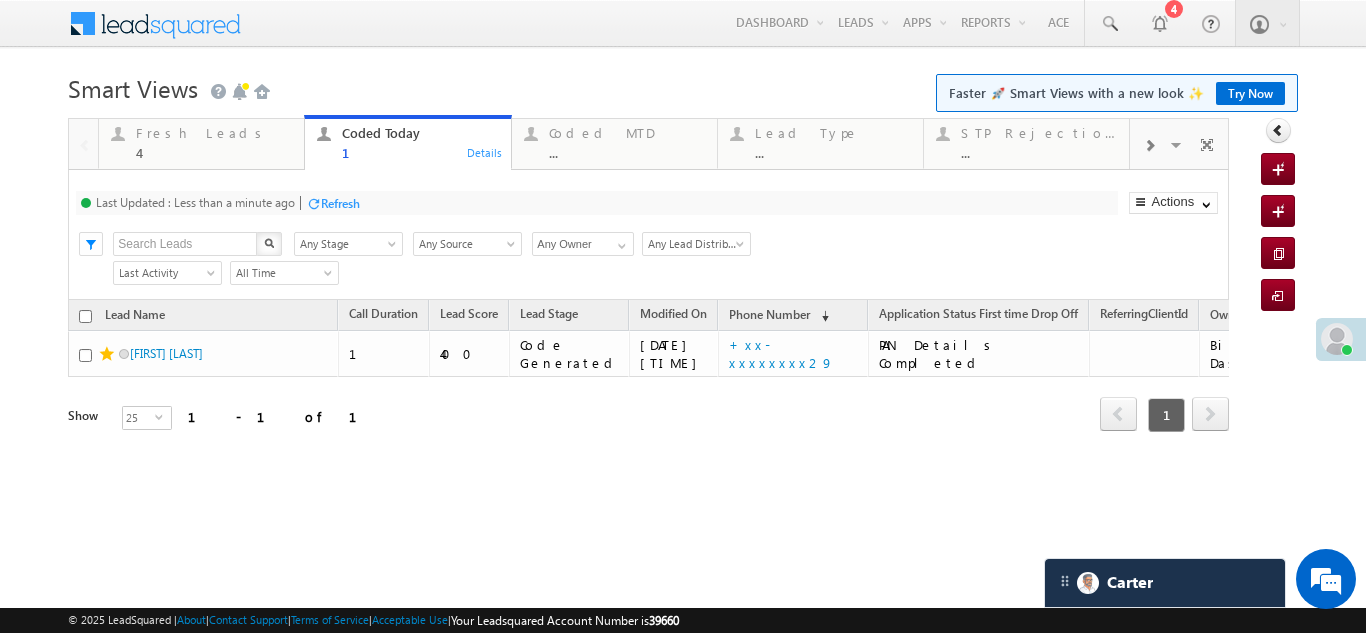 click on "Fresh Leads" at bounding box center (214, 133) 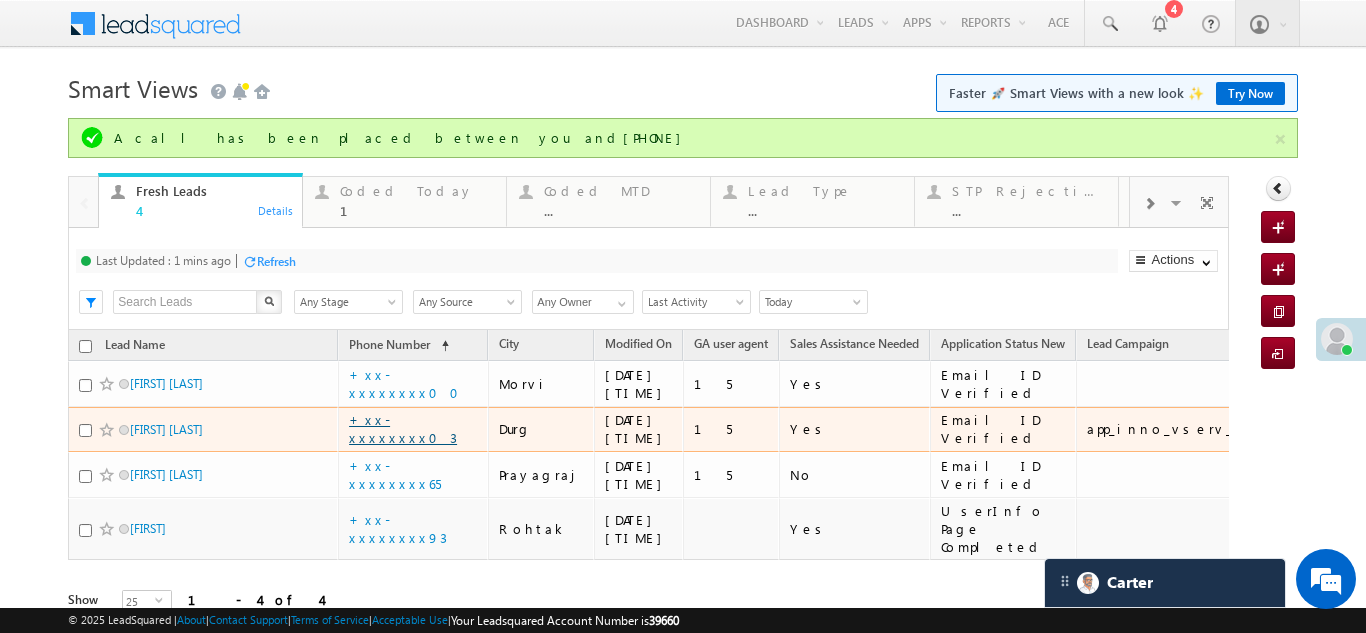 click on "+xx-xxxxxxxx03" at bounding box center [403, 428] 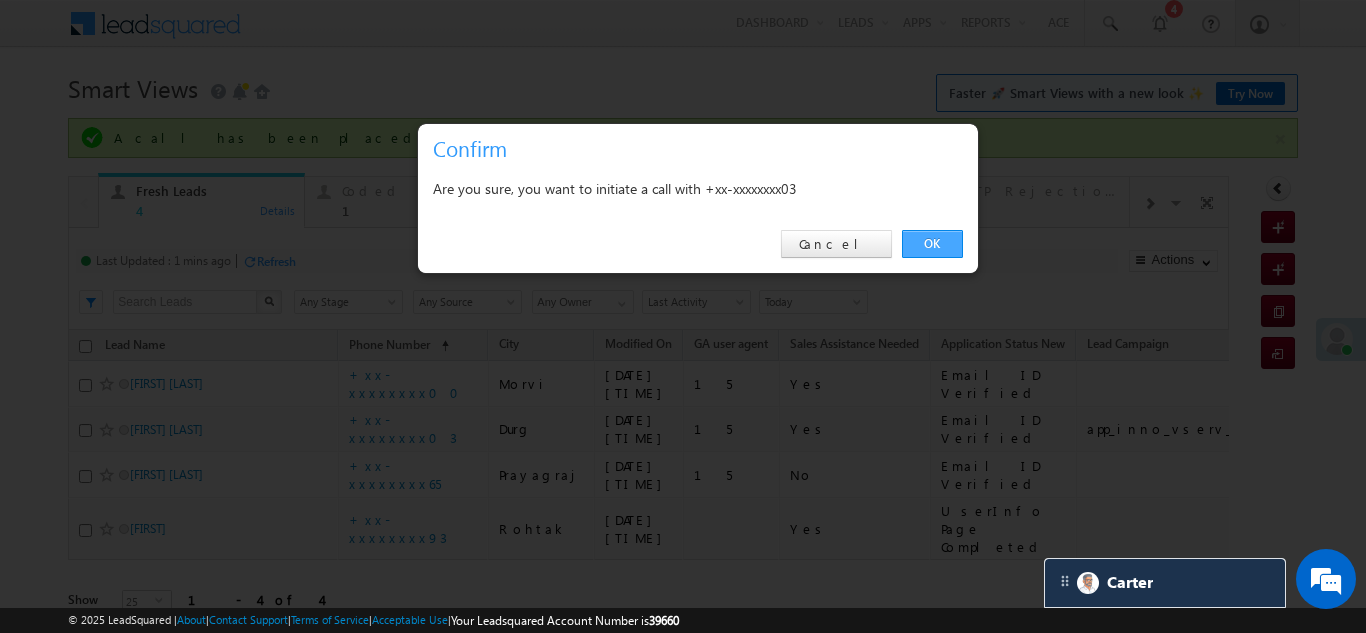 click on "OK" at bounding box center (932, 244) 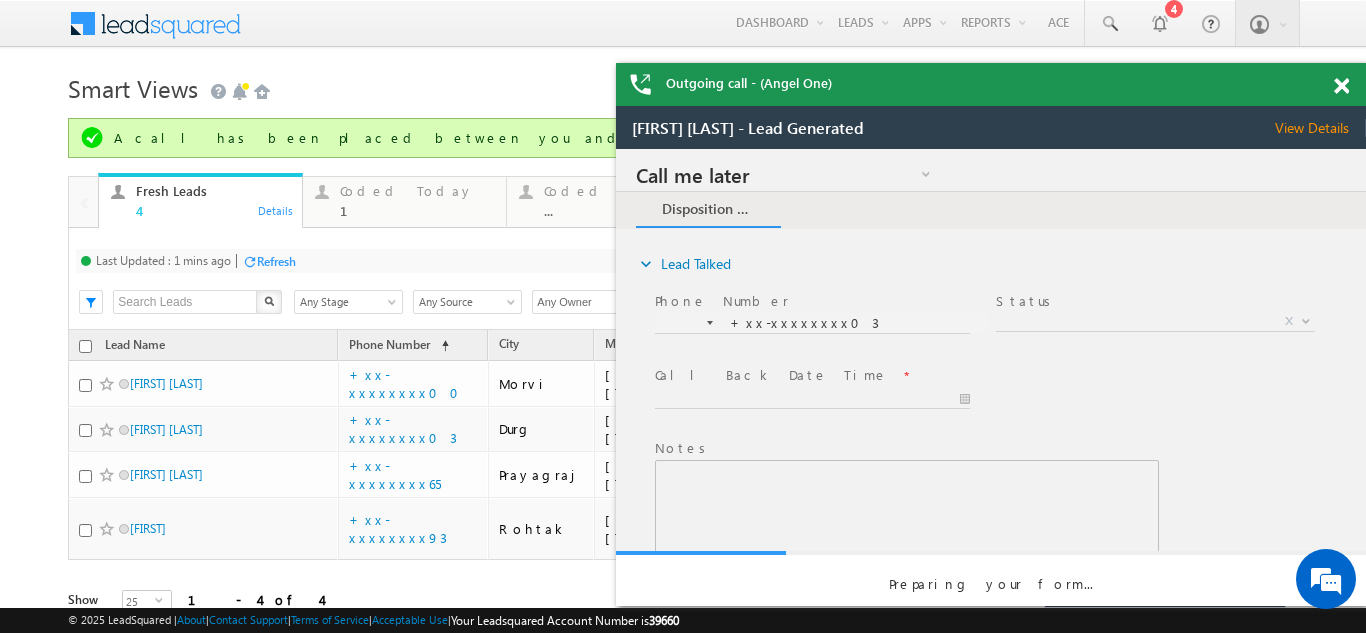 scroll, scrollTop: 0, scrollLeft: 0, axis: both 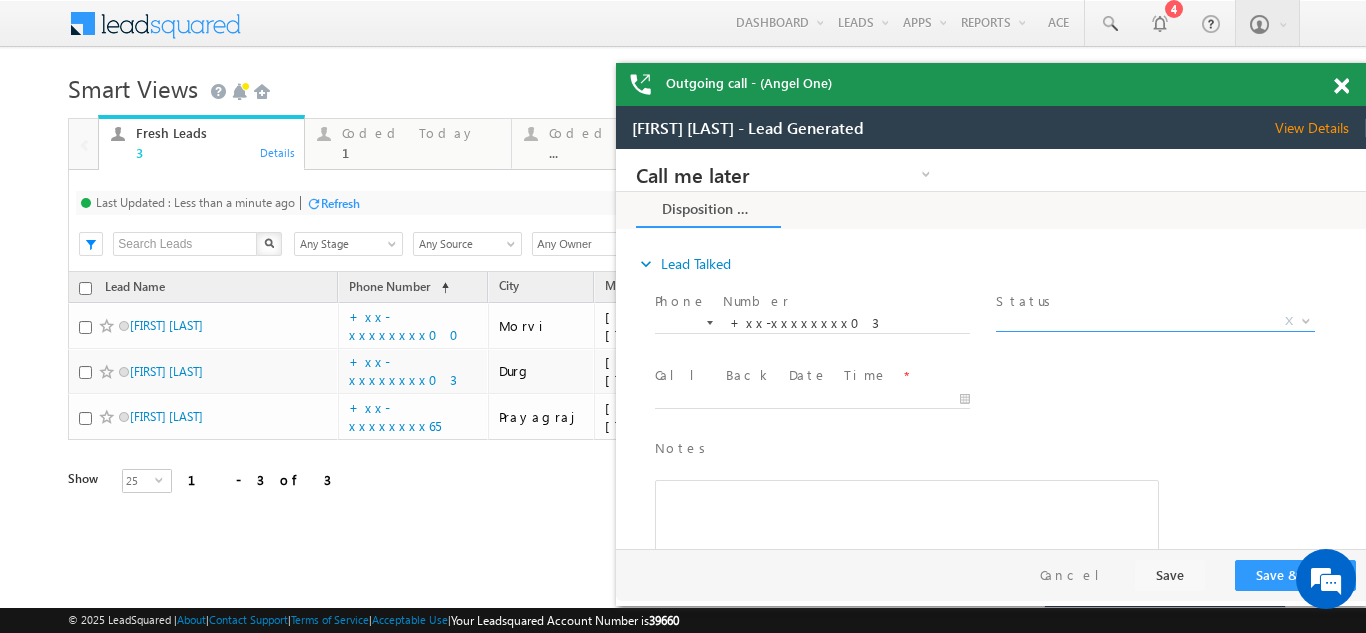 click on "X" at bounding box center (1155, 322) 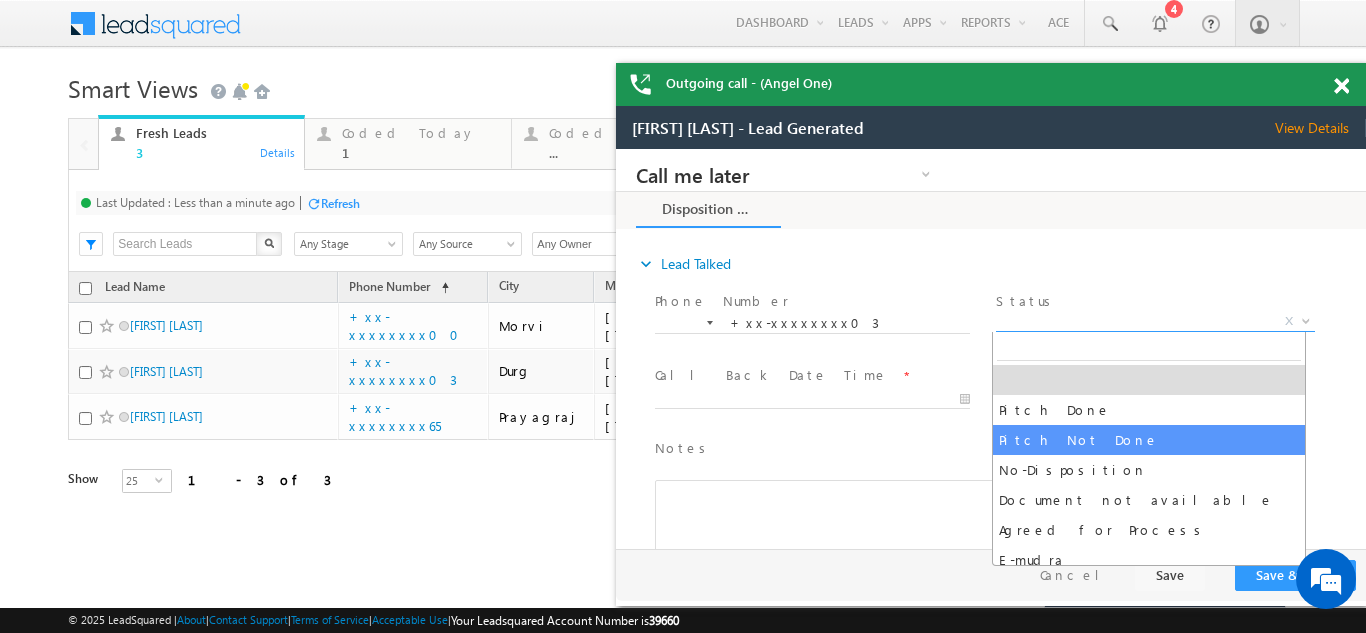 select on "Pitch Not Done" 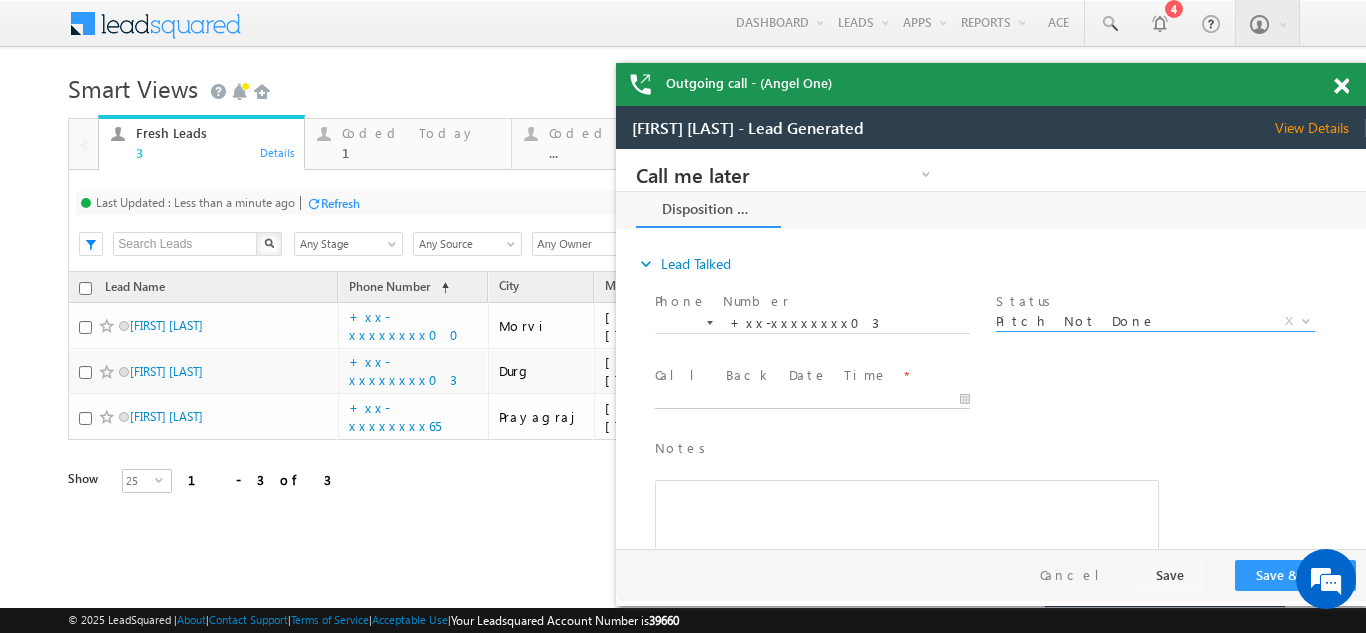type on "07/18/25 11:12 AM" 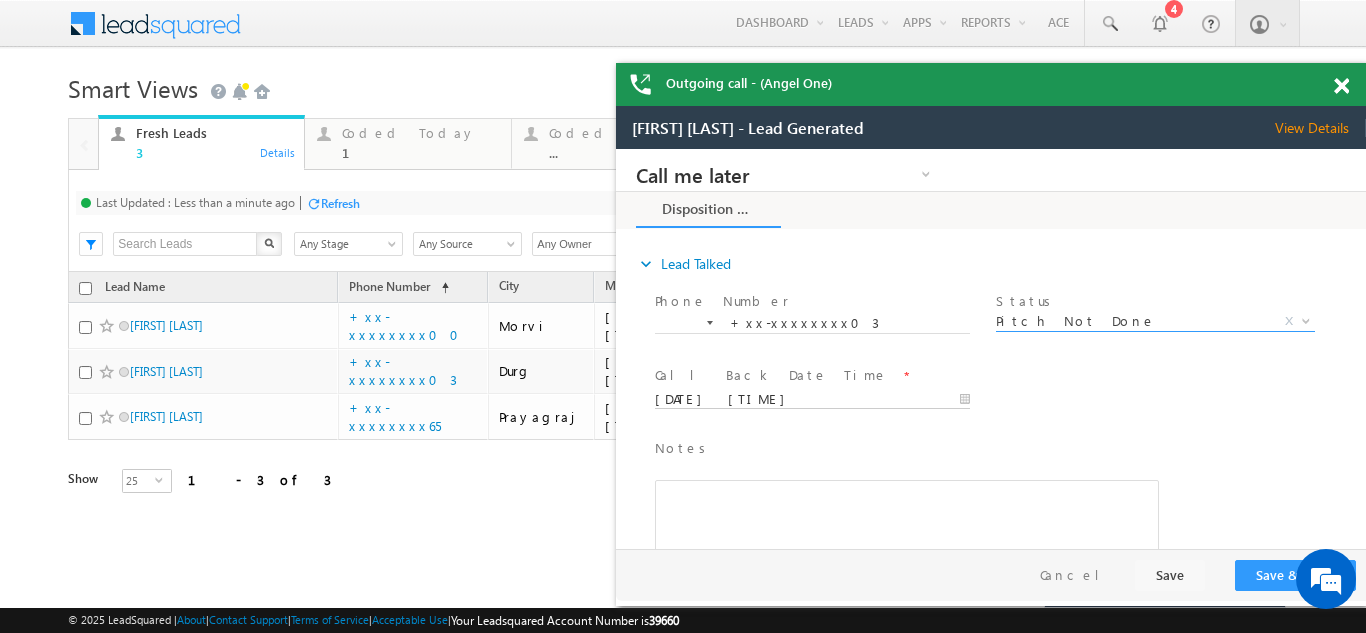 click on "07/18/25 11:12 AM" at bounding box center [812, 400] 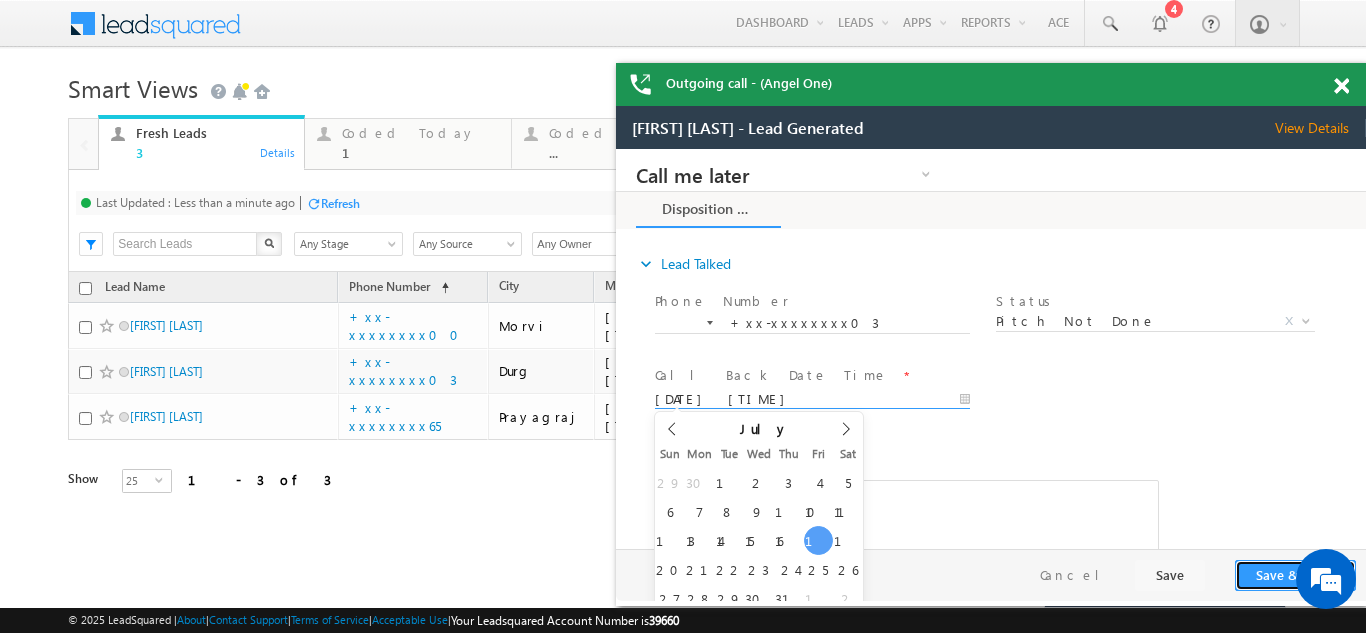 click on "Save & Close" at bounding box center [1295, 575] 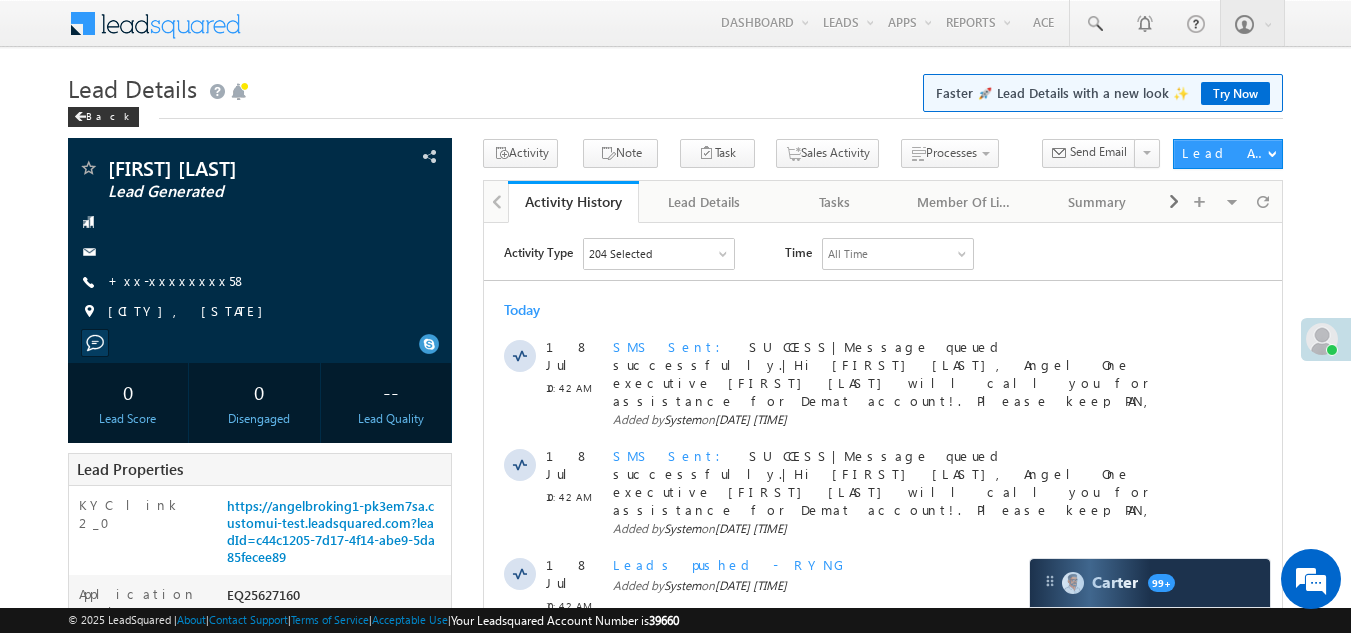 scroll, scrollTop: 0, scrollLeft: 0, axis: both 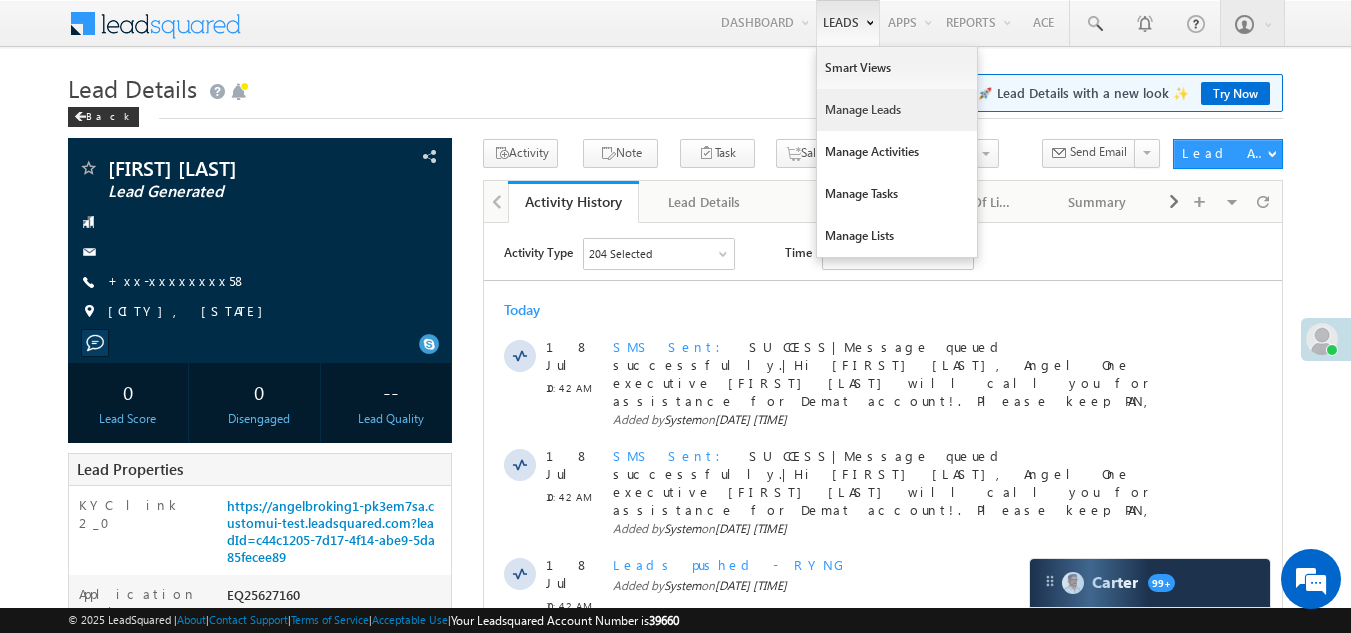 click on "Manage Leads" at bounding box center (897, 110) 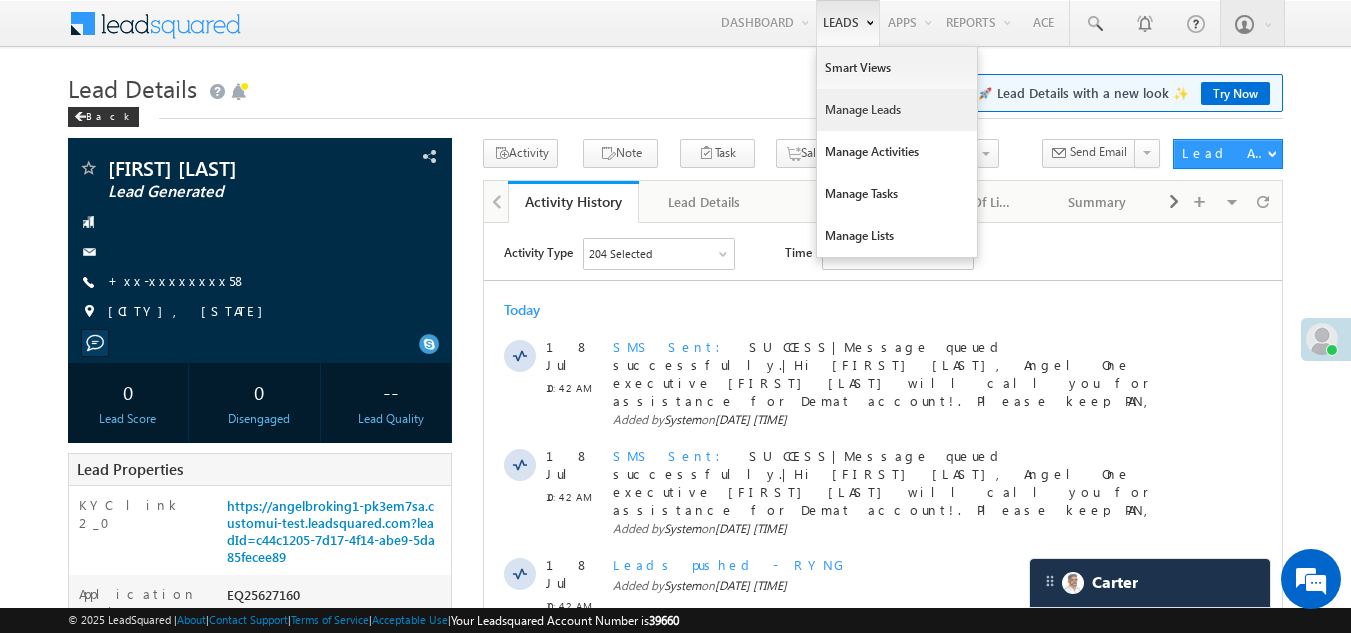 click on "Manage Leads" at bounding box center (897, 110) 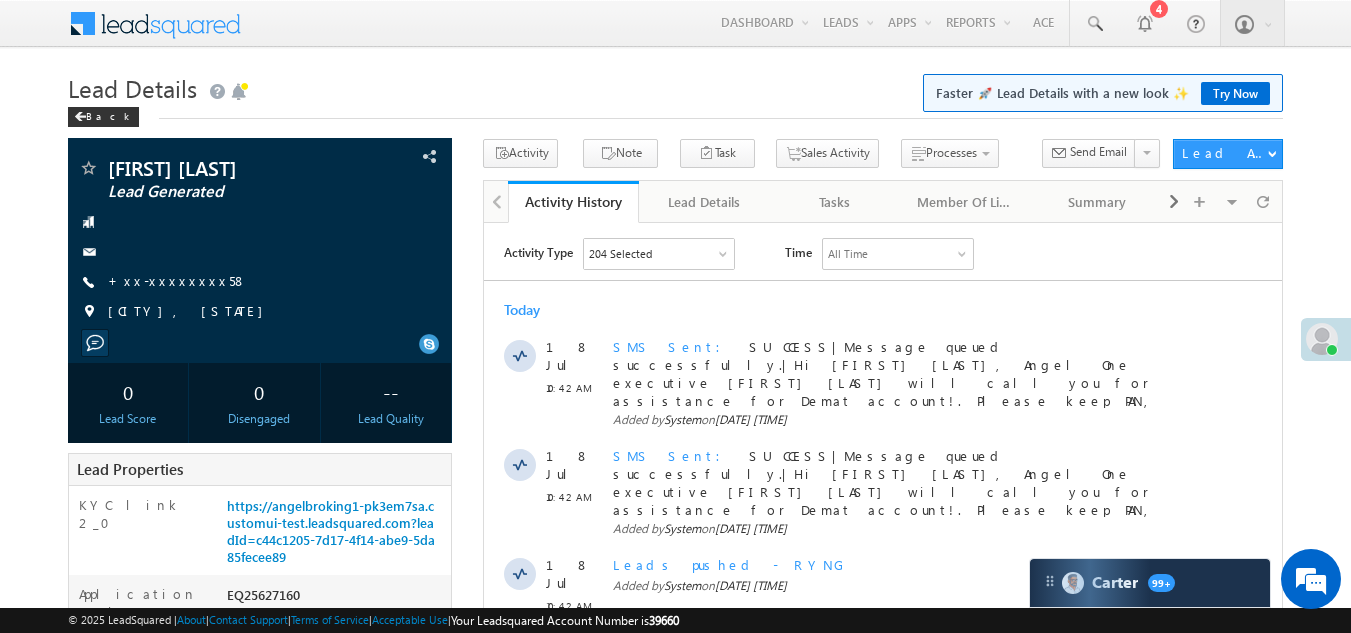 scroll, scrollTop: 0, scrollLeft: 0, axis: both 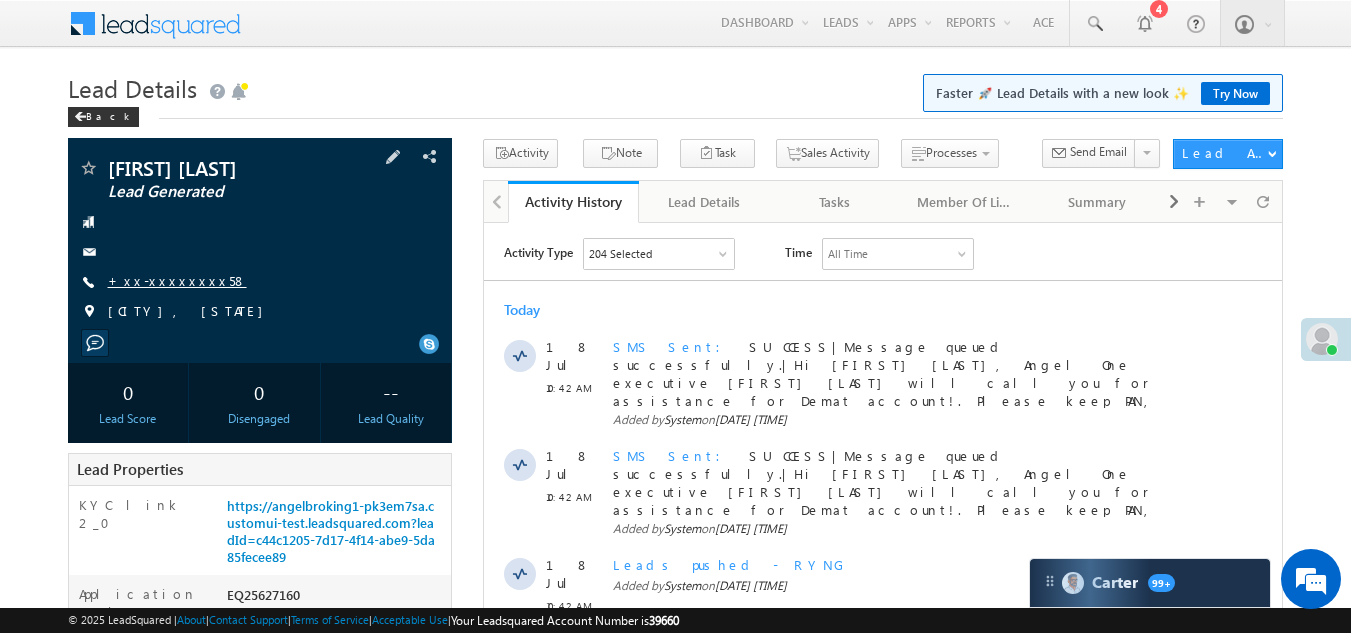 click on "+xx-xxxxxxxx58" at bounding box center (177, 280) 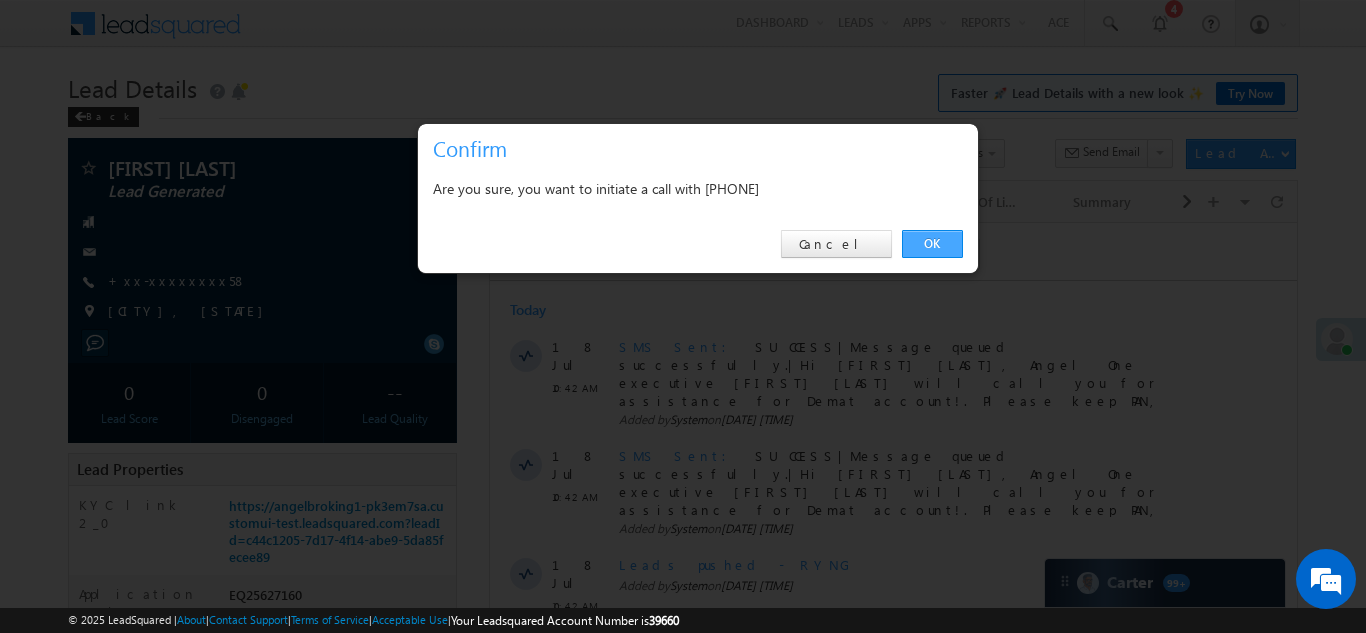 click on "OK" at bounding box center (932, 244) 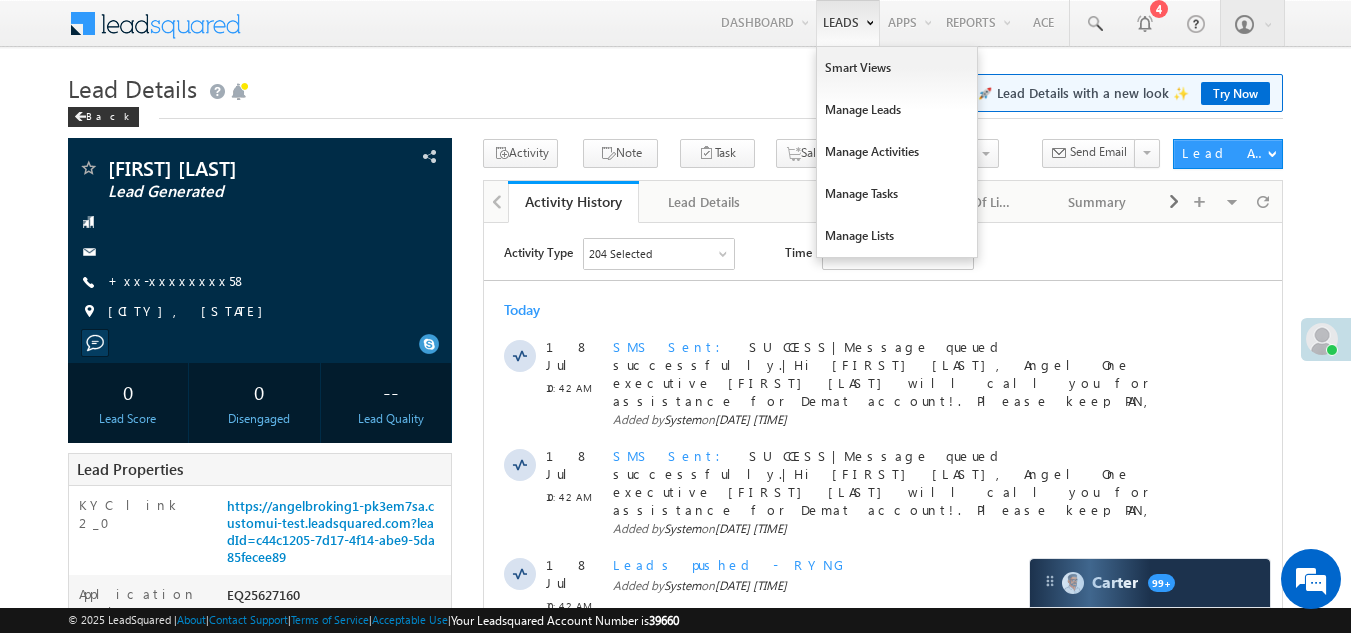 scroll, scrollTop: 0, scrollLeft: 0, axis: both 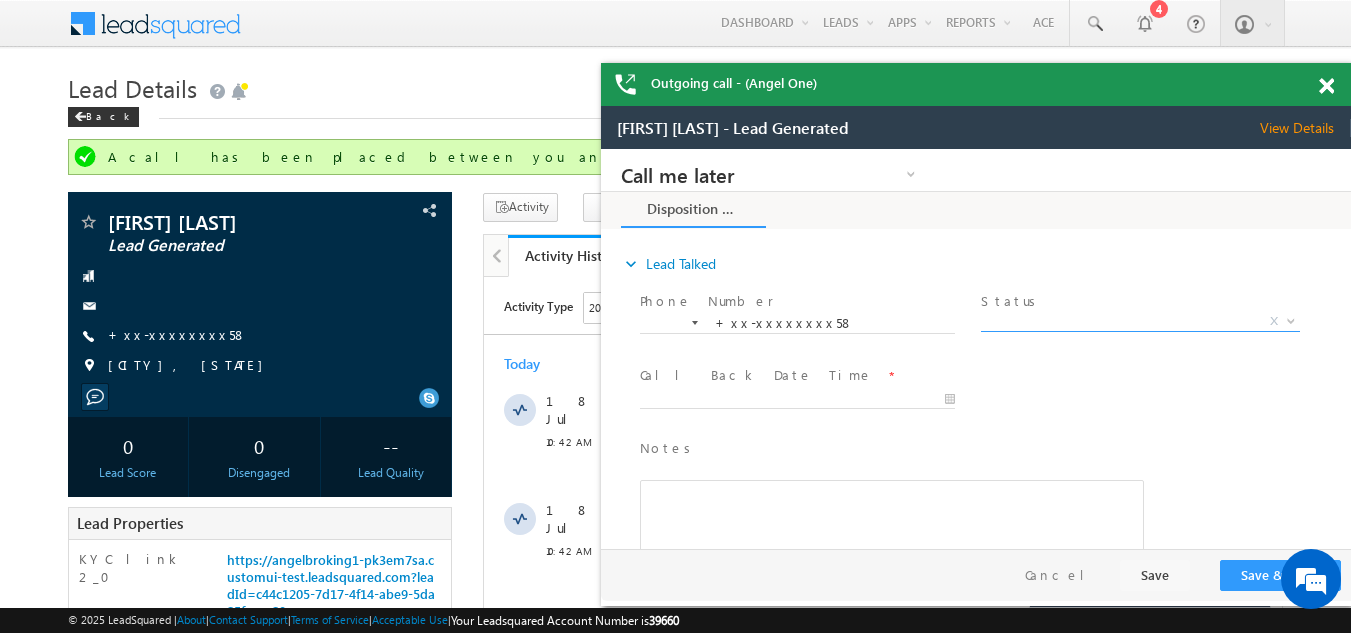 click on "X" at bounding box center [1140, 322] 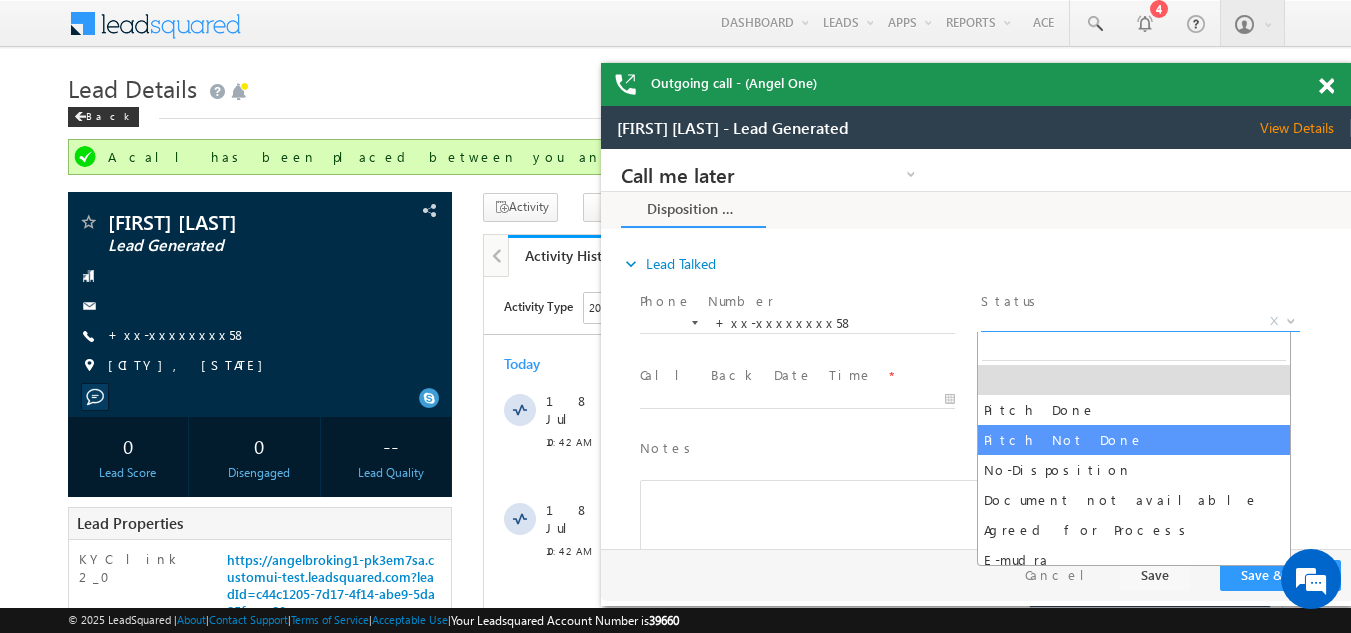 select on "Pitch Not Done" 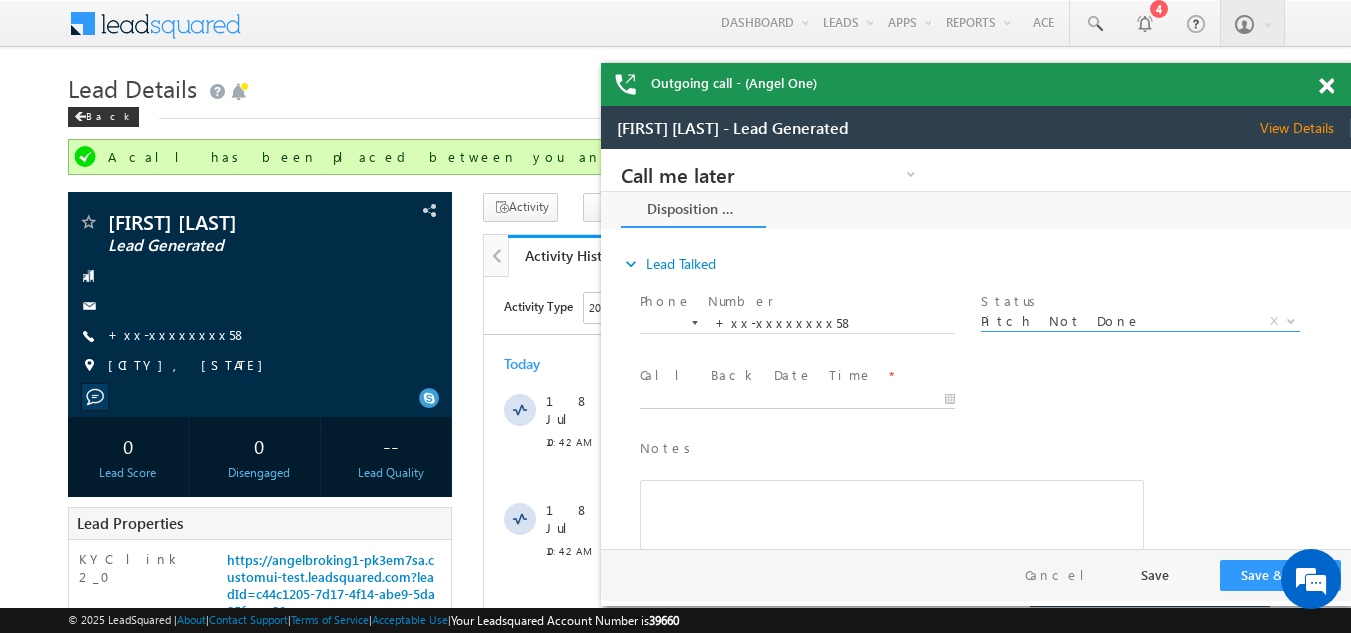 type on "[DATE] [TIME]" 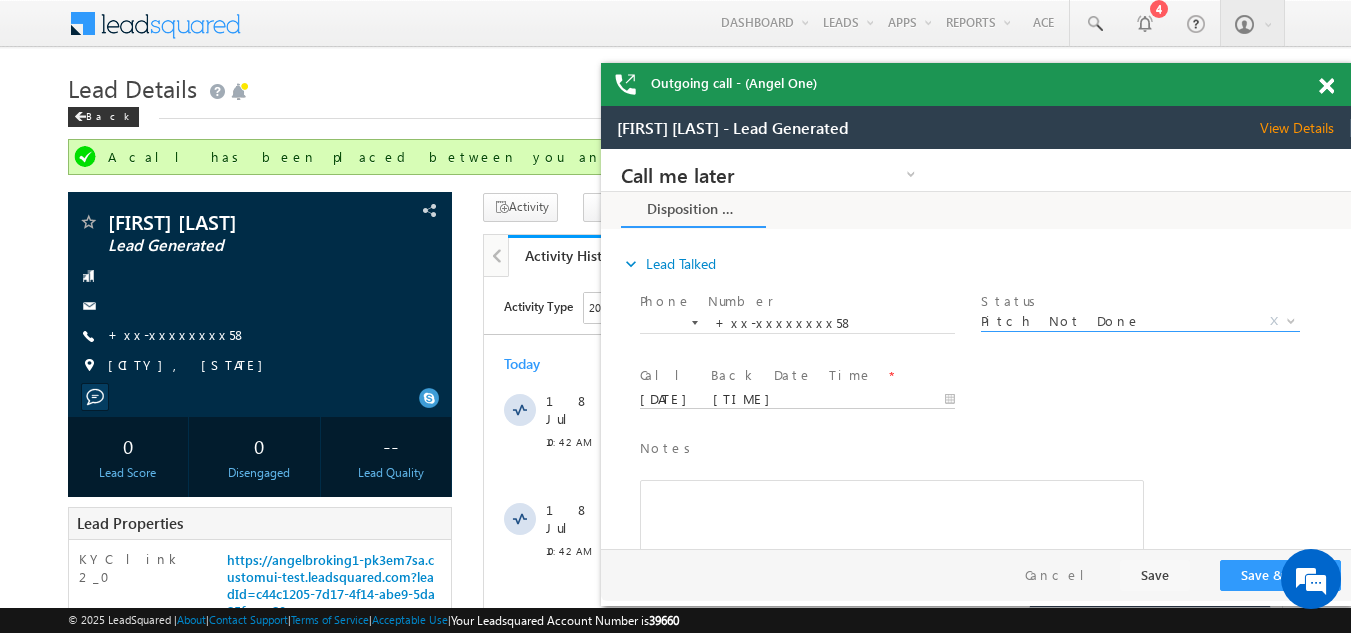 click on "[DATE] [TIME]" at bounding box center (797, 400) 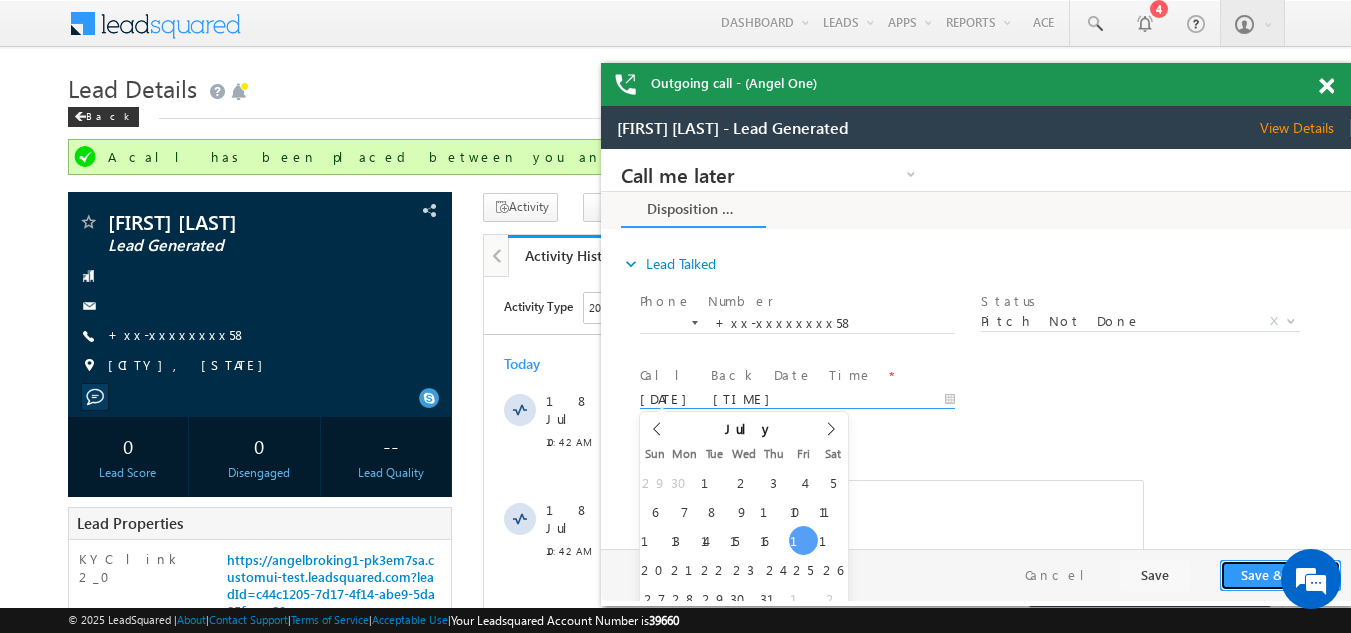 click on "Save & Close" at bounding box center (1280, 575) 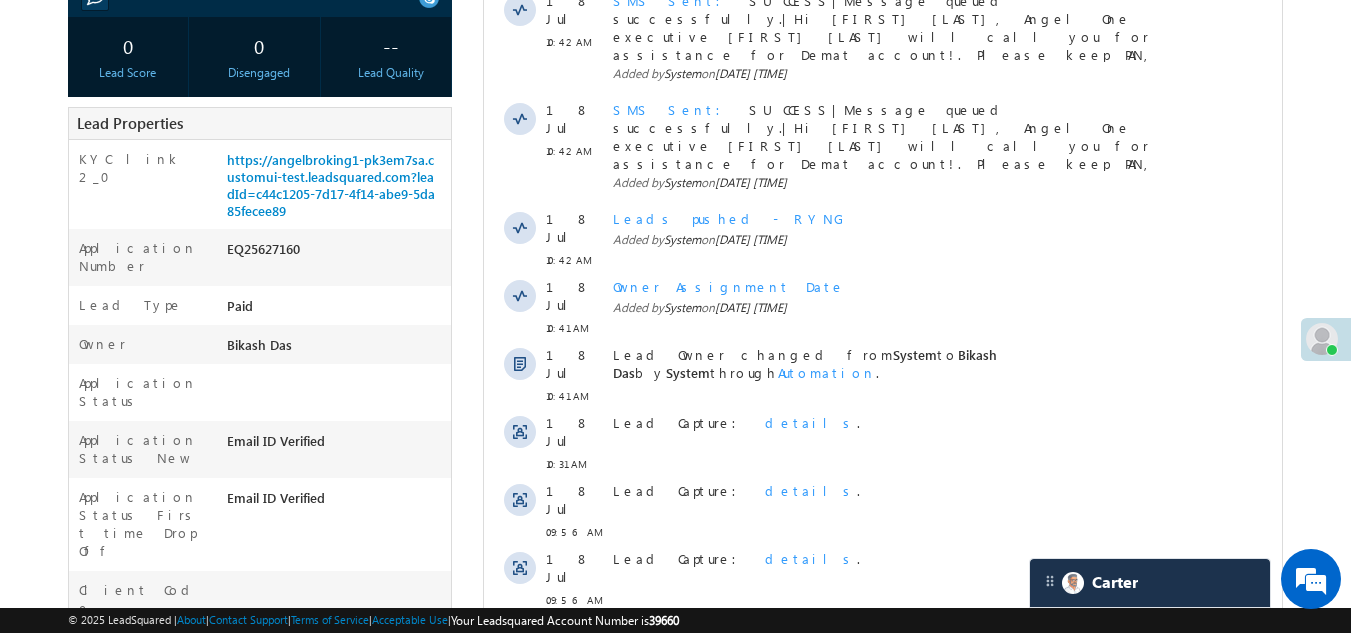 scroll, scrollTop: 0, scrollLeft: 0, axis: both 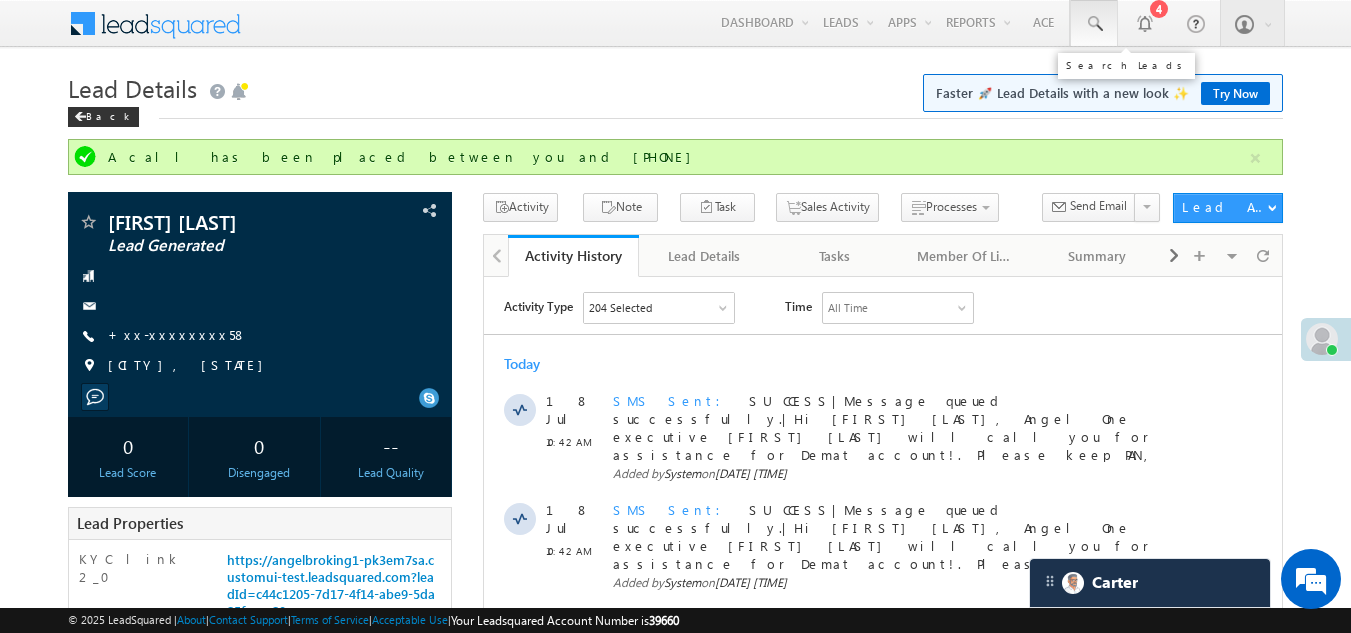 click at bounding box center [1094, 24] 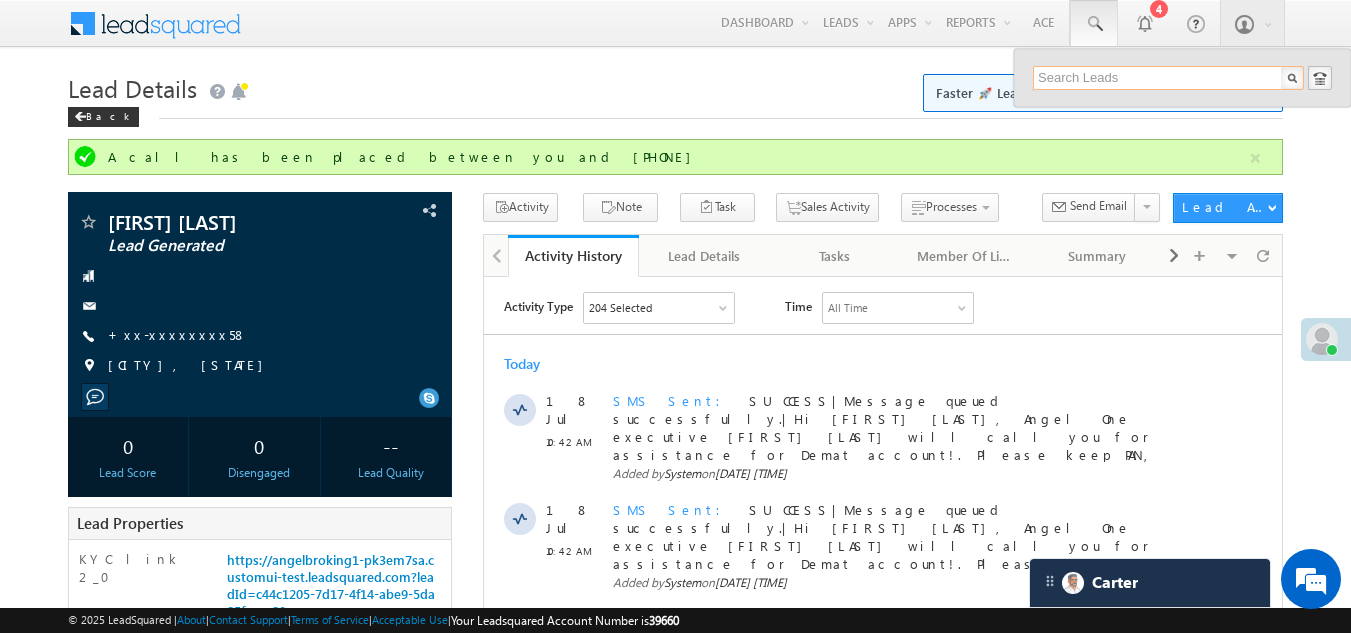 paste on "EQ24739905" 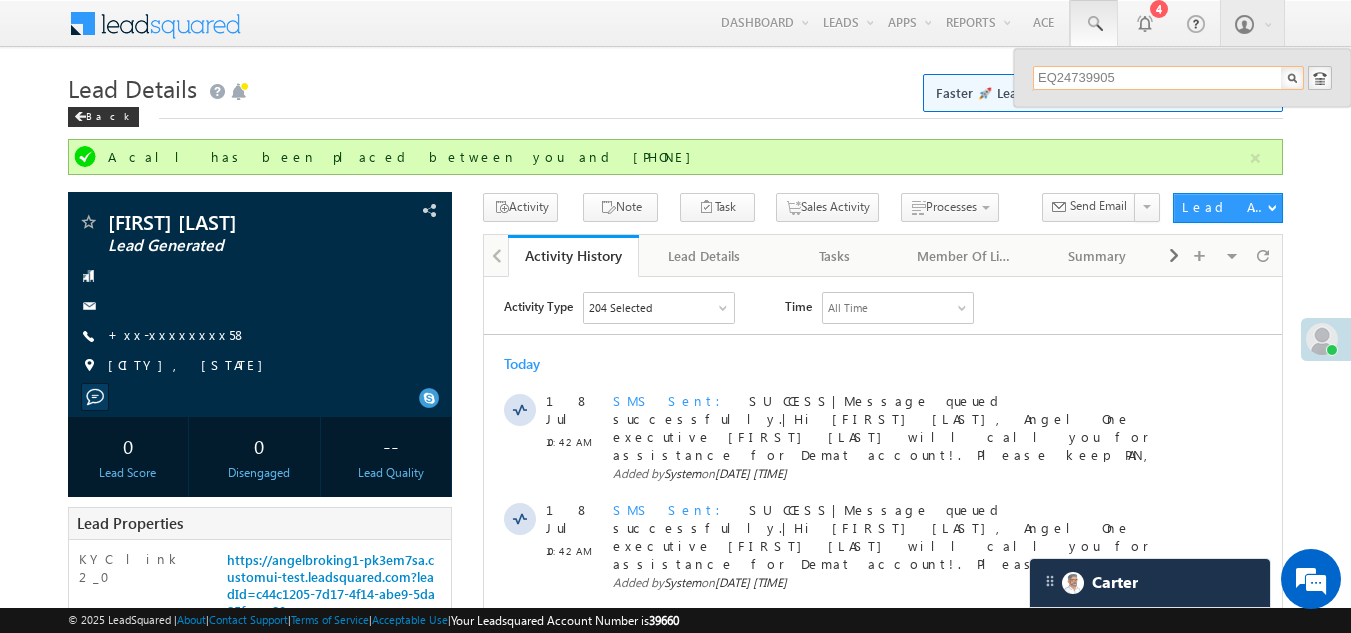 type on "EQ24739905" 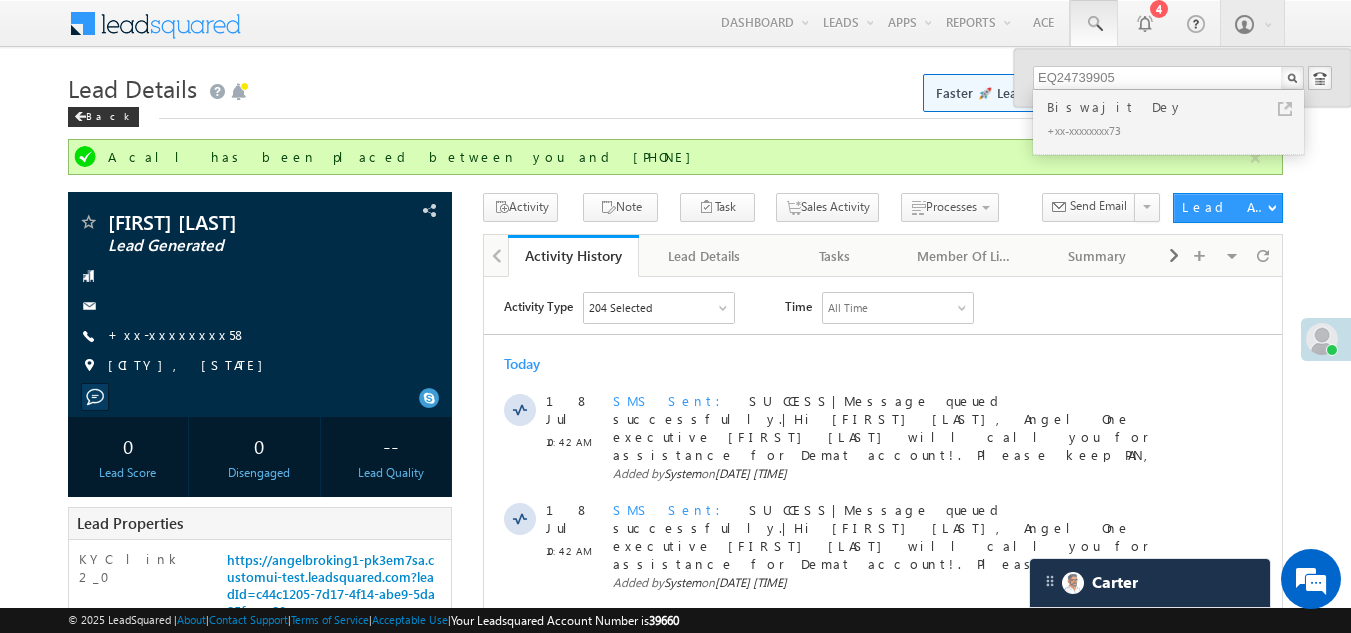 click on "+xx-xxxxxxxx73" at bounding box center (1177, 130) 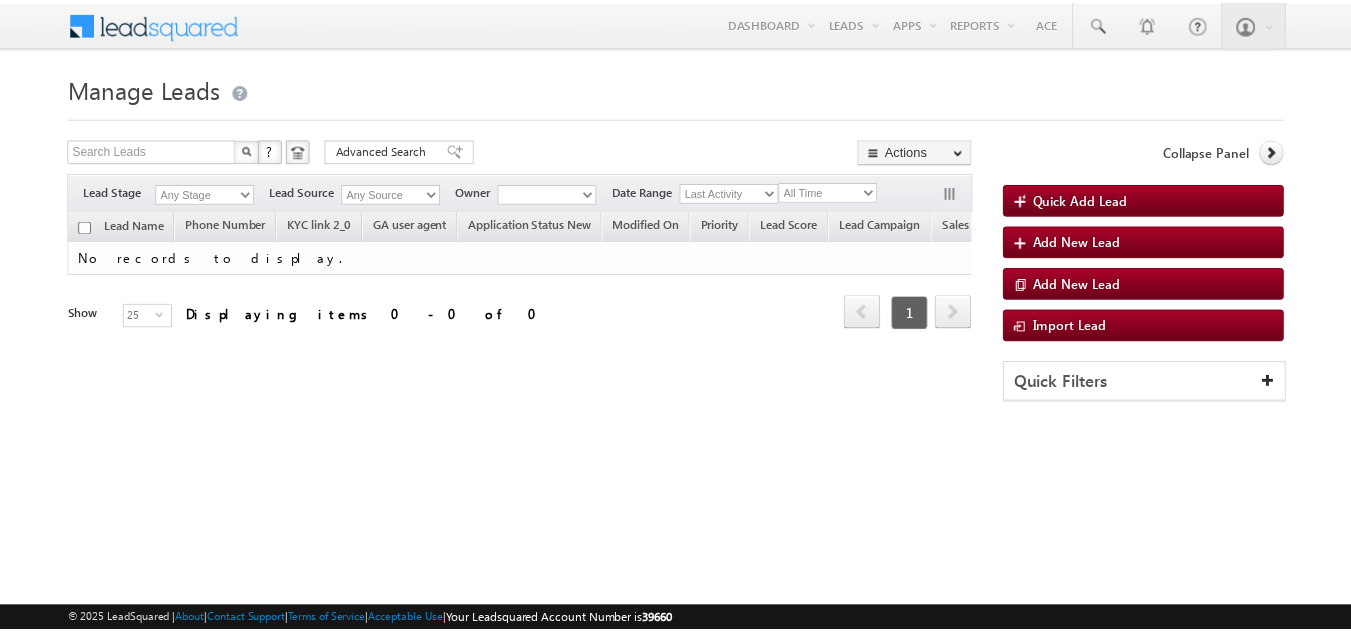 scroll, scrollTop: 0, scrollLeft: 0, axis: both 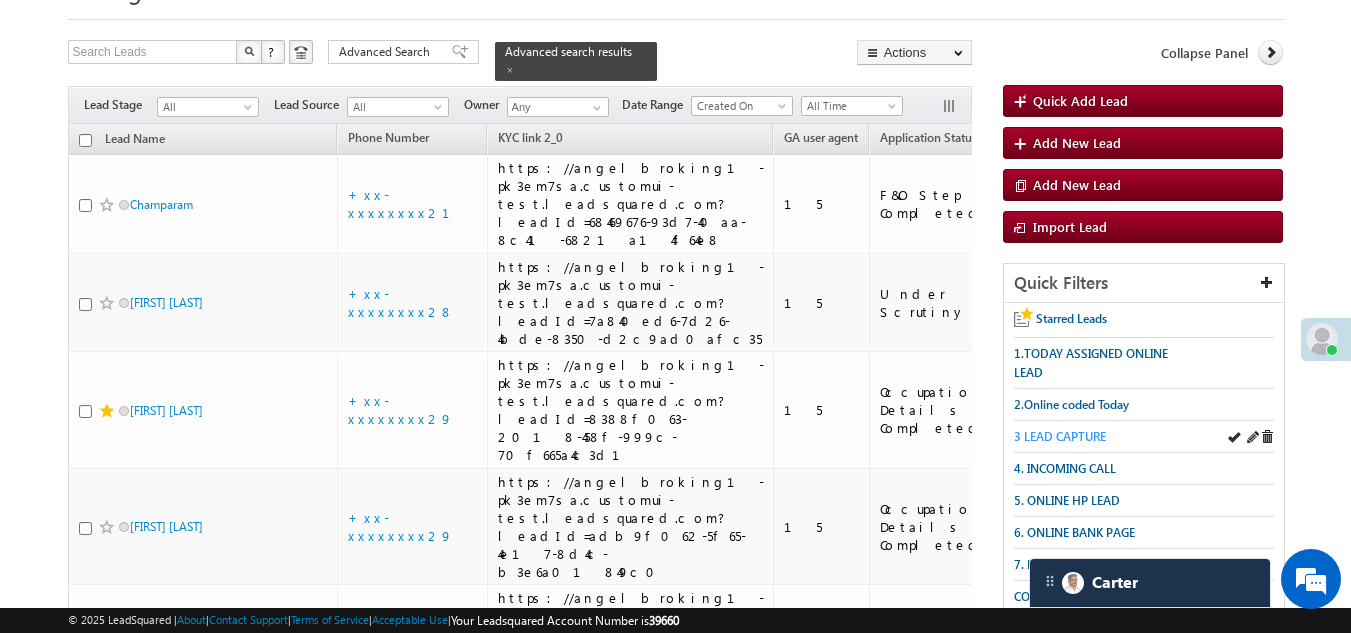 click on "3 LEAD CAPTURE" at bounding box center [1060, 436] 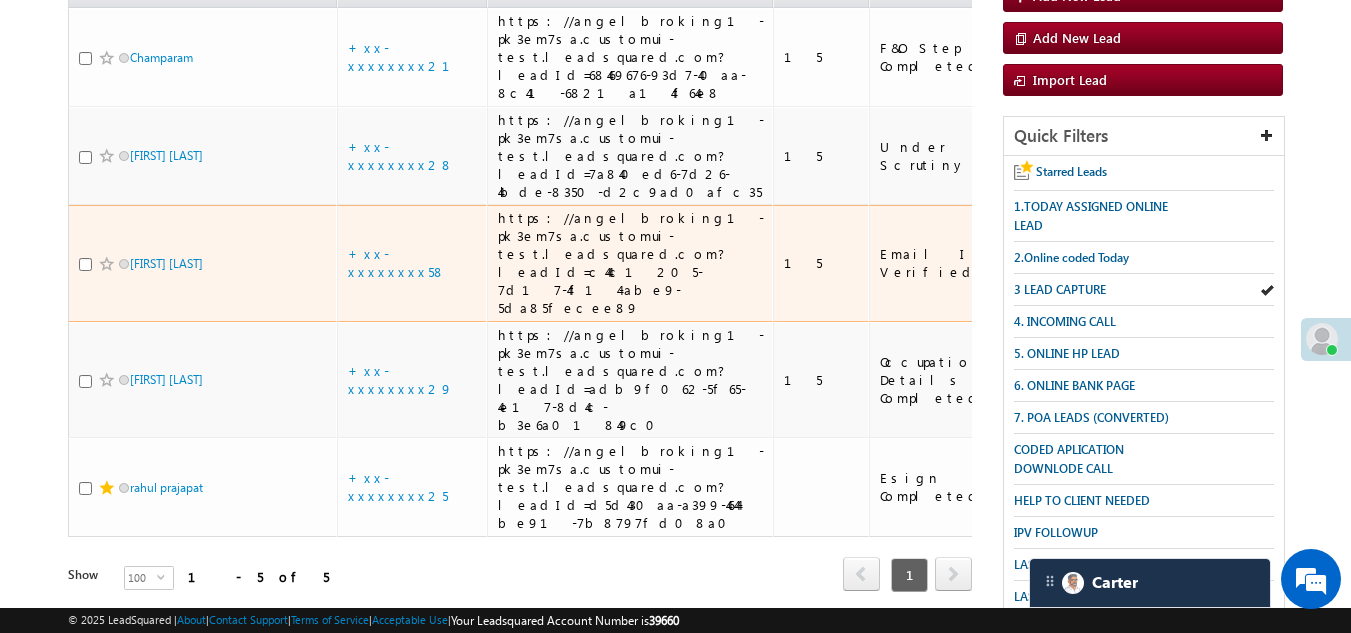 scroll, scrollTop: 299, scrollLeft: 0, axis: vertical 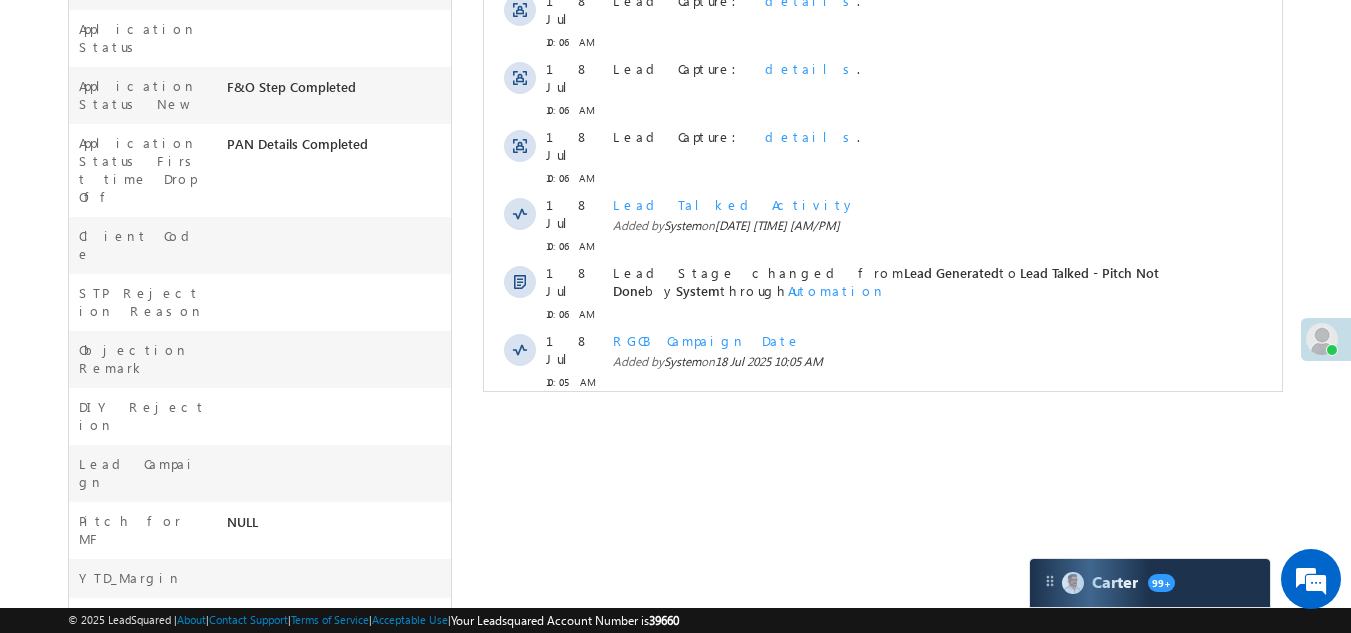 click on "Show More" at bounding box center (883, 426) 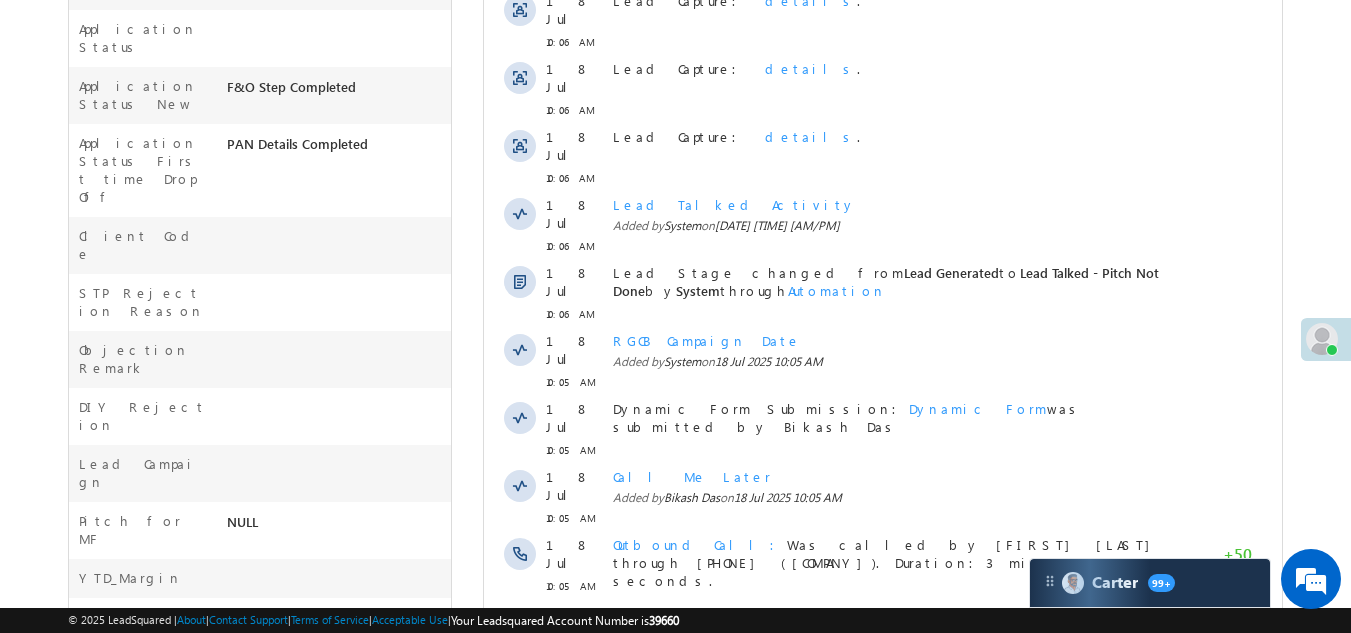 scroll, scrollTop: 0, scrollLeft: 0, axis: both 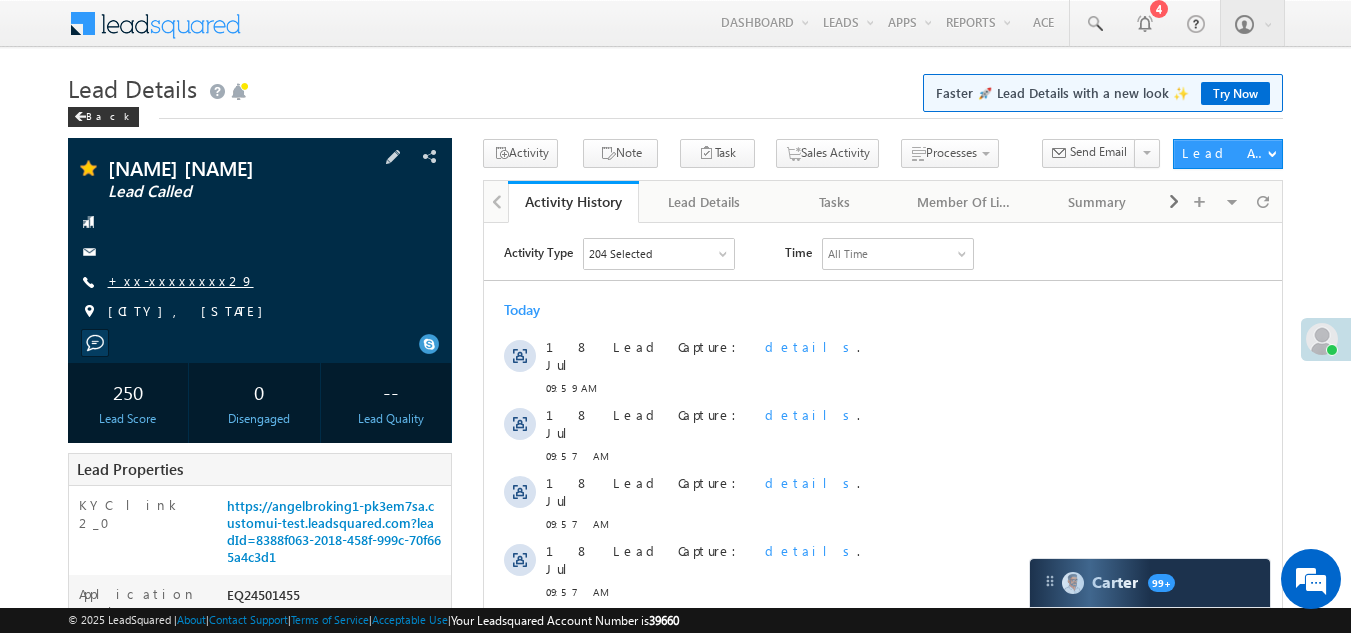 click on "+xx-xxxxxxxx29" at bounding box center (181, 280) 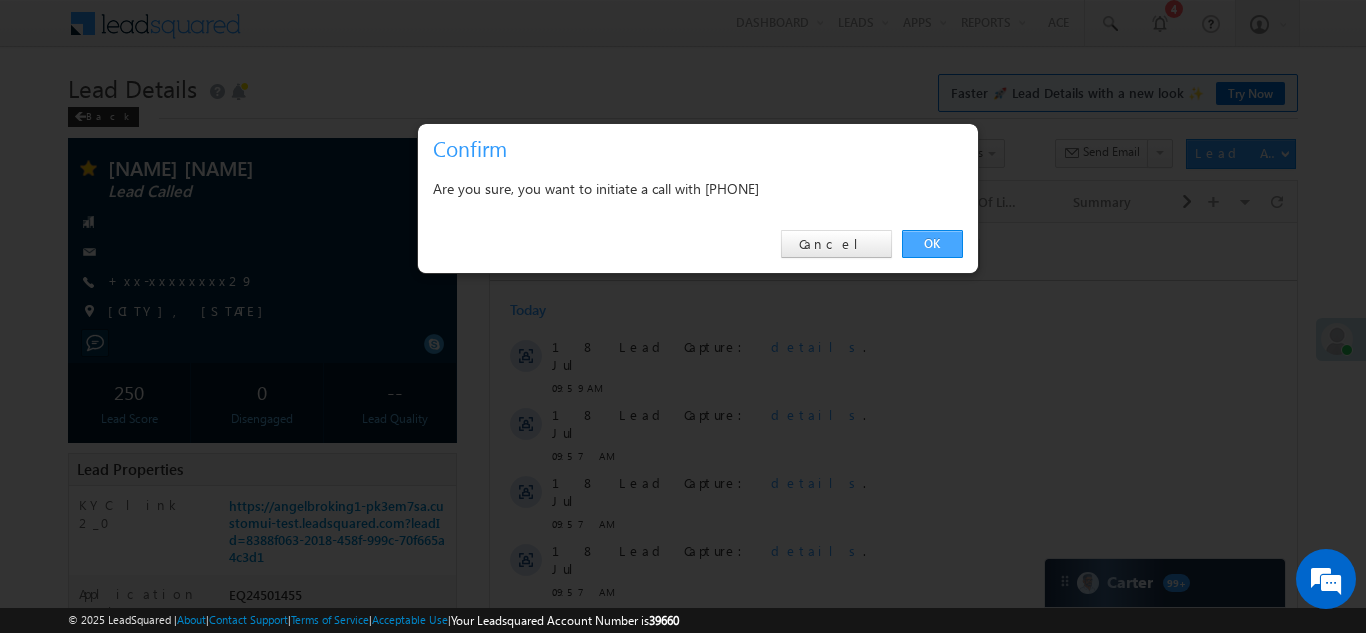 click on "OK" at bounding box center (932, 244) 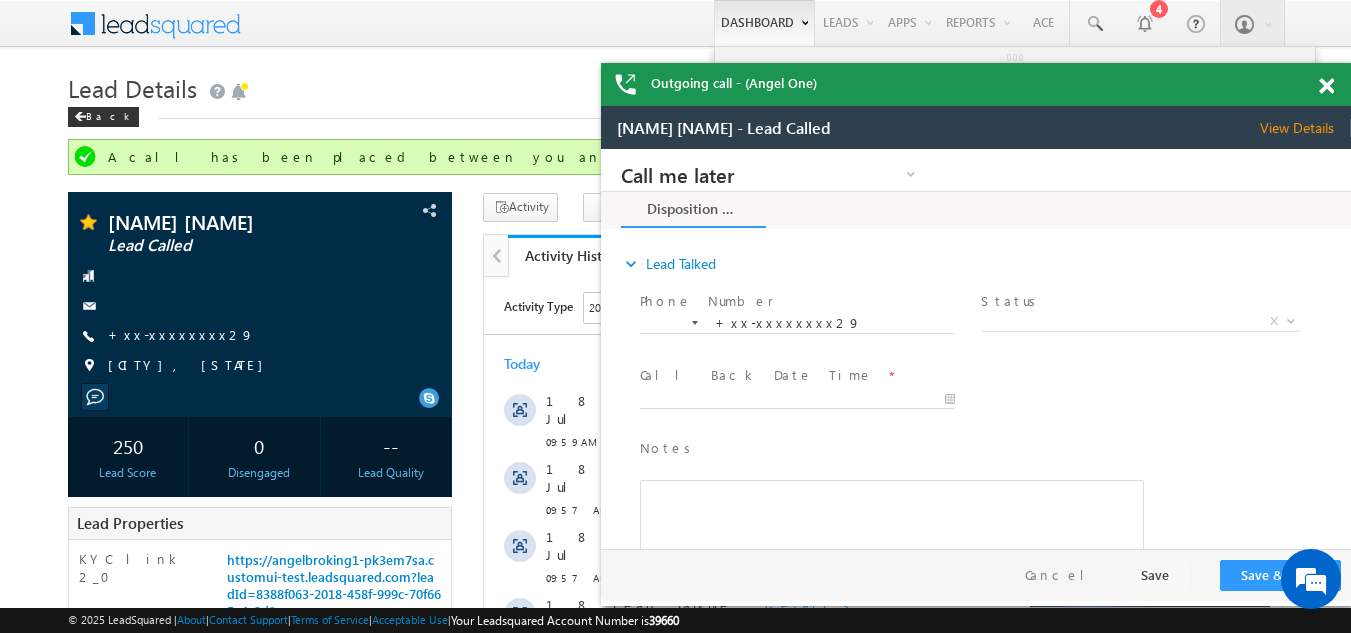 scroll, scrollTop: 0, scrollLeft: 0, axis: both 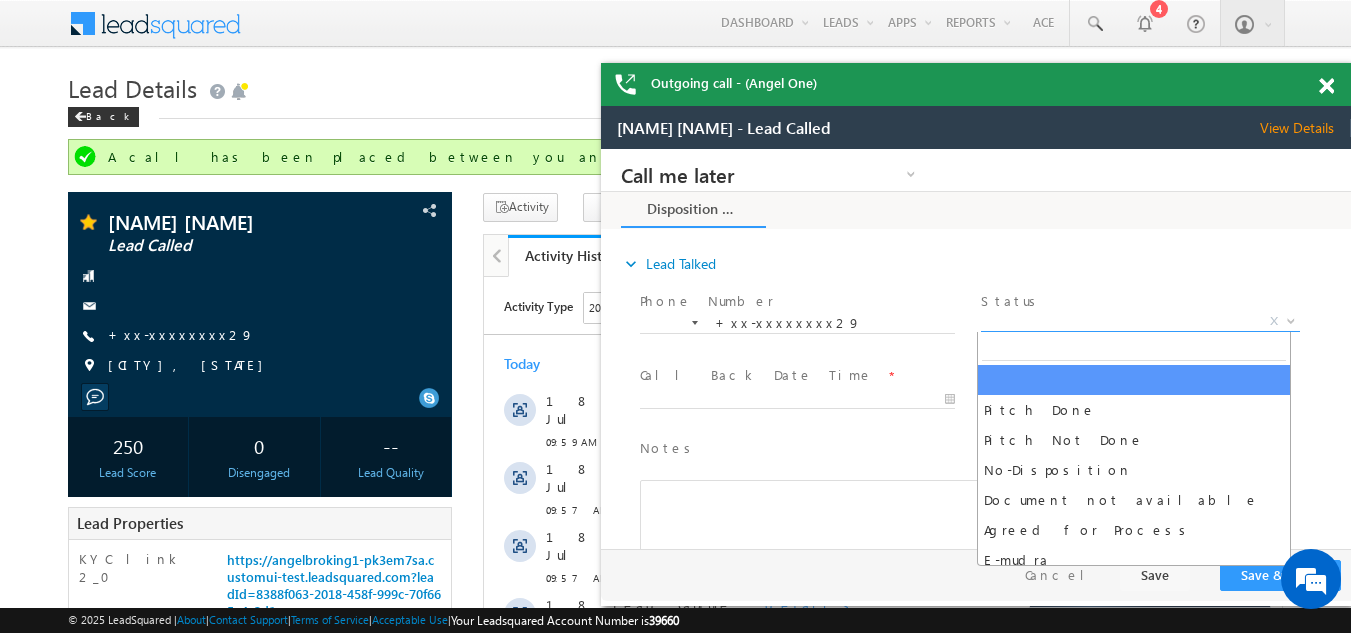 click on "X" at bounding box center (1140, 322) 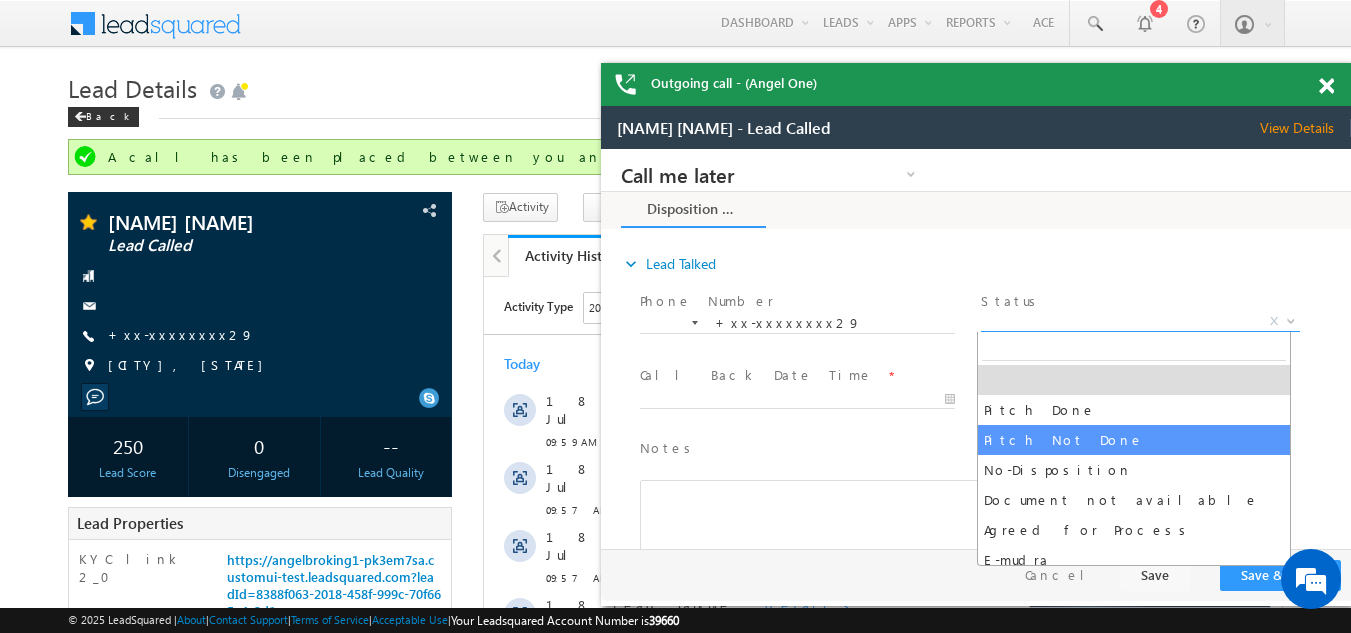 select on "Pitch Not Done" 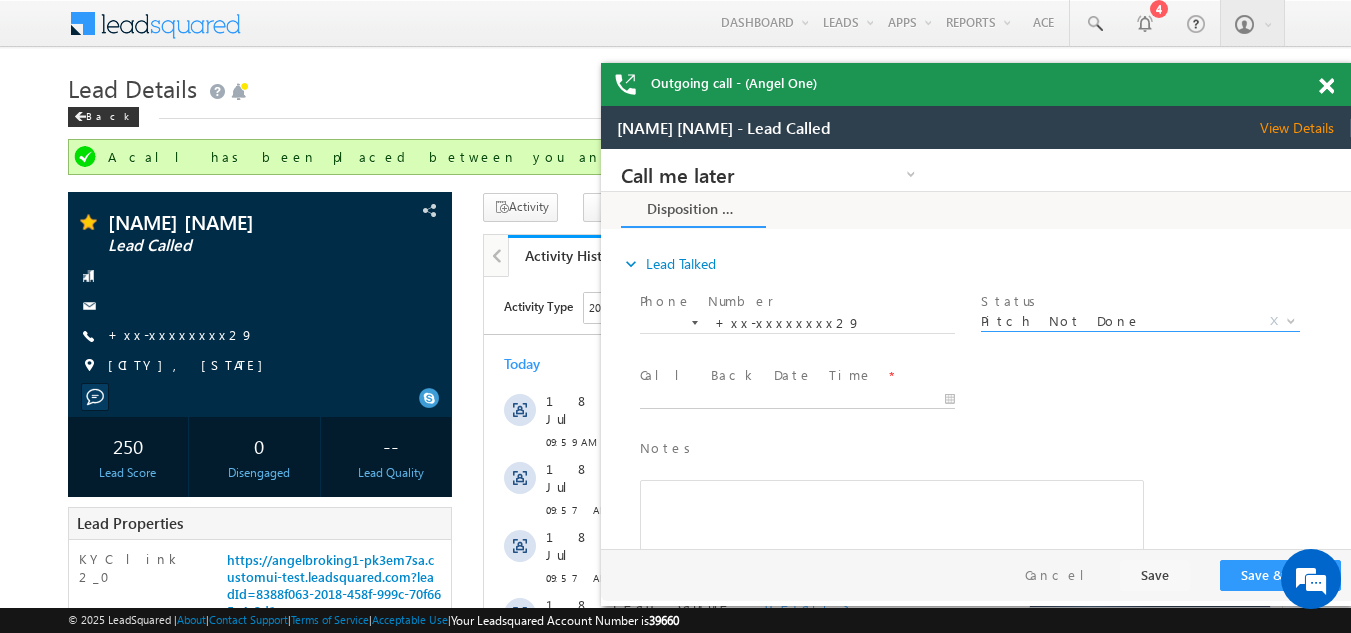 type on "07/18/25 10:45 AM" 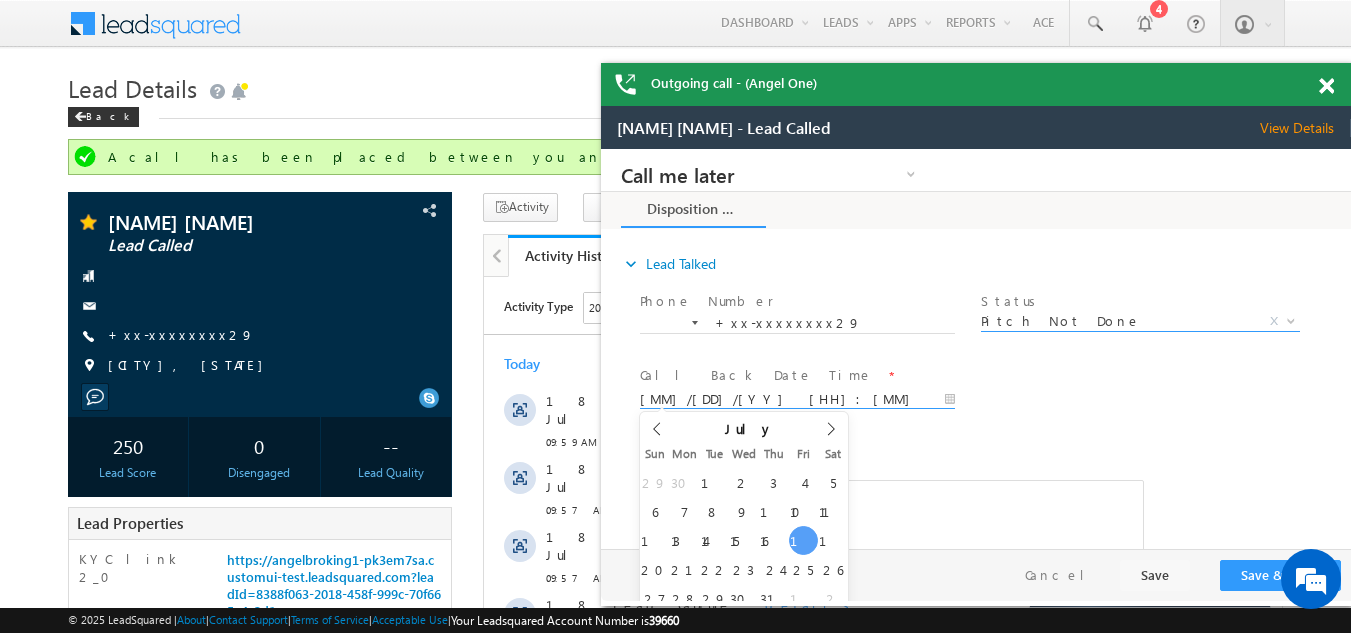 click on "07/18/25 10:45 AM" at bounding box center (797, 400) 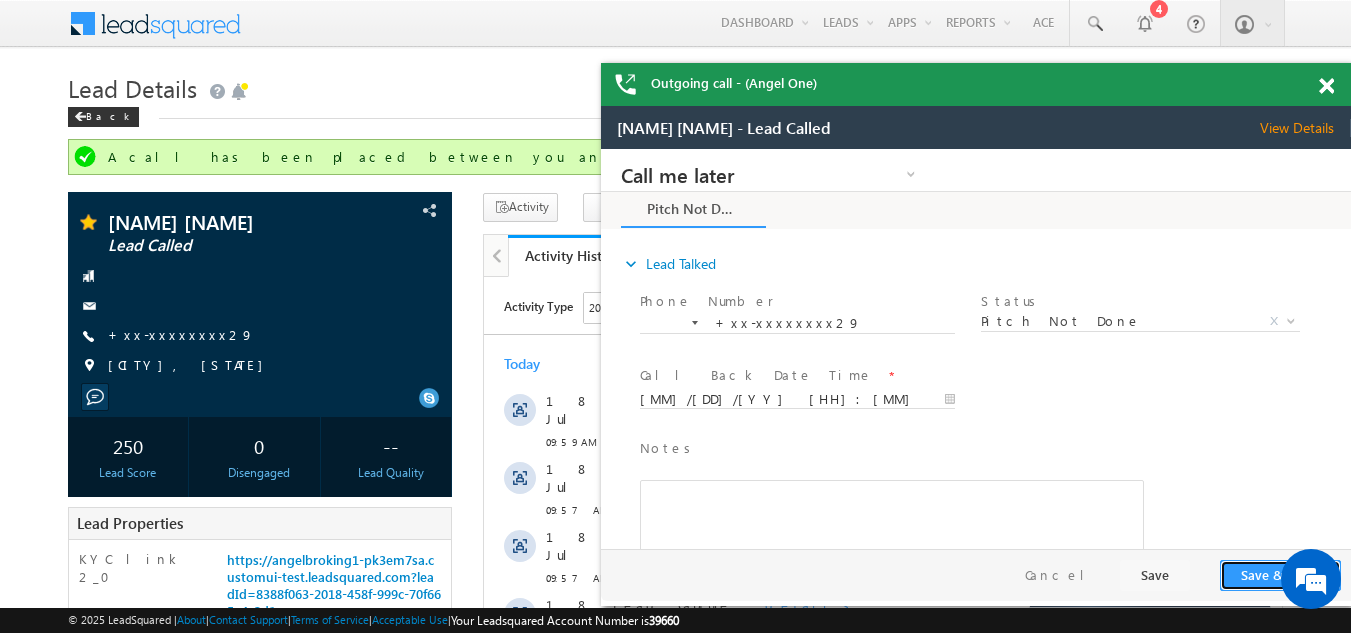 click on "Save & Close" at bounding box center (1280, 575) 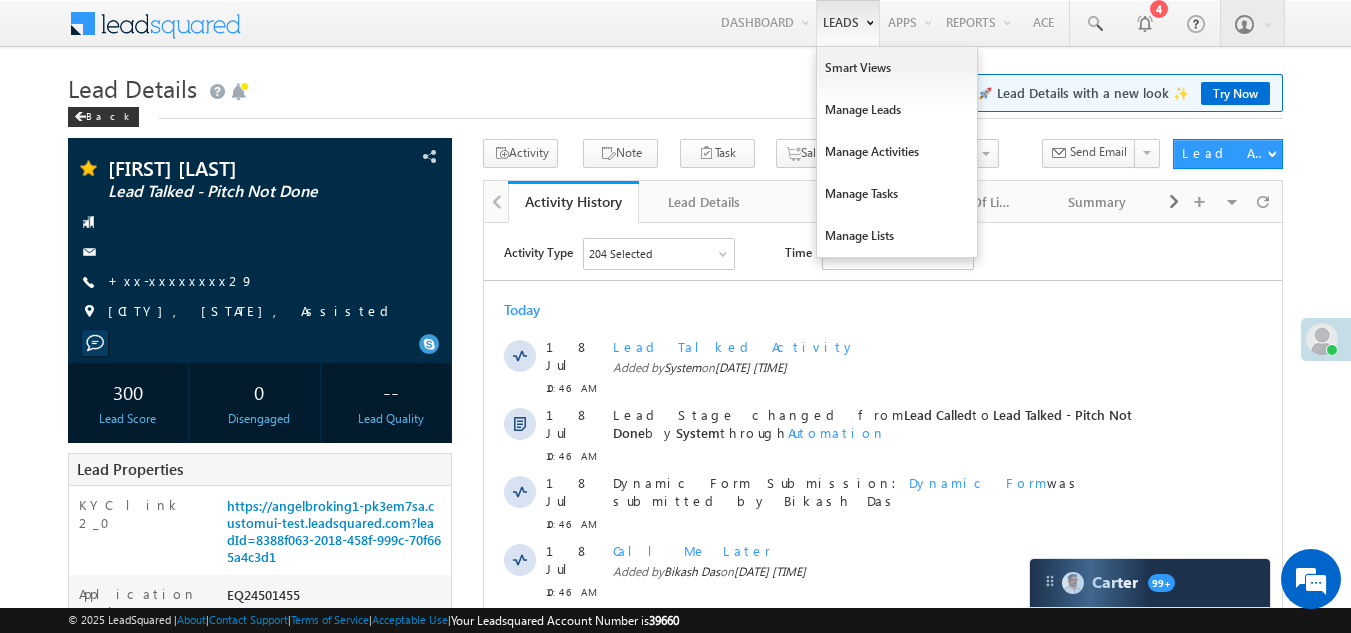 scroll, scrollTop: 0, scrollLeft: 0, axis: both 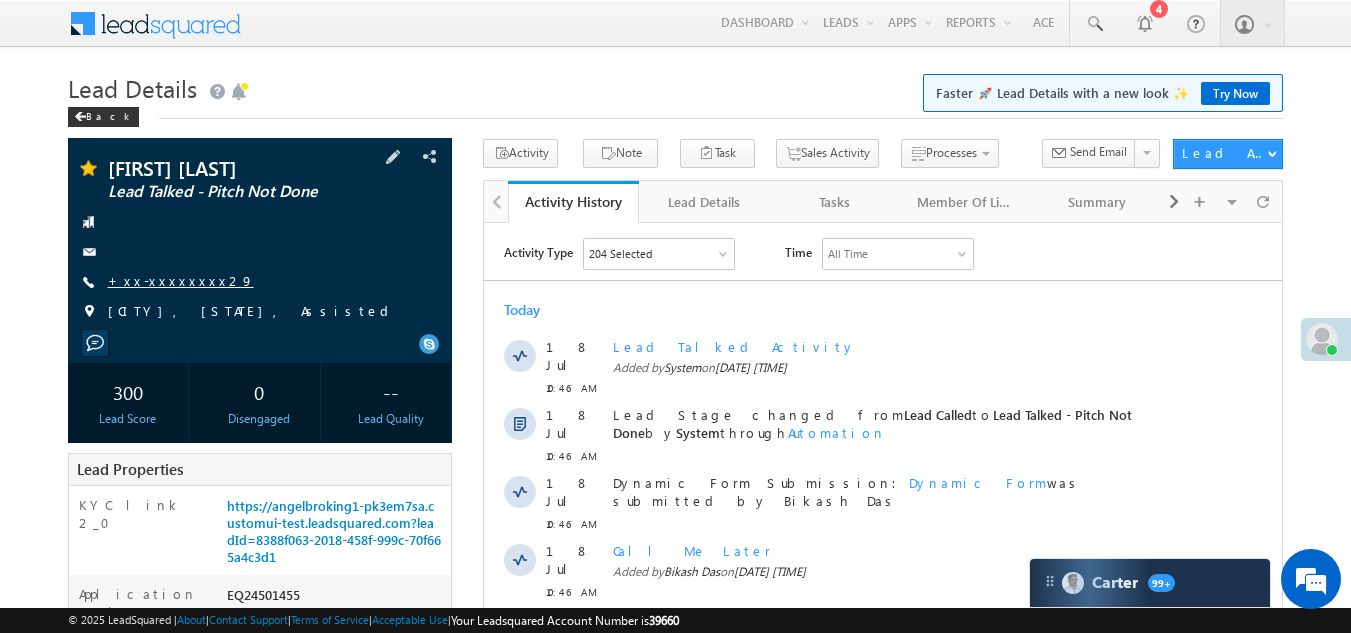 click on "+xx-xxxxxxxx29" at bounding box center [181, 280] 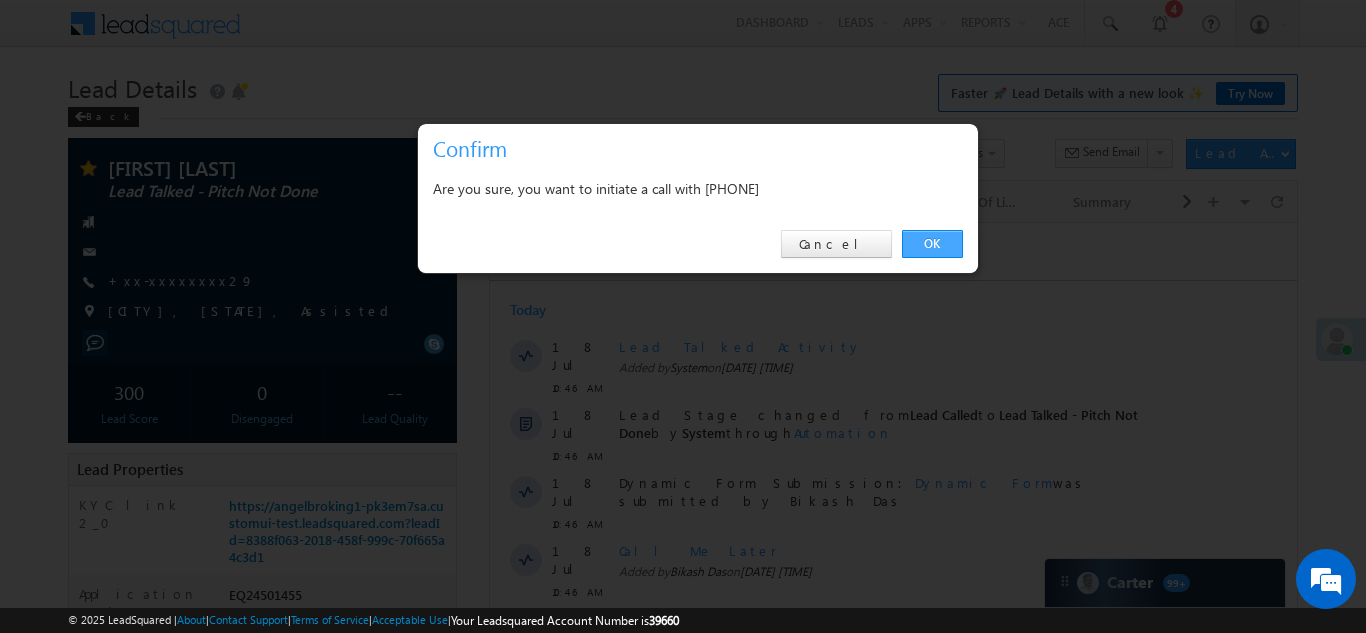 click on "OK" at bounding box center [932, 244] 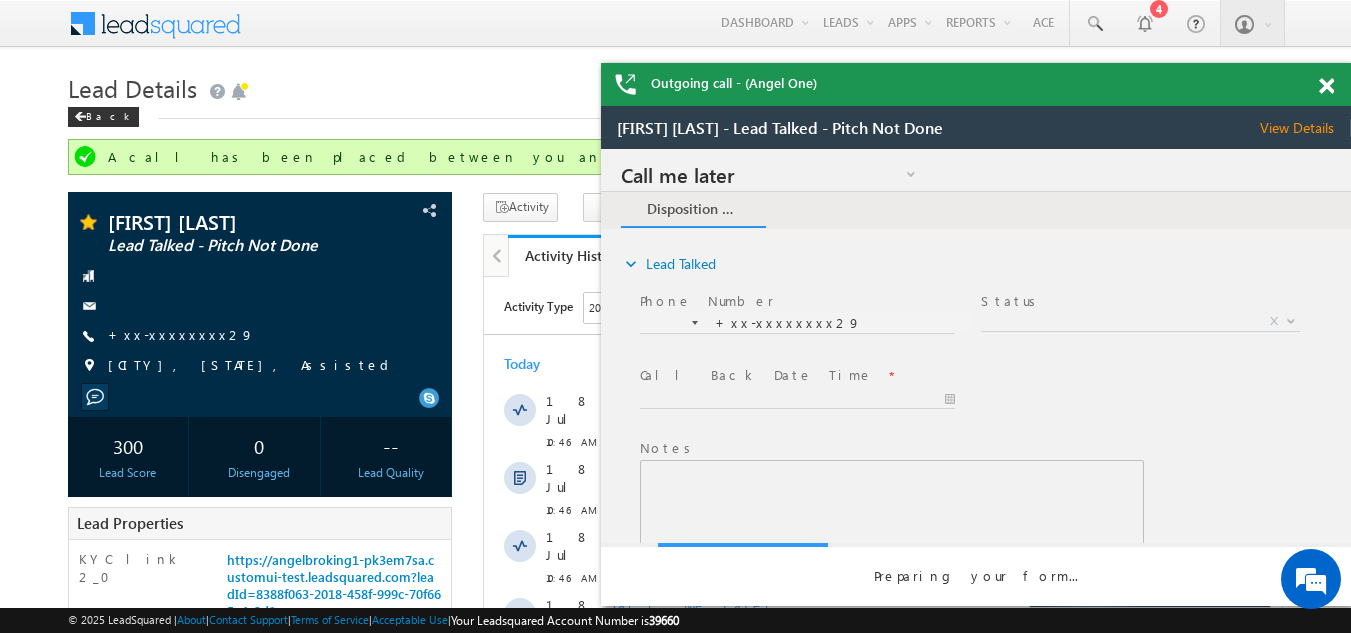 scroll, scrollTop: 0, scrollLeft: 0, axis: both 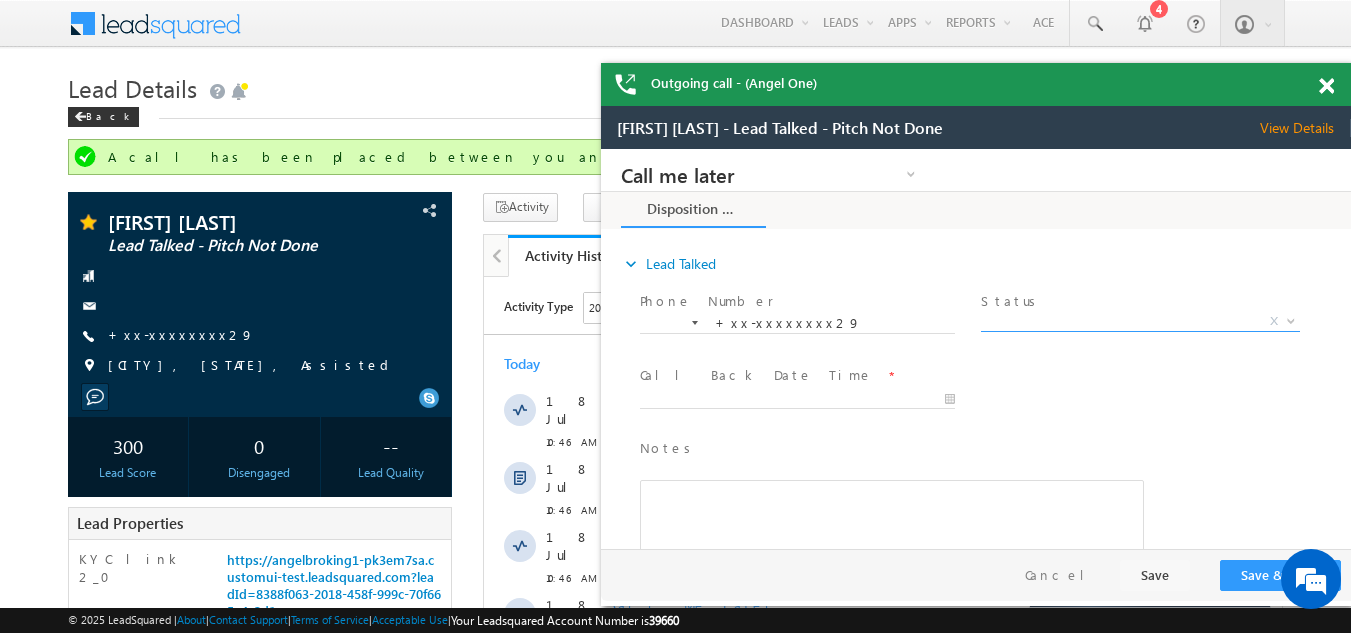 click on "X" at bounding box center [1140, 322] 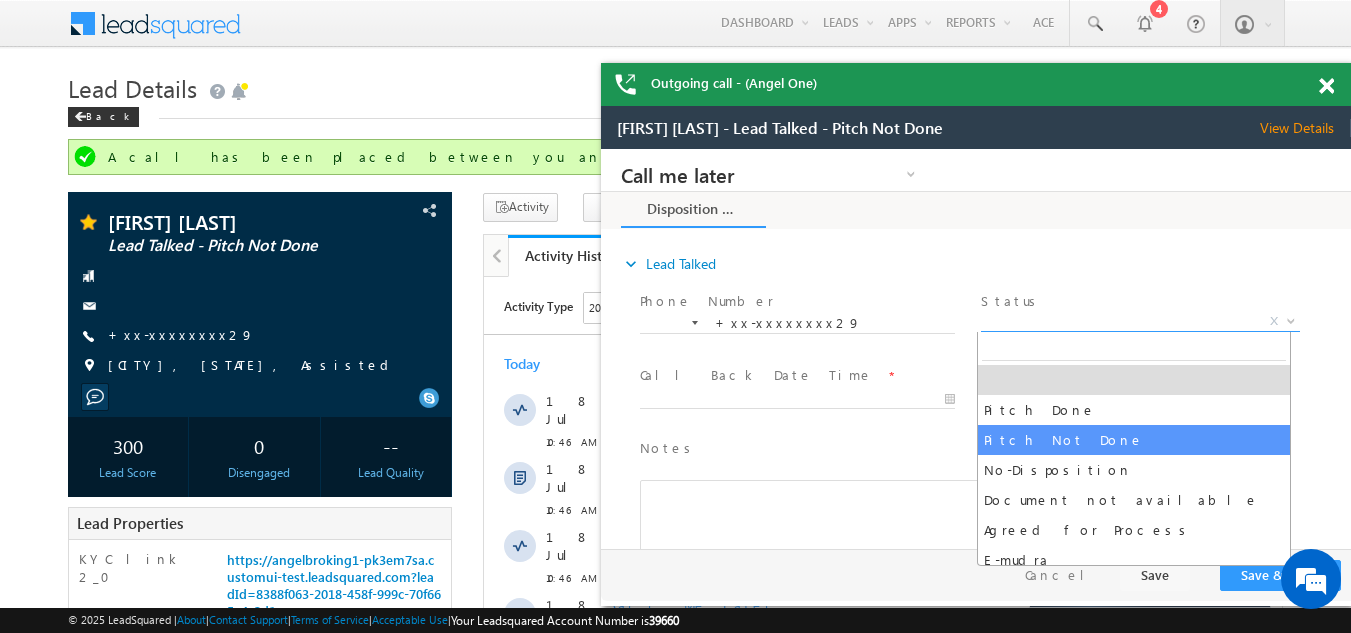 select on "Pitch Not Done" 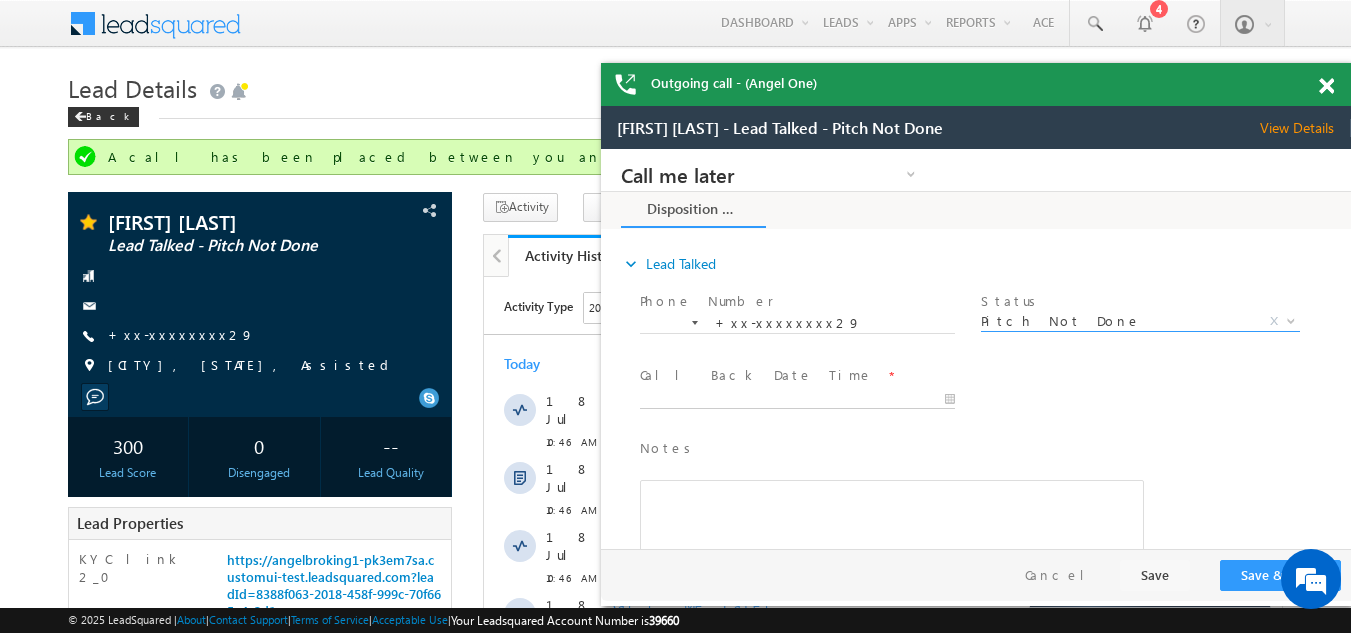 click on "Call me later Campaign Success Commitment Cross Sell Customer Drop-off reasons Language Barrier Not Interested Ringing Call me later
Call me later
× Disposition Form *" at bounding box center [976, 349] 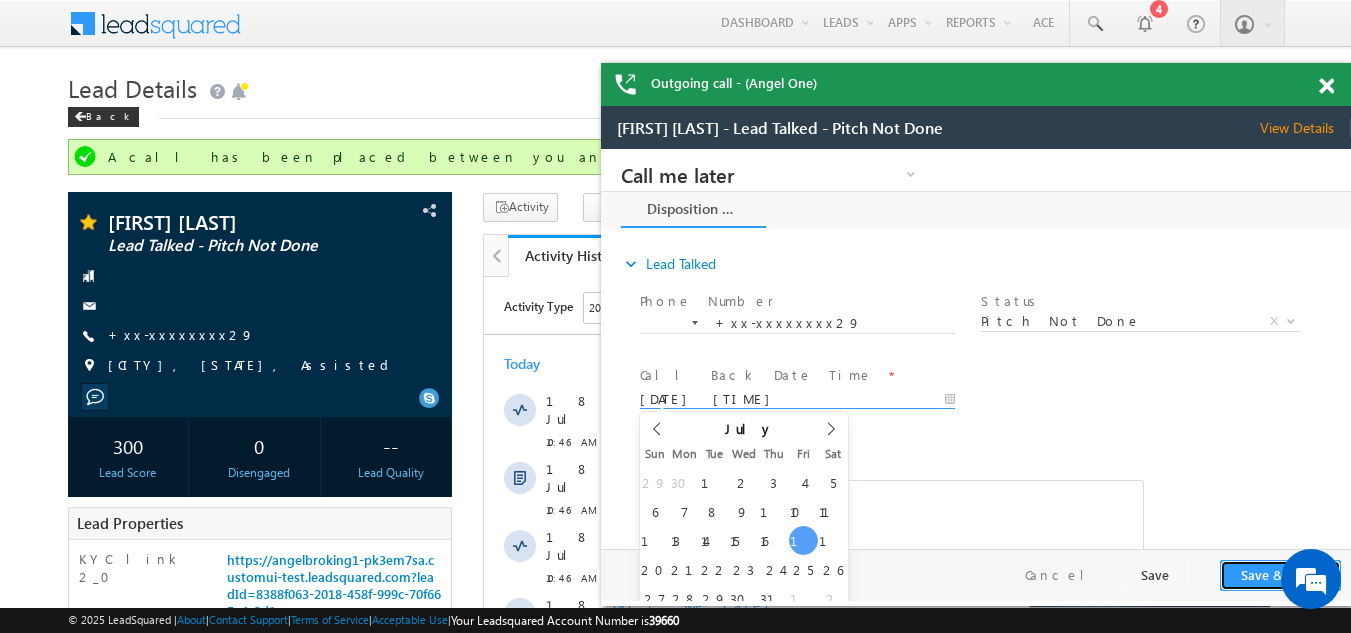 click on "Save & Close" at bounding box center (1280, 575) 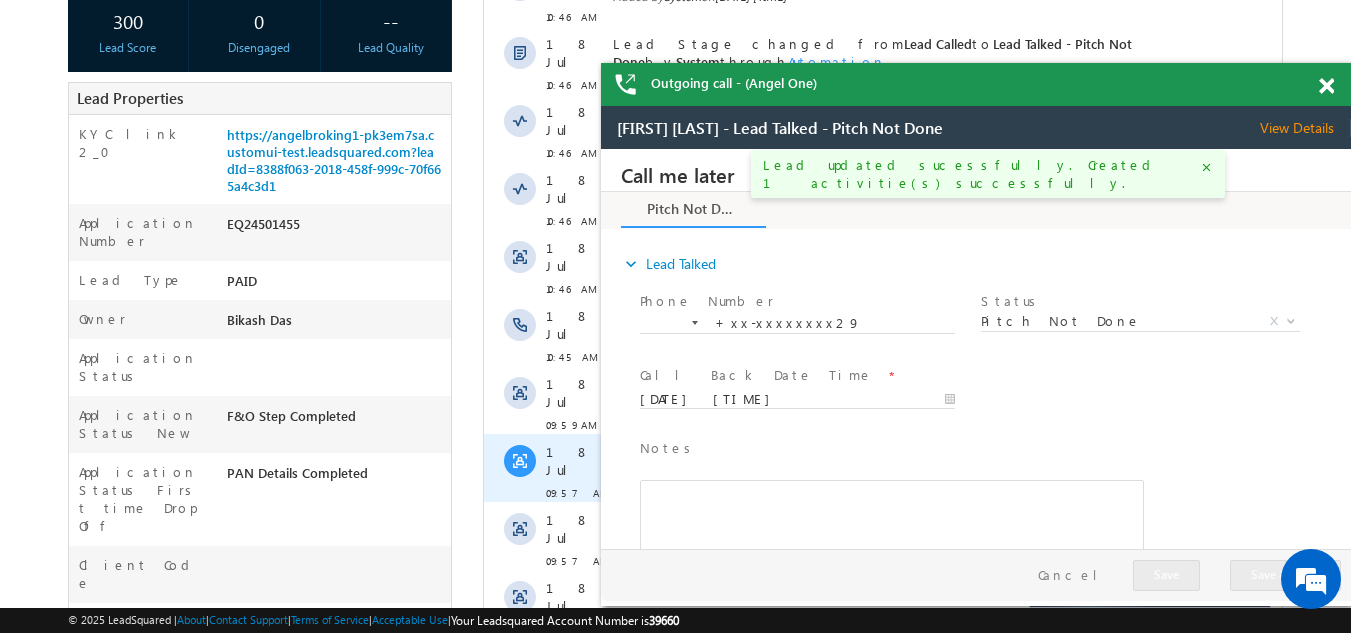 scroll, scrollTop: 600, scrollLeft: 0, axis: vertical 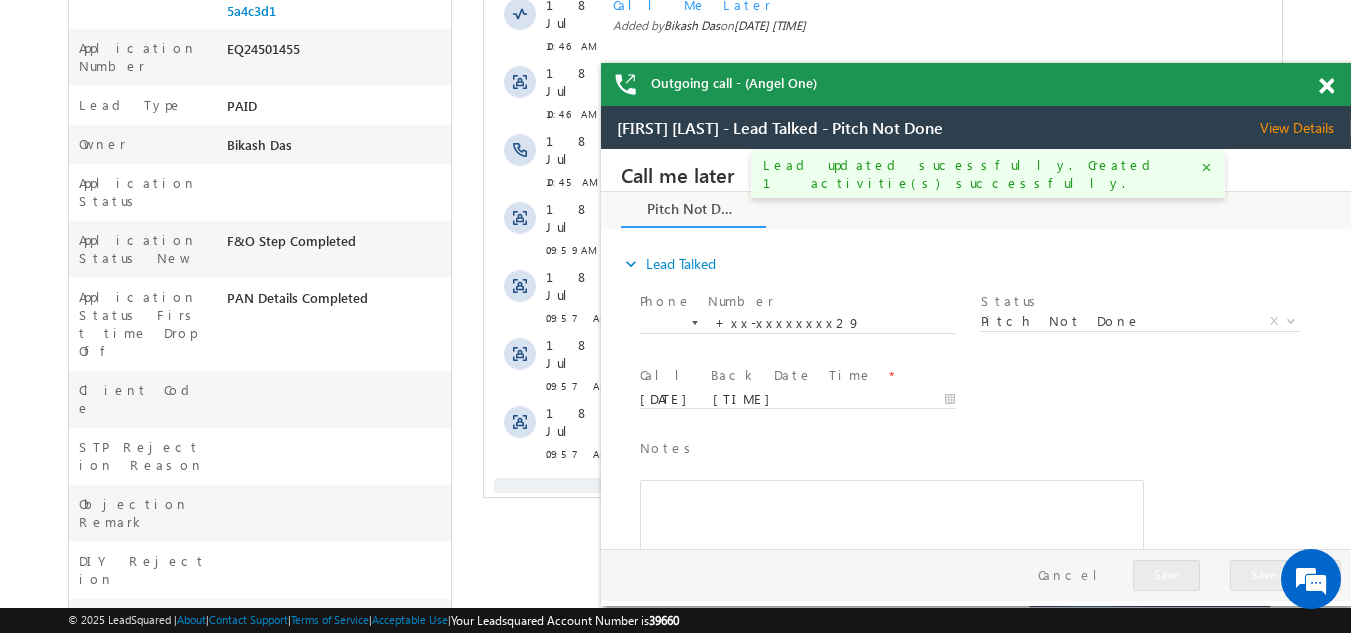 click on "Show More" at bounding box center (883, 498) 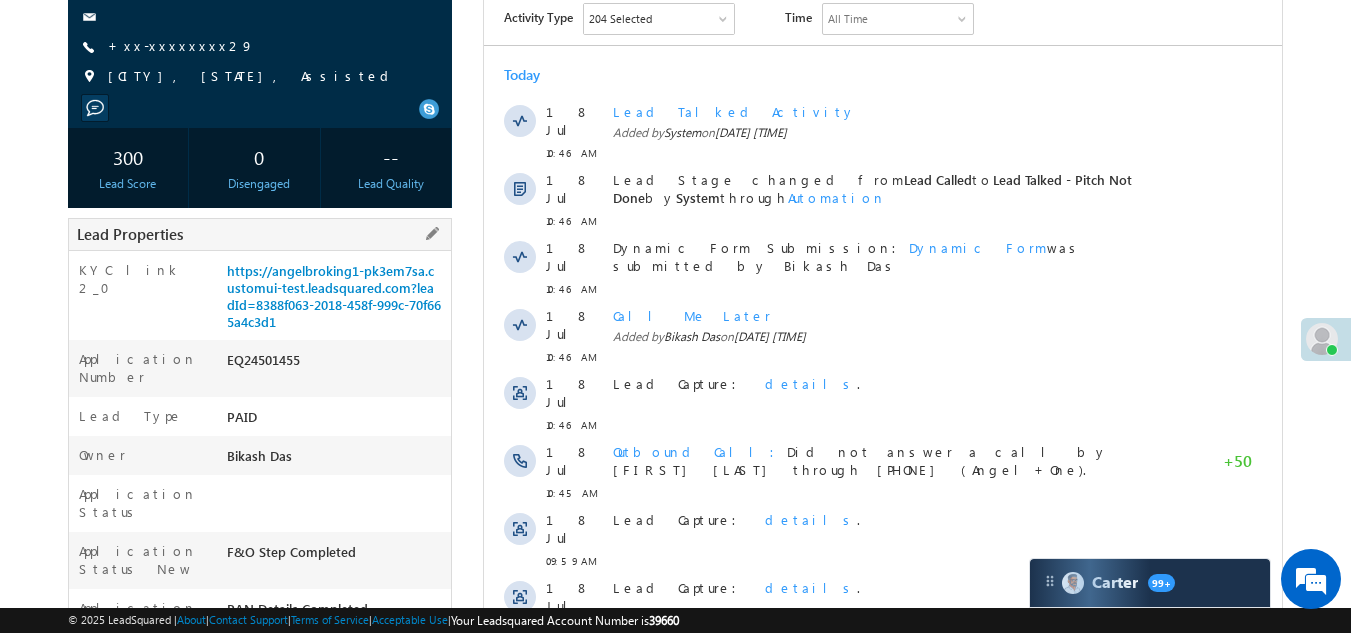 scroll, scrollTop: 300, scrollLeft: 0, axis: vertical 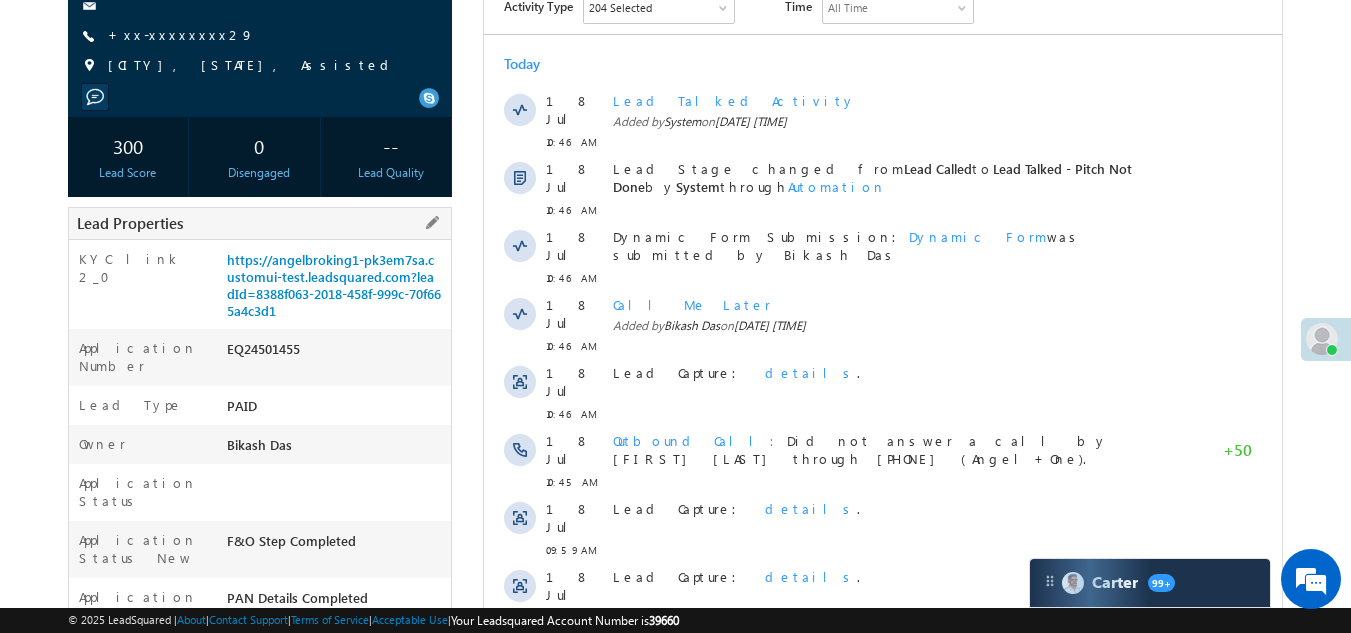 drag, startPoint x: 229, startPoint y: 351, endPoint x: 371, endPoint y: 343, distance: 142.22517 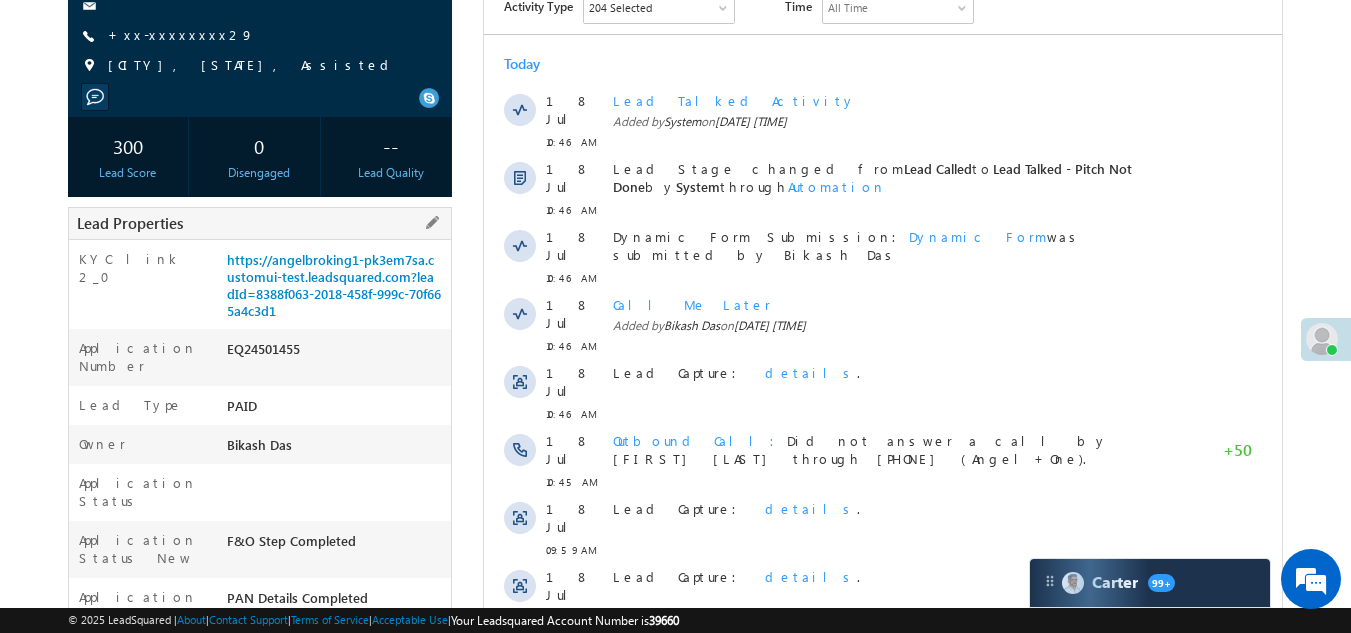 click on "EQ24501455" at bounding box center [337, 353] 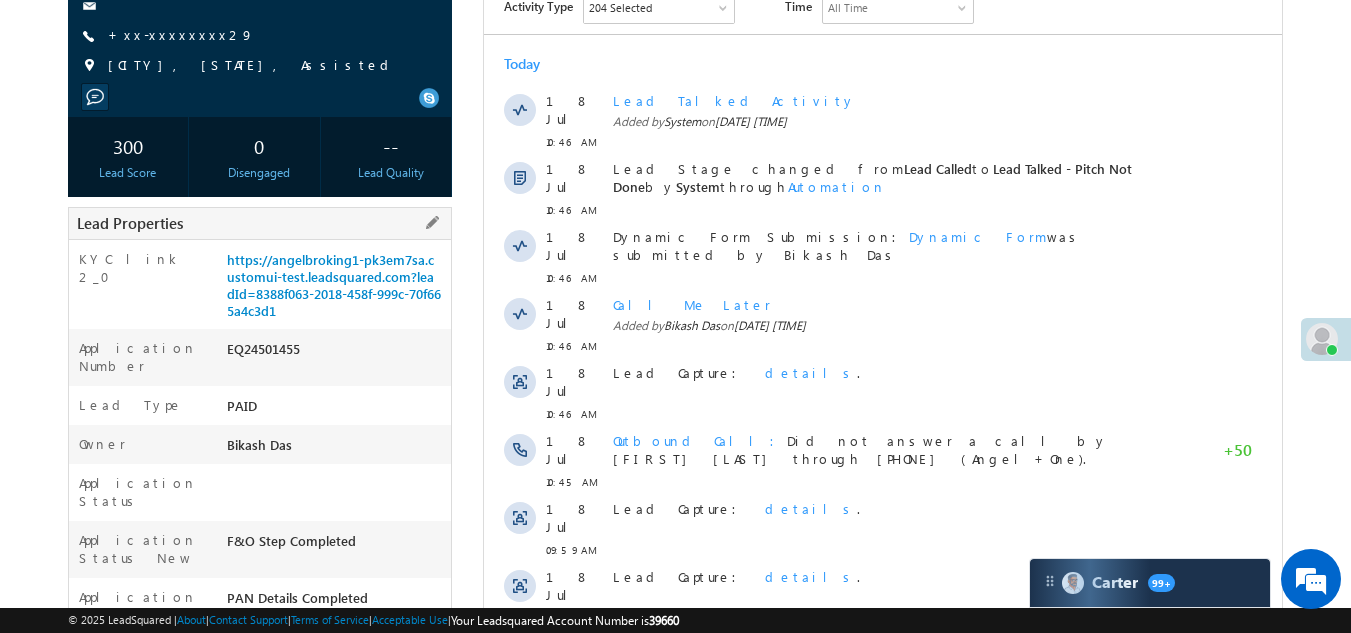 copy on "EQ24501455" 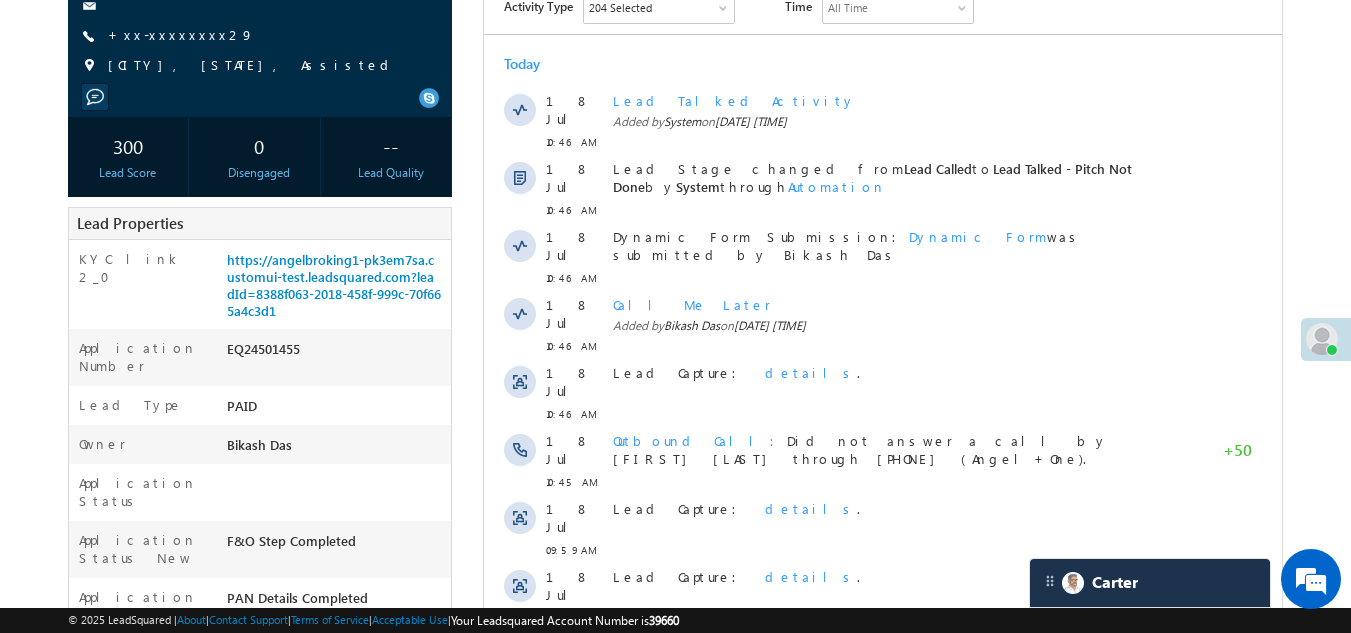 scroll, scrollTop: 0, scrollLeft: 0, axis: both 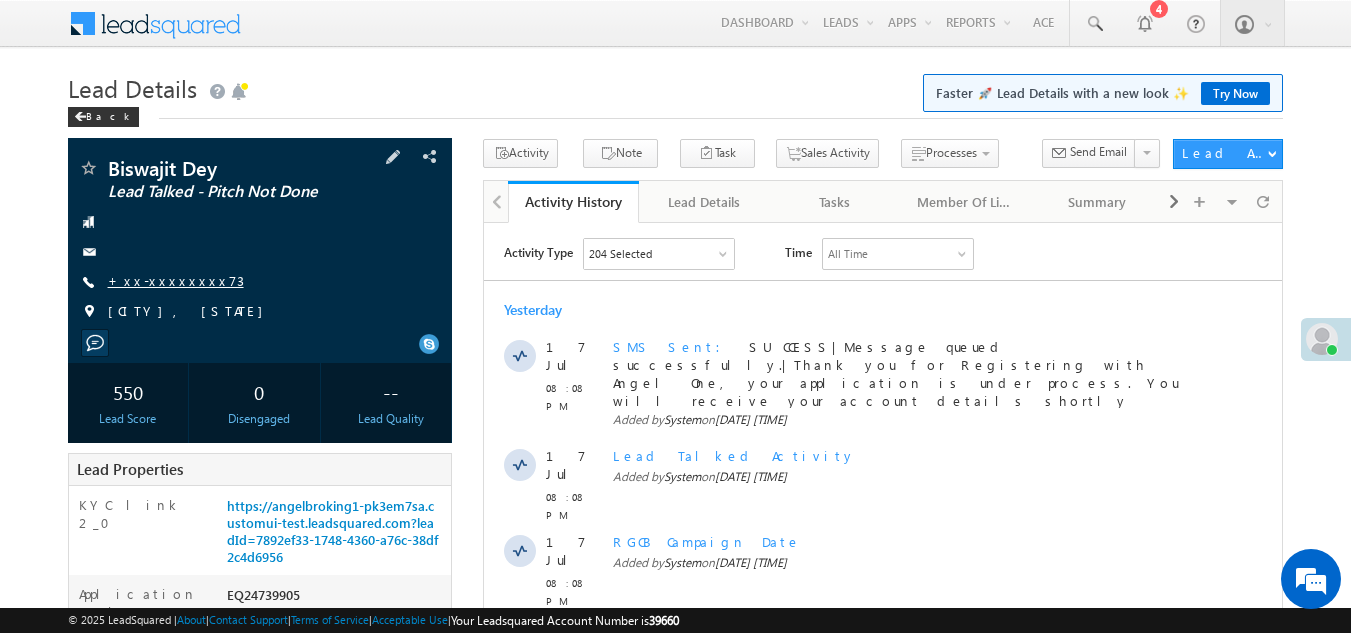 click on "+xx-xxxxxxxx73" at bounding box center (176, 280) 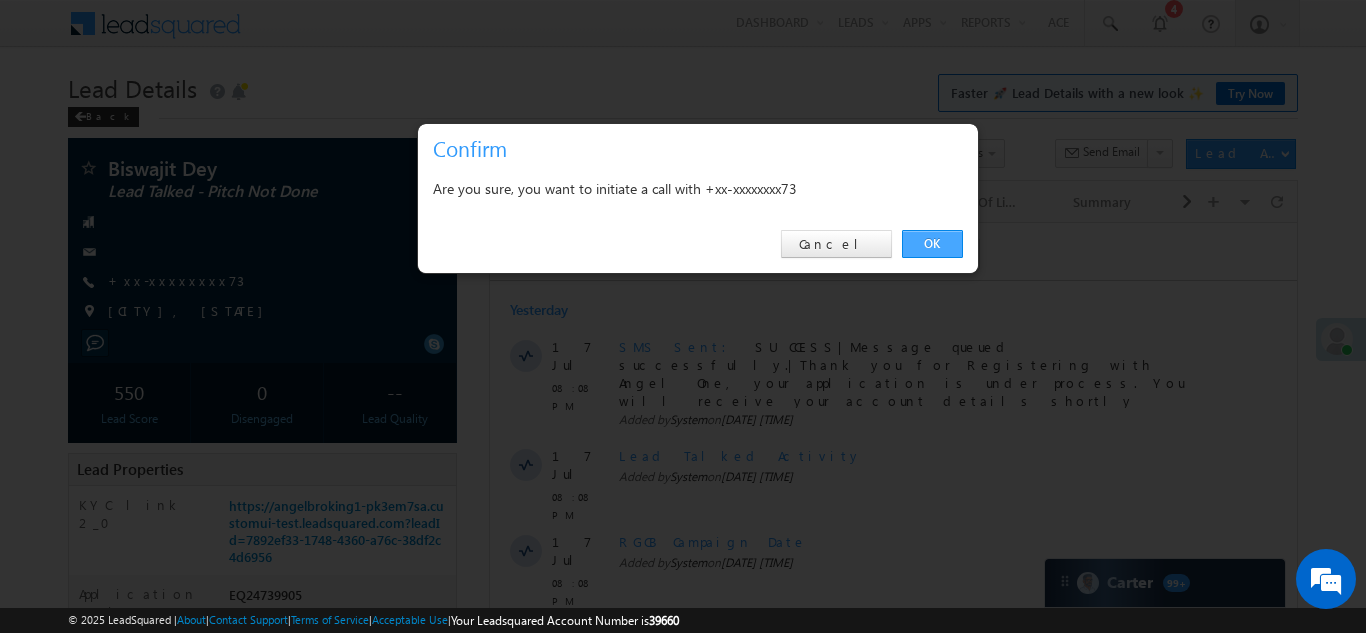 click on "OK" at bounding box center [932, 244] 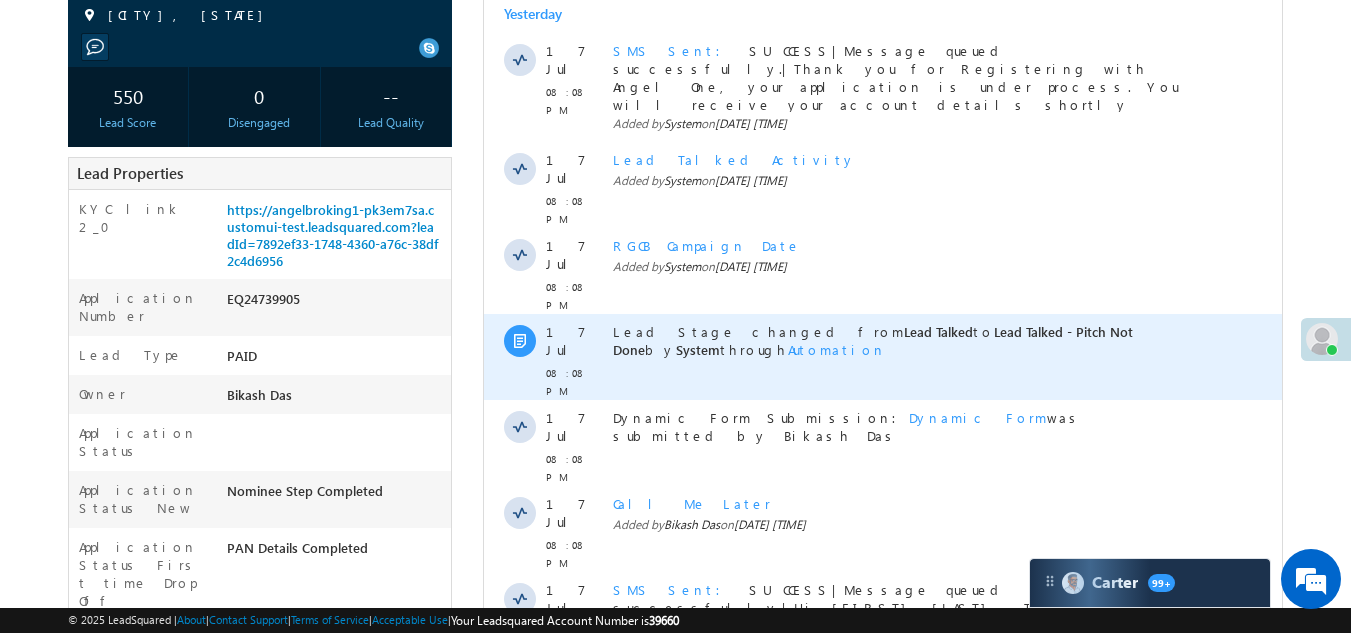 scroll, scrollTop: 500, scrollLeft: 0, axis: vertical 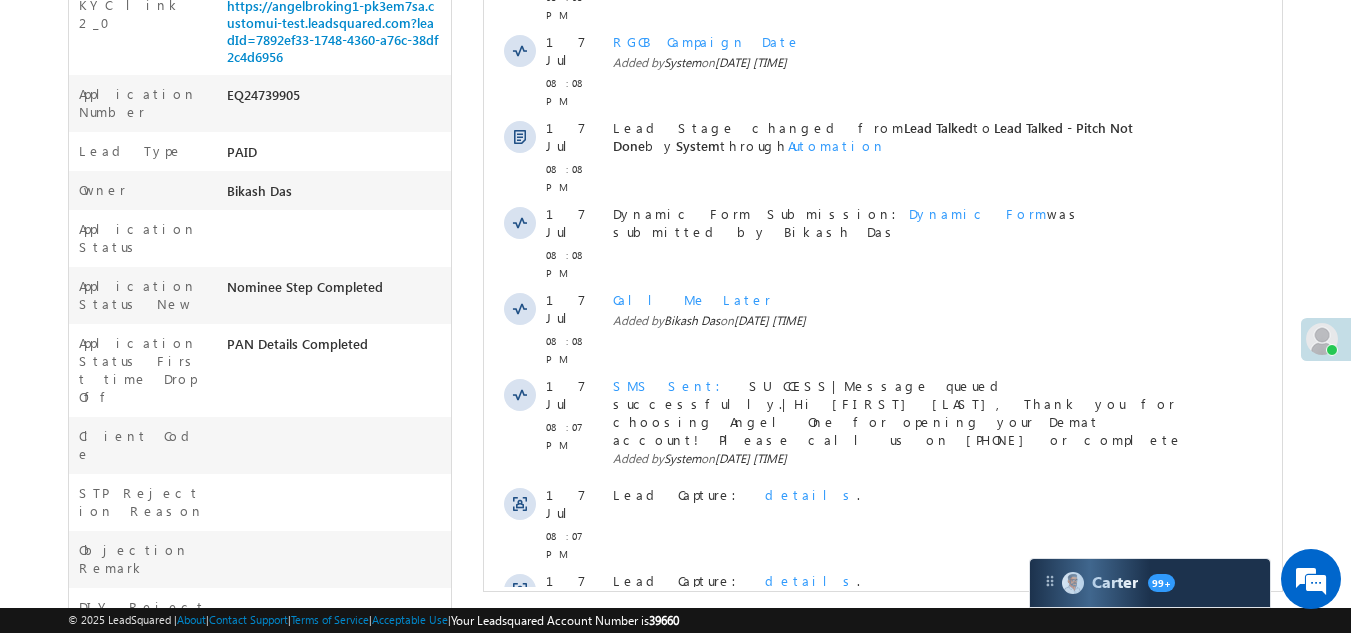click on "Show More" at bounding box center [883, 770] 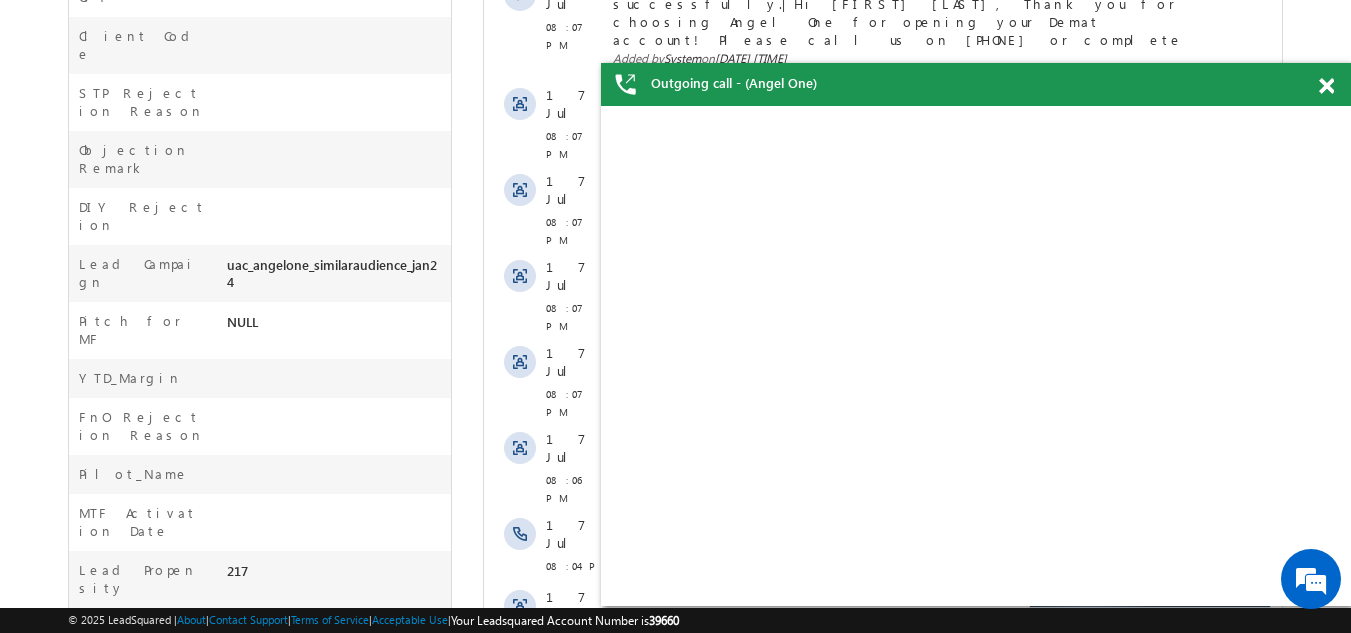 scroll, scrollTop: 0, scrollLeft: 0, axis: both 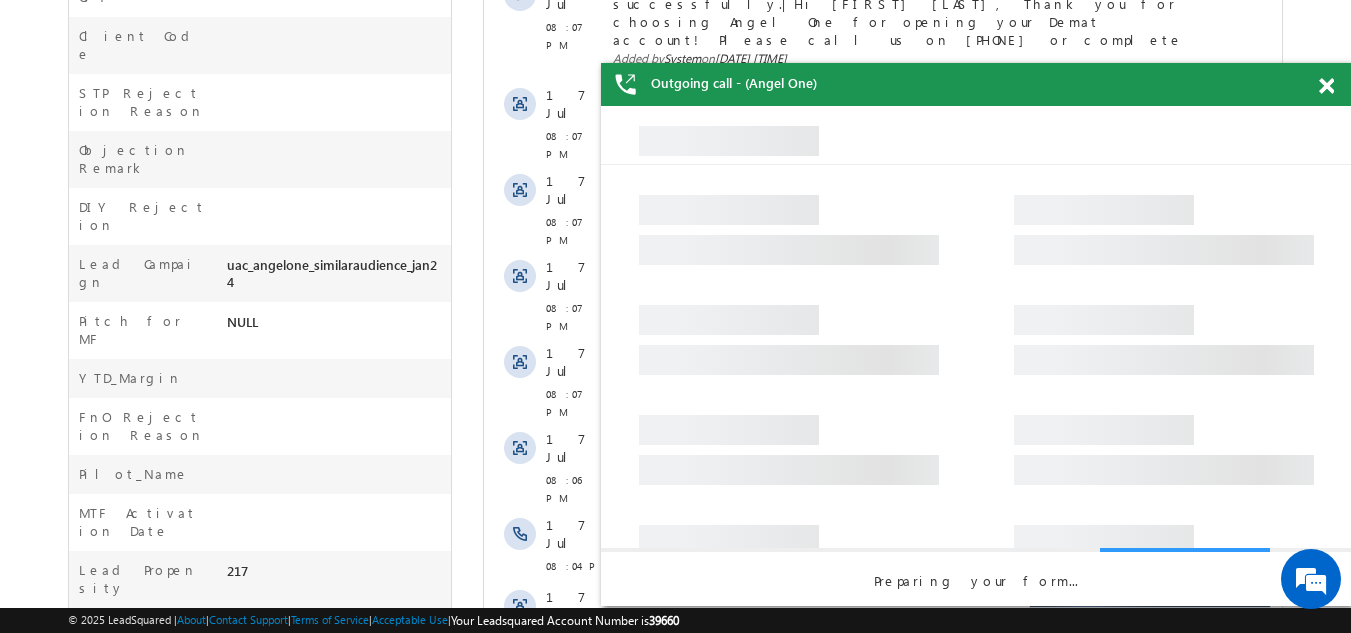 click at bounding box center (1326, 86) 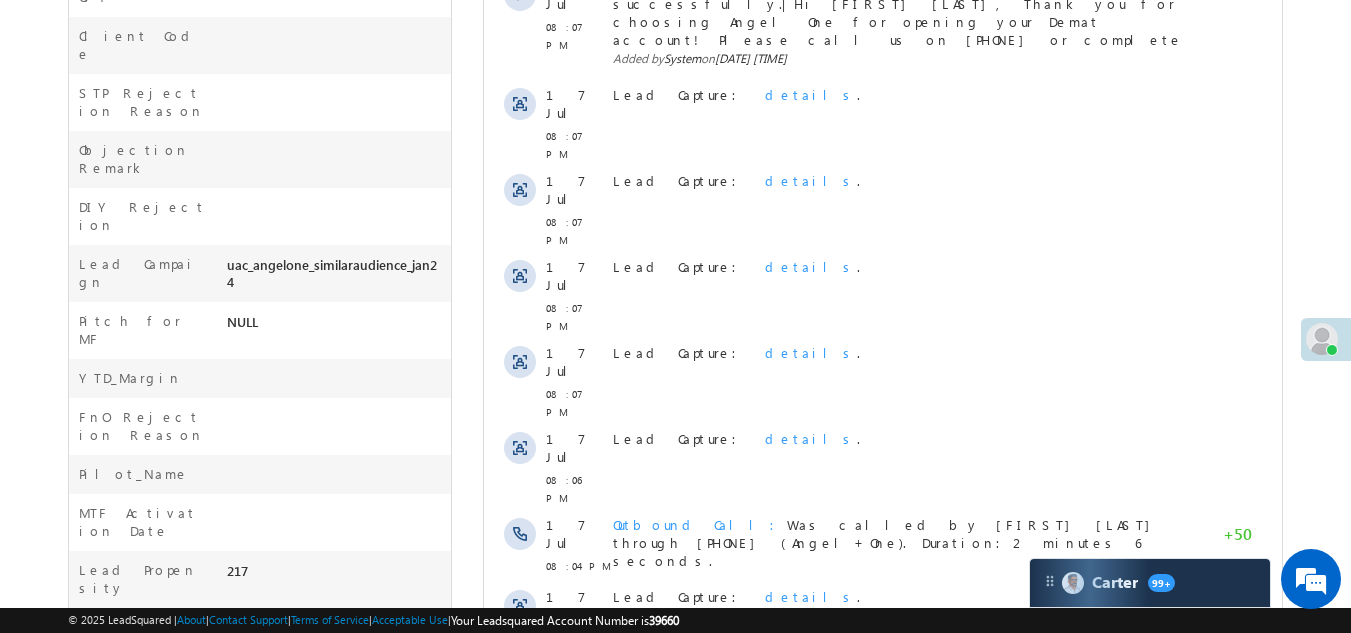 scroll, scrollTop: 0, scrollLeft: 0, axis: both 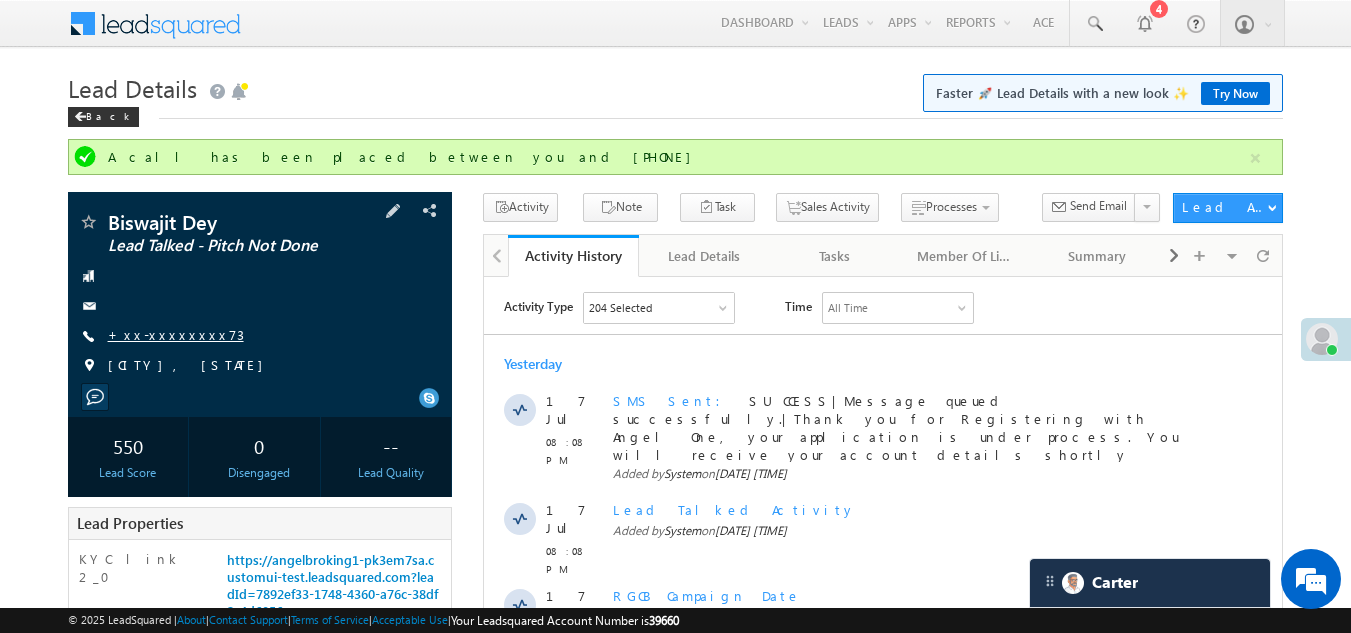 click on "+xx-xxxxxxxx73" at bounding box center [176, 334] 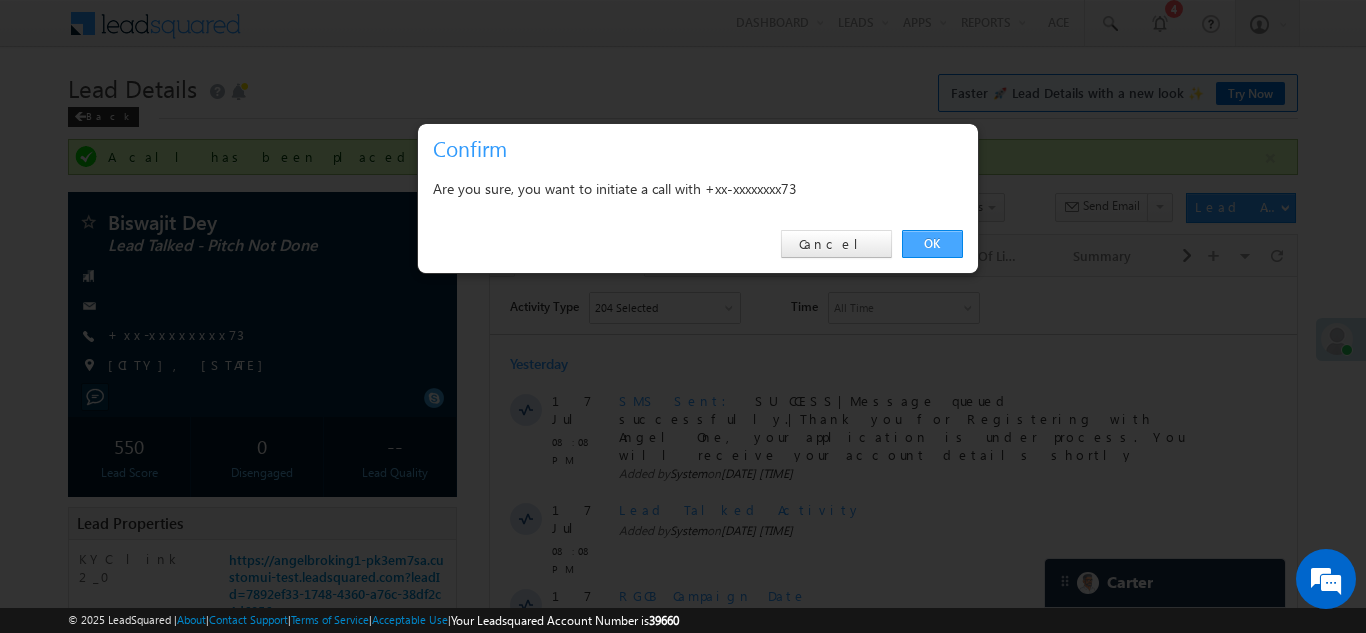 click on "OK" at bounding box center (932, 244) 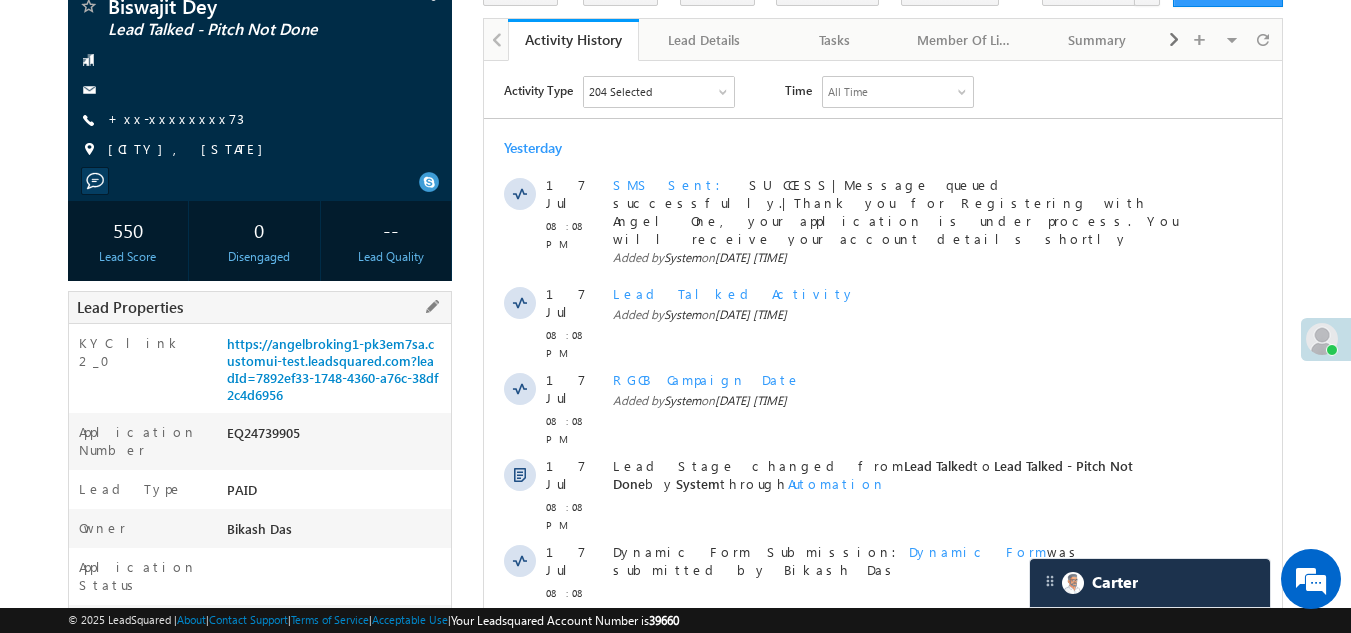 scroll, scrollTop: 400, scrollLeft: 0, axis: vertical 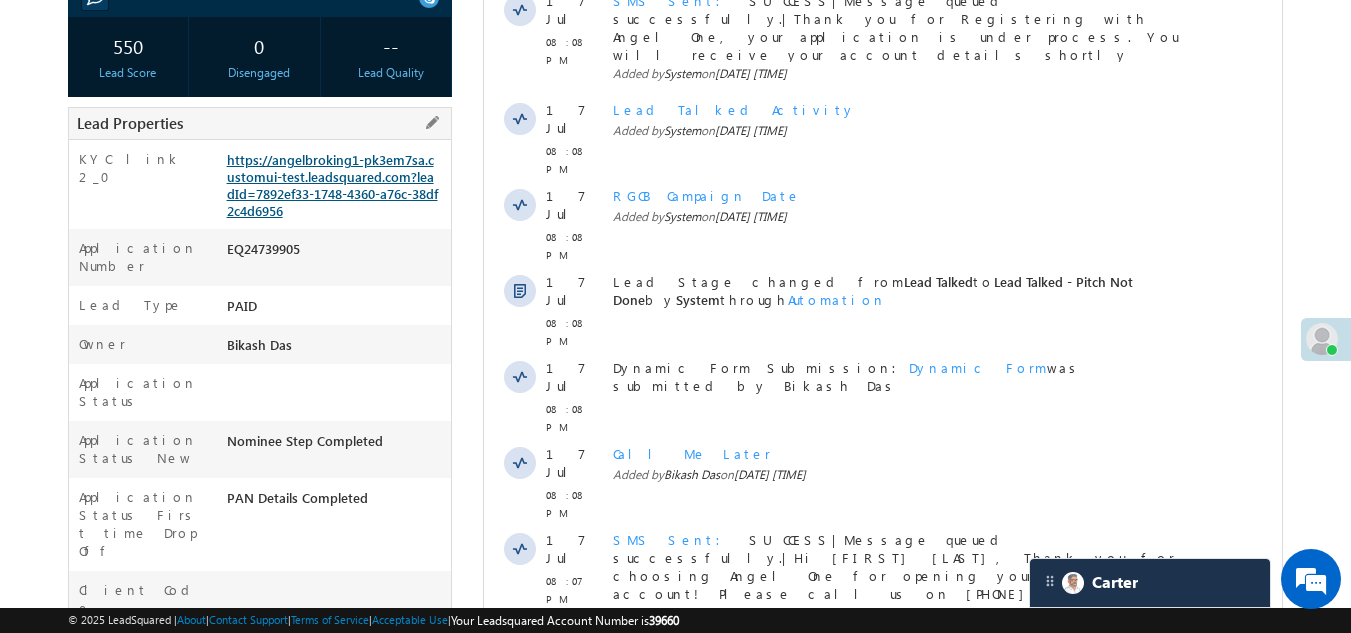 click on "https://angelbroking1-pk3em7sa.customui-test.leadsquared.com?leadId=7892ef33-1748-4360-a76c-38df2c4d6956" at bounding box center [332, 185] 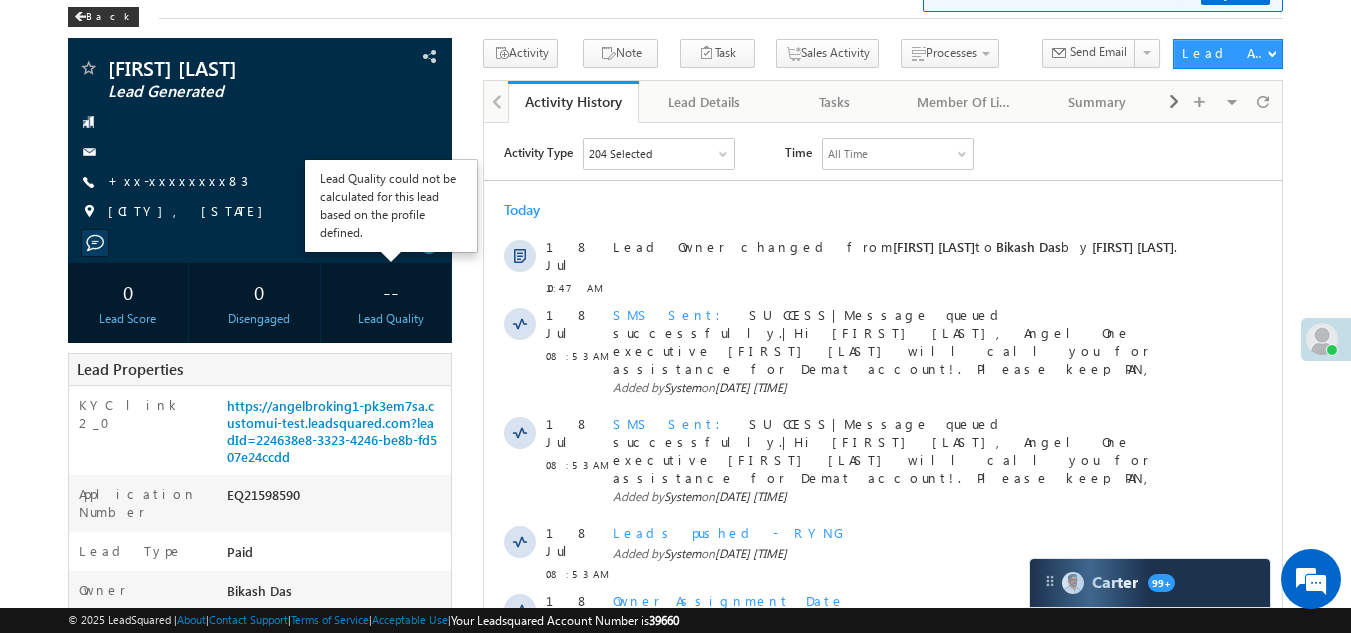 scroll, scrollTop: 0, scrollLeft: 0, axis: both 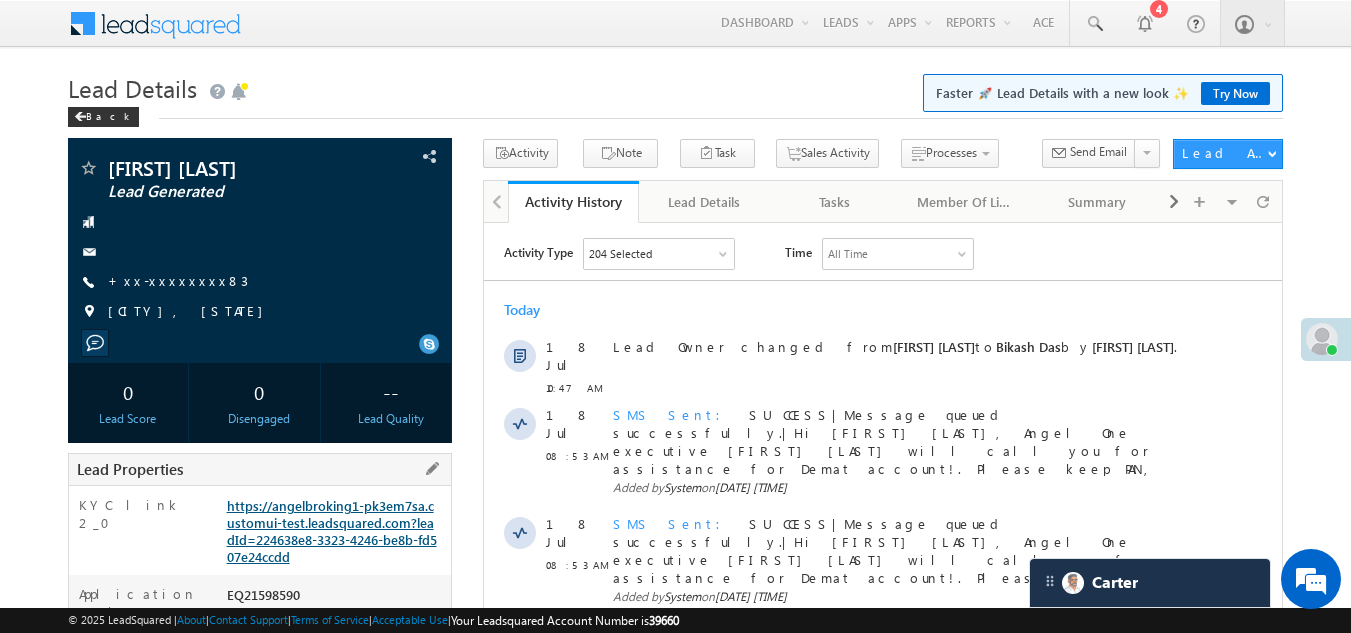 click on "https://angelbroking1-pk3em7sa.customui-test.leadsquared.com?leadId=224638e8-3323-4246-be8b-fd507e24ccdd" at bounding box center (332, 531) 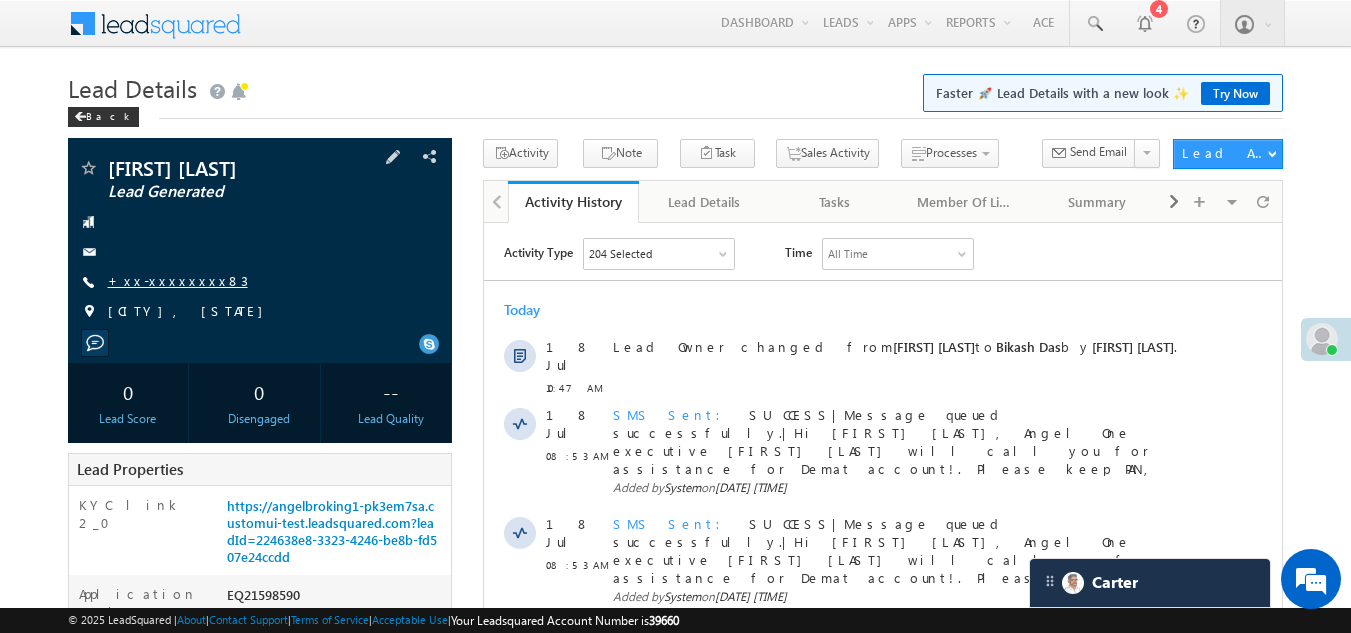 click on "+xx-xxxxxxxx83" at bounding box center [178, 280] 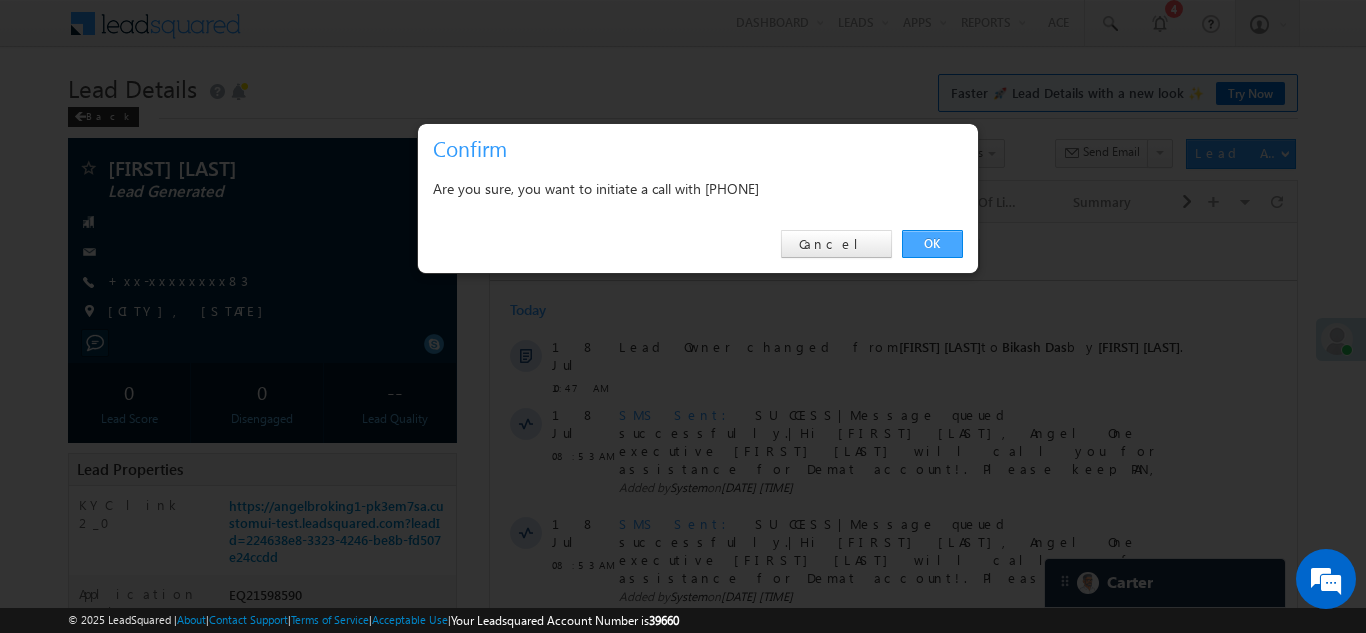 click on "OK" at bounding box center (932, 244) 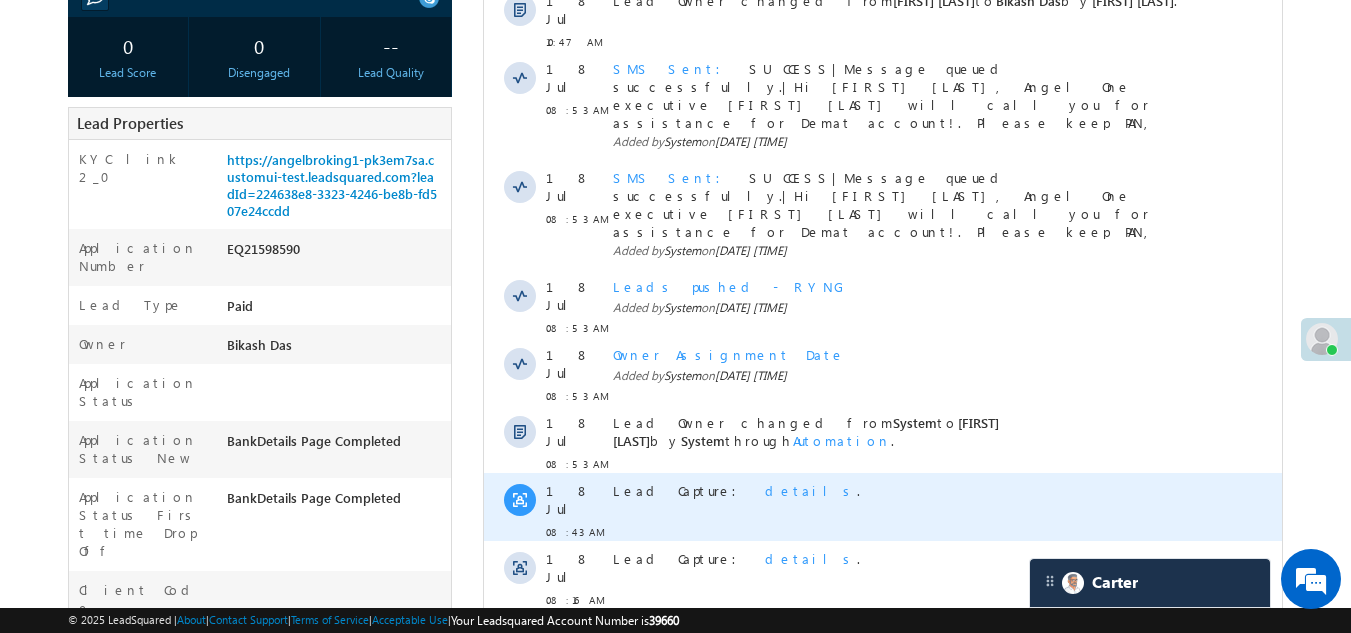 scroll, scrollTop: 0, scrollLeft: 0, axis: both 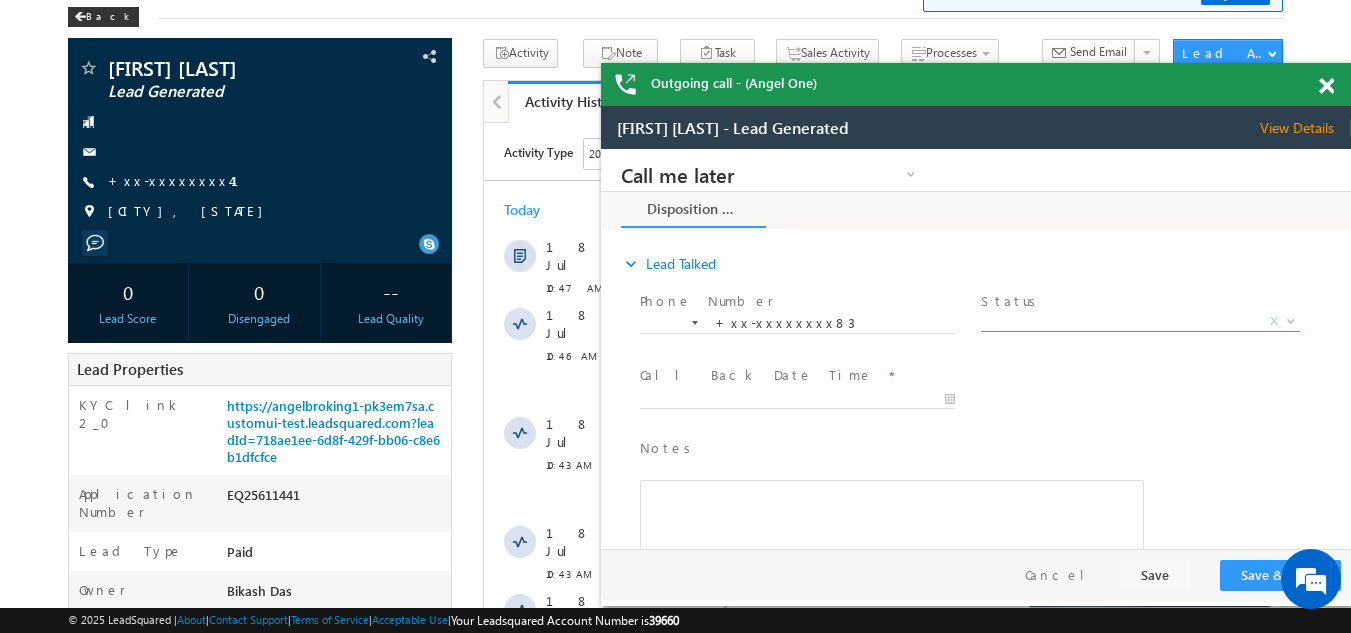 click on "X" at bounding box center (1140, 322) 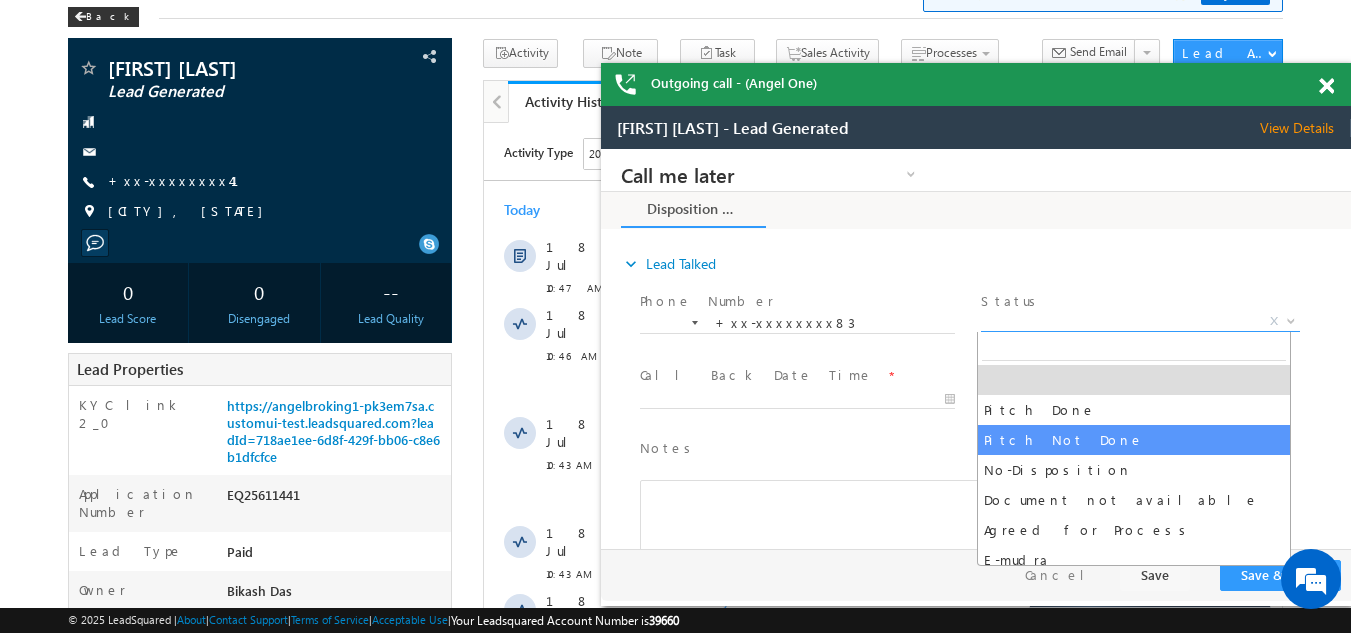 select on "Pitch Not Done" 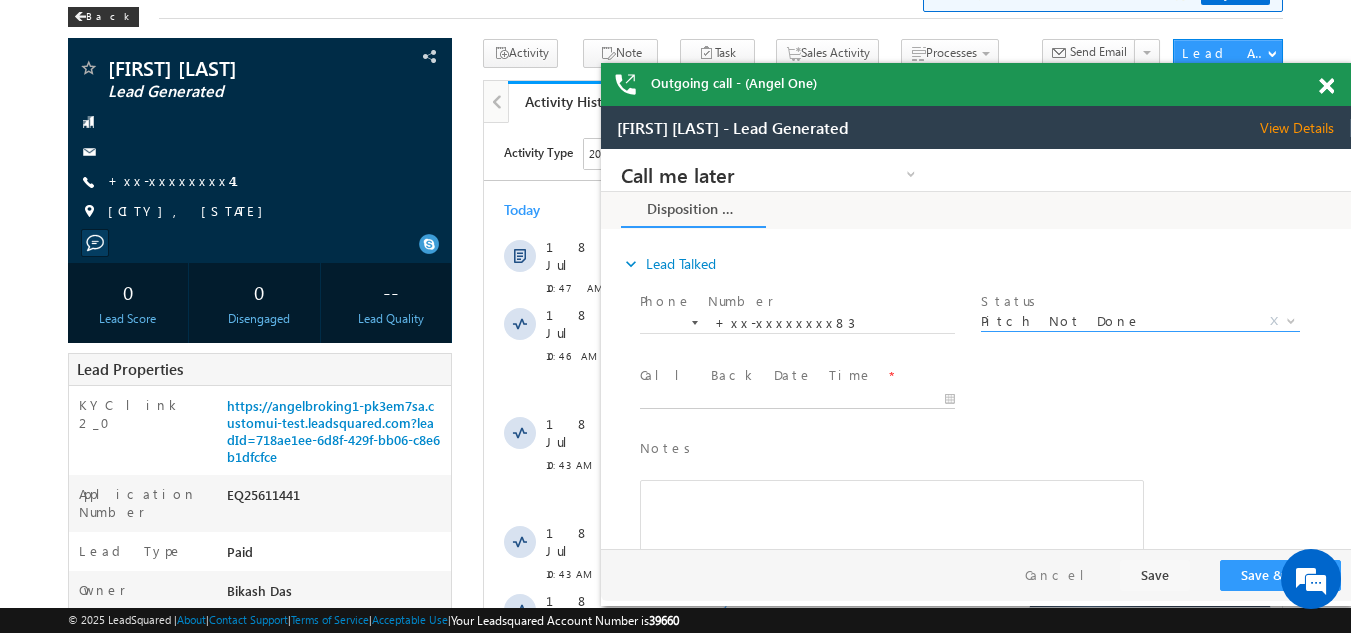type on "07/18/25 10:53 AM" 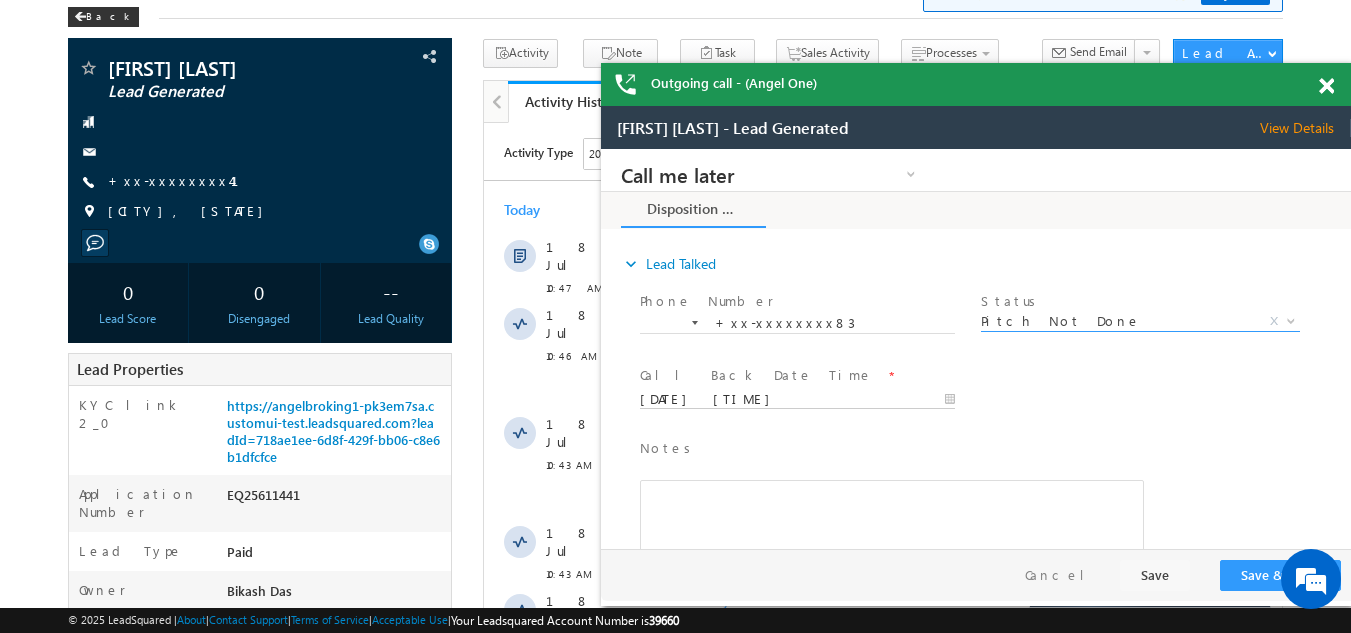 click on "07/18/25 10:53 AM" at bounding box center (797, 400) 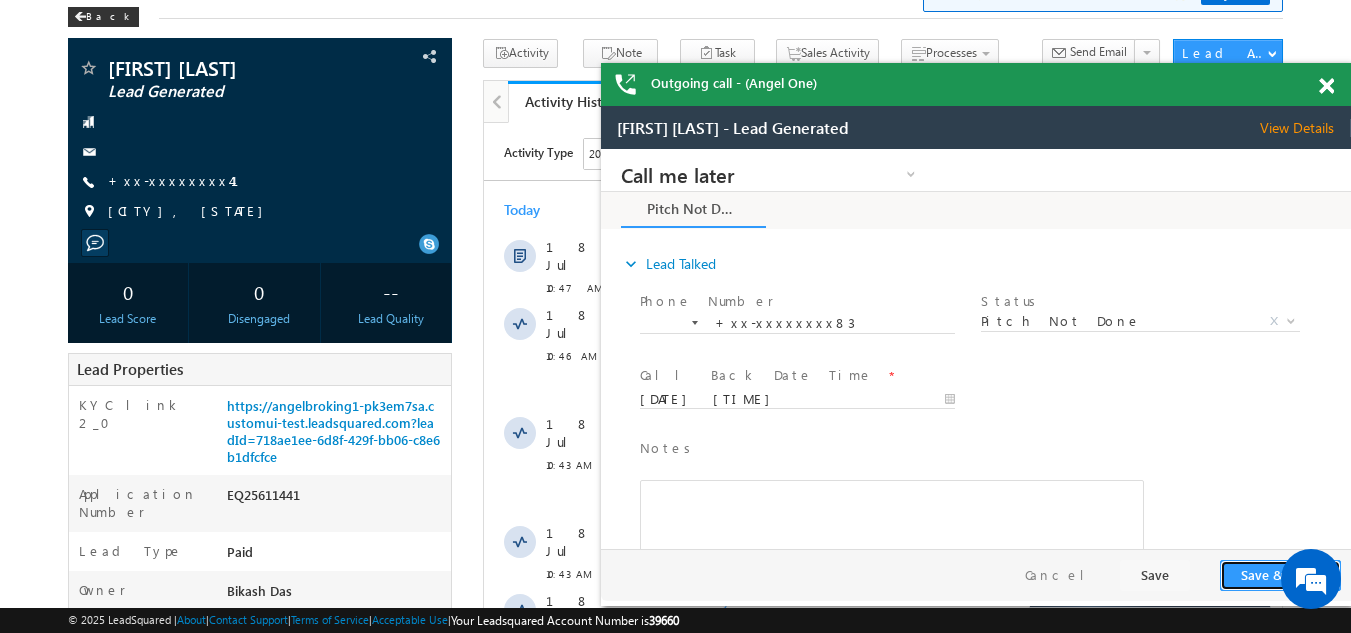 click on "Save & Close" at bounding box center (1280, 575) 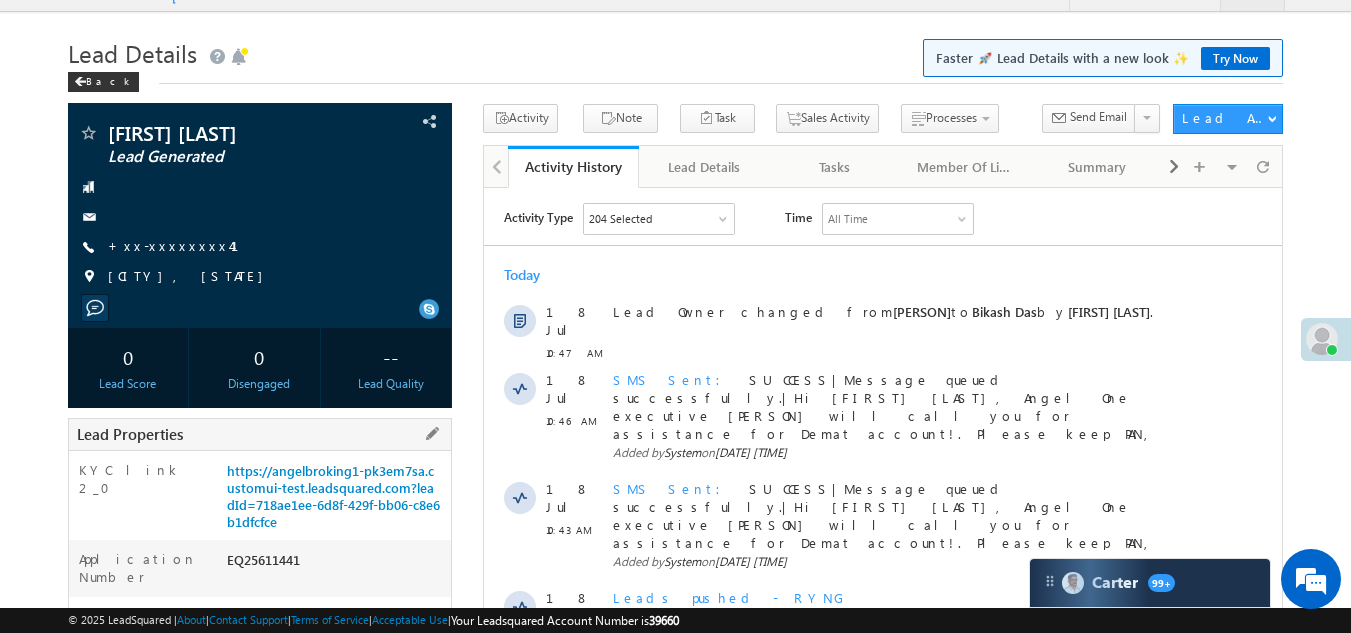 scroll, scrollTop: 0, scrollLeft: 0, axis: both 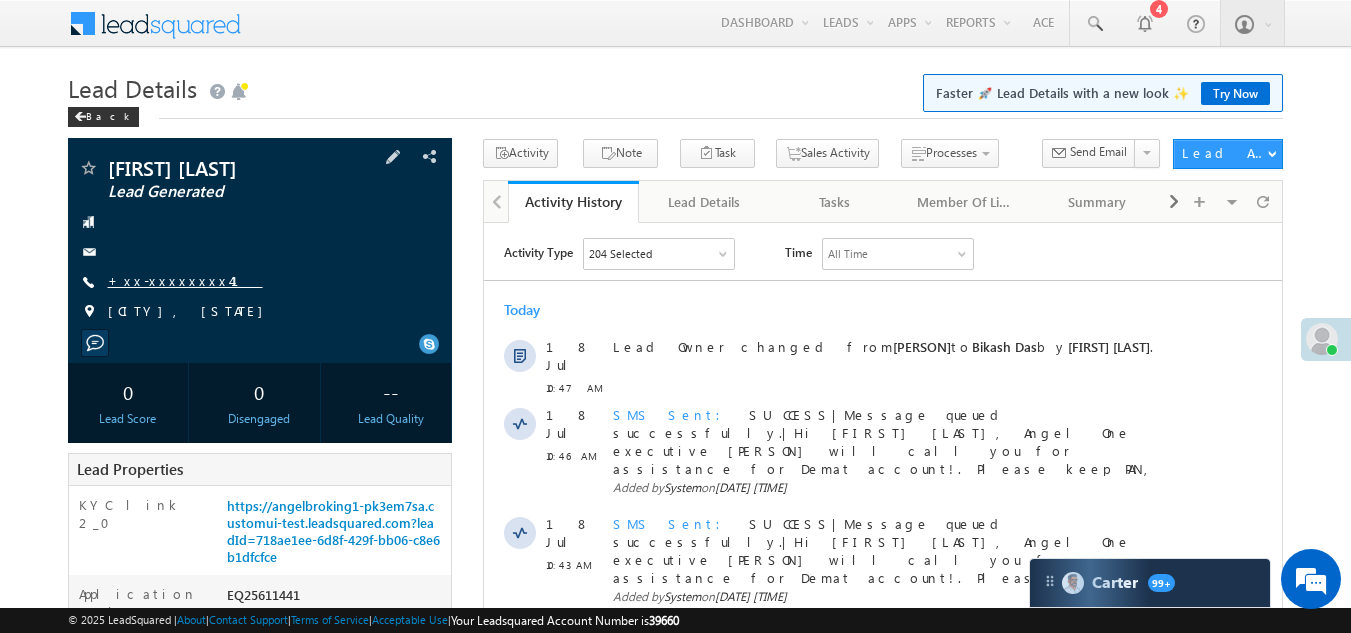 click on "+xx-xxxxxxxx41" at bounding box center (185, 280) 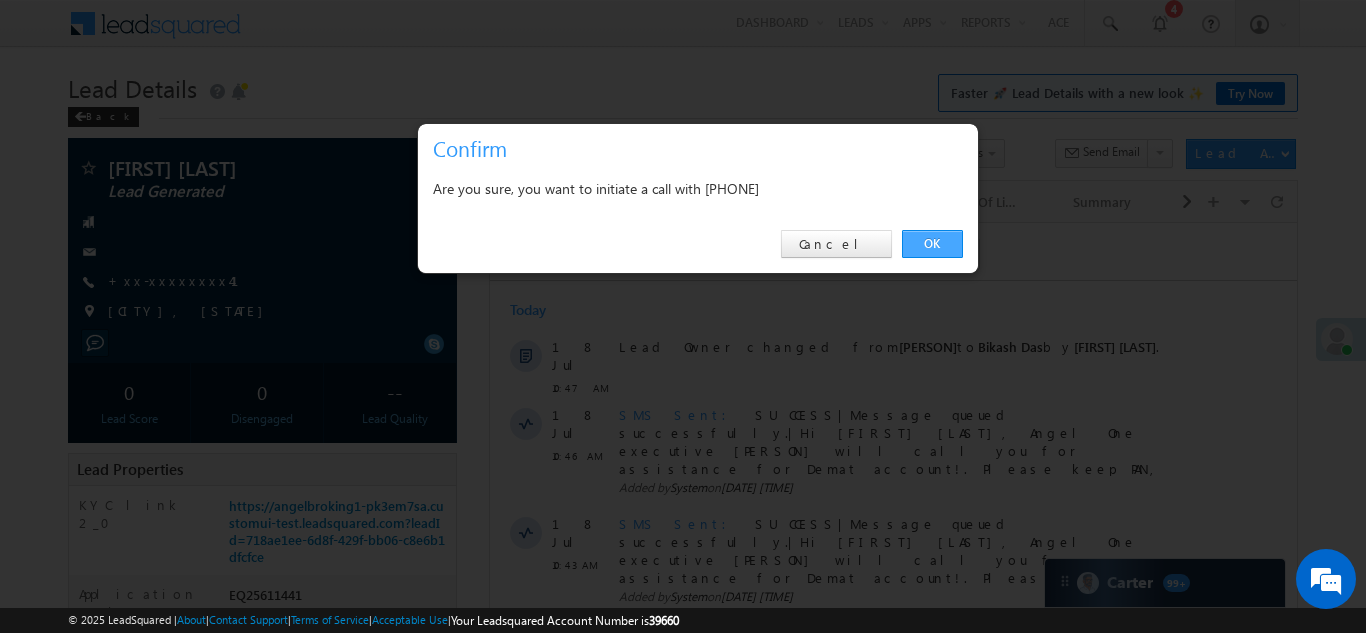 click on "OK" at bounding box center [932, 244] 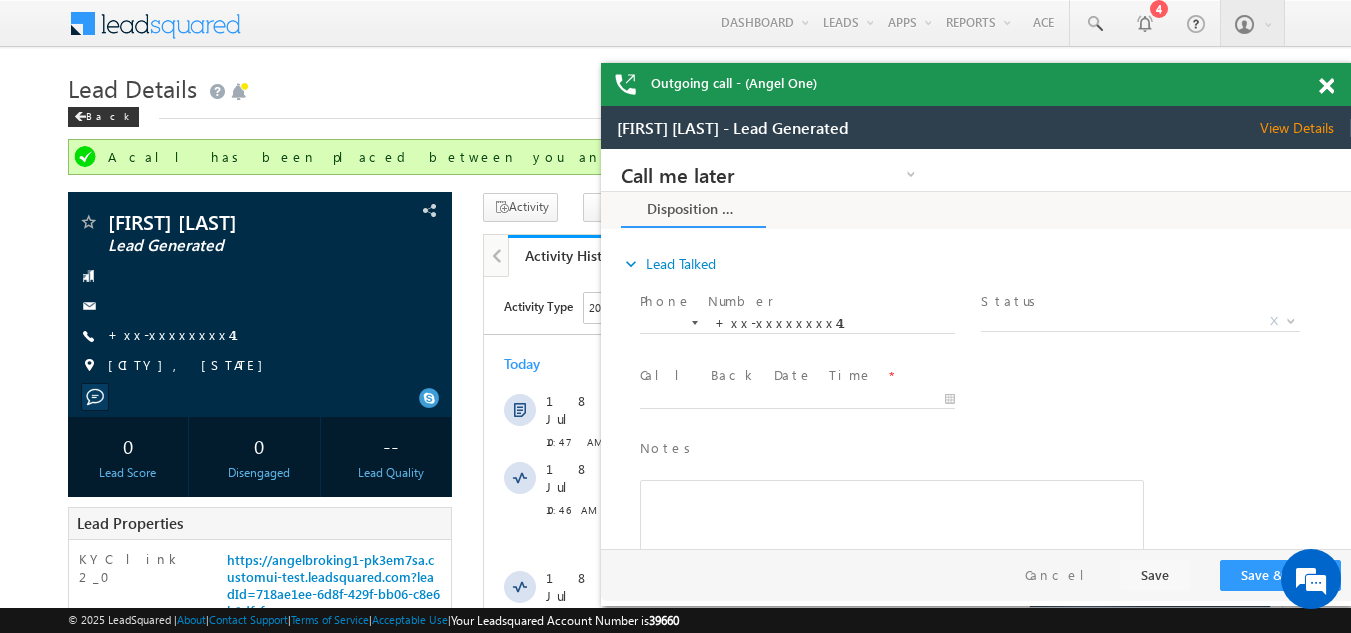 scroll, scrollTop: 0, scrollLeft: 0, axis: both 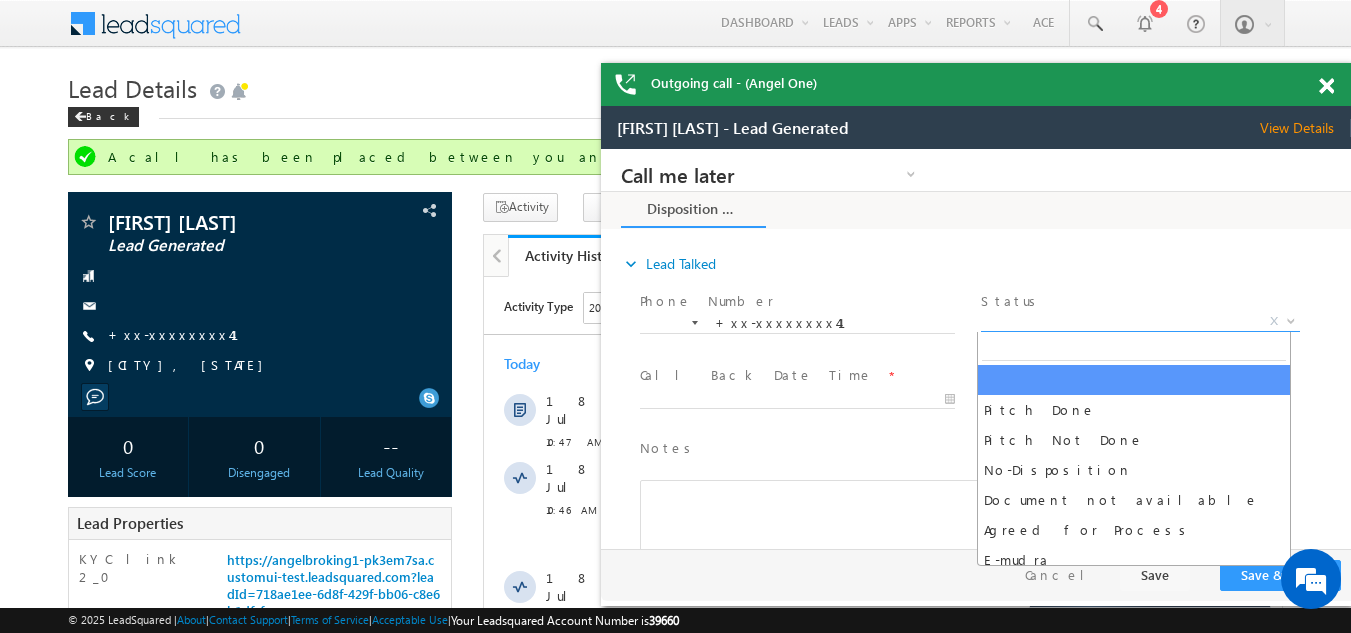 click on "X" at bounding box center (1140, 322) 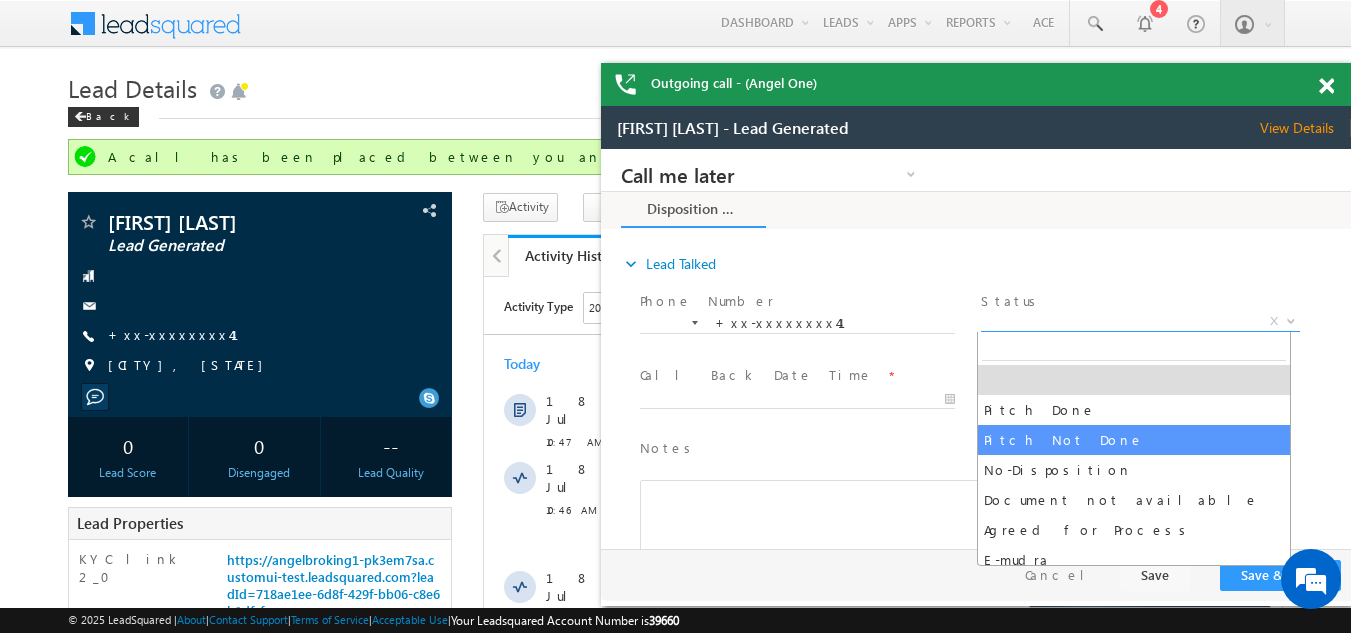 select on "Pitch Not Done" 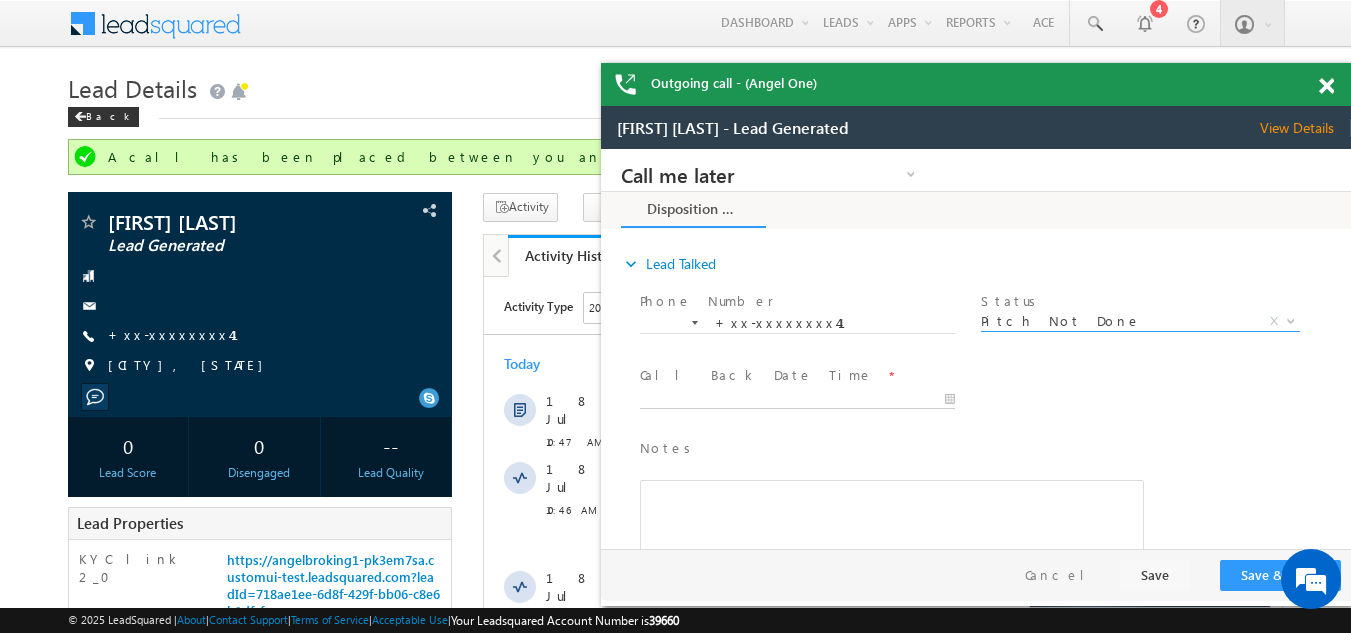 type on "07/18/25 10:55 AM" 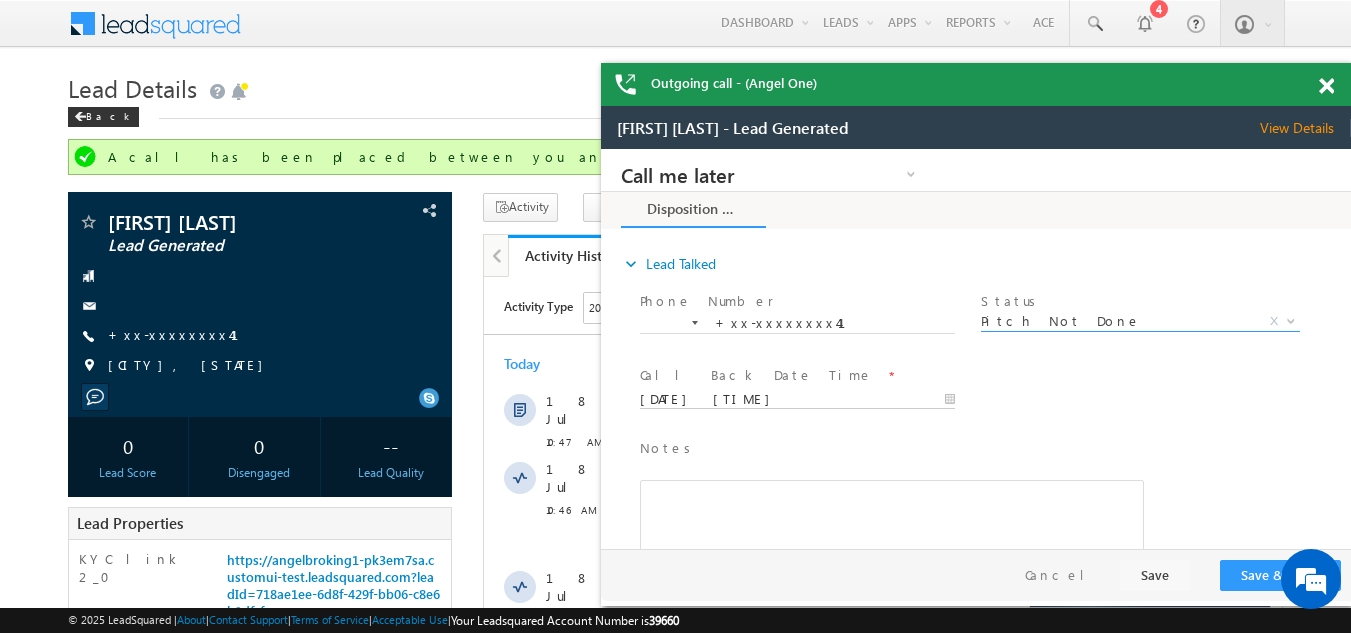 click on "07/18/25 10:55 AM" at bounding box center (797, 400) 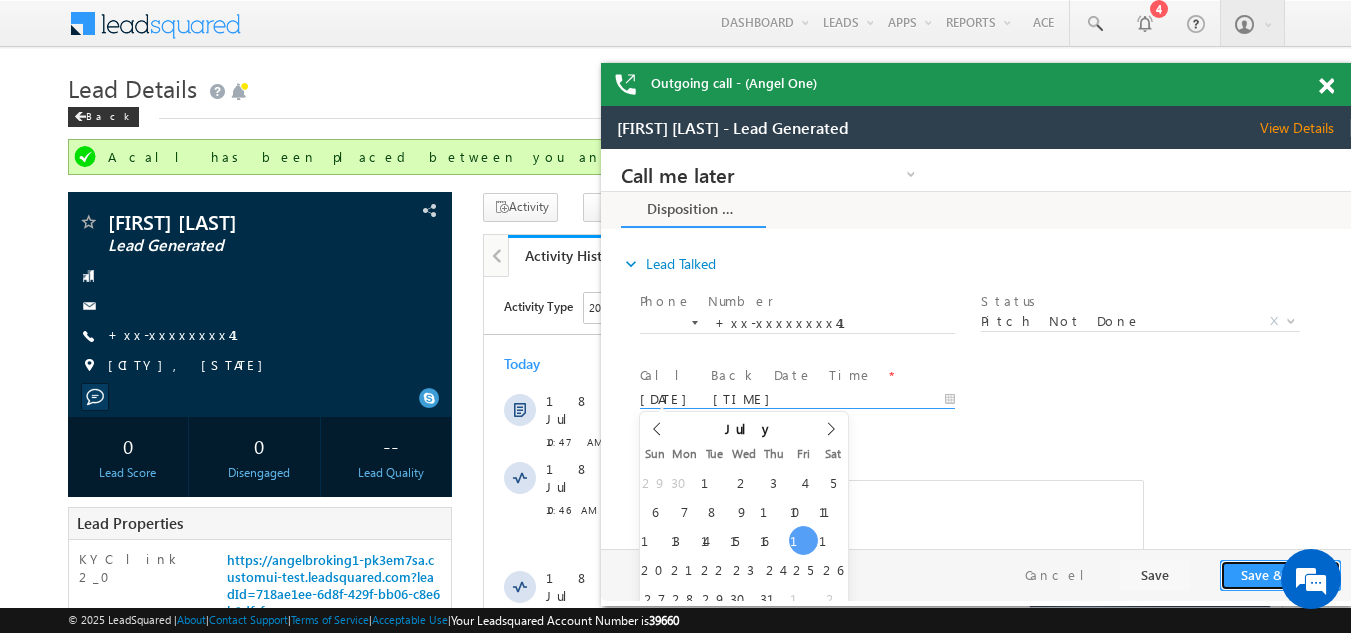 click on "Save & Close" at bounding box center (1280, 575) 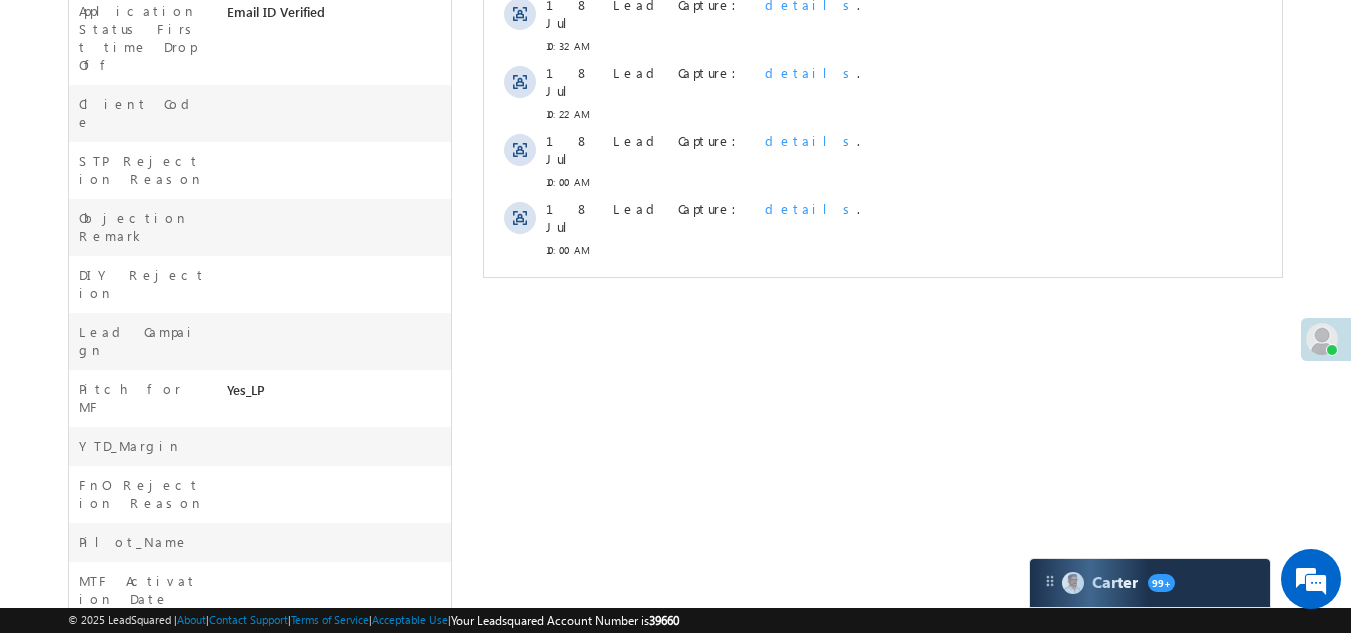 scroll, scrollTop: 900, scrollLeft: 0, axis: vertical 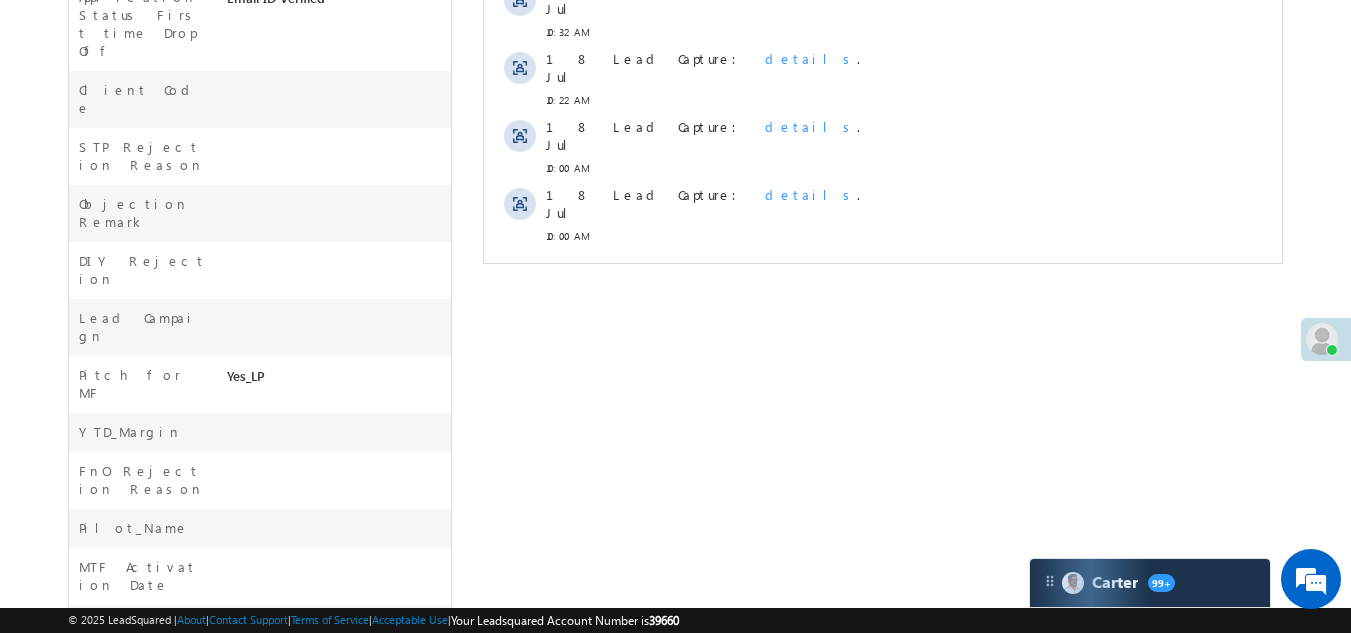 click on "Show More" at bounding box center [883, 280] 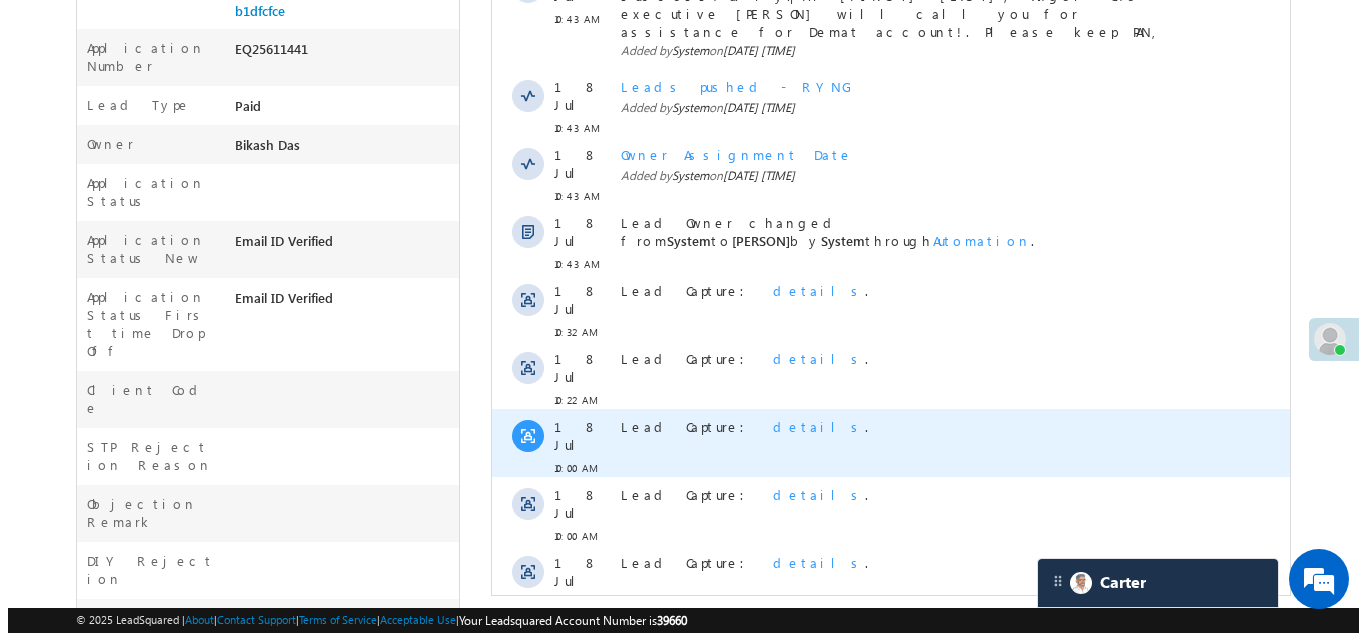scroll, scrollTop: 0, scrollLeft: 0, axis: both 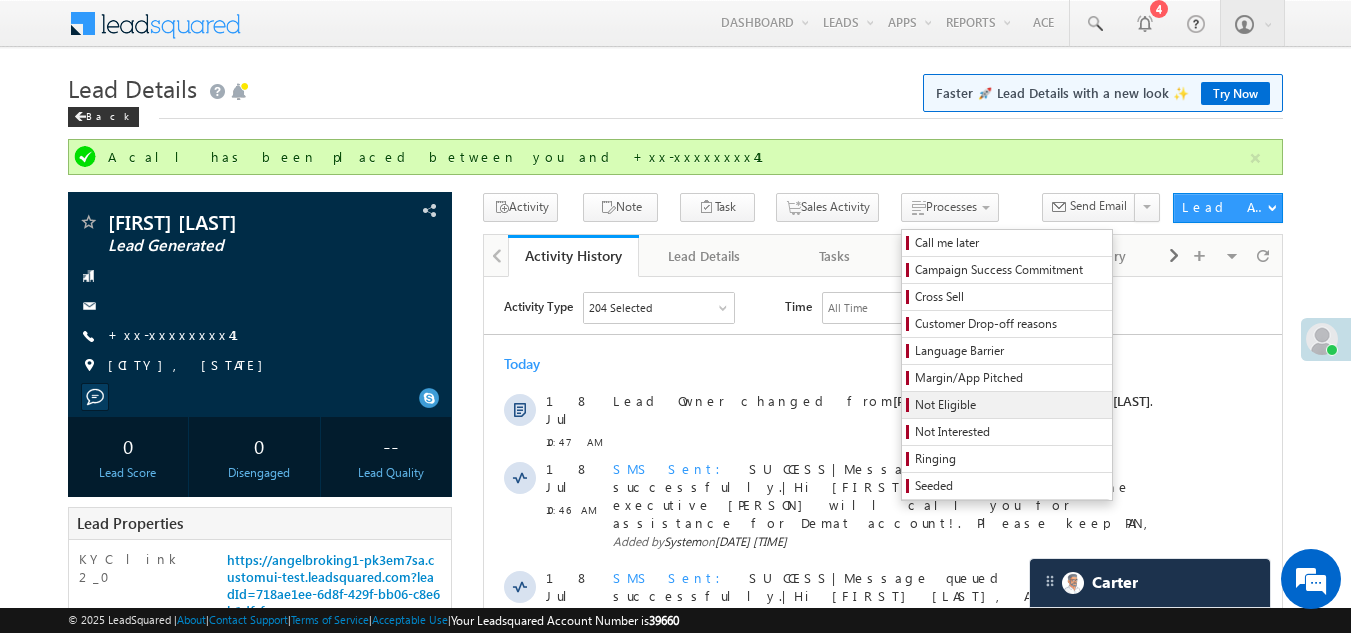 click on "Not Eligible" at bounding box center (1010, 405) 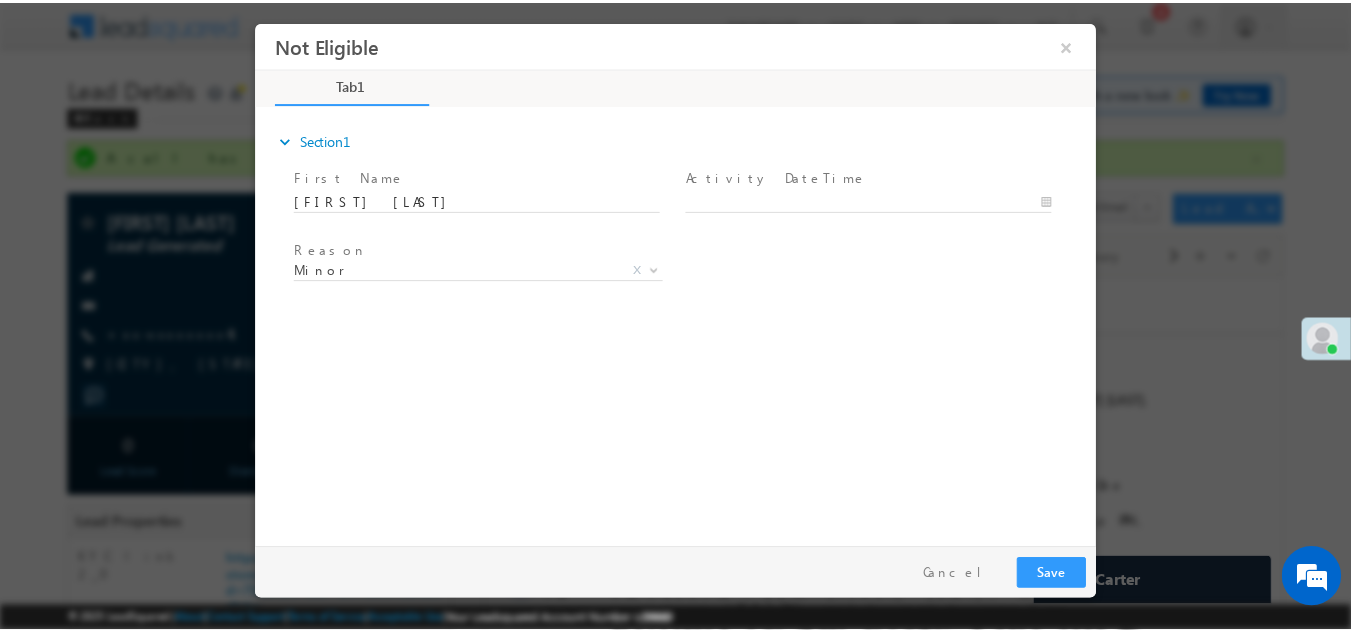 scroll, scrollTop: 0, scrollLeft: 0, axis: both 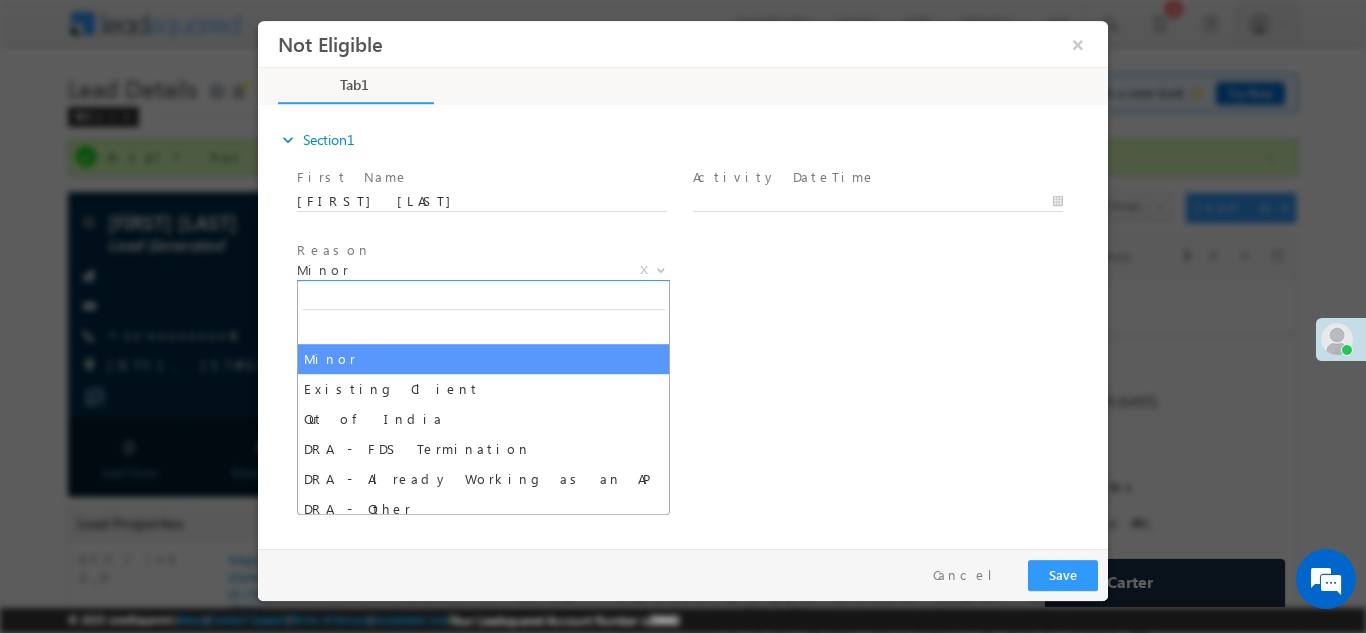 click on "Minor" at bounding box center [459, 269] 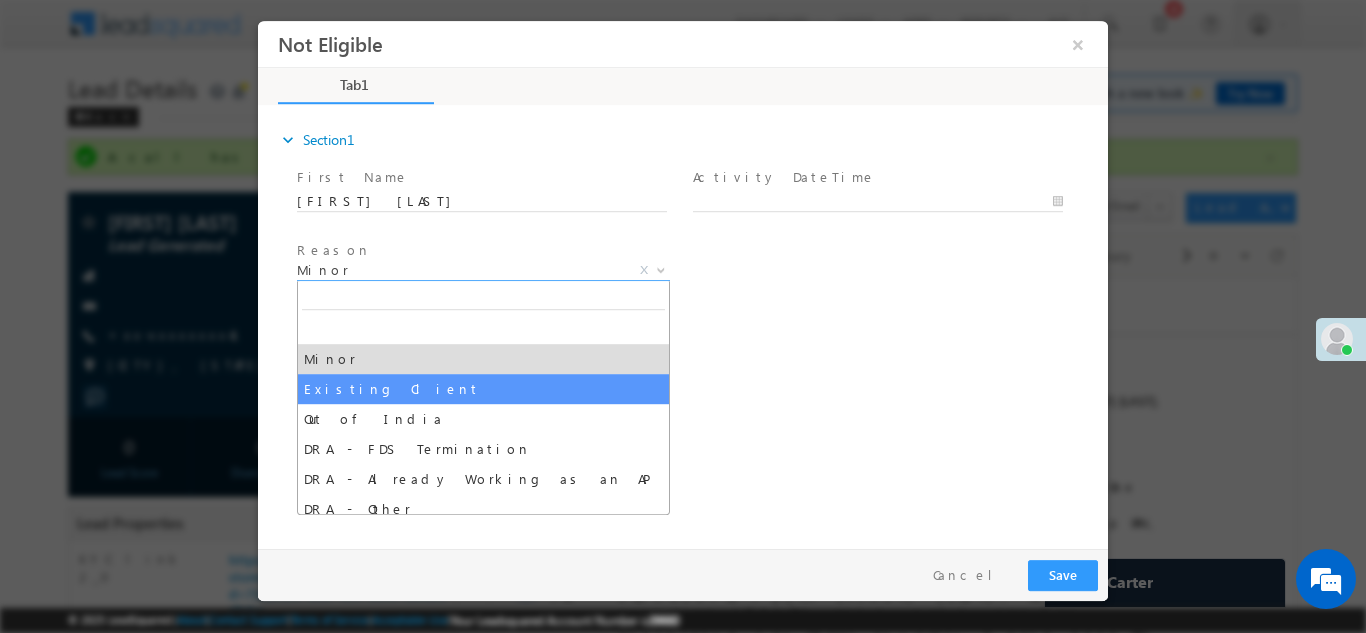 select on "Existing Client" 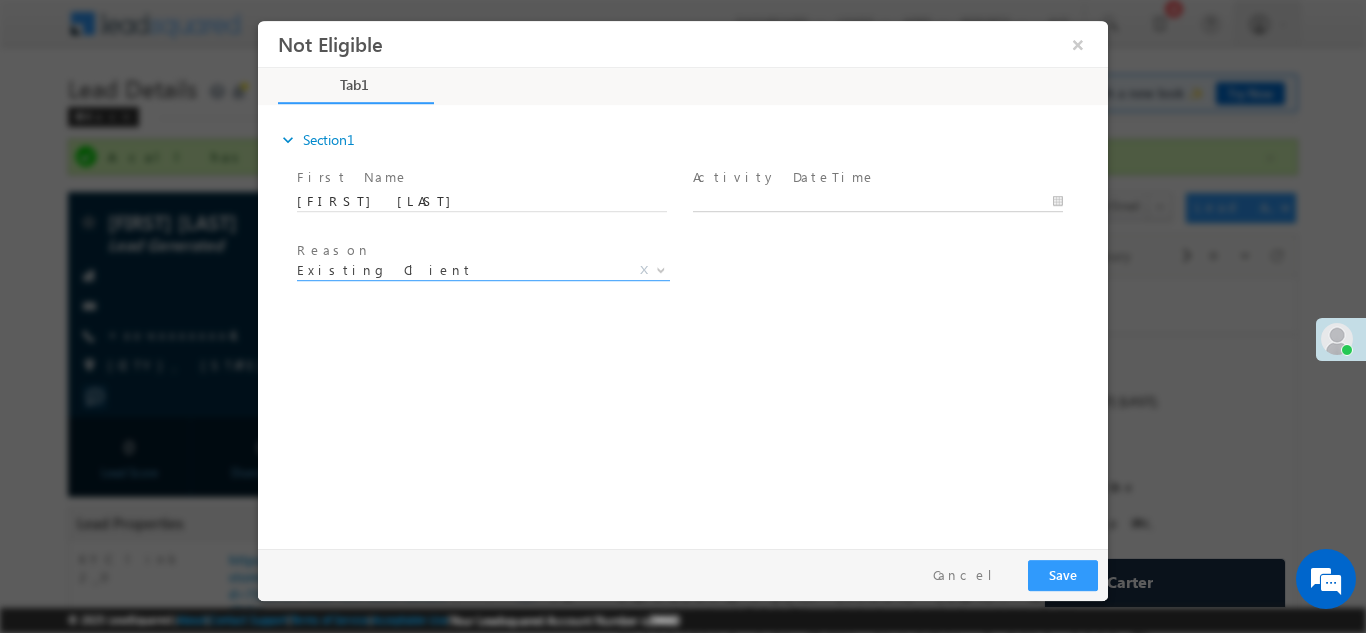 type on "07/18/25 10:56 AM" 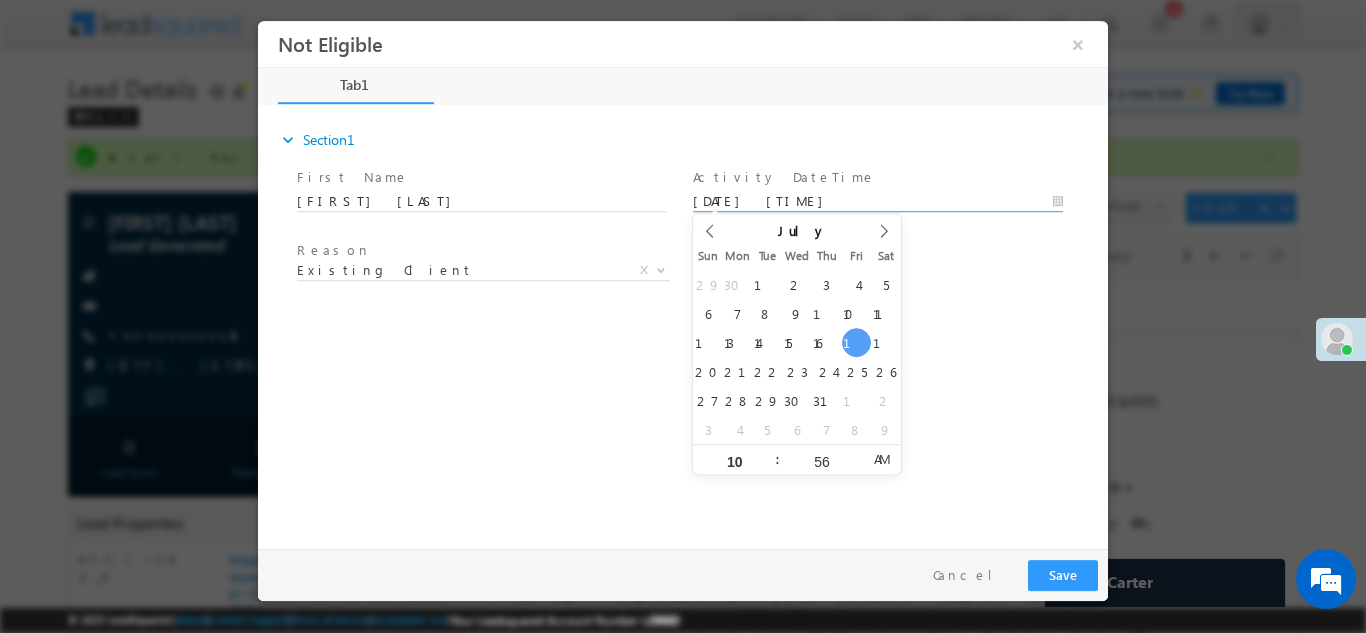 click on "07/18/25 10:56 AM" at bounding box center [878, 201] 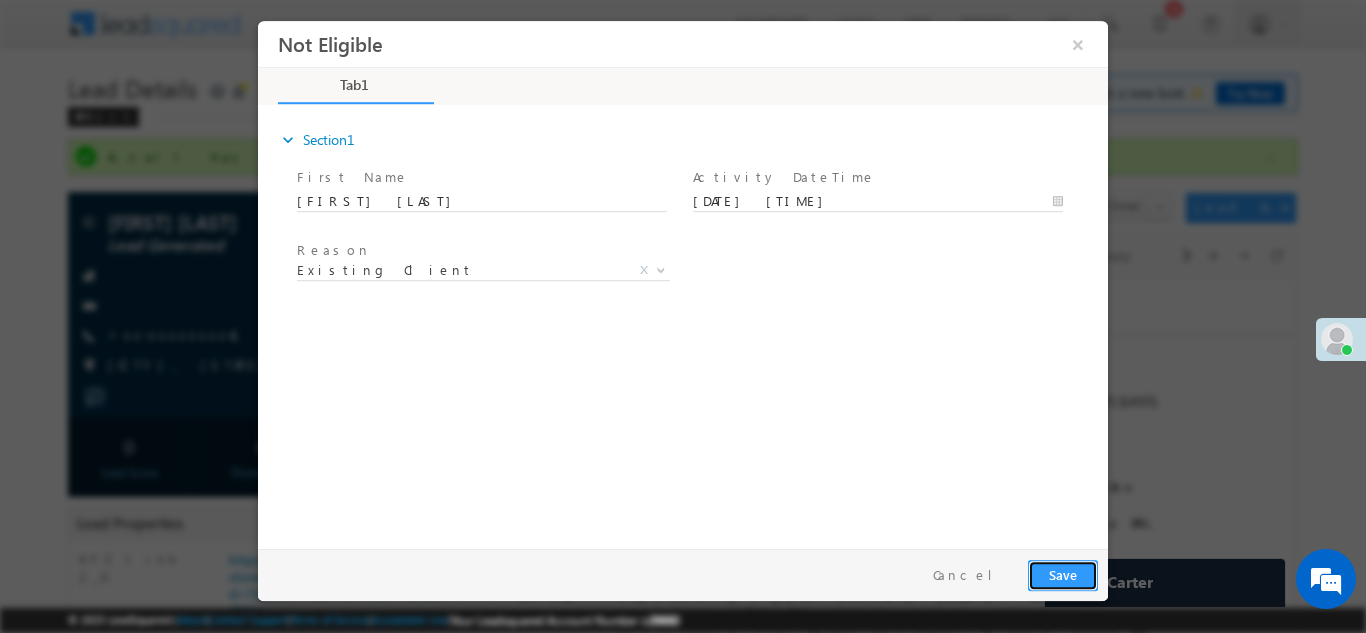 click on "Save" at bounding box center [1063, 574] 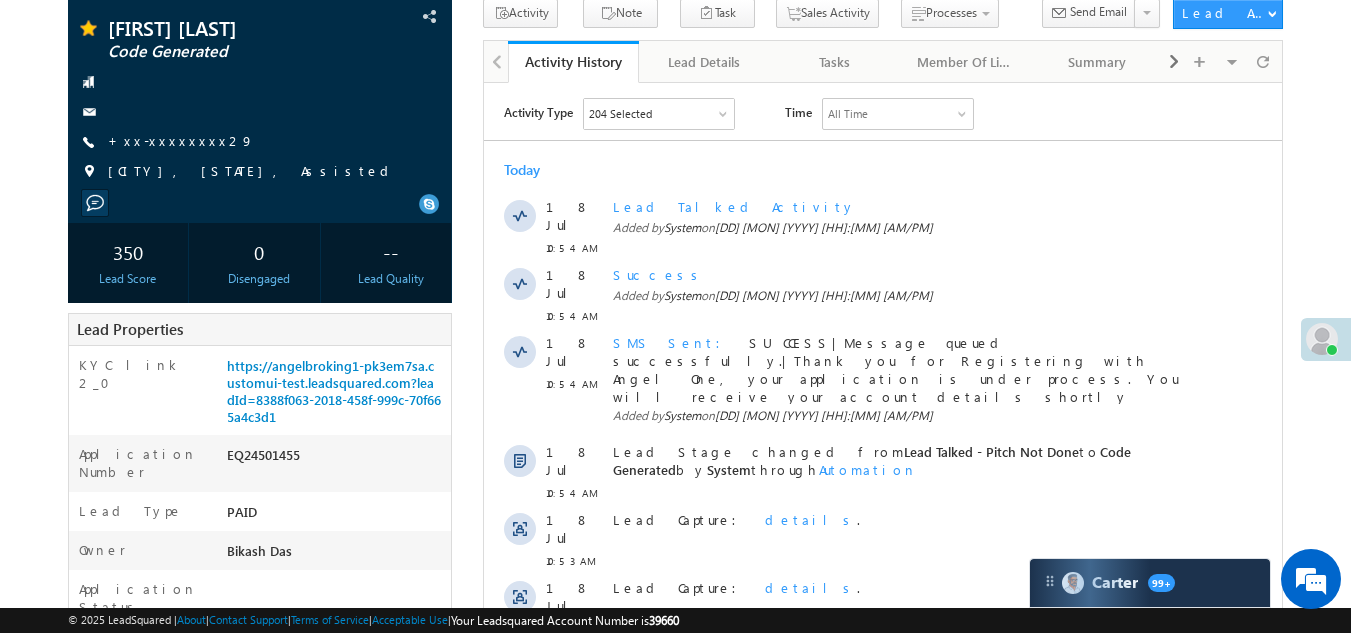 scroll, scrollTop: 0, scrollLeft: 0, axis: both 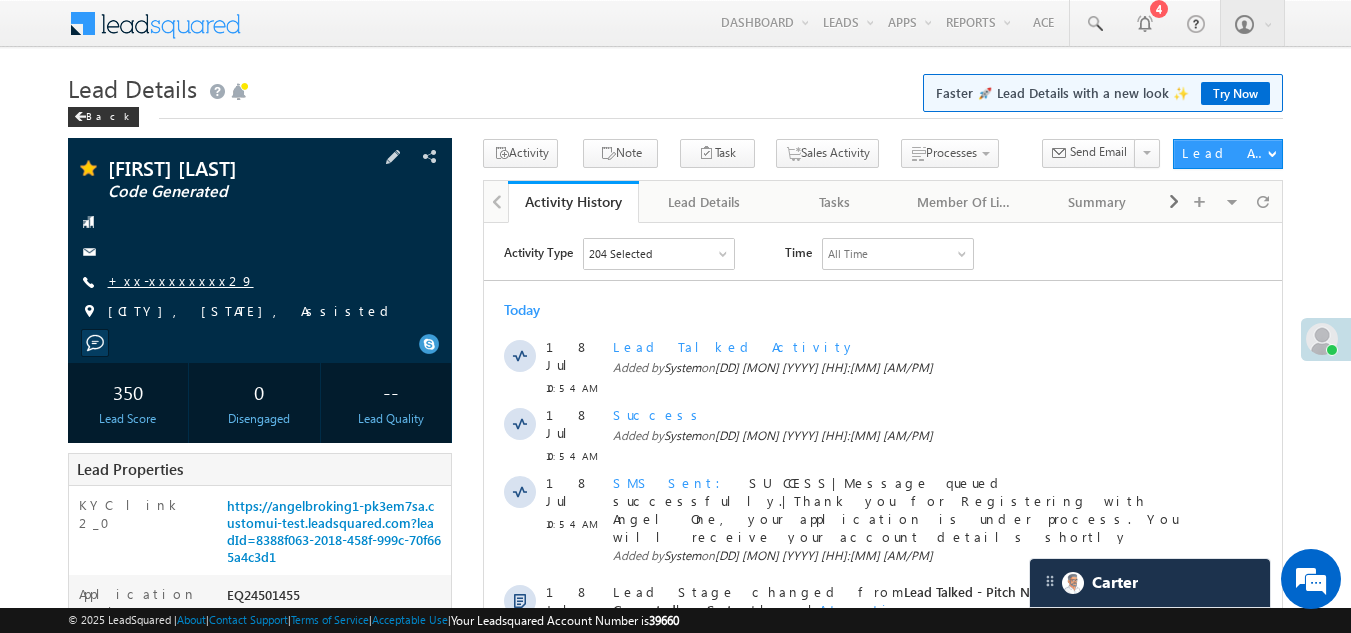 click on "+xx-xxxxxxxx29" at bounding box center (181, 280) 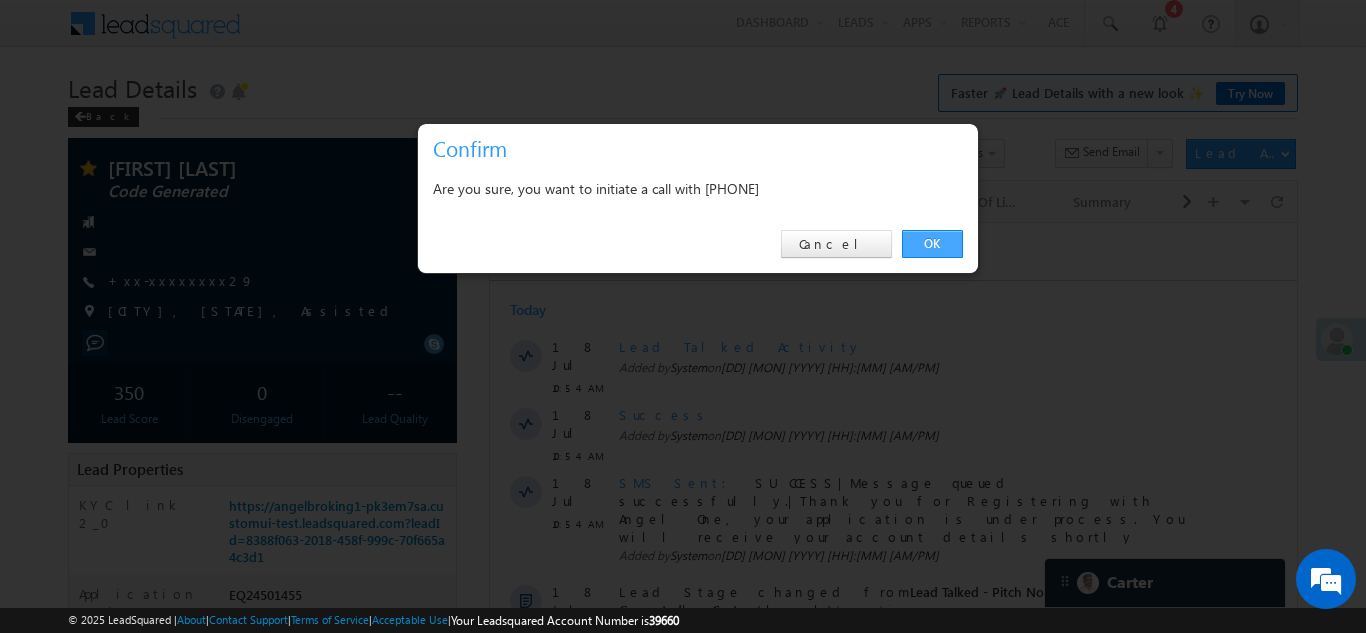 click on "OK" at bounding box center (932, 244) 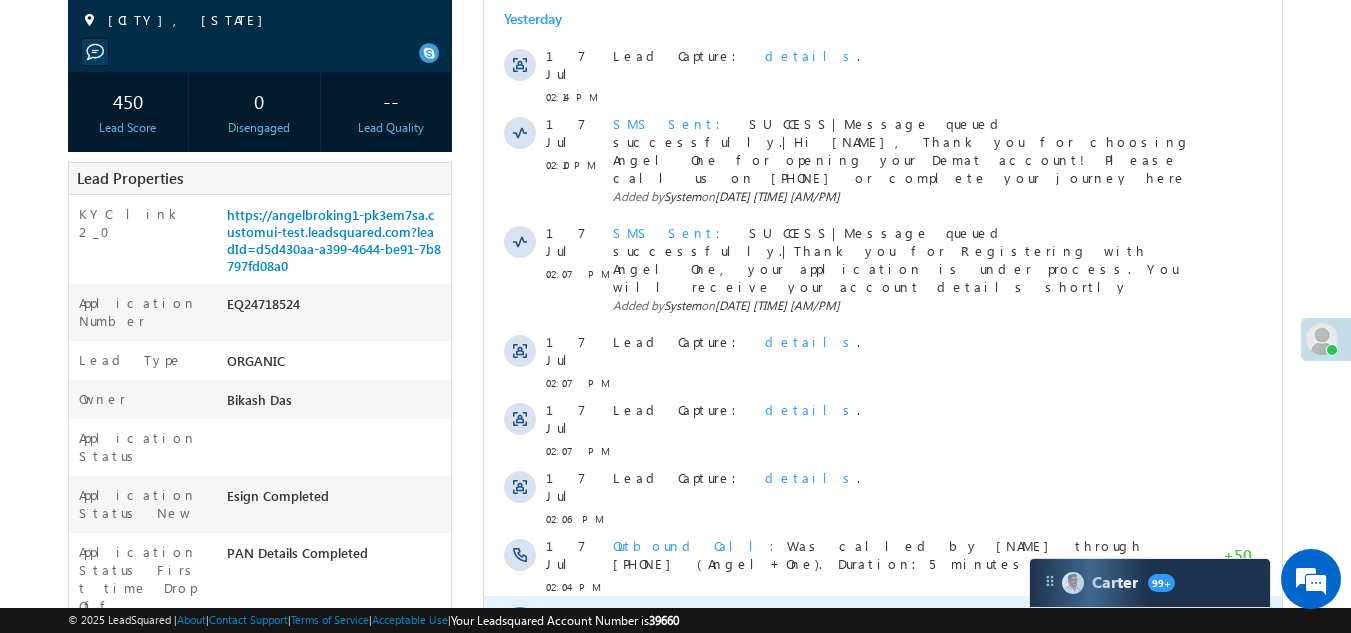 scroll, scrollTop: 200, scrollLeft: 0, axis: vertical 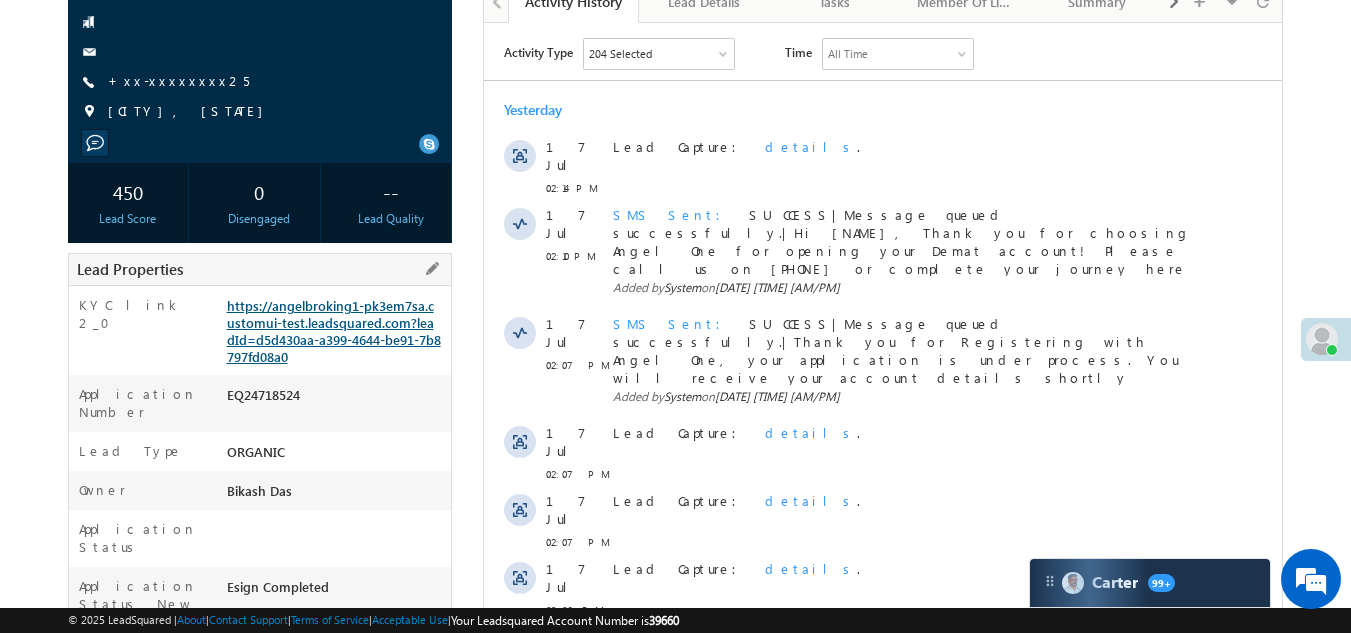 click on "https://angelbroking1-pk3em7sa.customui-test.leadsquared.com?leadId=d5d430aa-a399-4644-be91-7b8797fd08a0" at bounding box center (334, 331) 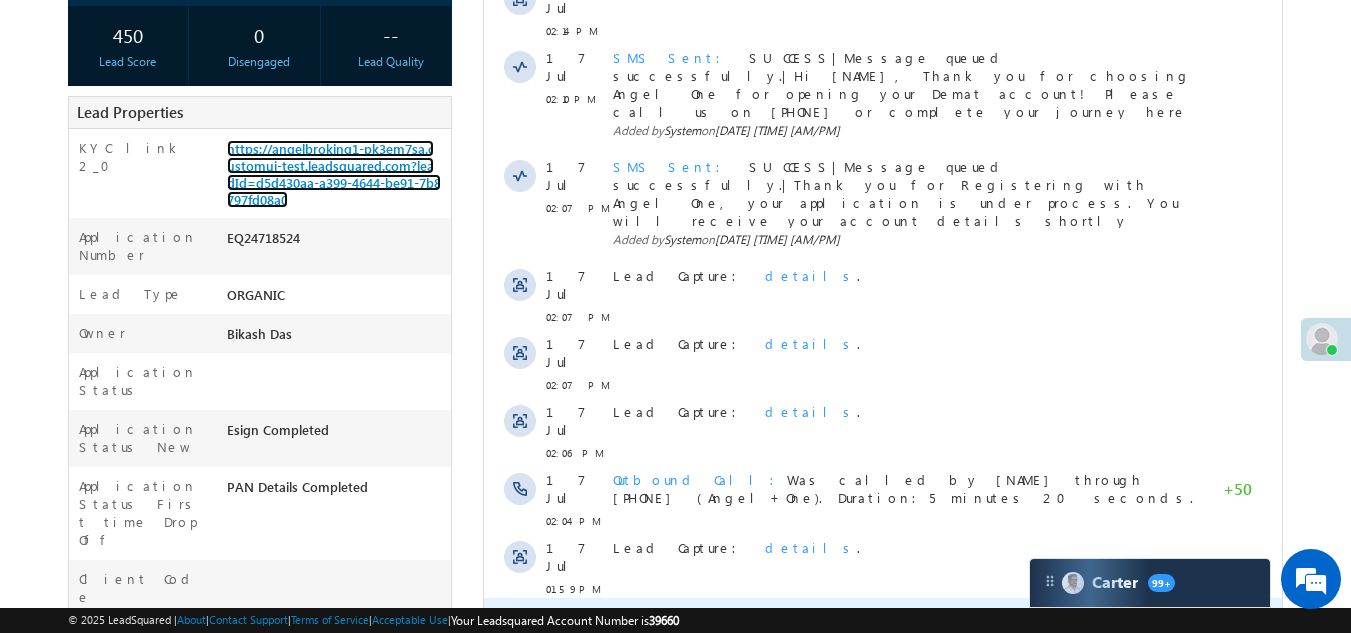 scroll, scrollTop: 500, scrollLeft: 0, axis: vertical 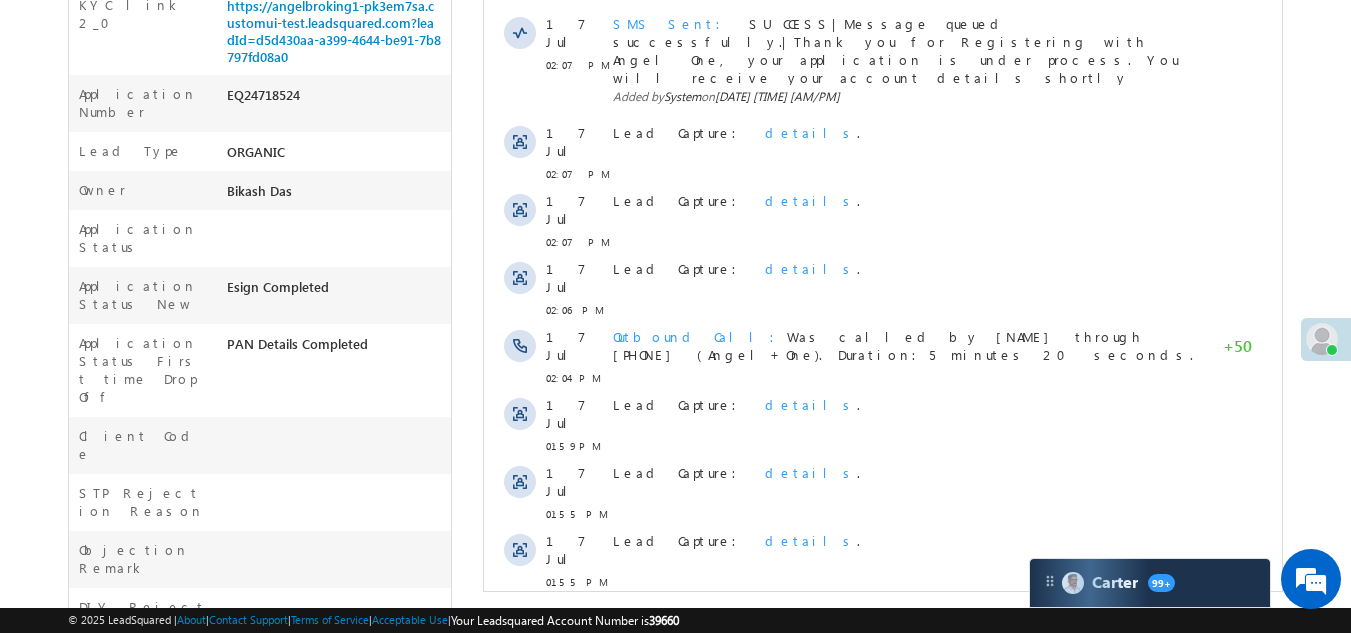 click on "Show More" at bounding box center [883, 626] 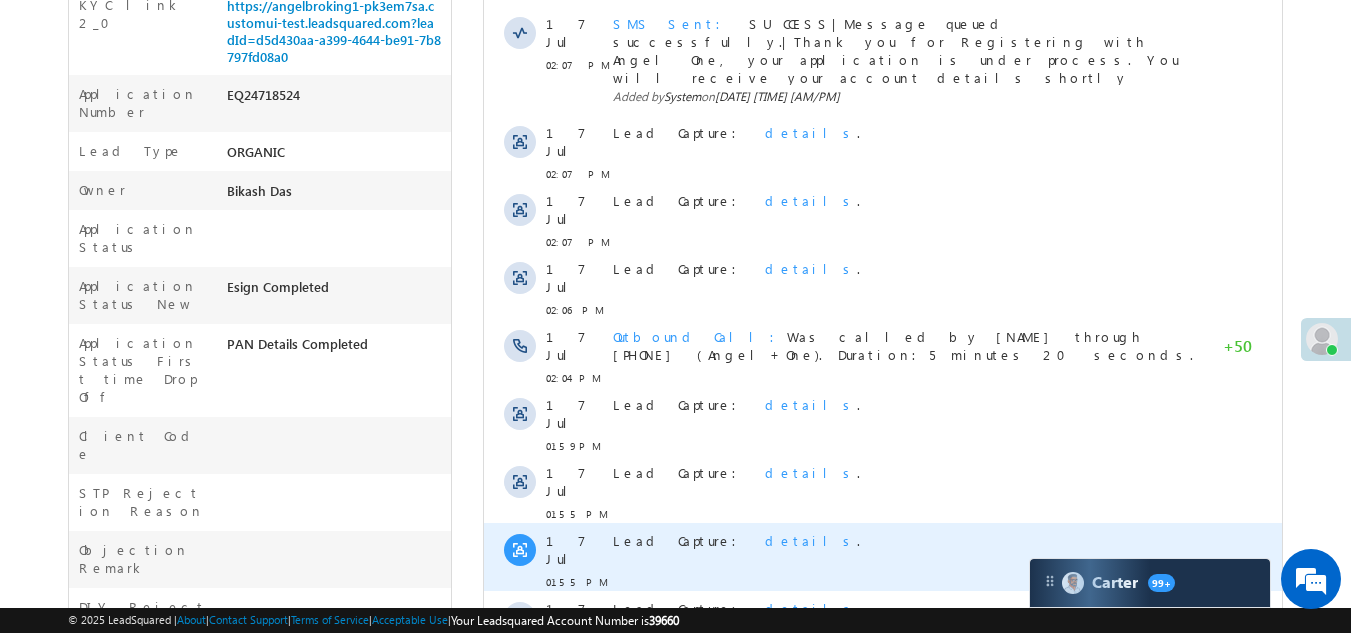 scroll, scrollTop: 0, scrollLeft: 0, axis: both 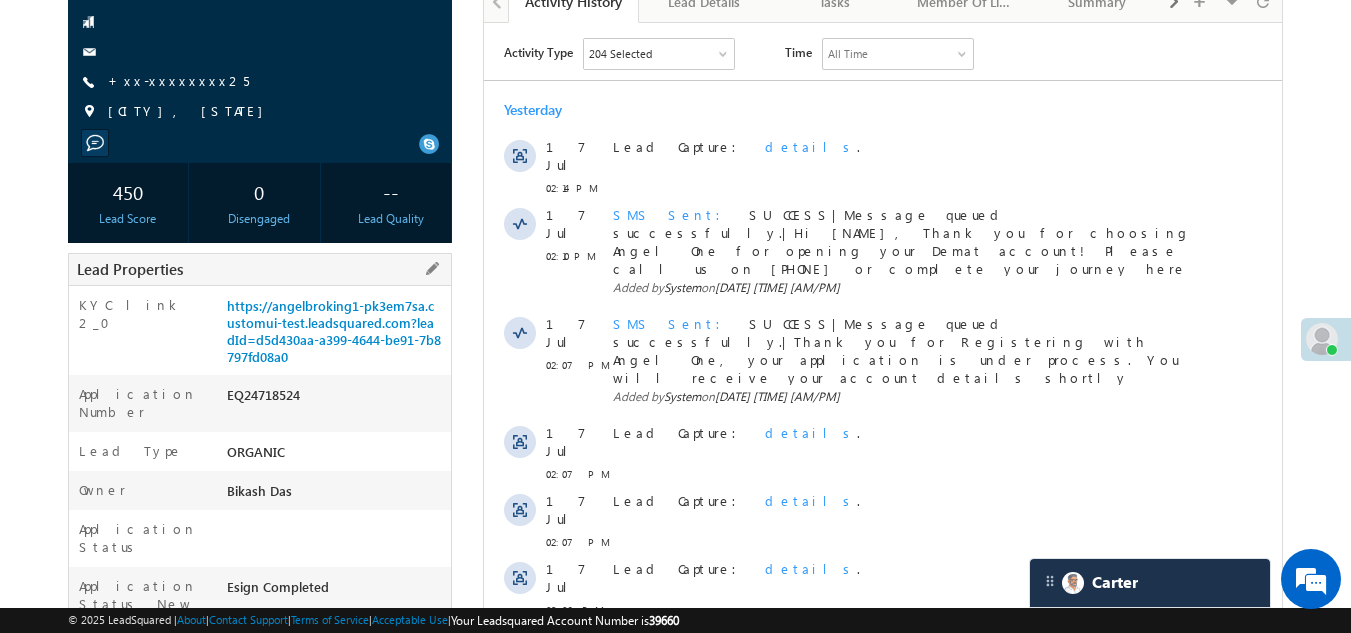 drag, startPoint x: 226, startPoint y: 395, endPoint x: 324, endPoint y: 392, distance: 98.045906 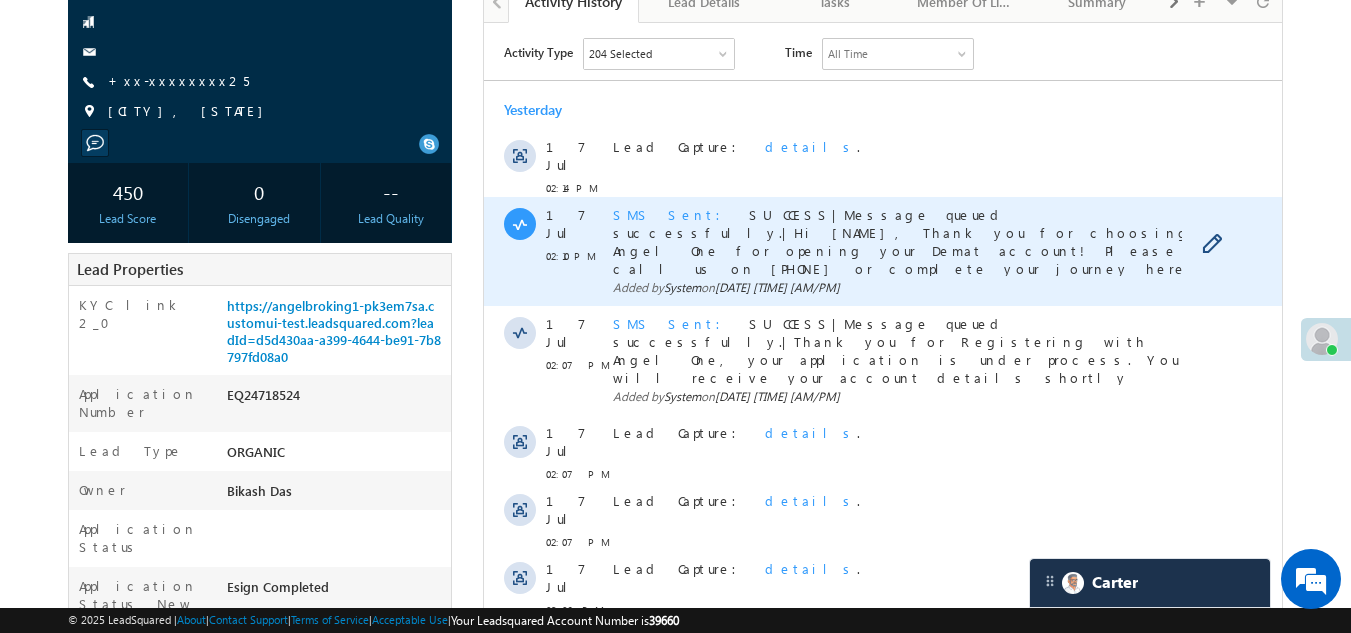 scroll, scrollTop: 0, scrollLeft: 0, axis: both 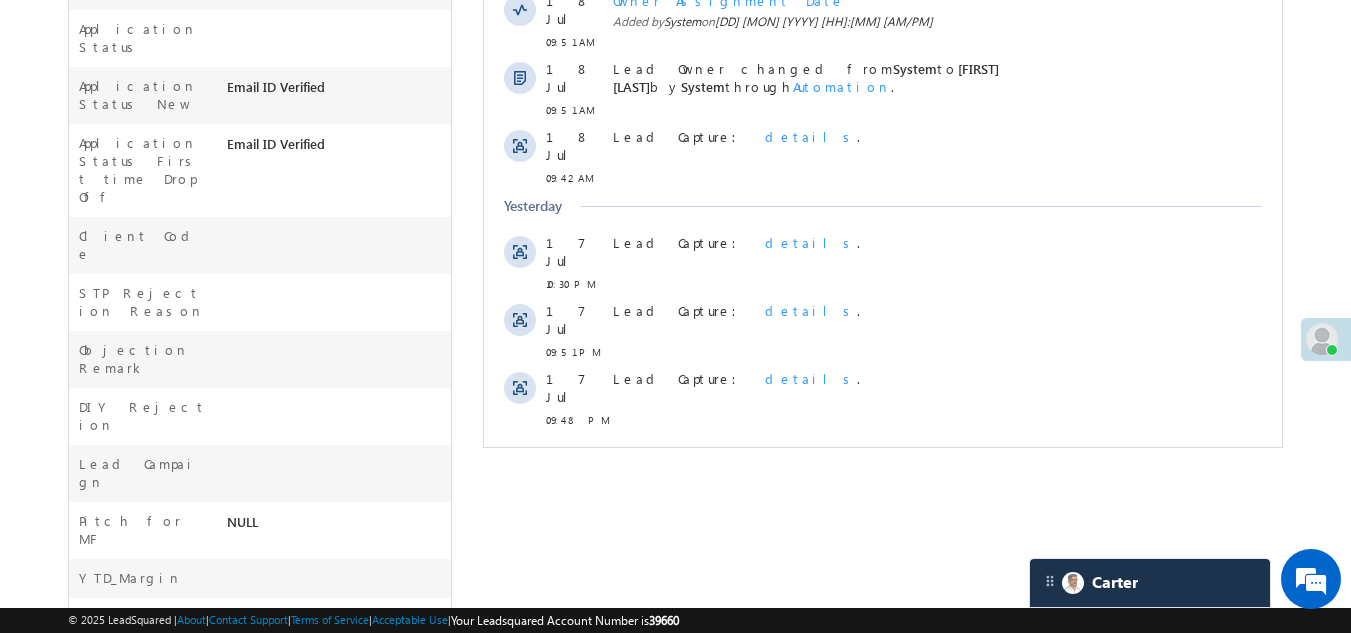 click on "Show More" at bounding box center [883, 464] 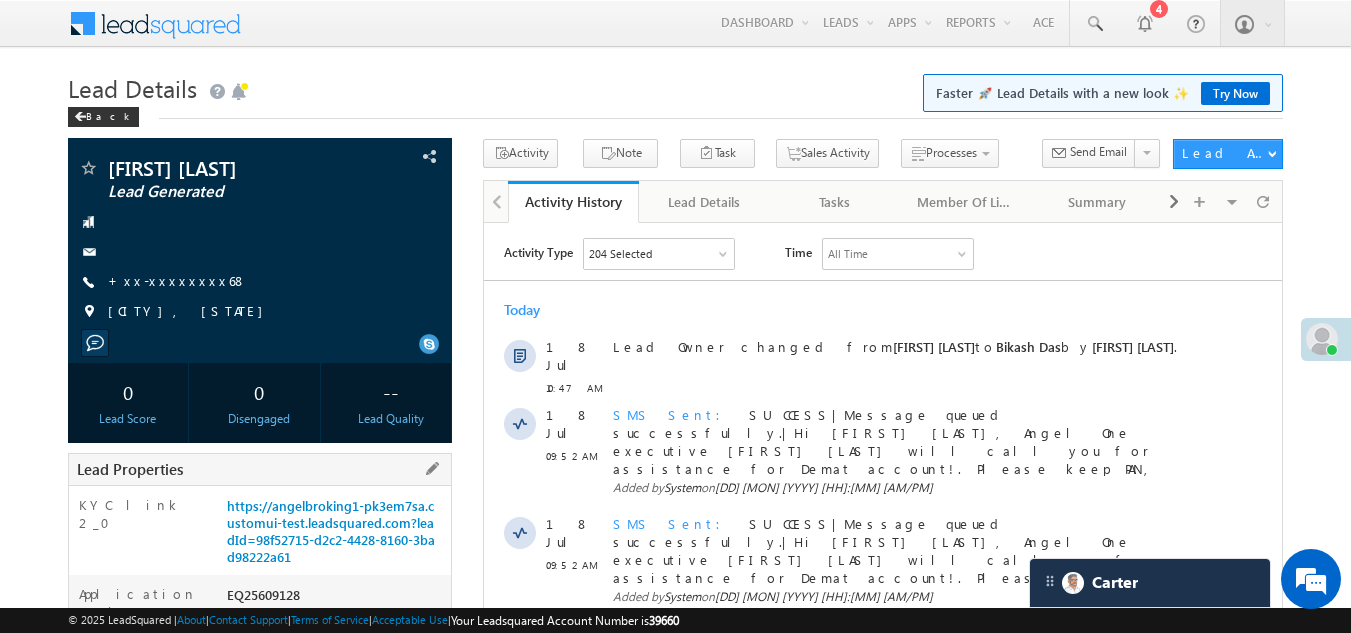 scroll, scrollTop: 400, scrollLeft: 0, axis: vertical 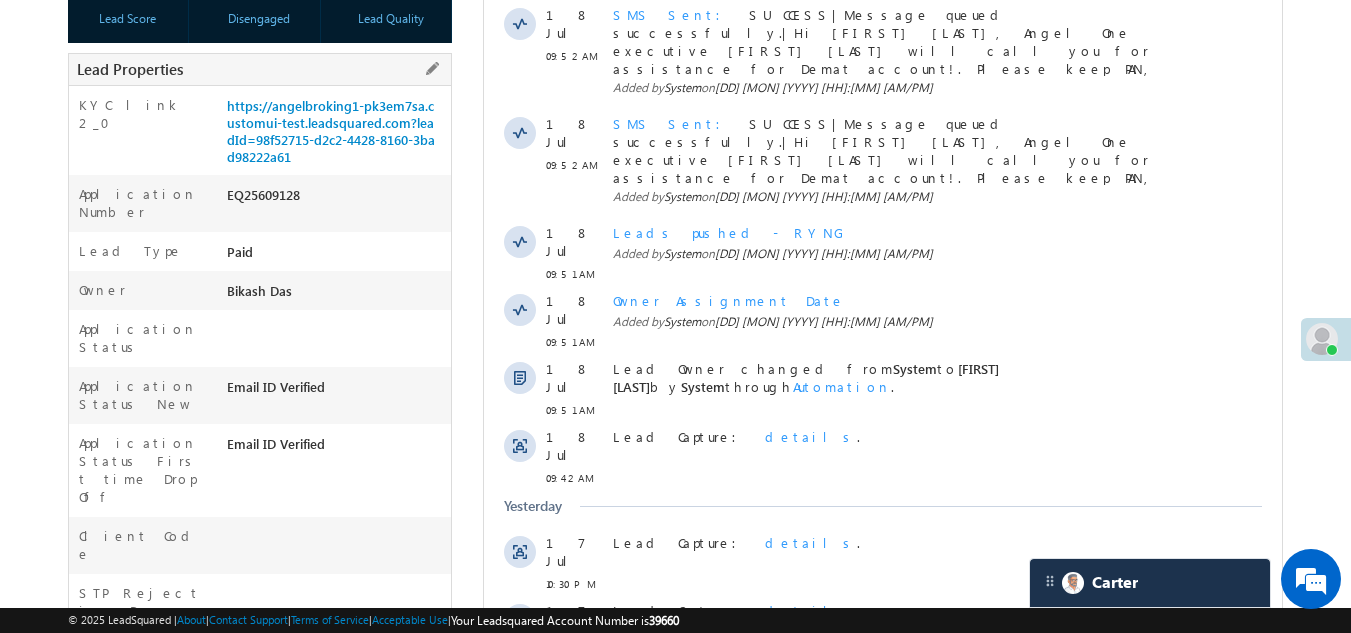 drag, startPoint x: 227, startPoint y: 193, endPoint x: 304, endPoint y: 202, distance: 77.52419 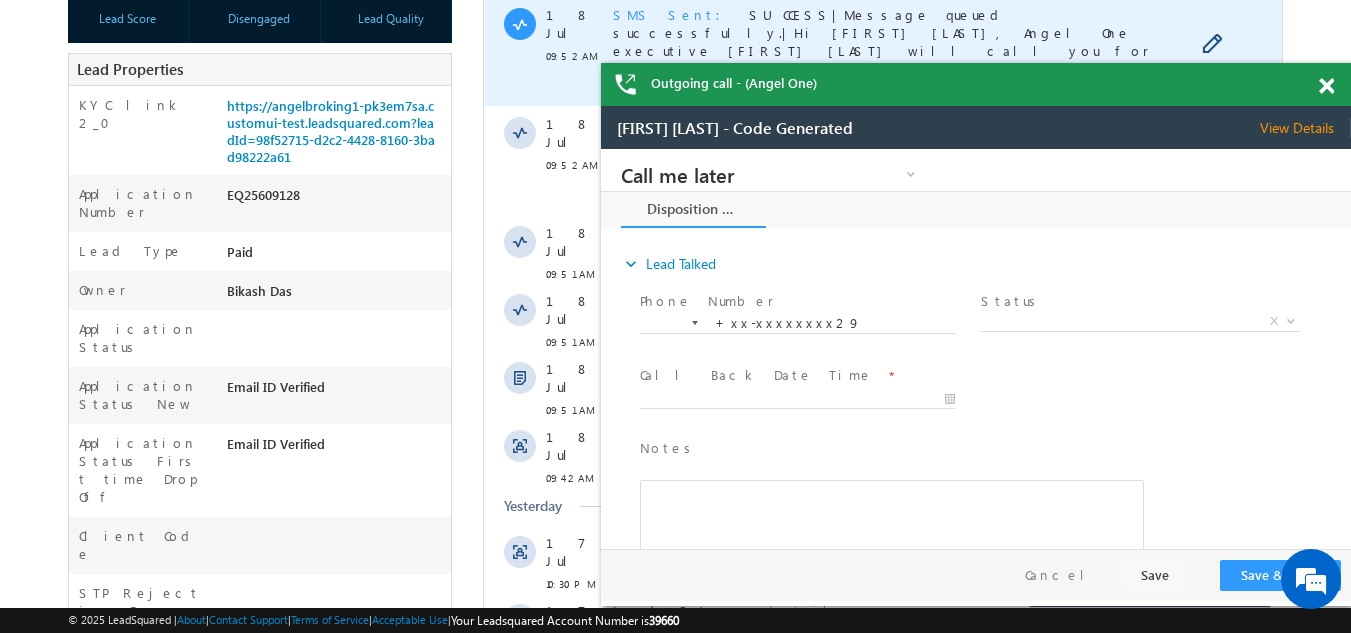scroll, scrollTop: 0, scrollLeft: 0, axis: both 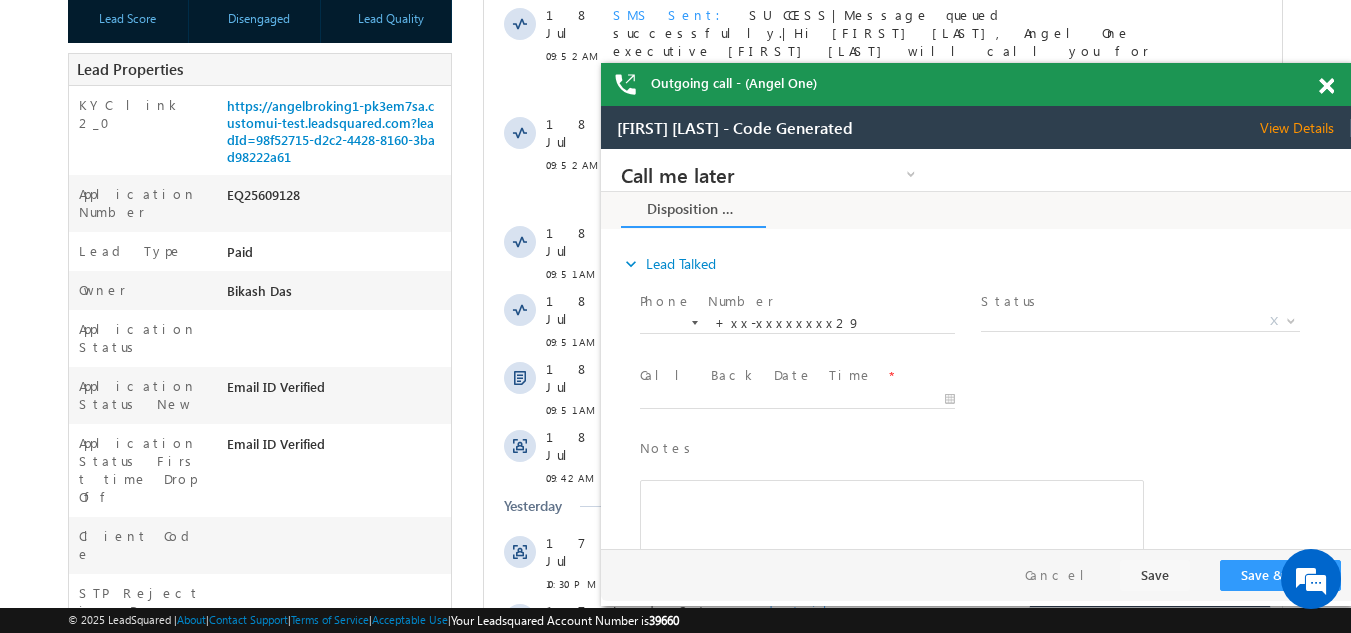 click at bounding box center [1326, 86] 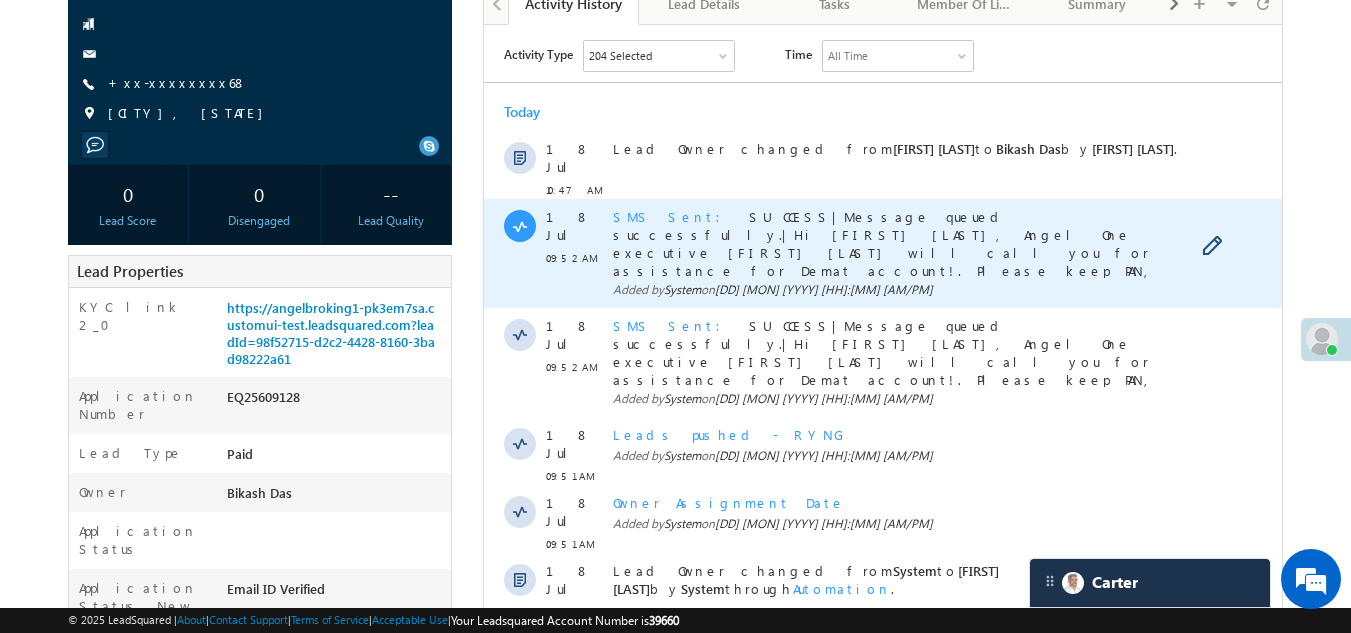 scroll, scrollTop: 0, scrollLeft: 0, axis: both 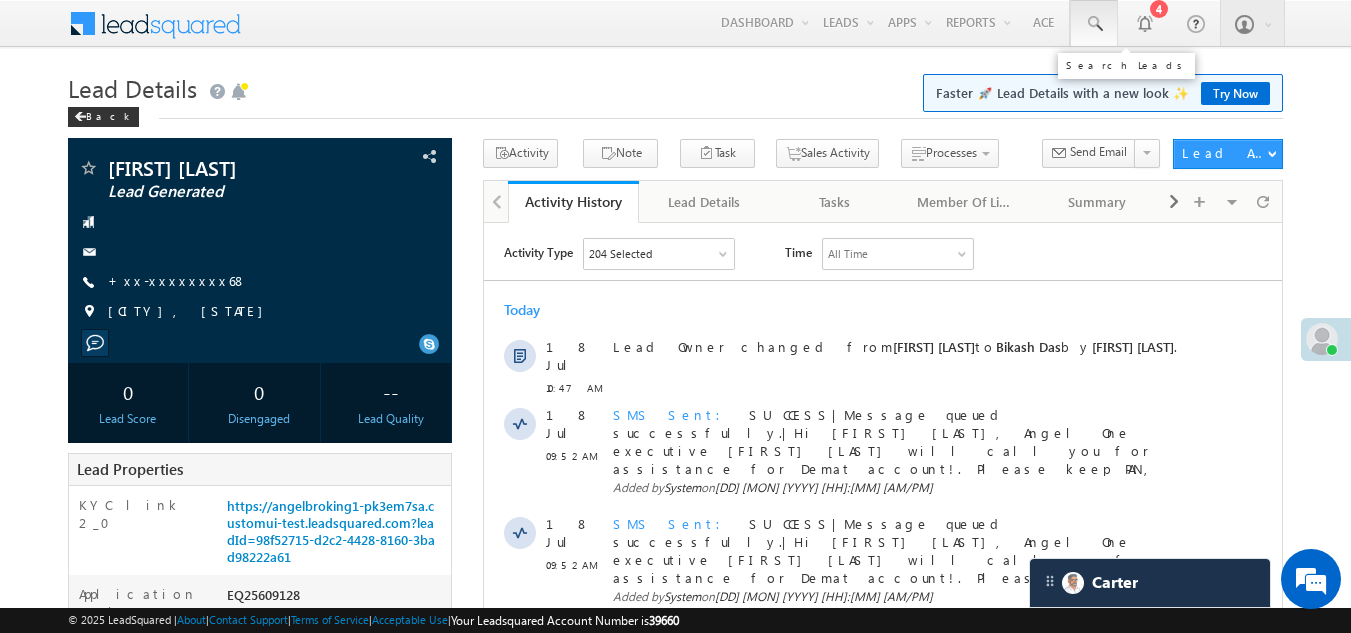 click at bounding box center (1094, 24) 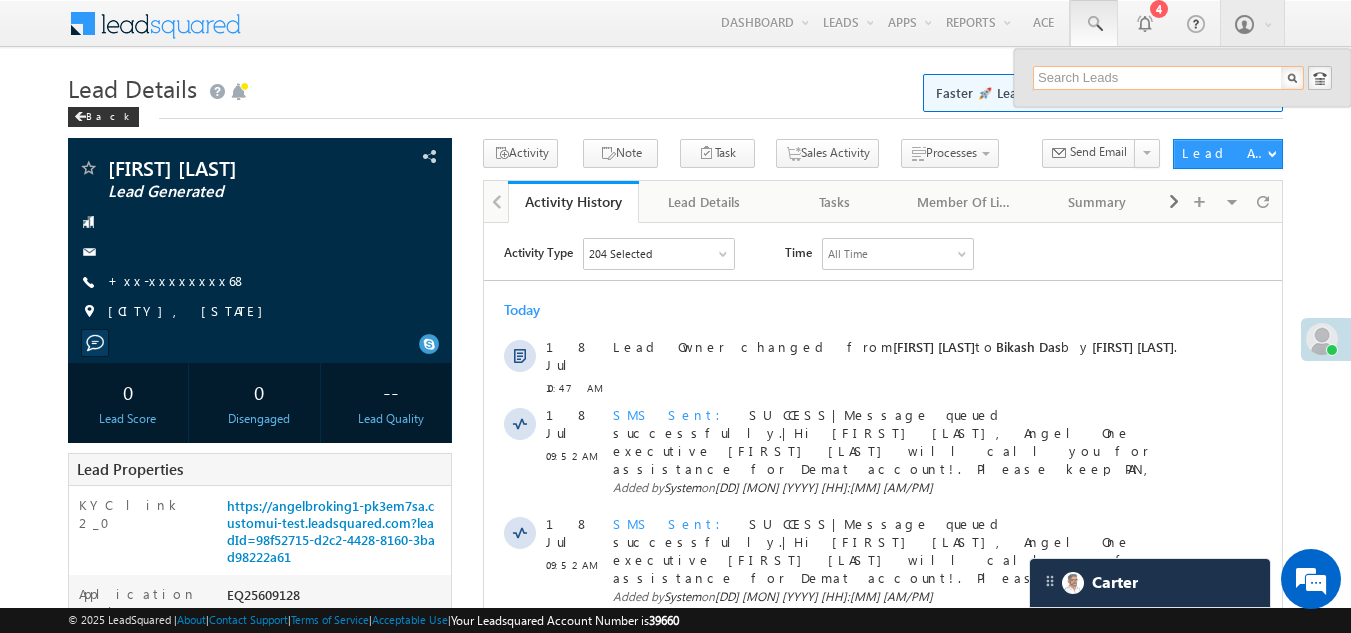 paste on "EQ24718524" 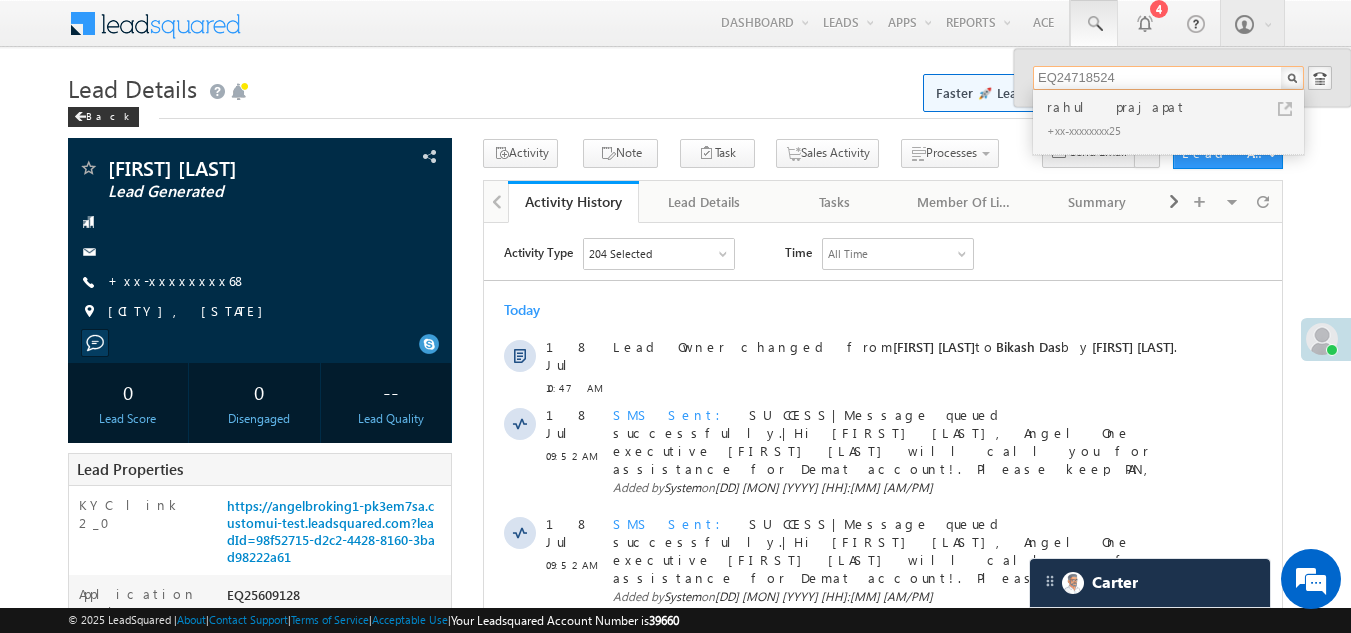 type on "EQ24718524" 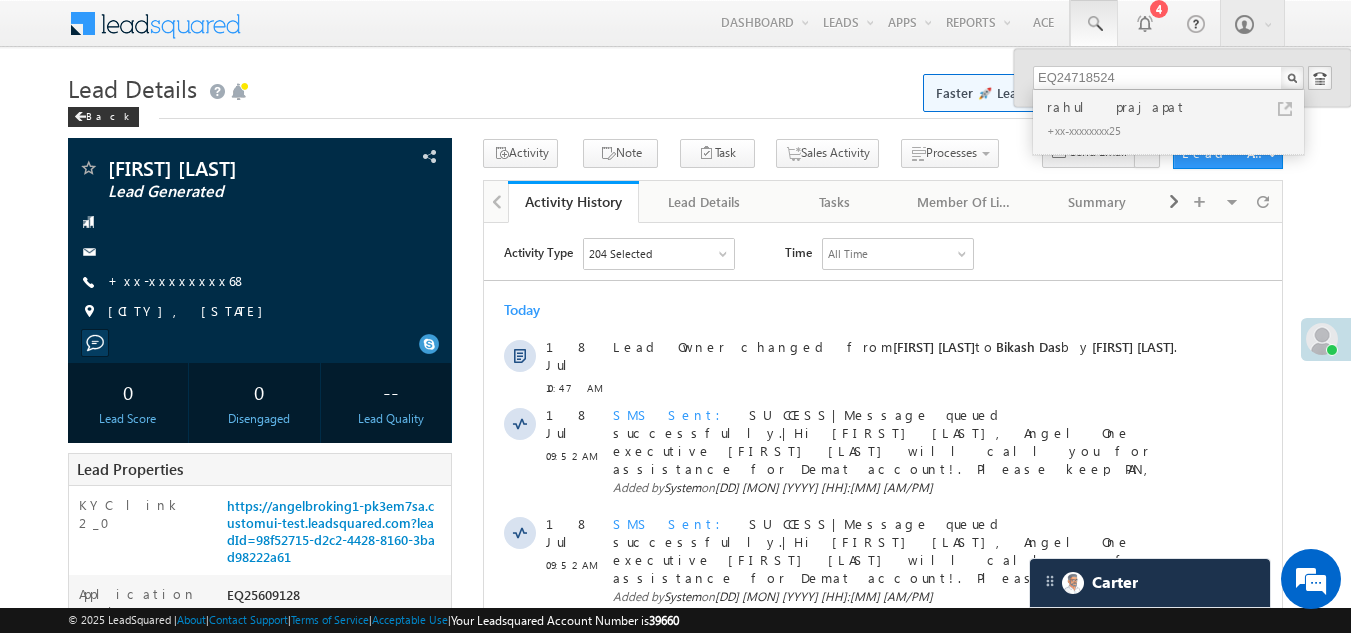 click on "+xx-xxxxxxxx25" at bounding box center [1177, 130] 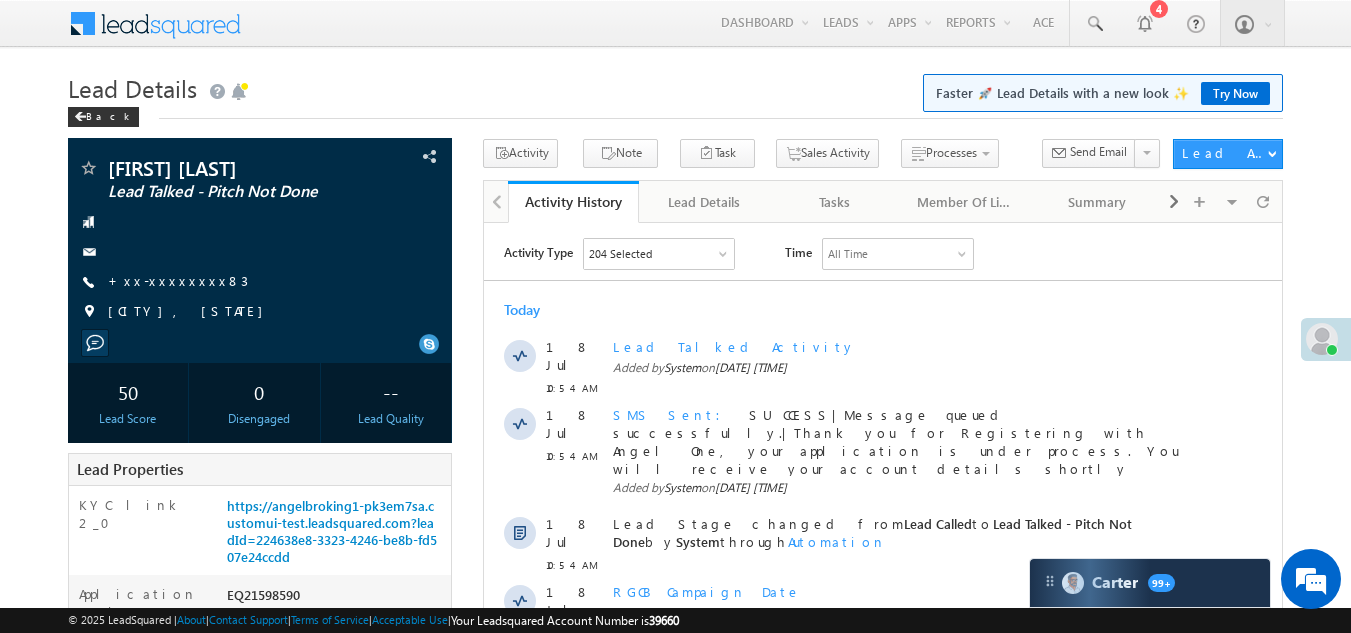 scroll, scrollTop: 0, scrollLeft: 0, axis: both 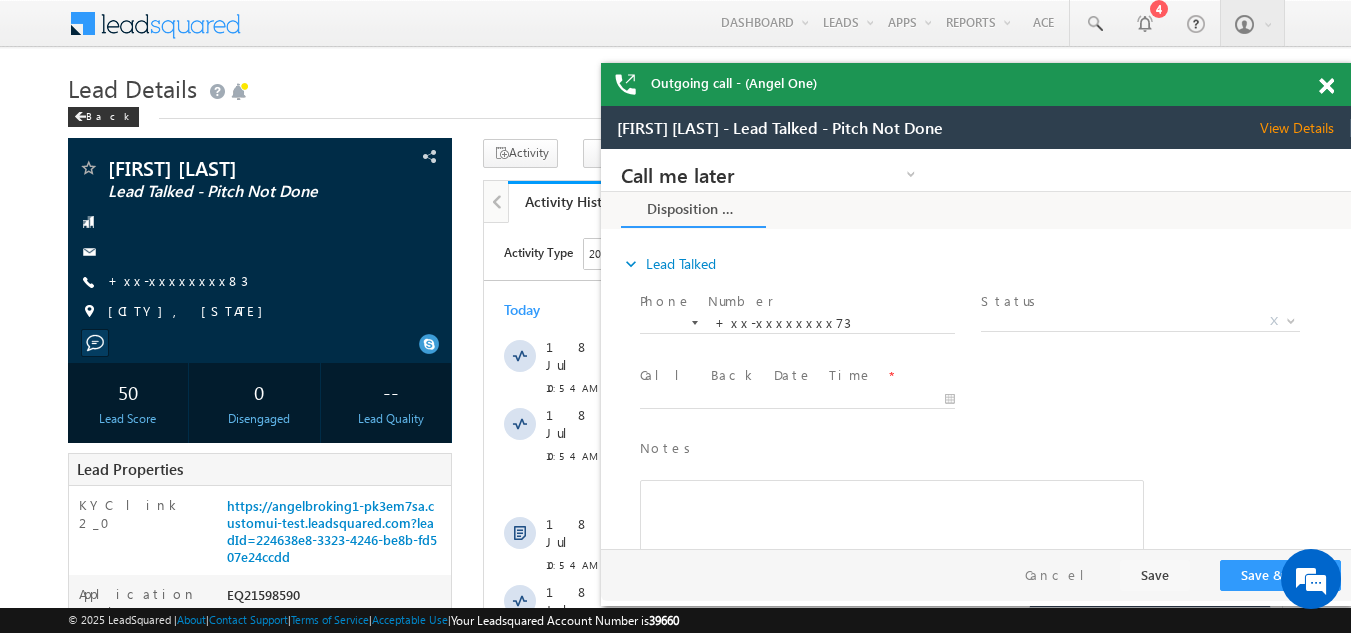click at bounding box center [1326, 86] 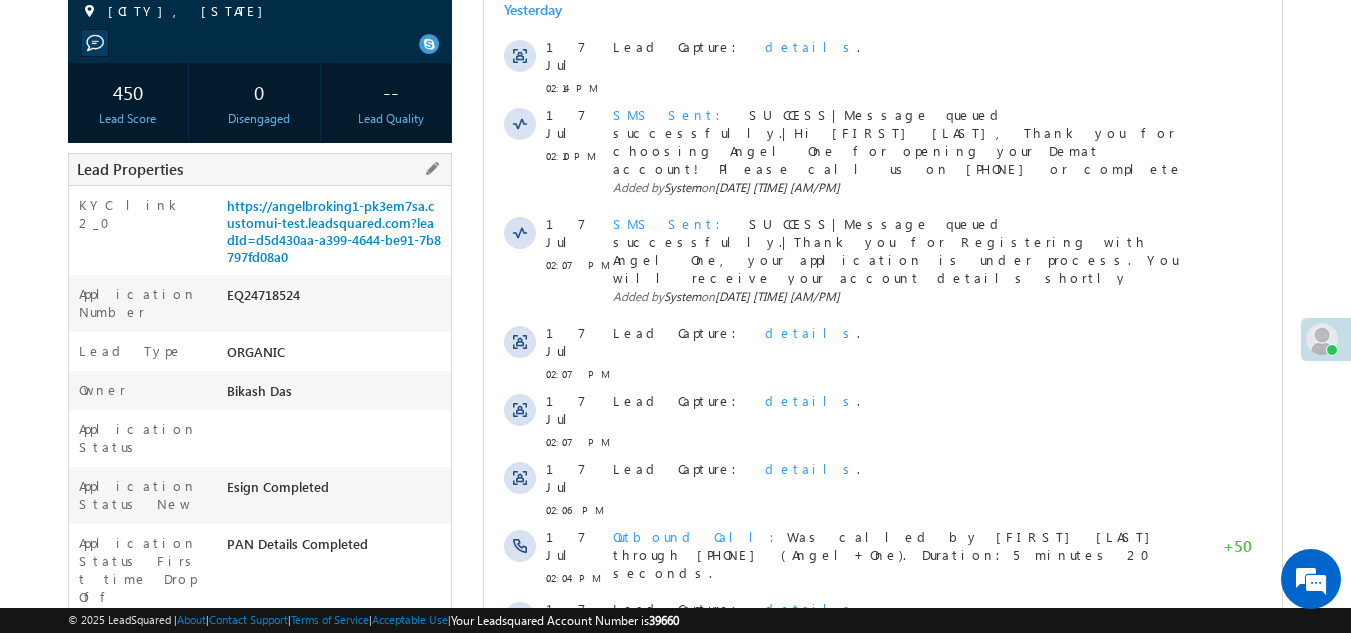 scroll, scrollTop: 0, scrollLeft: 0, axis: both 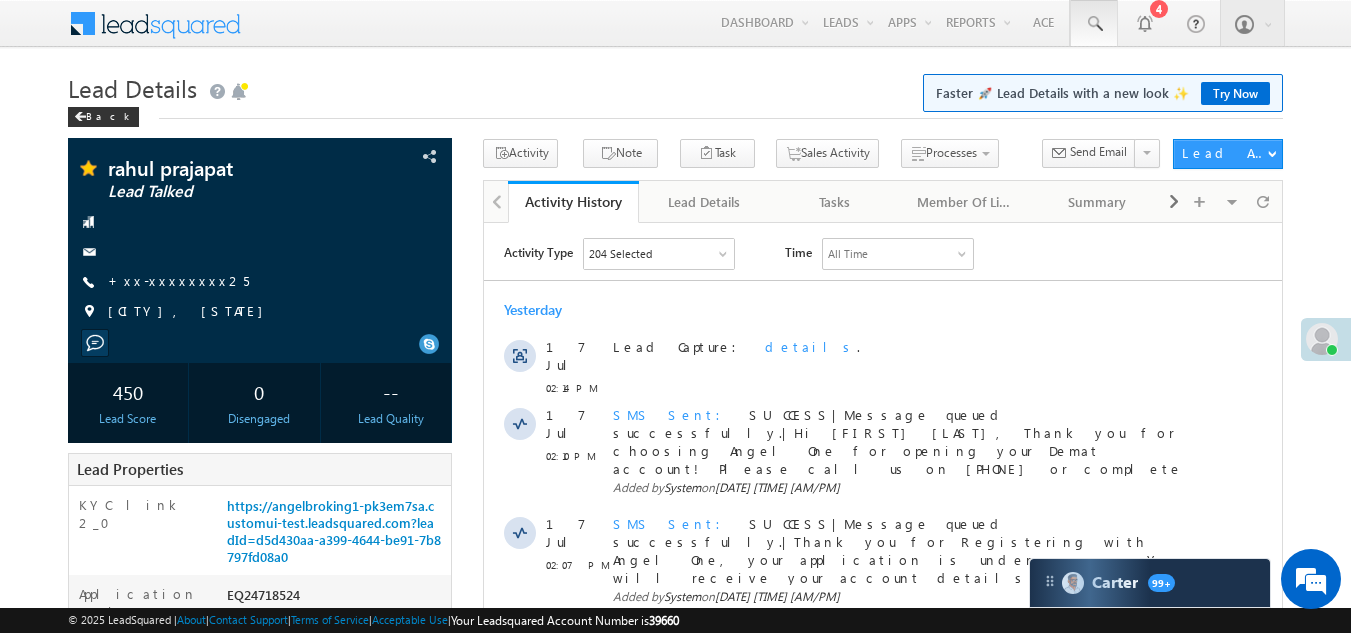 click at bounding box center (1094, 24) 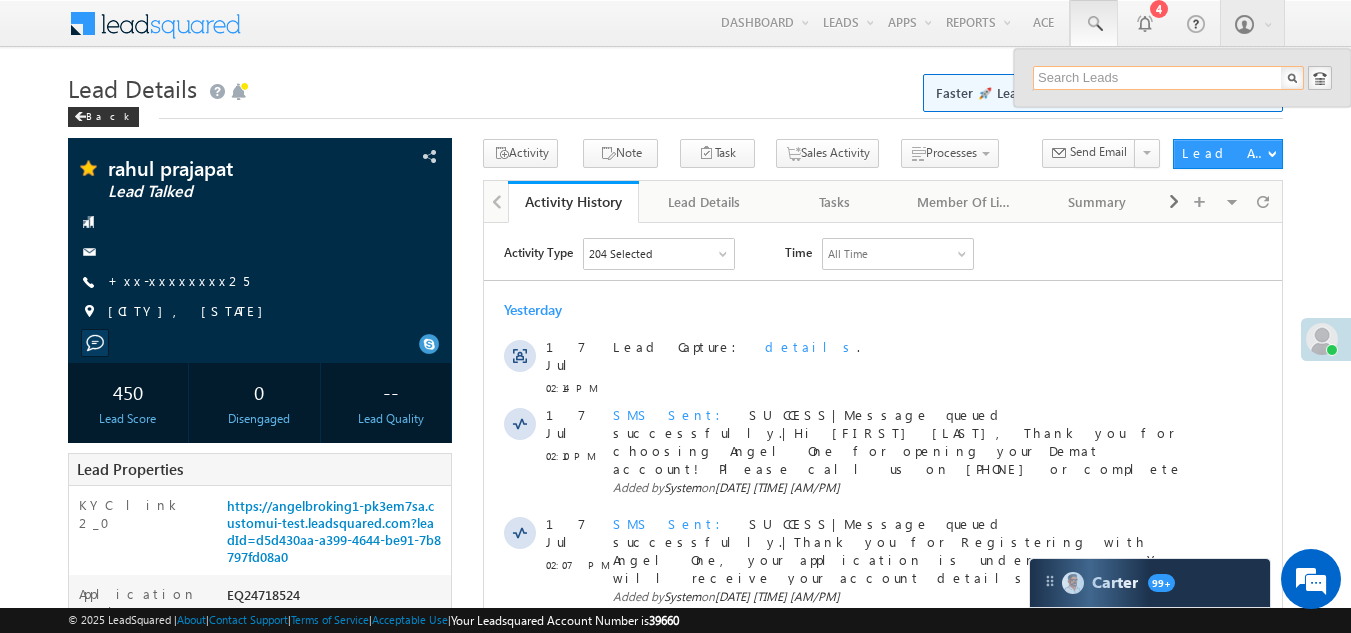 paste on "9027416963" 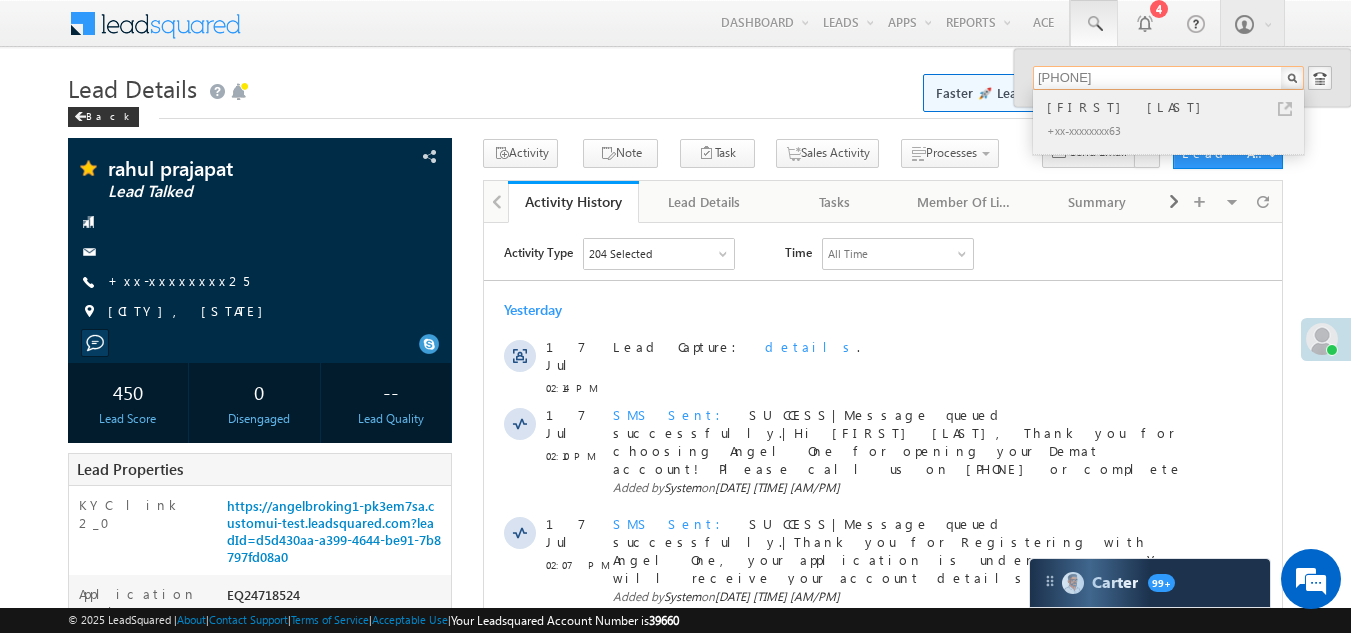 type on "9027416963" 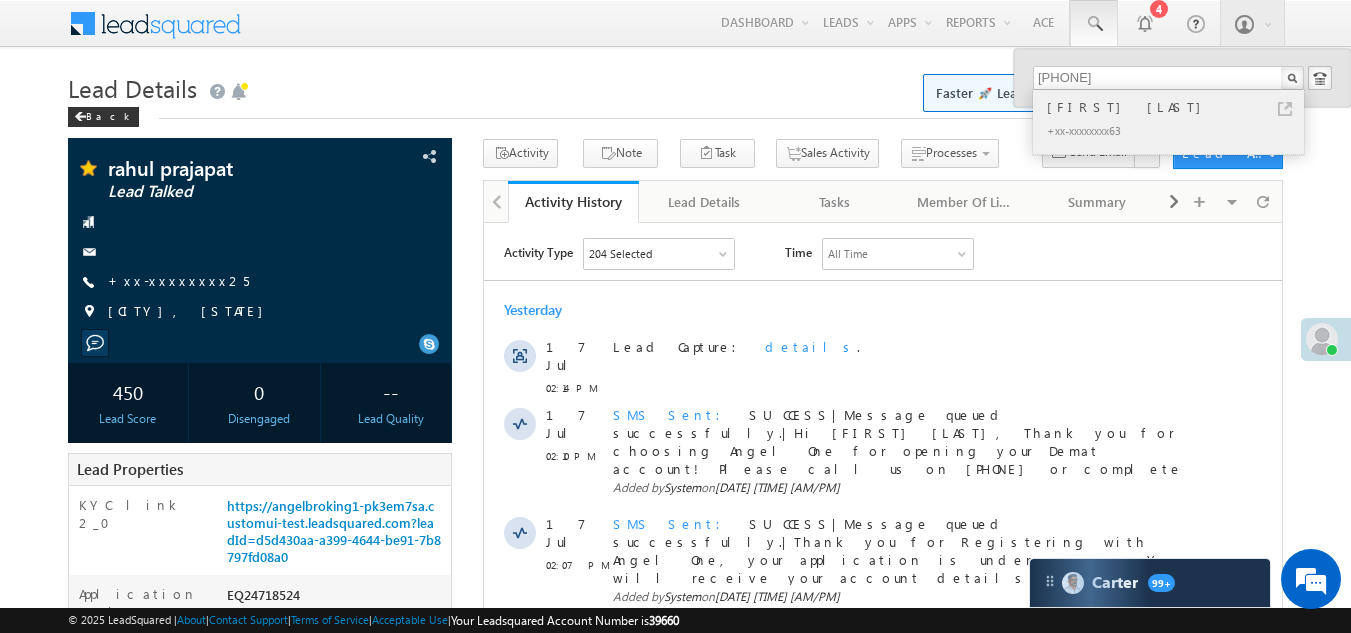 click on "[FIRST] [LAST]" at bounding box center (1177, 107) 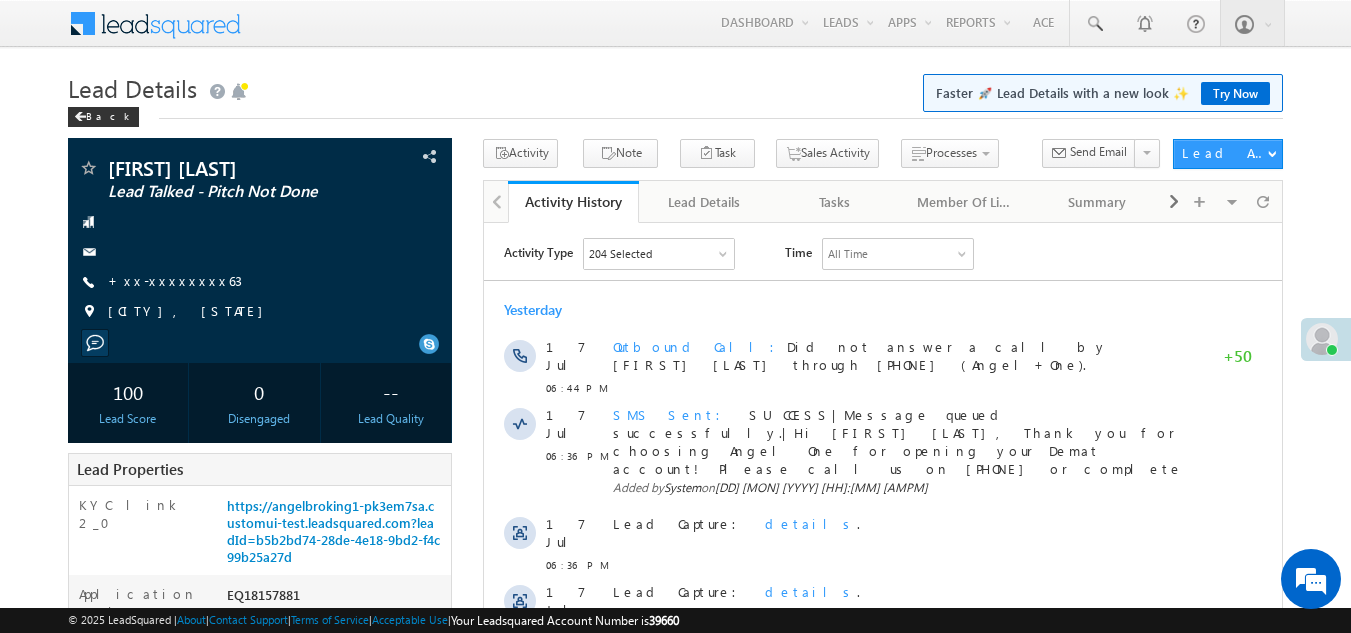 scroll, scrollTop: 0, scrollLeft: 0, axis: both 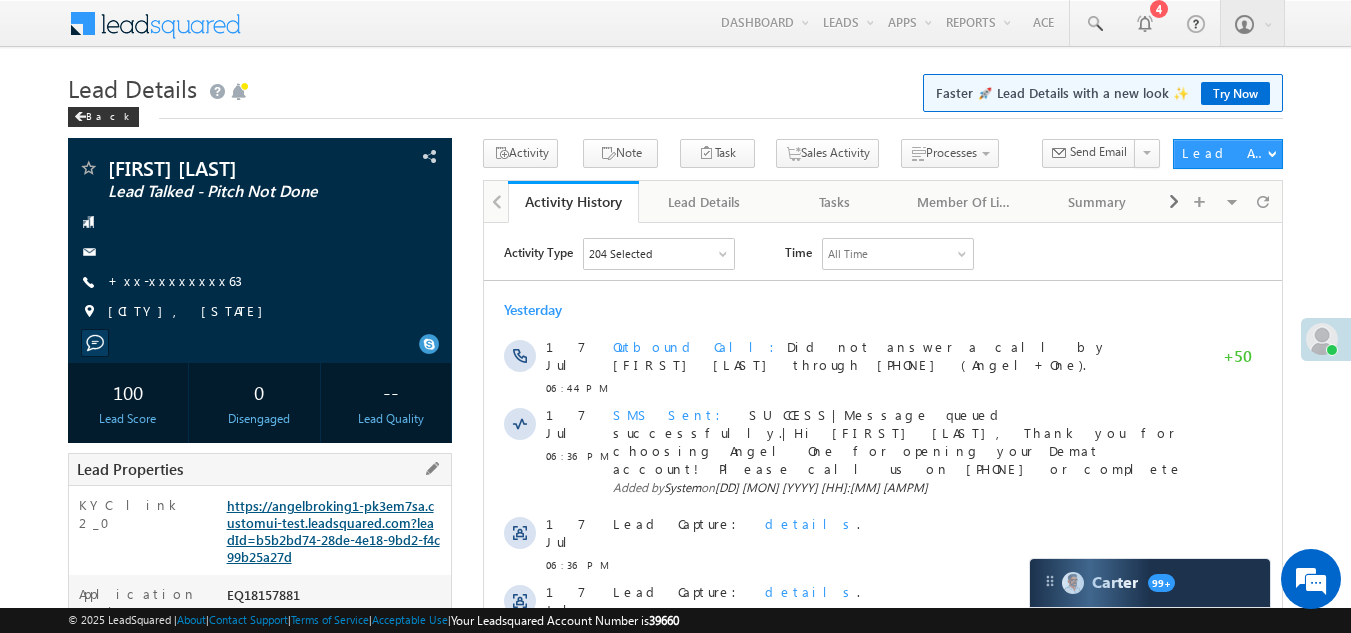 click on "https://angelbroking1-pk3em7sa.customui-test.leadsquared.com?leadId=b5b2bd74-28de-4e18-9bd2-f4c99b25a27d" at bounding box center [333, 531] 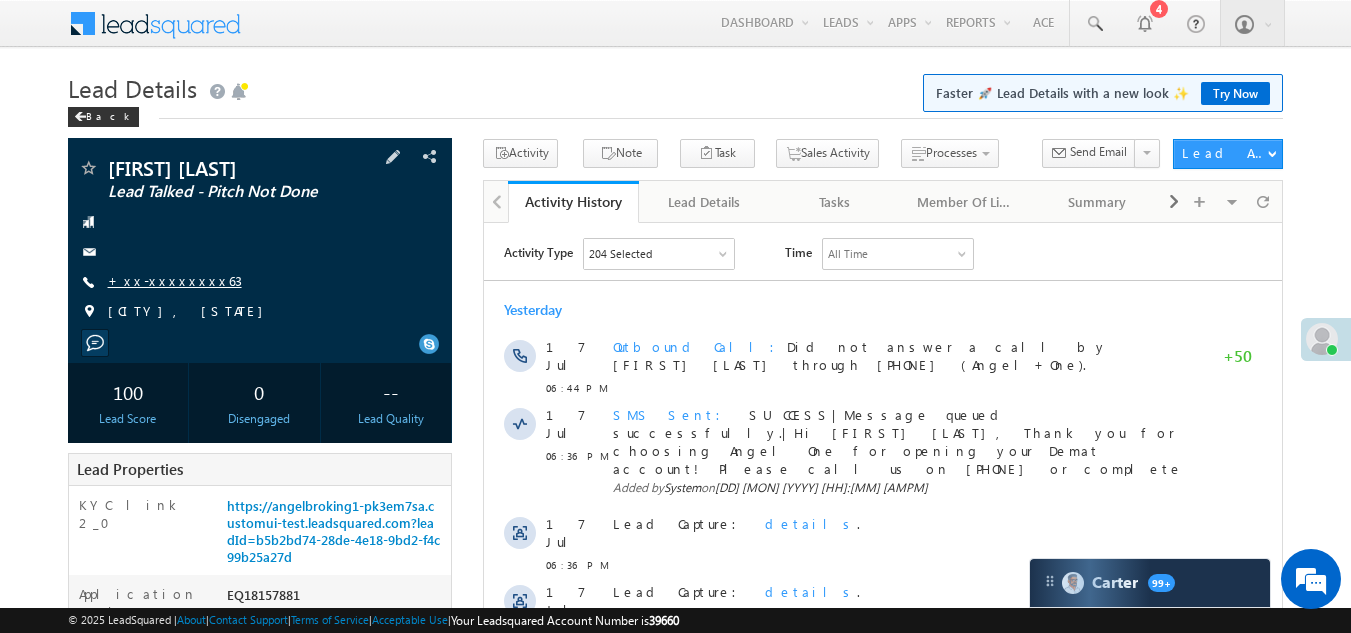 click on "+xx-xxxxxxxx63" at bounding box center [175, 280] 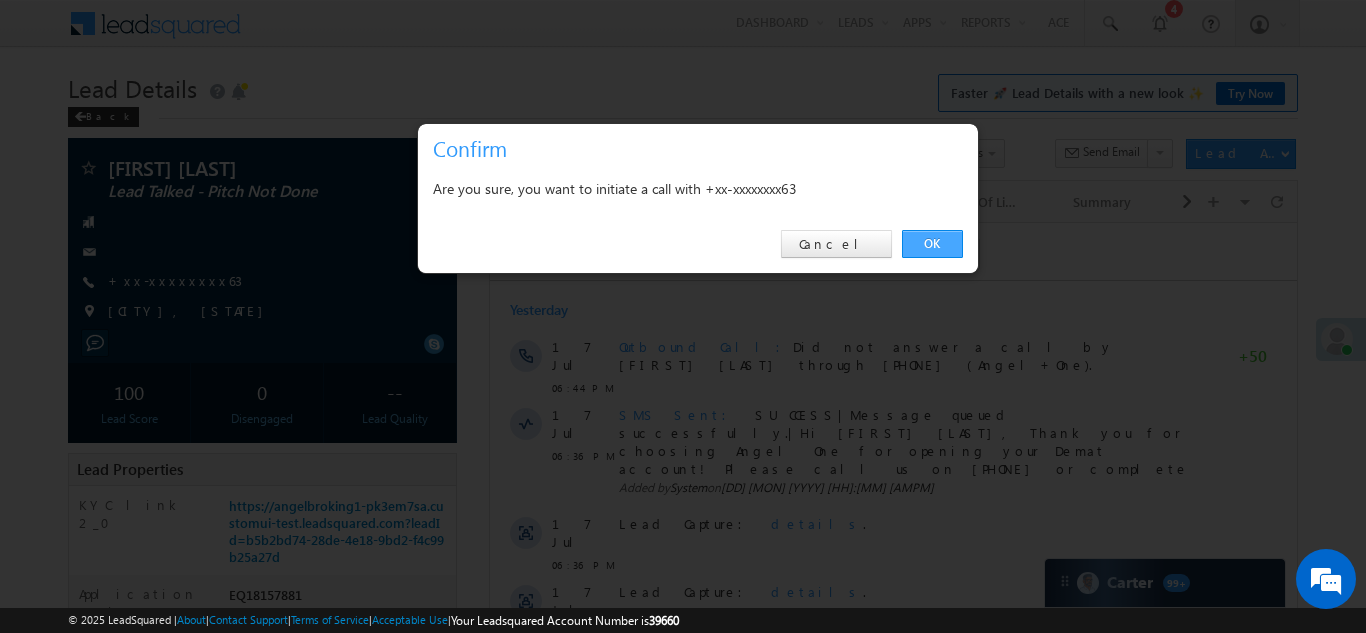 click on "OK" at bounding box center [932, 244] 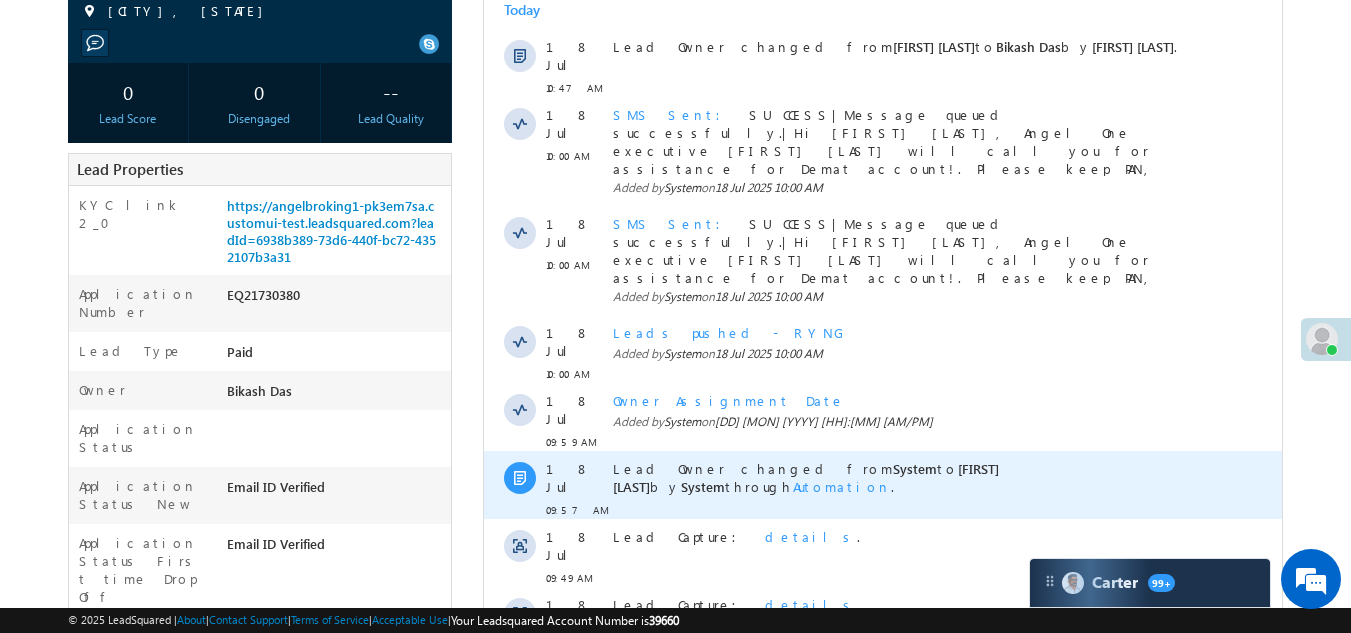 scroll, scrollTop: 500, scrollLeft: 0, axis: vertical 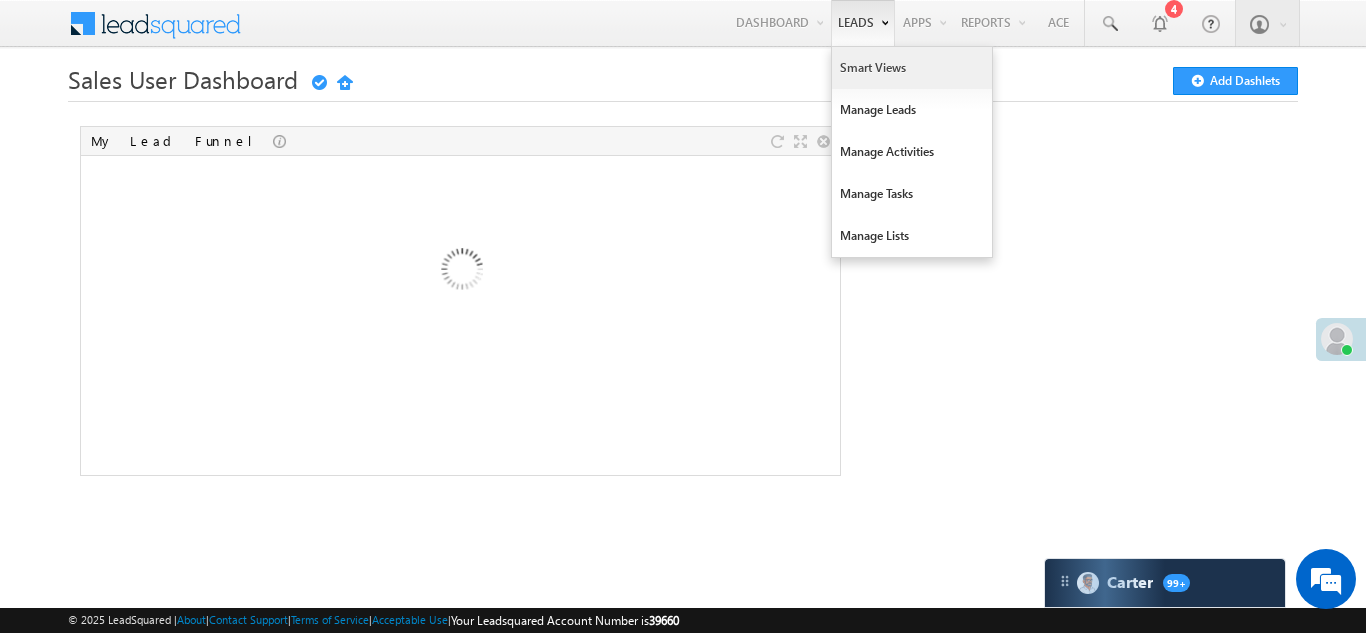 click on "Smart Views" at bounding box center [912, 68] 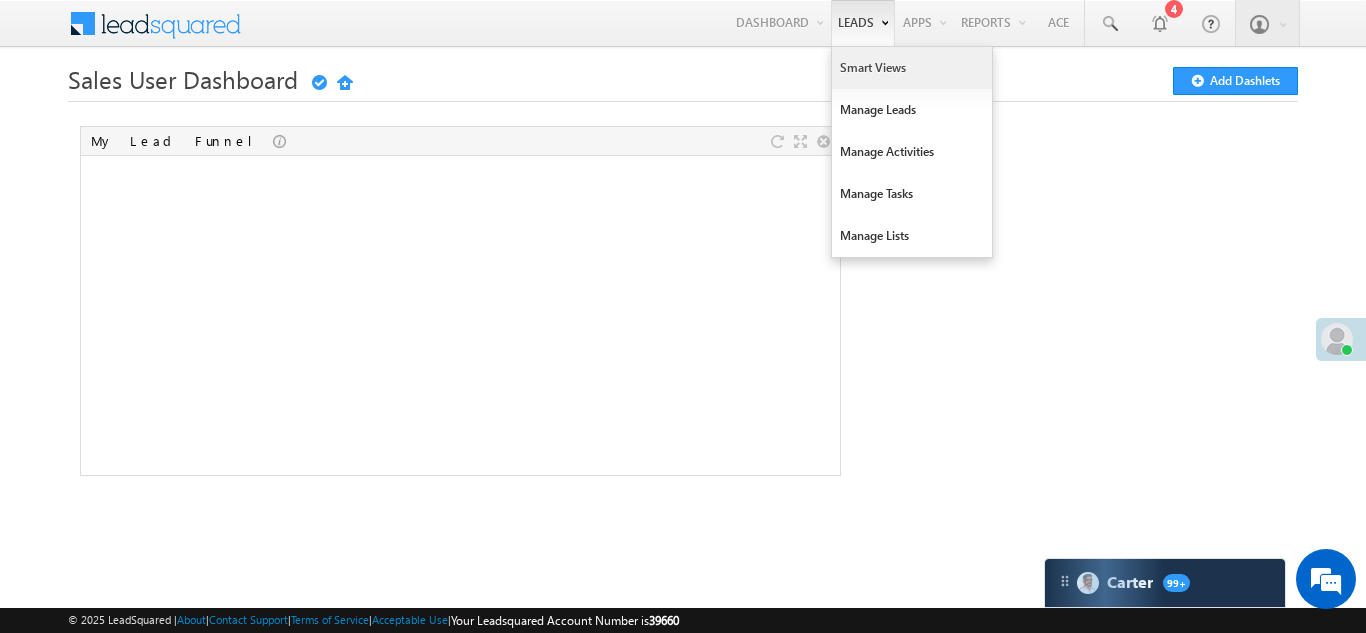click on "Smart Views" at bounding box center (912, 68) 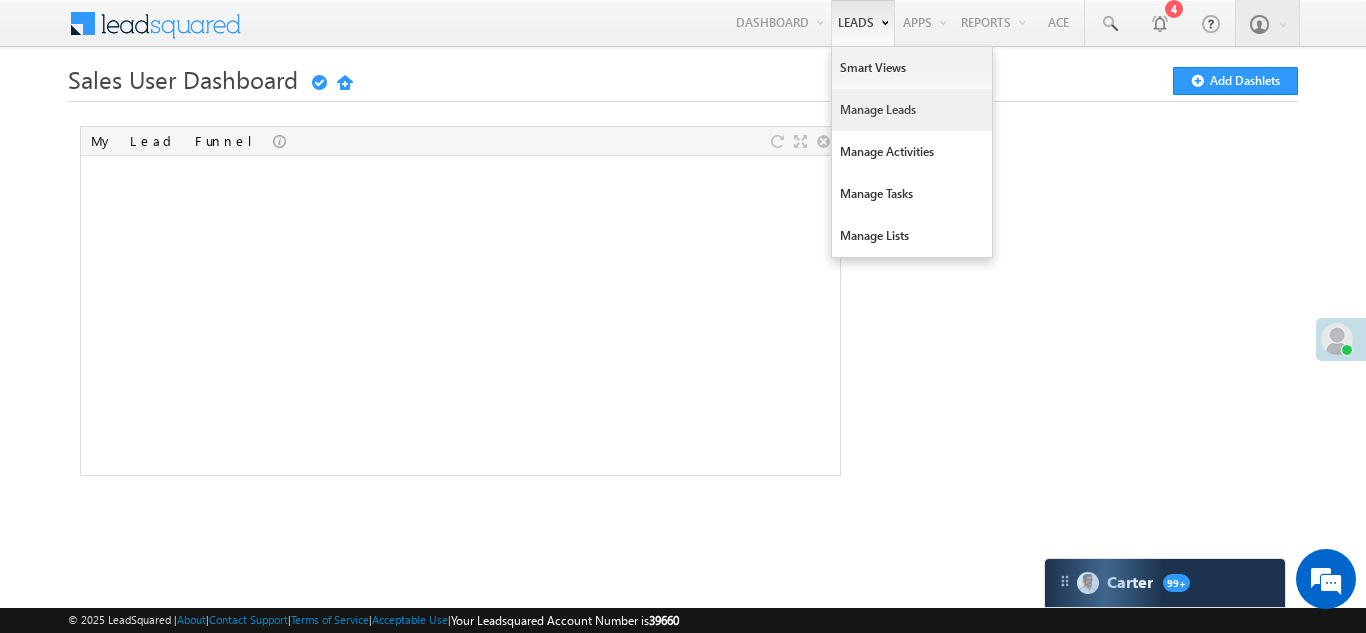 click on "Manage Leads" at bounding box center (912, 110) 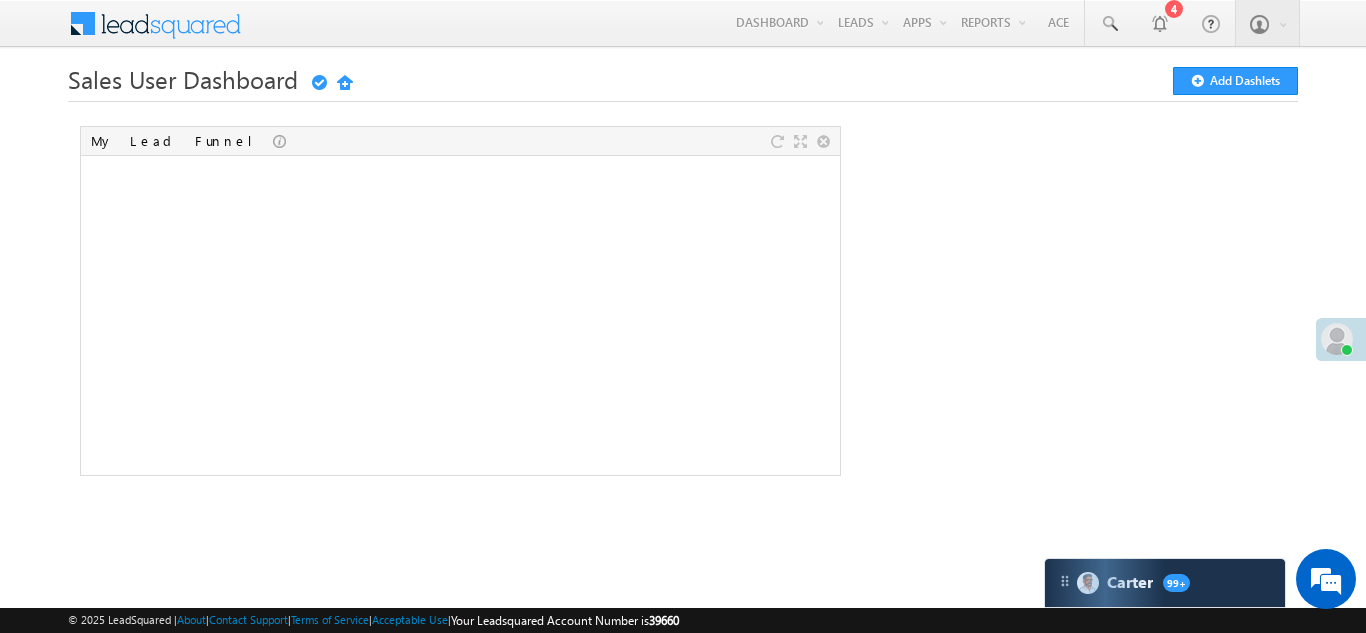 scroll, scrollTop: 0, scrollLeft: 0, axis: both 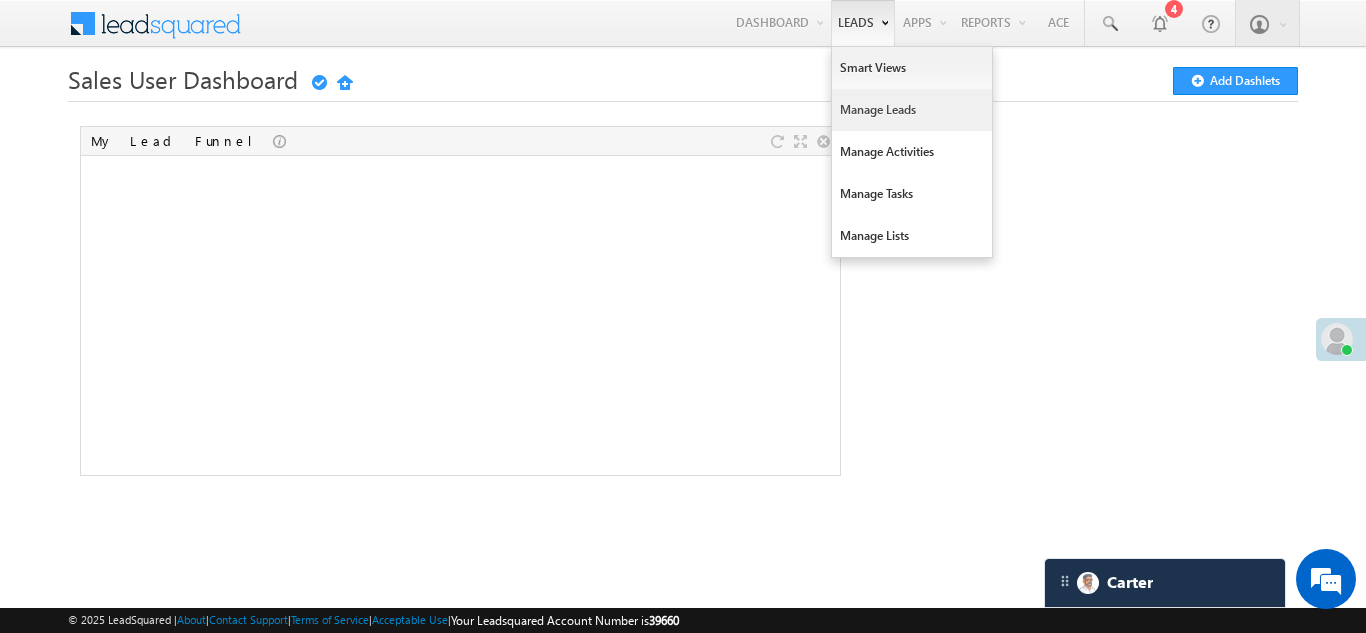 click on "Manage Leads" at bounding box center [912, 110] 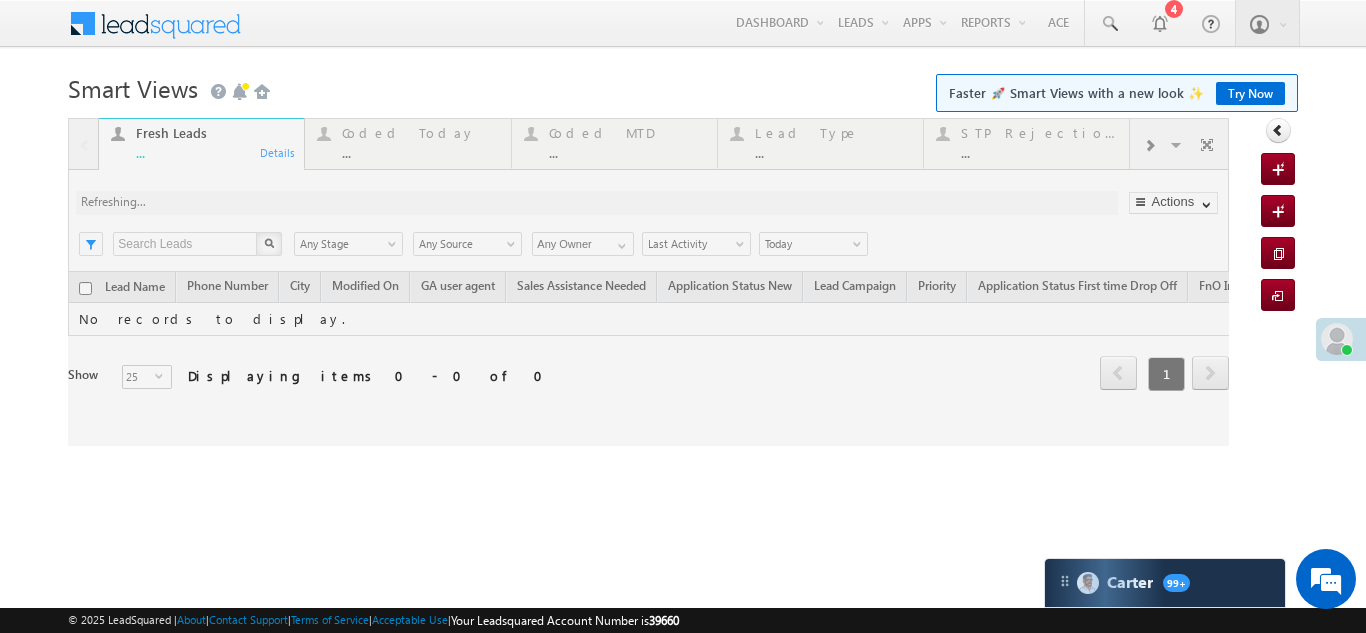 scroll, scrollTop: 0, scrollLeft: 0, axis: both 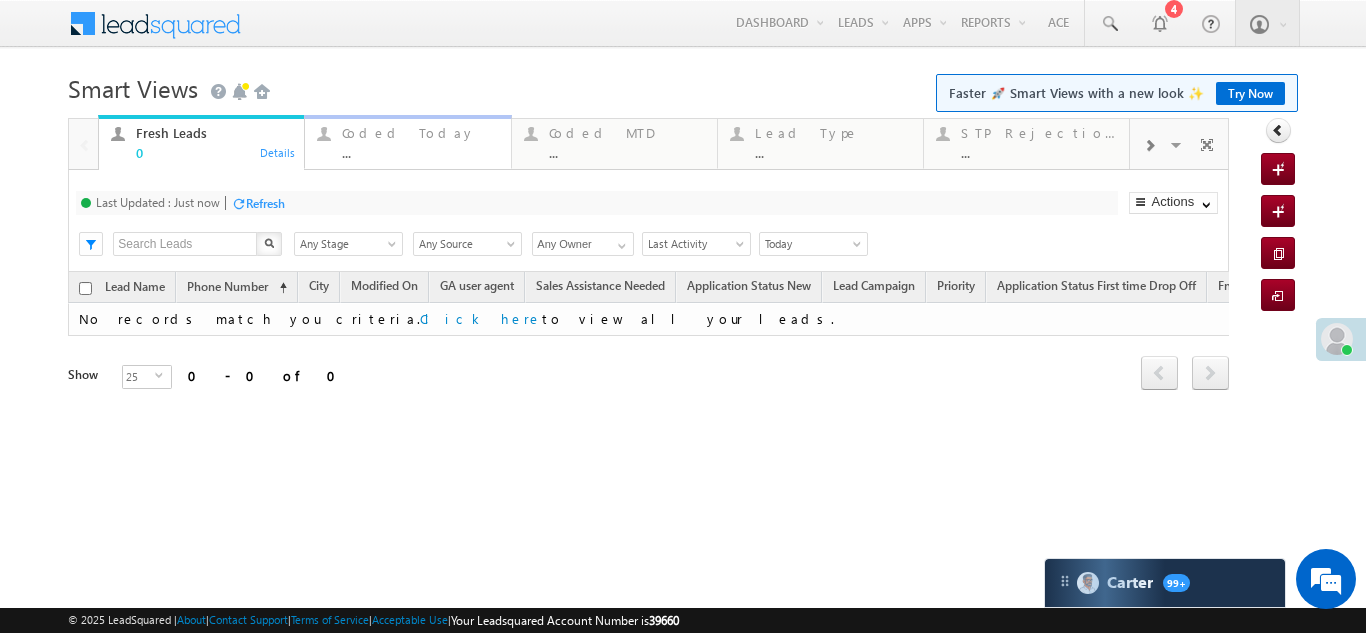 click on "Coded Today" at bounding box center (420, 133) 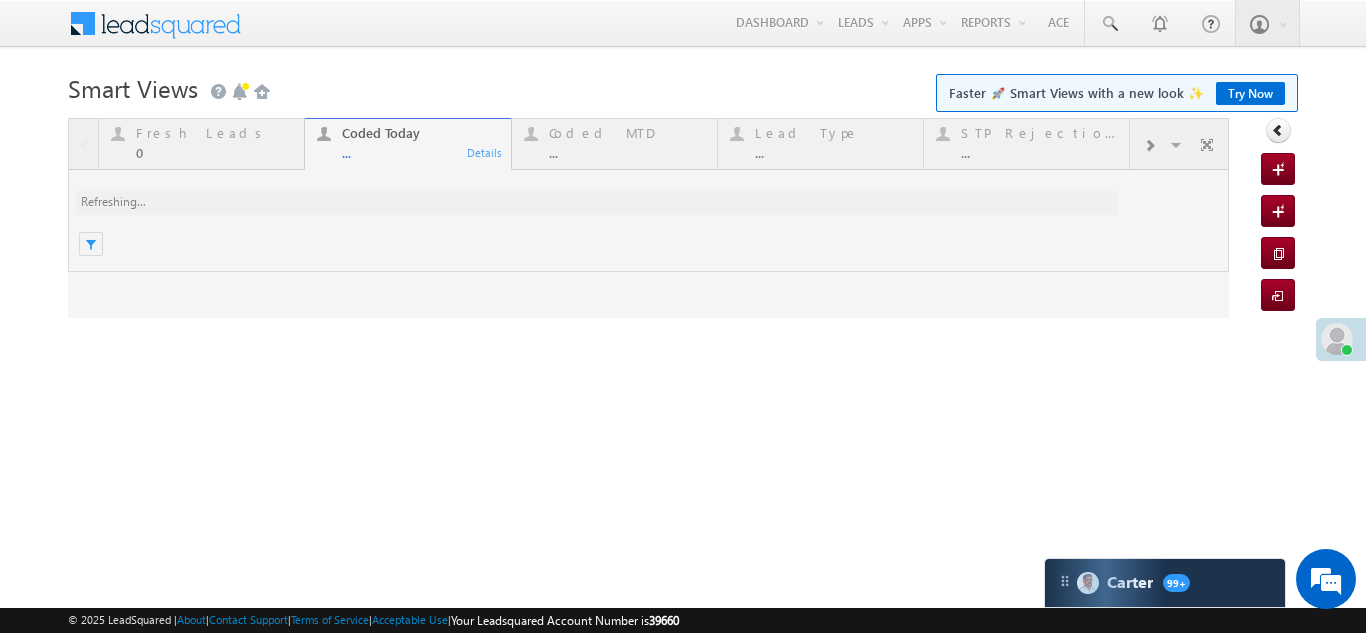 scroll, scrollTop: 0, scrollLeft: 0, axis: both 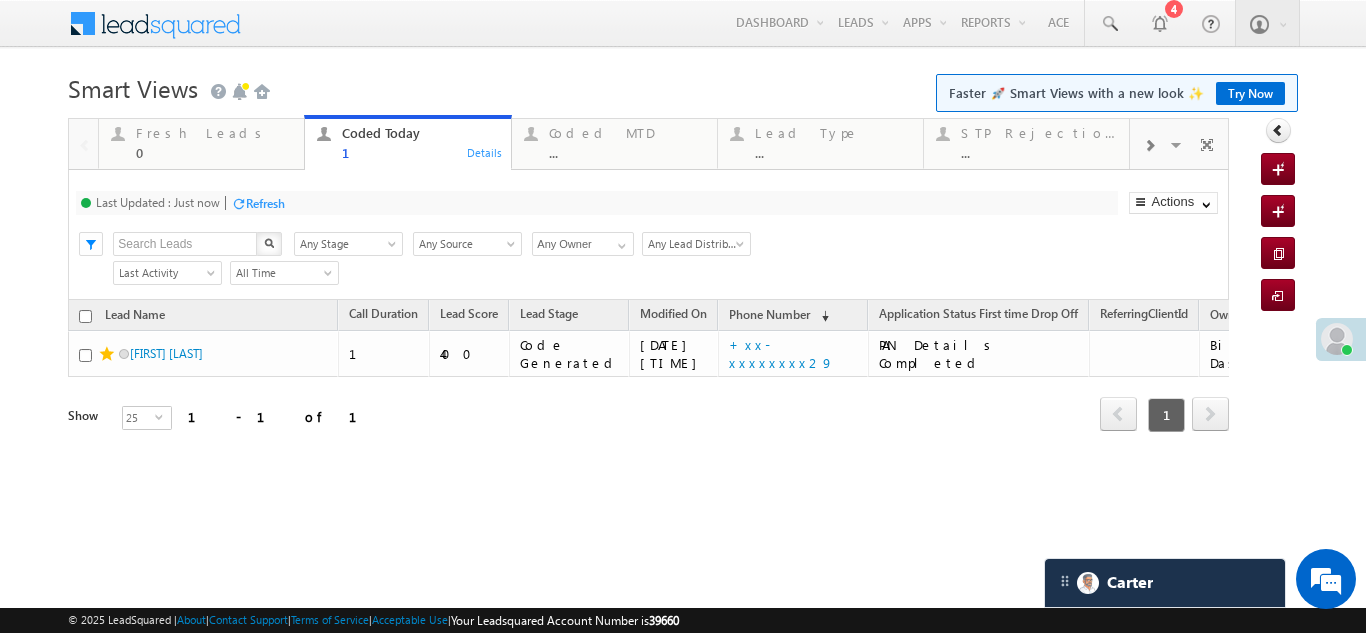 click on "Refresh" at bounding box center [265, 203] 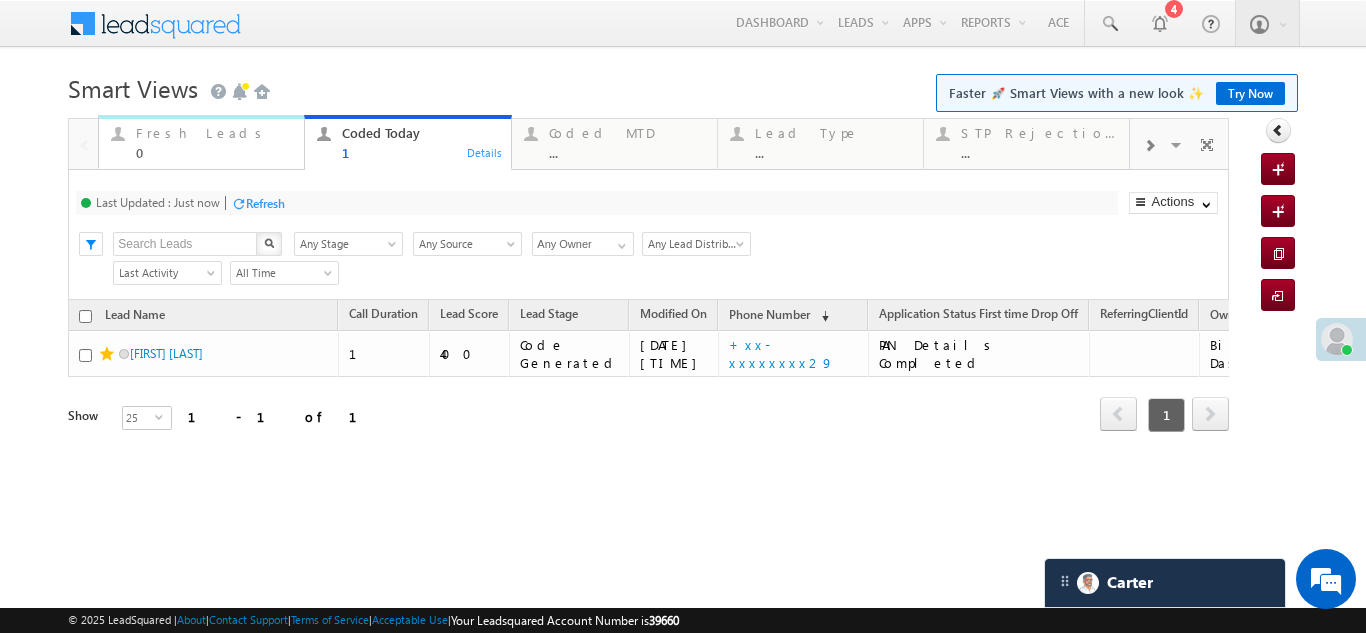 click on "Fresh Leads" at bounding box center (214, 133) 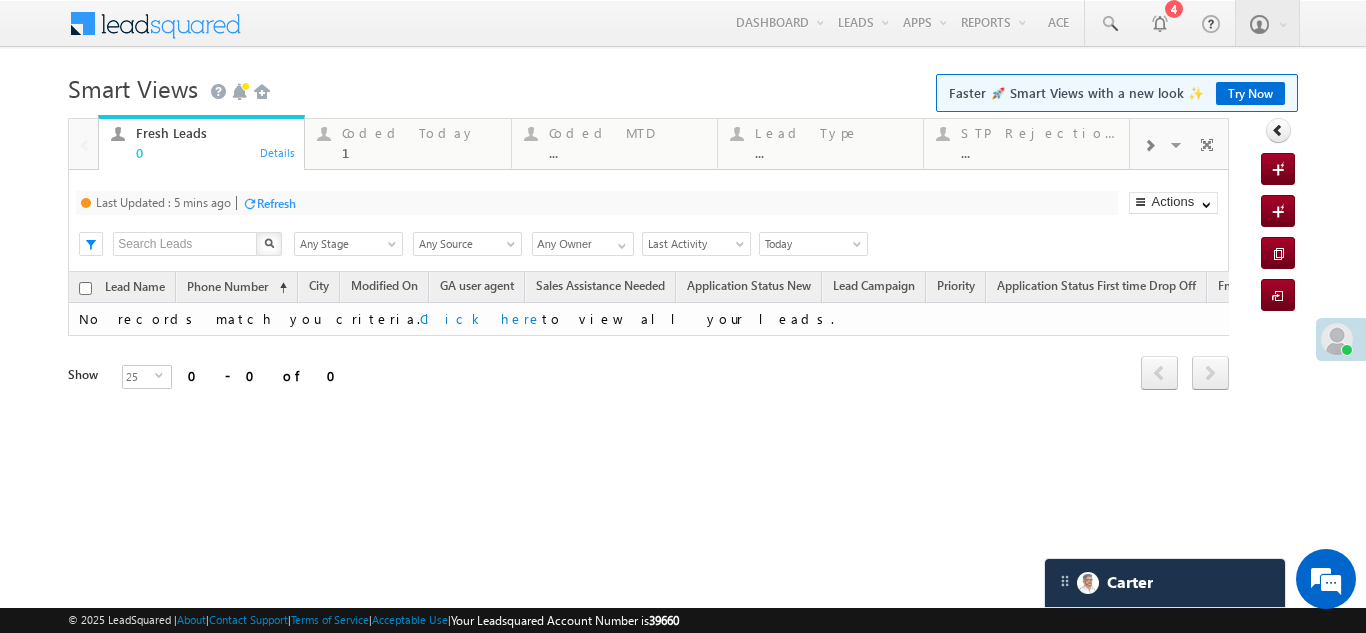 click on "Refresh" at bounding box center [276, 203] 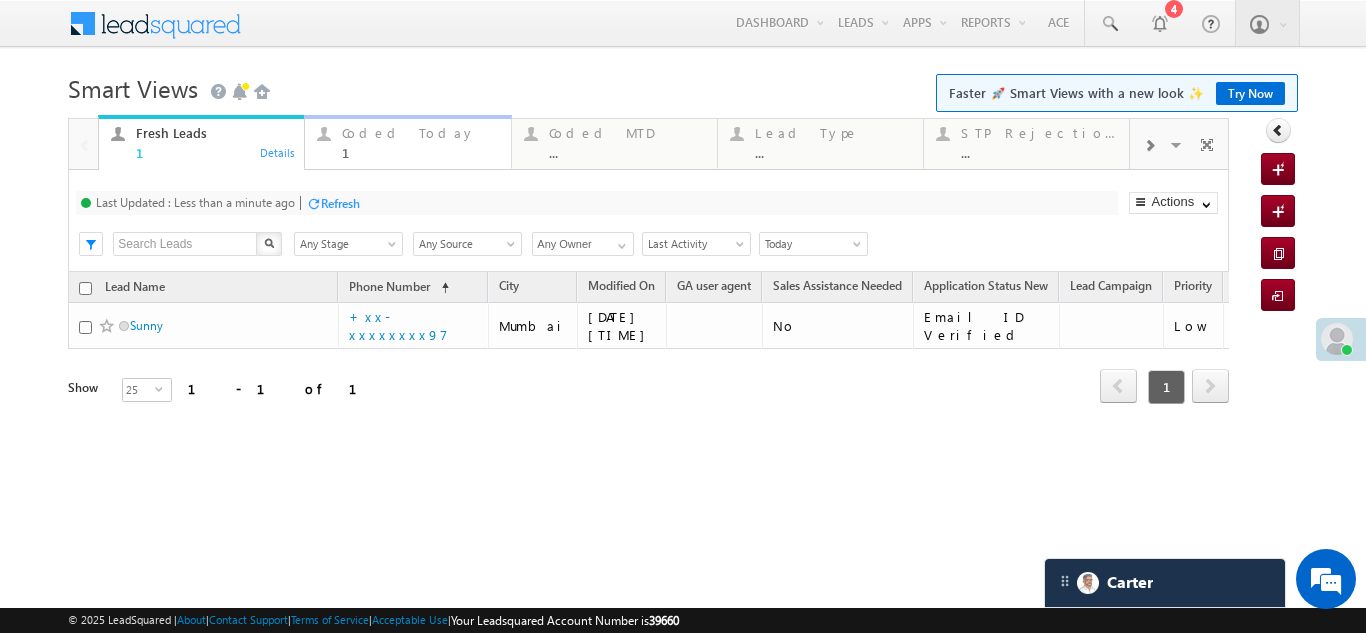 click on "Coded Today" at bounding box center [420, 133] 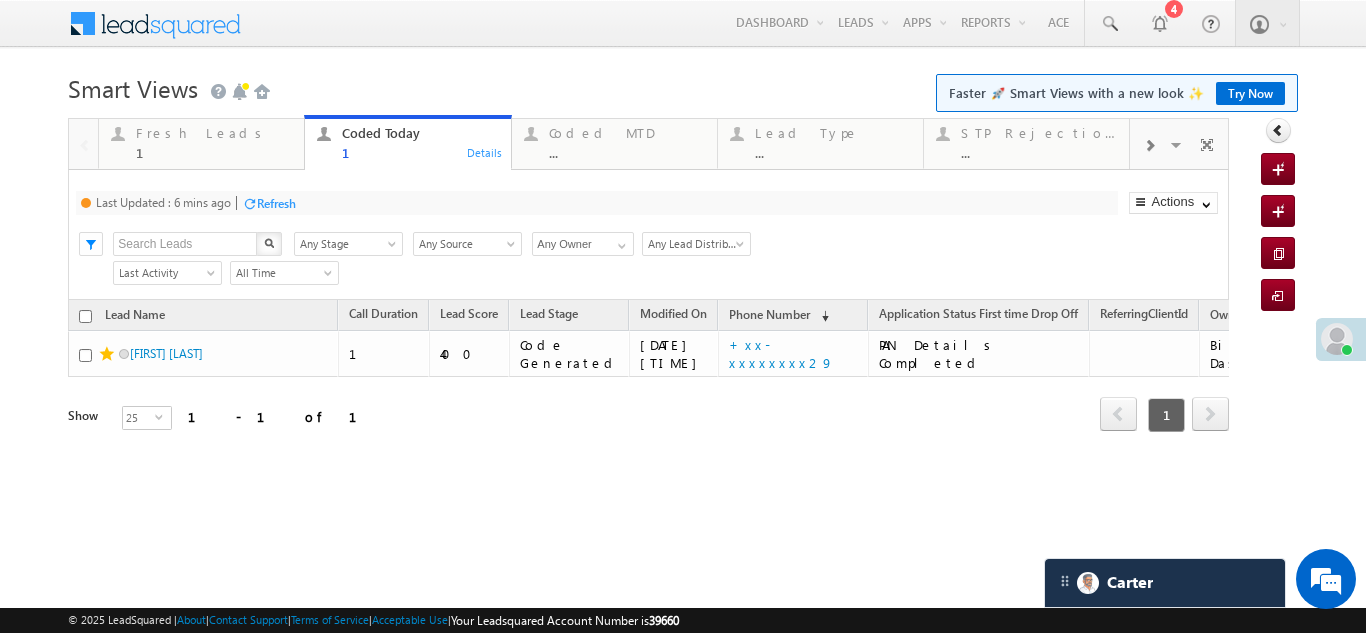 click on "Refresh" at bounding box center [276, 203] 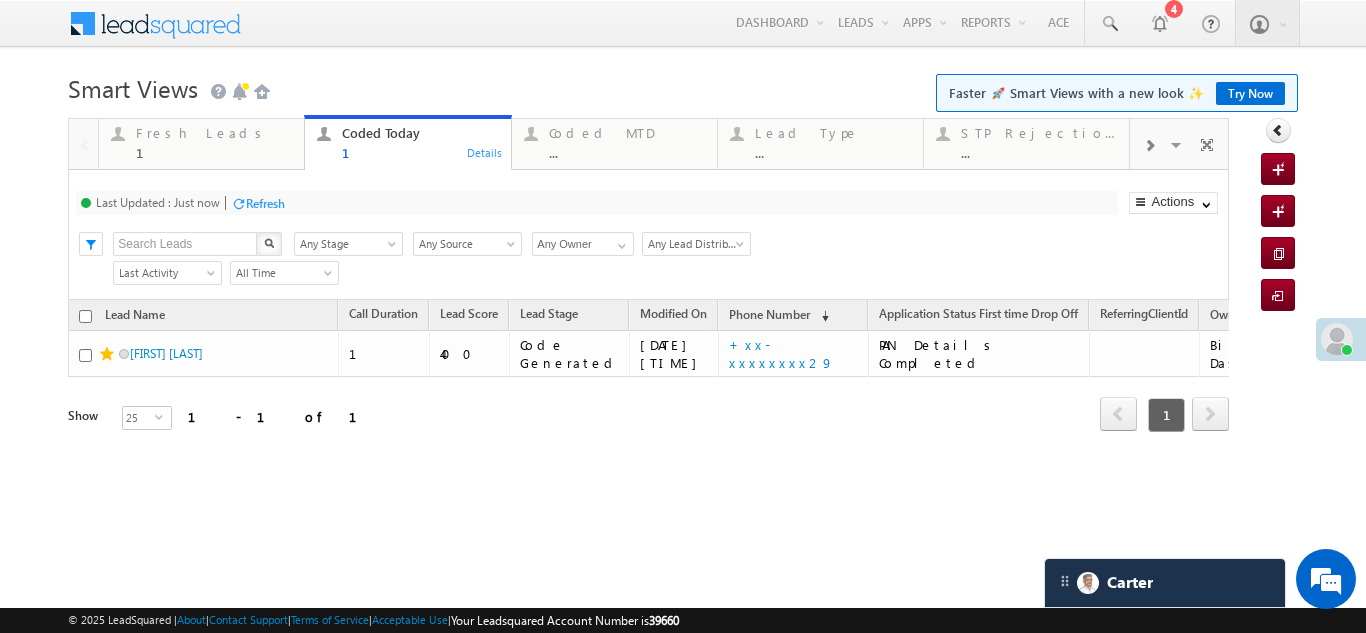click on "Refresh" at bounding box center [265, 203] 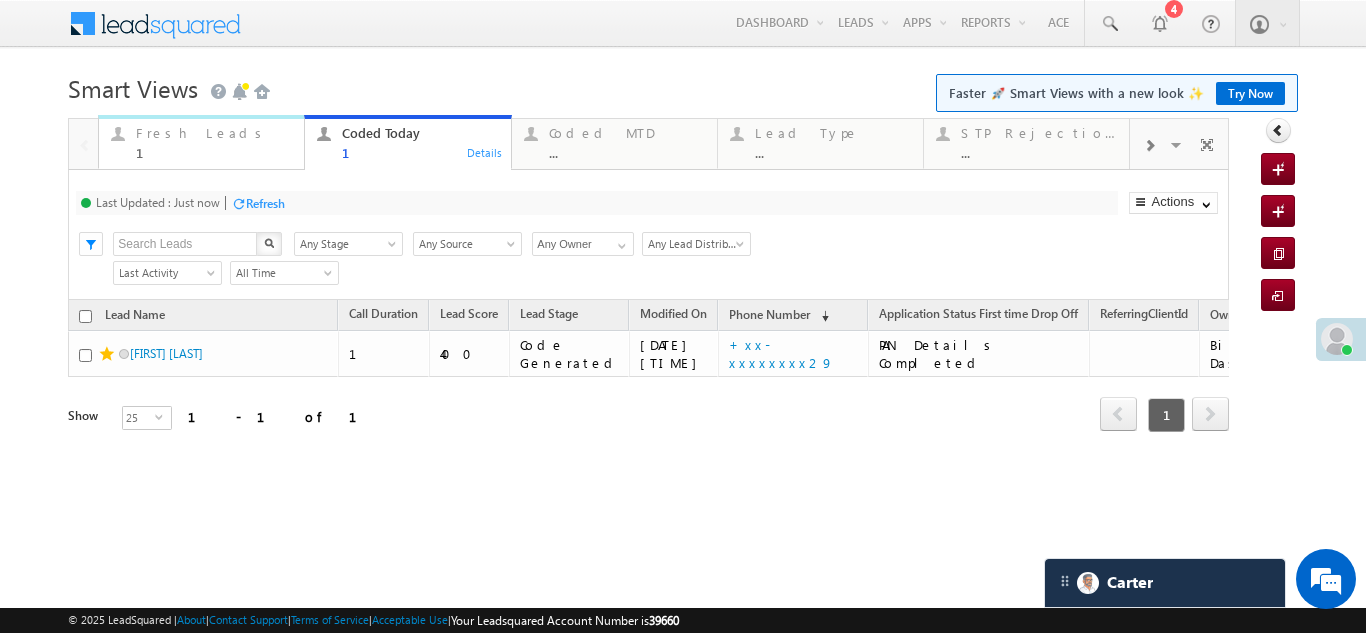 click on "Fresh Leads" at bounding box center [214, 133] 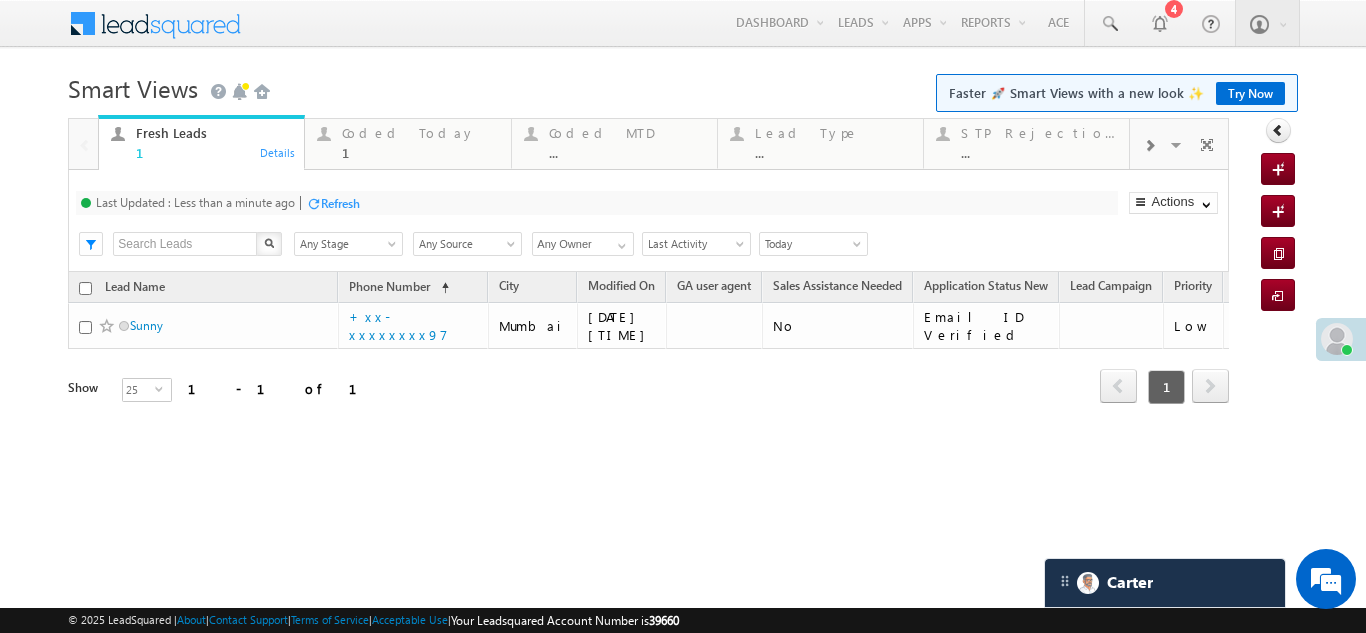 click on "Refresh" at bounding box center (340, 203) 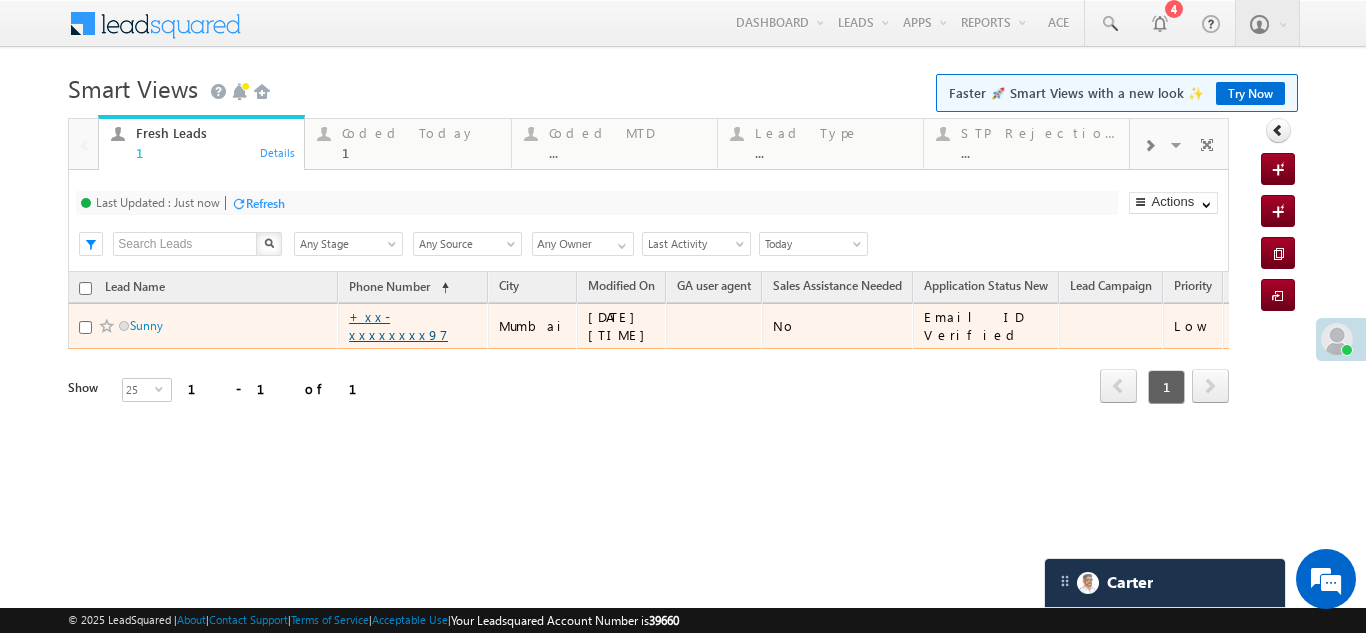 click on "+xx-xxxxxxxx97" at bounding box center [398, 325] 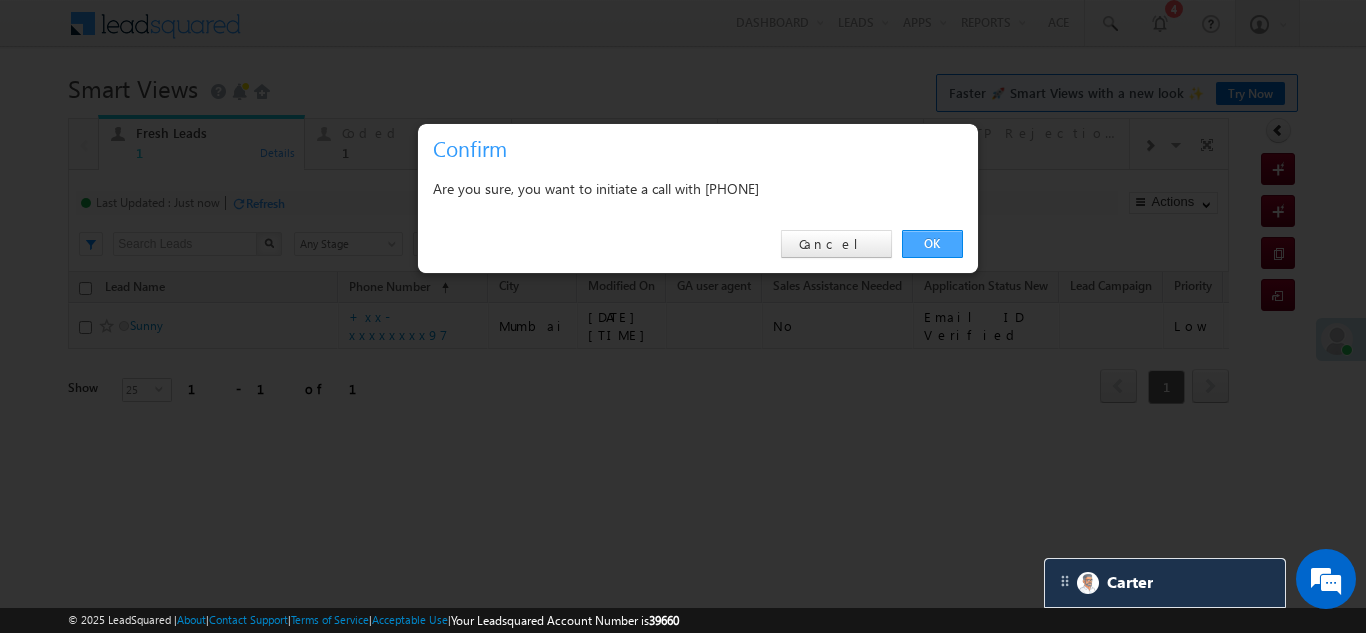 click on "OK" at bounding box center [932, 244] 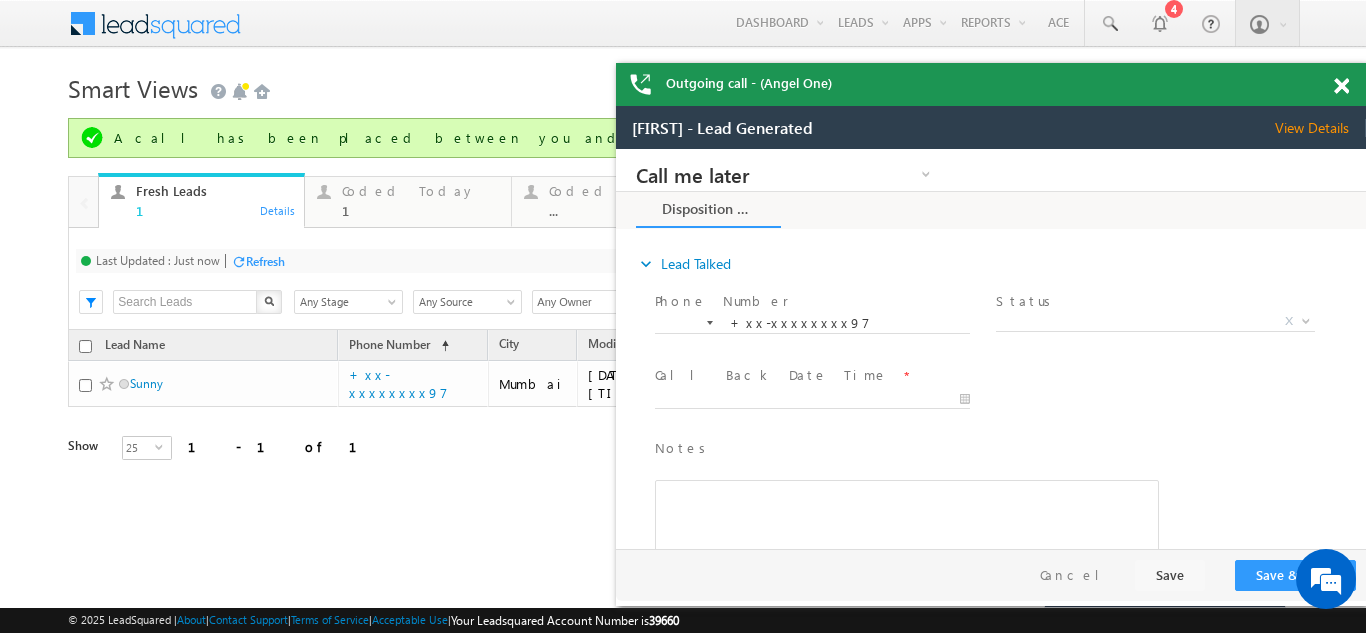 scroll, scrollTop: 0, scrollLeft: 0, axis: both 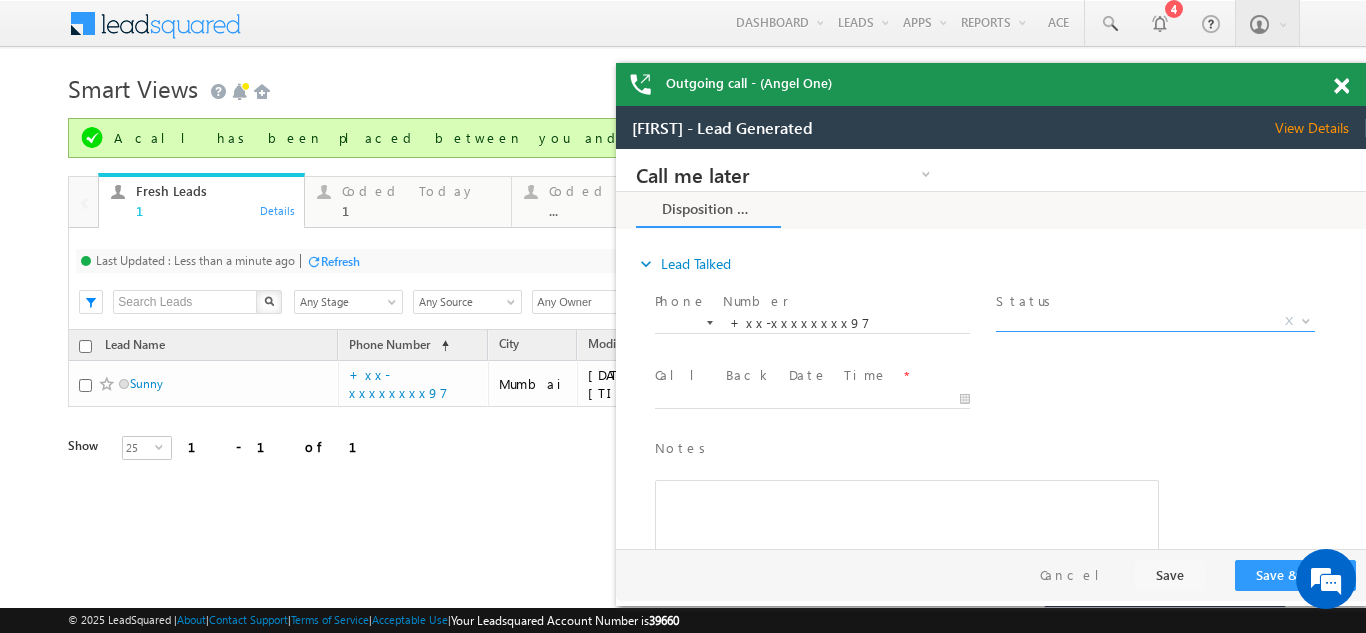 click on "X" at bounding box center (1155, 322) 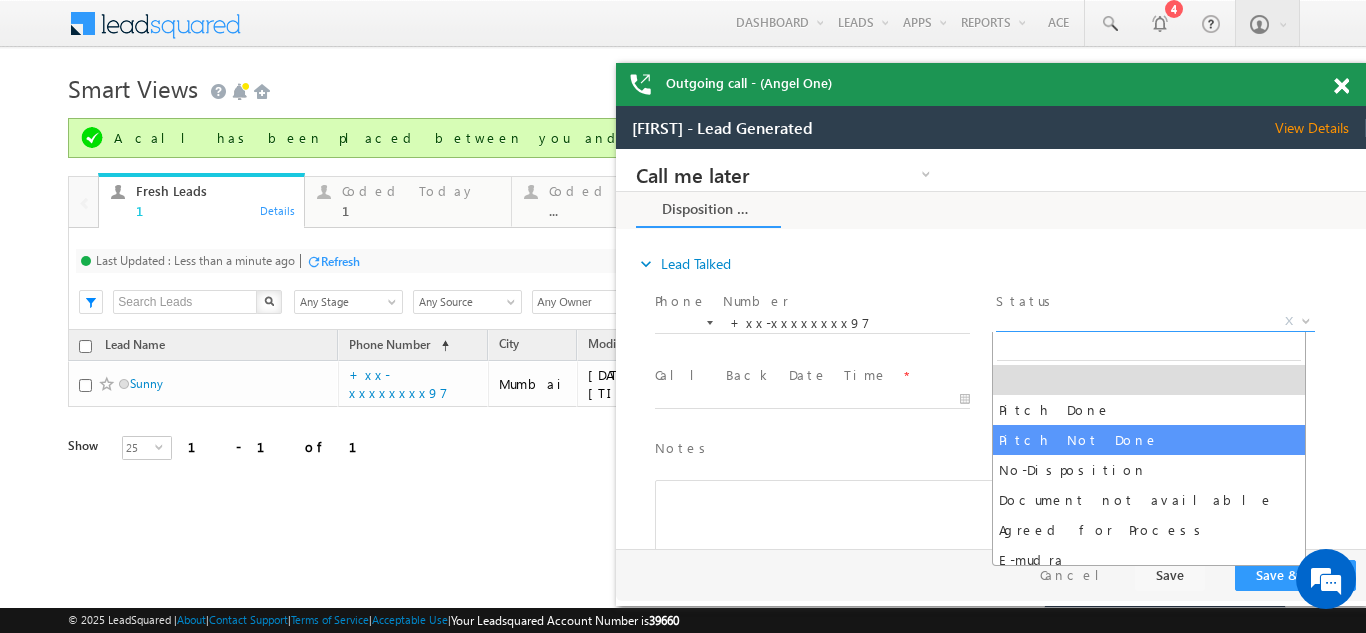 select on "Pitch Not Done" 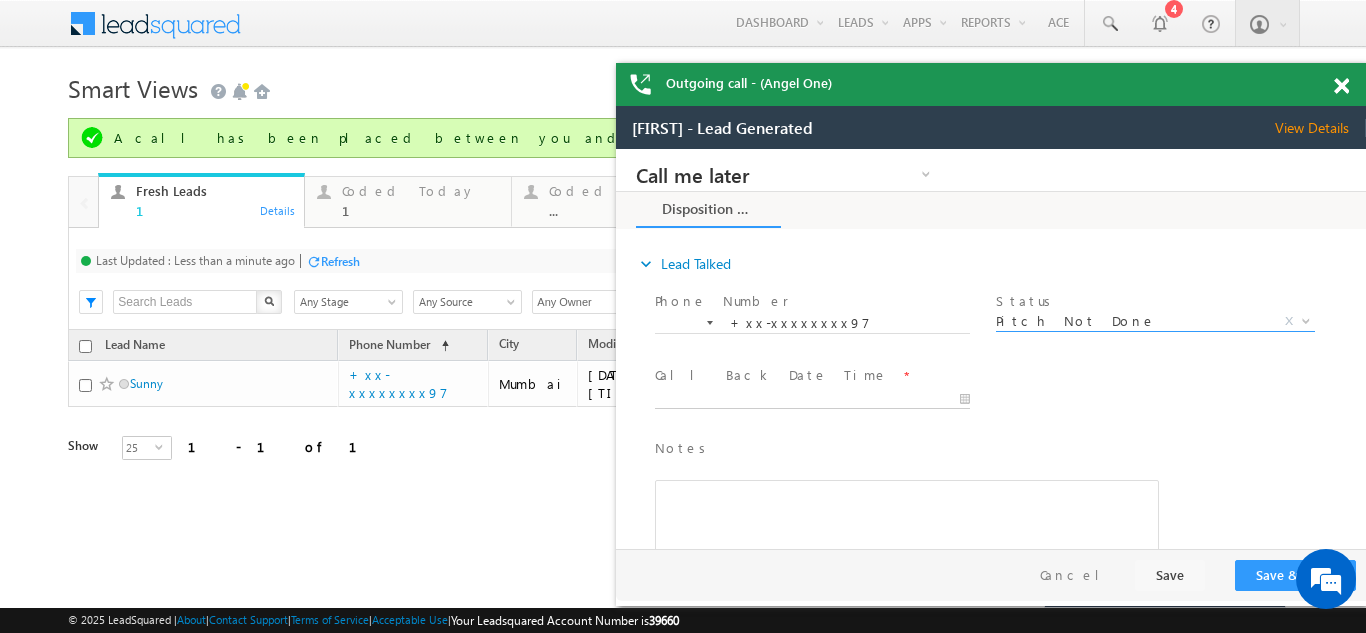 type on "07/18/25 11:47 AM" 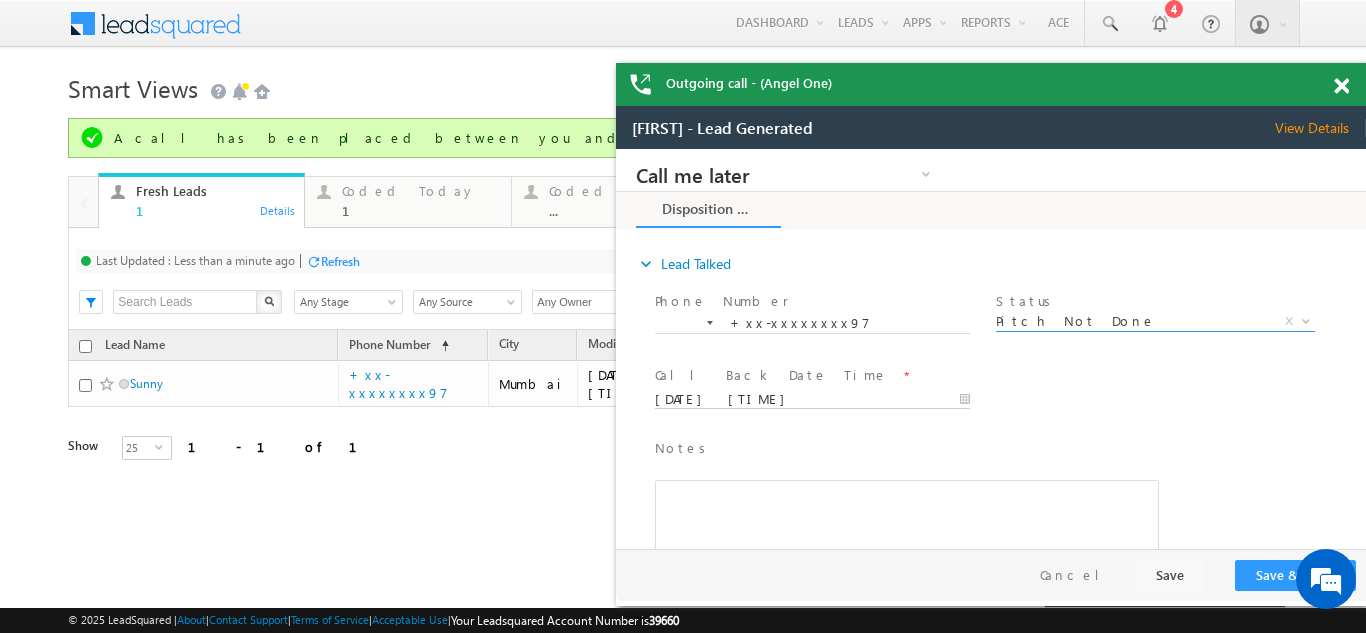 click on "07/18/25 11:47 AM" at bounding box center [812, 400] 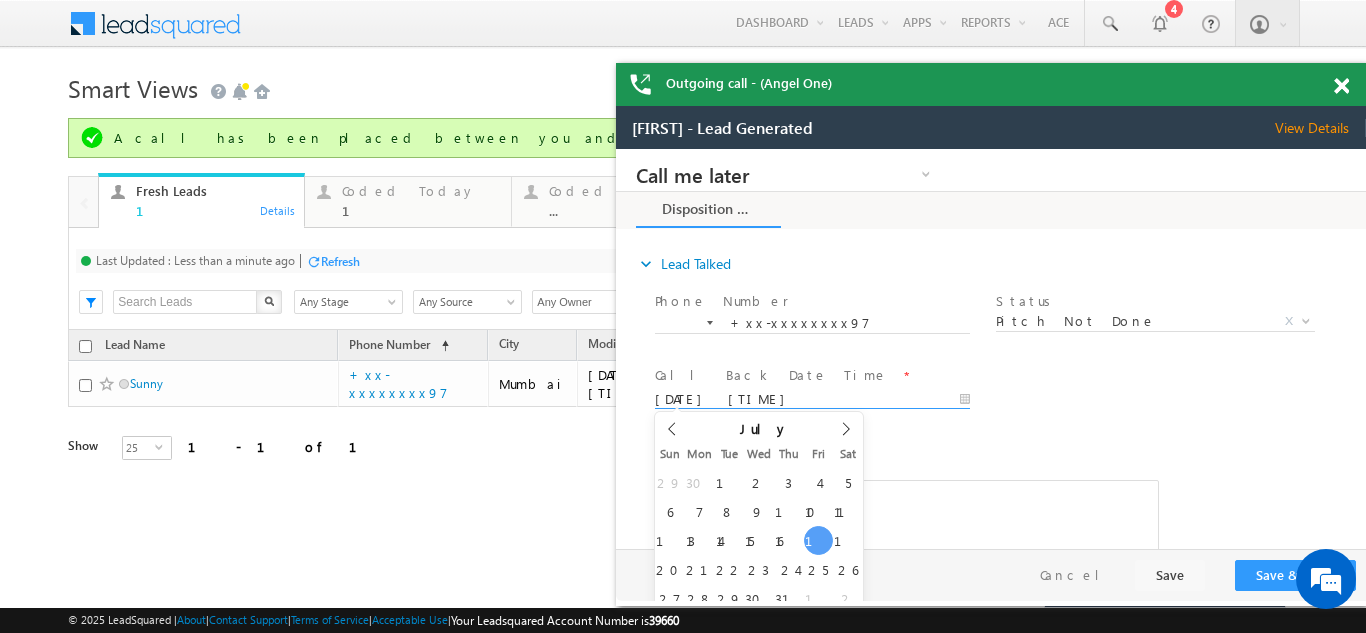 click on "View Details" at bounding box center [1320, 128] 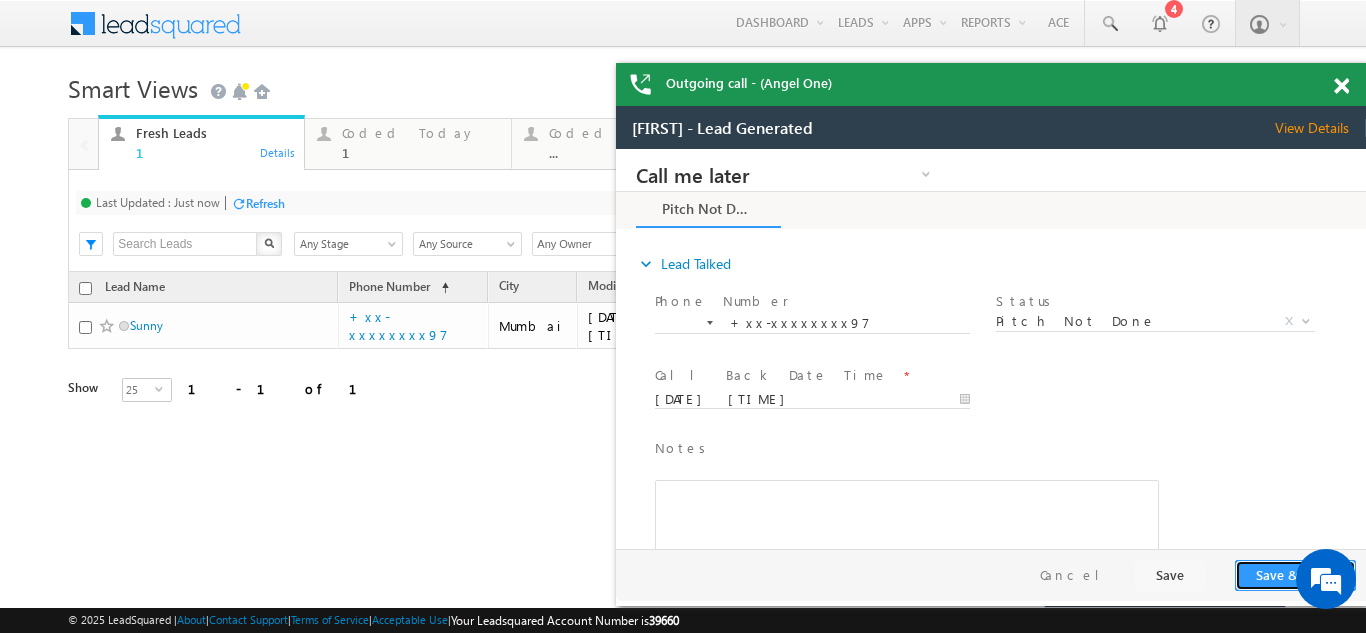 click on "Save & Close" at bounding box center (1295, 575) 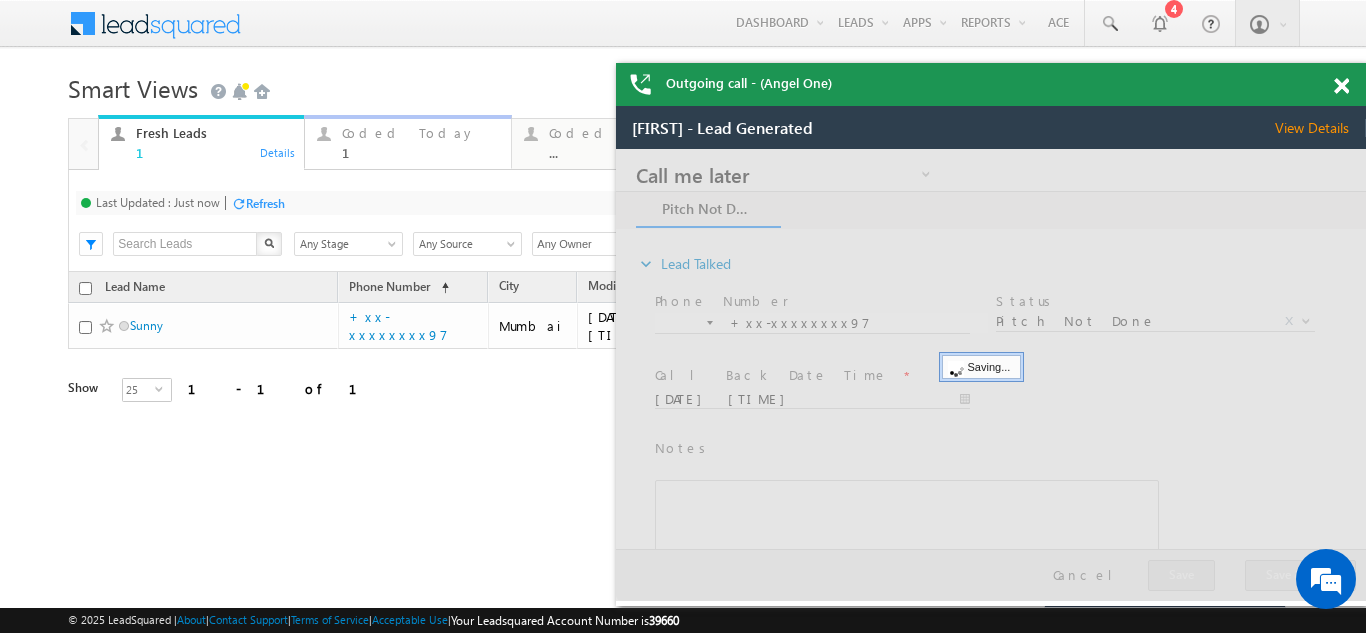 click on "Coded Today" at bounding box center [420, 133] 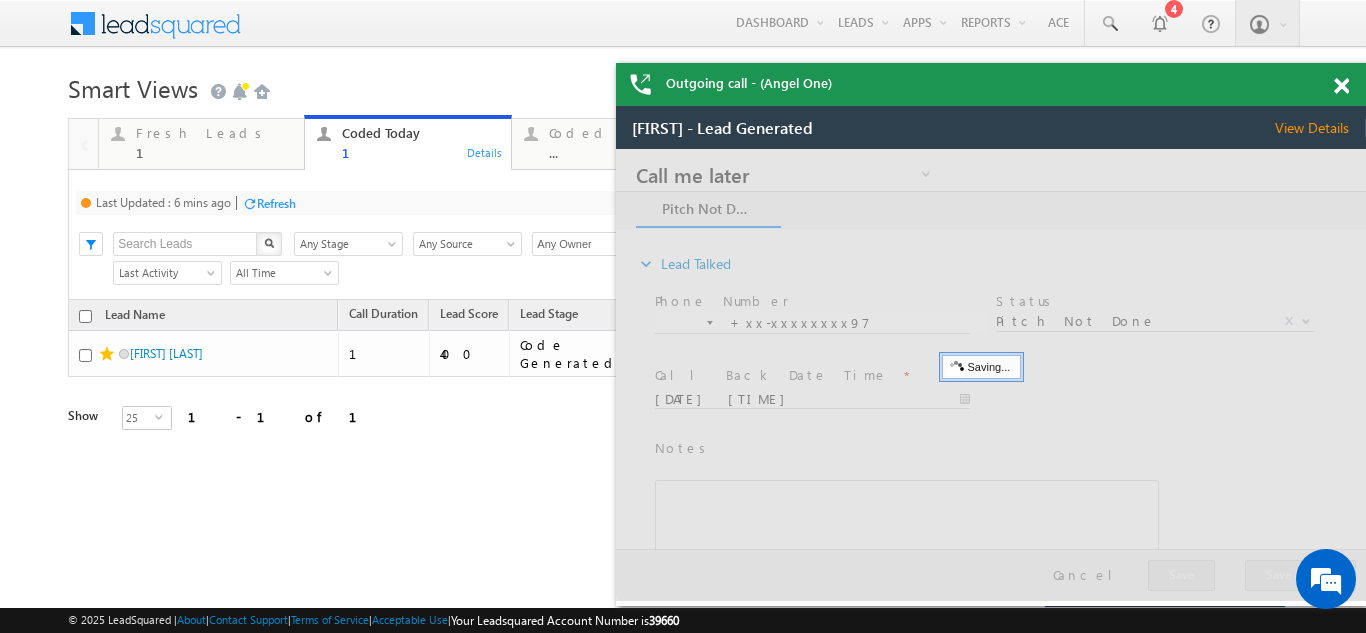 click on "Refresh" at bounding box center [276, 203] 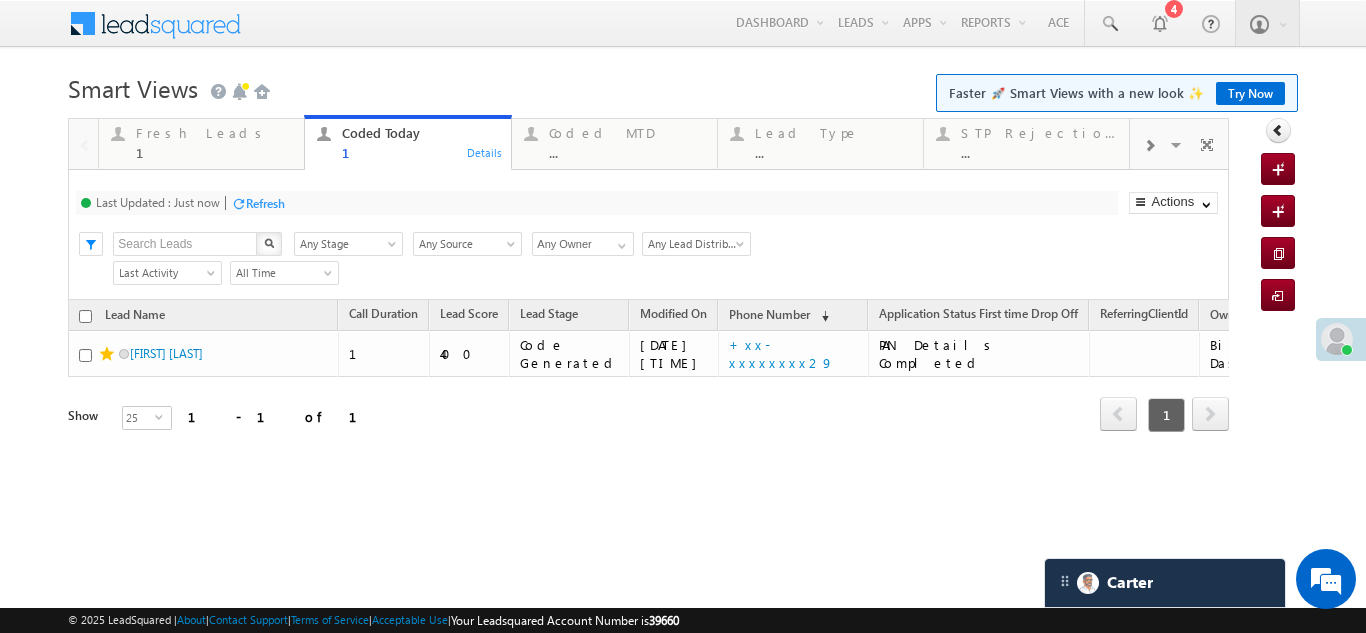 click on "Refresh" at bounding box center [265, 203] 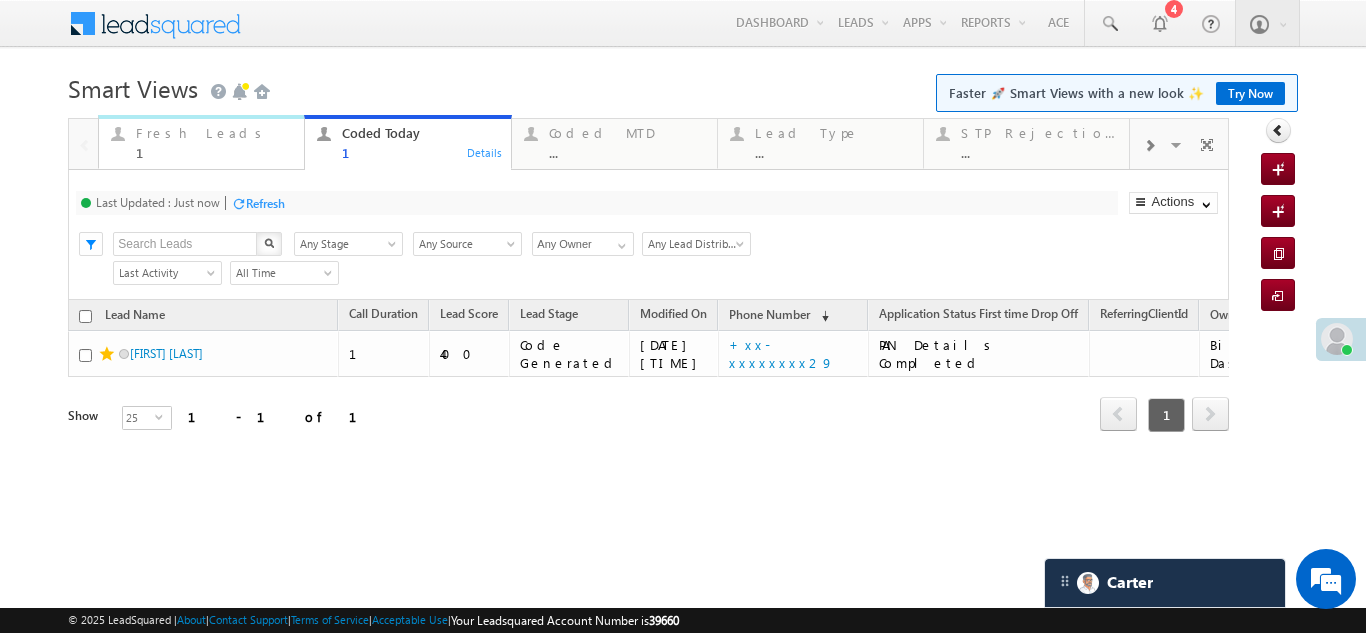 click on "Fresh Leads" at bounding box center [214, 133] 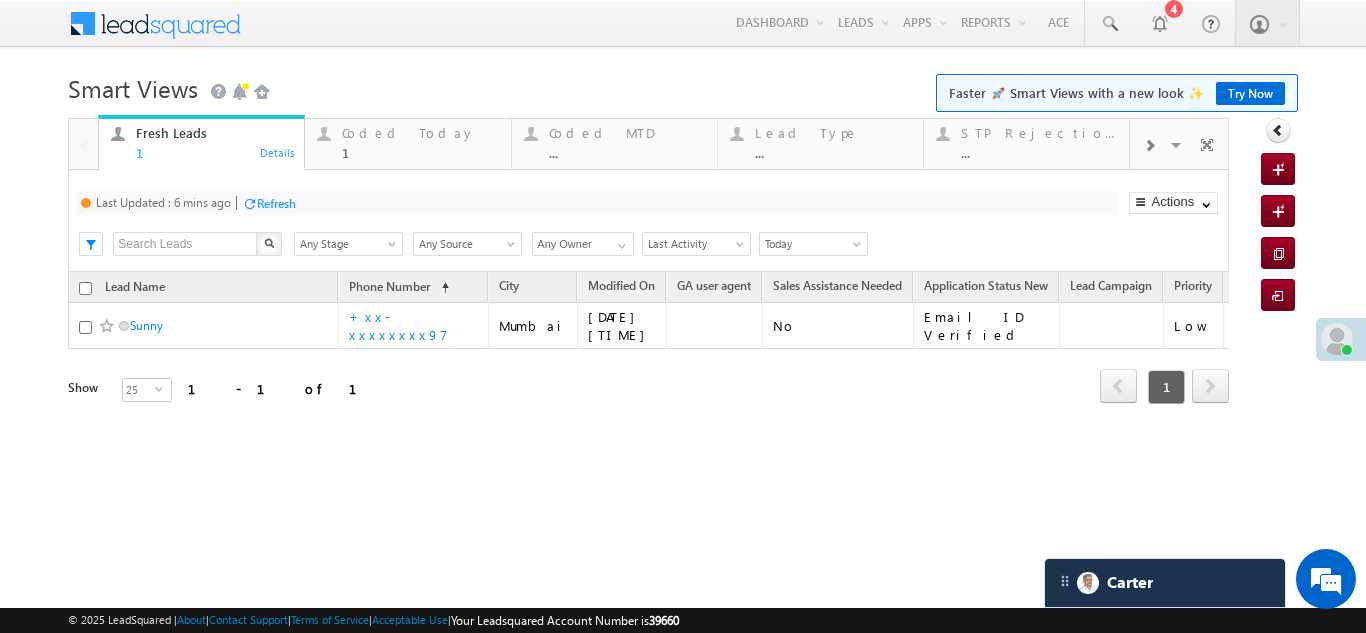 click on "Refresh" at bounding box center [276, 203] 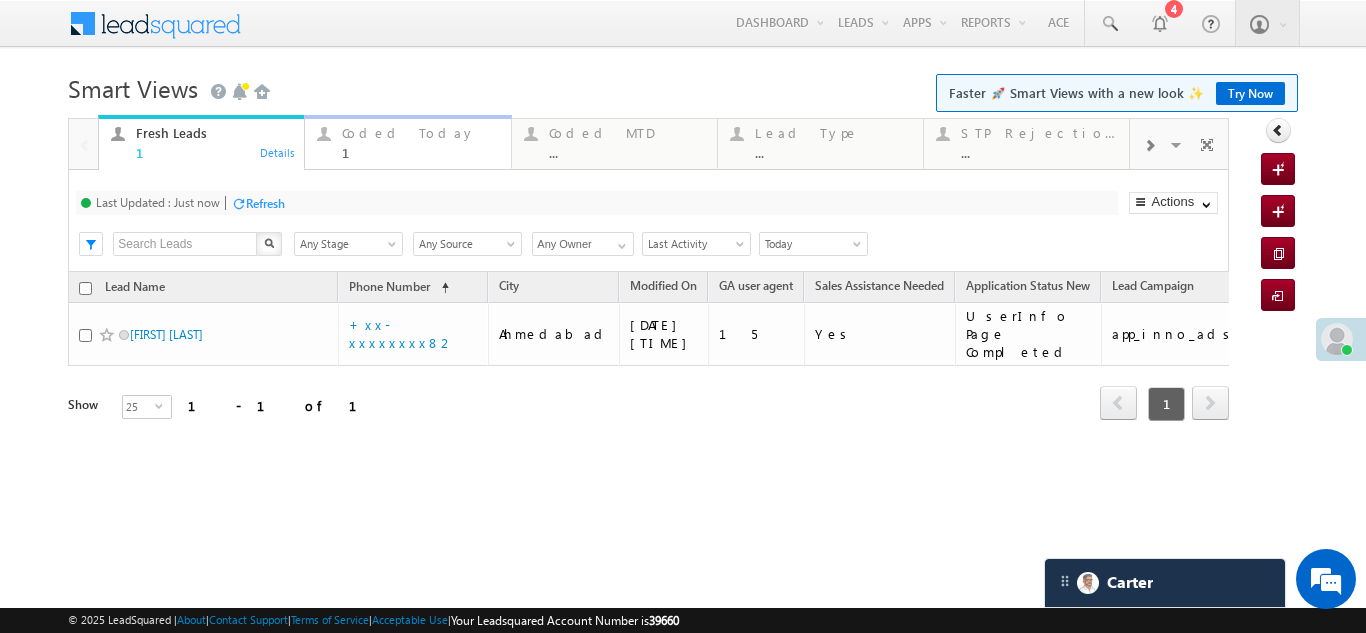 click on "Coded Today" at bounding box center [420, 133] 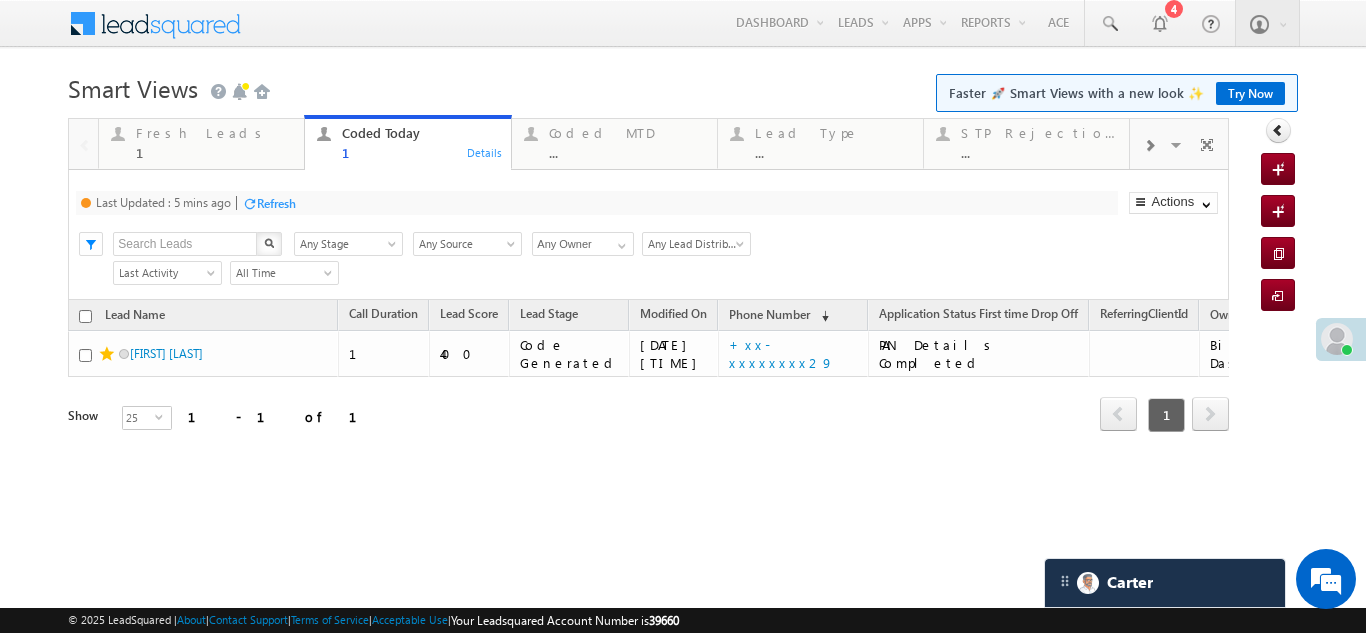 click on "Refresh" at bounding box center [276, 203] 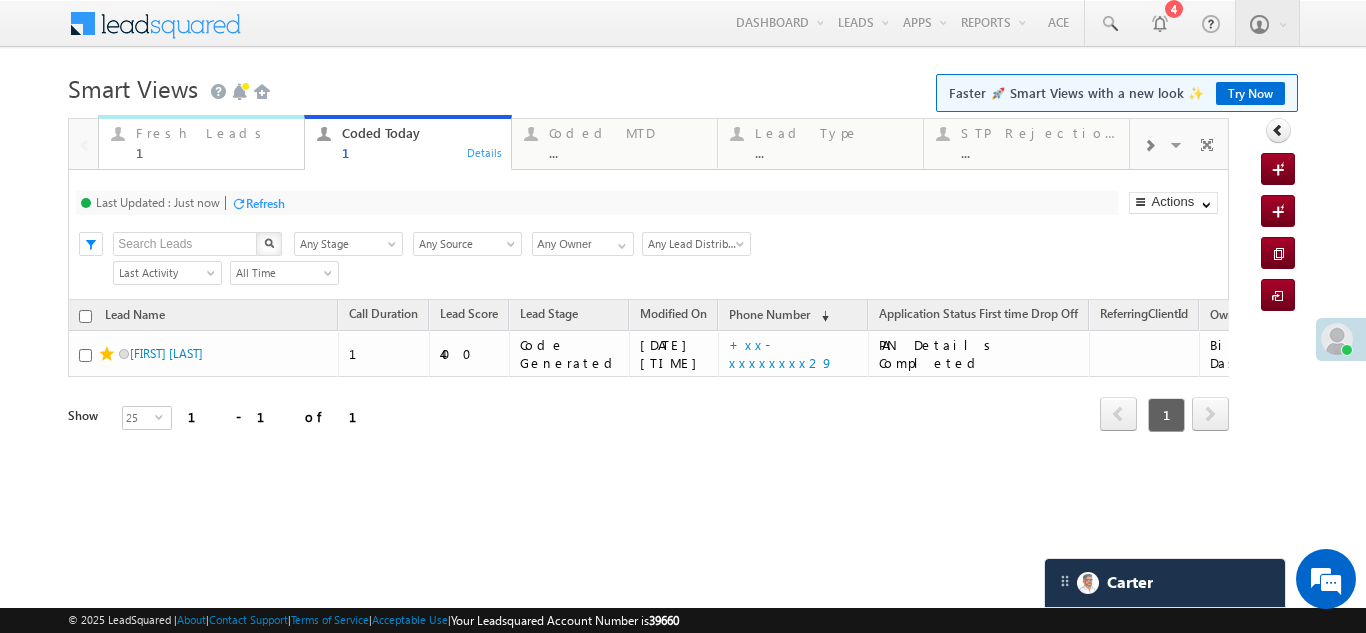 click on "Fresh Leads" at bounding box center [214, 133] 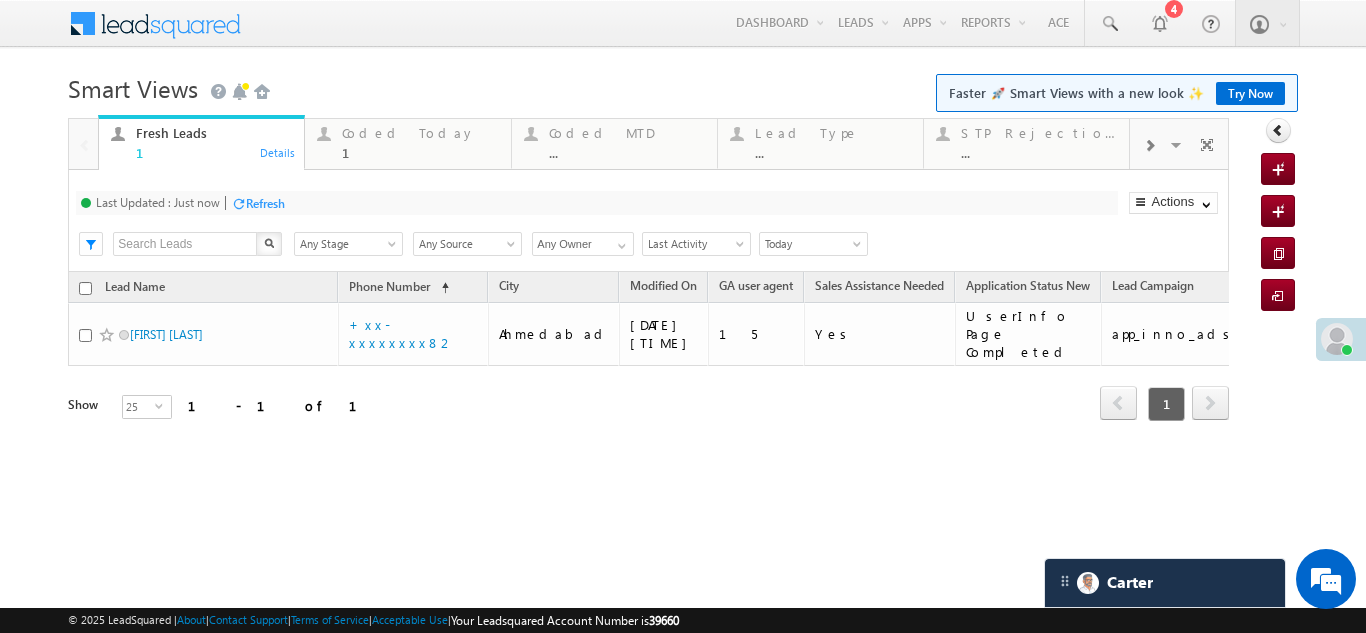 click on "Refresh" at bounding box center [265, 203] 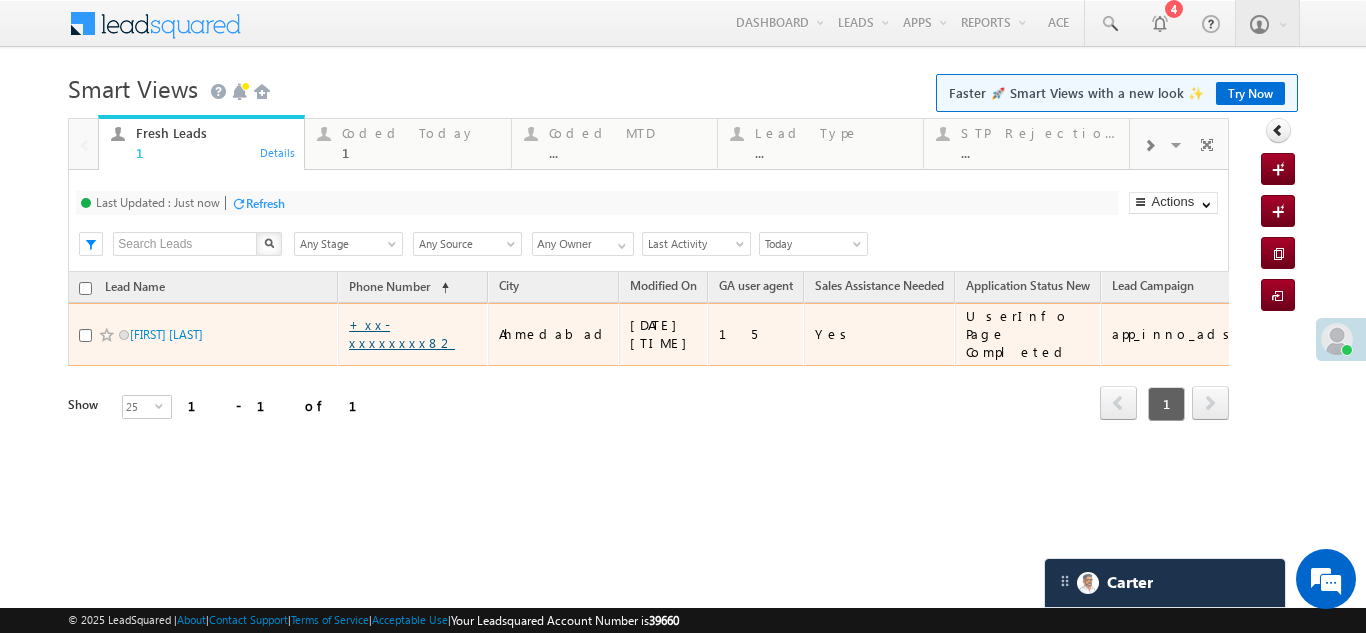 click on "+xx-xxxxxxxx82" at bounding box center [402, 333] 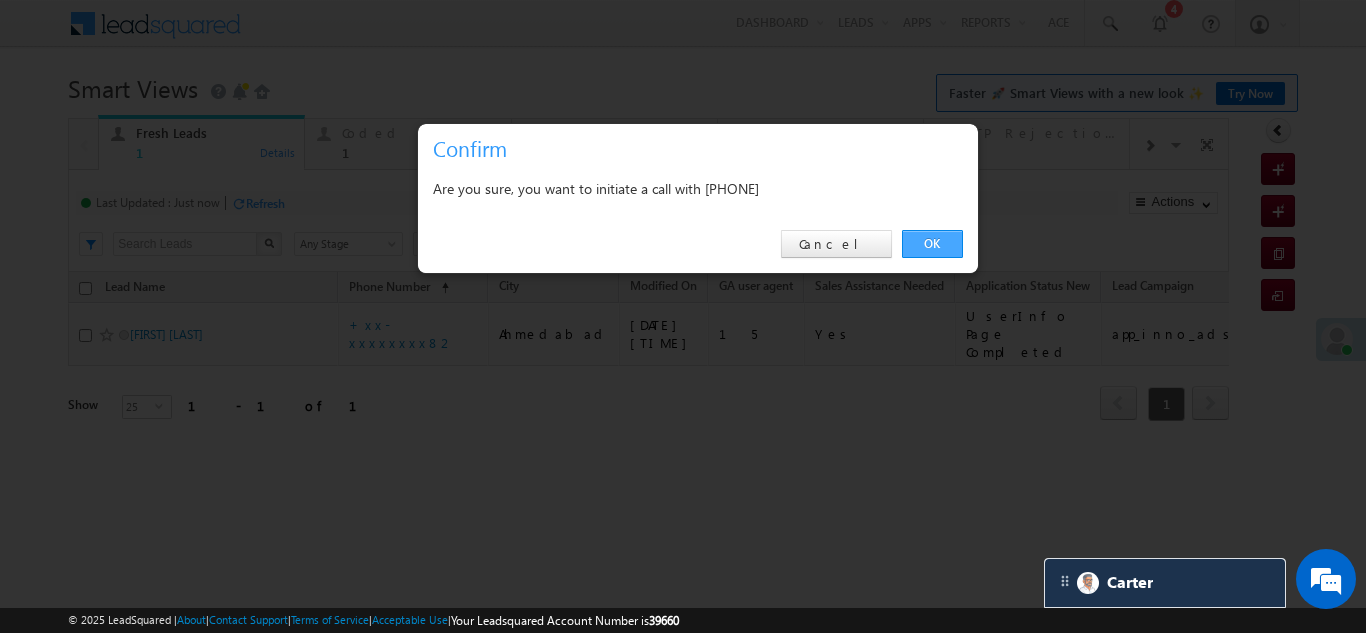 click on "OK" at bounding box center [932, 244] 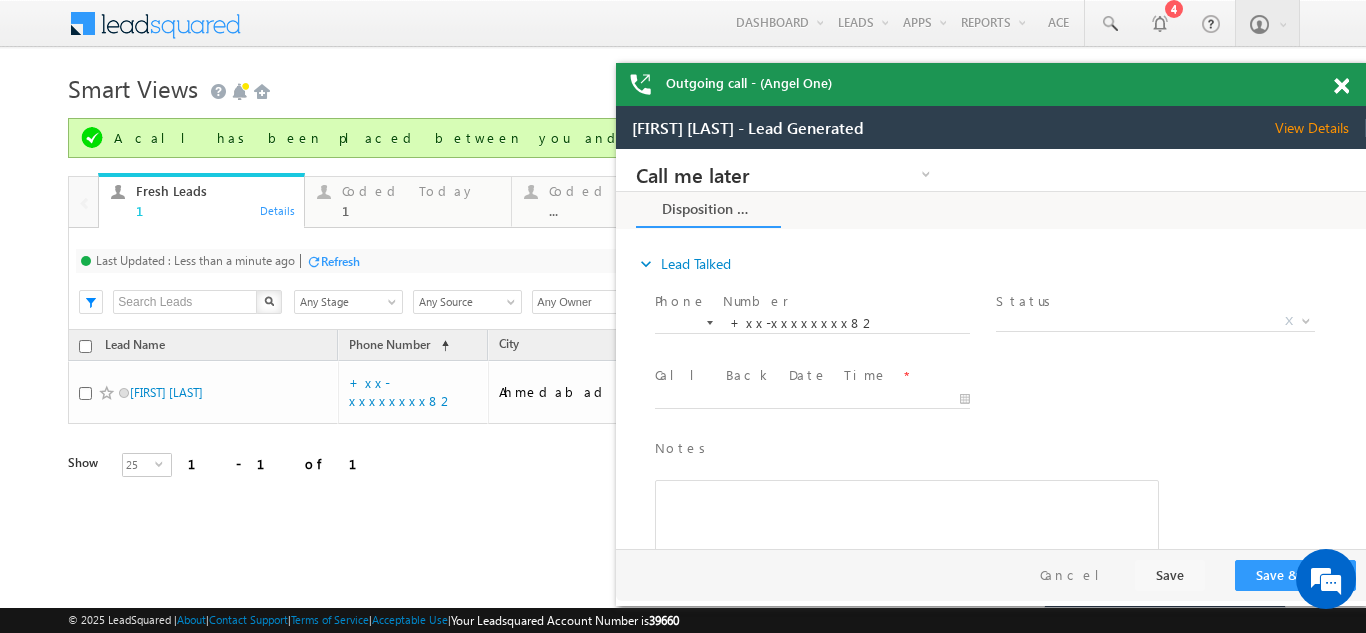 scroll, scrollTop: 0, scrollLeft: 0, axis: both 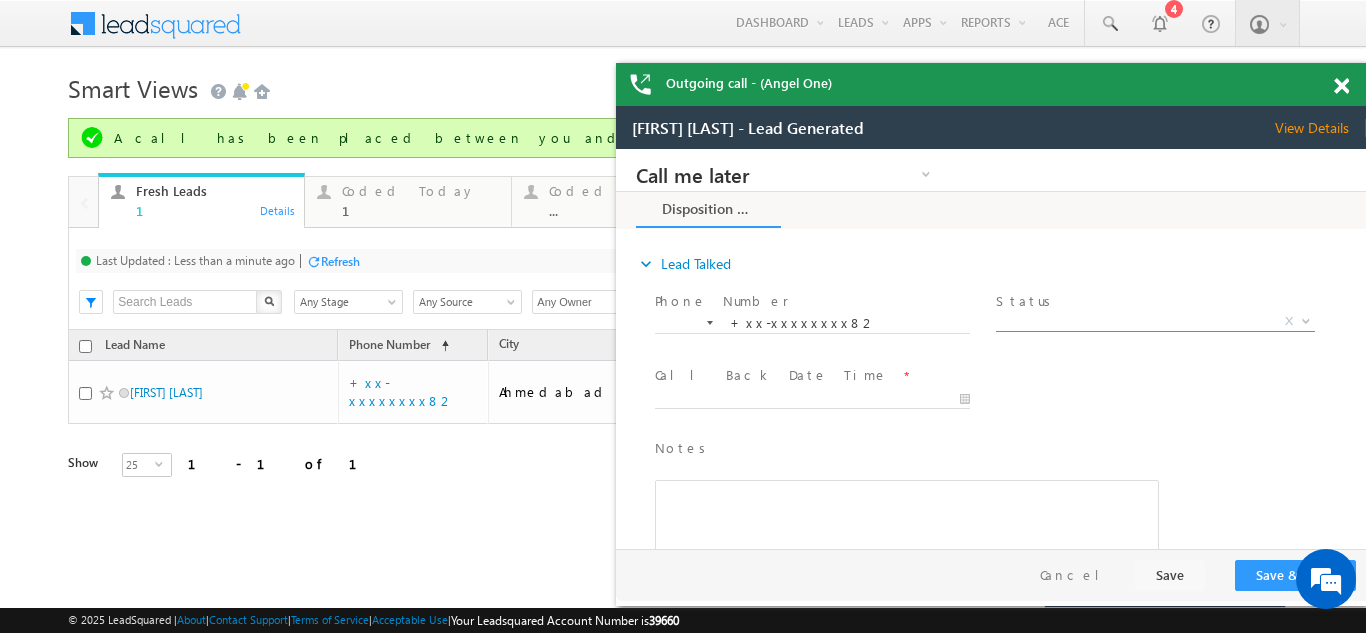 click on "X" at bounding box center [1155, 322] 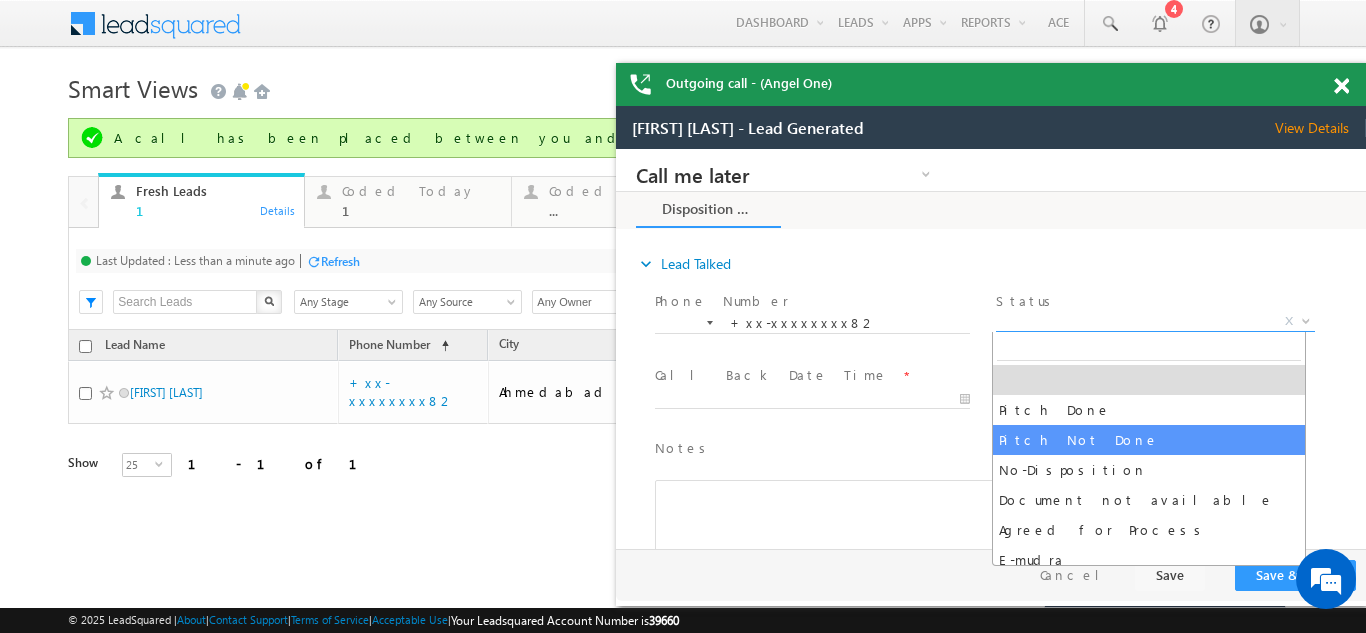 select on "Pitch Not Done" 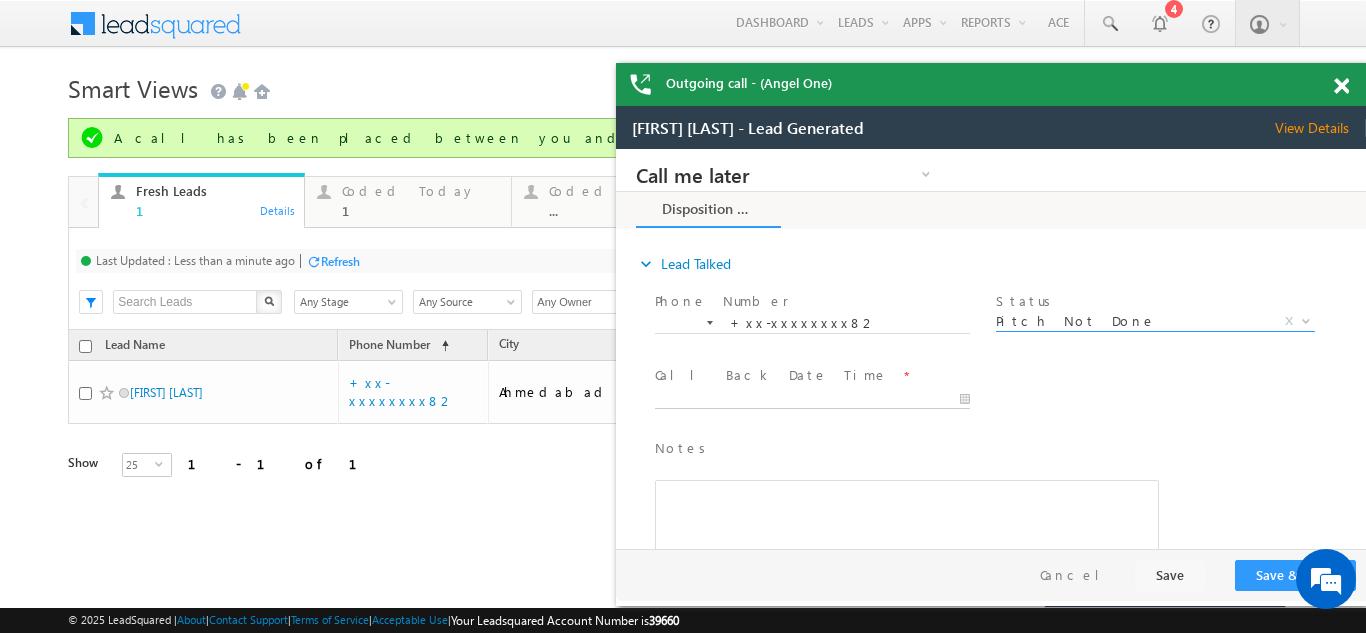 type on "07/18/25 12:07 PM" 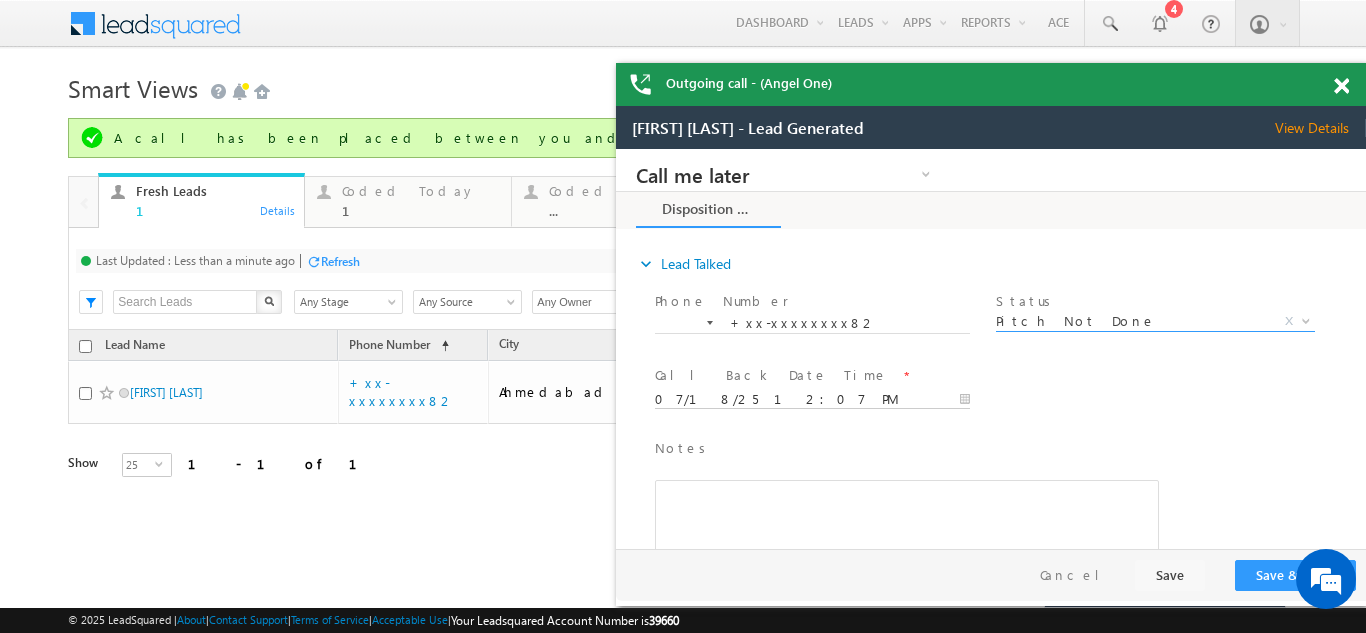 click on "07/18/25 12:07 PM" at bounding box center (812, 400) 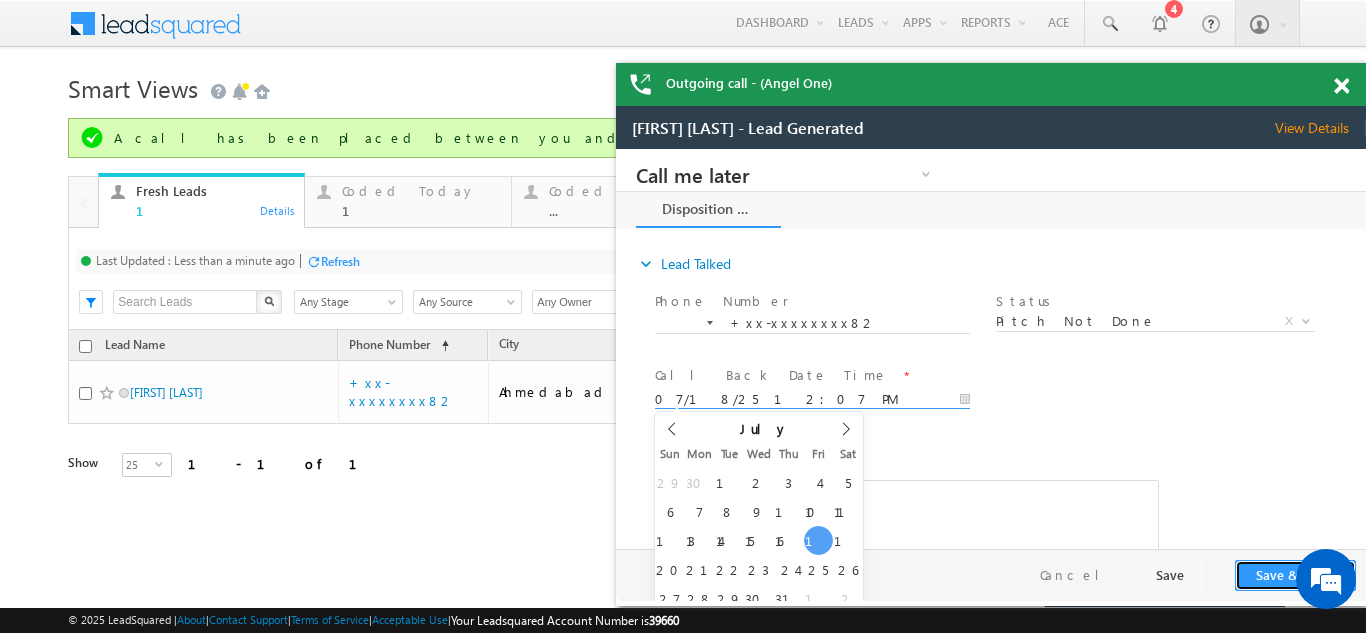 click on "Save & Close" at bounding box center (1295, 575) 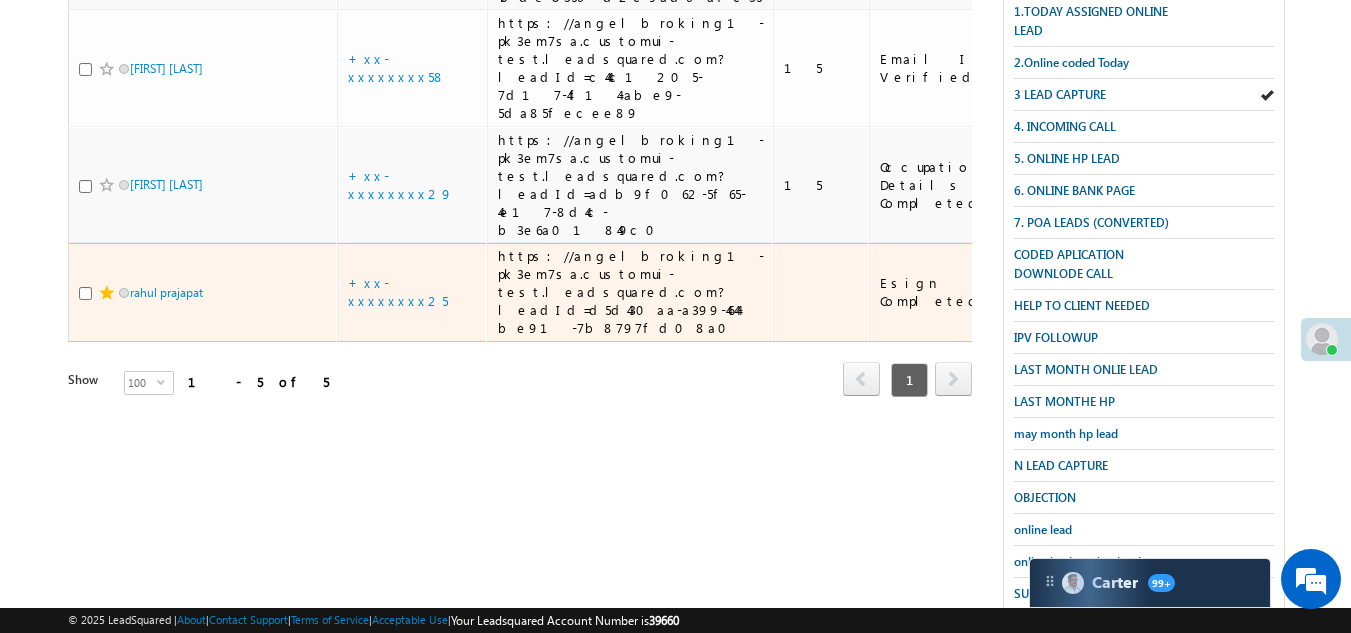 scroll, scrollTop: 399, scrollLeft: 0, axis: vertical 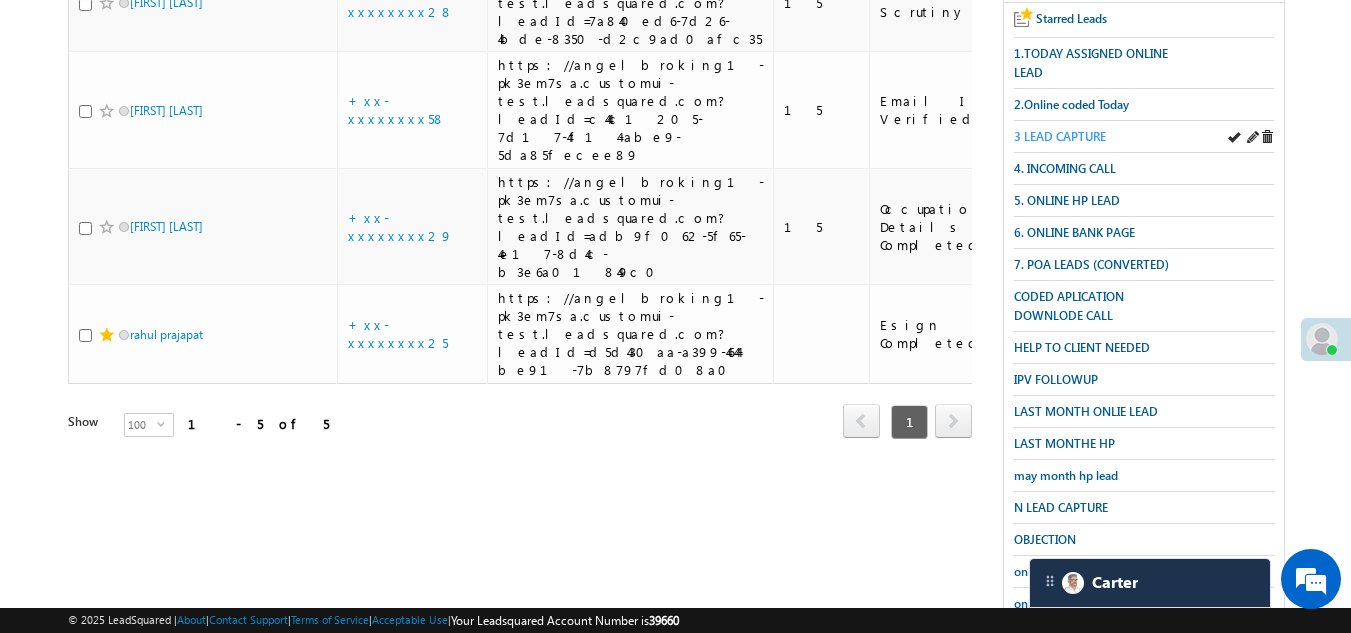 click on "3 LEAD CAPTURE" at bounding box center (1060, 136) 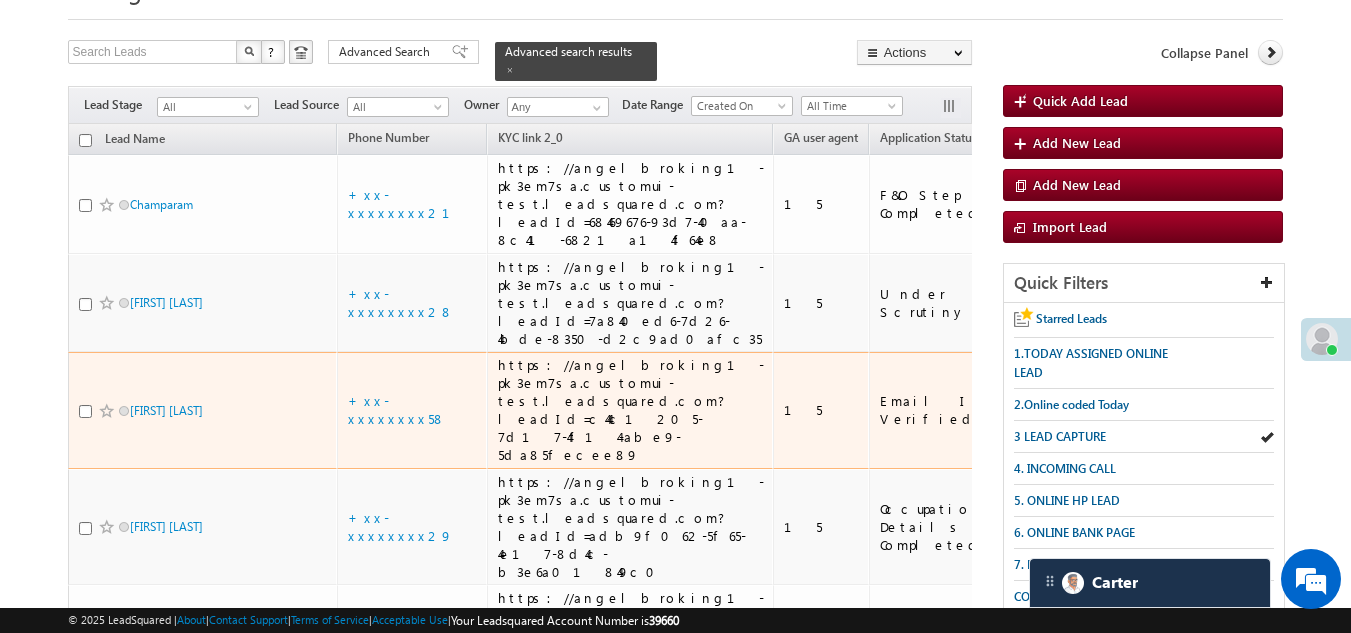 scroll, scrollTop: 199, scrollLeft: 0, axis: vertical 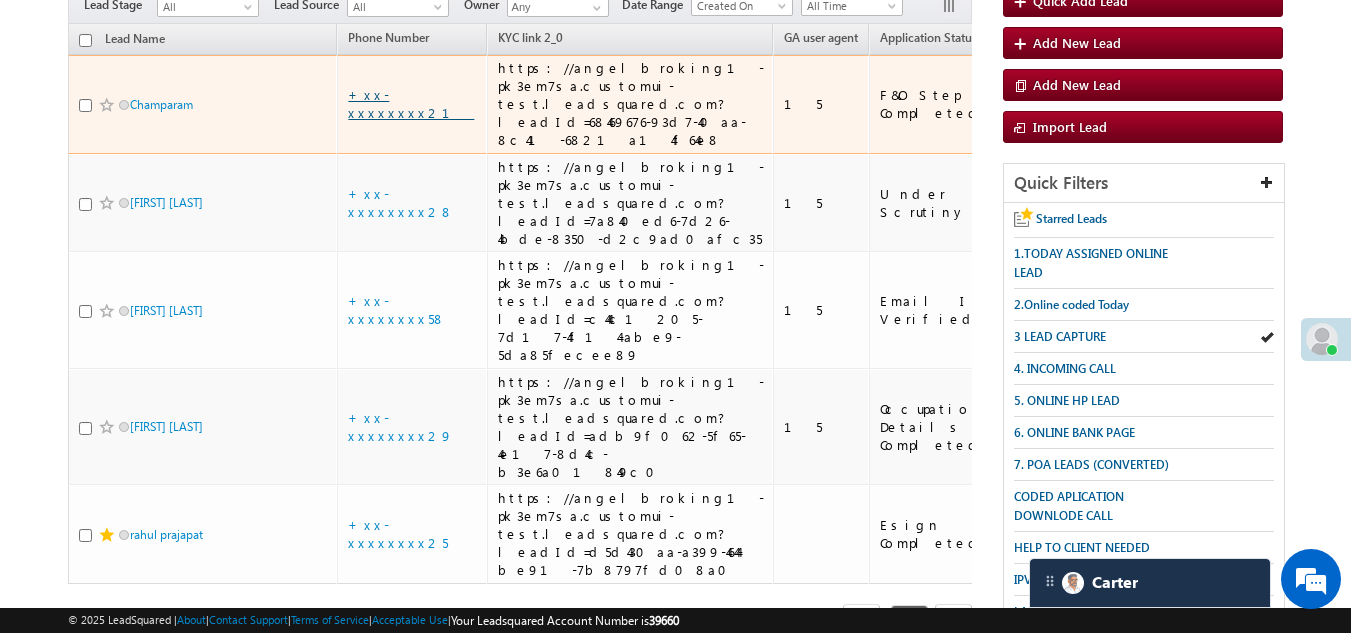 click on "+xx-xxxxxxxx21" at bounding box center (411, 103) 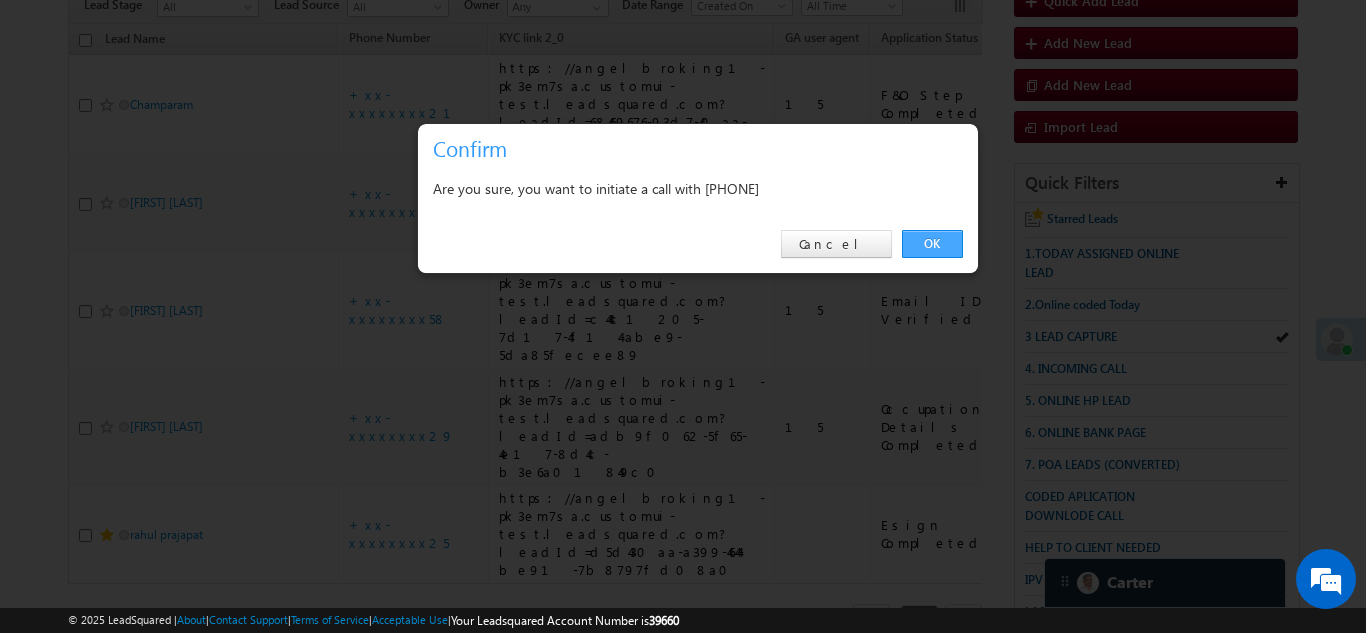 click on "OK" at bounding box center [932, 244] 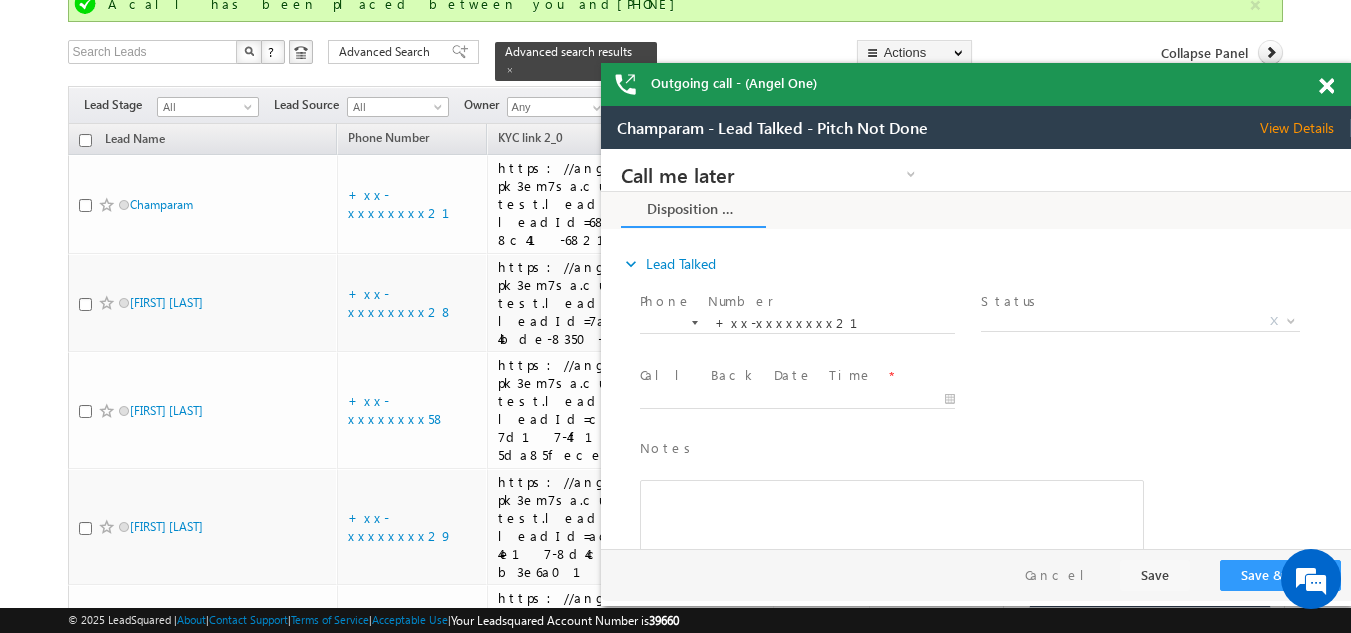 scroll, scrollTop: 0, scrollLeft: 0, axis: both 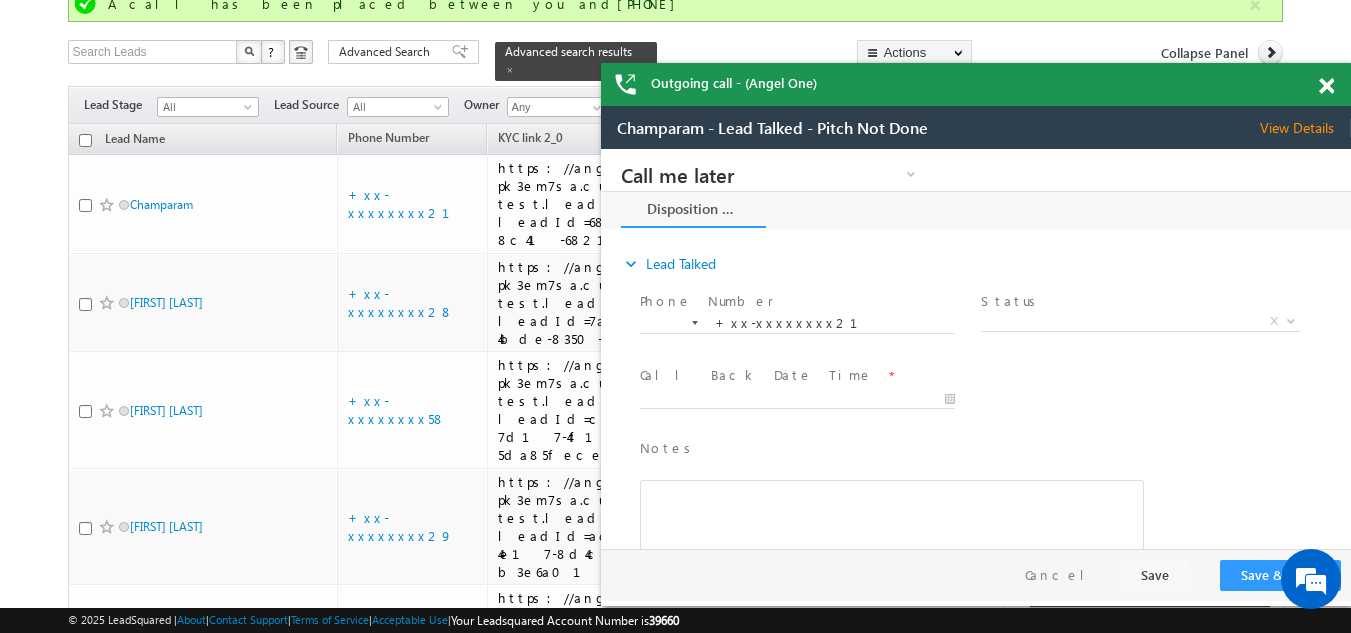 click on "View Details" at bounding box center [1305, 128] 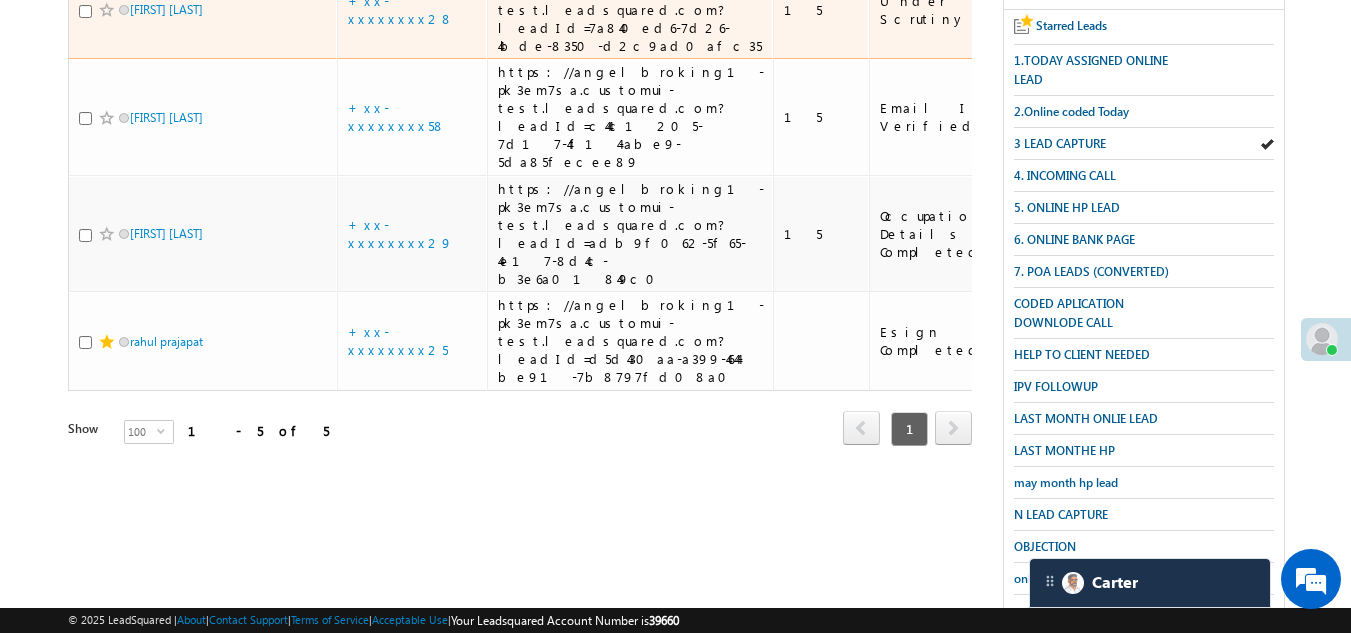 scroll, scrollTop: 453, scrollLeft: 0, axis: vertical 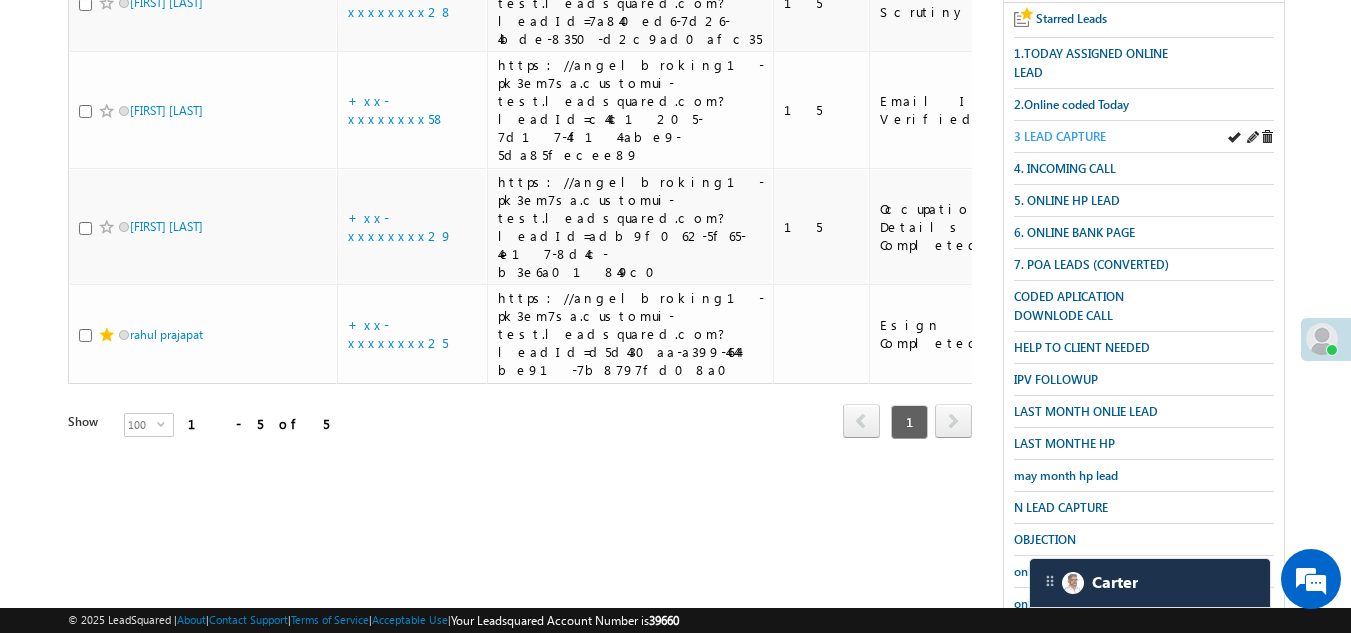 click on "3 LEAD CAPTURE" at bounding box center [1060, 136] 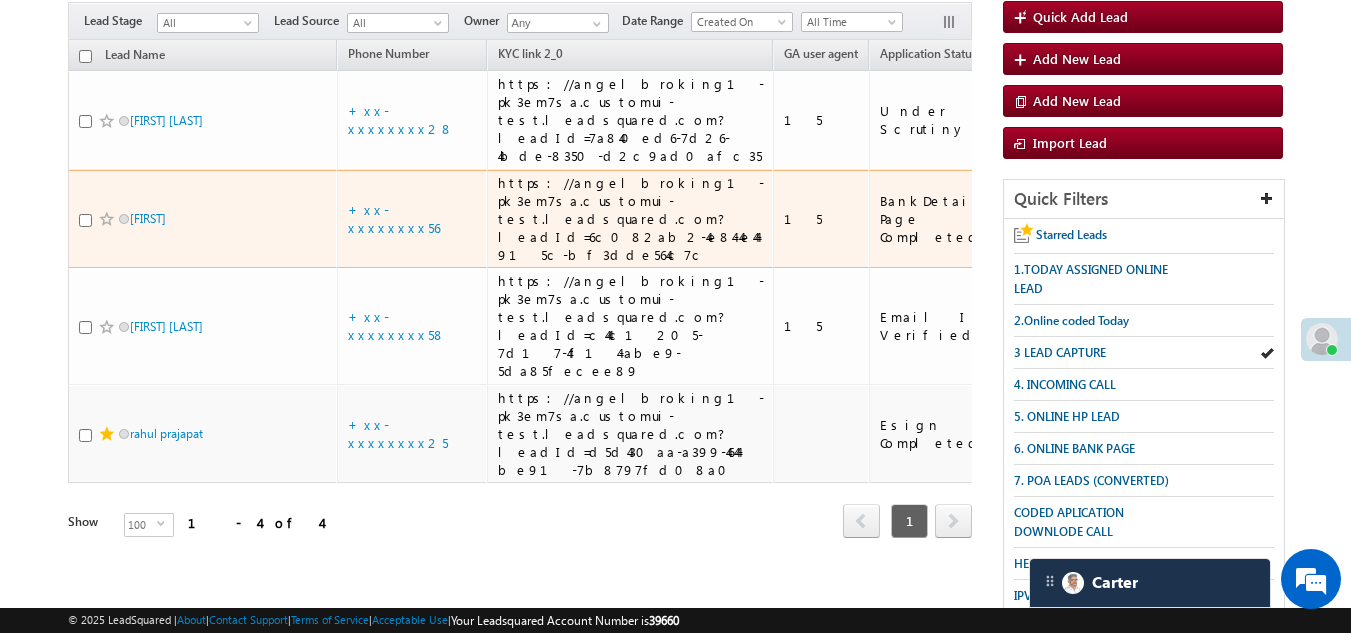 scroll, scrollTop: 200, scrollLeft: 0, axis: vertical 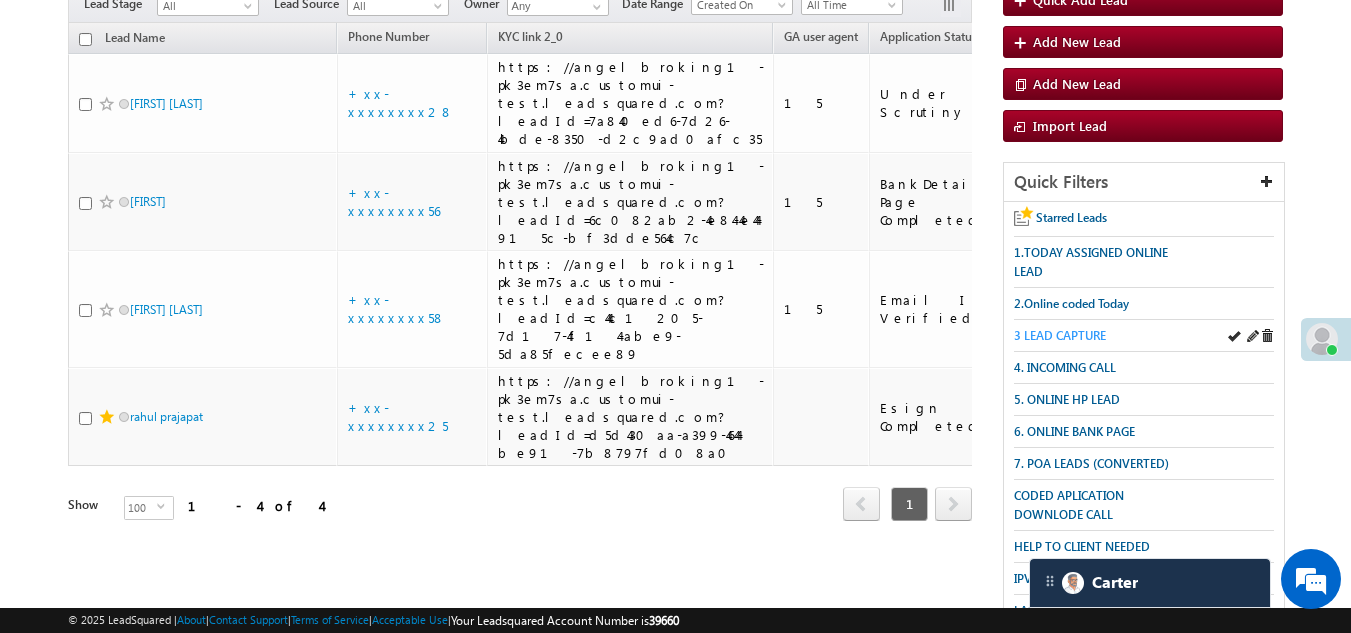 click on "3 LEAD CAPTURE" at bounding box center [1060, 335] 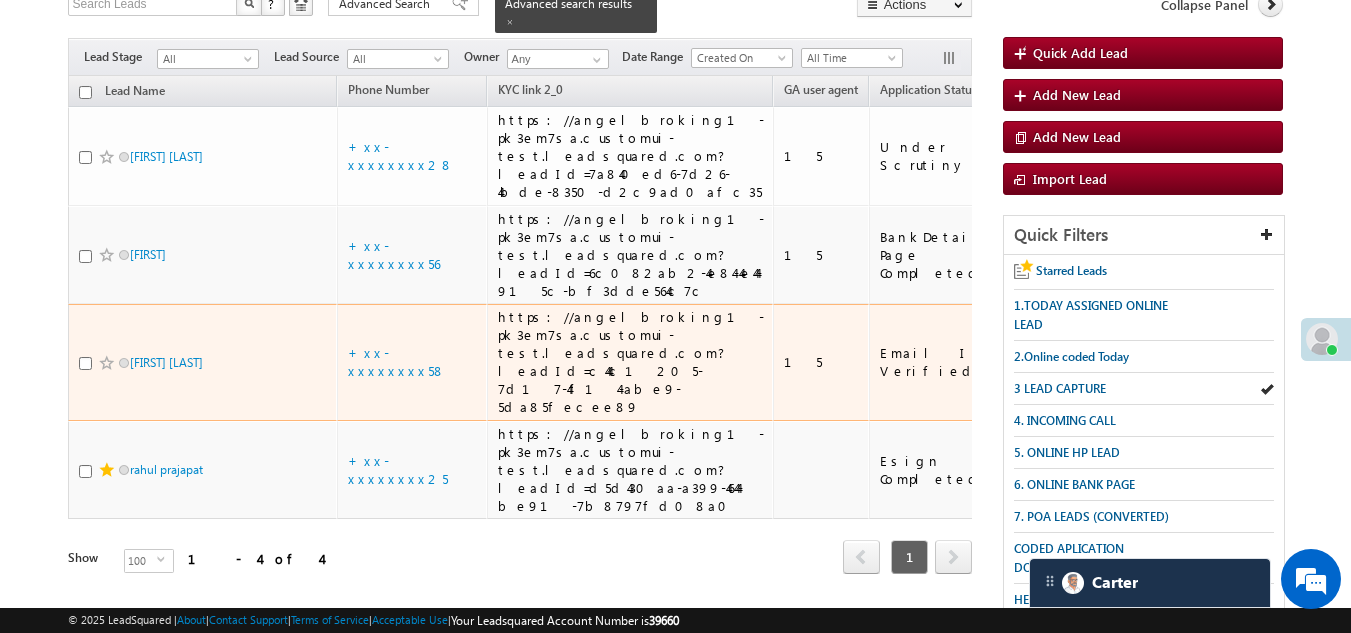 scroll, scrollTop: 100, scrollLeft: 0, axis: vertical 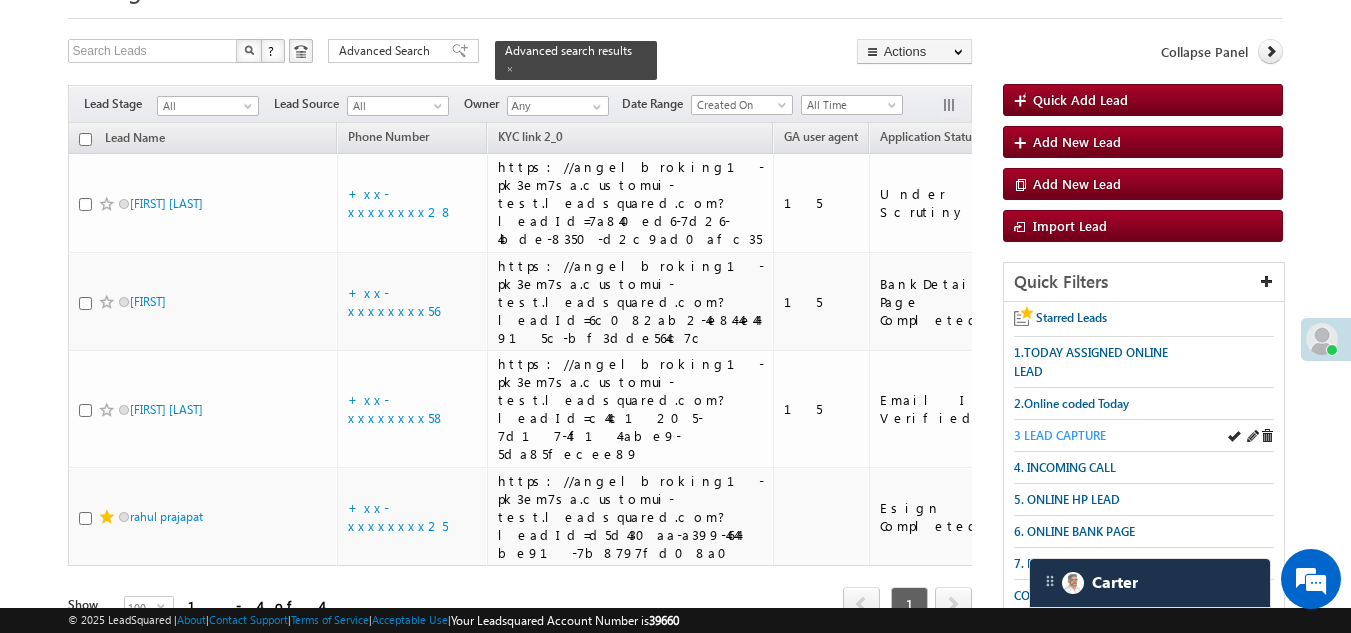 click on "3 LEAD CAPTURE" at bounding box center (1060, 435) 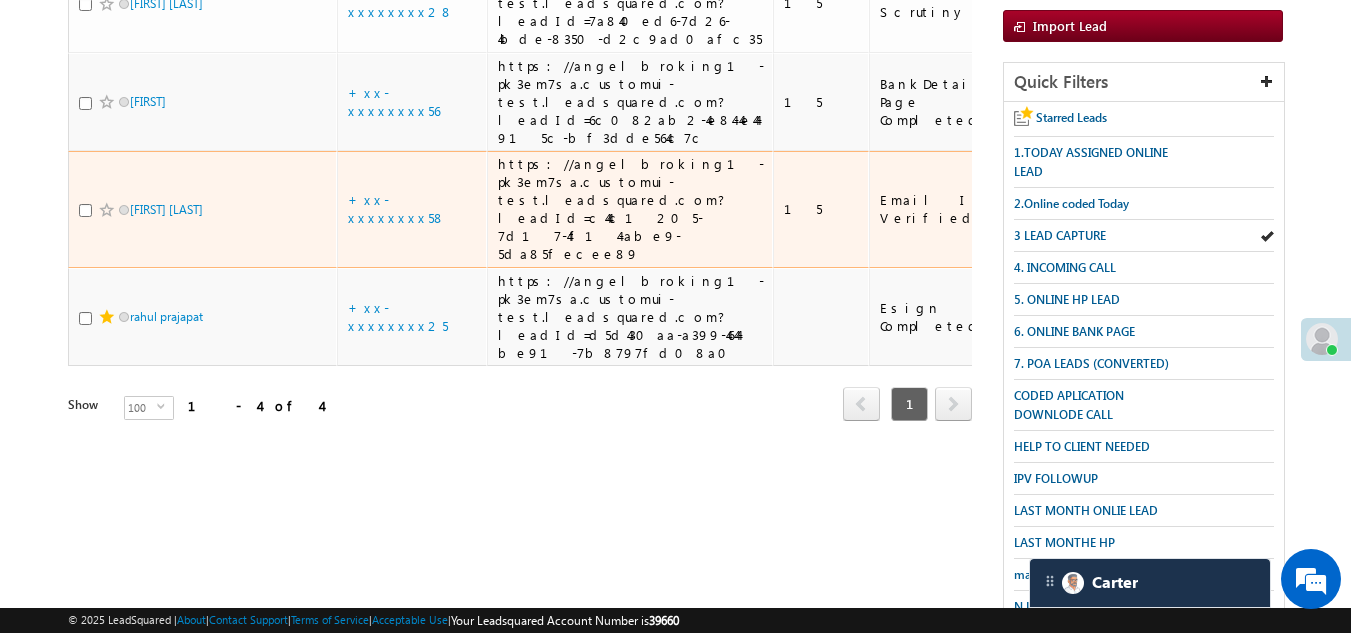 scroll, scrollTop: 0, scrollLeft: 0, axis: both 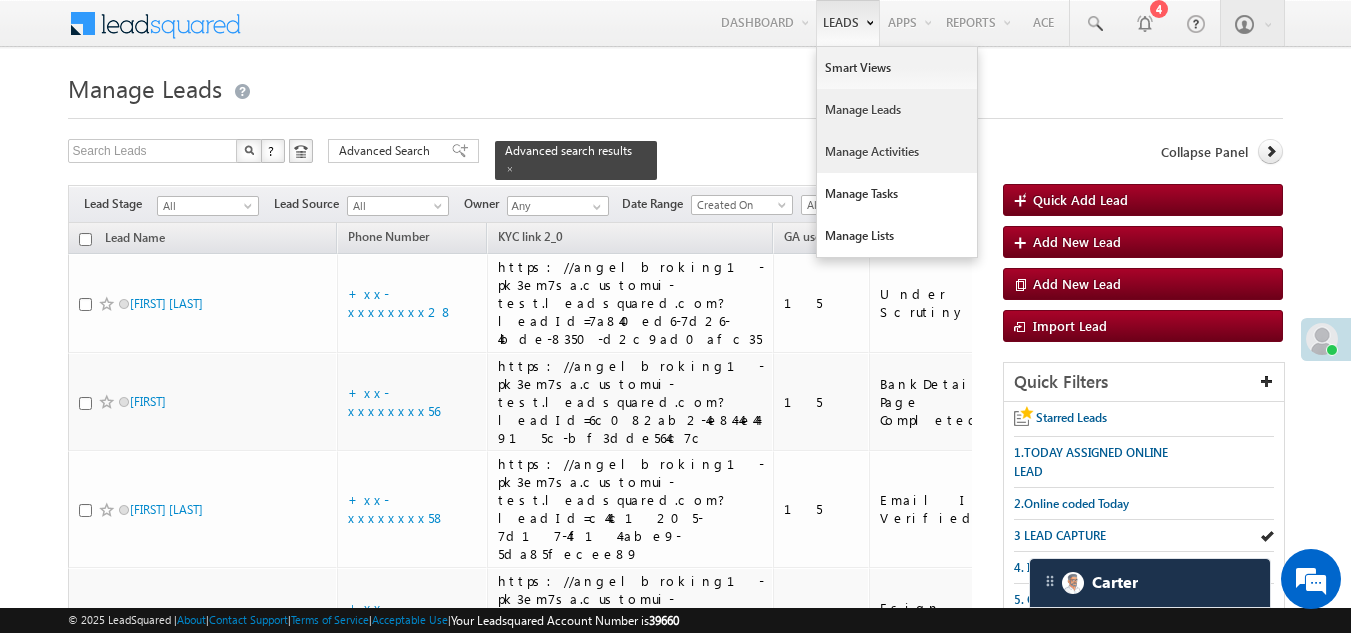 click on "Manage Activities" at bounding box center [897, 152] 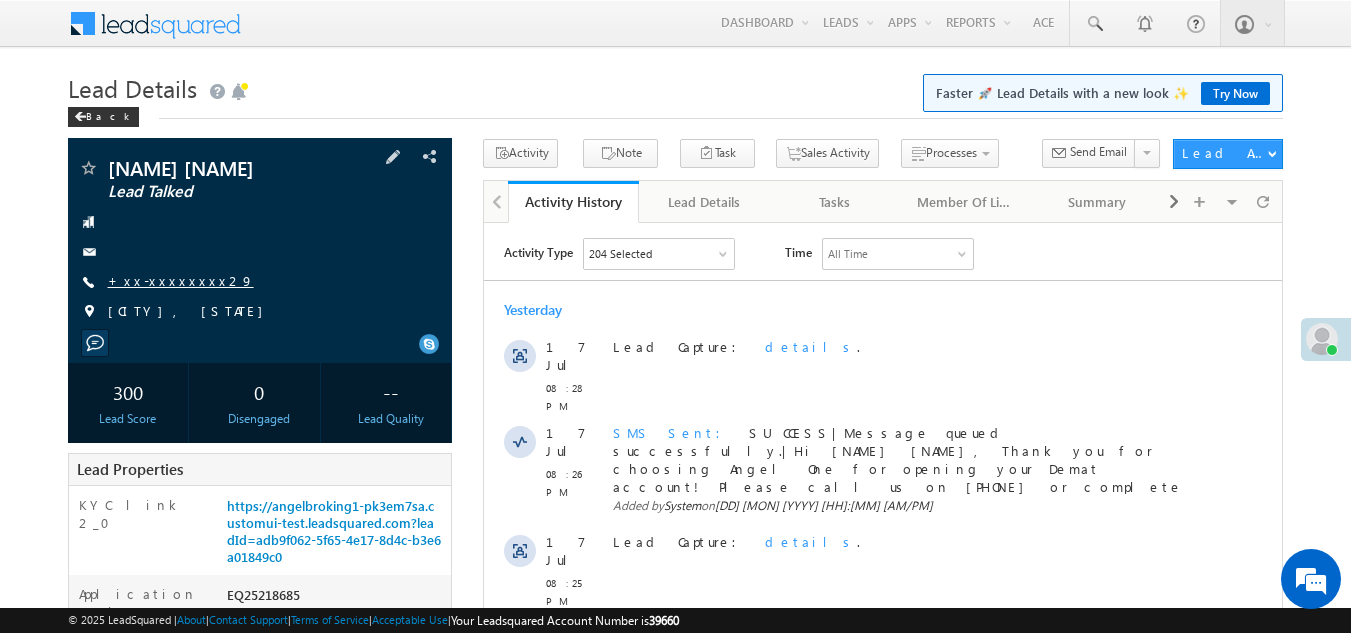 scroll, scrollTop: 0, scrollLeft: 0, axis: both 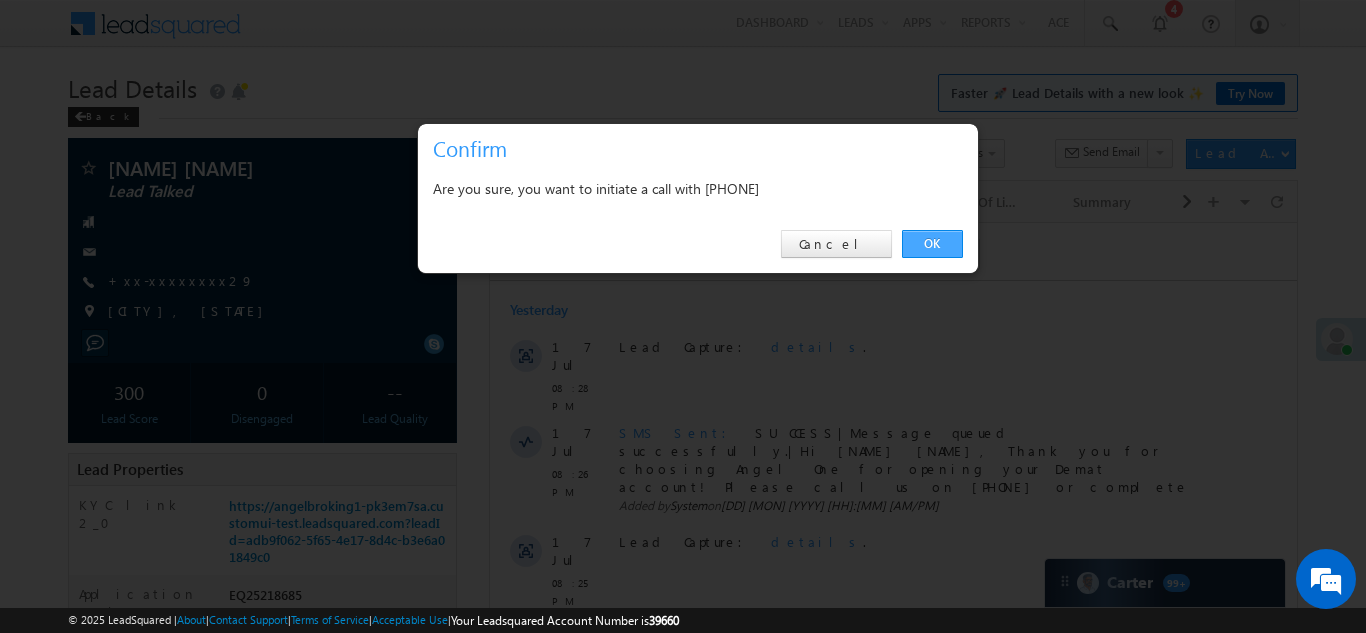 drag, startPoint x: 936, startPoint y: 232, endPoint x: 407, endPoint y: 18, distance: 570.6461 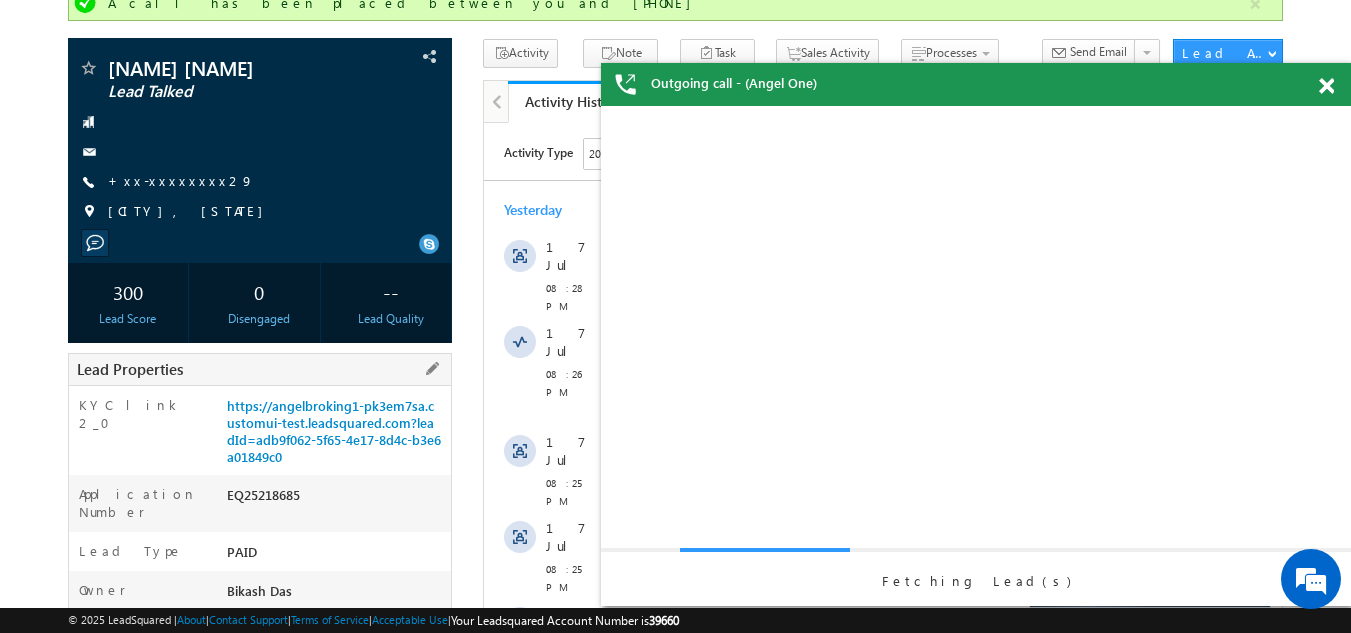 scroll, scrollTop: 0, scrollLeft: 0, axis: both 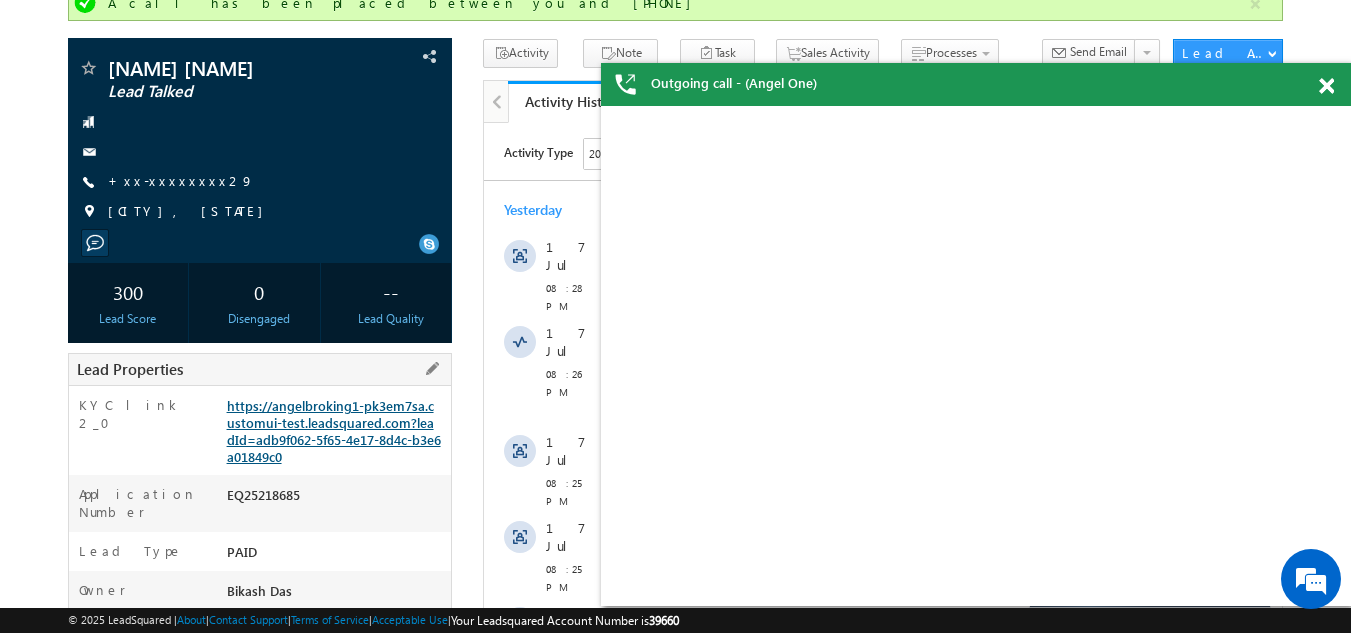 click on "https://angelbroking1-pk3em7sa.customui-test.leadsquared.com?leadId=adb9f062-5f65-4e17-8d4c-b3e6a01849c0" at bounding box center (334, 431) 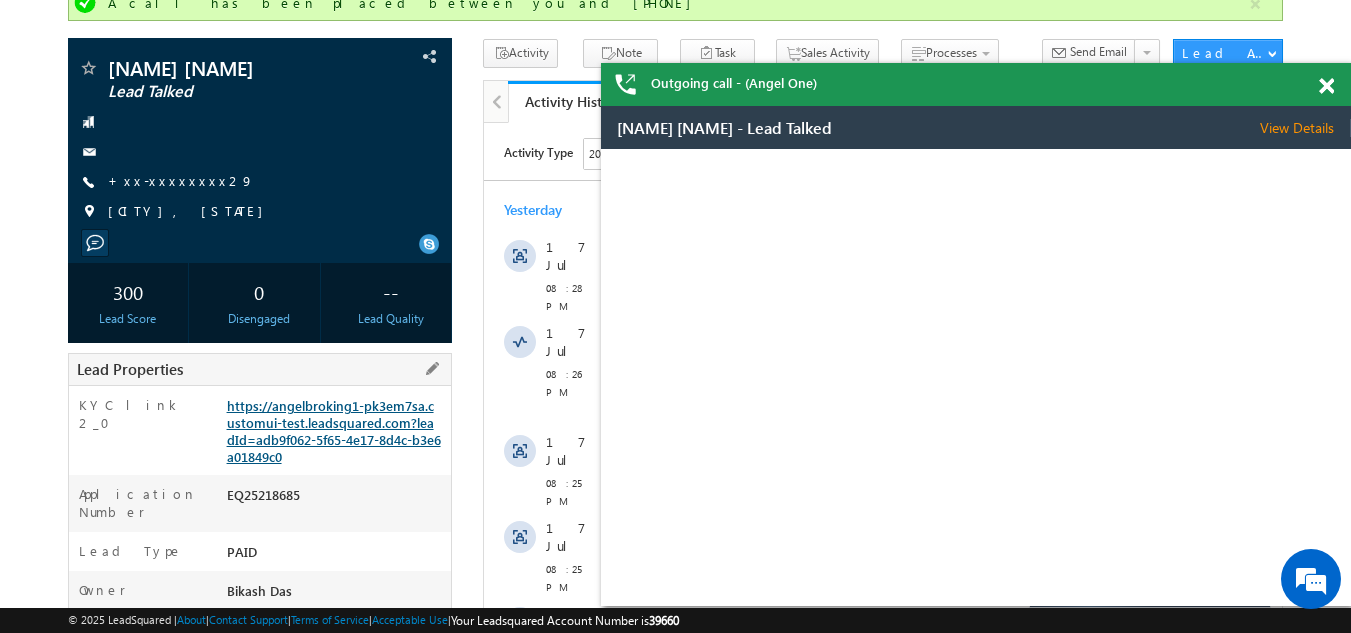 scroll, scrollTop: 0, scrollLeft: 0, axis: both 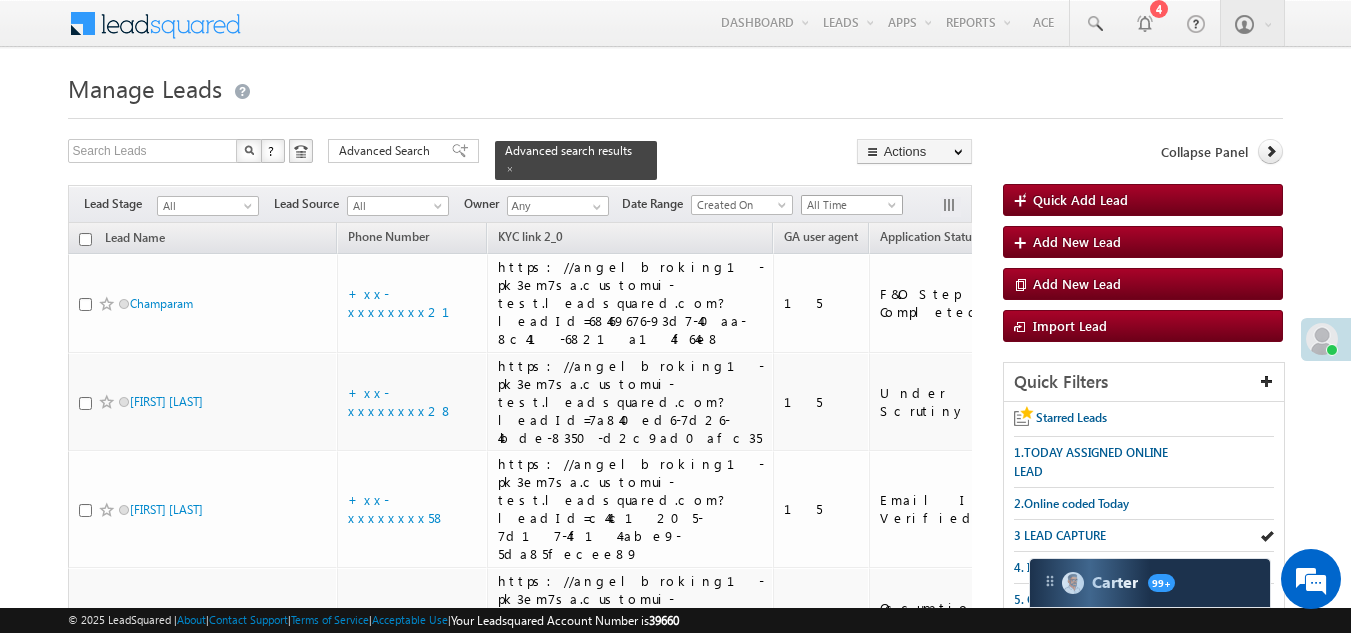 click on "All Time" at bounding box center (849, 205) 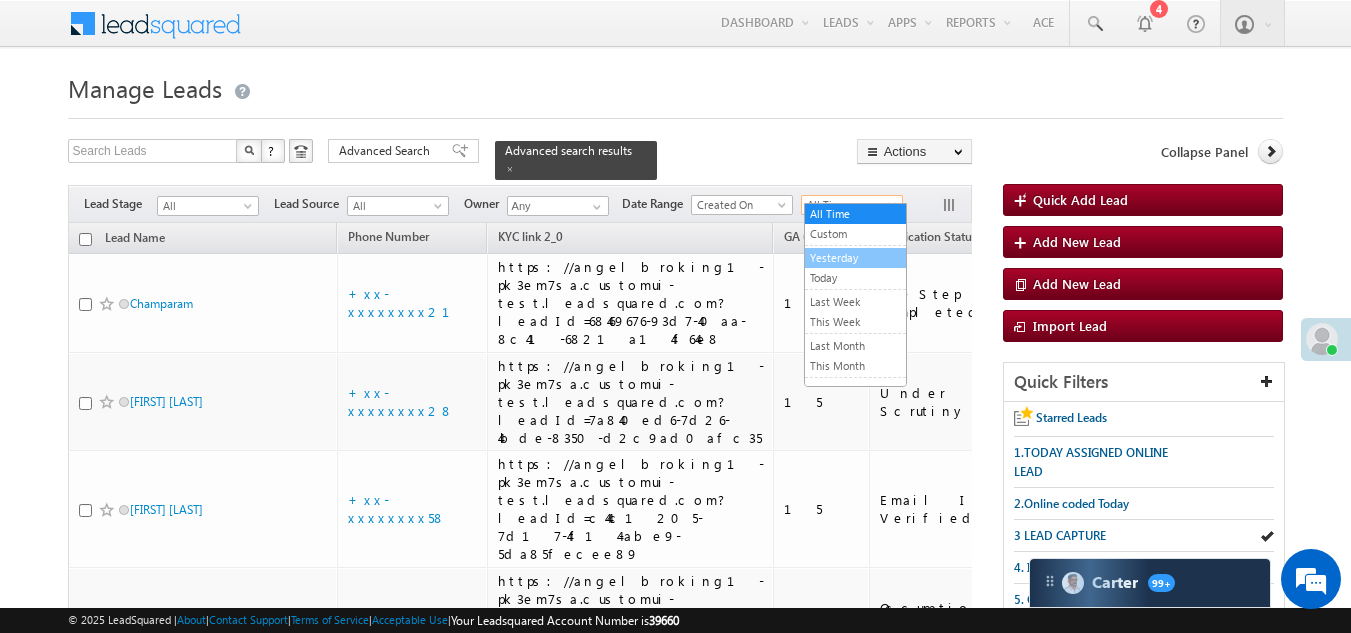 click on "Yesterday" at bounding box center (855, 258) 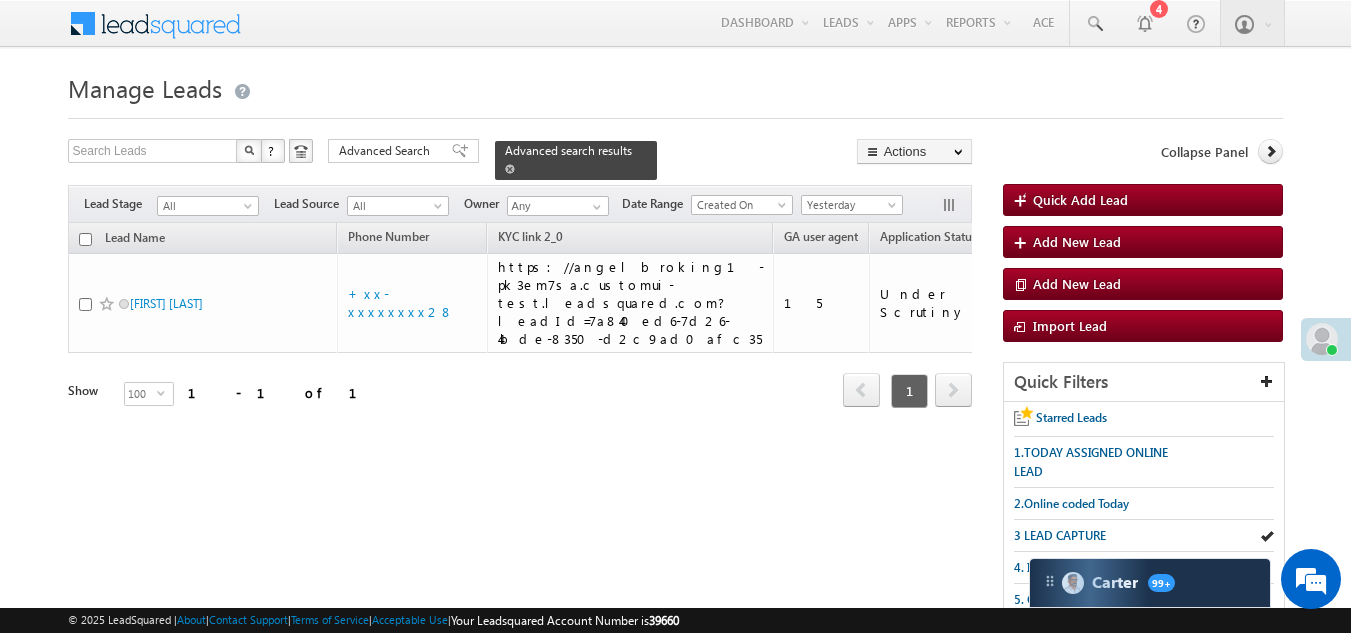 click at bounding box center [510, 169] 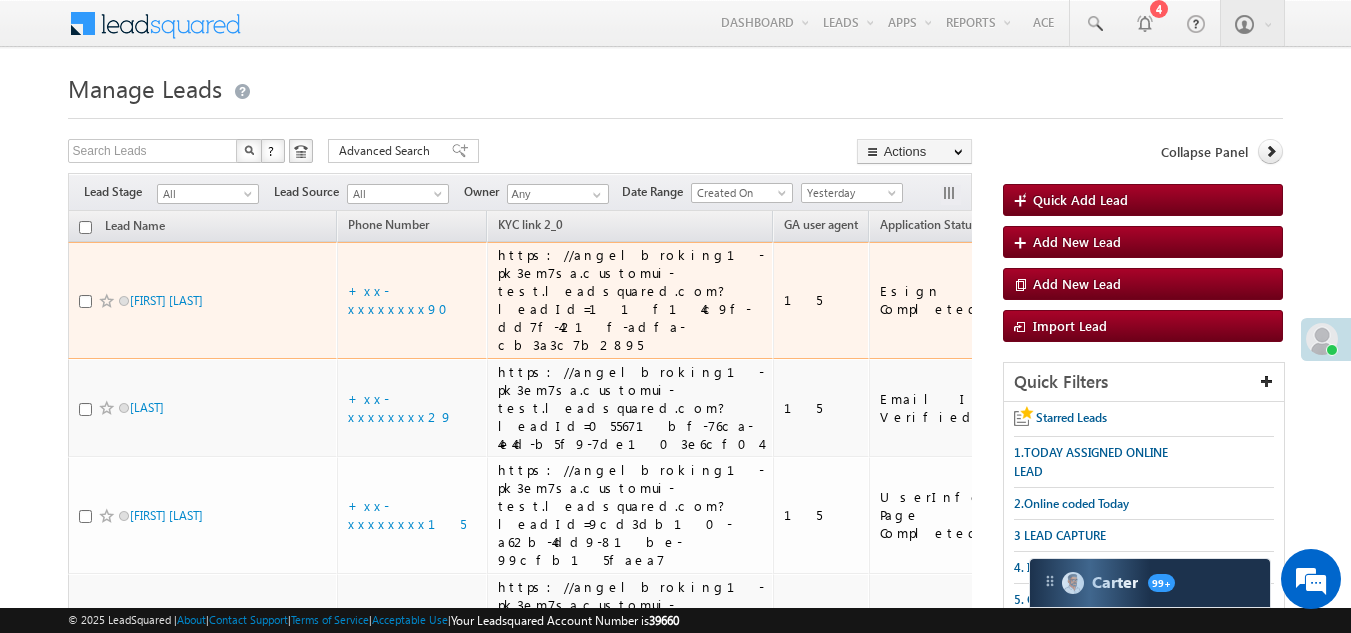scroll, scrollTop: 0, scrollLeft: 0, axis: both 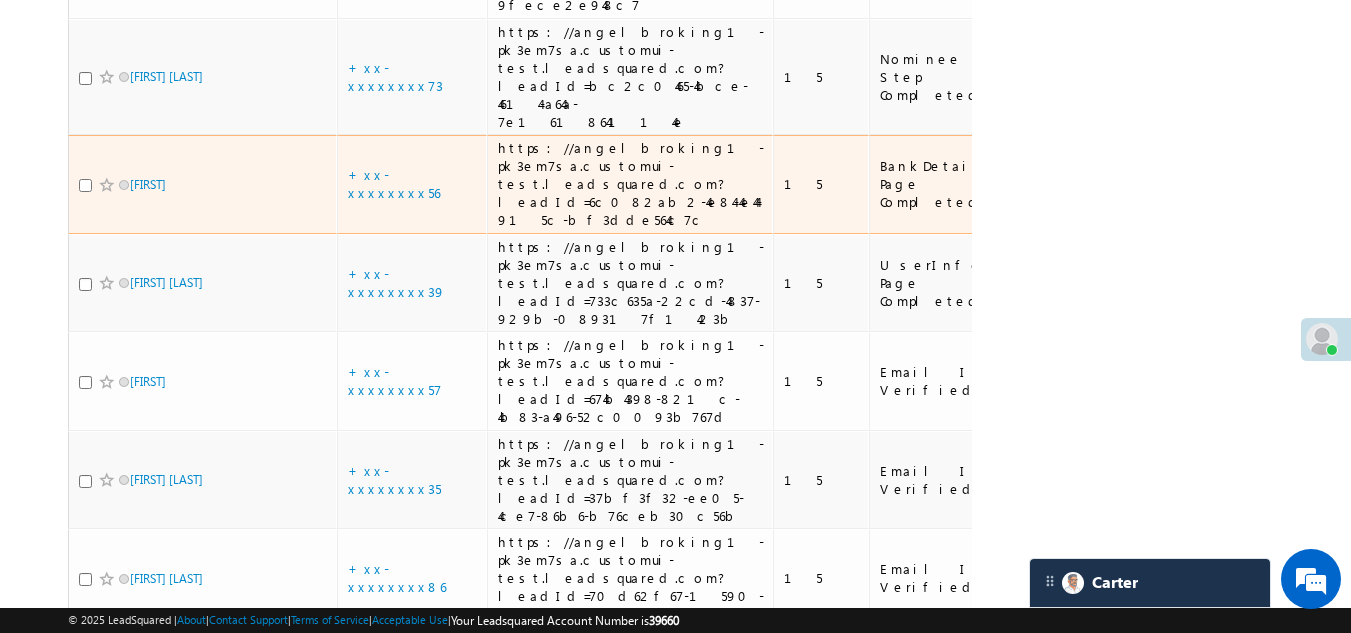 click at bounding box center (85, 185) 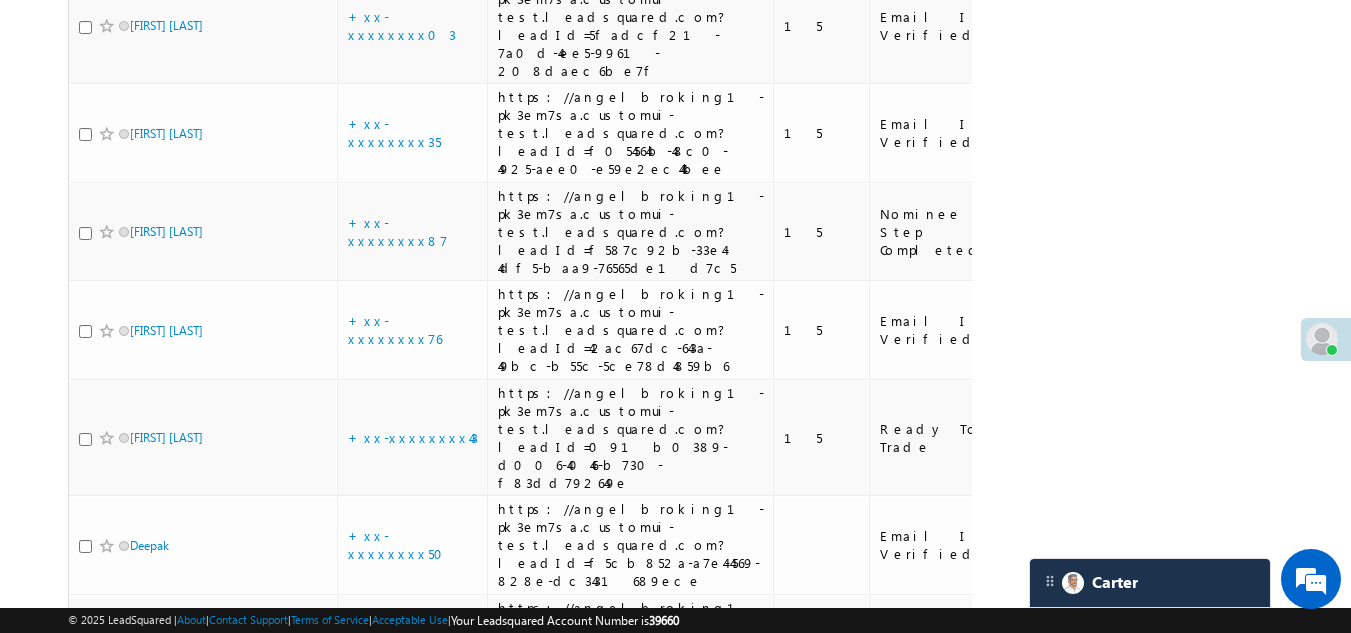scroll, scrollTop: 3100, scrollLeft: 0, axis: vertical 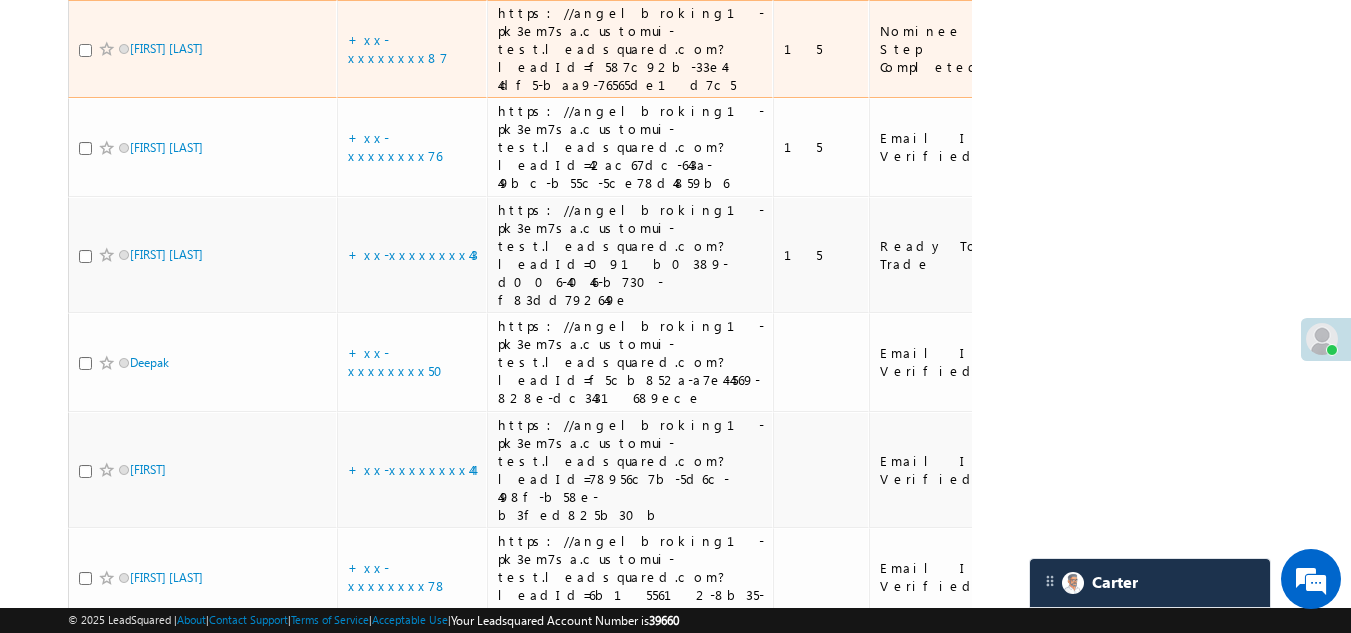 click at bounding box center (85, 50) 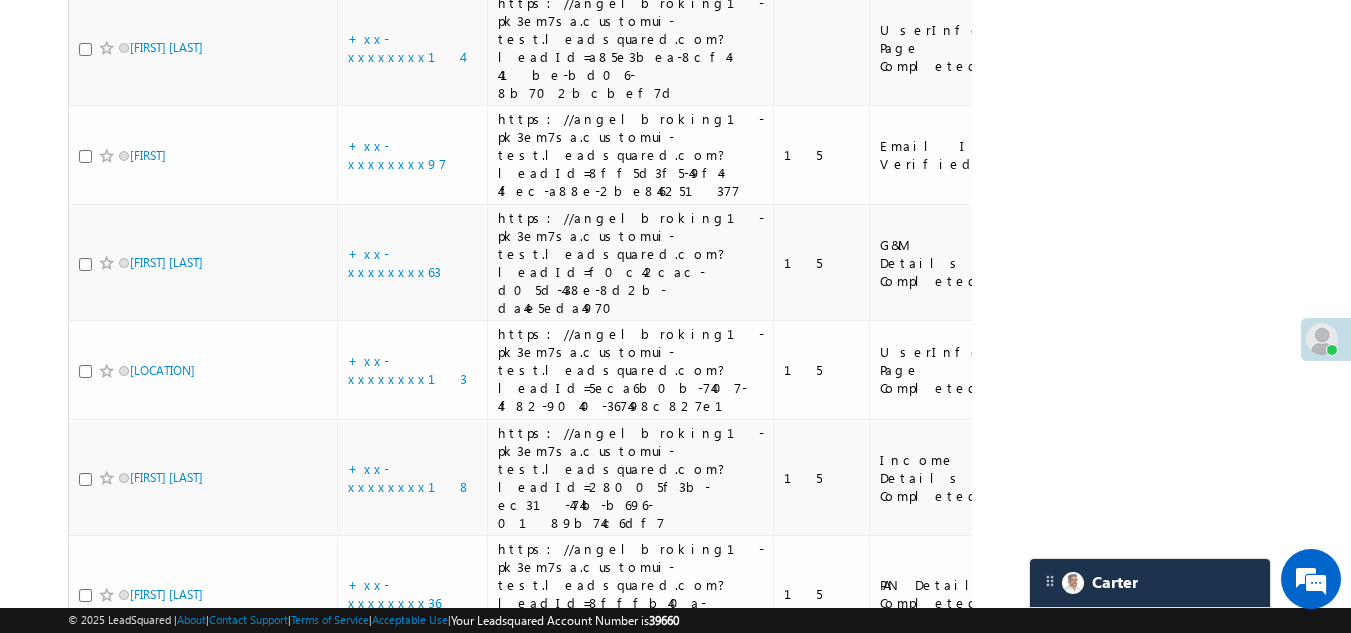 scroll, scrollTop: 4200, scrollLeft: 0, axis: vertical 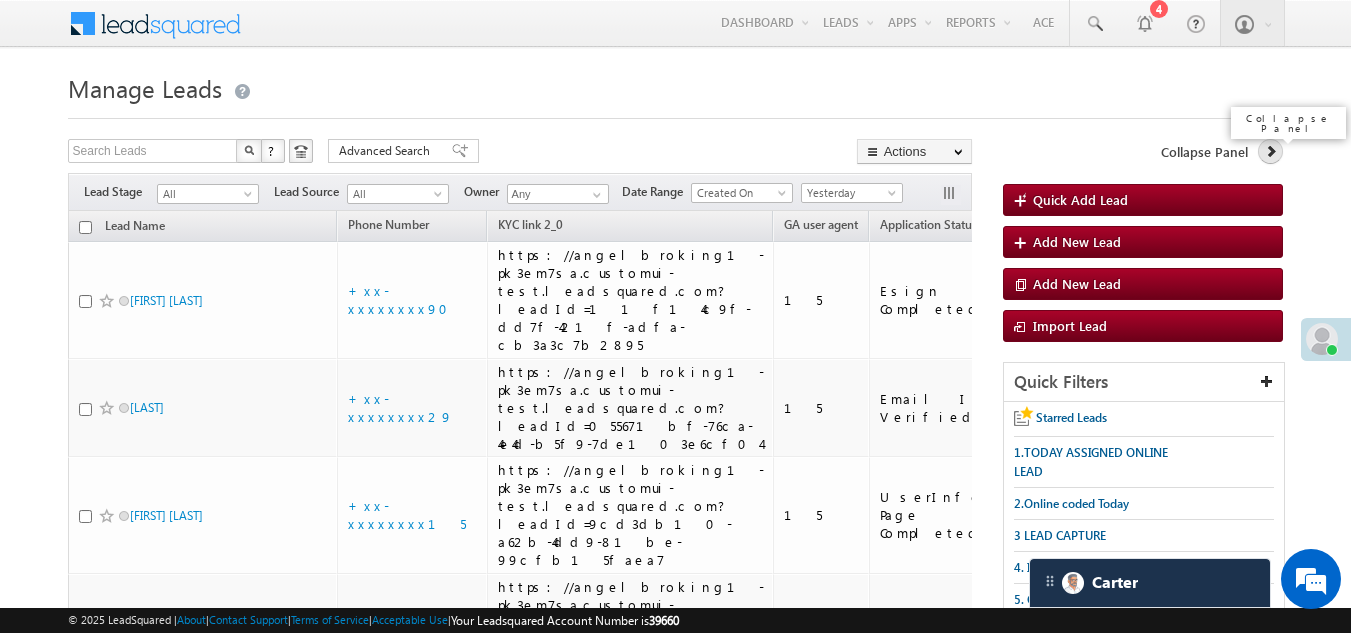 click at bounding box center [1271, 151] 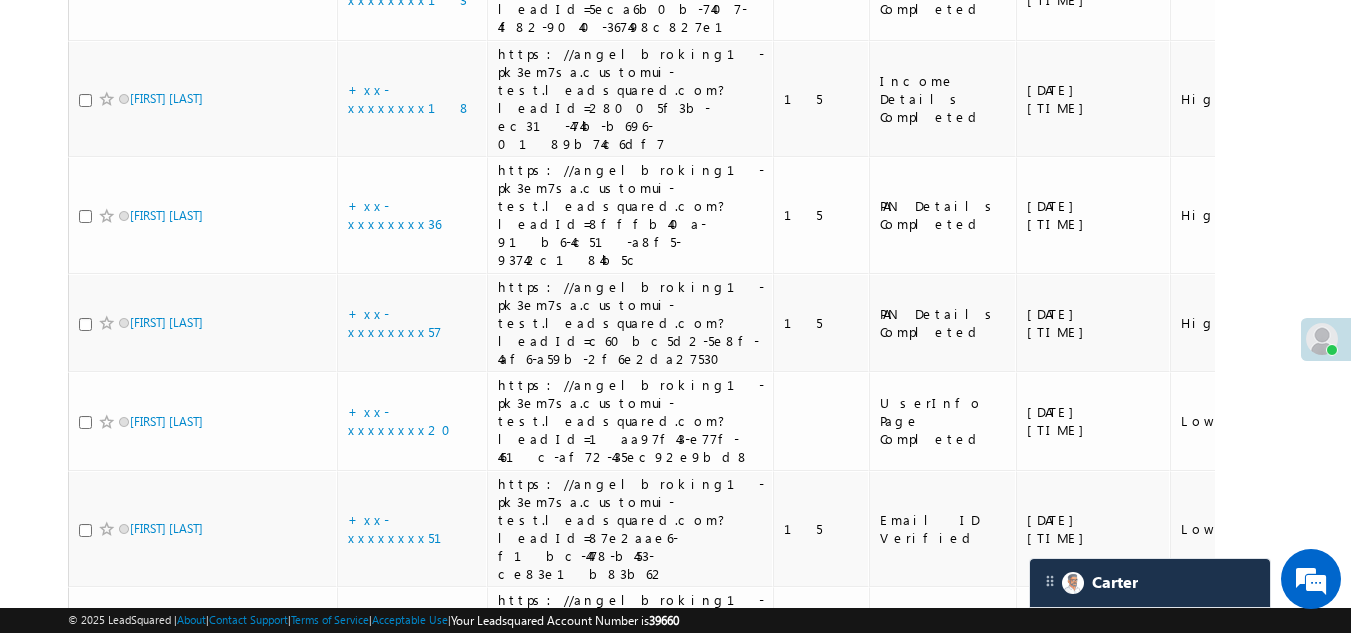 scroll, scrollTop: 4600, scrollLeft: 0, axis: vertical 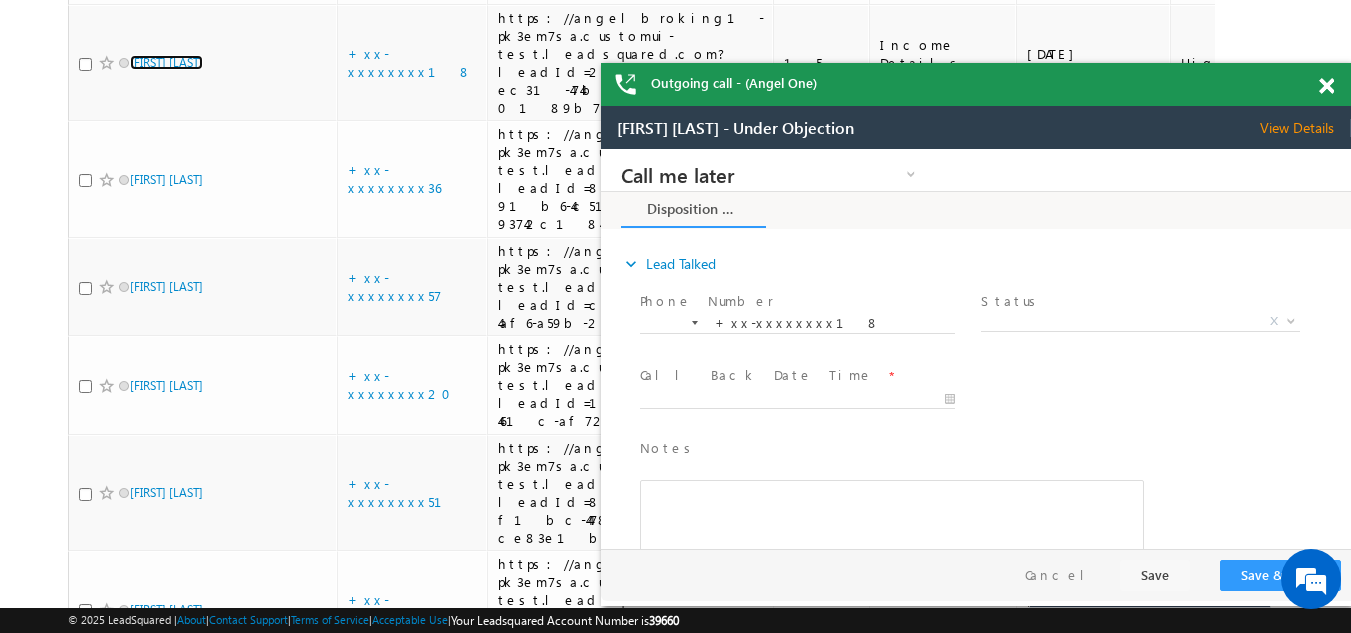 click at bounding box center (1326, 86) 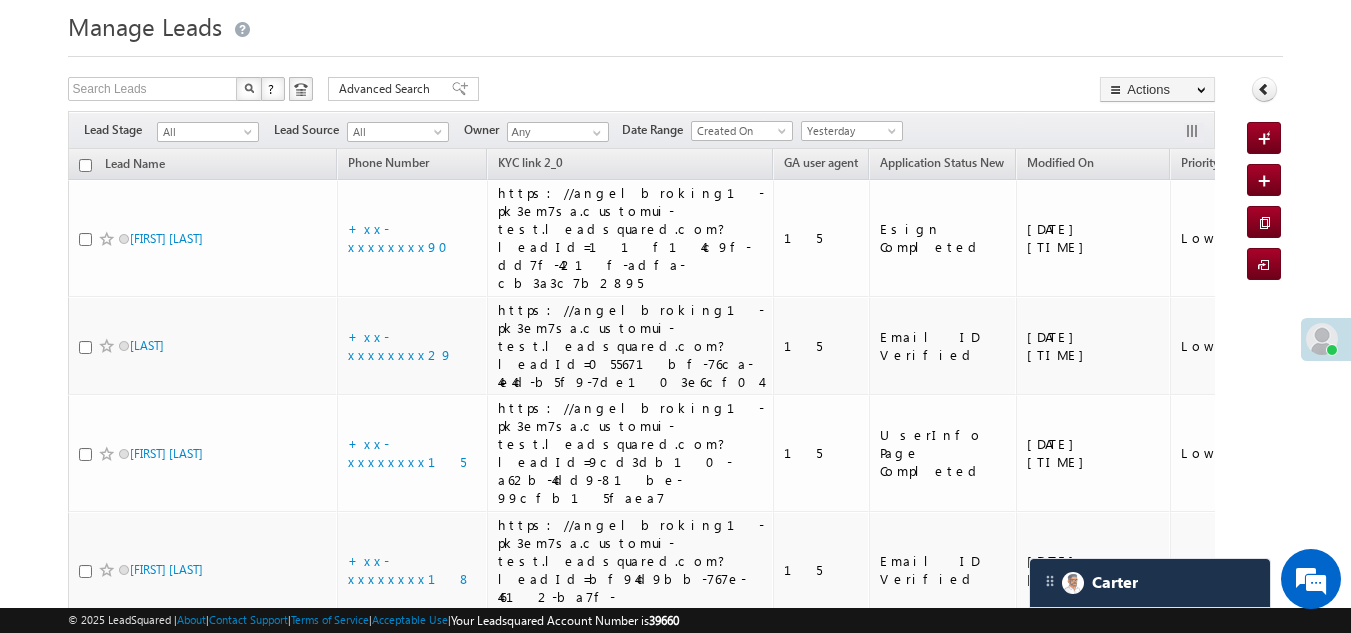 scroll, scrollTop: 0, scrollLeft: 0, axis: both 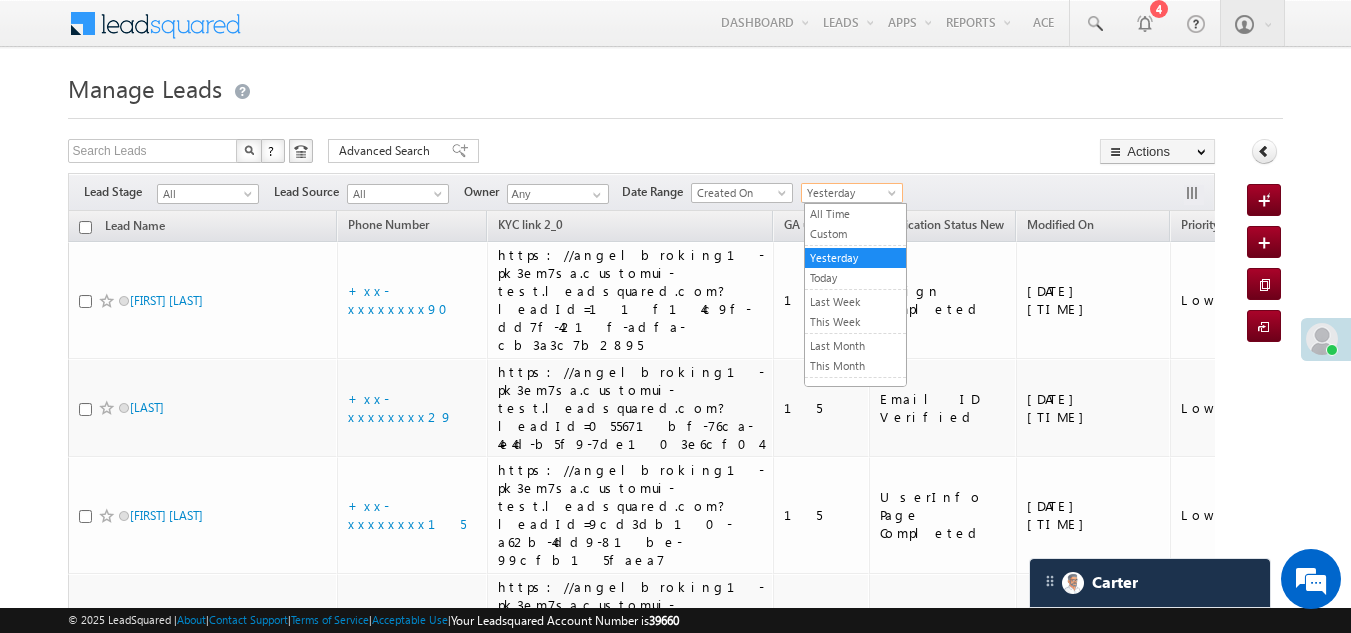 click on "Yesterday" at bounding box center (849, 193) 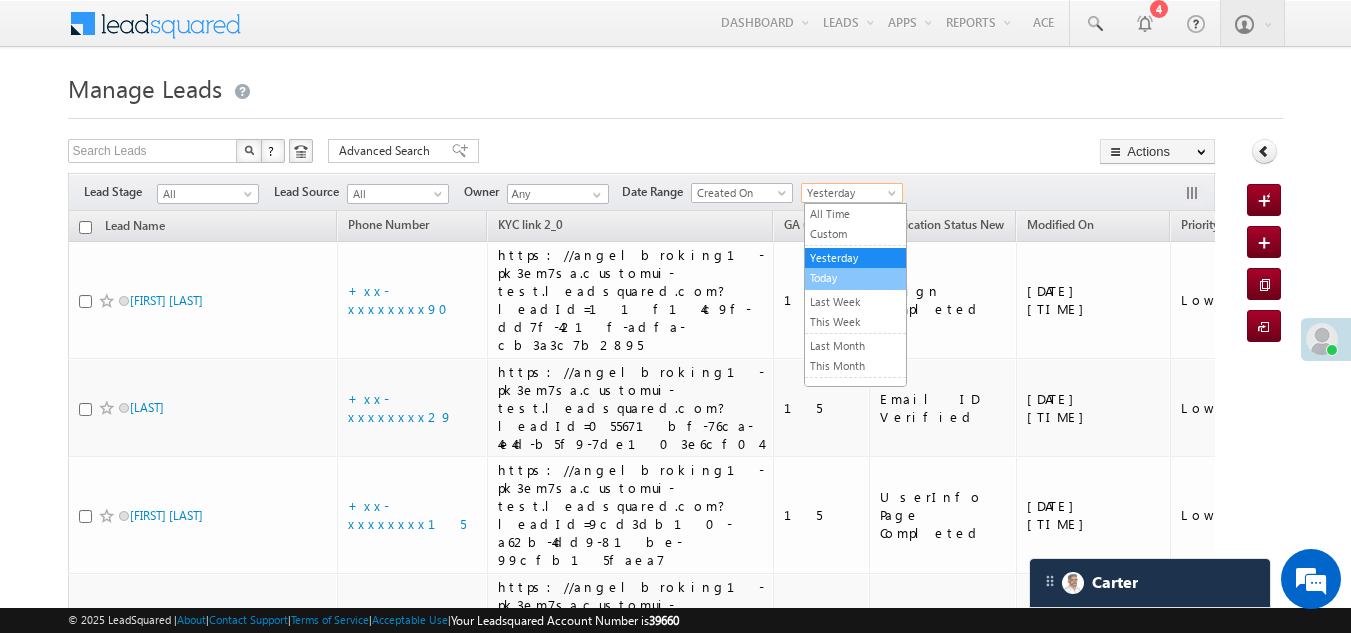click on "Today" at bounding box center [855, 278] 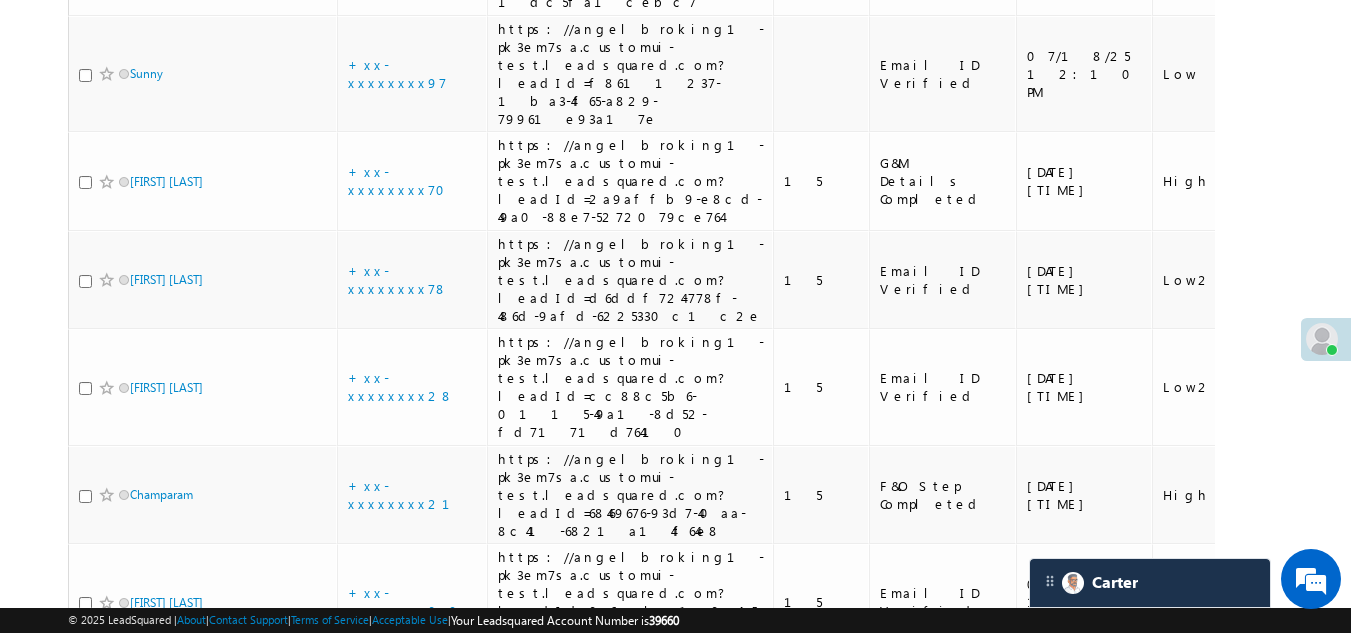 scroll, scrollTop: 1382, scrollLeft: 0, axis: vertical 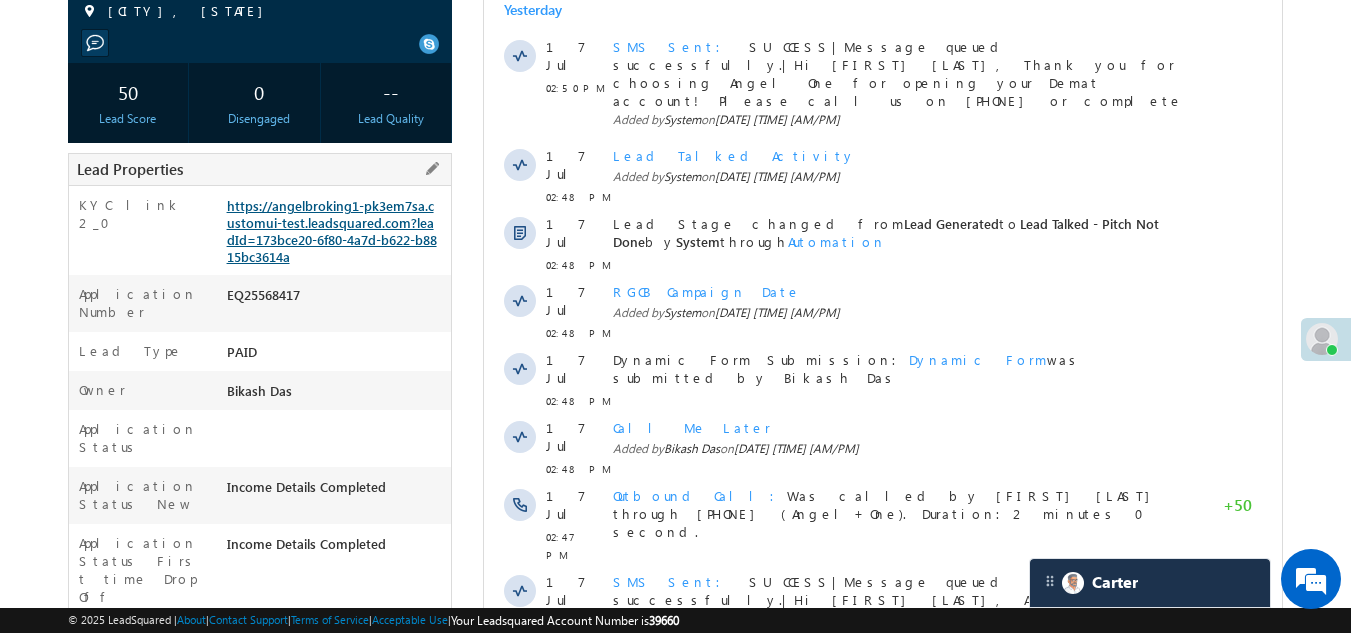 click on "https://angelbroking1-pk3em7sa.customui-test.leadsquared.com?leadId=173bce20-6f80-4a7d-b622-b8815bc3614a" at bounding box center (332, 231) 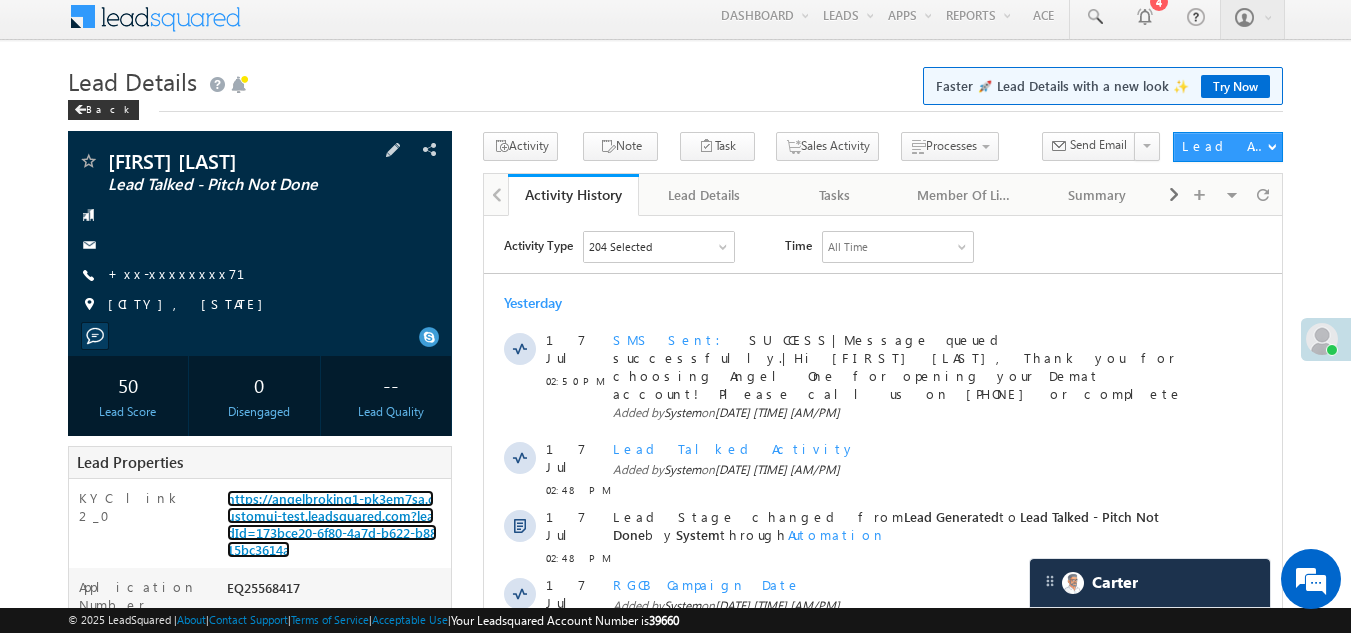 scroll, scrollTop: 0, scrollLeft: 0, axis: both 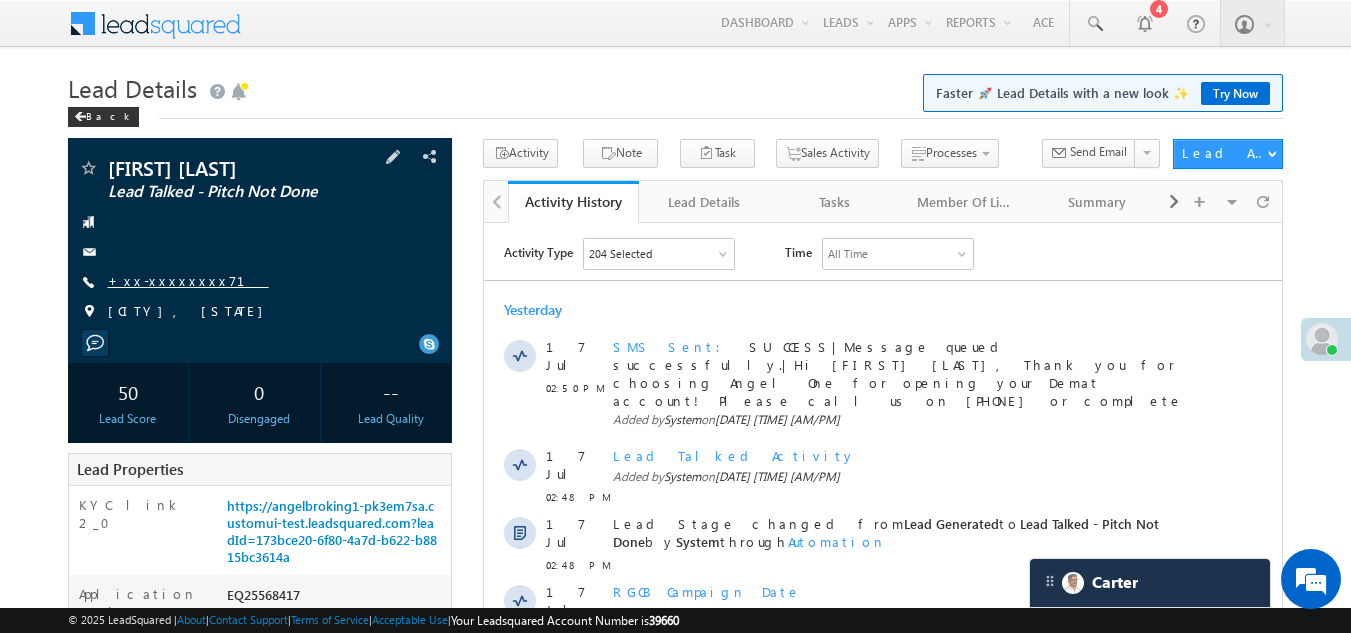 click on "+xx-xxxxxxxx71" at bounding box center [188, 280] 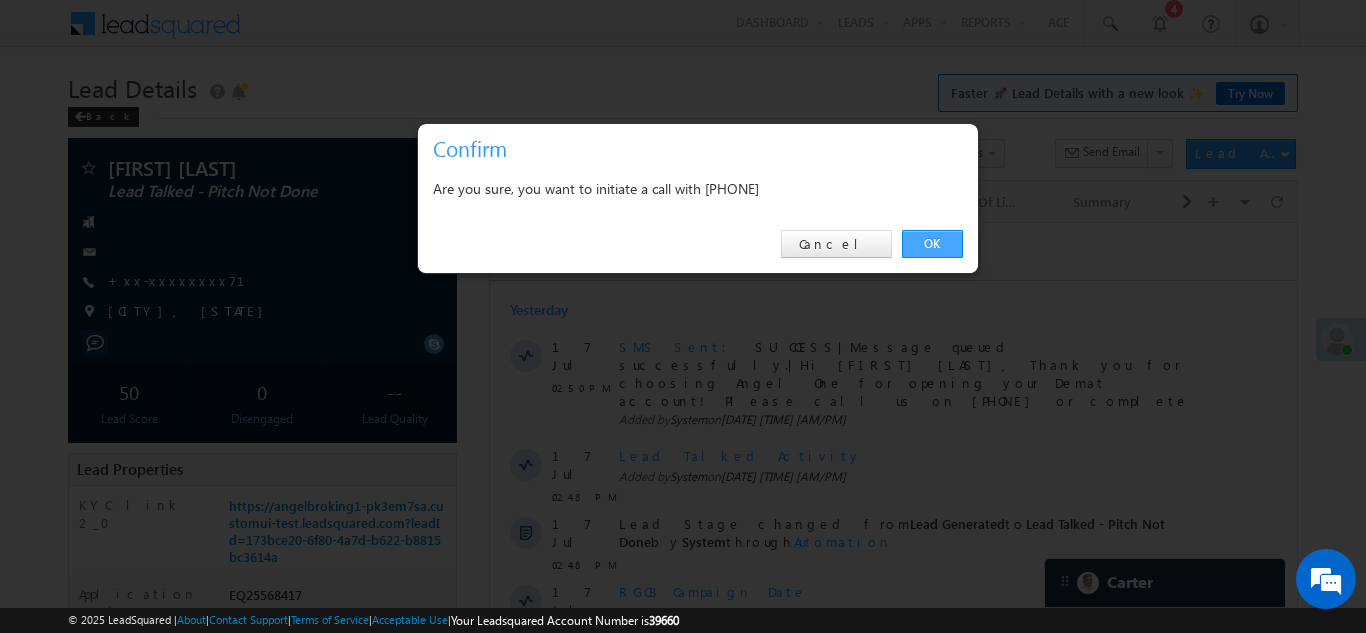 click on "OK" at bounding box center (932, 244) 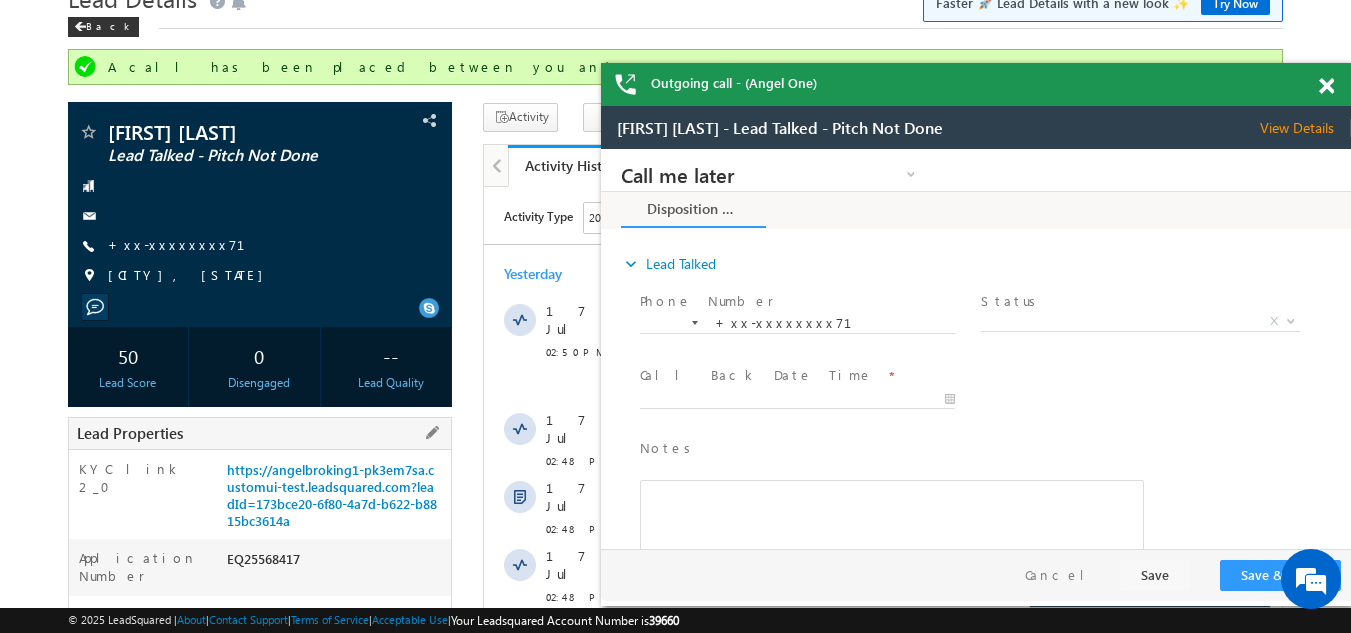 scroll, scrollTop: 200, scrollLeft: 0, axis: vertical 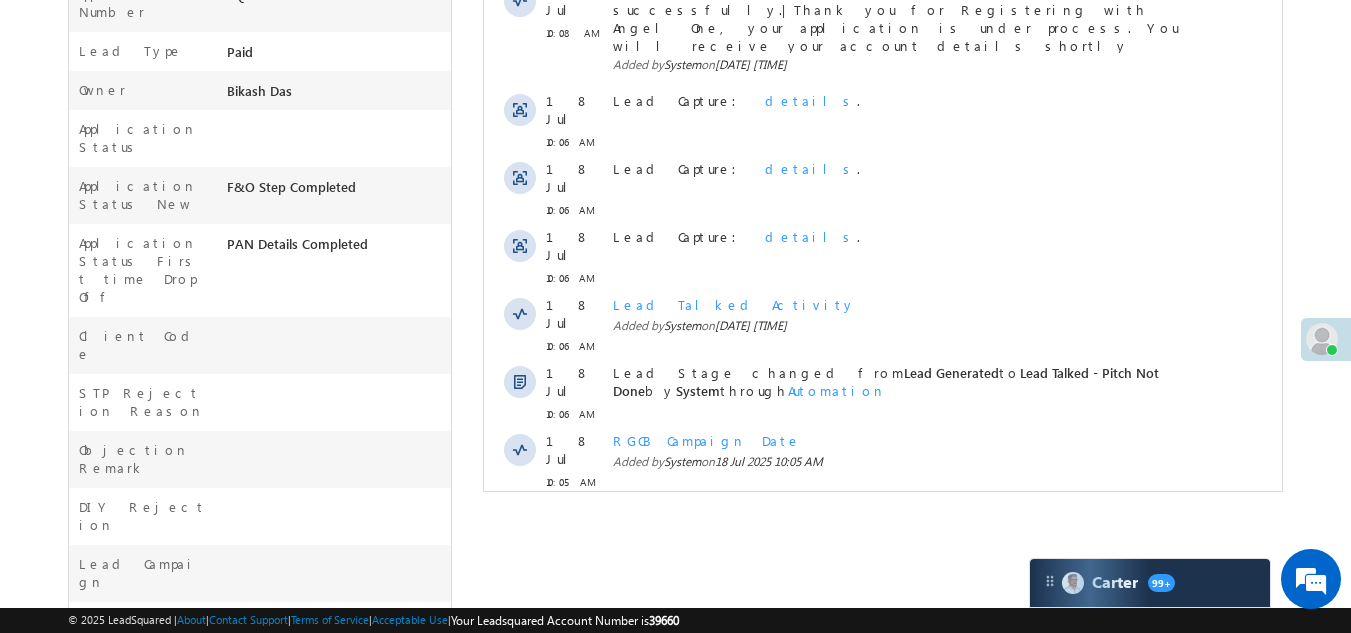click on "Show More" at bounding box center (883, 526) 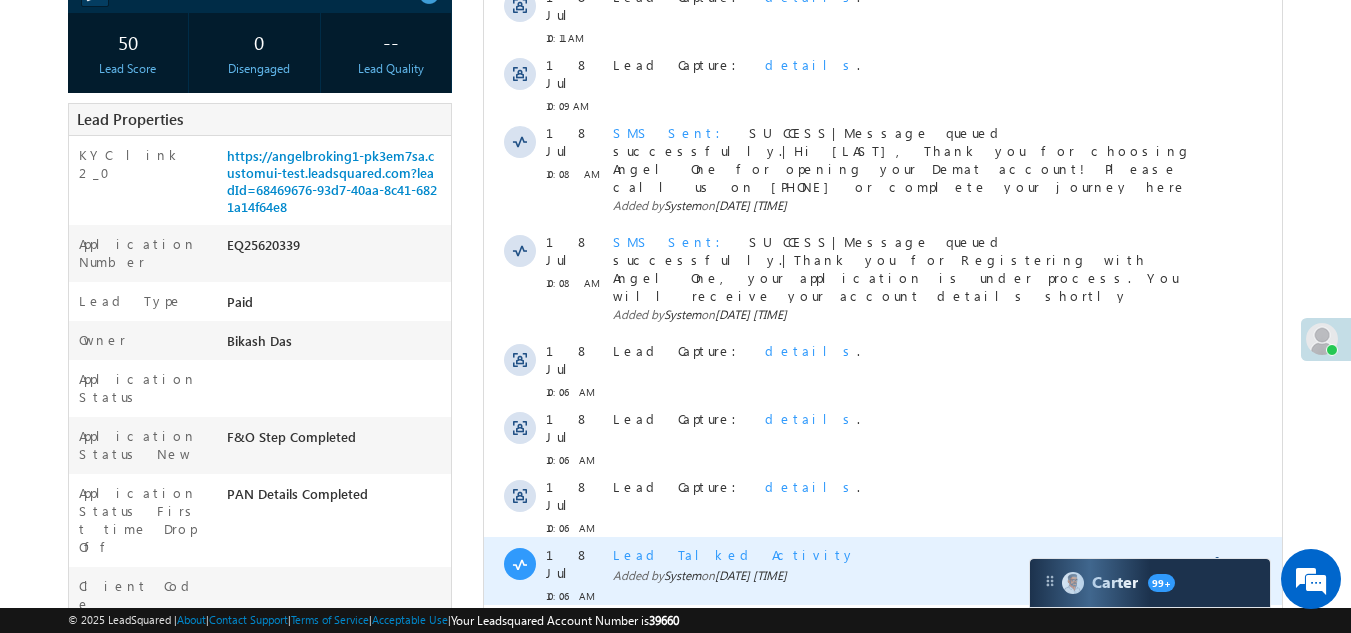 scroll, scrollTop: 200, scrollLeft: 0, axis: vertical 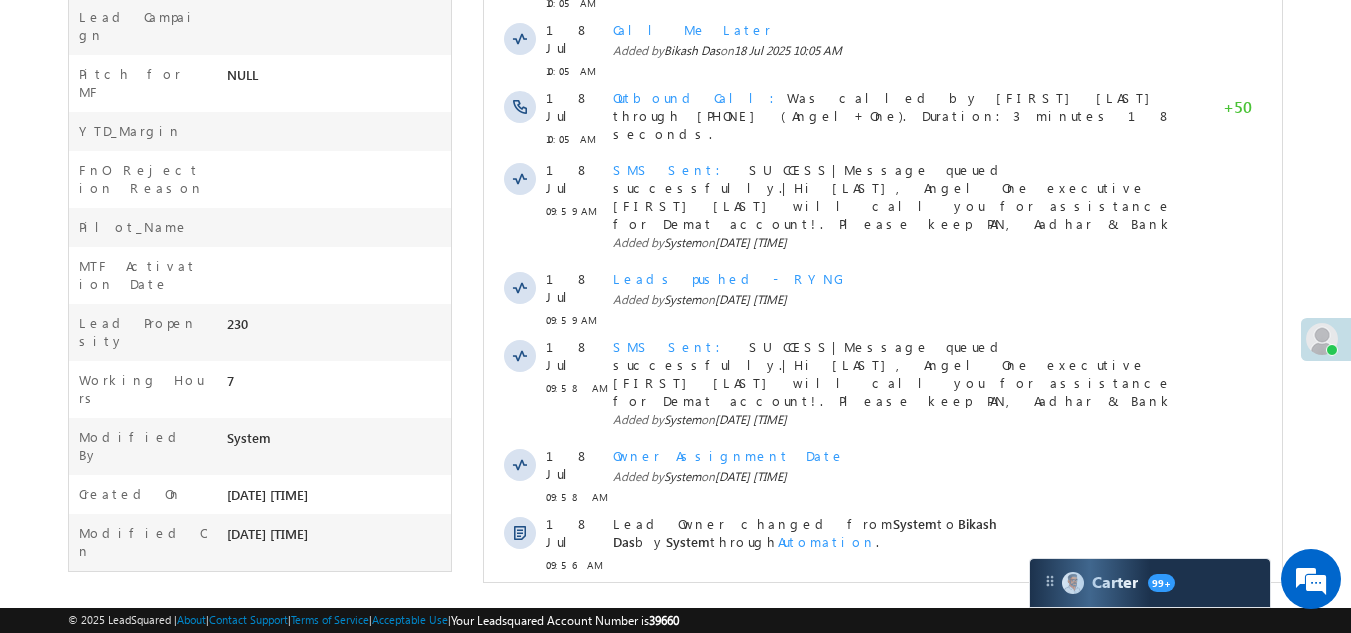click on "Show More" at bounding box center (883, 745) 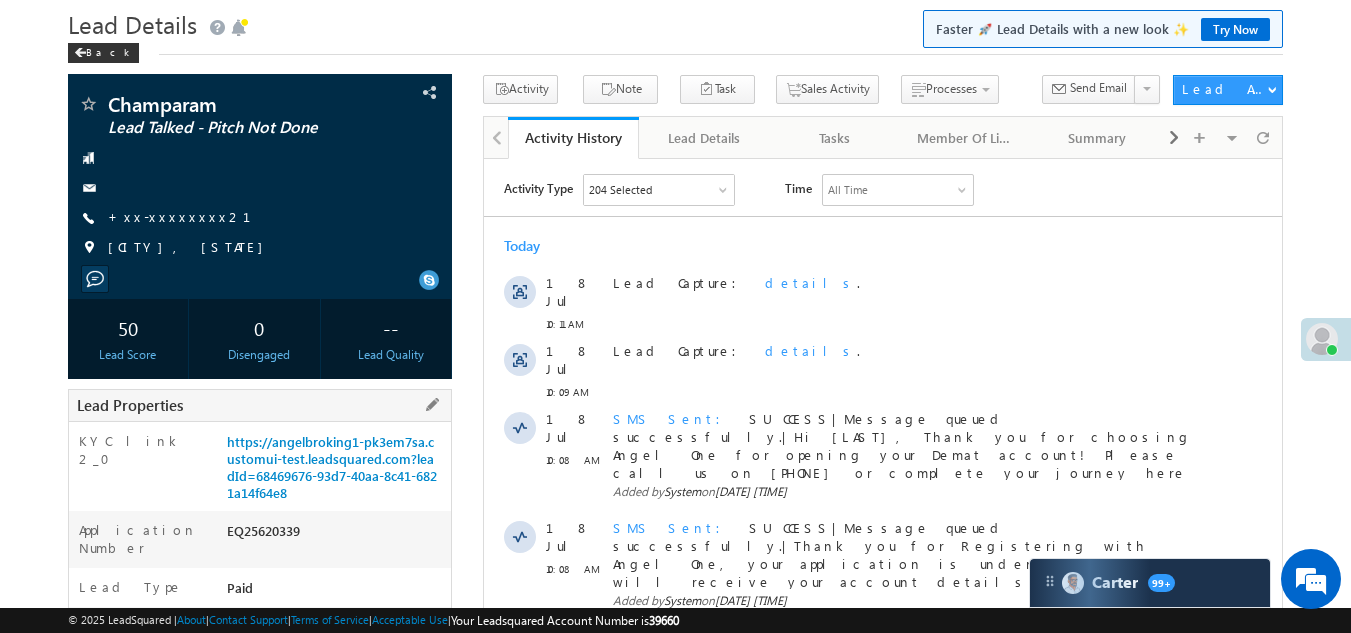 scroll, scrollTop: 100, scrollLeft: 0, axis: vertical 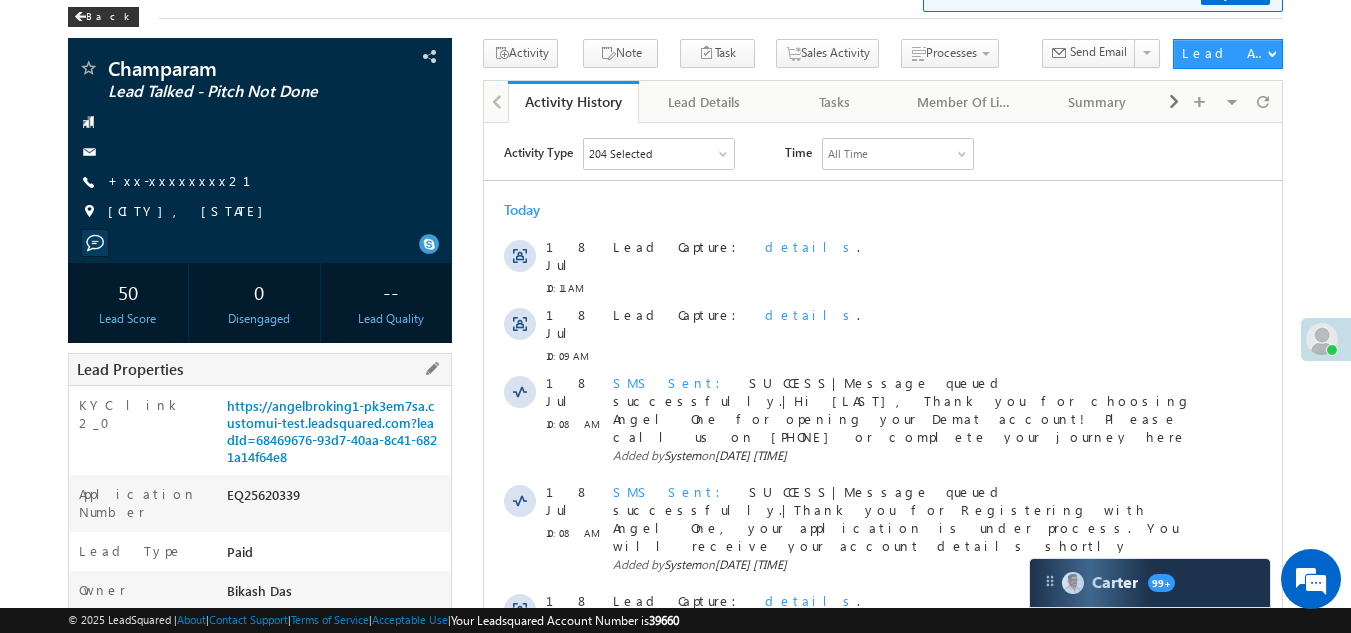 drag, startPoint x: 226, startPoint y: 492, endPoint x: 312, endPoint y: 488, distance: 86.09297 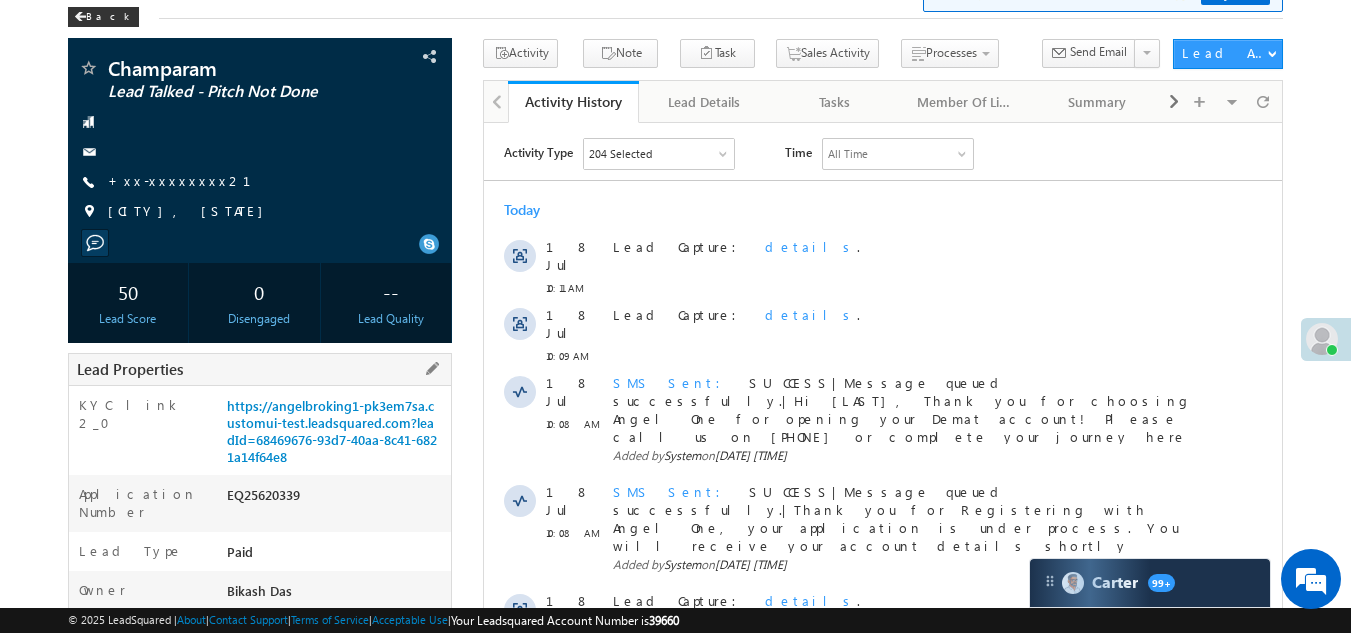 copy on "EQ25620339" 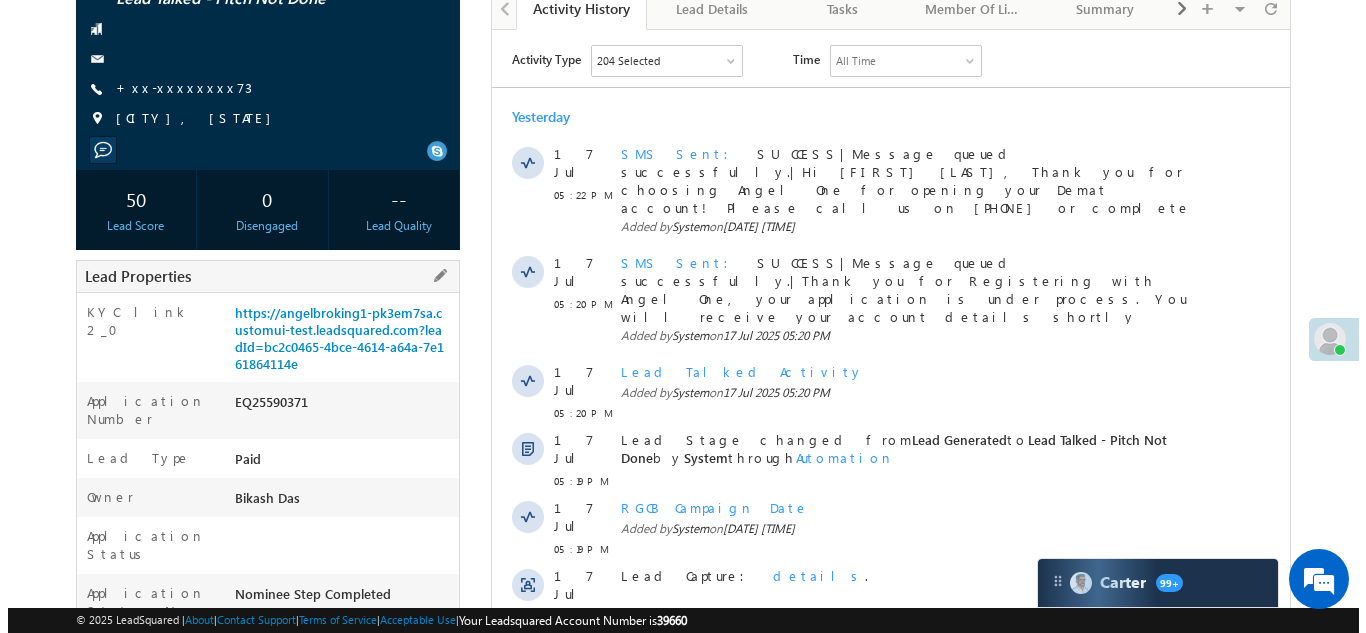 scroll, scrollTop: 200, scrollLeft: 0, axis: vertical 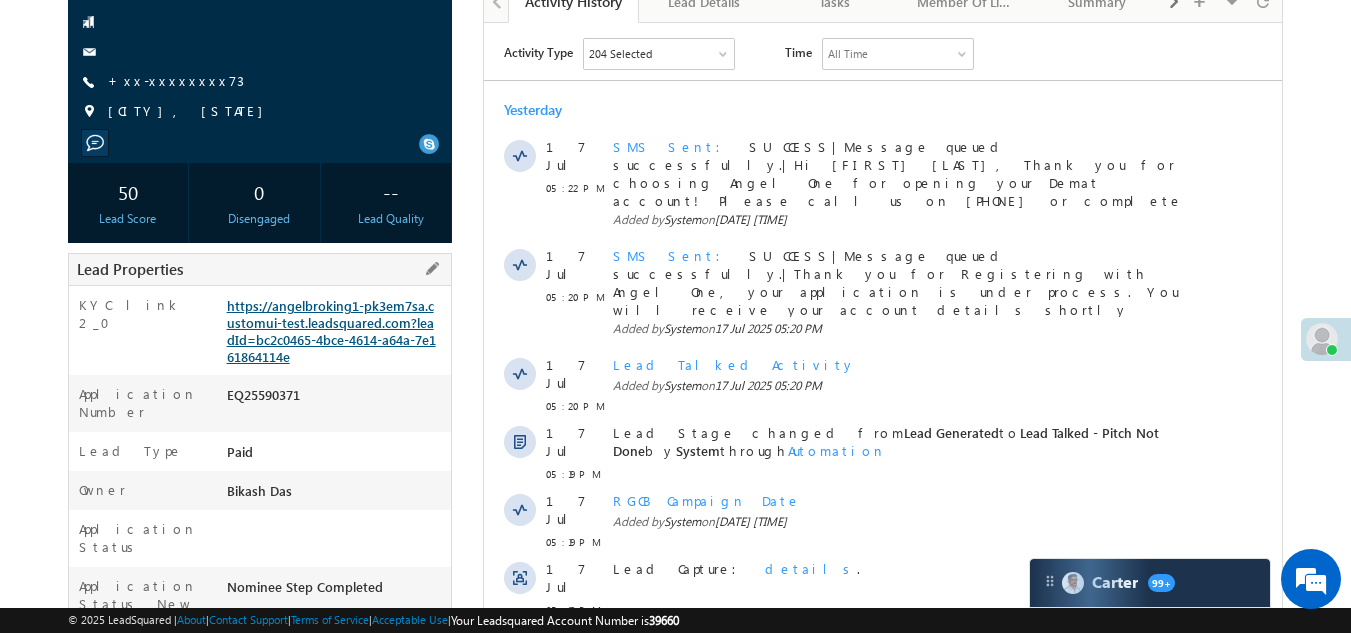 click on "https://angelbroking1-pk3em7sa.customui-test.leadsquared.com?leadId=bc2c0465-4bce-4614-a64a-7e161864114e" at bounding box center (331, 331) 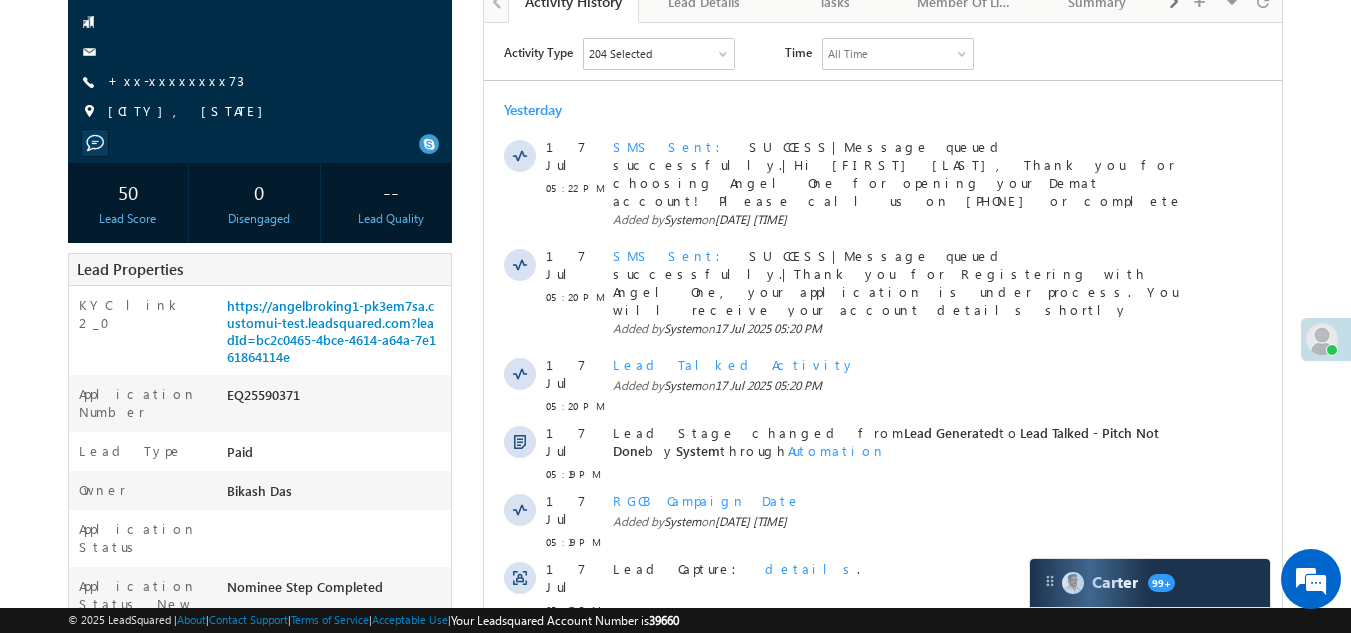 click on "0" at bounding box center (259, 191) 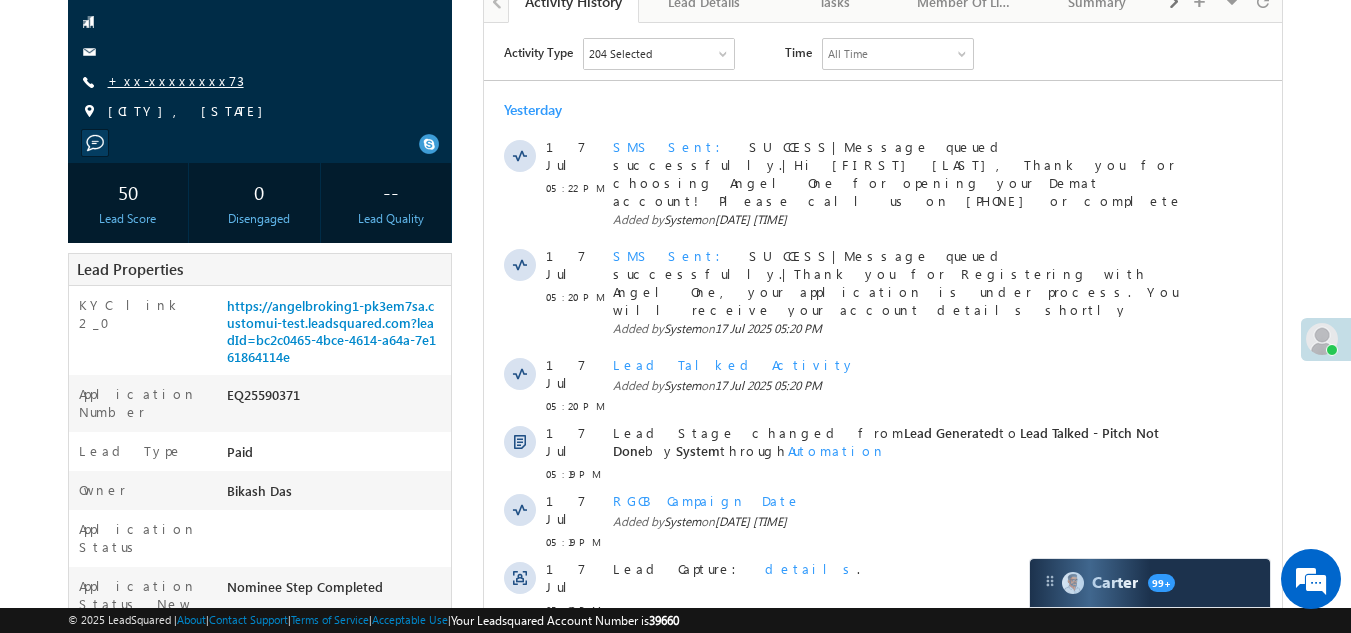 click on "+xx-xxxxxxxx73" at bounding box center (176, 80) 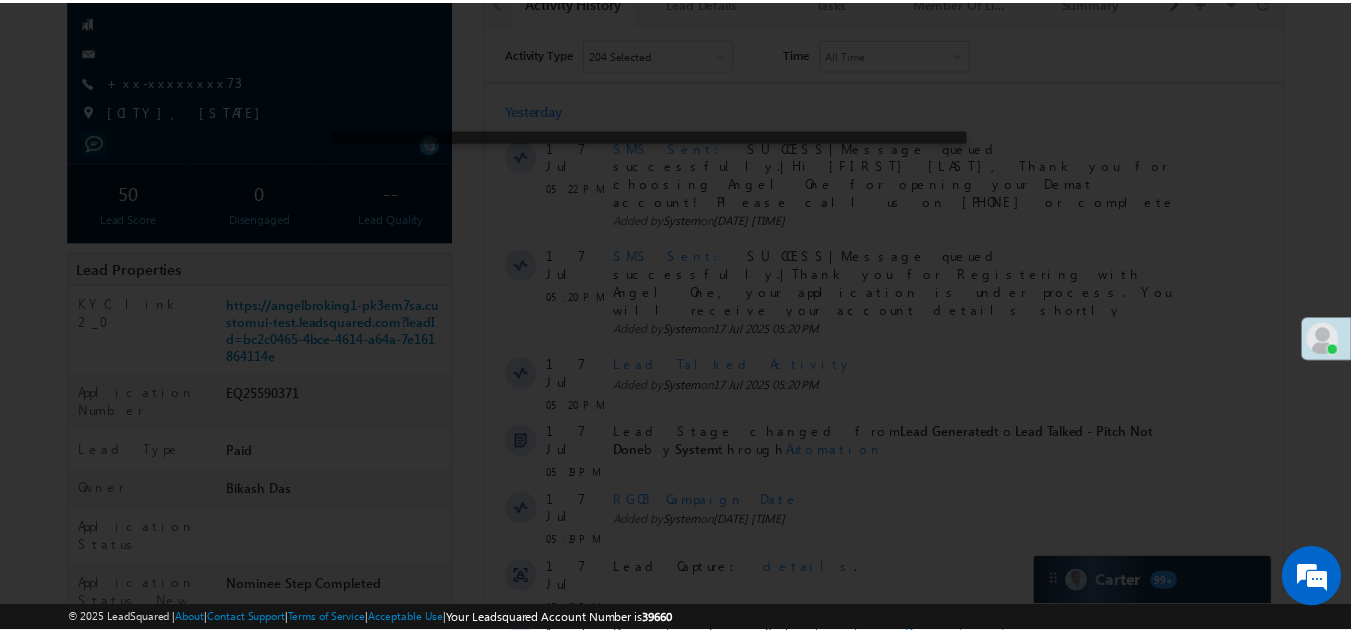 scroll, scrollTop: 0, scrollLeft: 0, axis: both 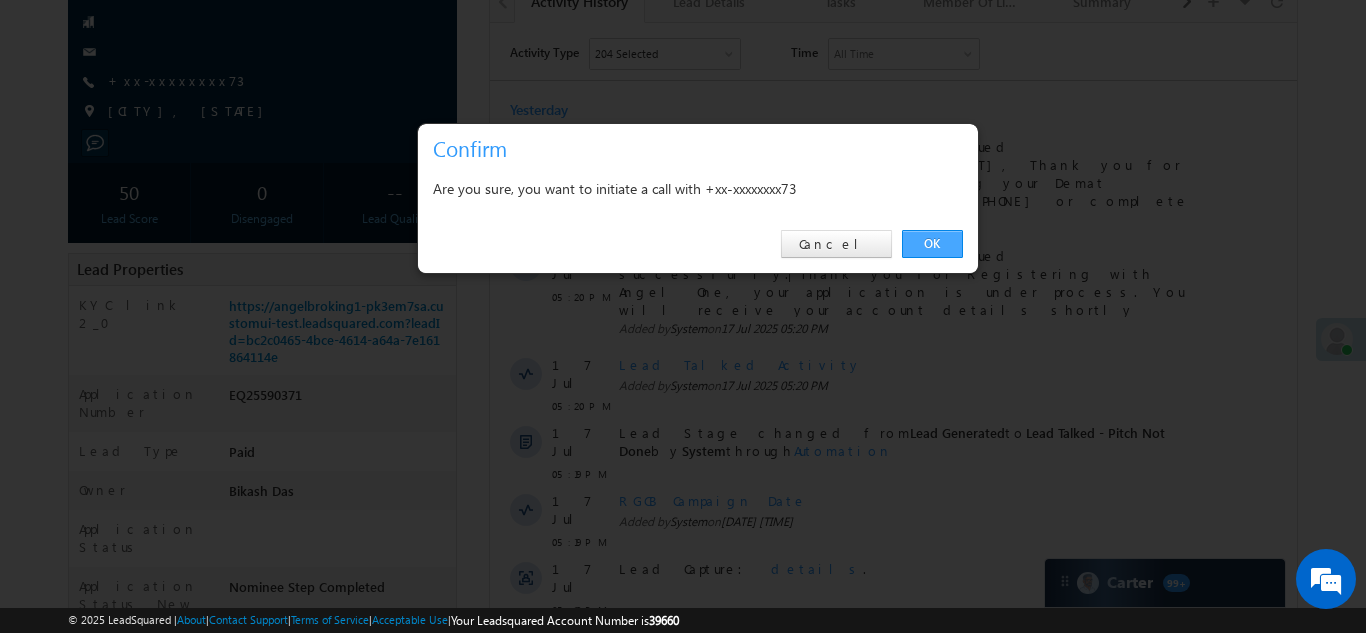 click on "OK" at bounding box center (932, 244) 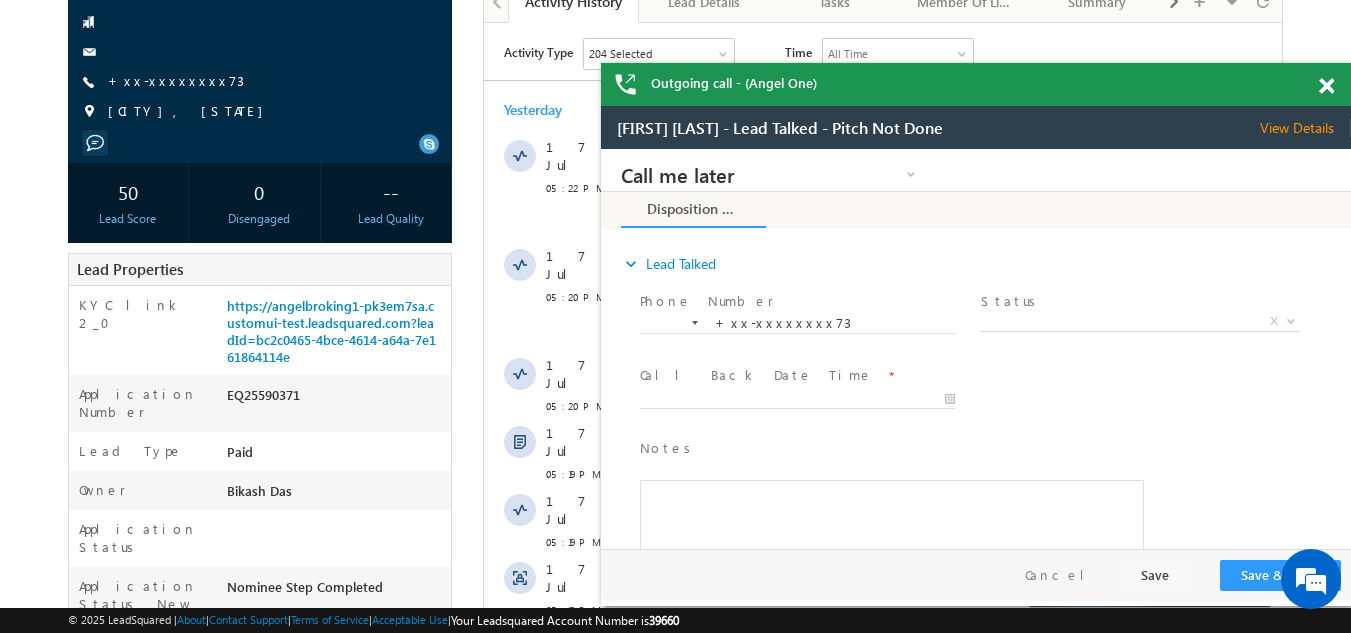 scroll, scrollTop: 0, scrollLeft: 0, axis: both 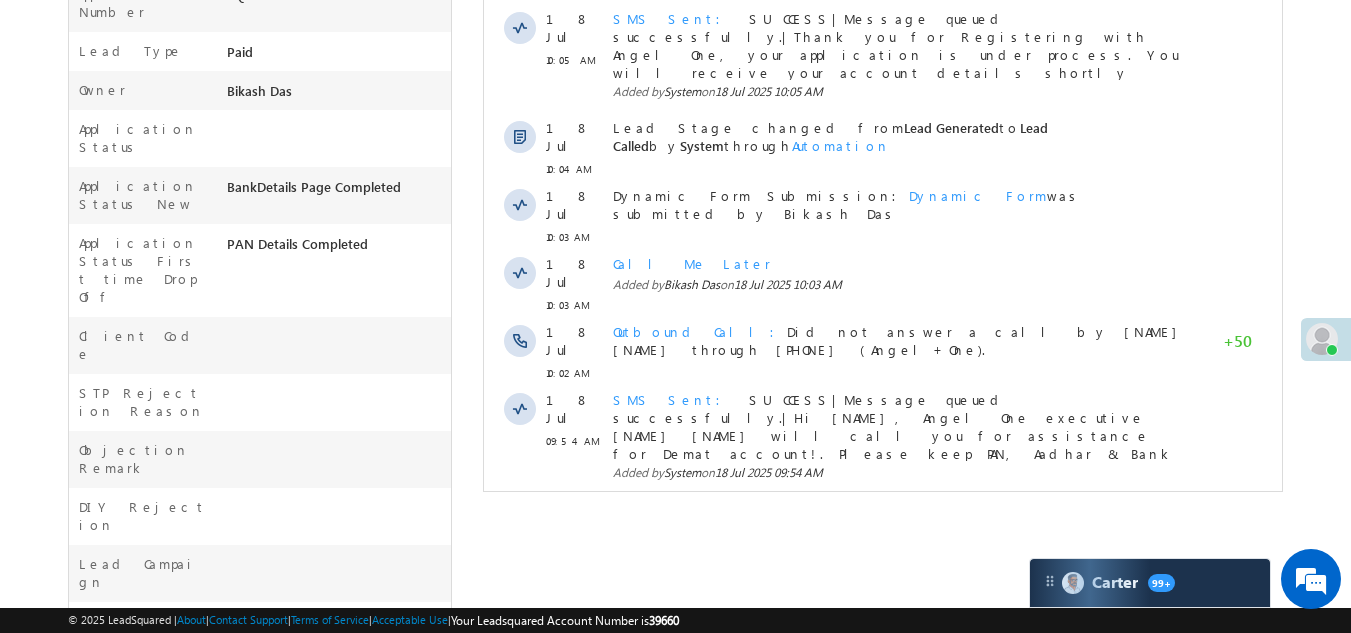 click on "Show More" at bounding box center (883, 526) 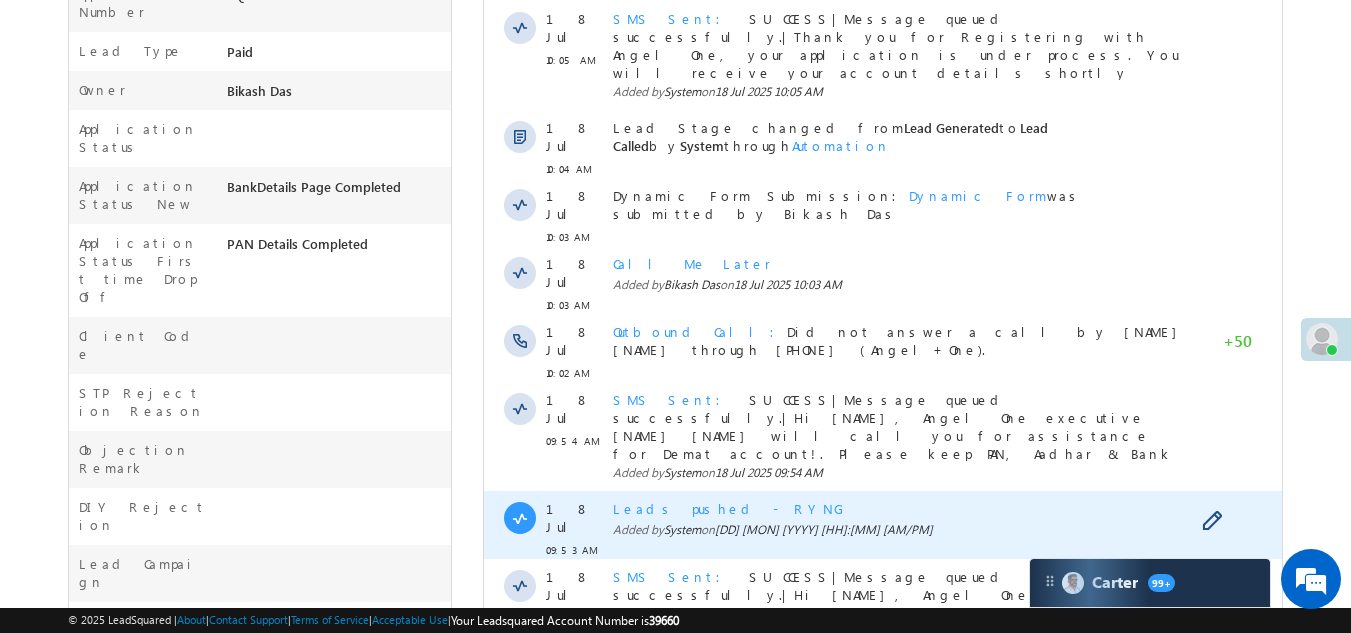 scroll, scrollTop: 0, scrollLeft: 0, axis: both 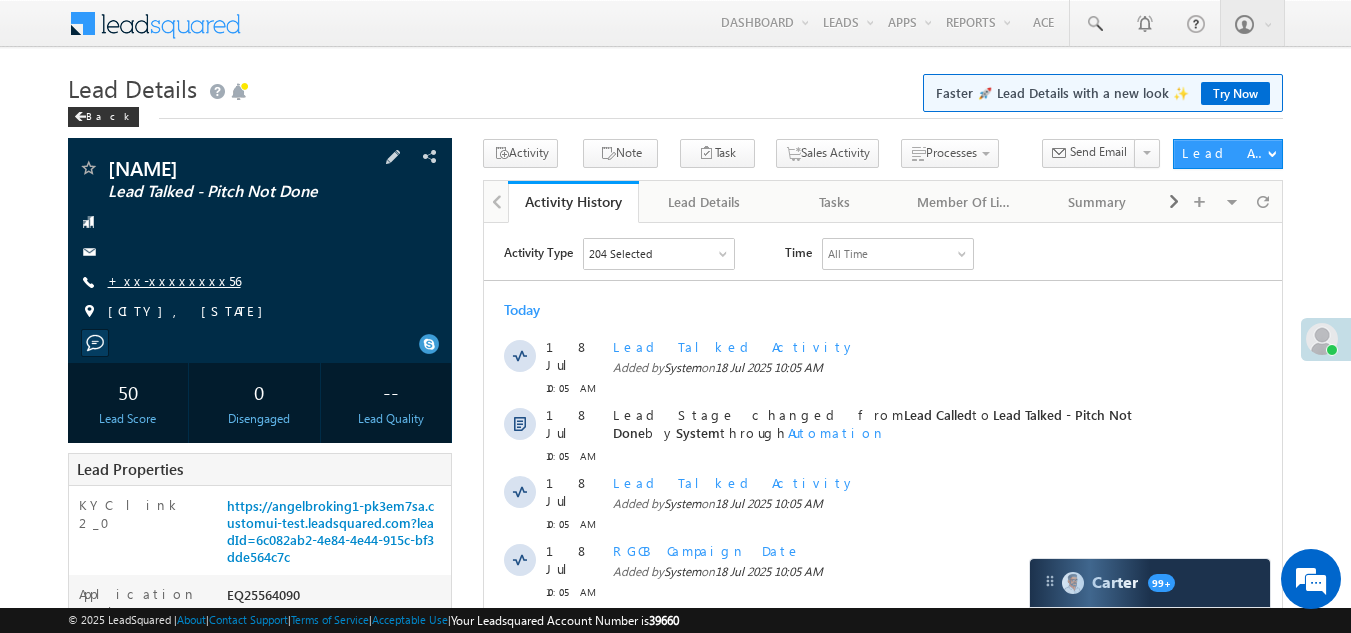 click on "+xx-xxxxxxxx56" at bounding box center (174, 280) 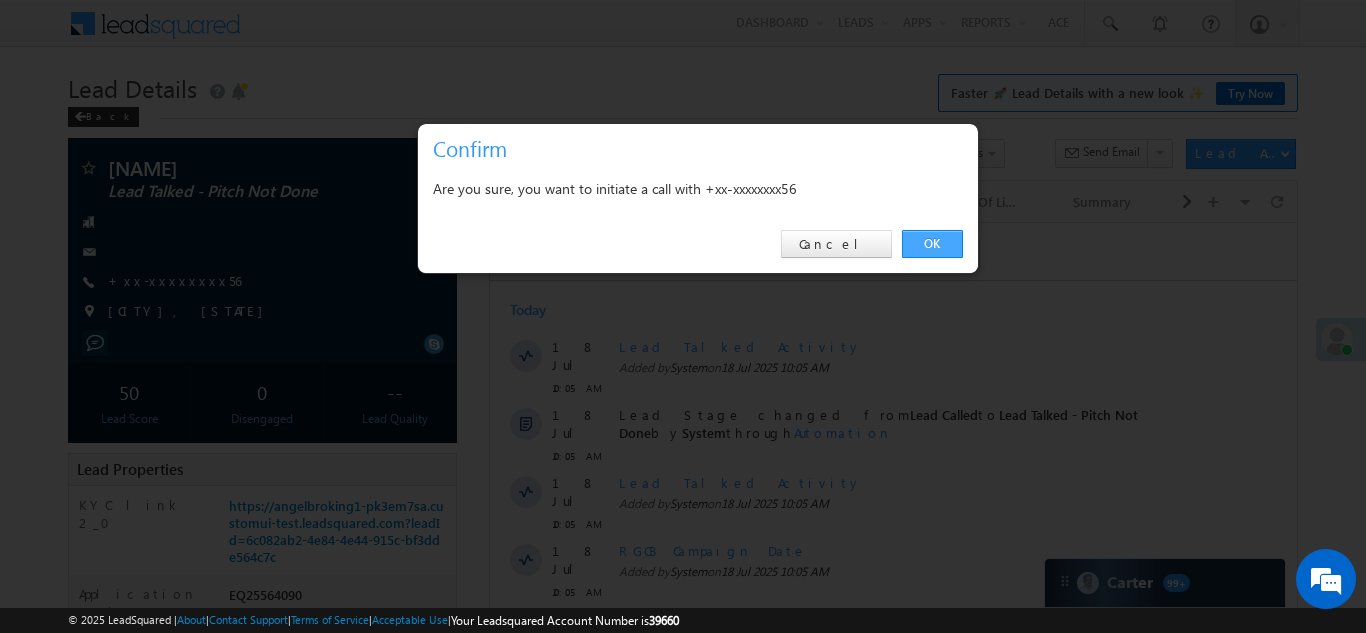 click on "OK" at bounding box center (932, 244) 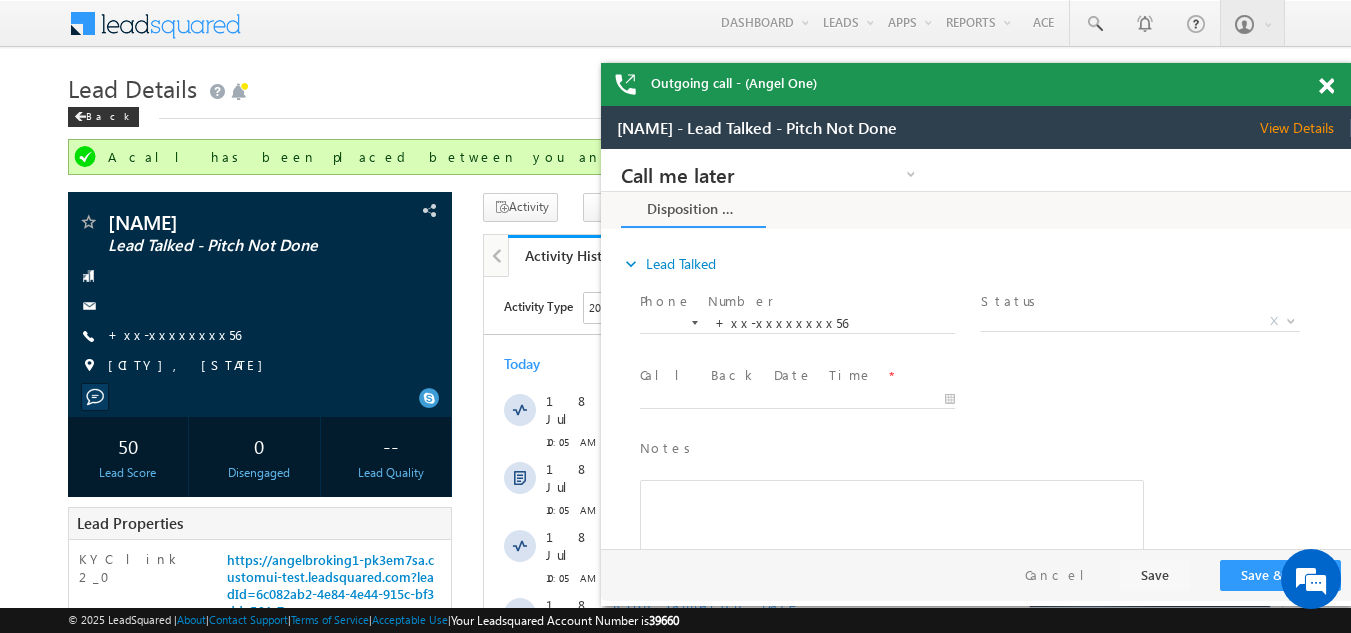 scroll, scrollTop: 0, scrollLeft: 0, axis: both 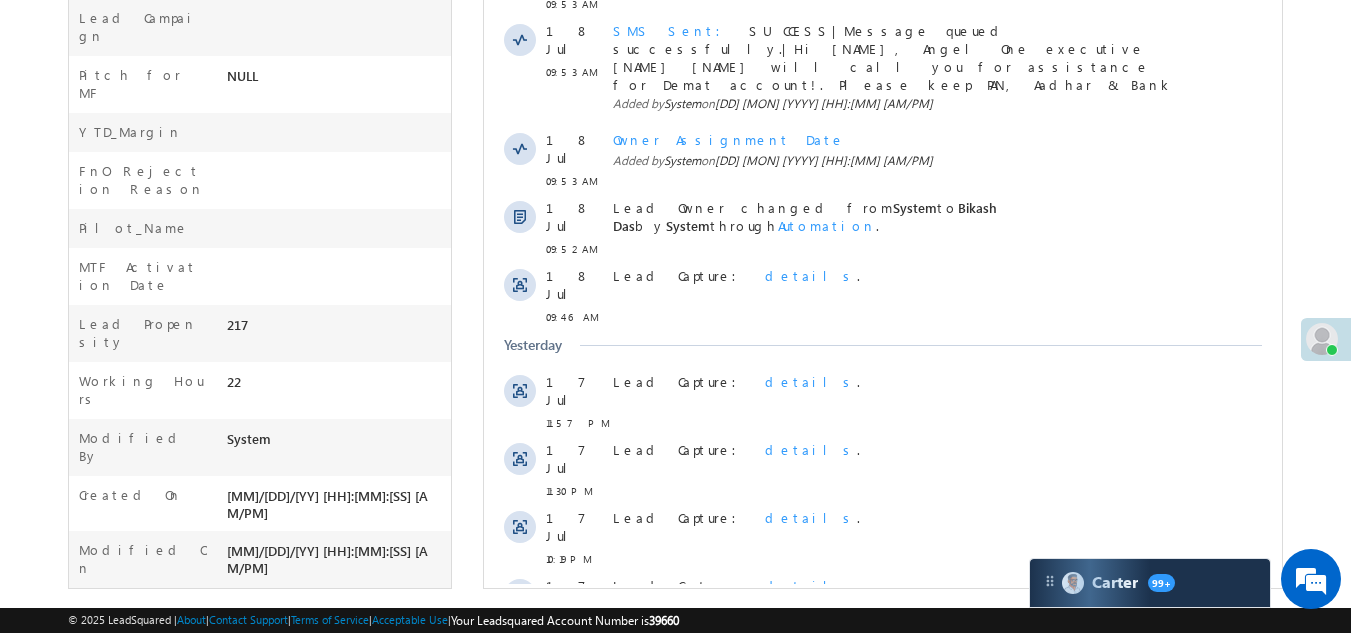 click on "Show More" at bounding box center [883, 739] 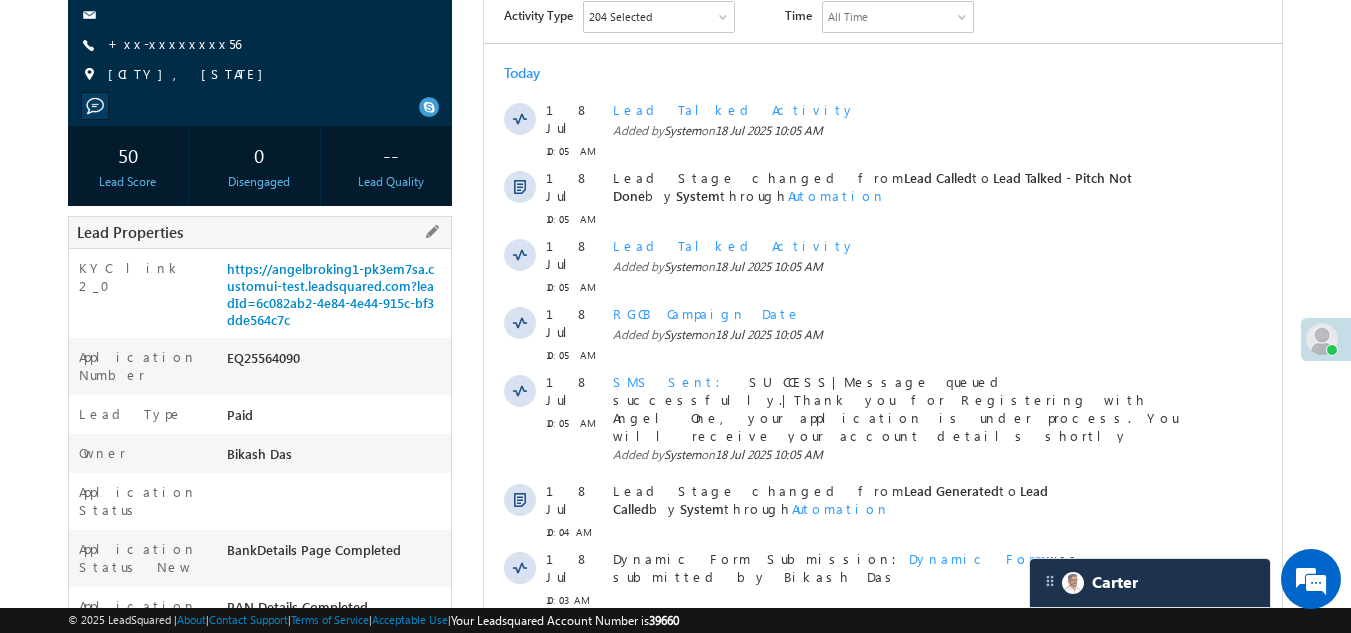 scroll, scrollTop: 300, scrollLeft: 0, axis: vertical 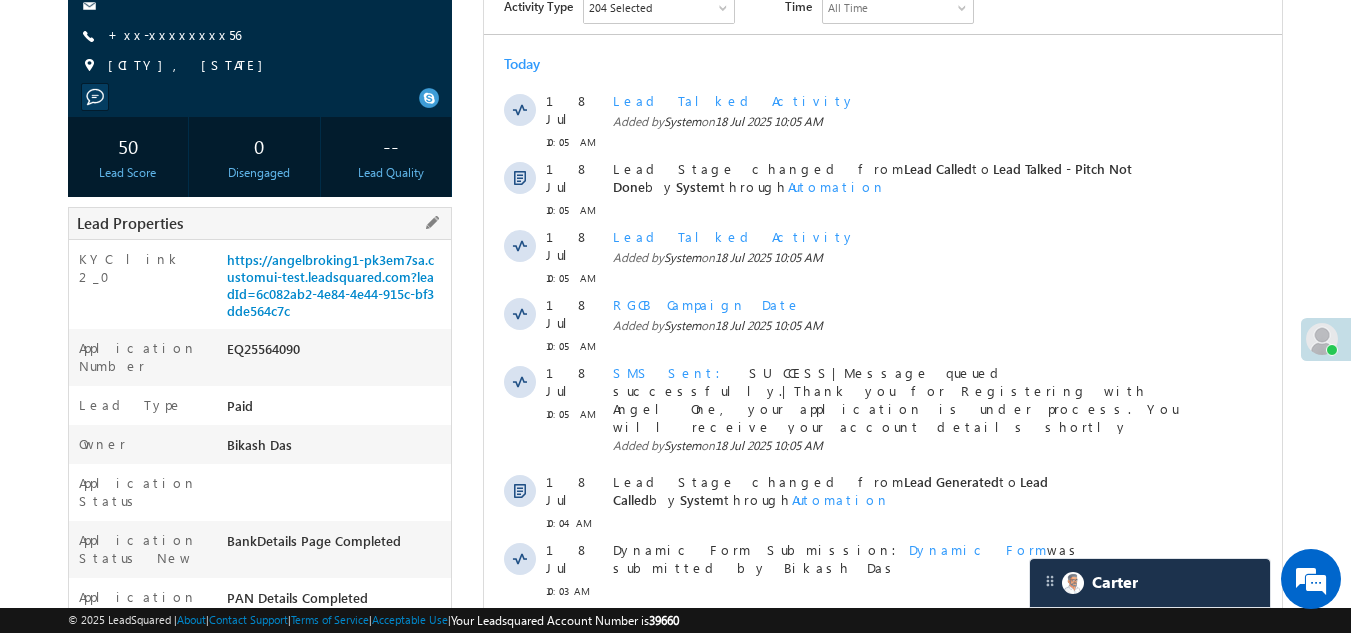 drag, startPoint x: 227, startPoint y: 348, endPoint x: 339, endPoint y: 346, distance: 112.01785 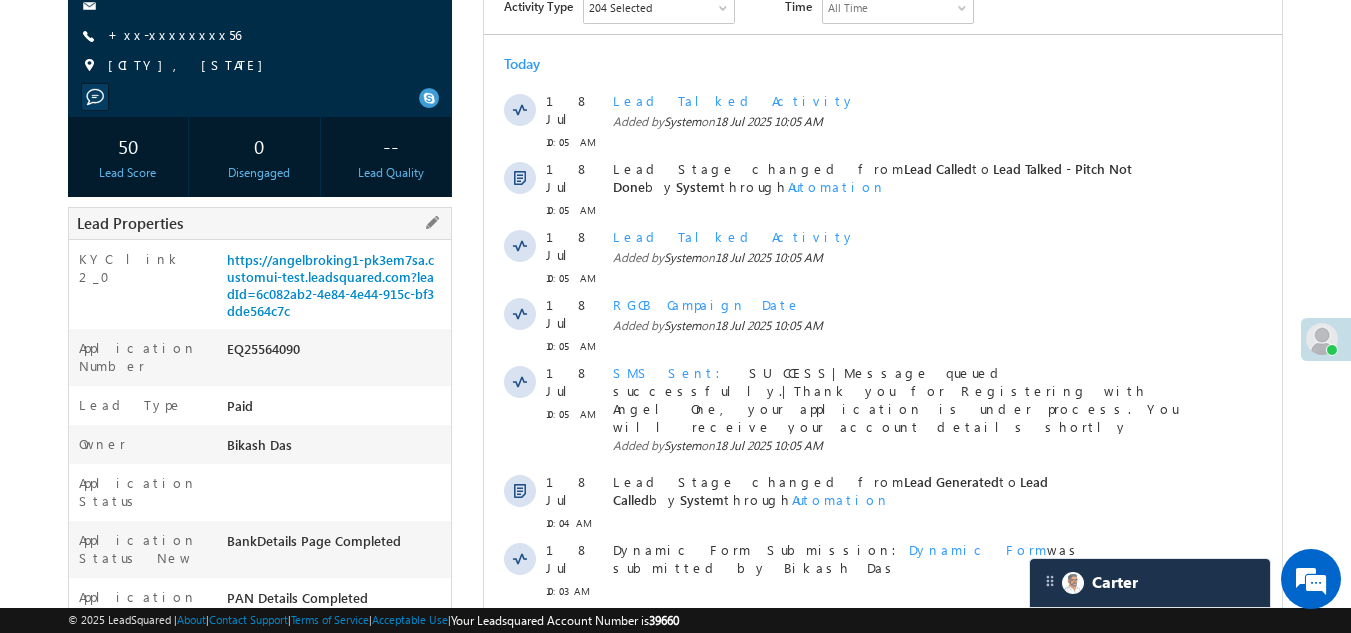 copy on "EQ25564090" 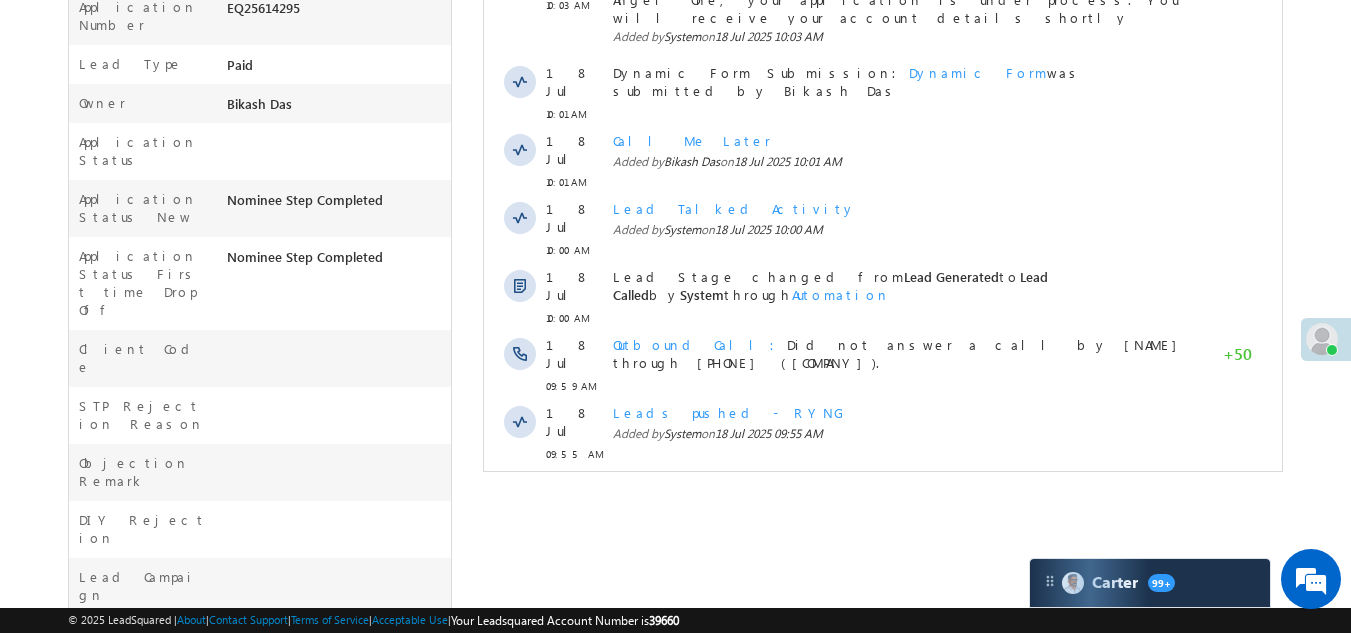 scroll, scrollTop: 600, scrollLeft: 0, axis: vertical 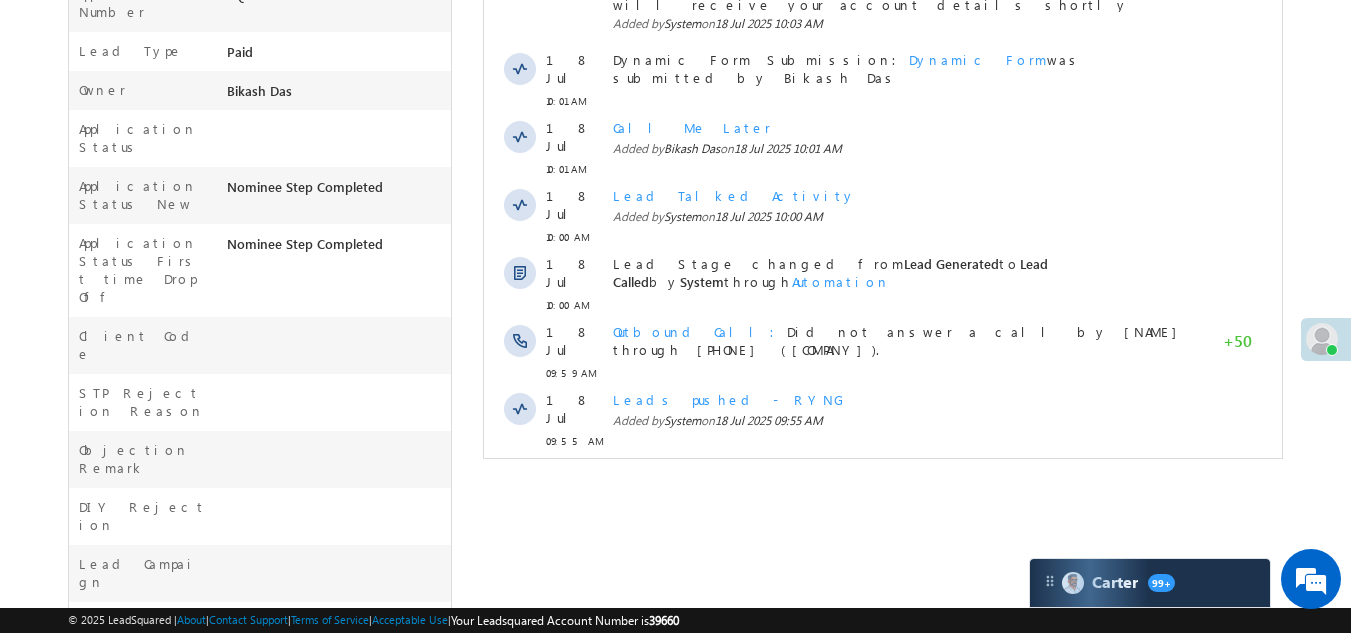 click on "Show More" at bounding box center (883, 485) 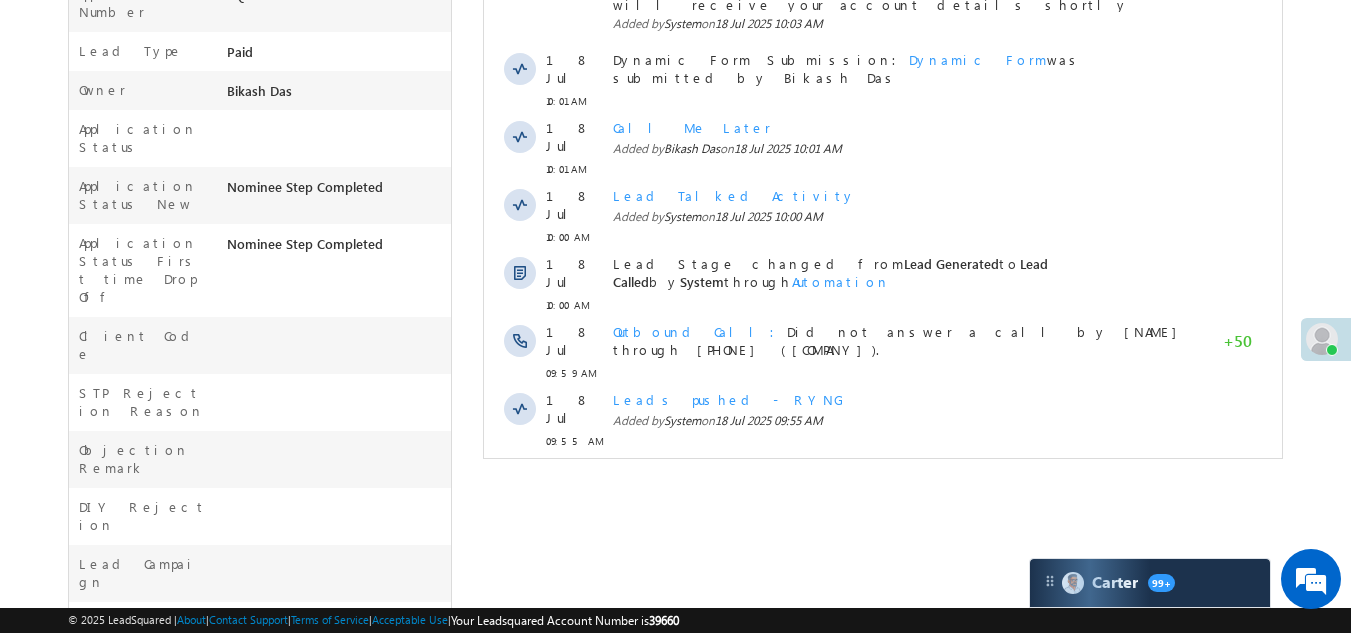 scroll, scrollTop: 858, scrollLeft: 0, axis: vertical 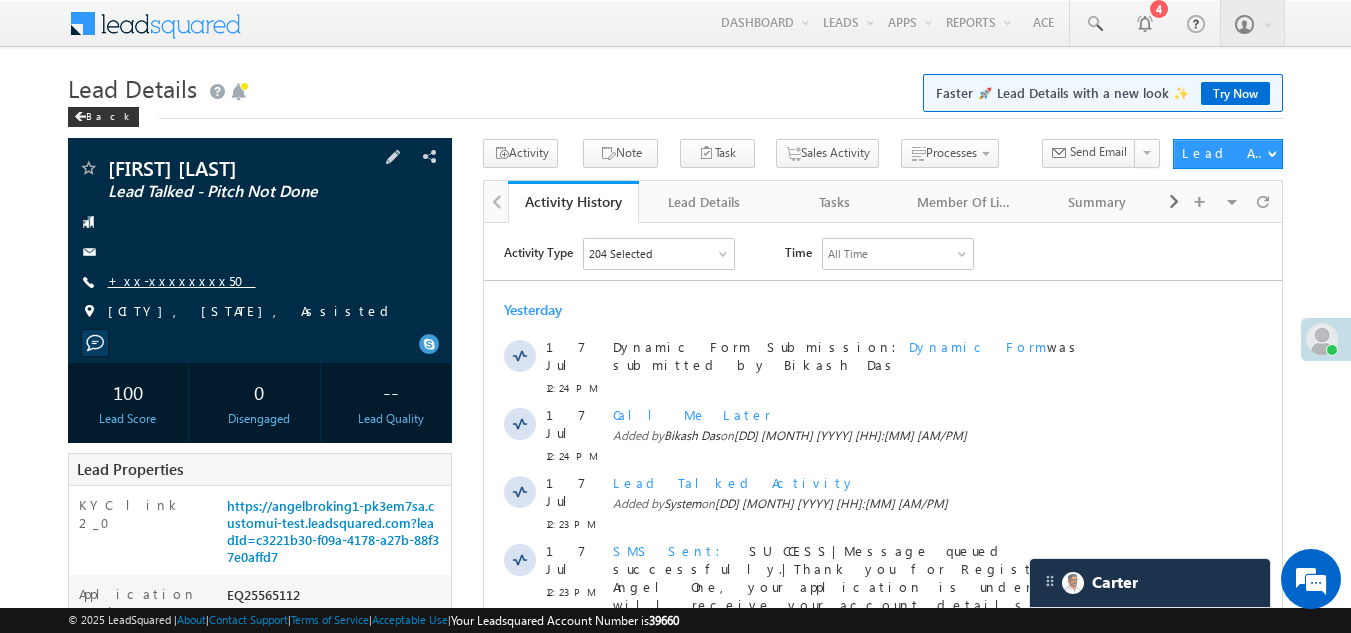 click on "+xx-xxxxxxxx50" at bounding box center [182, 280] 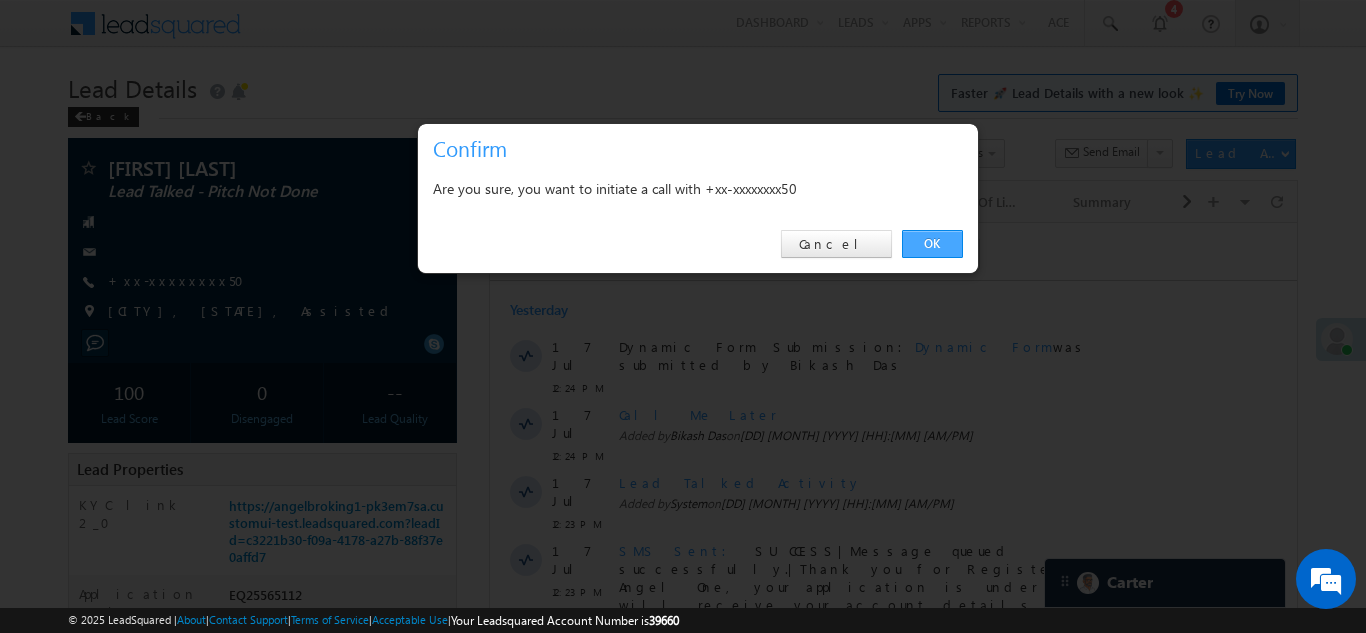 click on "OK" at bounding box center [932, 244] 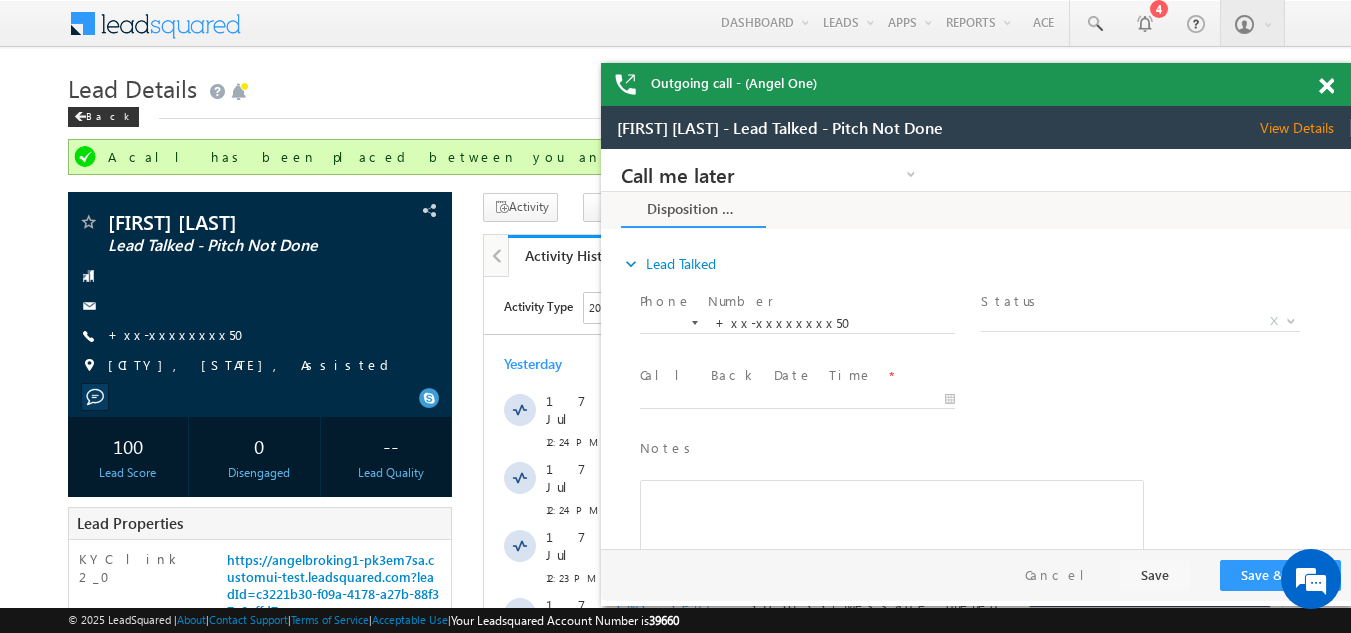scroll, scrollTop: 0, scrollLeft: 0, axis: both 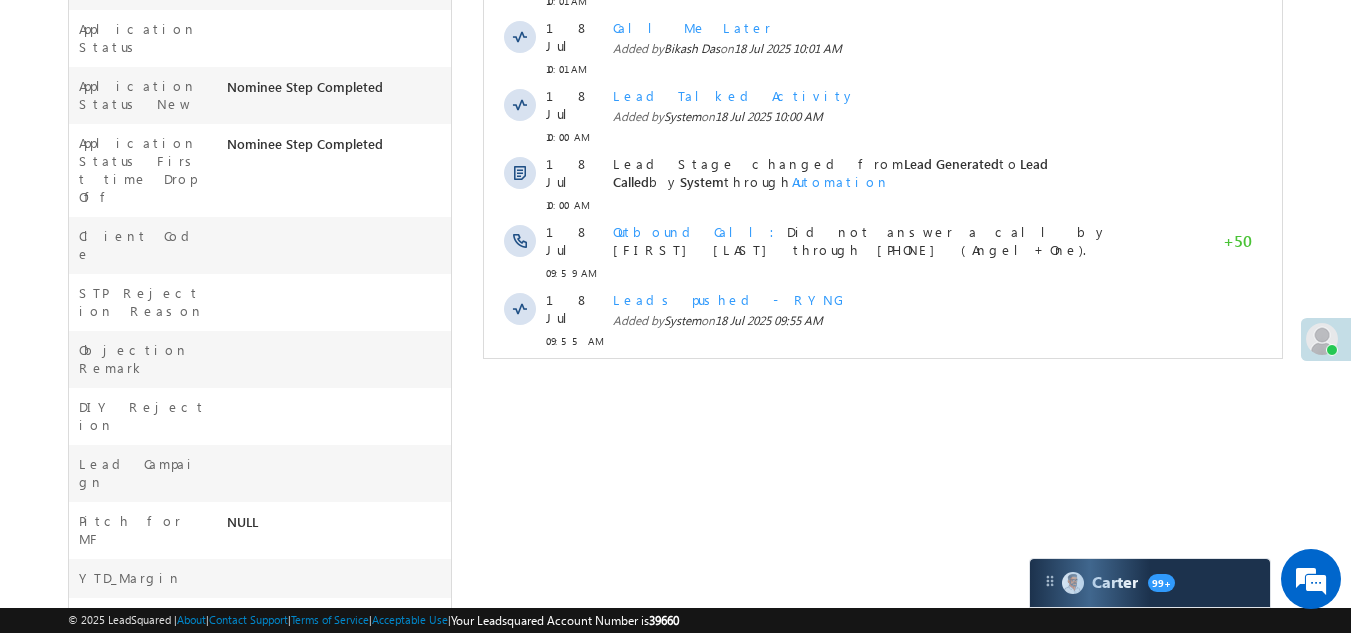 click on "Show More" at bounding box center [883, 385] 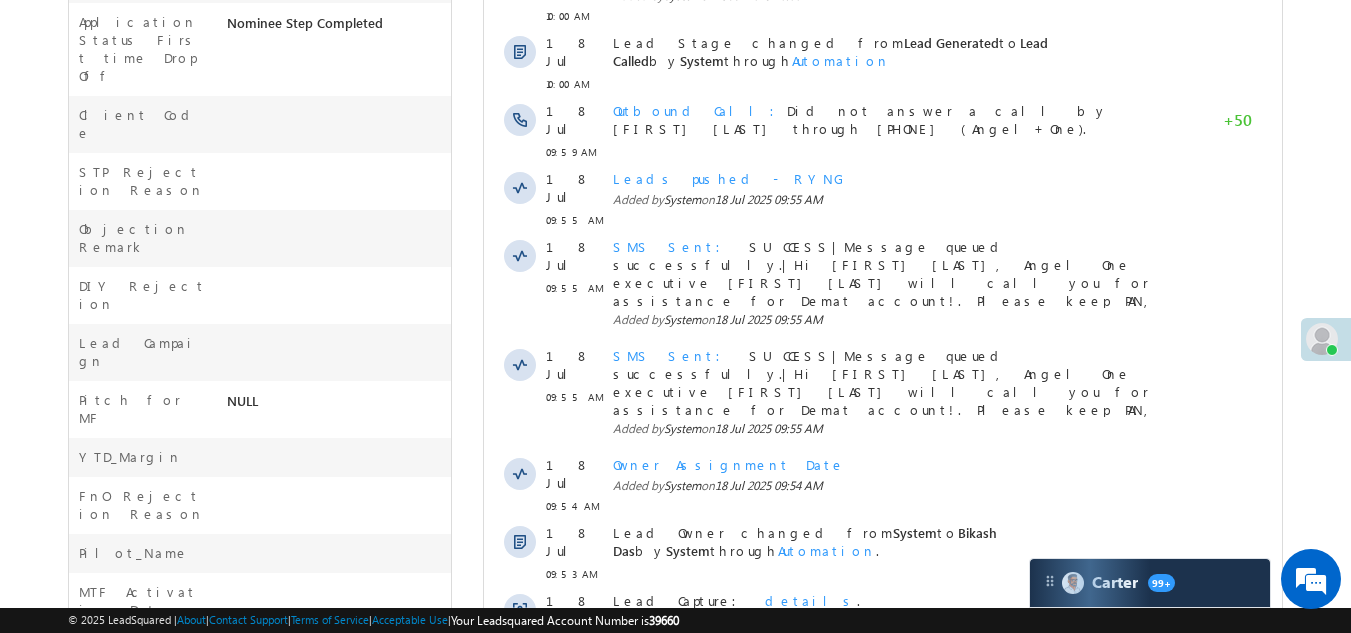 scroll, scrollTop: 1153, scrollLeft: 0, axis: vertical 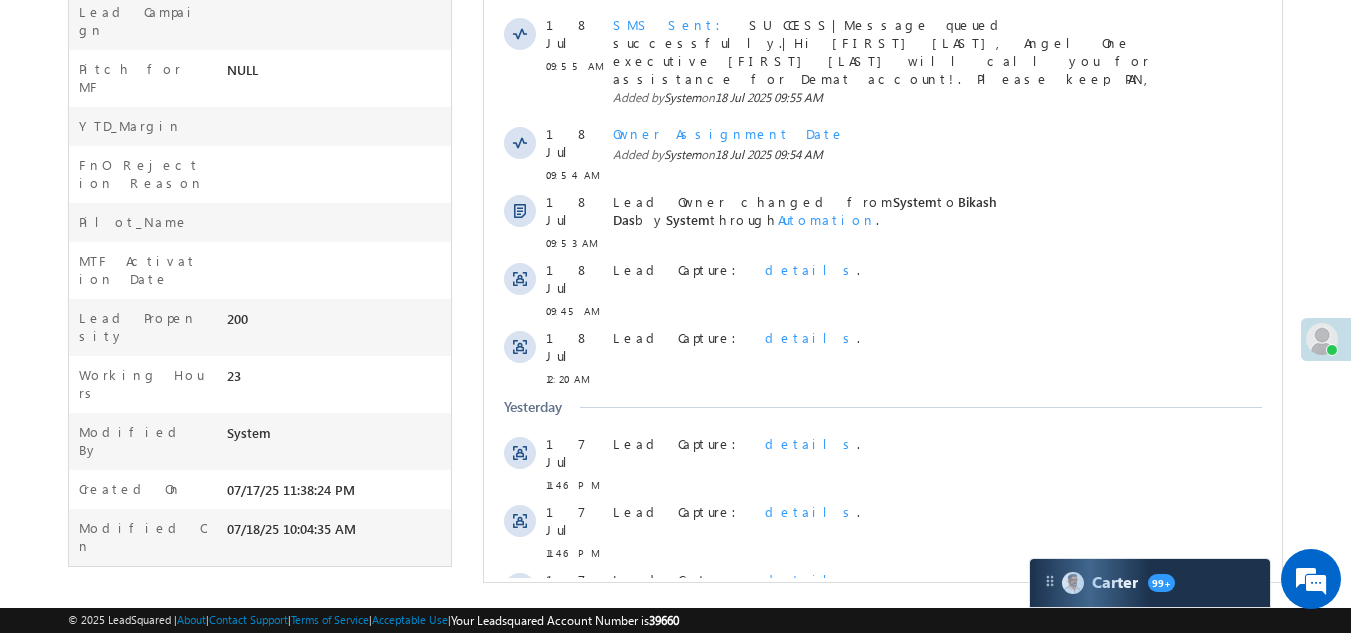 click on "Show More" at bounding box center (883, 733) 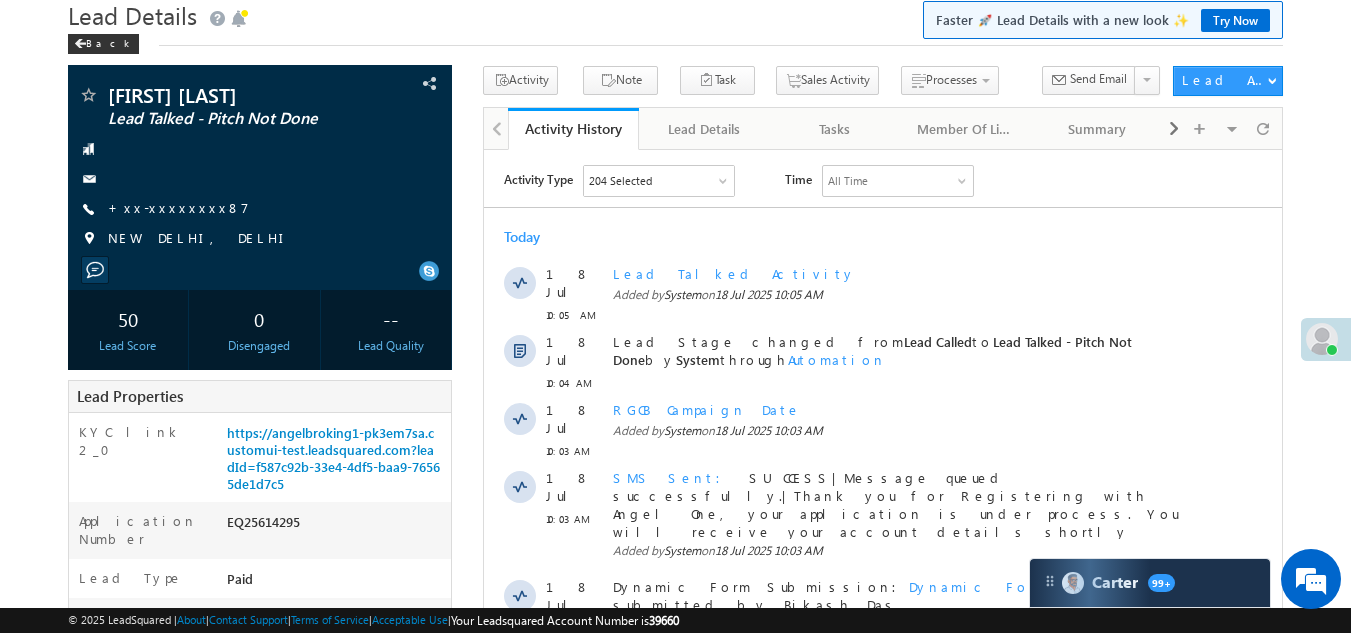 scroll, scrollTop: 0, scrollLeft: 0, axis: both 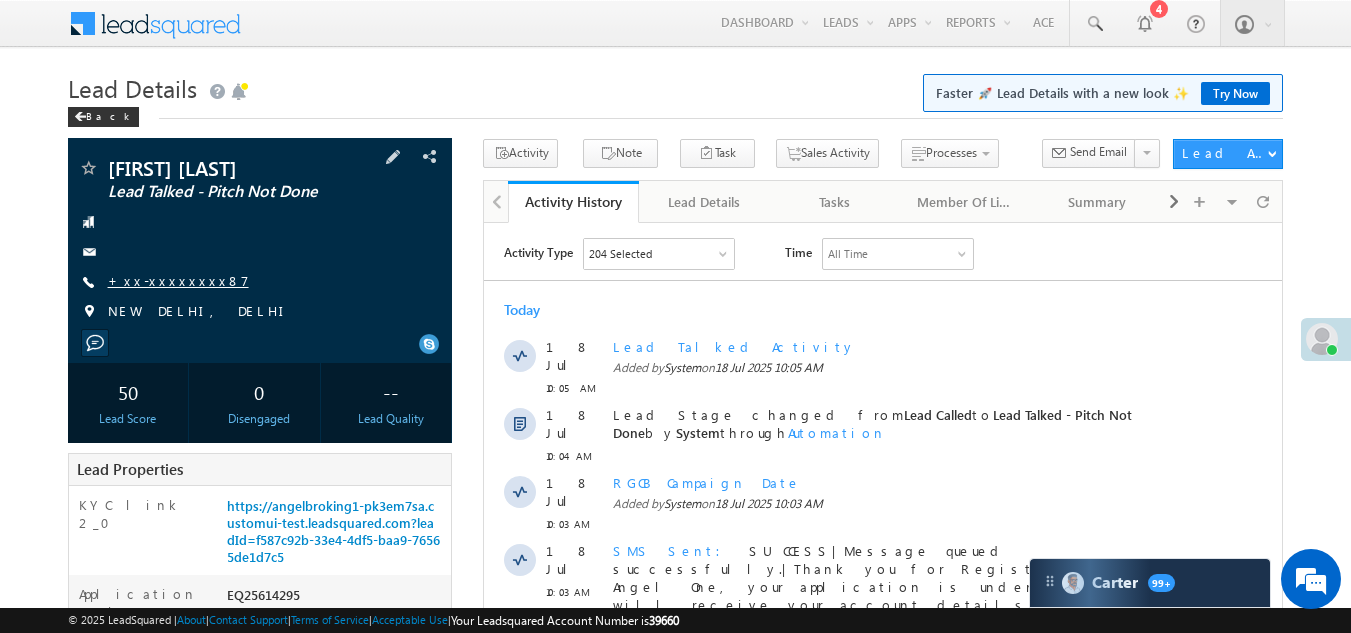 click on "+xx-xxxxxxxx87" at bounding box center (178, 280) 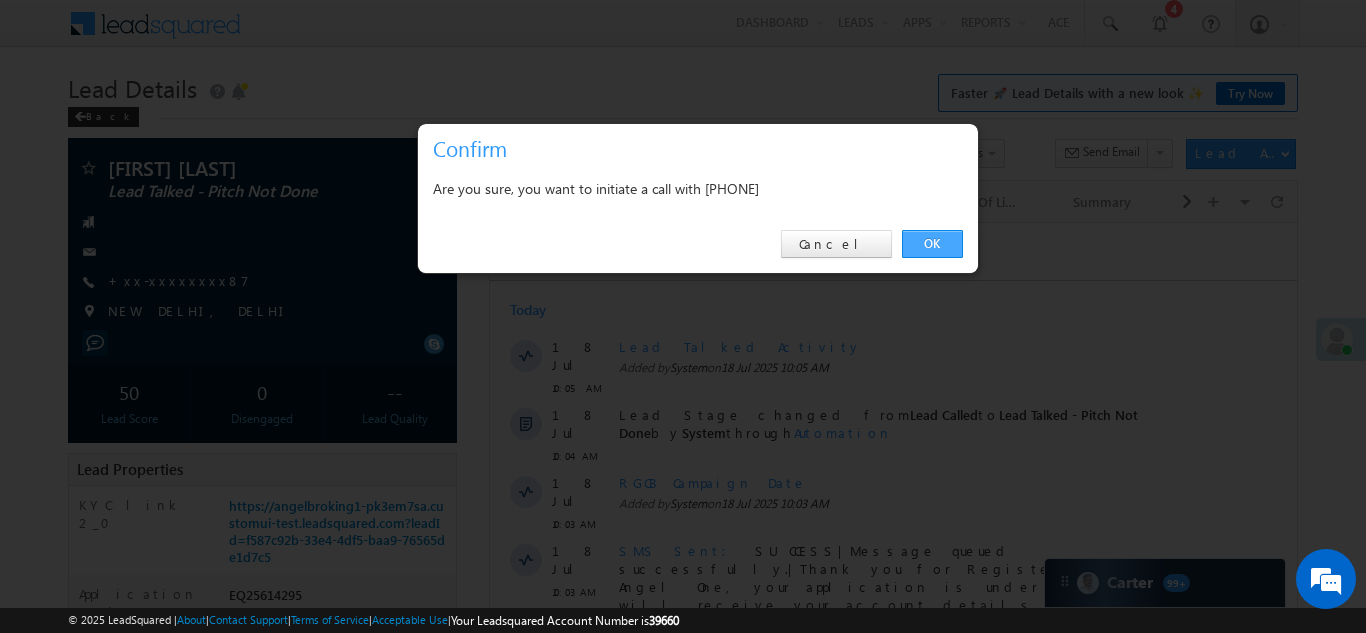 click on "OK" at bounding box center [932, 244] 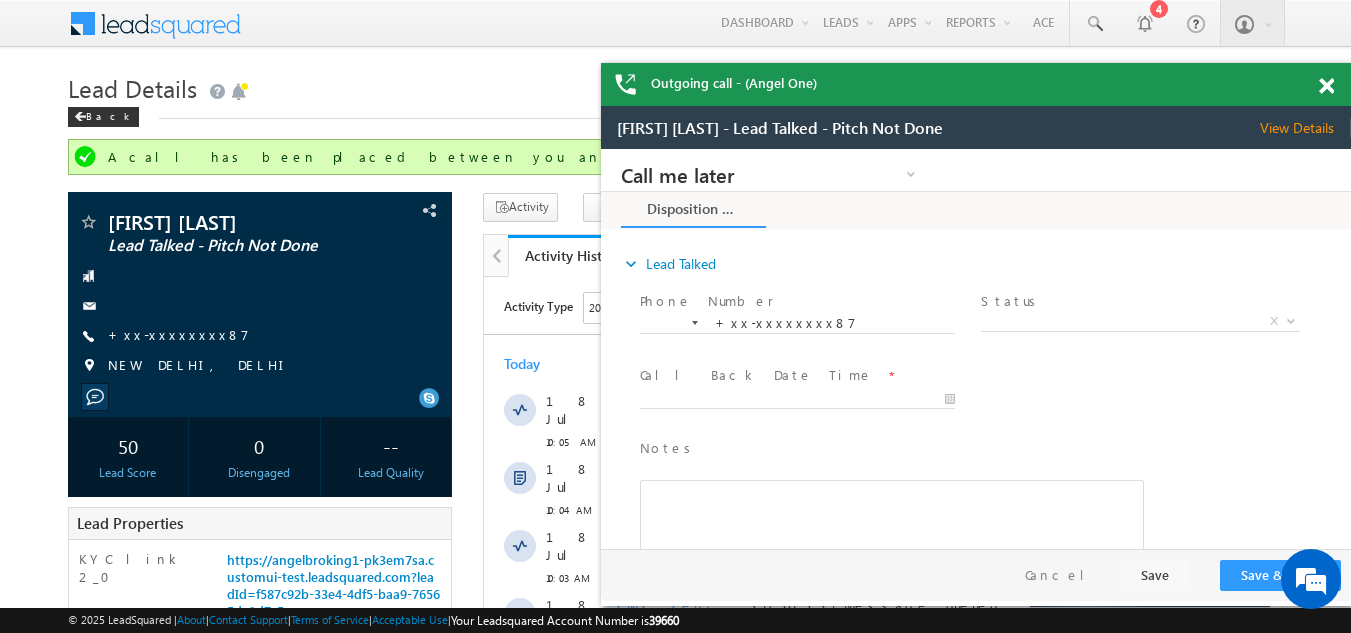 scroll, scrollTop: 0, scrollLeft: 0, axis: both 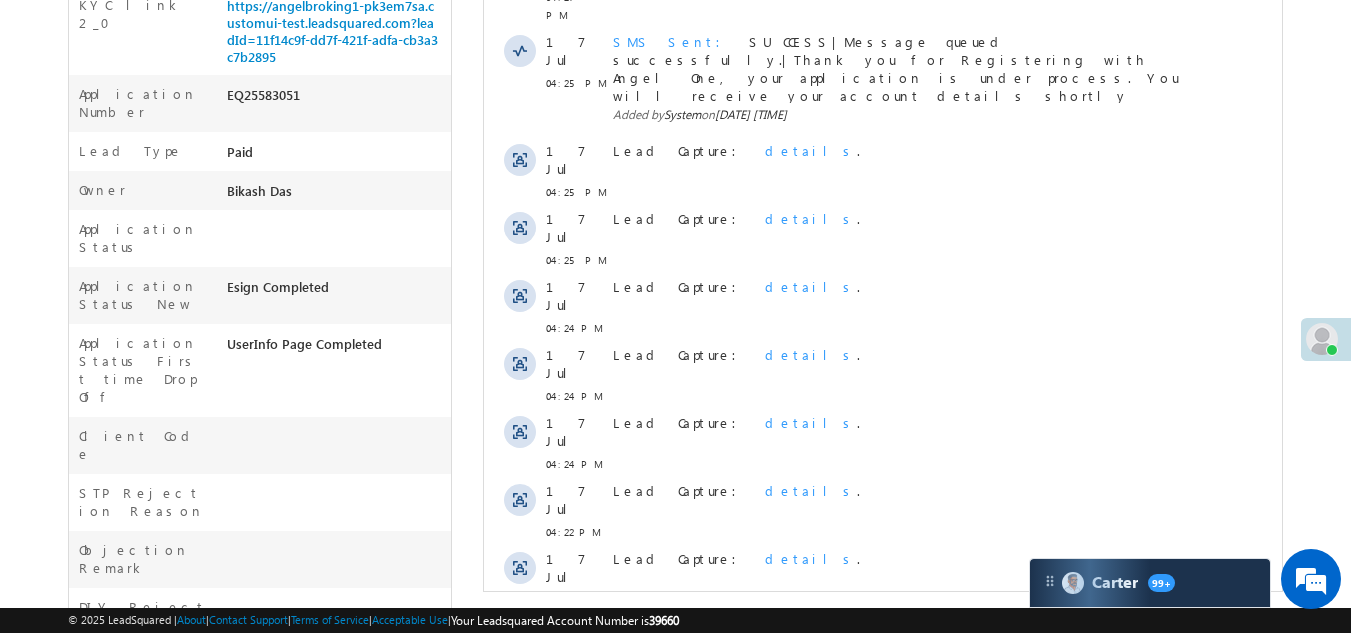 click on "Show More" at bounding box center [883, 644] 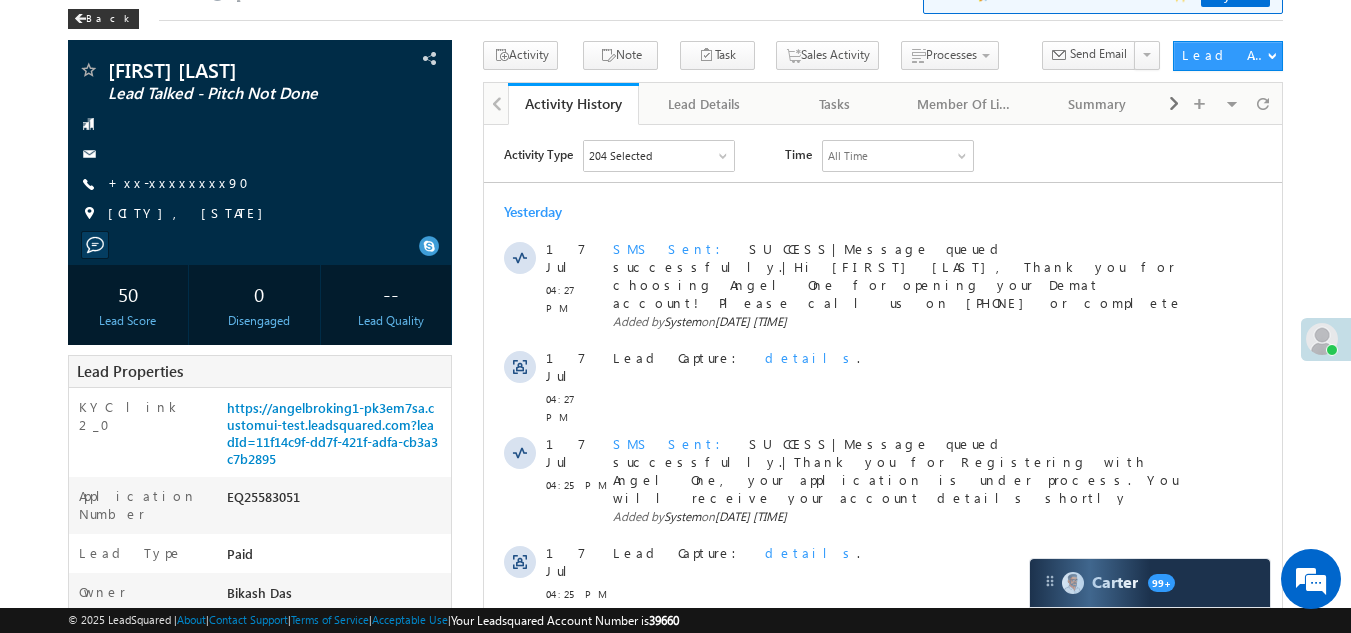 scroll, scrollTop: 0, scrollLeft: 0, axis: both 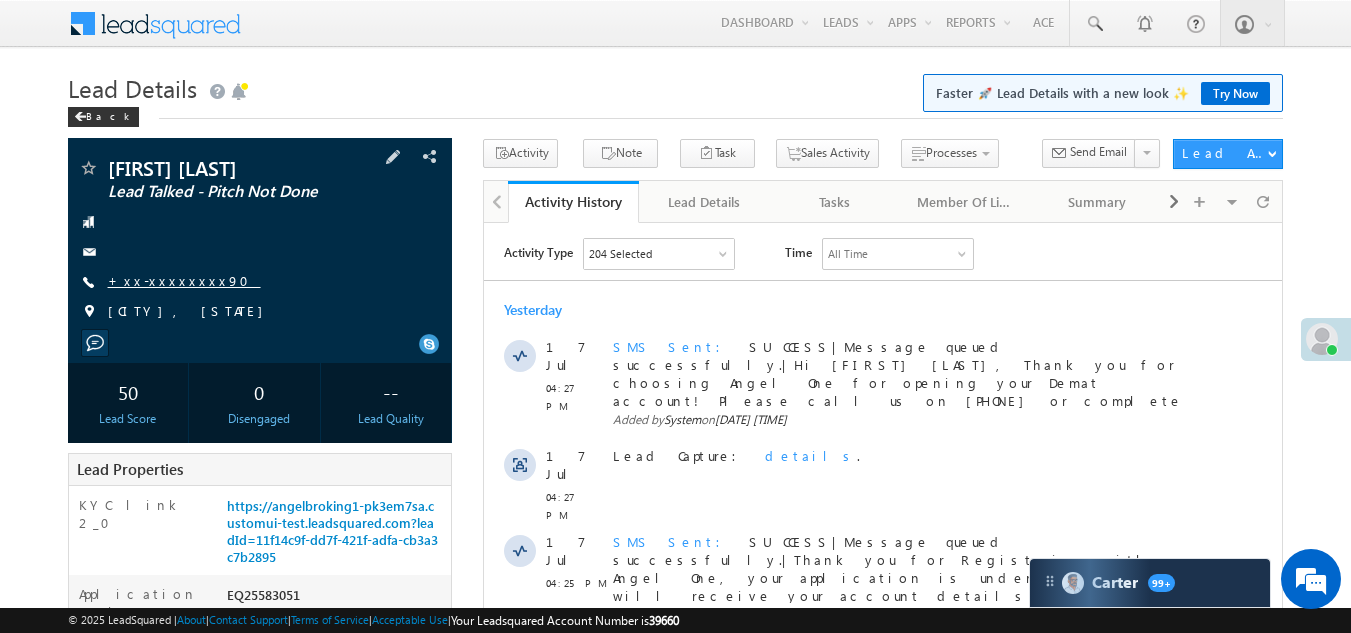 click on "+xx-xxxxxxxx90" at bounding box center (184, 280) 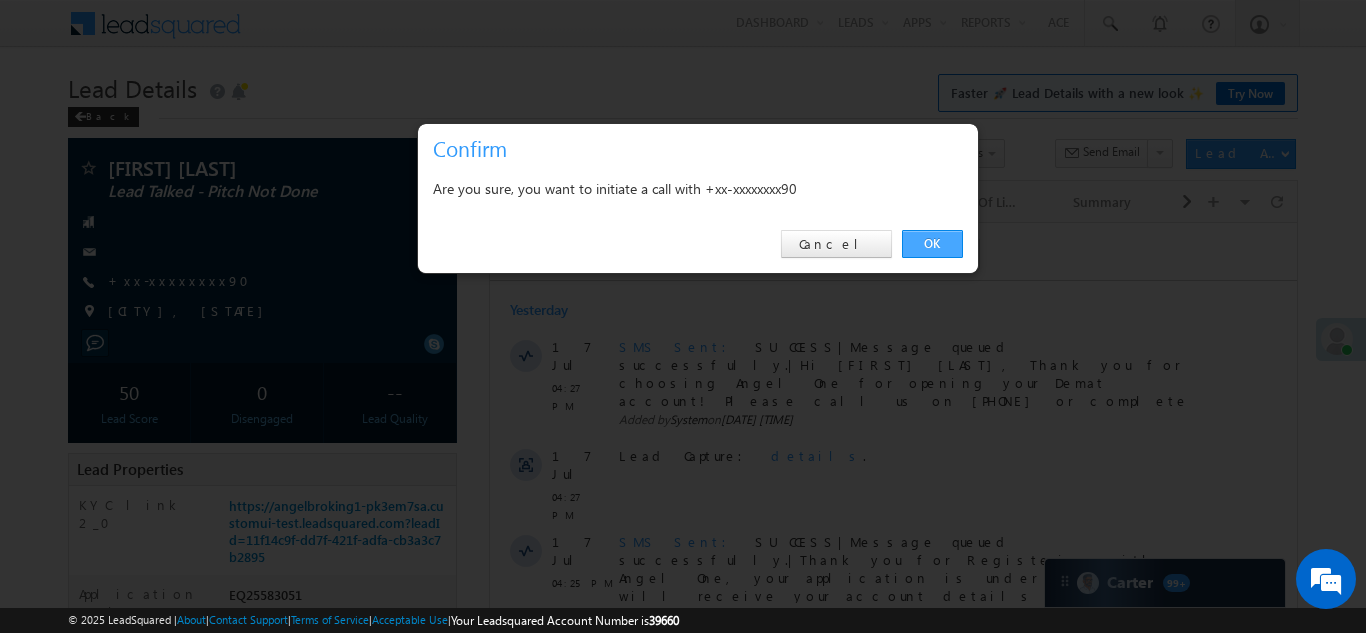click on "OK" at bounding box center [932, 244] 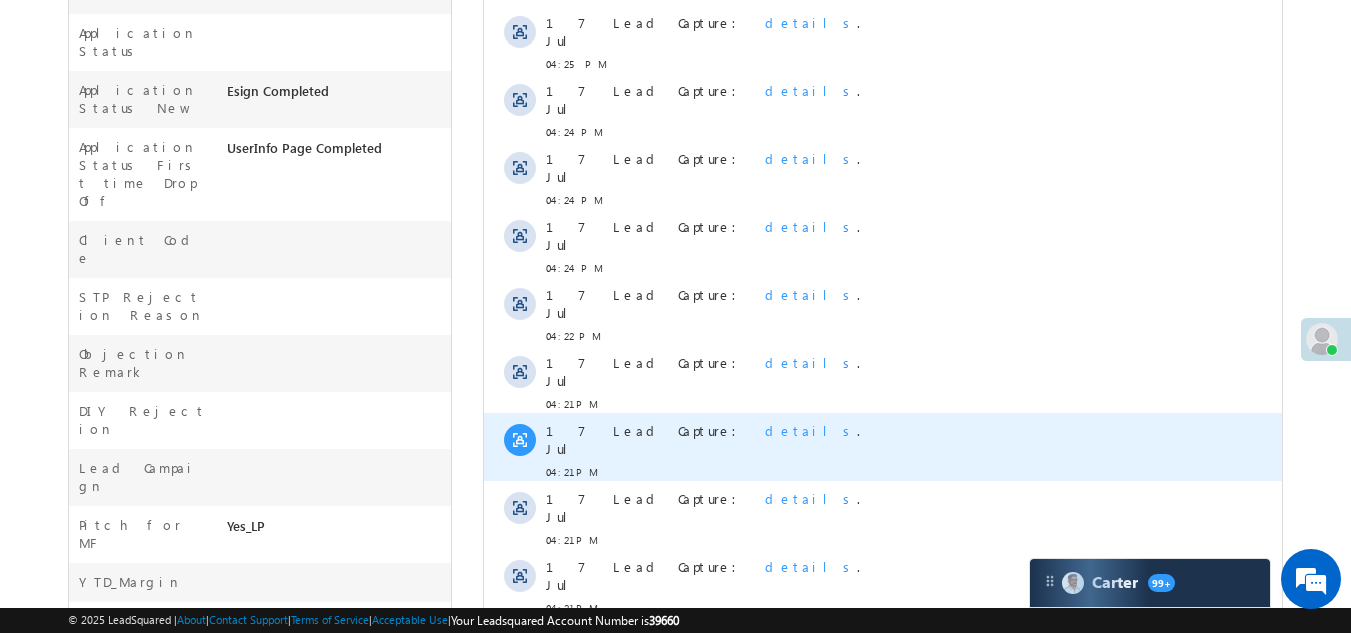 scroll, scrollTop: 300, scrollLeft: 0, axis: vertical 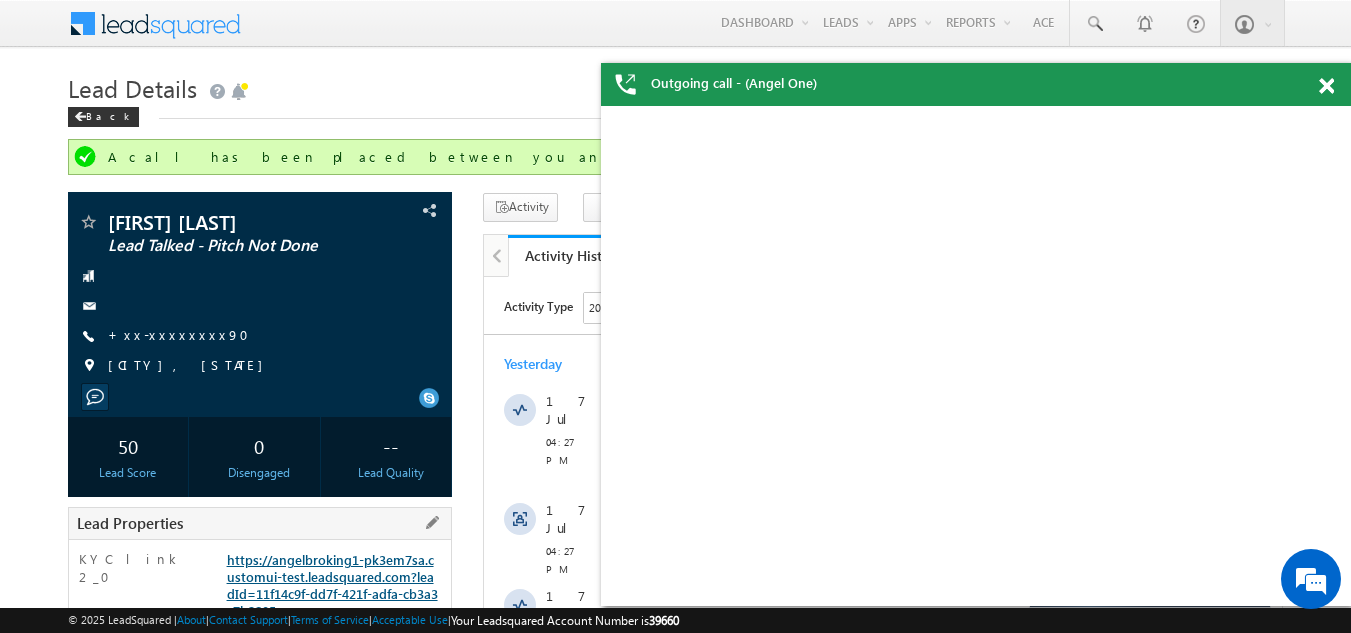 click on "https://angelbroking1-pk3em7sa.customui-test.leadsquared.com?leadId=11f14c9f-dd7f-421f-adfa-cb3a3c7b2895" at bounding box center (332, 585) 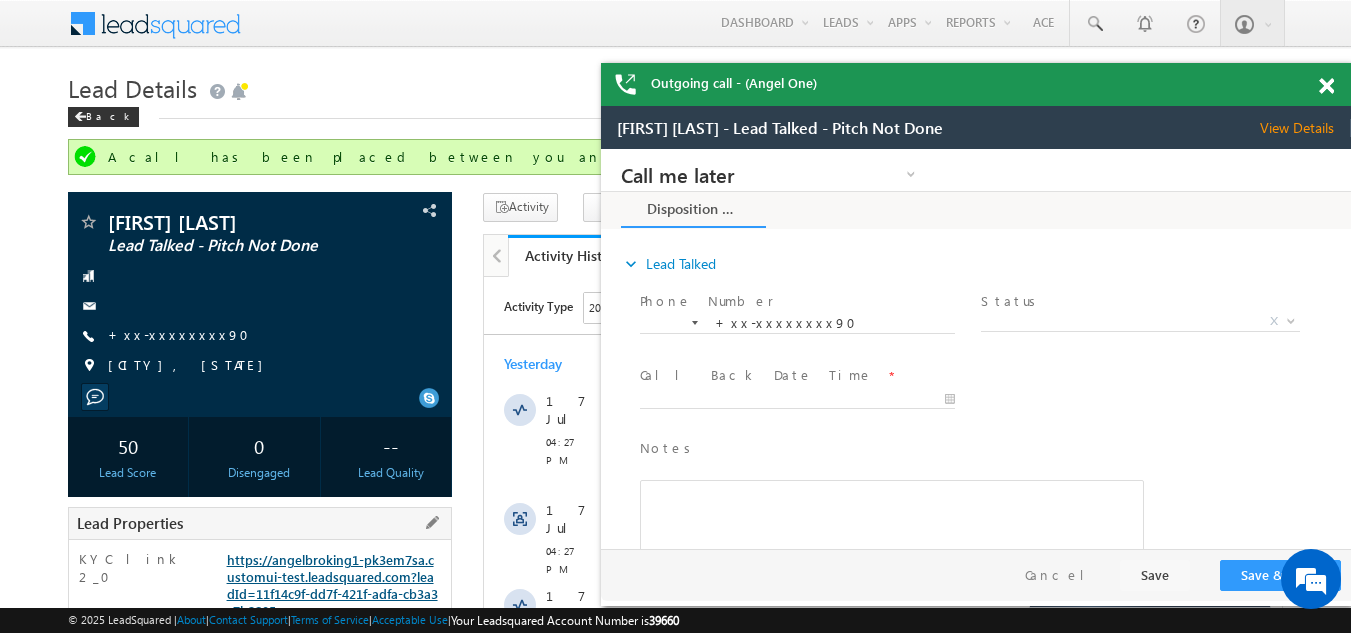 scroll, scrollTop: 0, scrollLeft: 0, axis: both 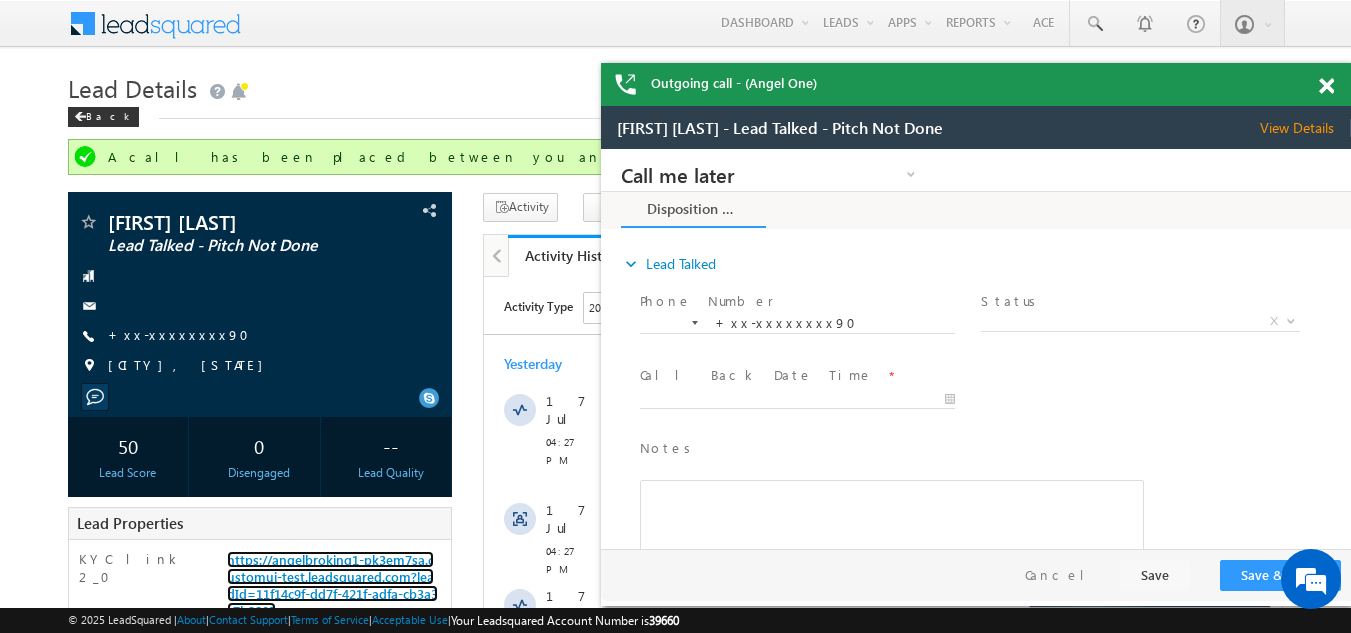 click at bounding box center [1326, 86] 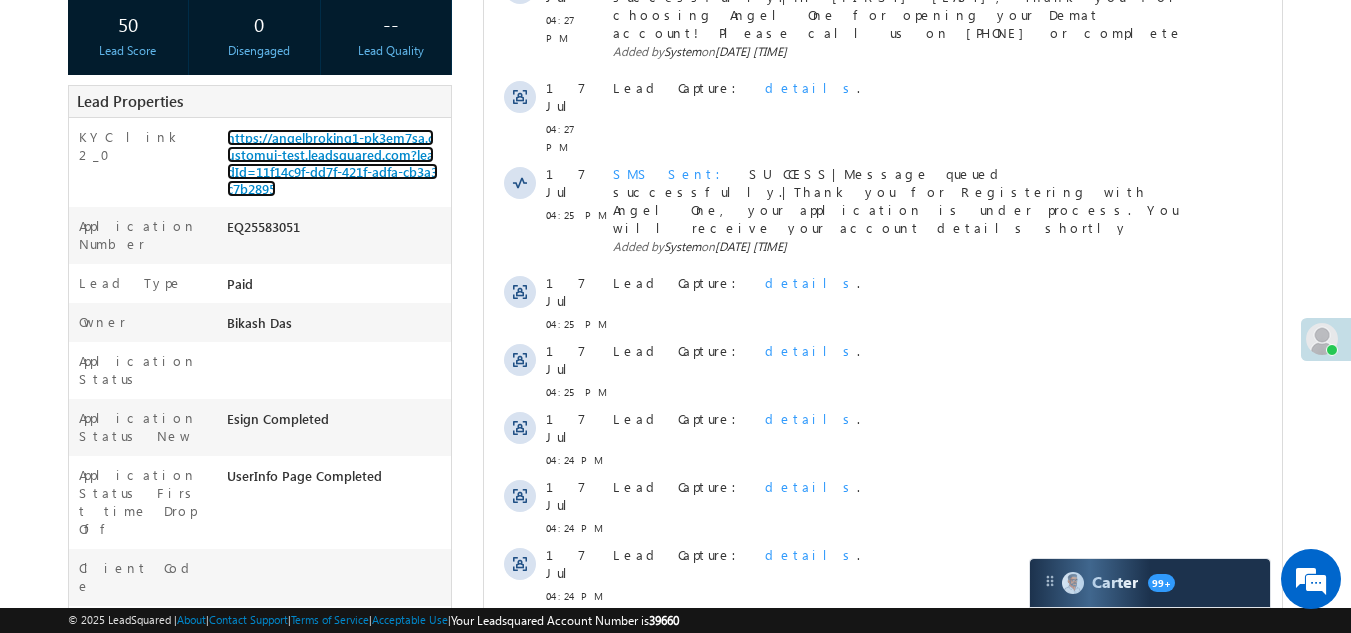 scroll, scrollTop: 300, scrollLeft: 0, axis: vertical 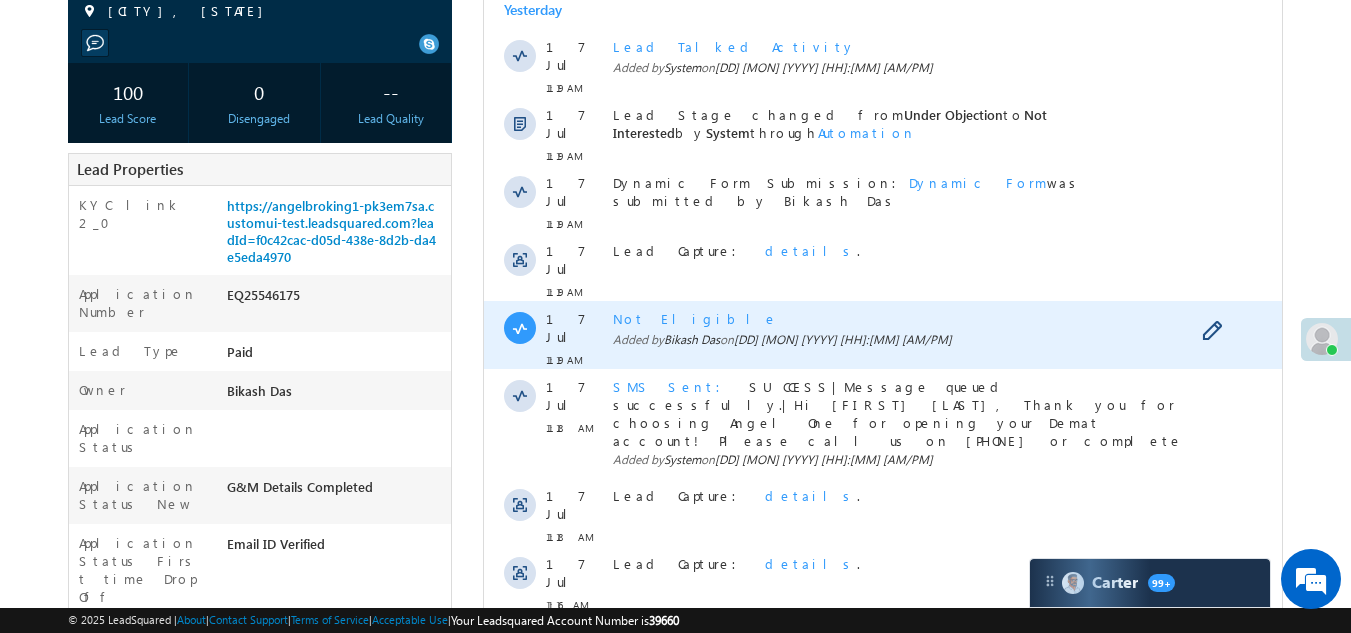 click on "Not Eligible" at bounding box center [695, 318] 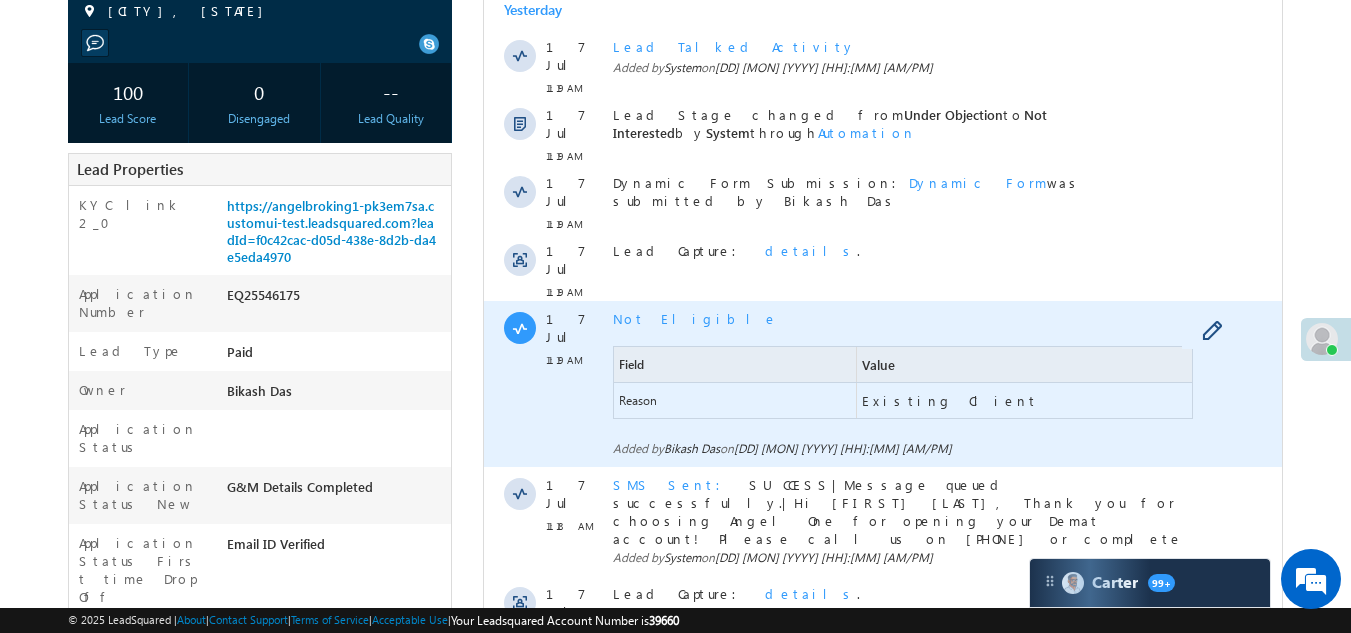 click on "Not Eligible" at bounding box center (695, 318) 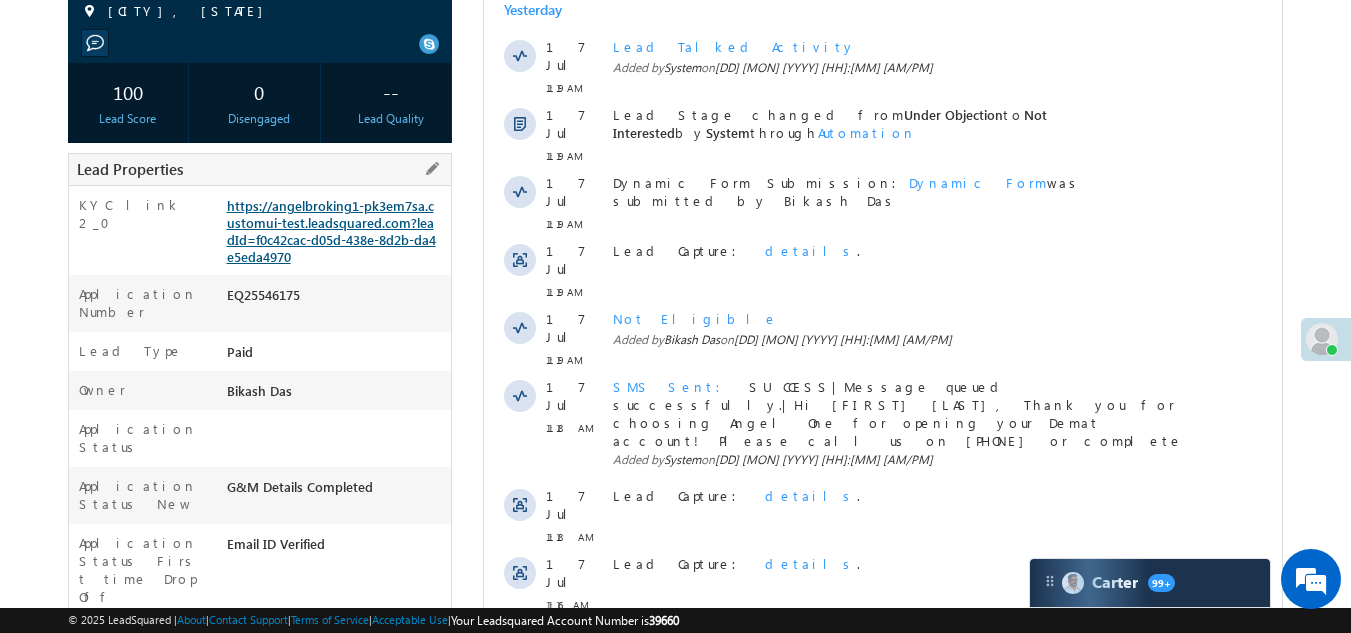 click on "https://angelbroking1-pk3em7sa.customui-test.leadsquared.com?leadId=f0c42cac-d05d-438e-8d2b-da4e5eda4970" at bounding box center (331, 231) 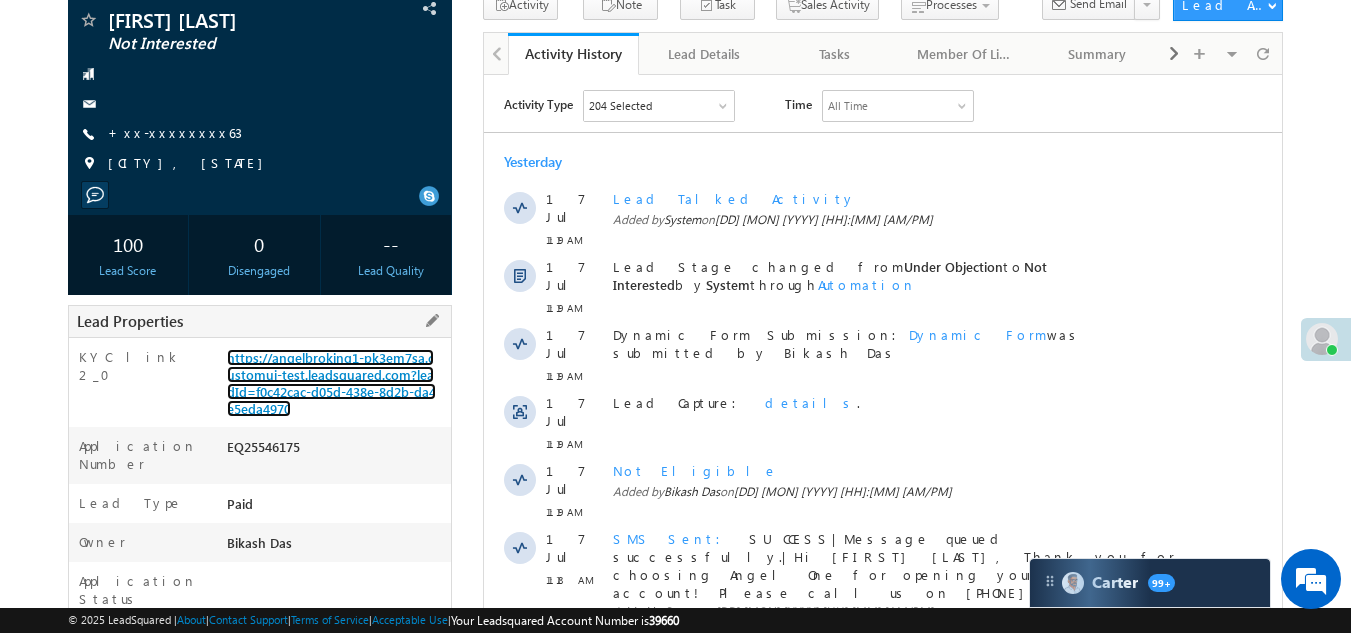scroll, scrollTop: 0, scrollLeft: 0, axis: both 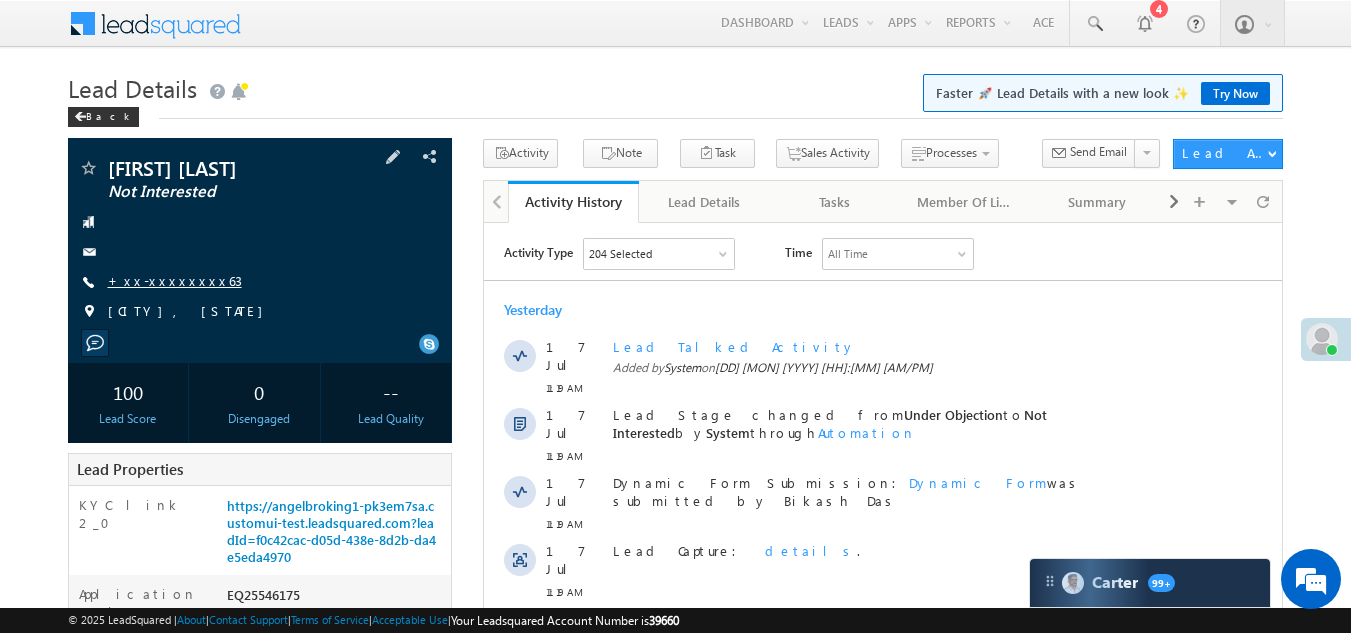 click on "+xx-xxxxxxxx63" at bounding box center (175, 280) 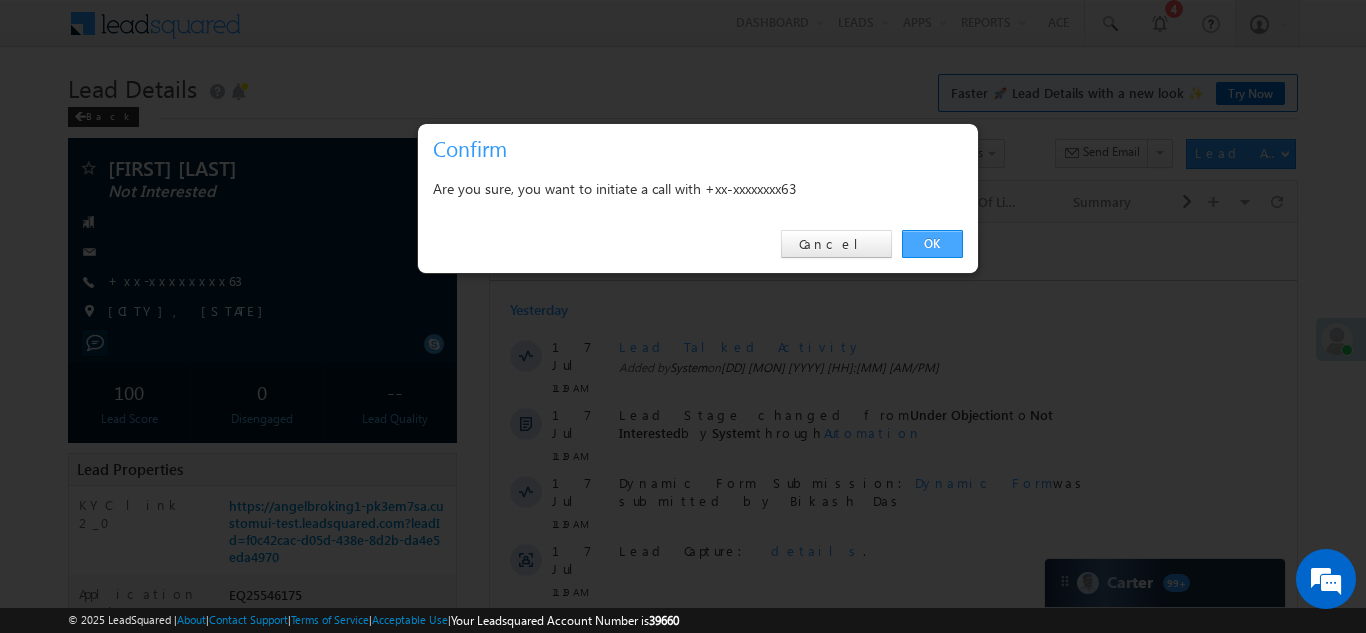 click on "OK" at bounding box center (932, 244) 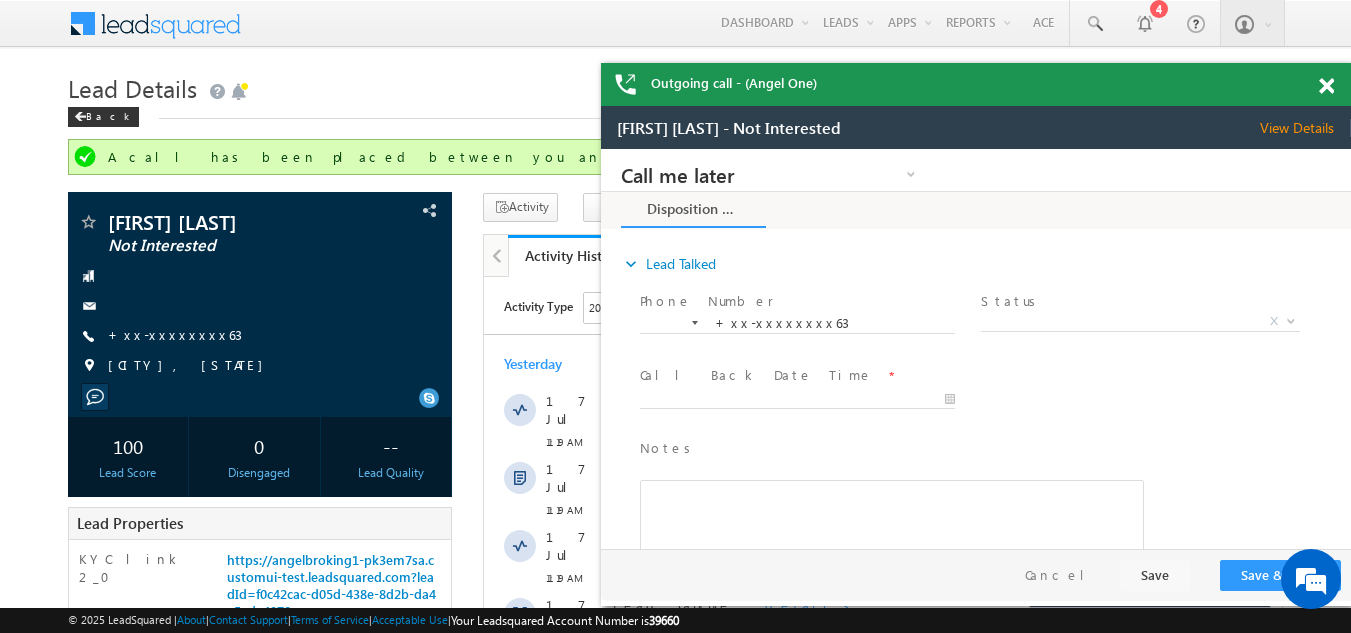 scroll, scrollTop: 0, scrollLeft: 0, axis: both 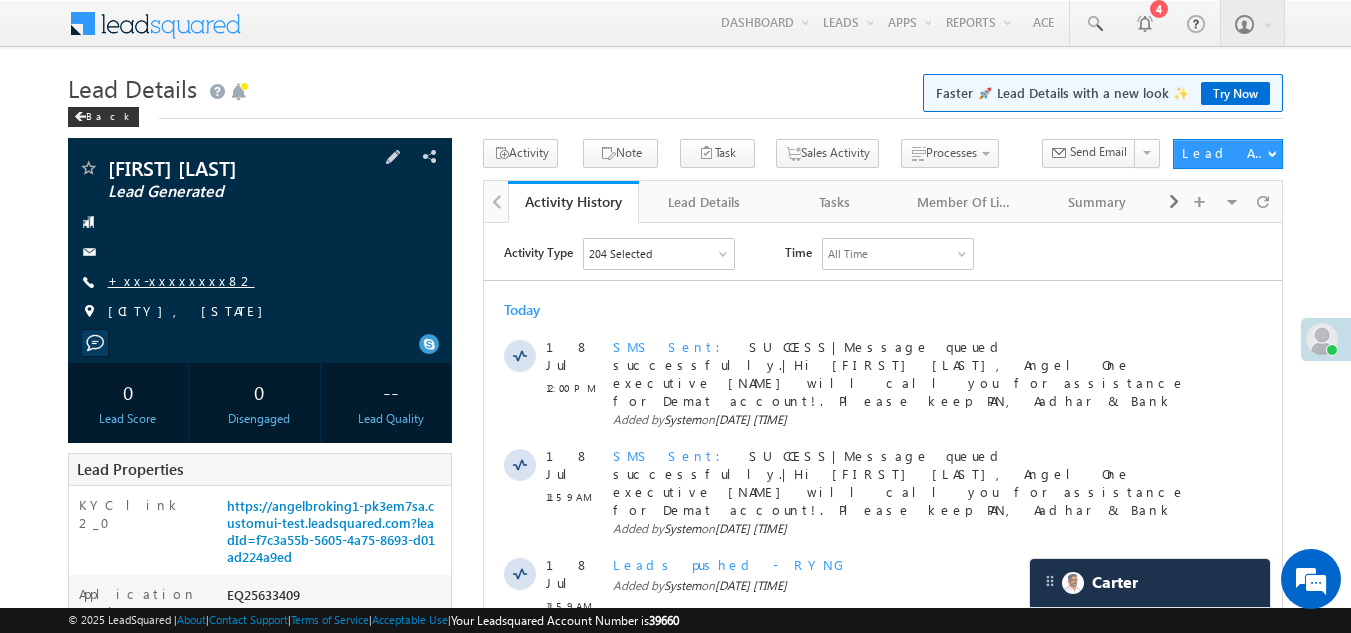 click on "+xx-xxxxxxxx82" at bounding box center [181, 280] 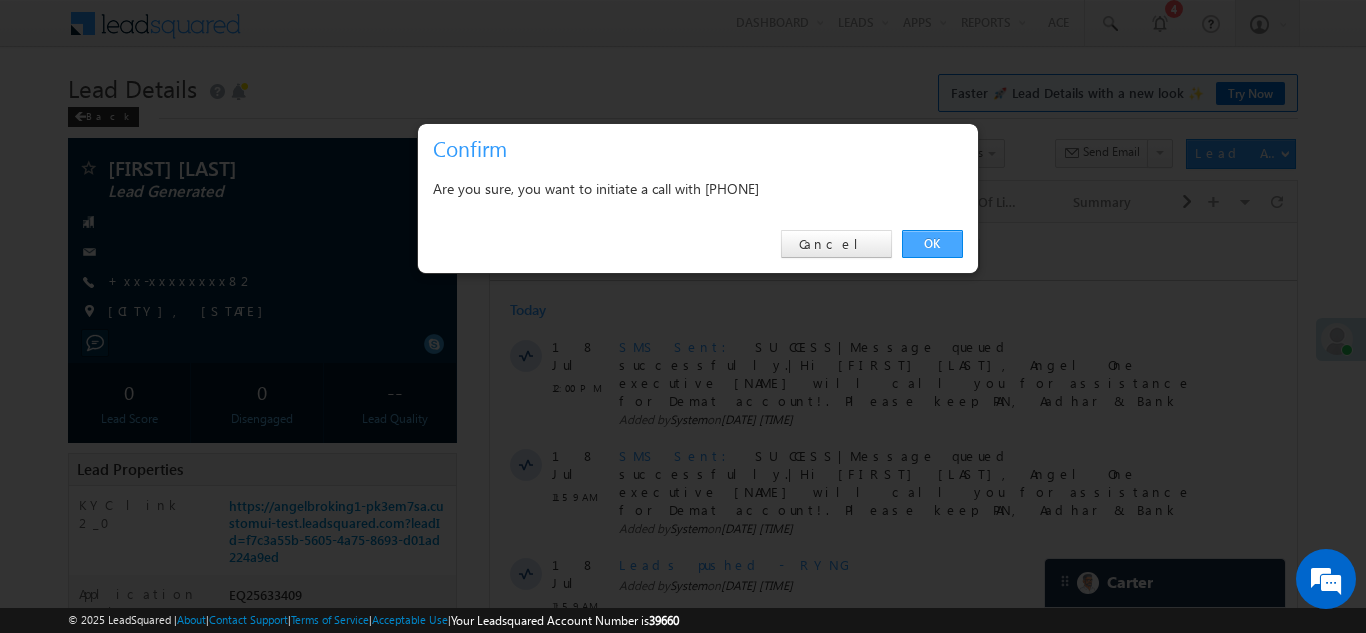 click on "OK" at bounding box center [932, 244] 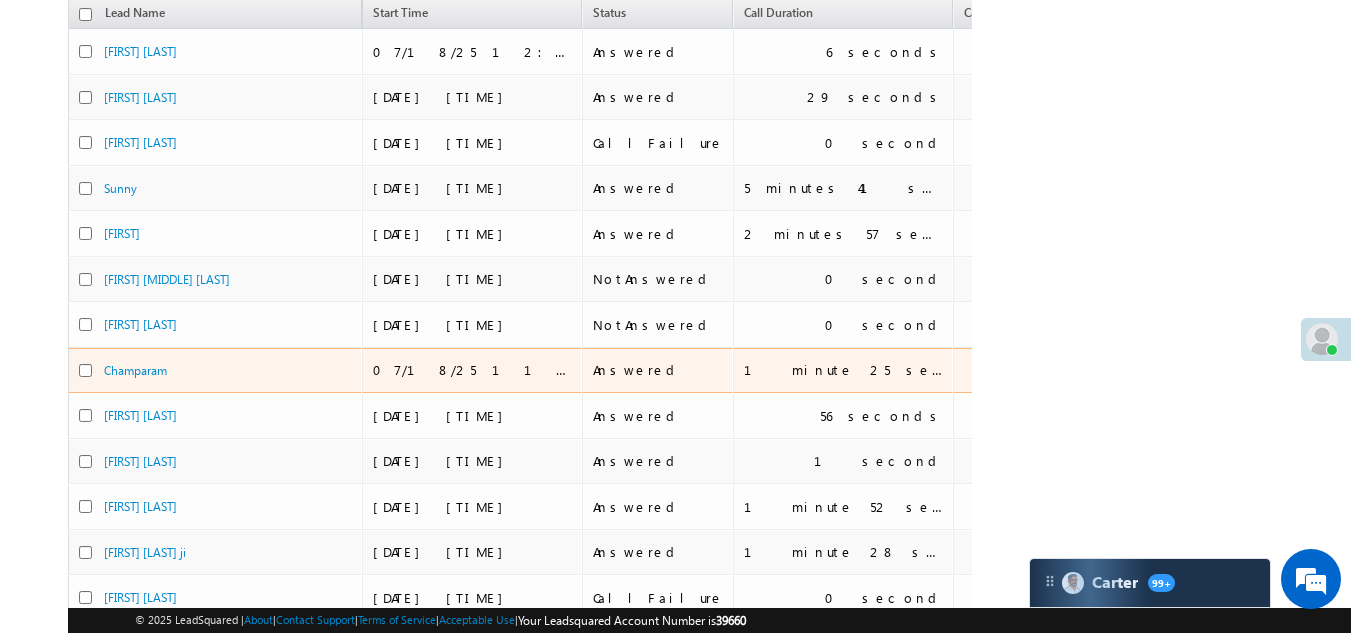 scroll, scrollTop: 48, scrollLeft: 0, axis: vertical 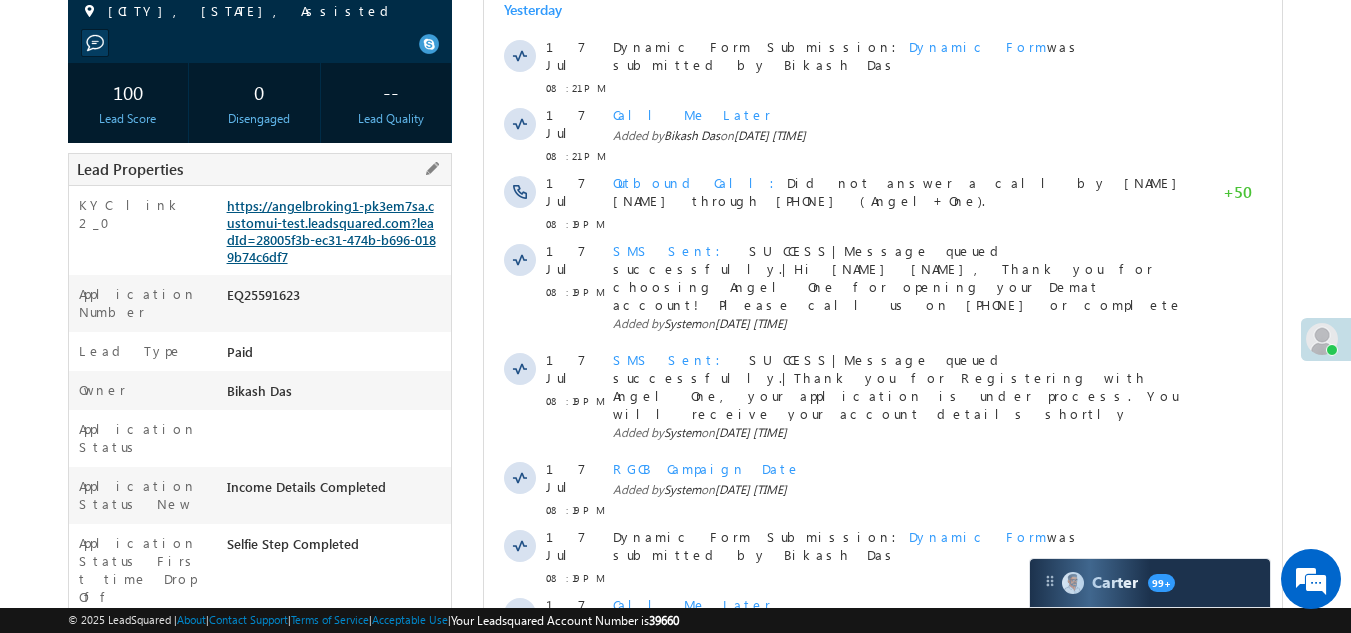 click on "https://angelbroking1-pk3em7sa.customui-test.leadsquared.com?leadId=28005f3b-ec31-474b-b696-0189b74c6df7" at bounding box center (331, 231) 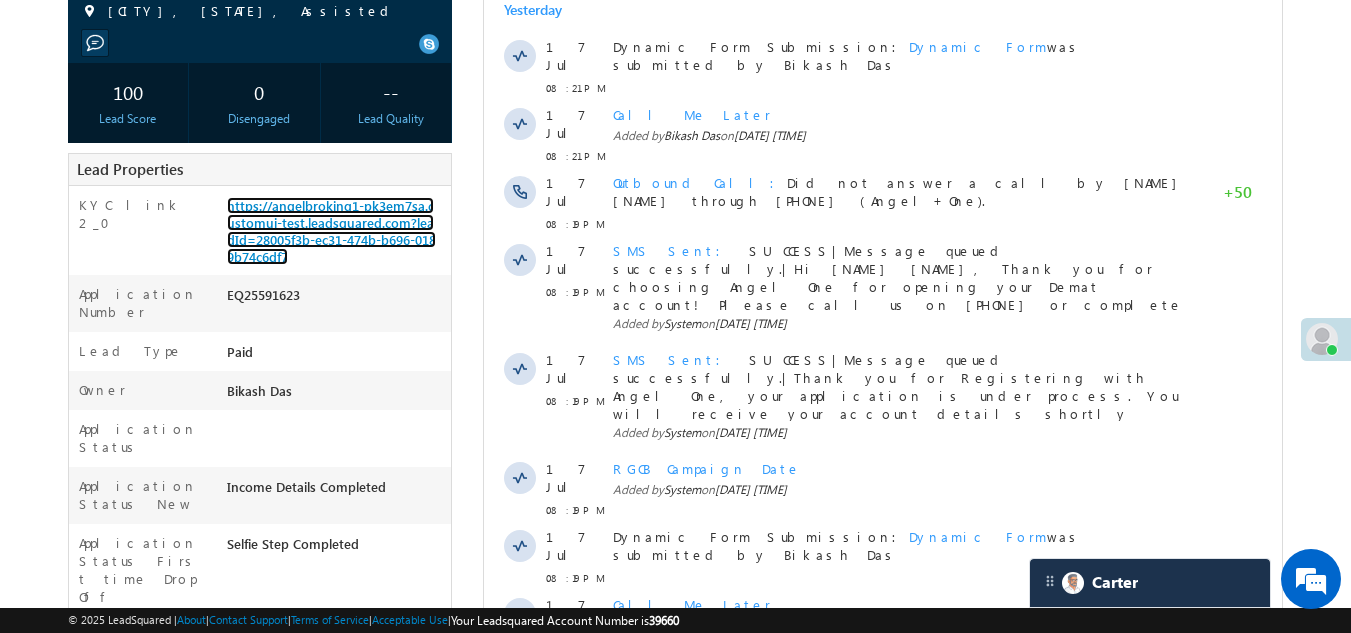scroll, scrollTop: 0, scrollLeft: 0, axis: both 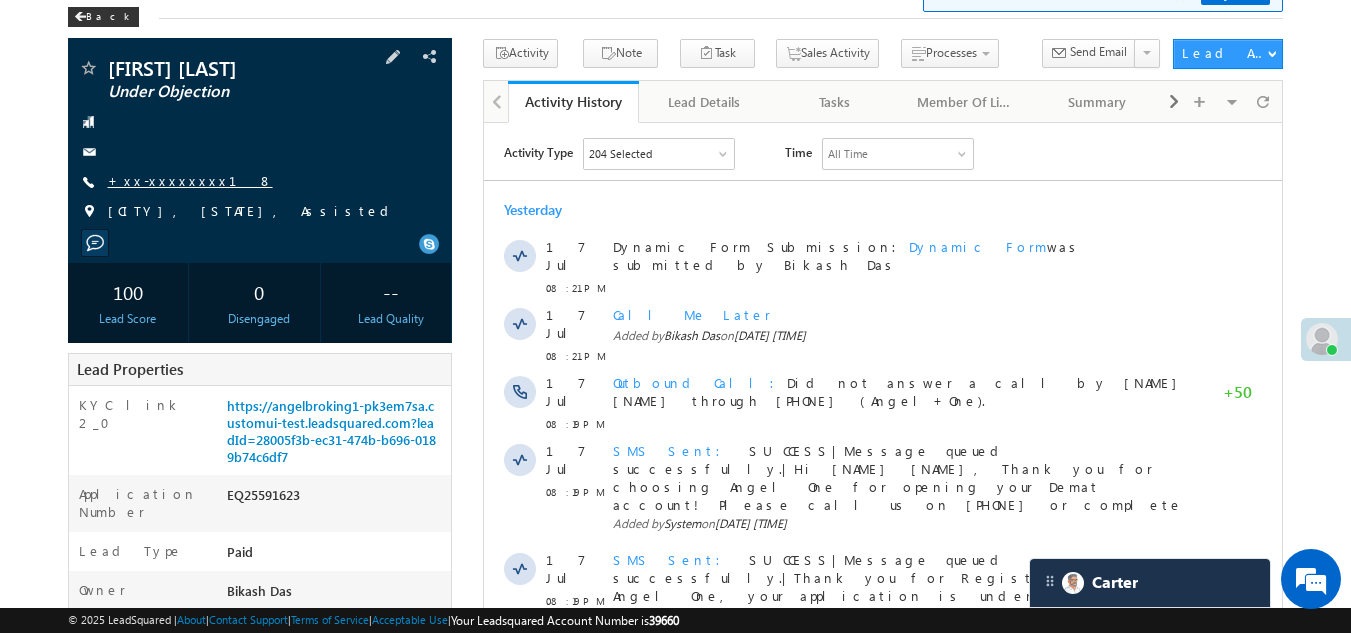 click on "+xx-xxxxxxxx18" at bounding box center (190, 180) 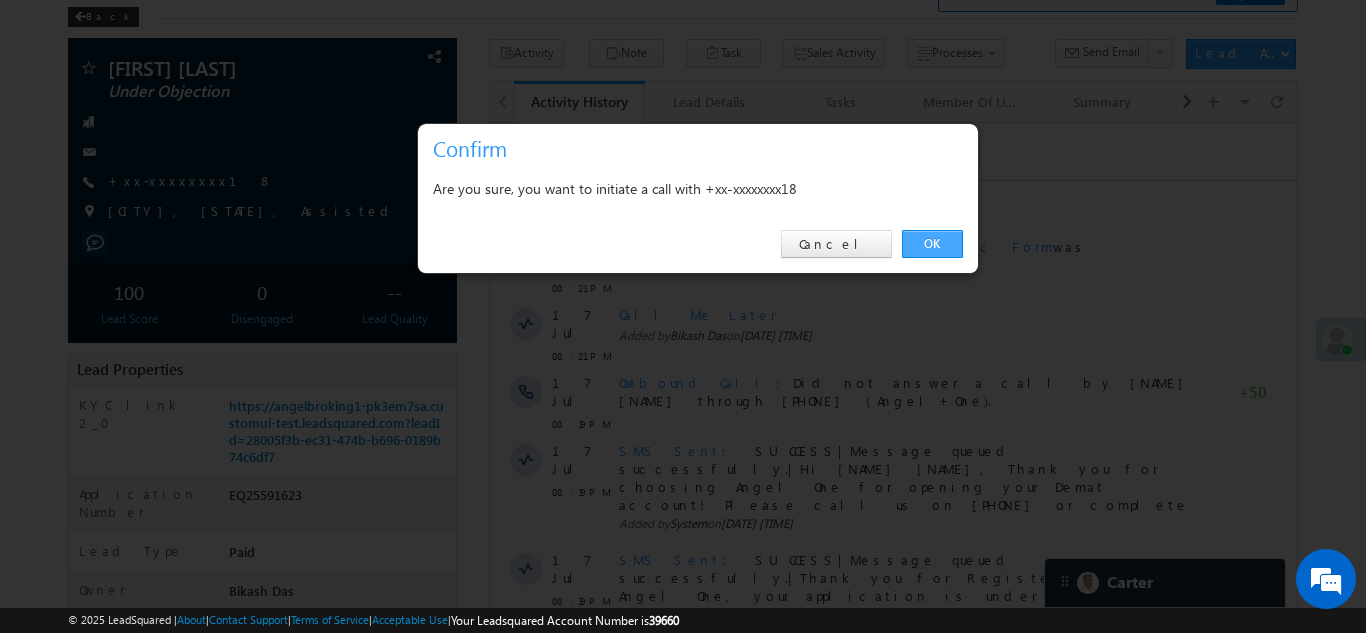 click on "OK" at bounding box center [932, 244] 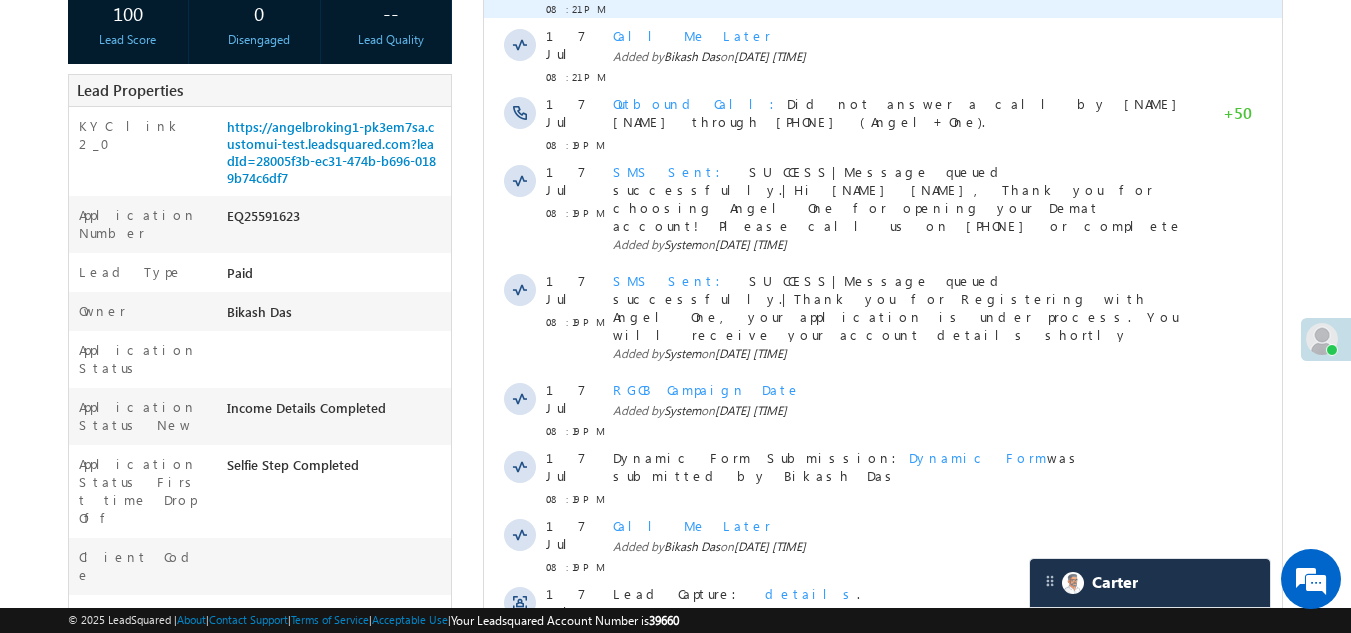 scroll, scrollTop: 500, scrollLeft: 0, axis: vertical 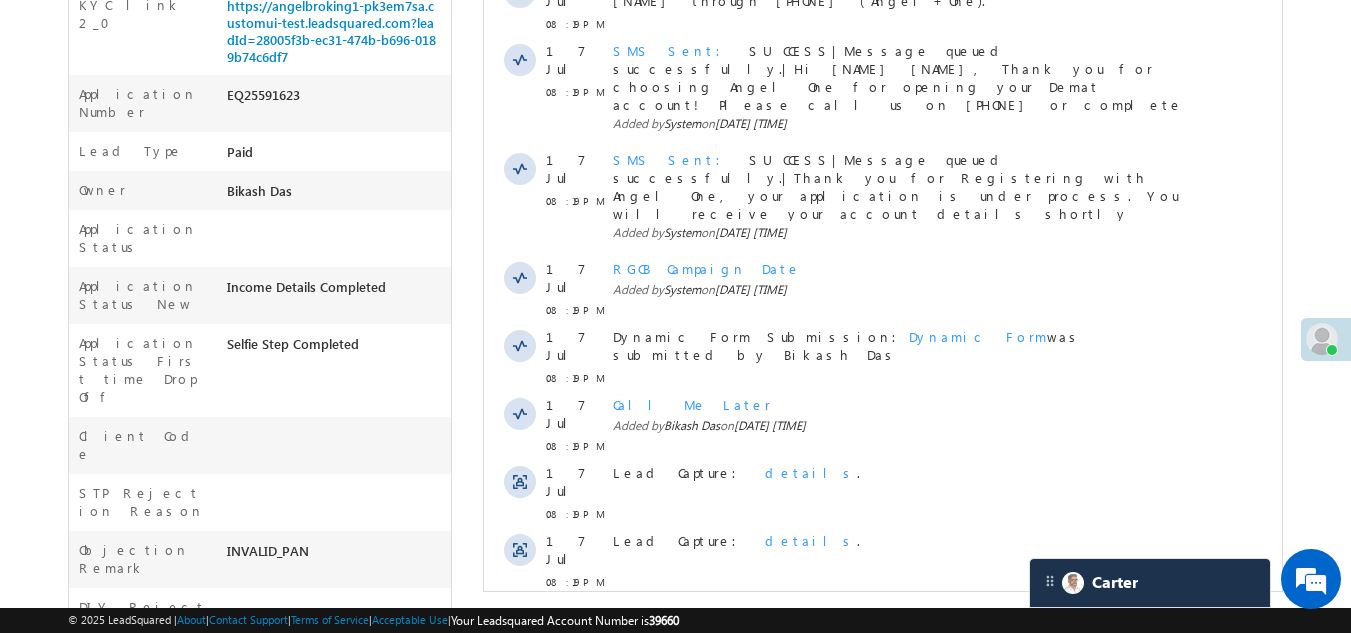 click on "Show More" at bounding box center (883, 626) 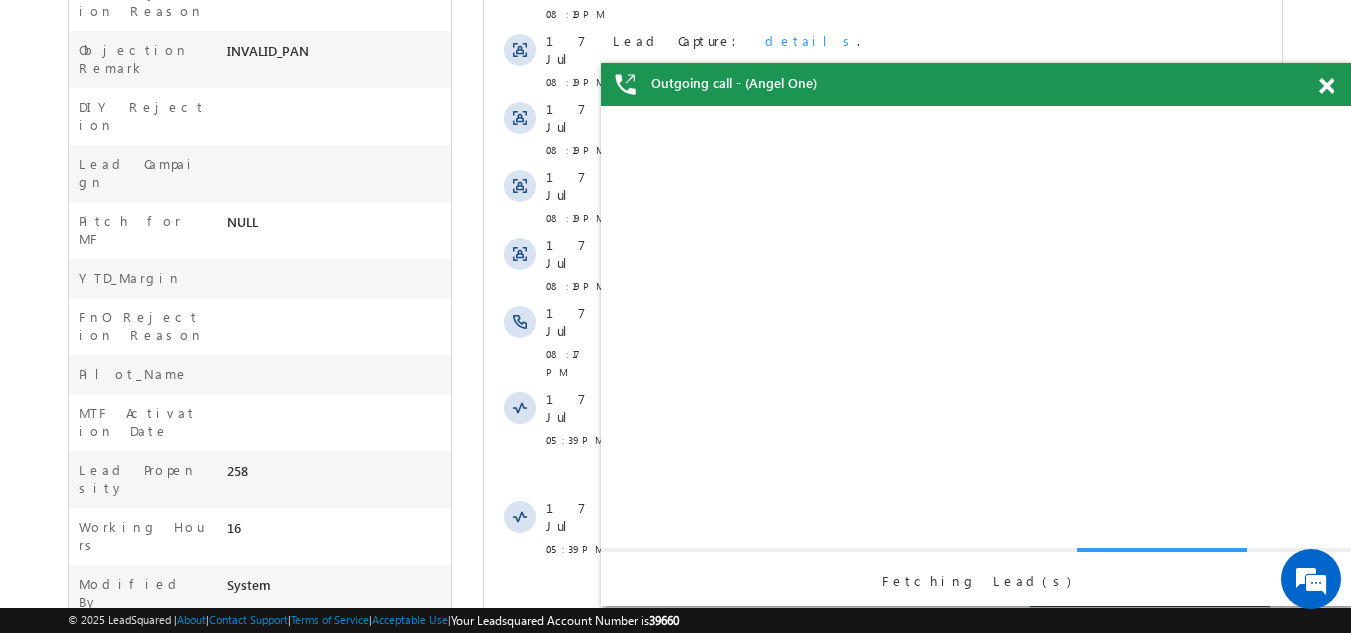 scroll, scrollTop: 0, scrollLeft: 0, axis: both 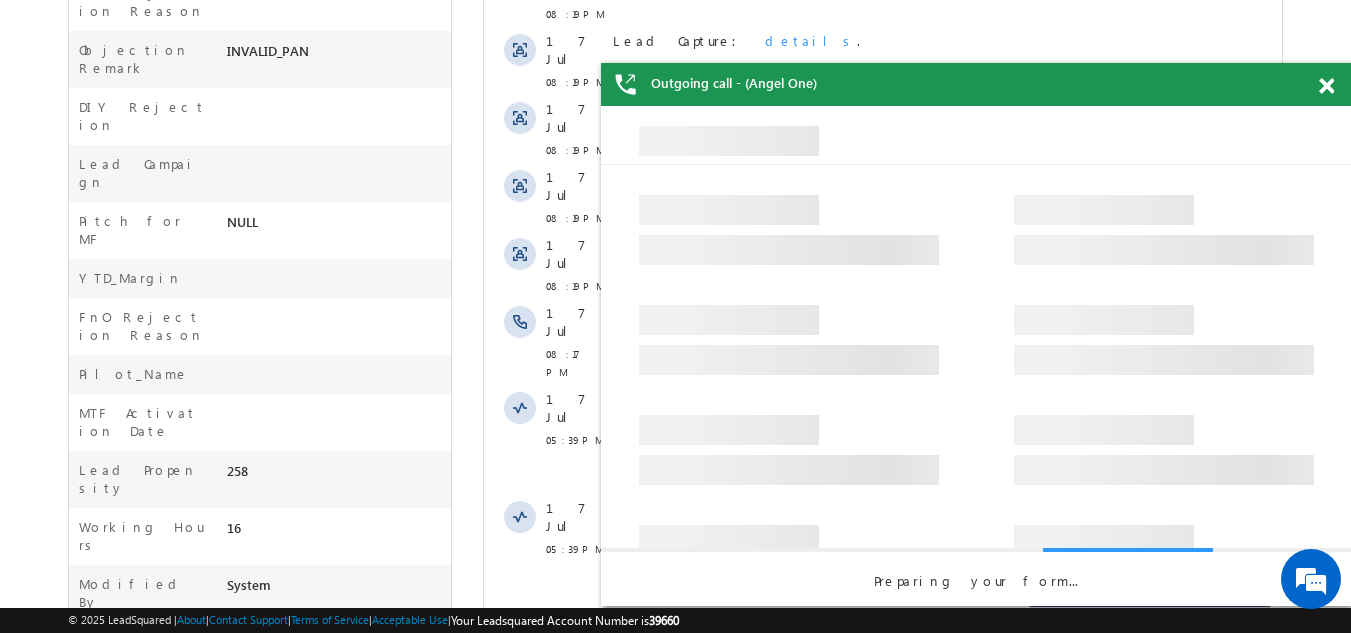click at bounding box center (1326, 86) 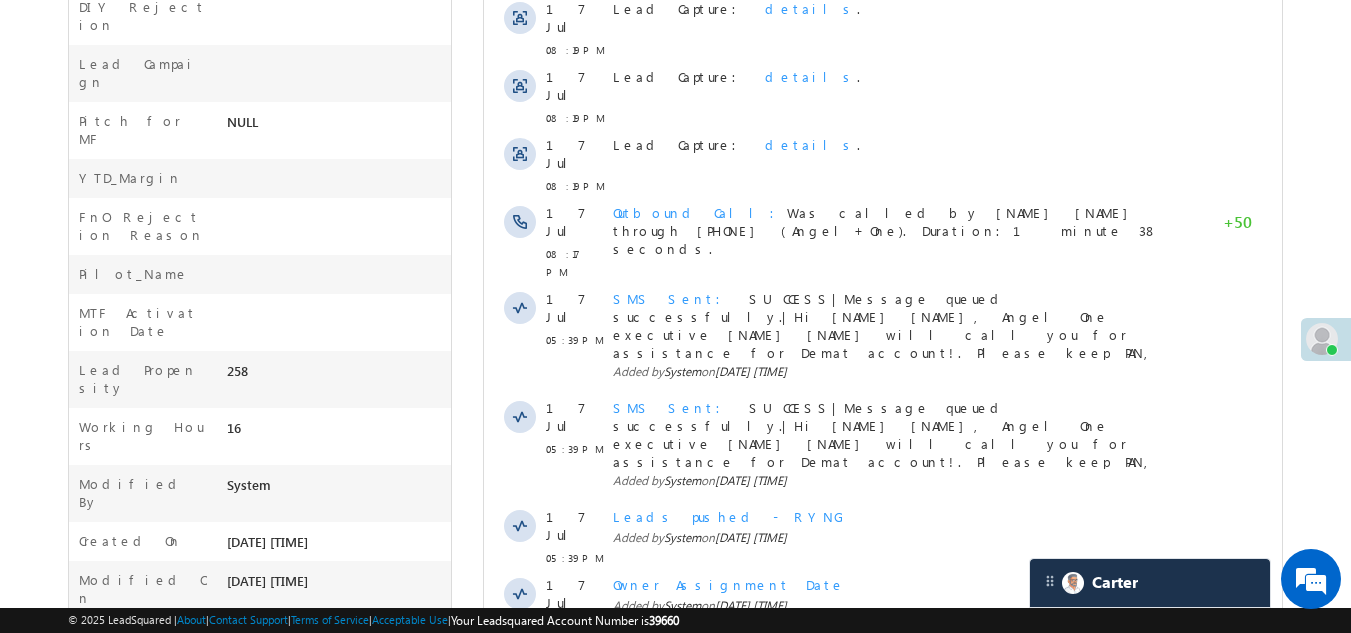 scroll, scrollTop: 1202, scrollLeft: 0, axis: vertical 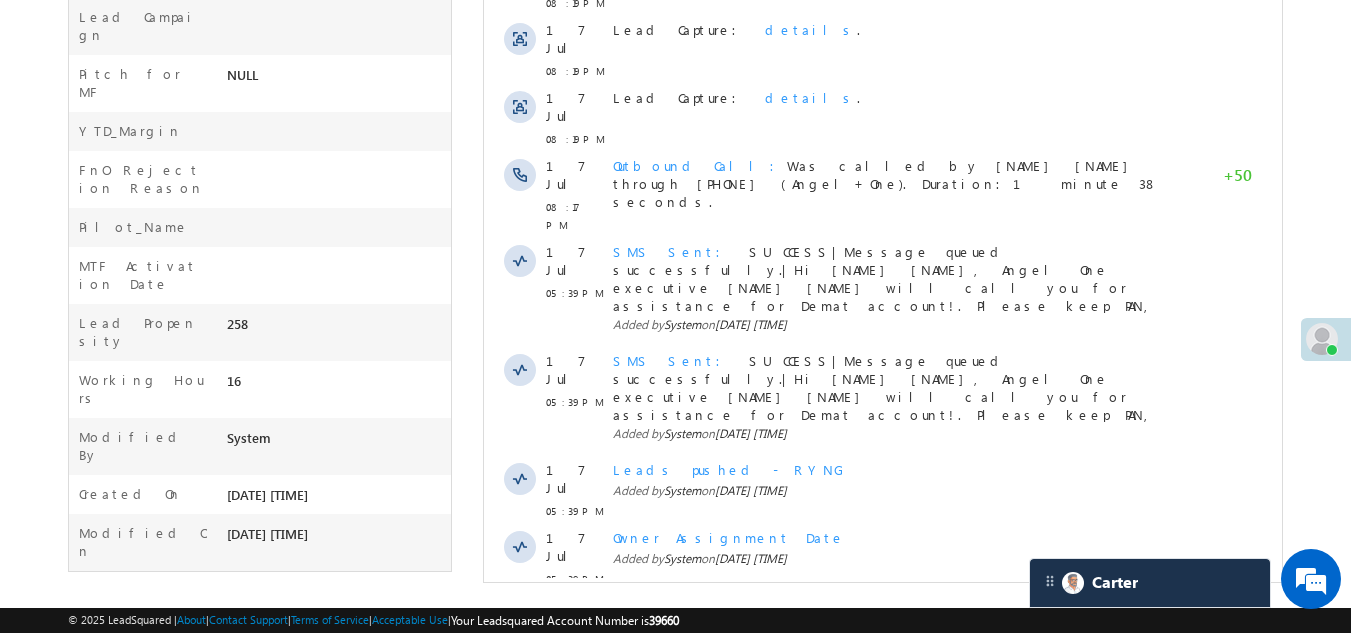 click on "Show More" at bounding box center [883, 759] 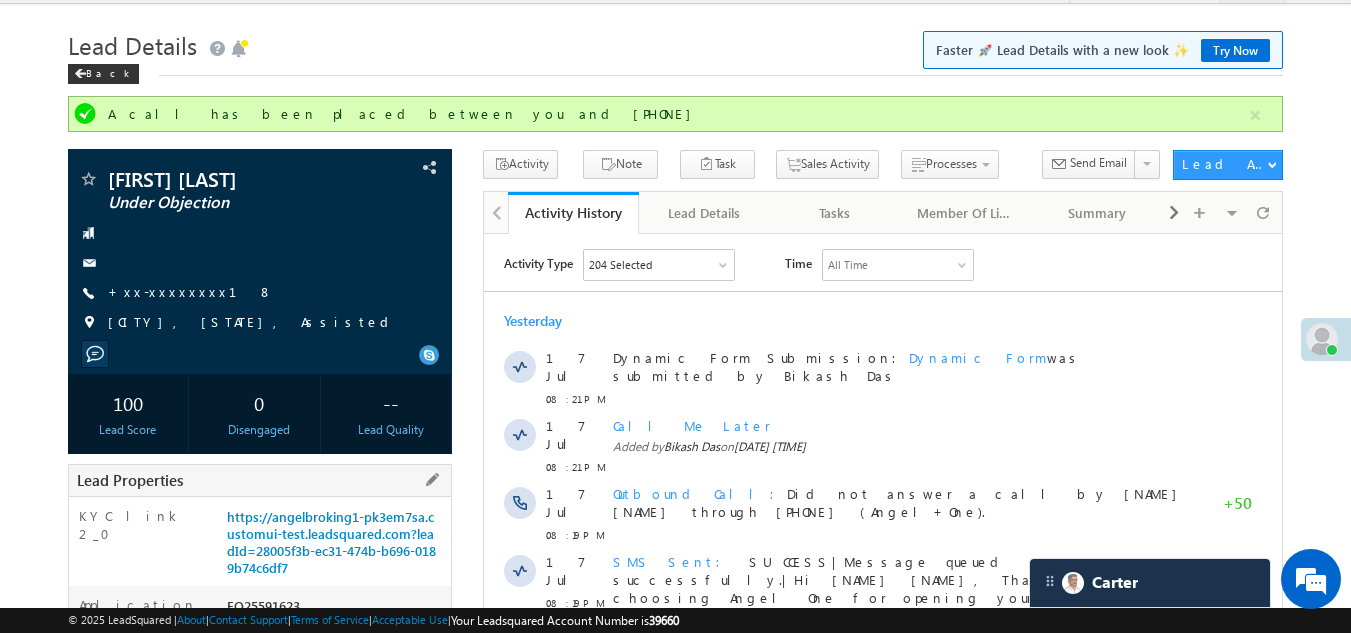 scroll, scrollTop: 42, scrollLeft: 0, axis: vertical 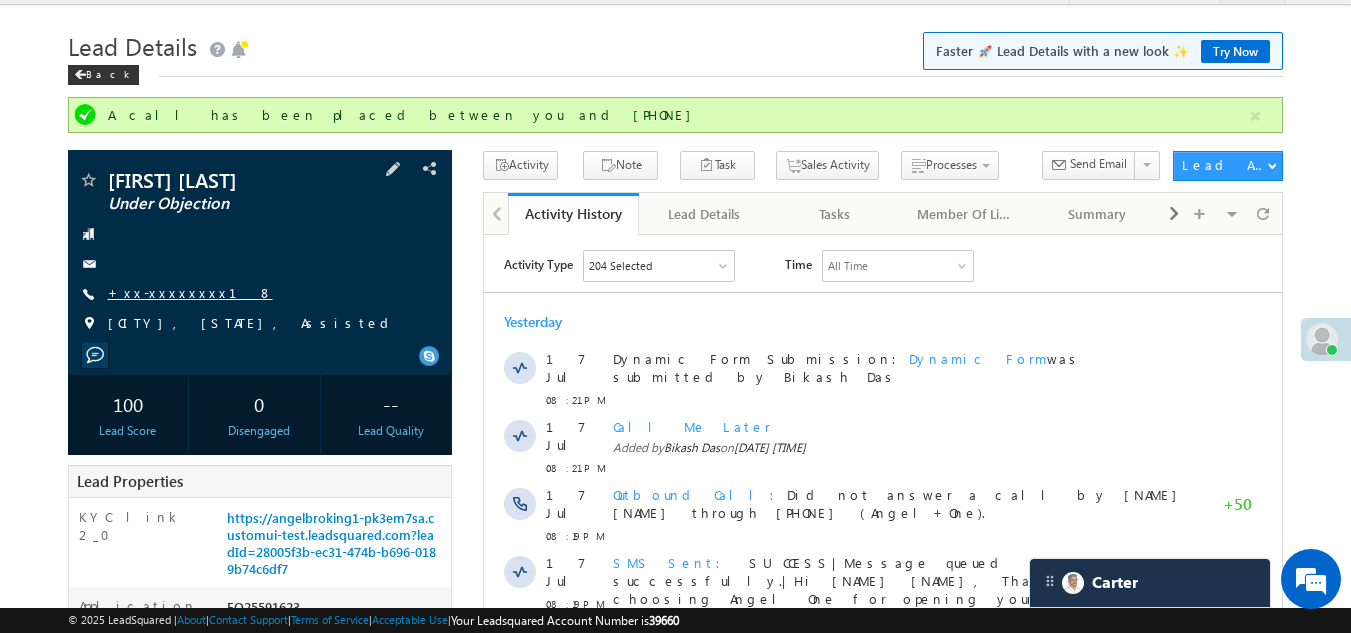 click on "+xx-xxxxxxxx18" at bounding box center [190, 292] 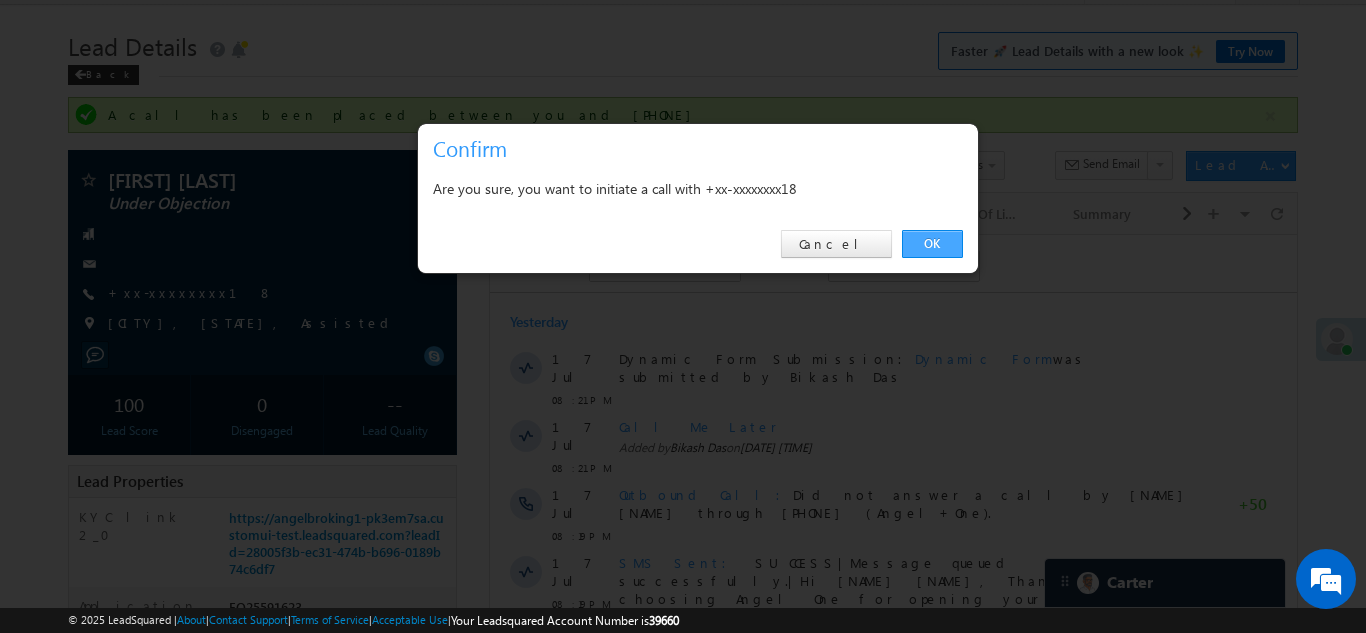 drag, startPoint x: 935, startPoint y: 243, endPoint x: 449, endPoint y: 7, distance: 540.2703 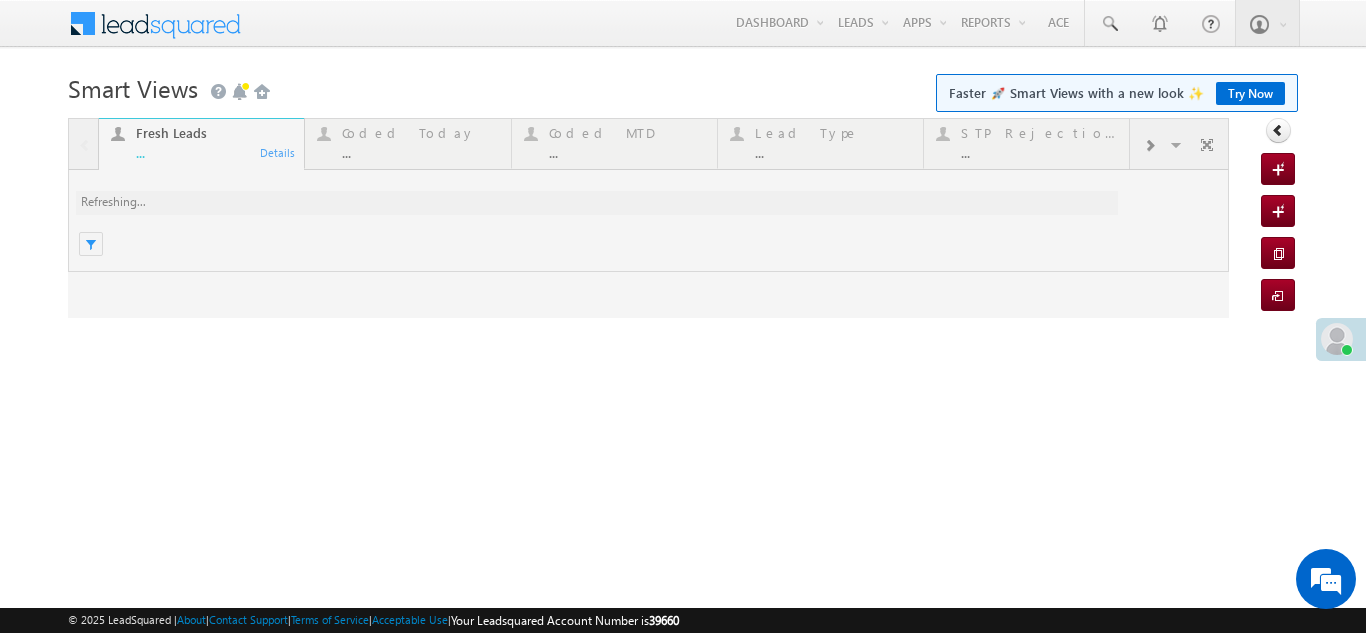 scroll, scrollTop: 0, scrollLeft: 0, axis: both 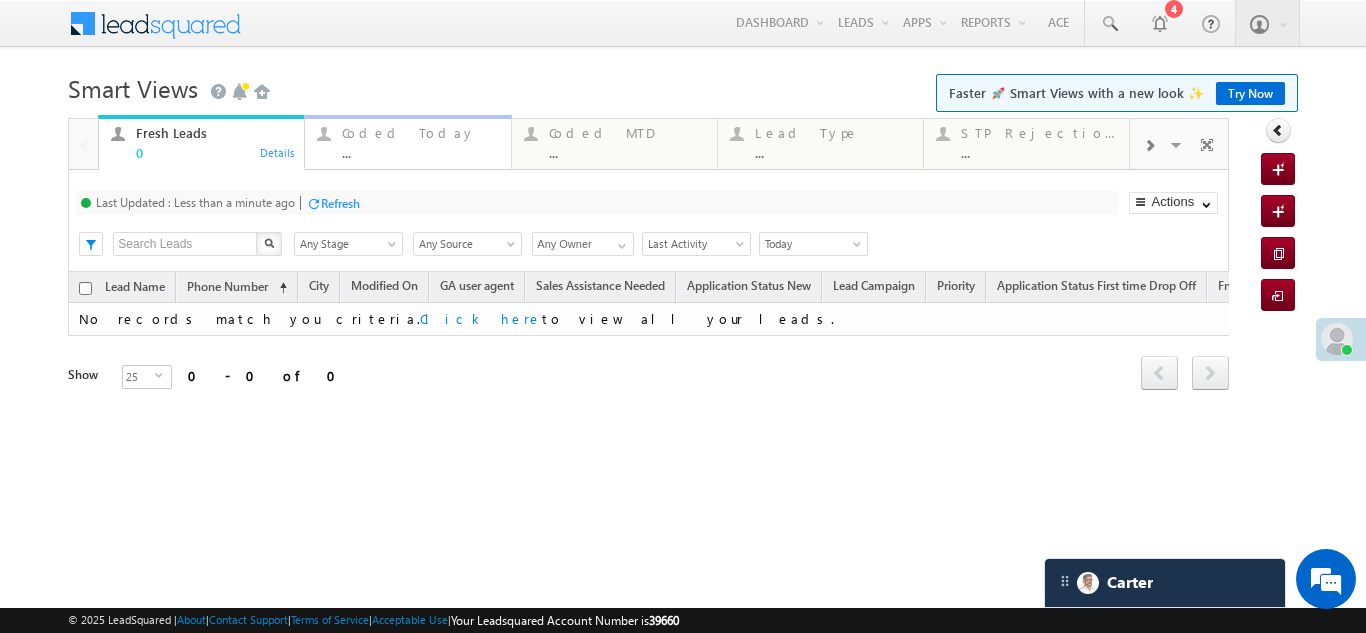 click on "Coded Today" at bounding box center [420, 133] 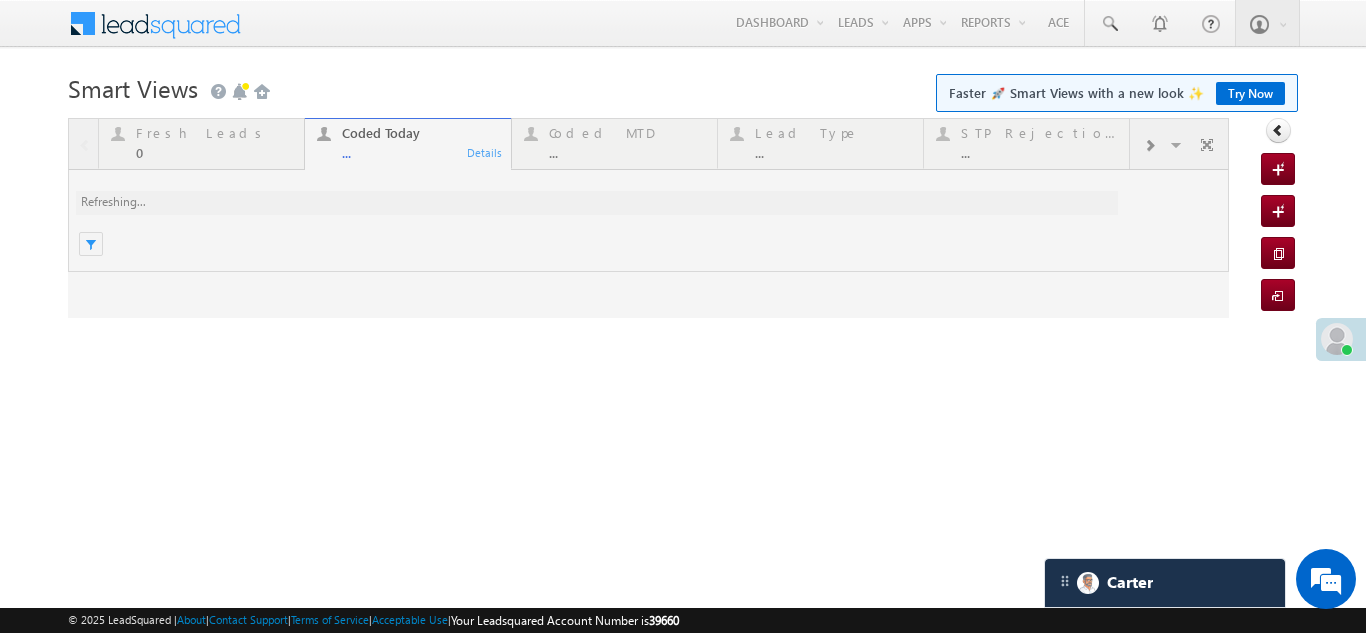 scroll, scrollTop: 0, scrollLeft: 0, axis: both 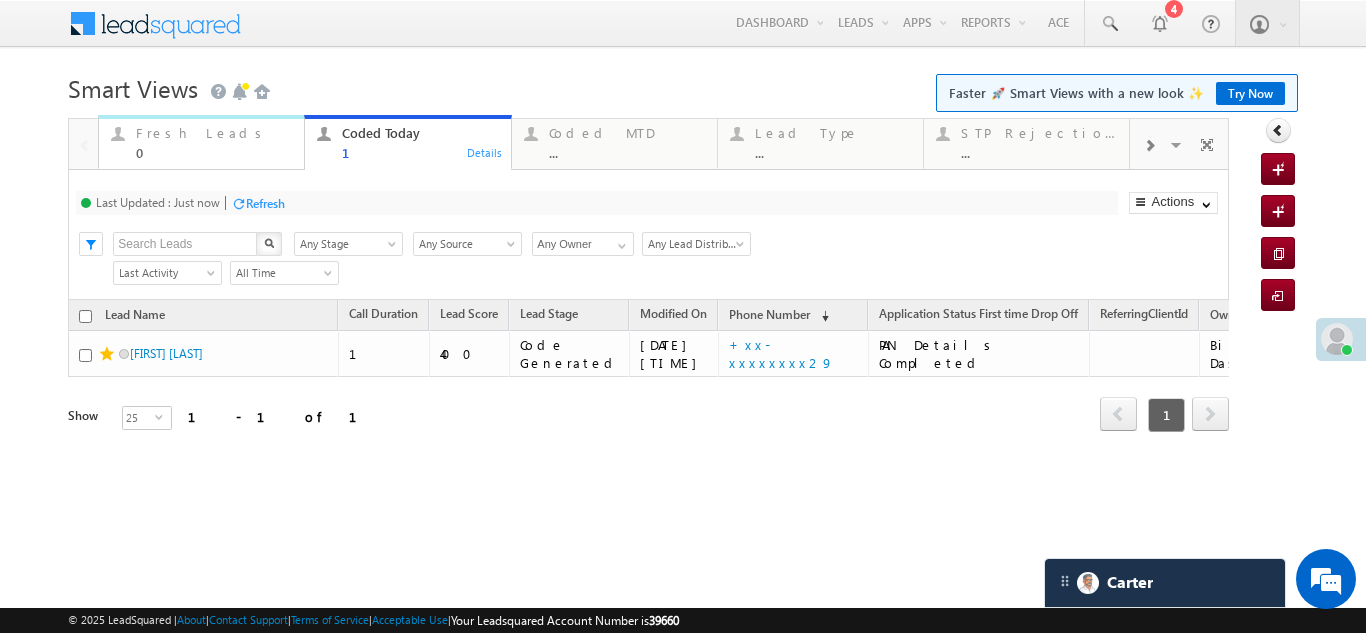 click on "Fresh Leads 0" at bounding box center (214, 140) 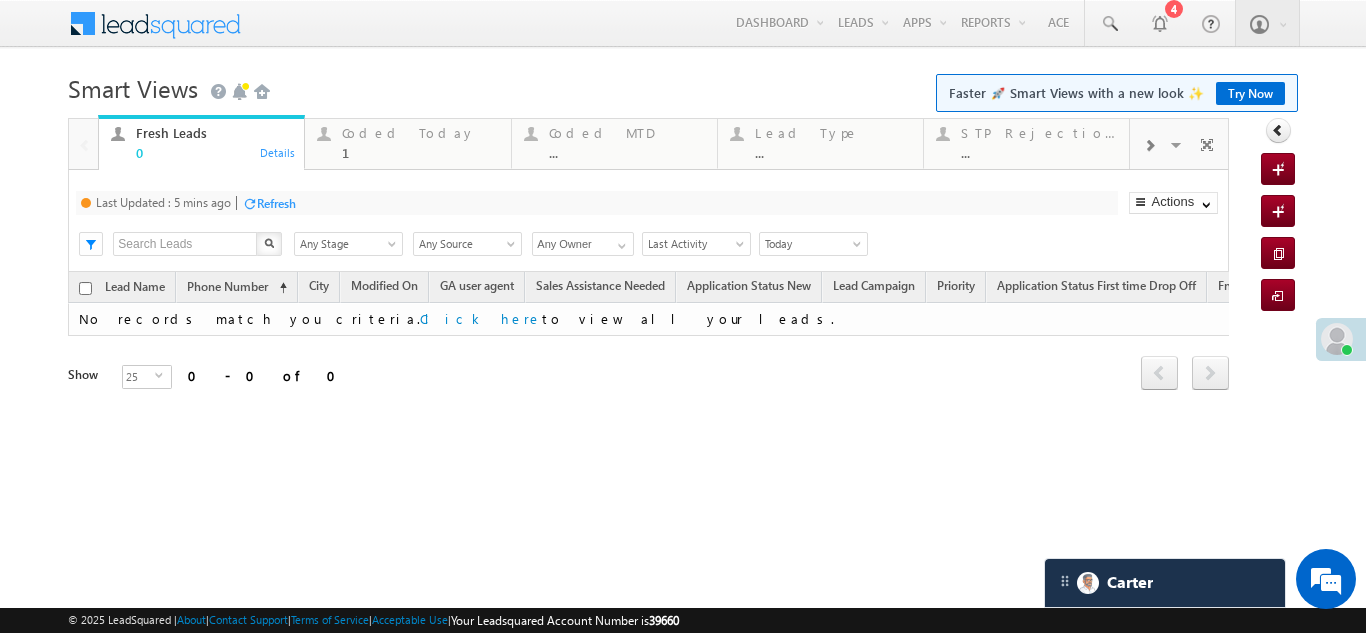 click on "Refresh" at bounding box center (276, 203) 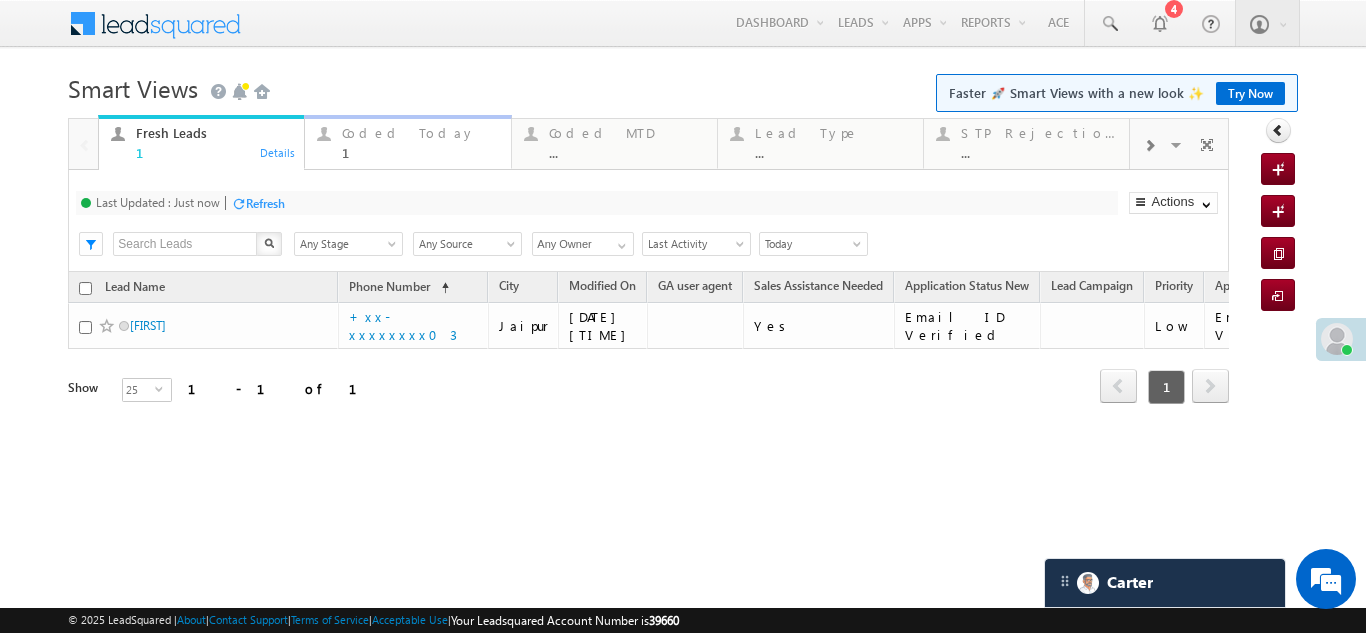 click on "Coded Today" at bounding box center [420, 133] 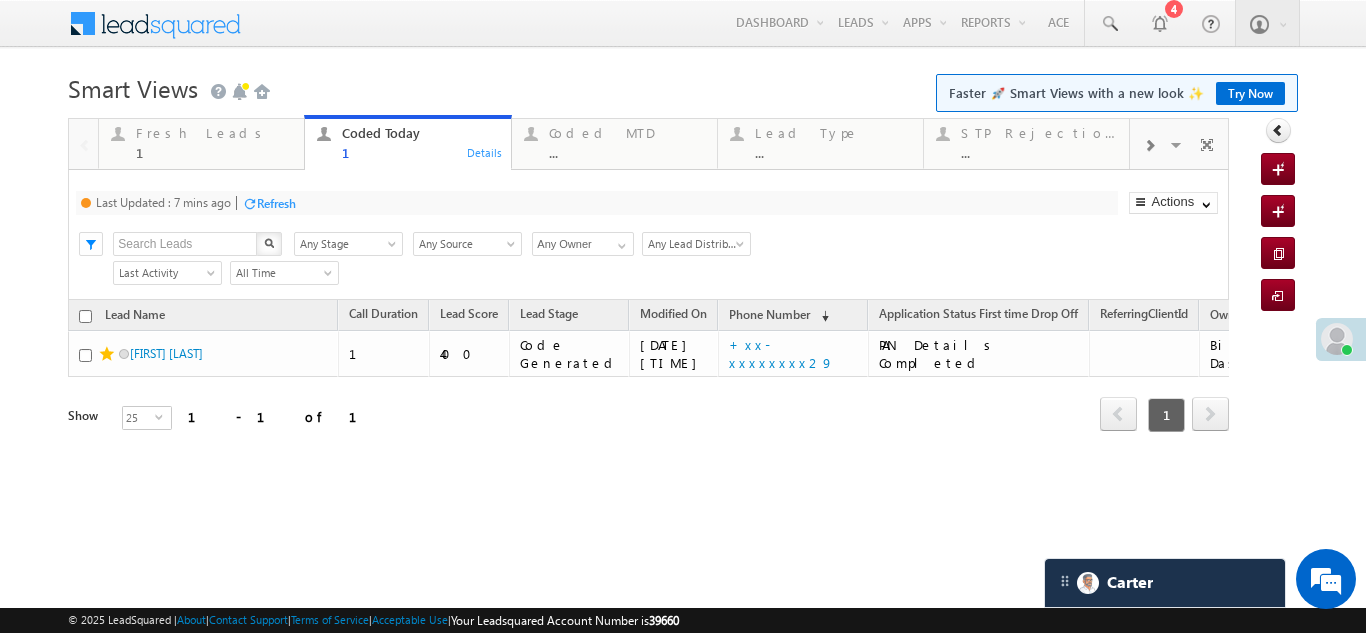 click on "Refresh" at bounding box center [276, 203] 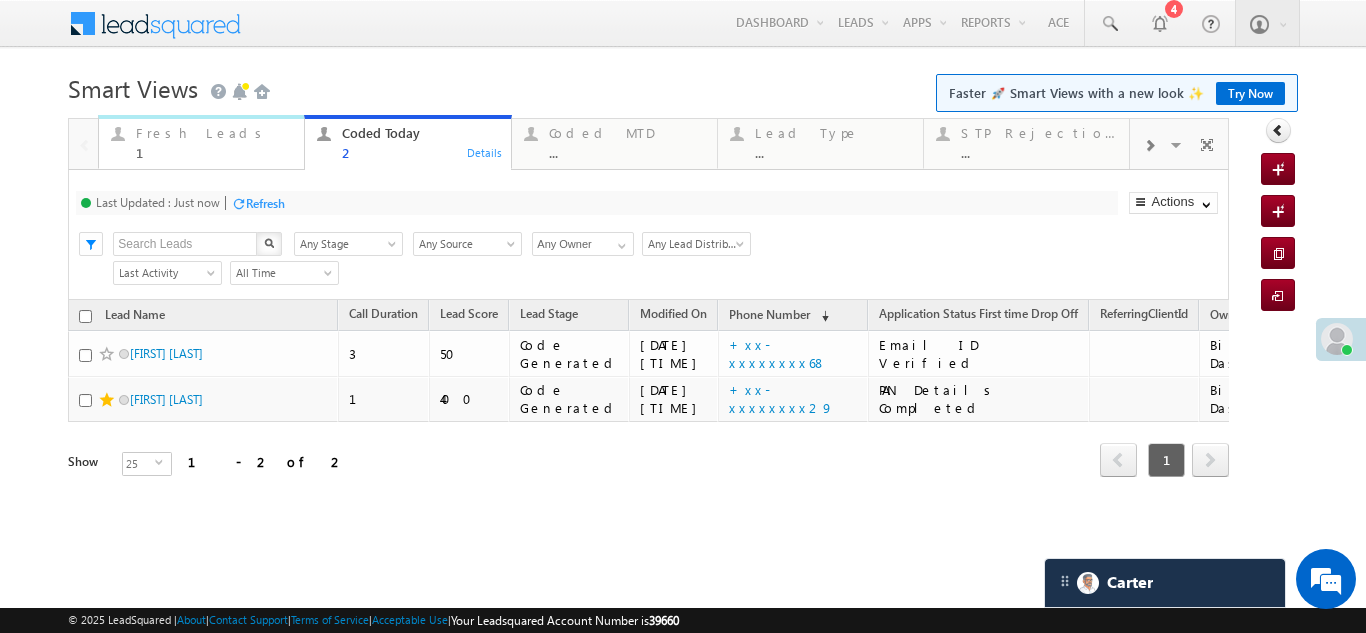 click on "Fresh Leads" at bounding box center (214, 133) 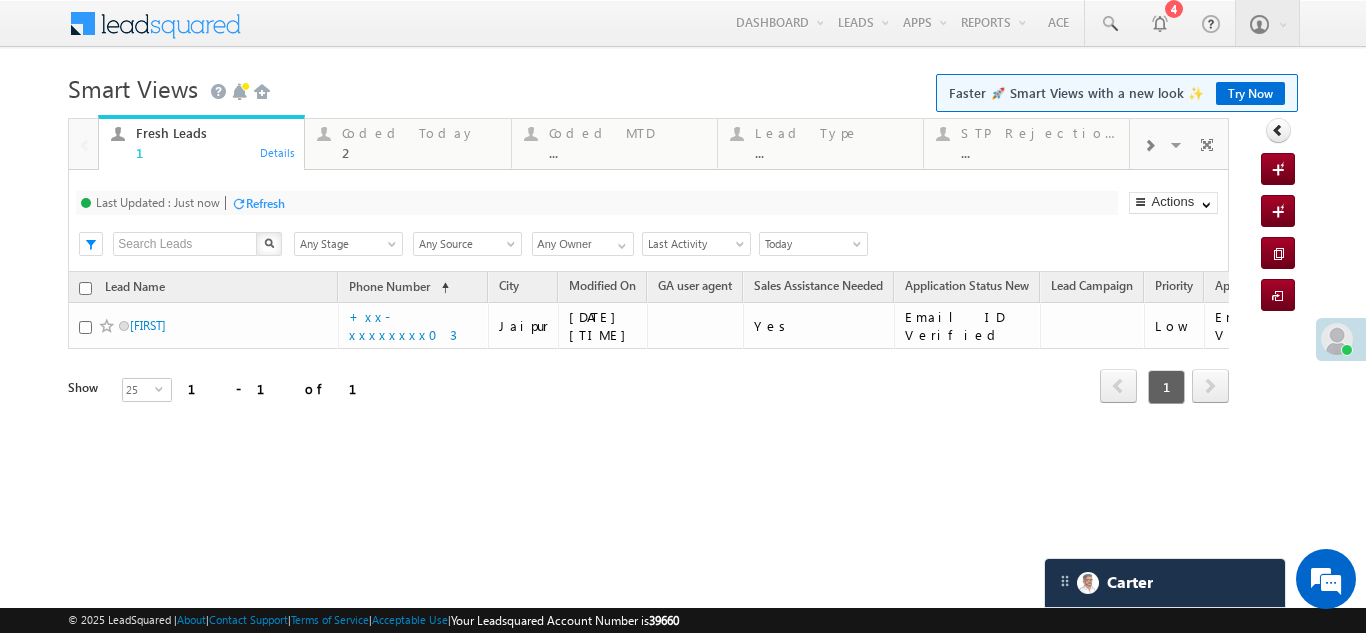click on "Refresh" at bounding box center (265, 203) 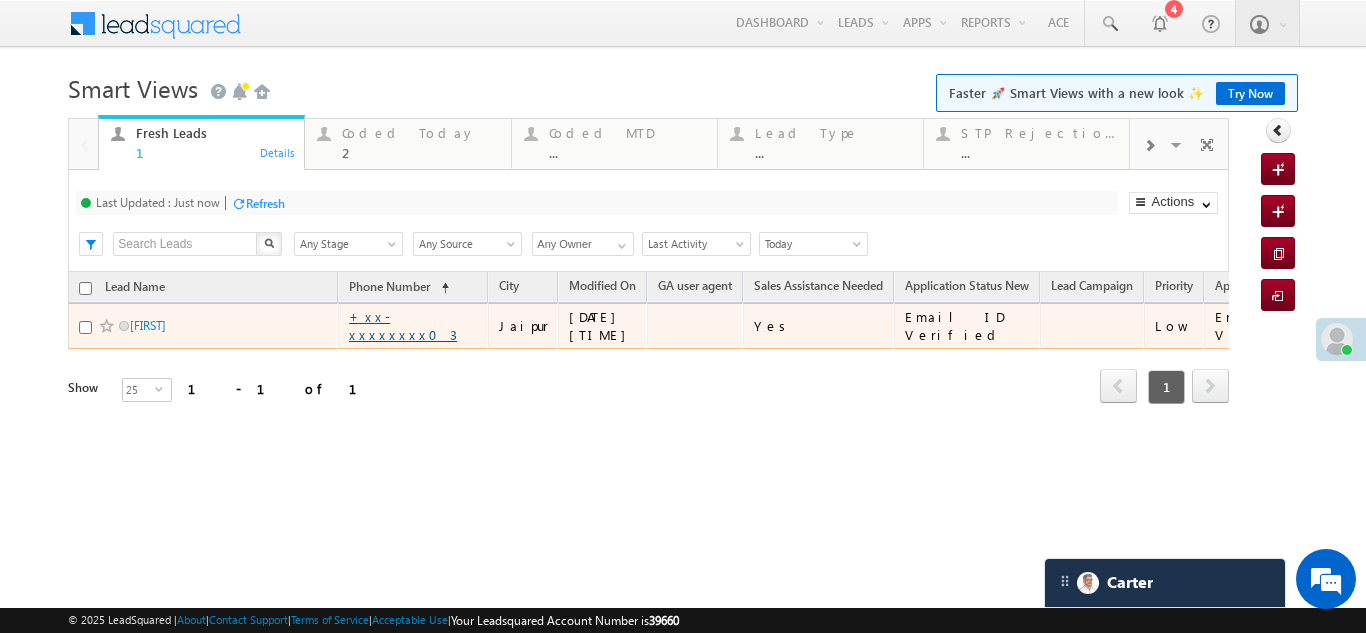 click on "+xx-xxxxxxxx03" at bounding box center (403, 325) 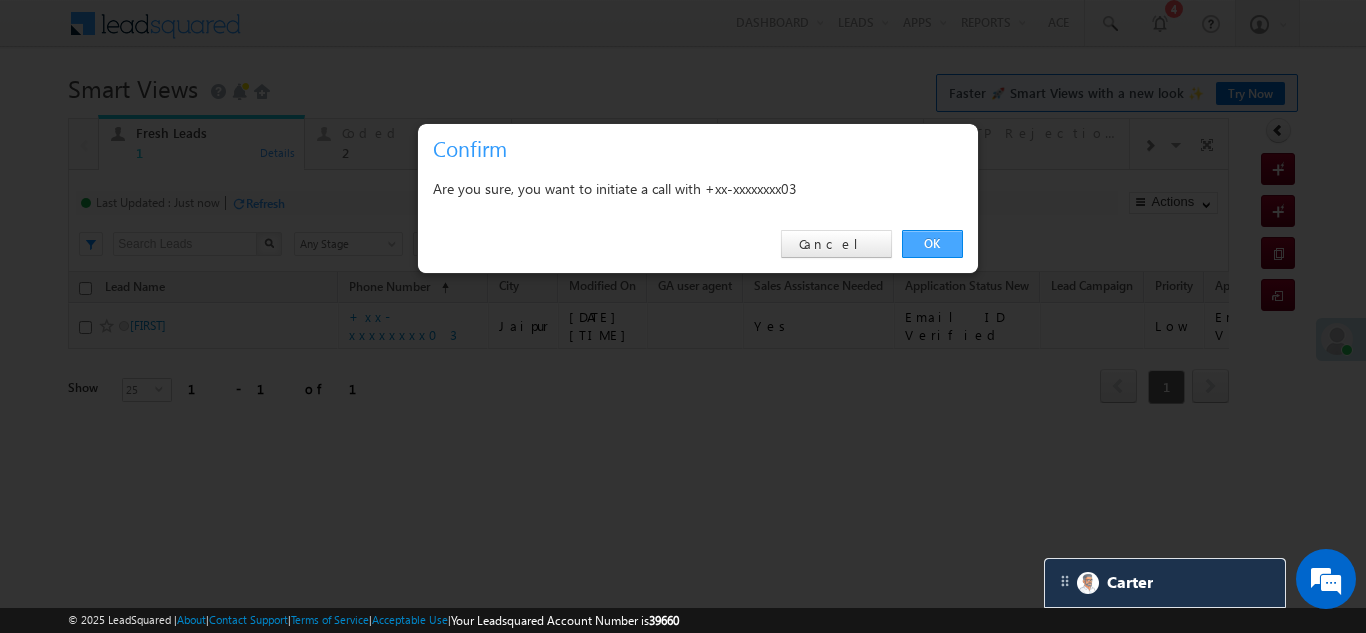 click on "OK" at bounding box center [932, 244] 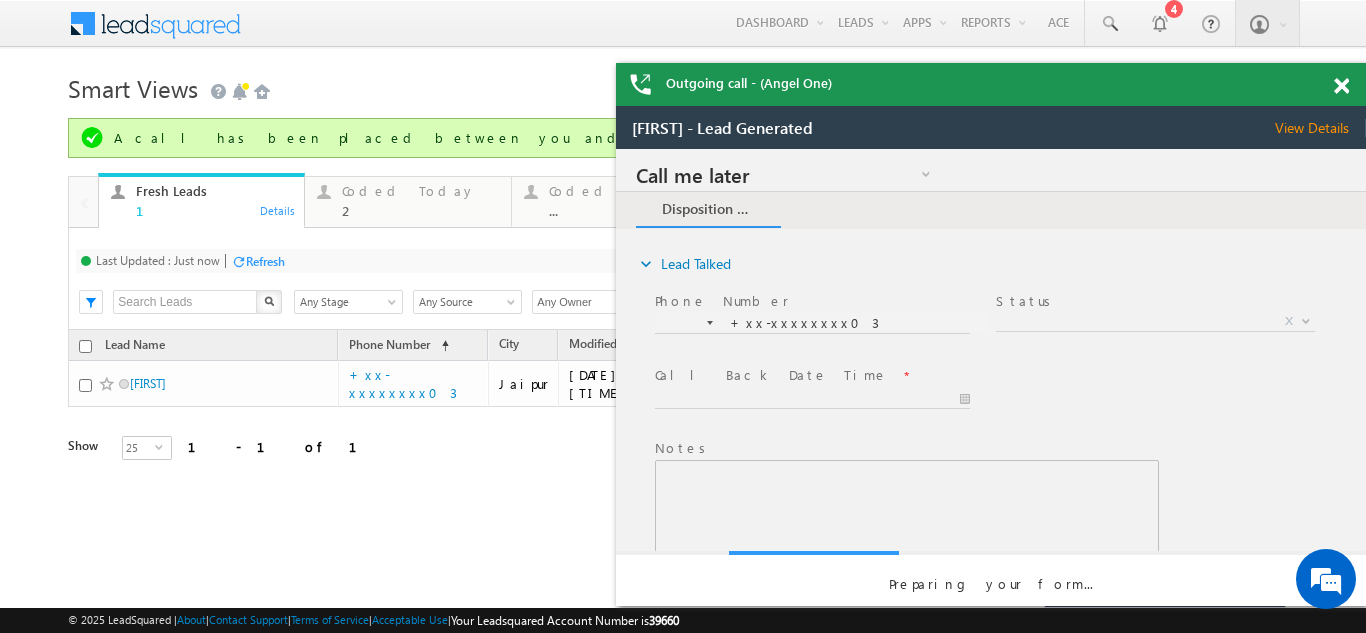 scroll, scrollTop: 0, scrollLeft: 0, axis: both 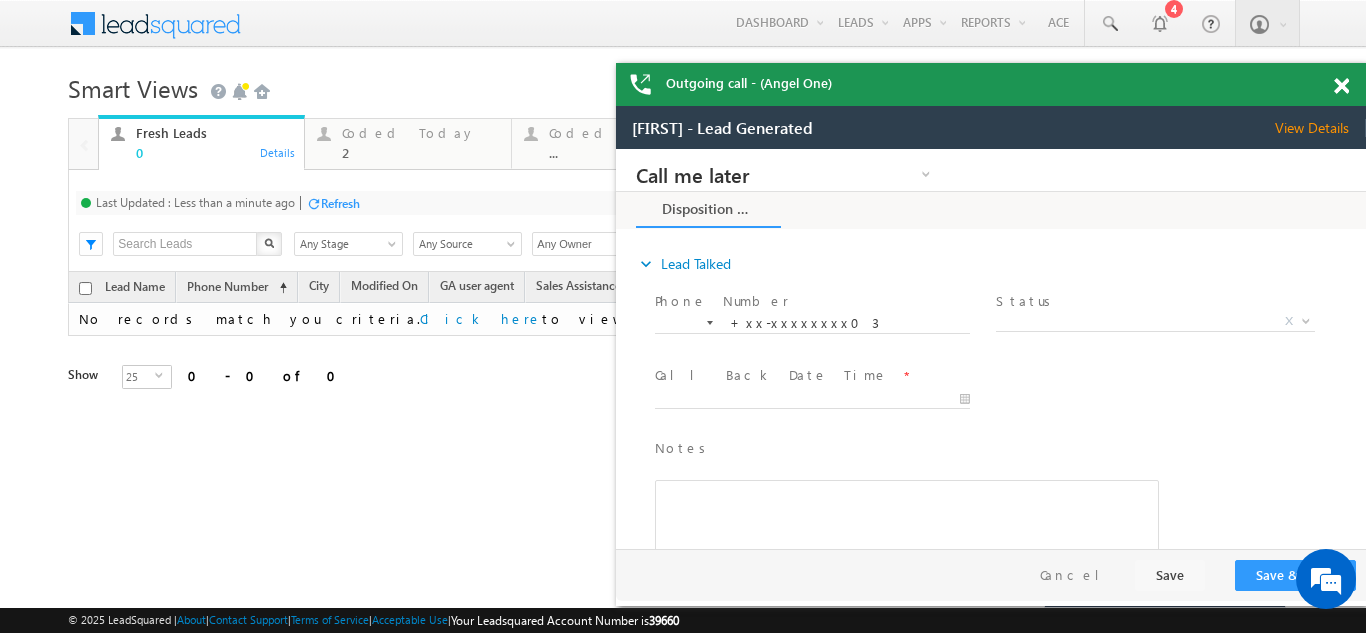 click on "View Details" at bounding box center (1320, 128) 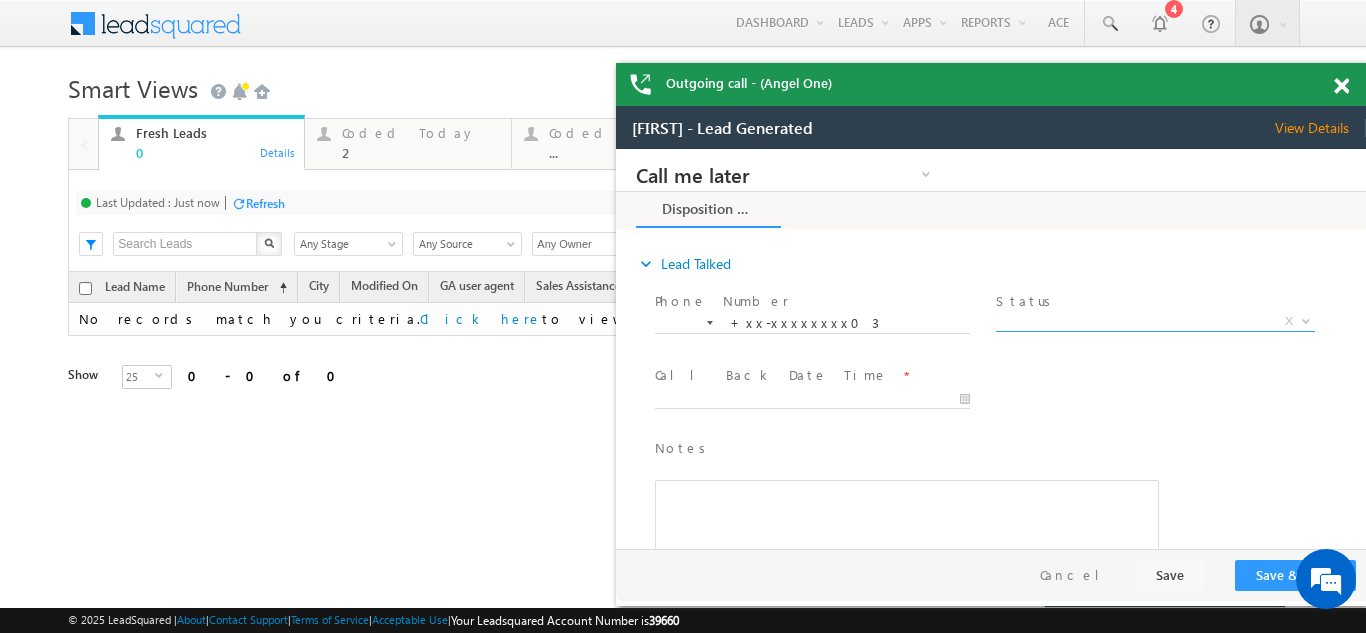 click on "X" at bounding box center (1155, 322) 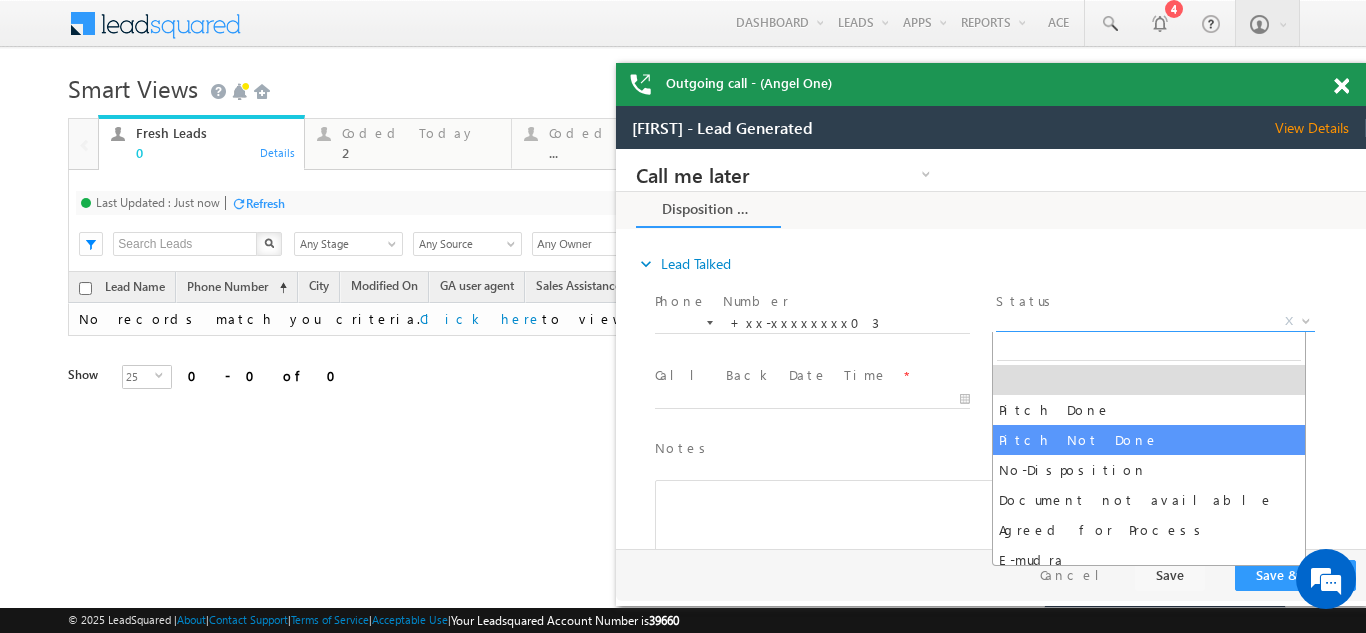 select on "Pitch Not Done" 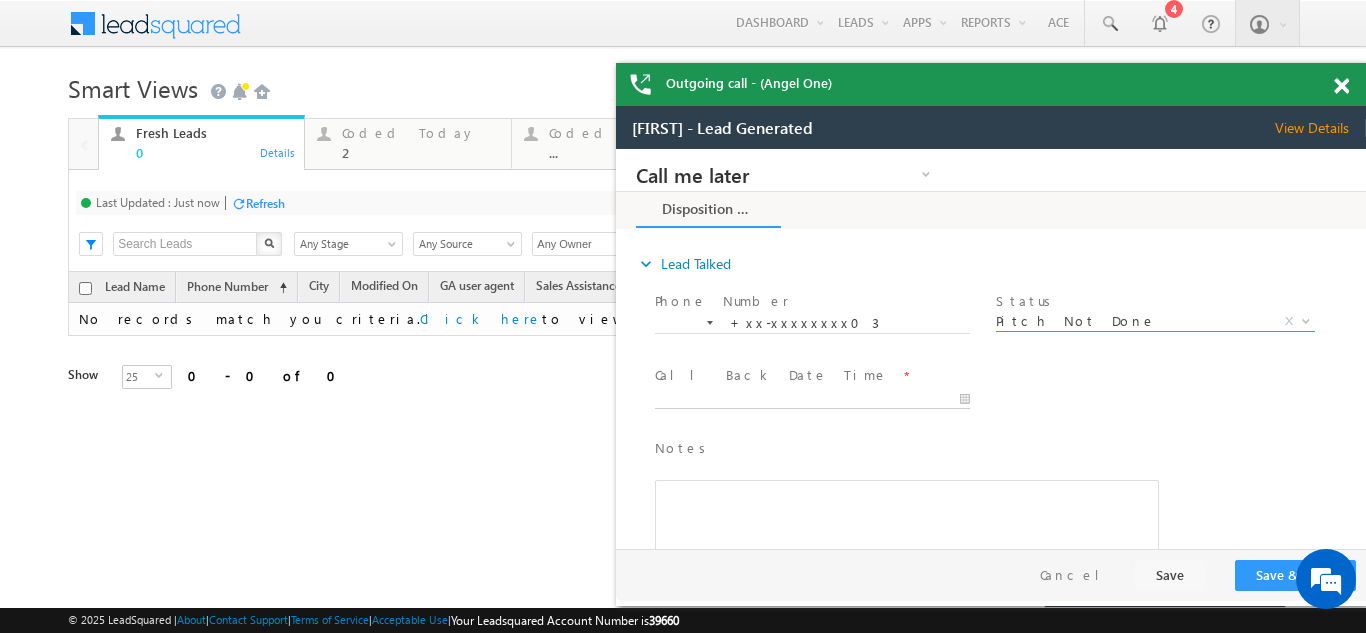 click on "Call me later Campaign Success Commitment Cross Sell Customer Drop-off reasons Language Barrier Not Interested Ringing Call me later
Call me later
× Disposition Form *" at bounding box center (991, 349) 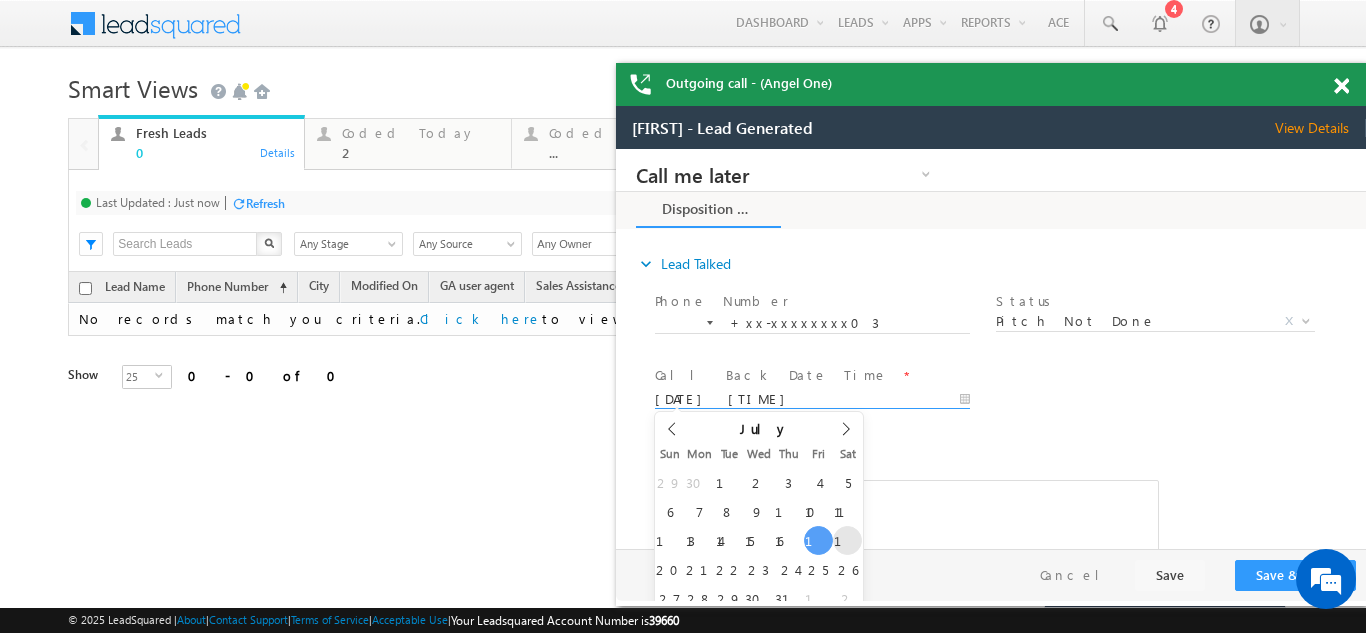type on "07/19/25 12:35 PM" 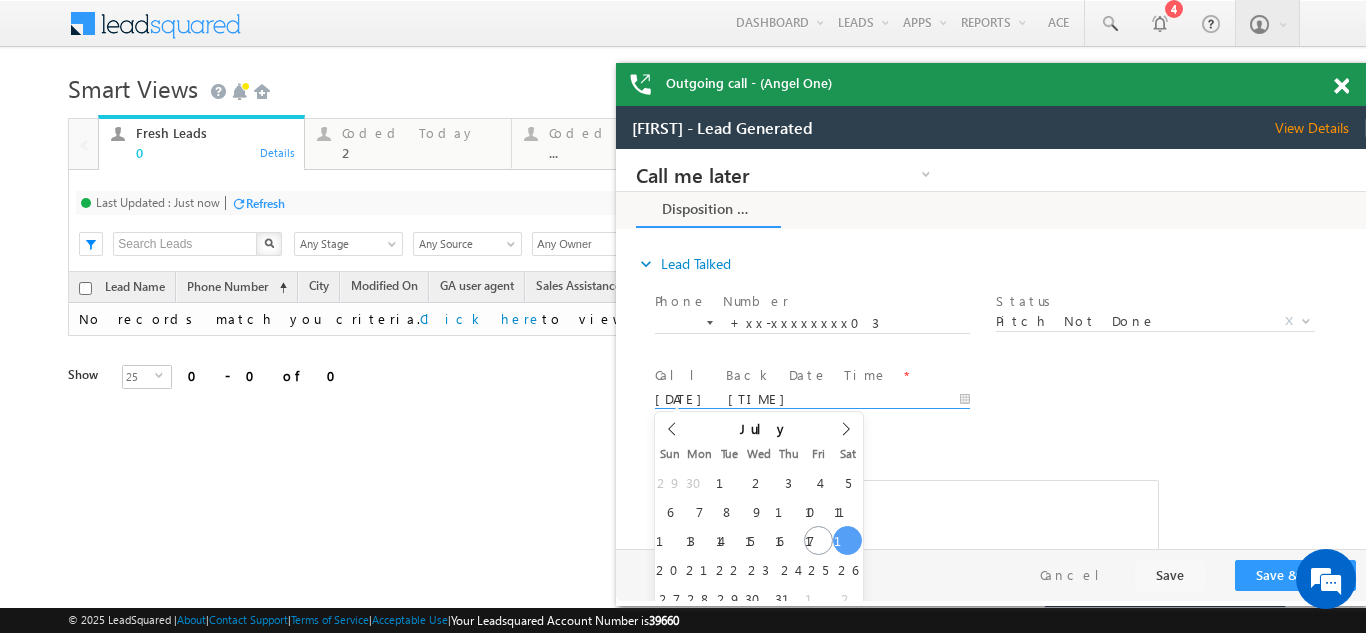 drag, startPoint x: 844, startPoint y: 540, endPoint x: 919, endPoint y: 543, distance: 75.059975 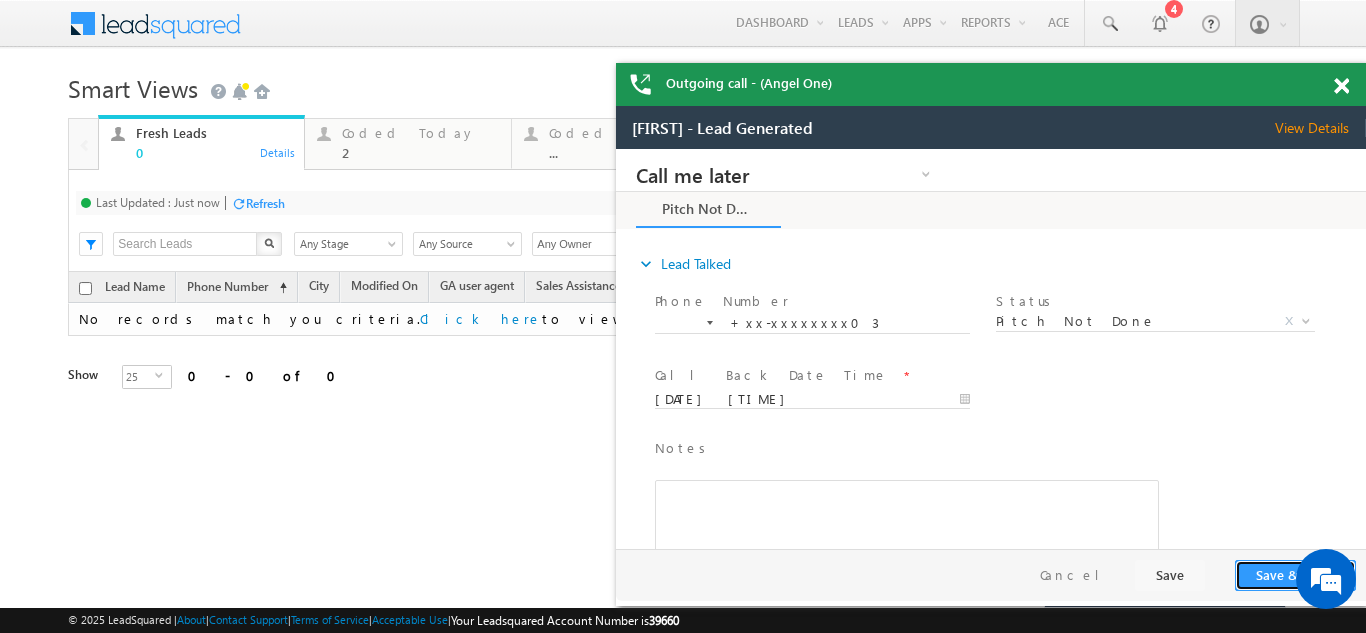 click on "Save & Close" at bounding box center (1295, 575) 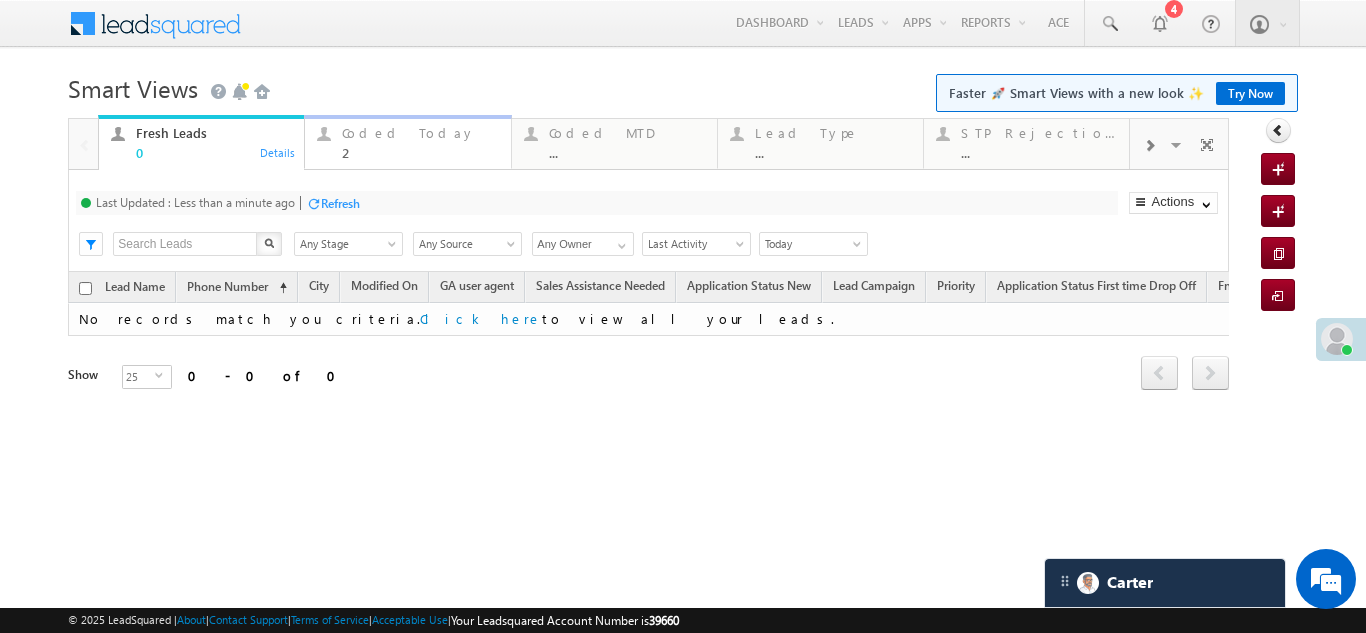 click on "Coded Today 2" at bounding box center [420, 140] 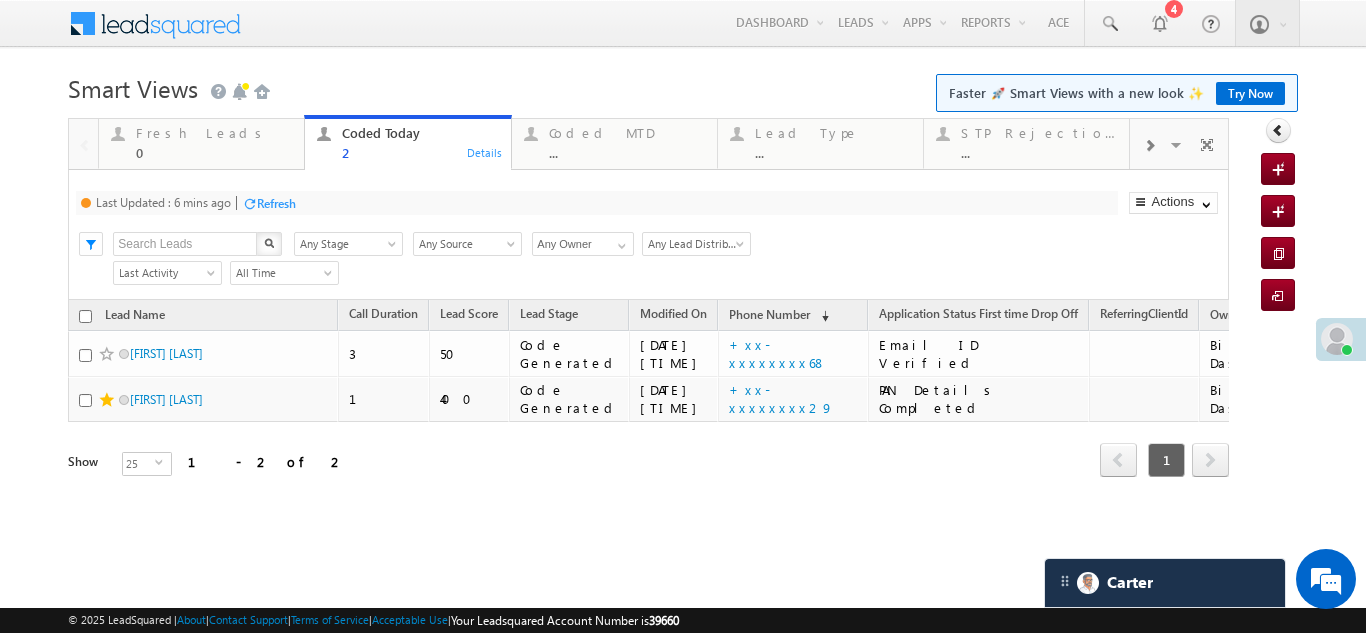 click on "Refresh" at bounding box center (276, 203) 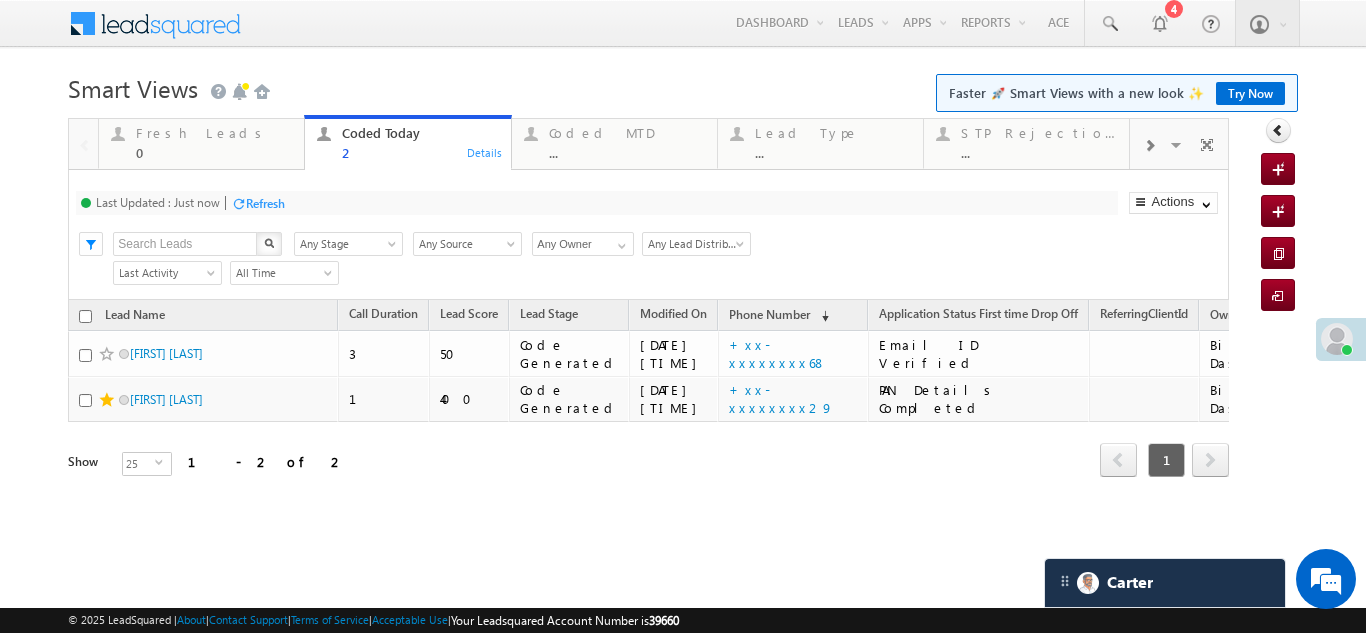 click on "Refresh" at bounding box center [265, 203] 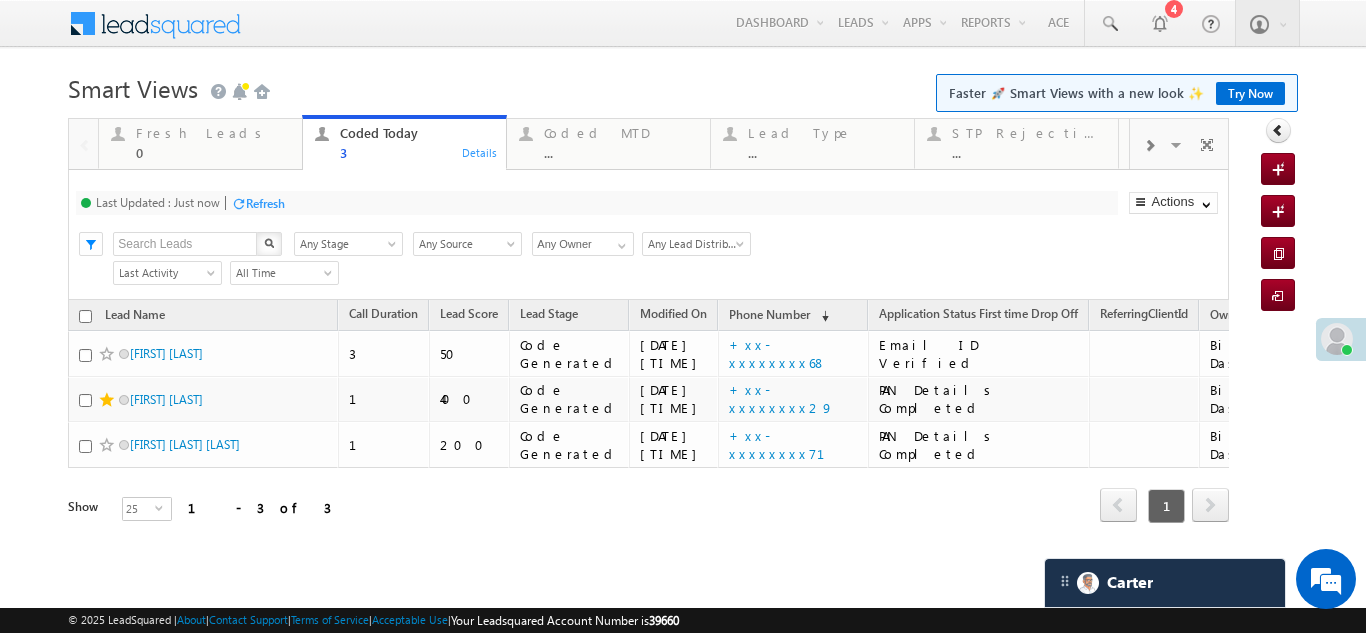 click on "Refresh" at bounding box center (265, 203) 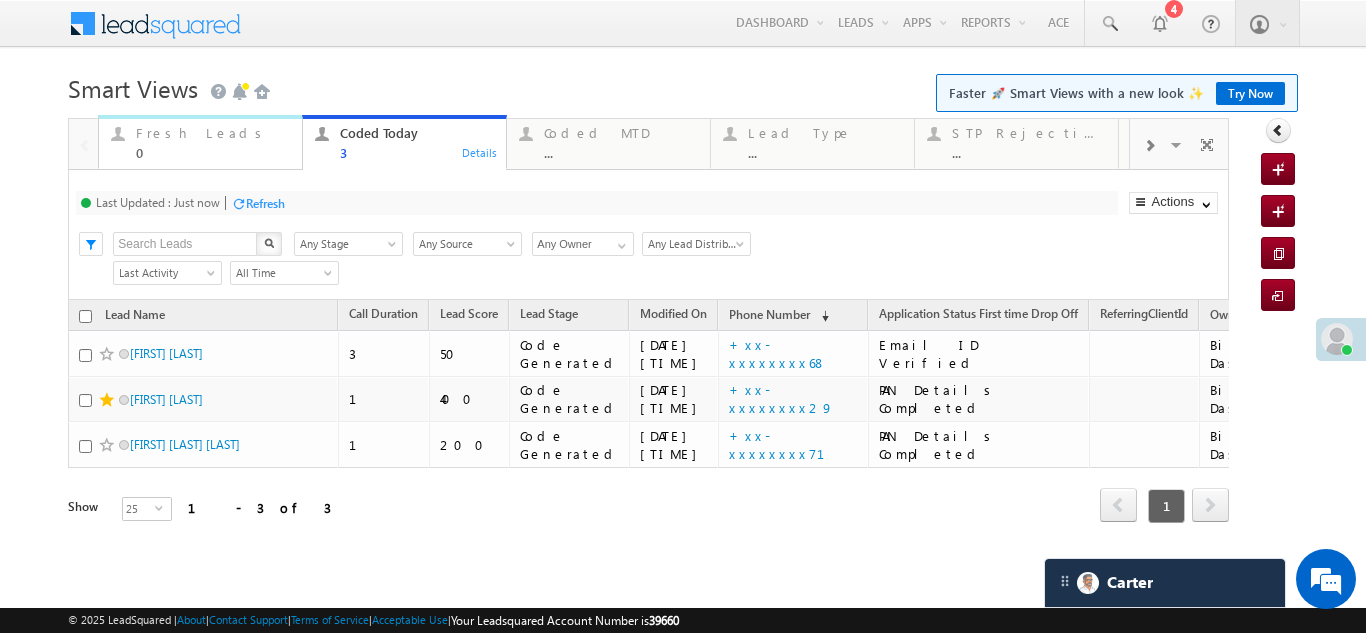 click on "Fresh Leads" at bounding box center (213, 133) 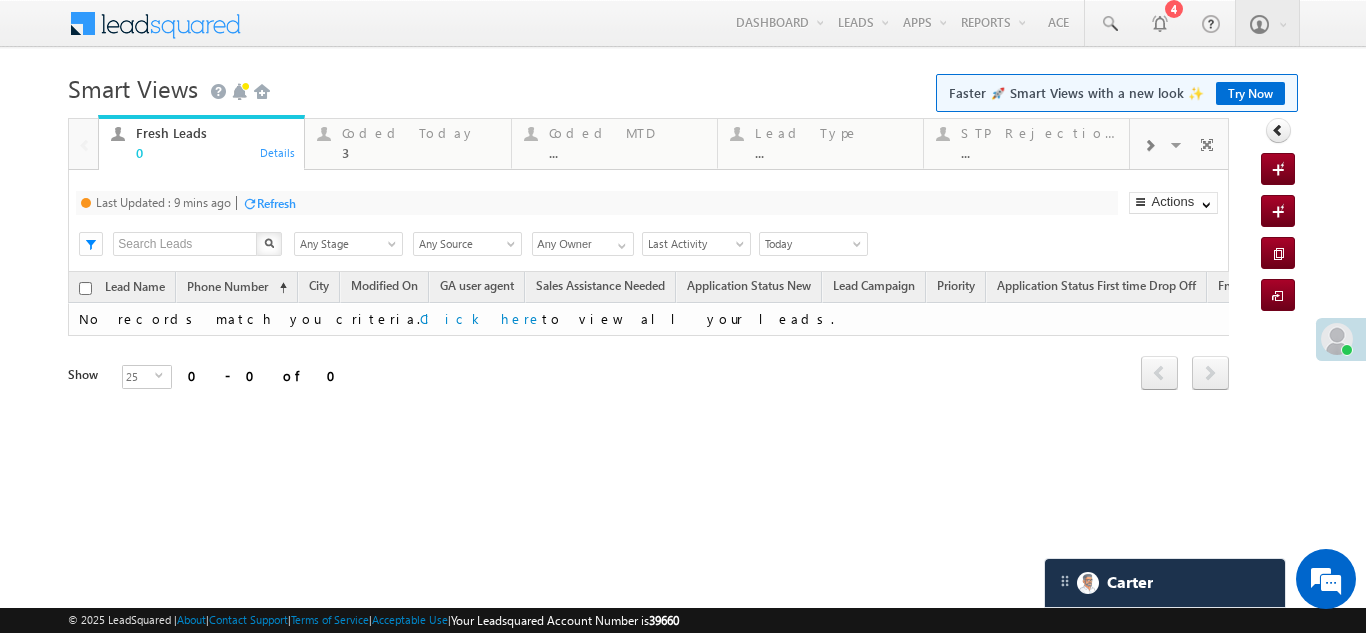 click on "Refresh" at bounding box center (276, 203) 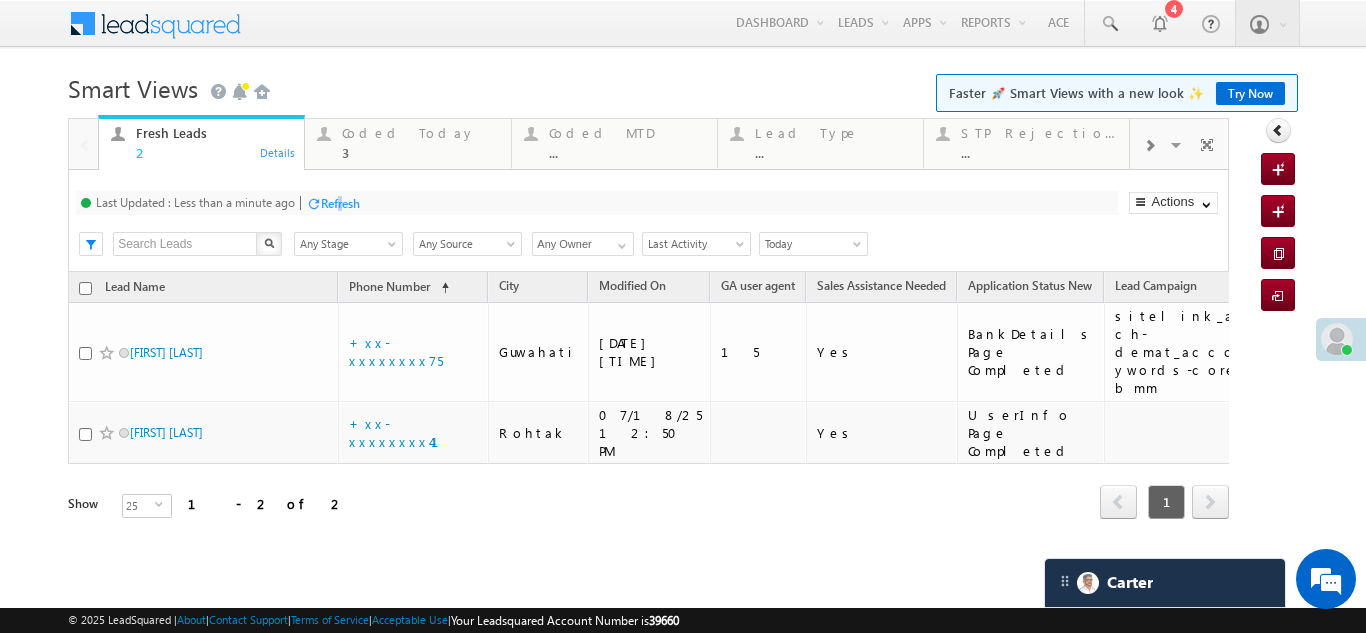 click on "Refresh" at bounding box center [340, 203] 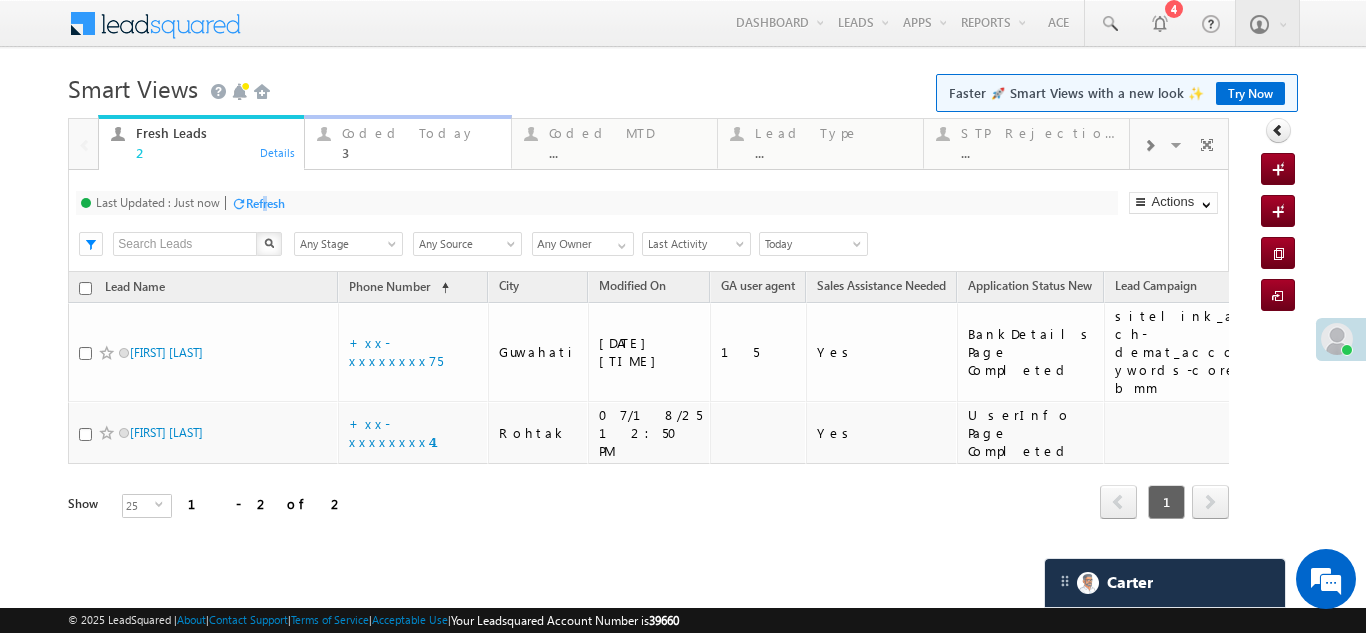 click on "Coded Today" at bounding box center [420, 133] 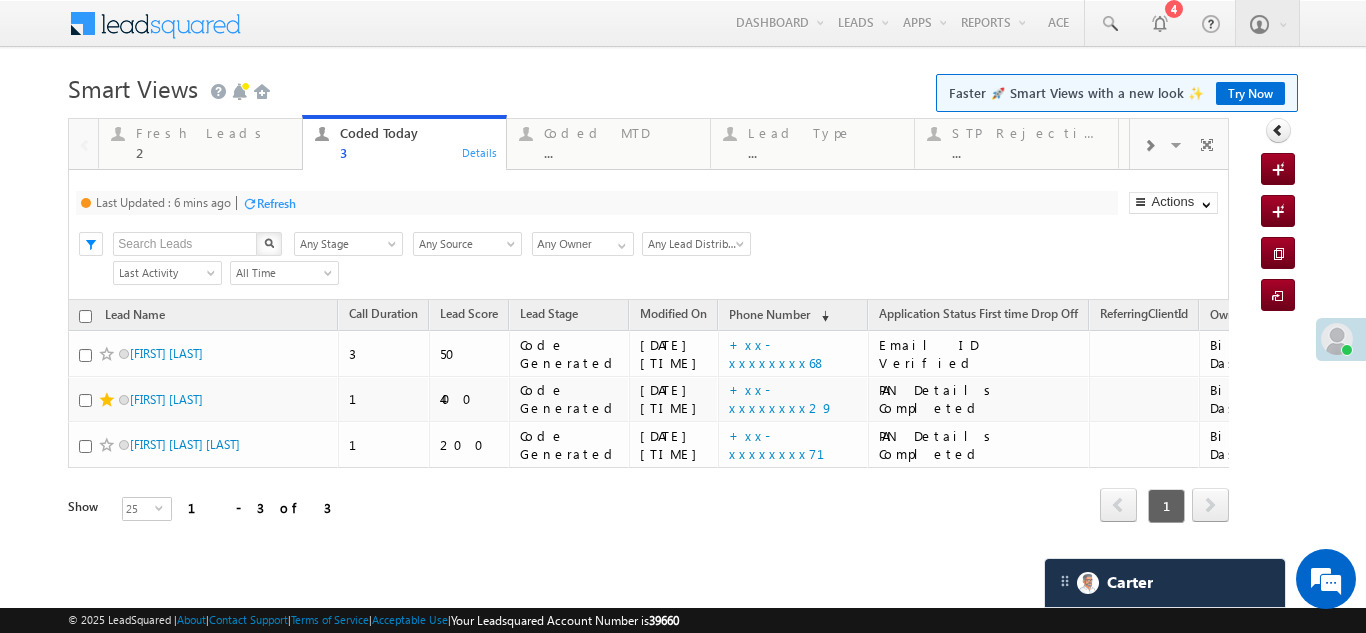 click on "Refresh" at bounding box center (276, 203) 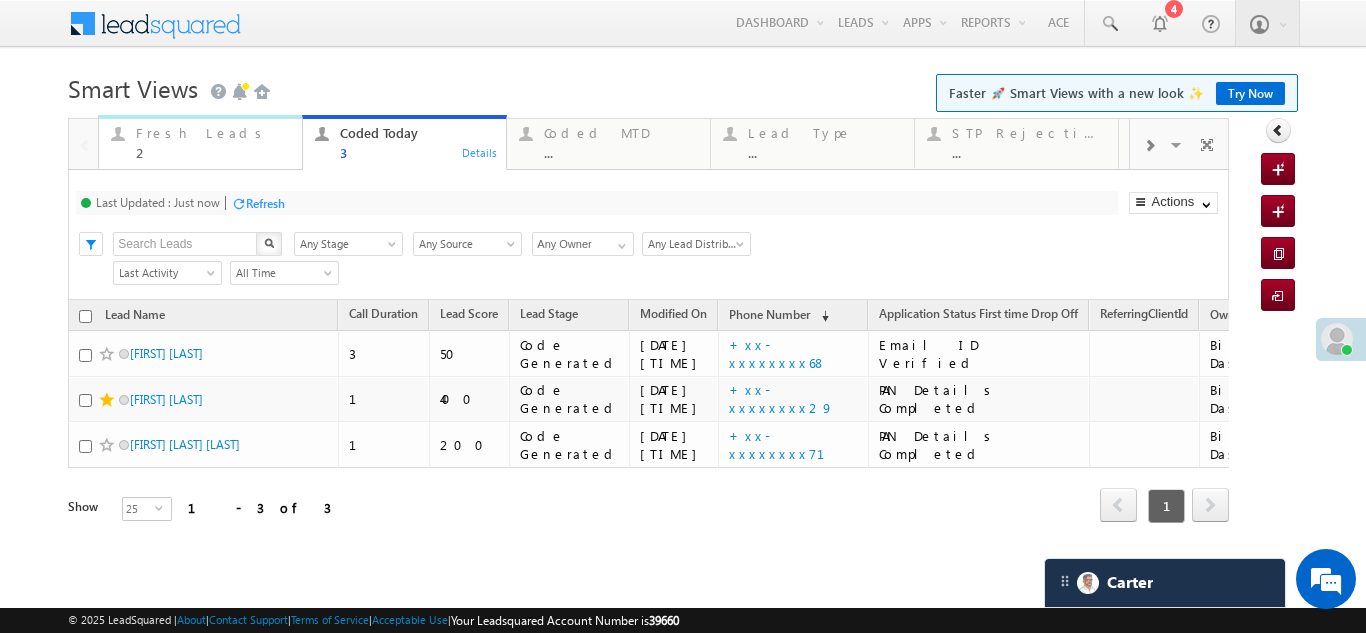 click on "Fresh Leads" at bounding box center (213, 133) 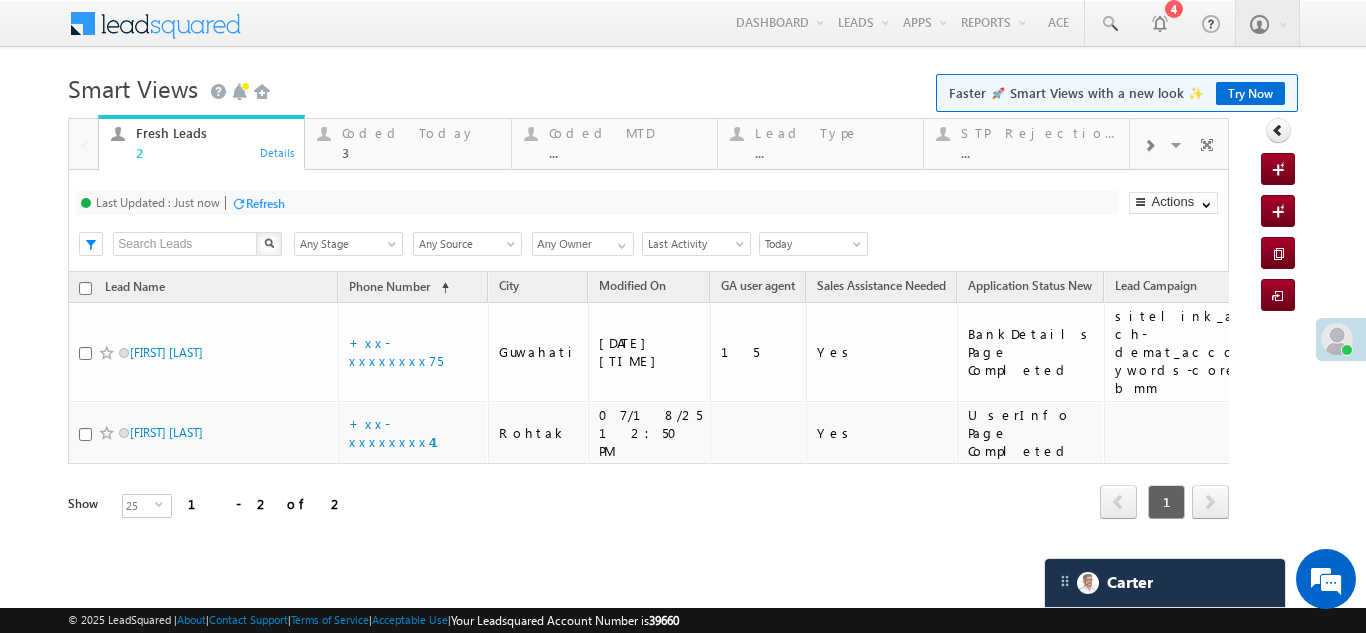 click on "Last Updated : Just now Refresh Refreshing..." at bounding box center (596, 203) 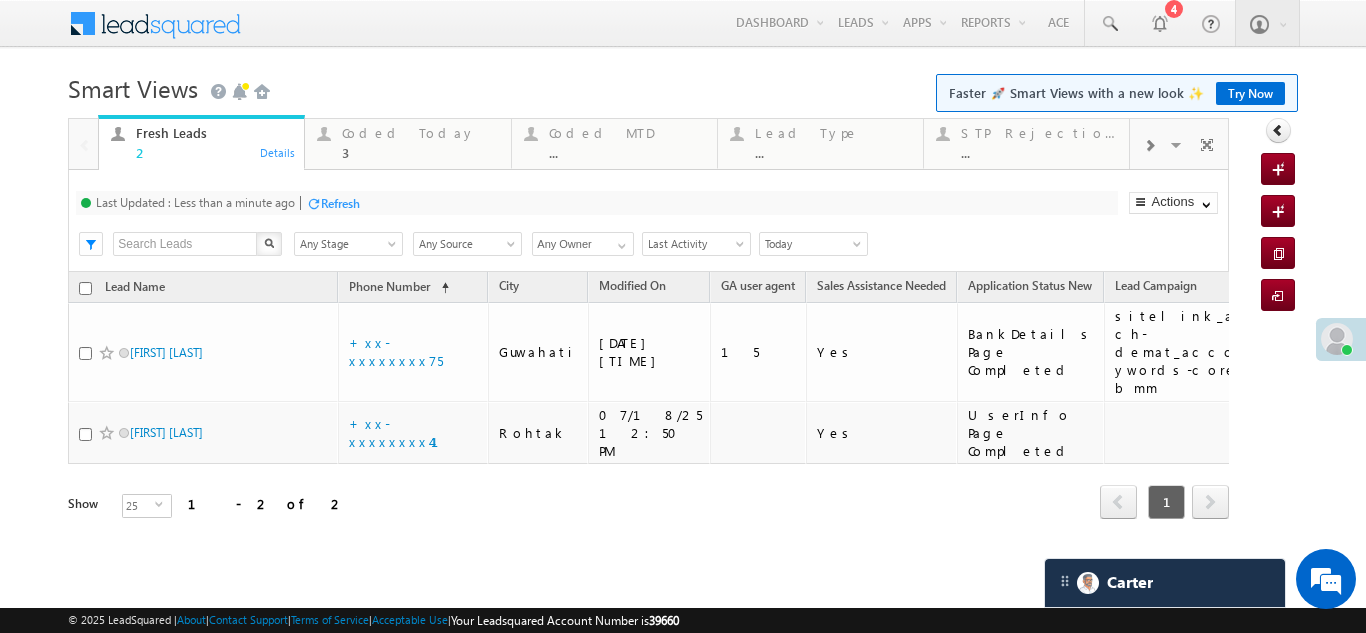 click on "Refresh" at bounding box center (340, 203) 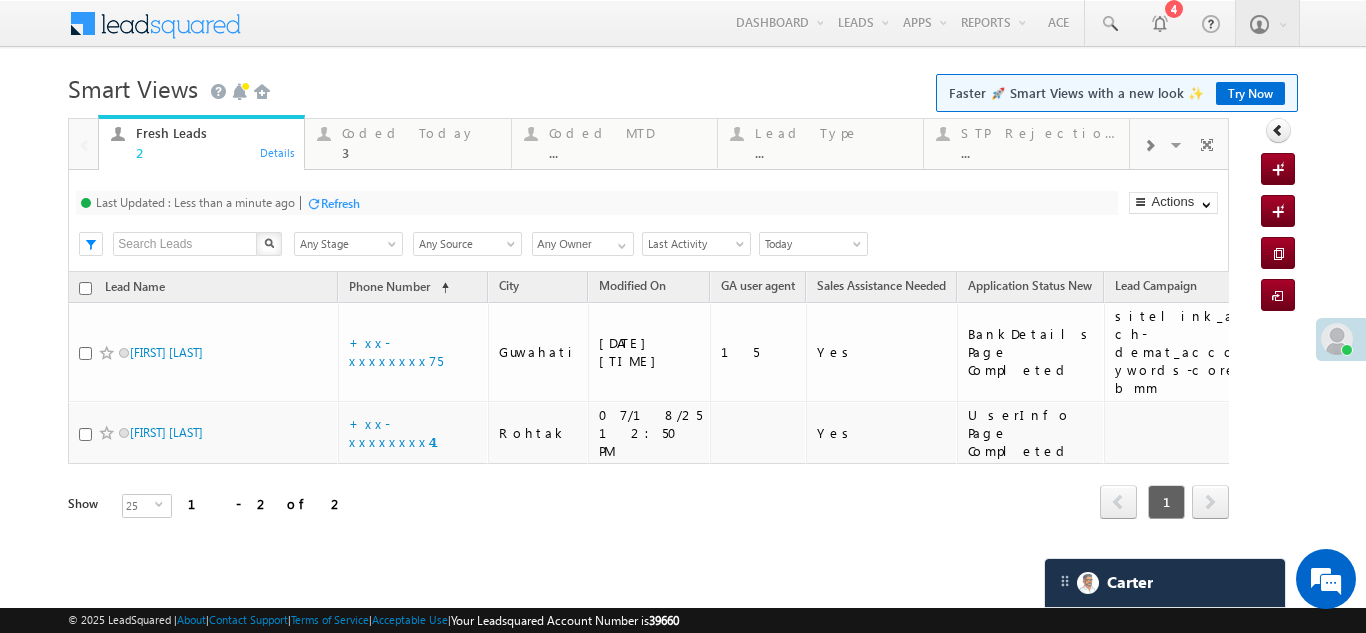 click on "Refresh" at bounding box center [340, 203] 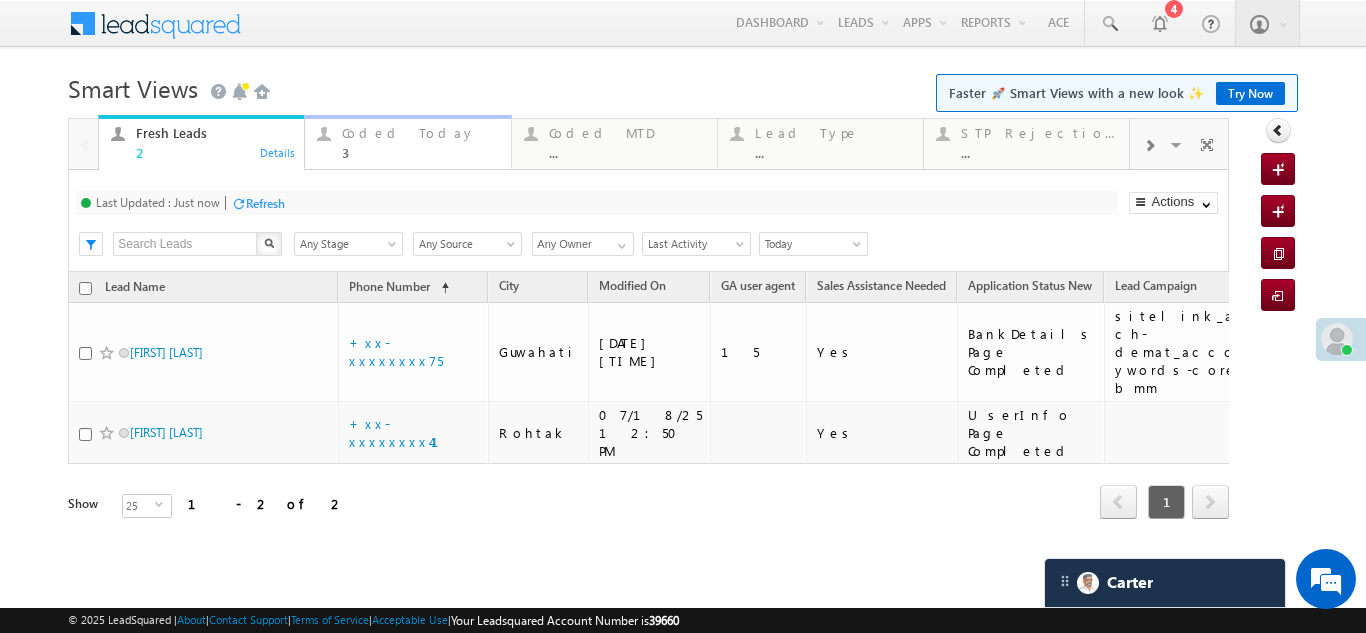click on "Coded Today" at bounding box center [420, 133] 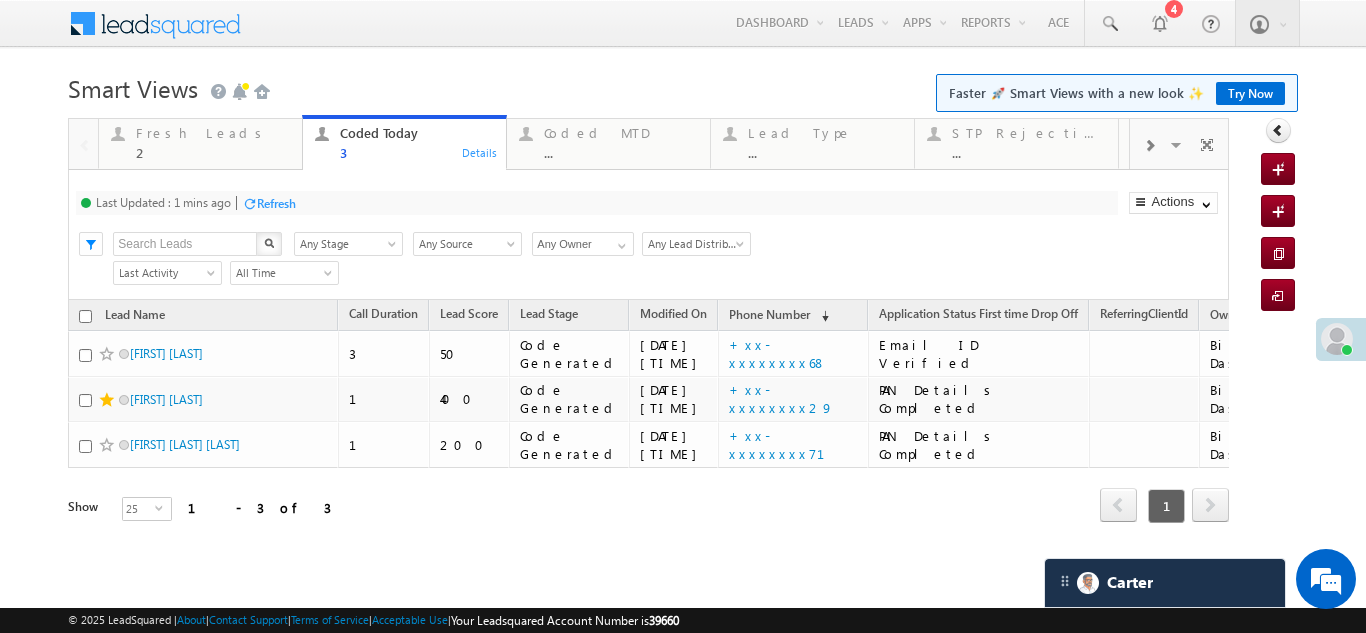 click on "Refresh" at bounding box center [276, 203] 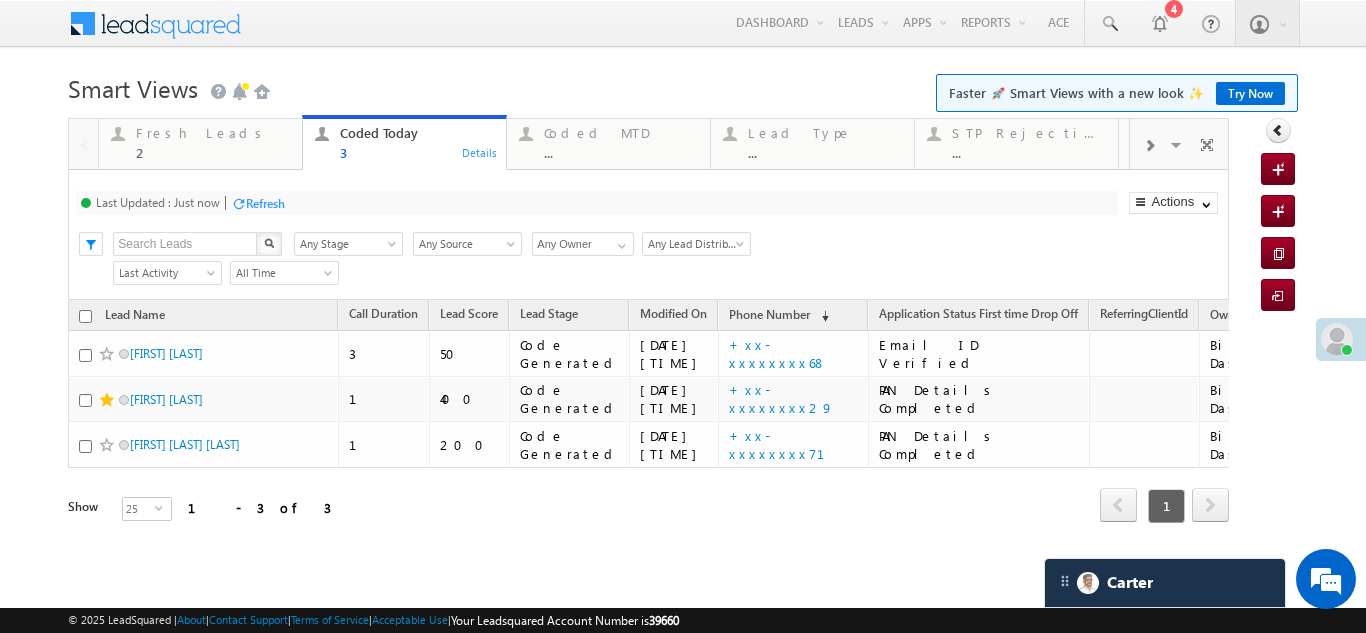 click on "Refresh" at bounding box center [265, 203] 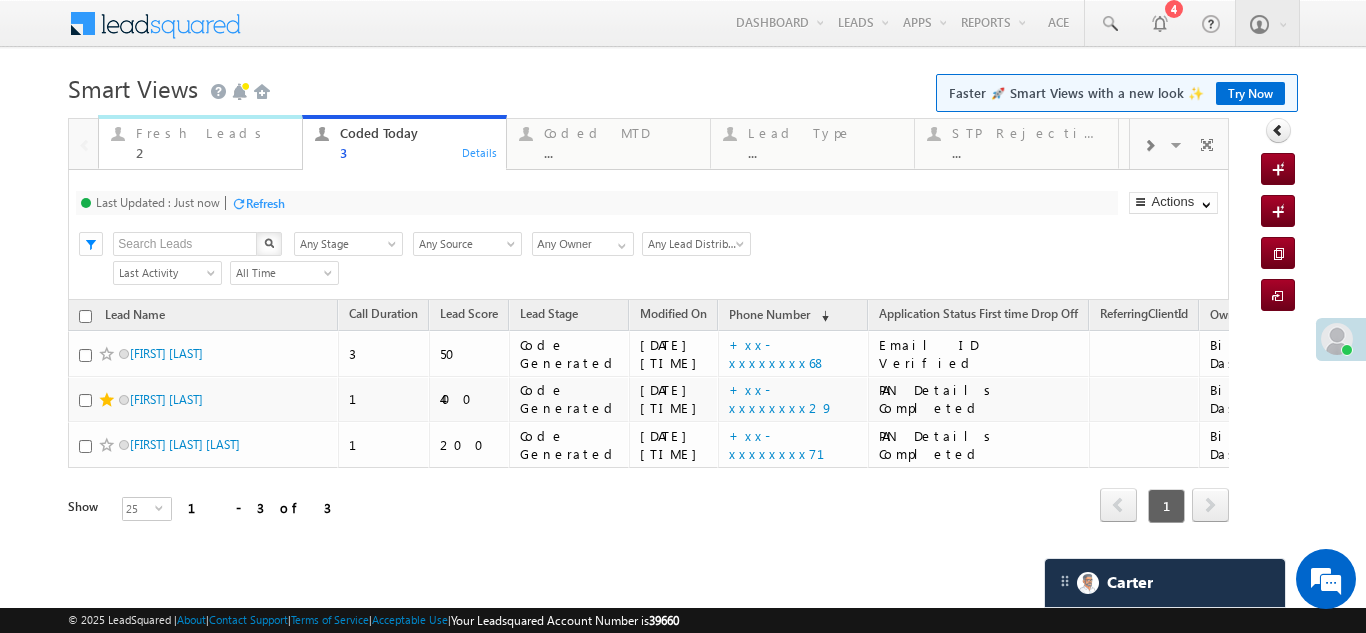 click on "Fresh Leads" at bounding box center [213, 133] 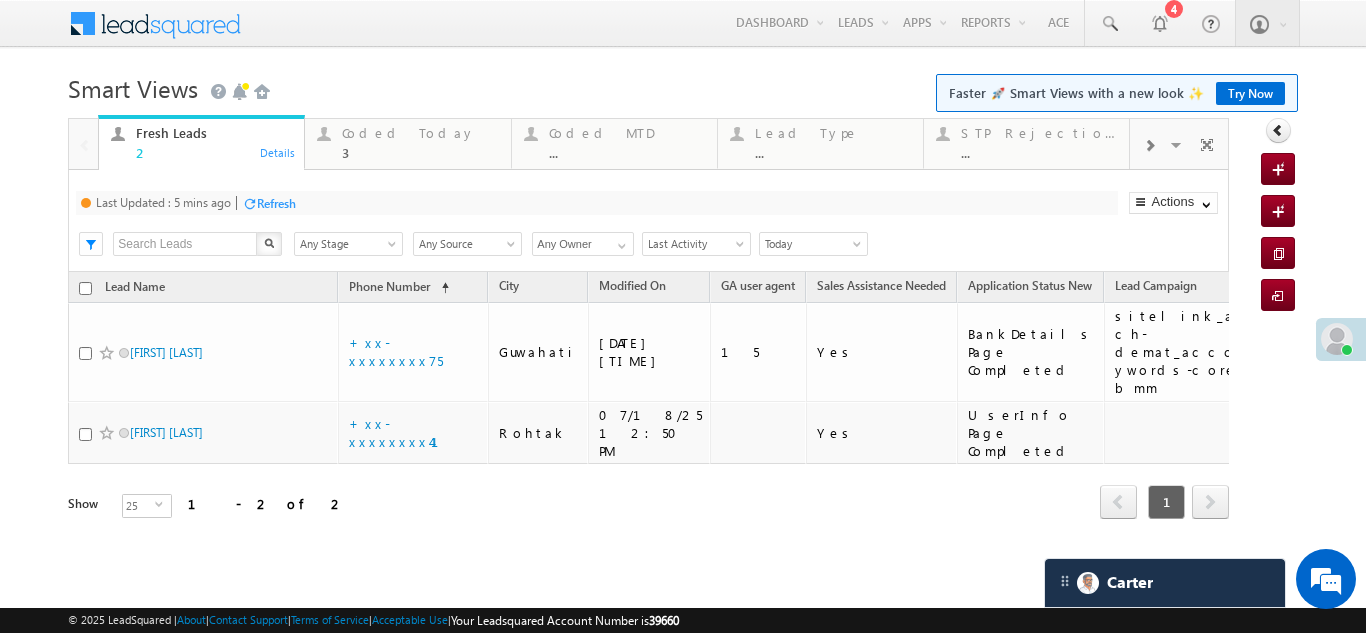 click on "Refresh" at bounding box center [276, 203] 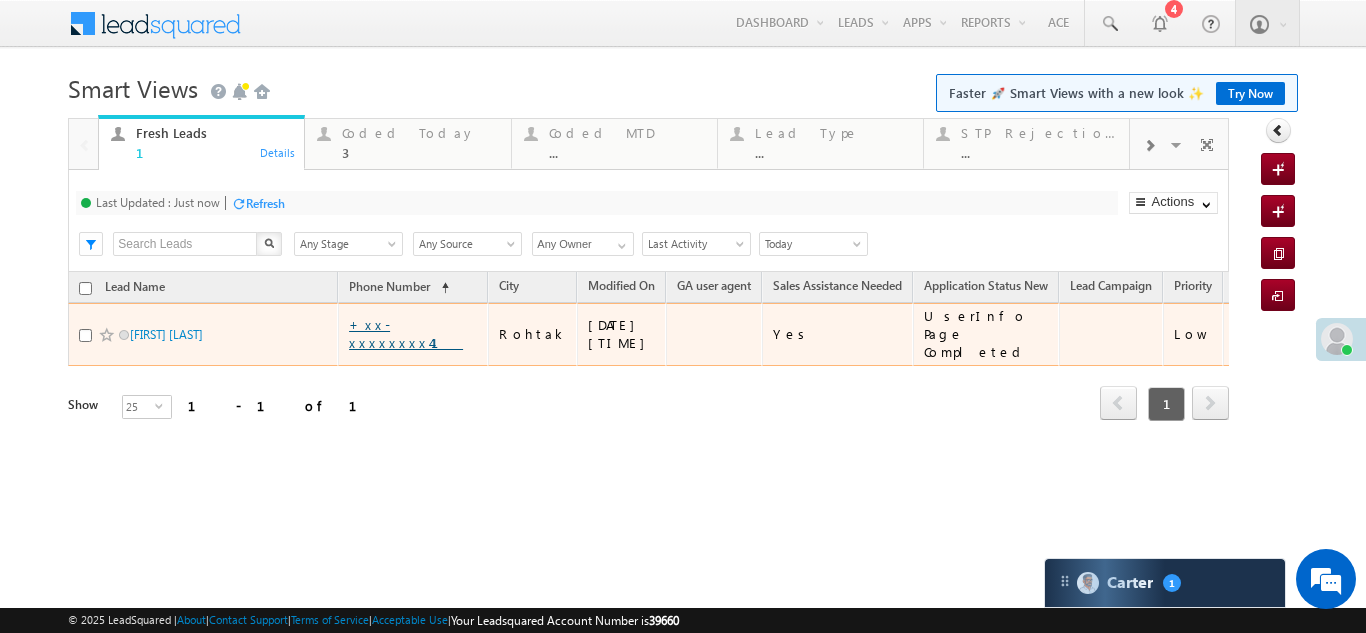 click on "+xx-xxxxxxxx41" at bounding box center (406, 333) 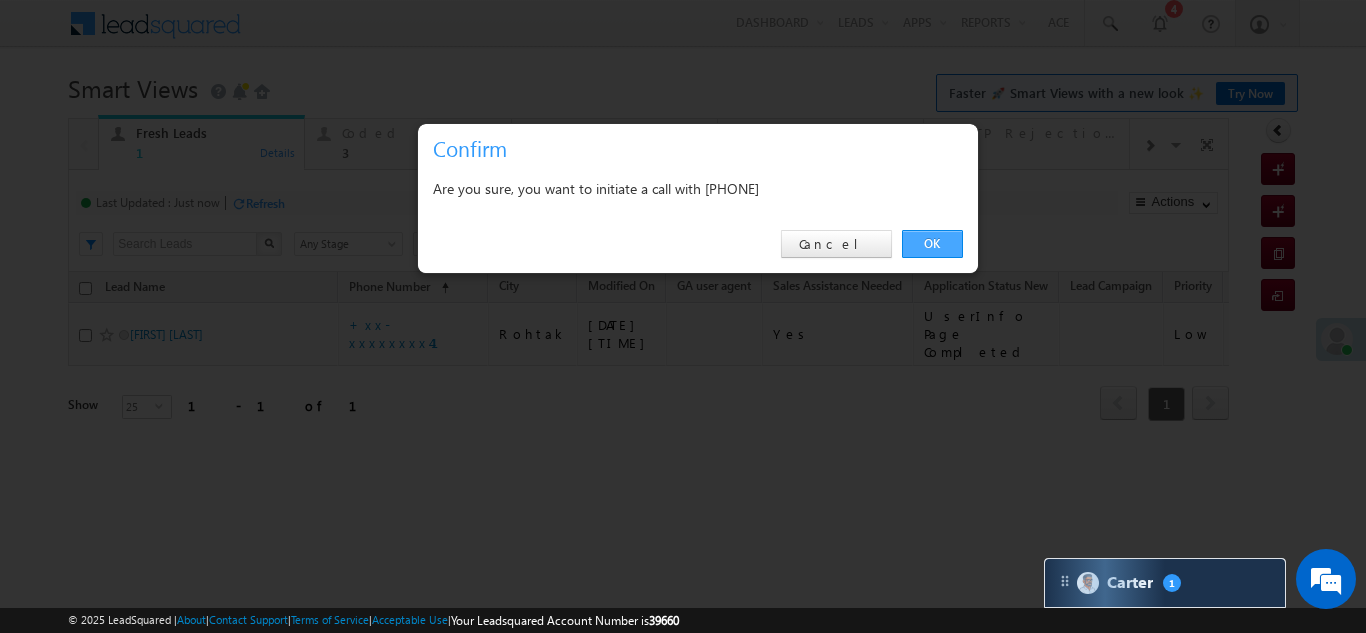 click on "OK" at bounding box center [932, 244] 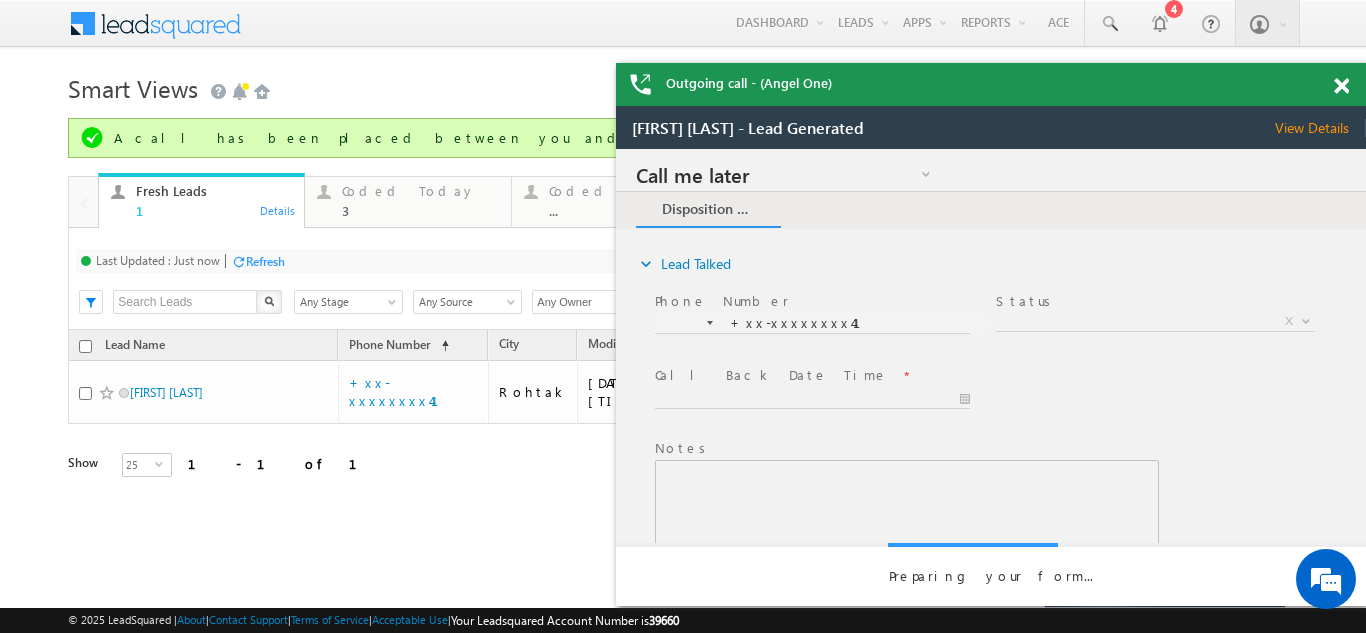 scroll, scrollTop: 0, scrollLeft: 0, axis: both 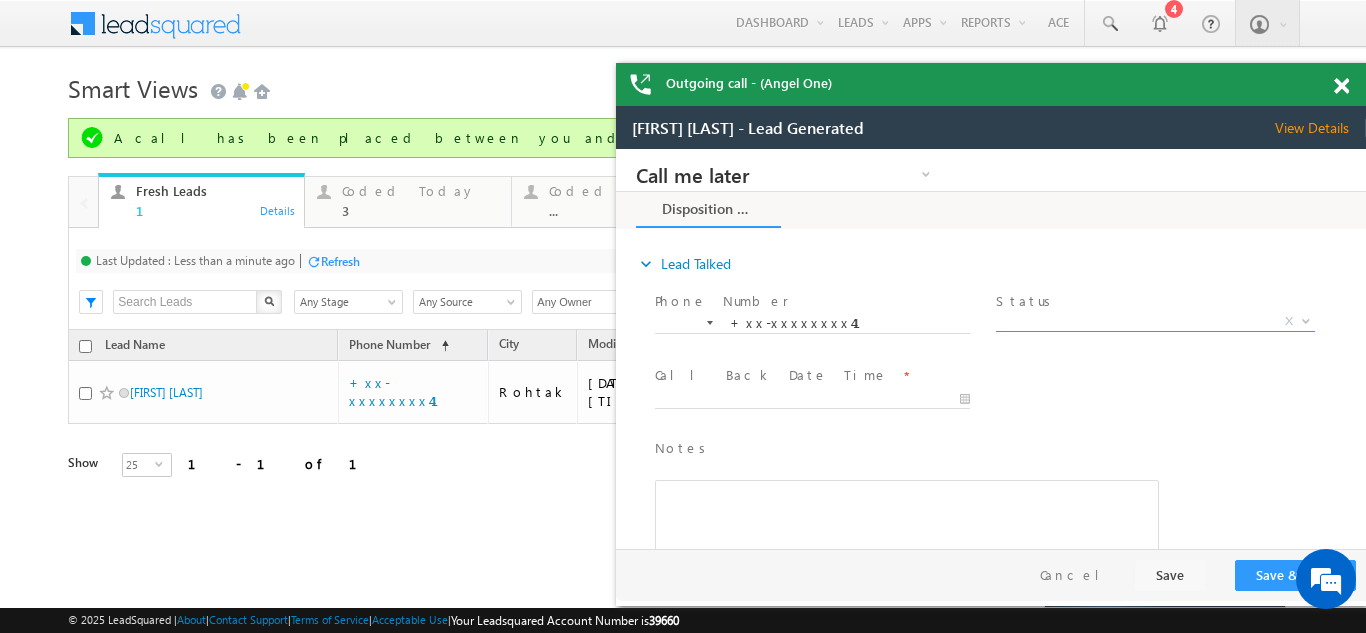 click on "X" at bounding box center (1155, 322) 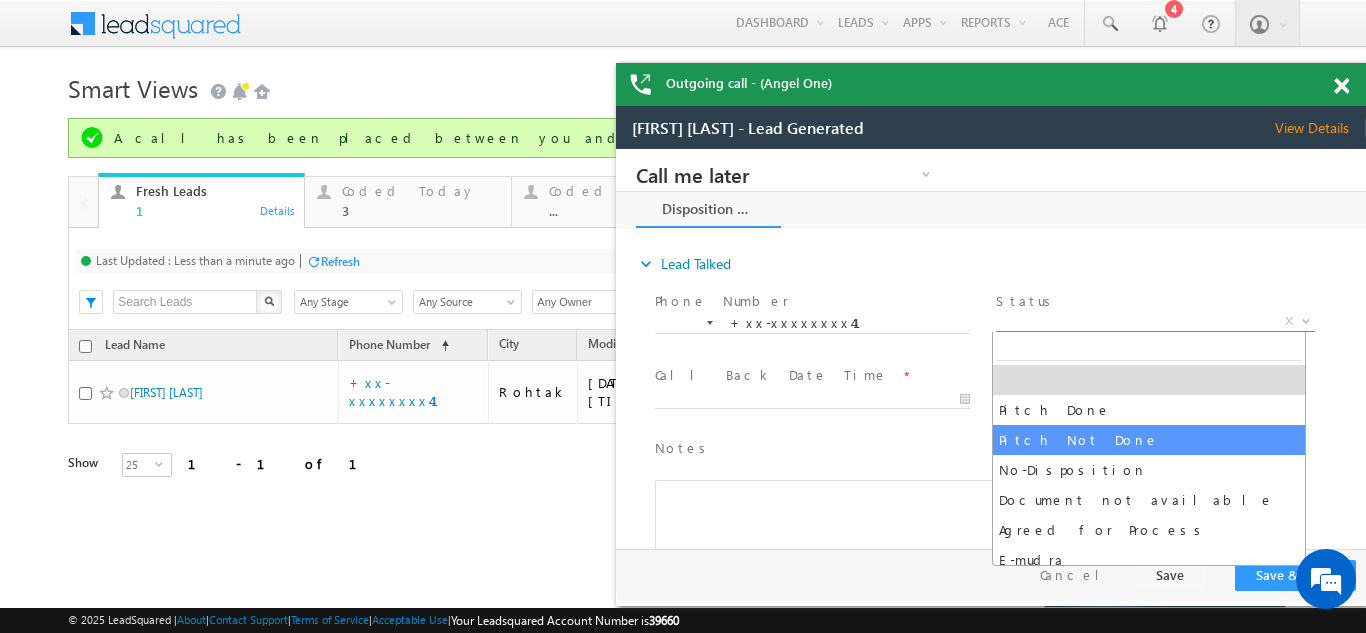 select on "Pitch Not Done" 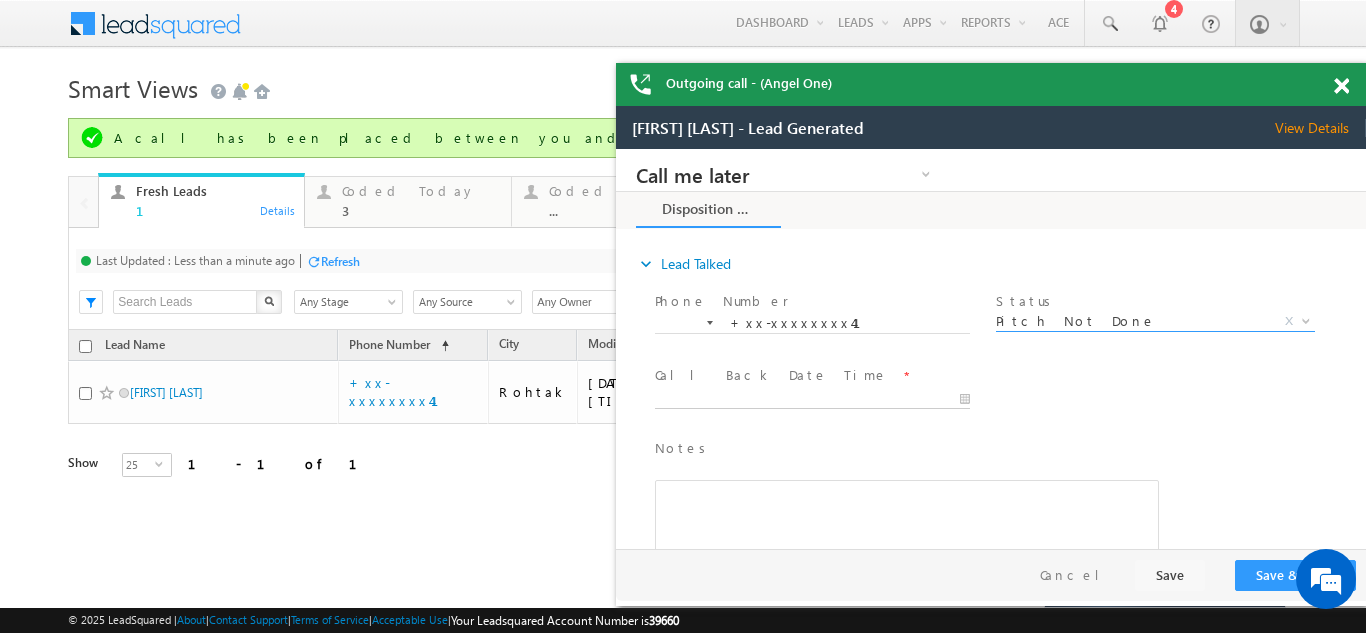 type on "07/18/25 1:19 PM" 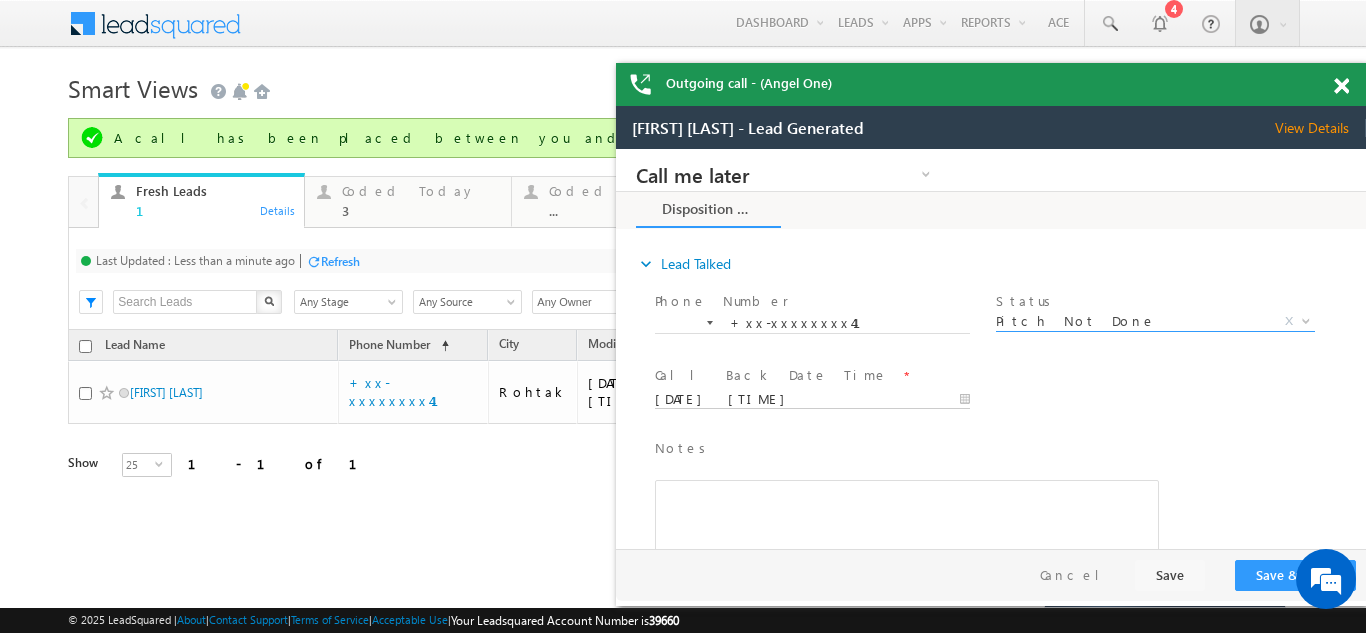 click on "07/18/25 1:19 PM" at bounding box center (812, 400) 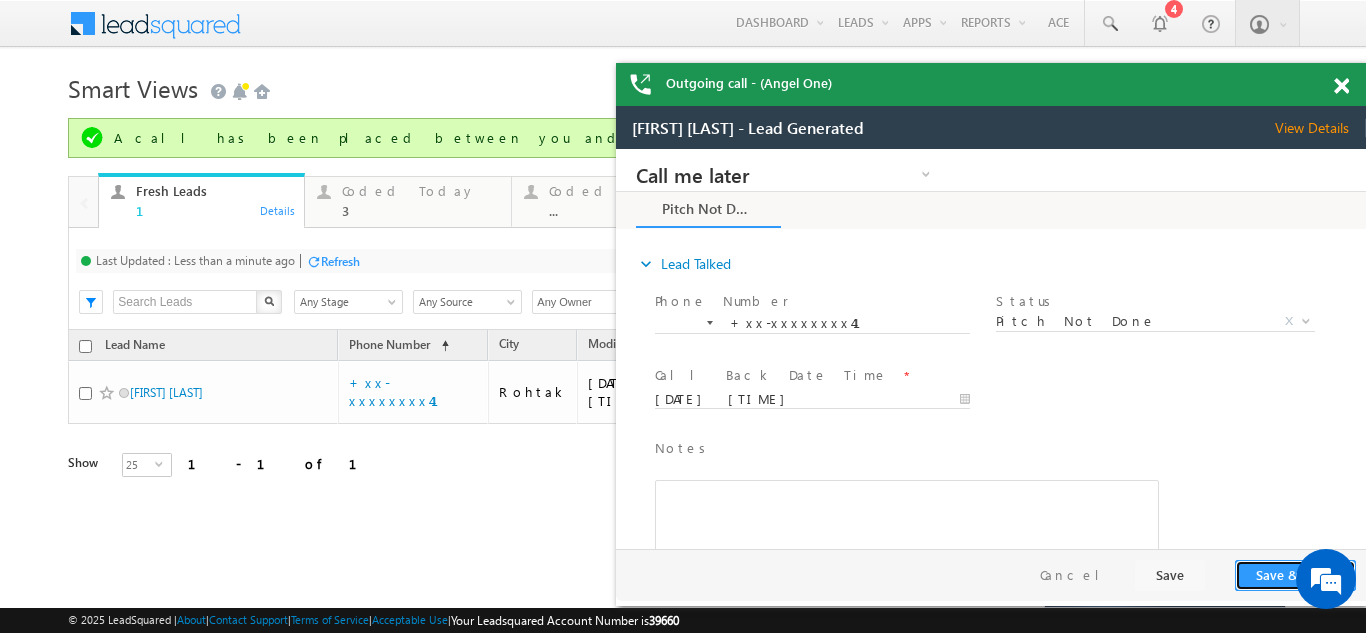 click on "Save & Close" at bounding box center [1295, 575] 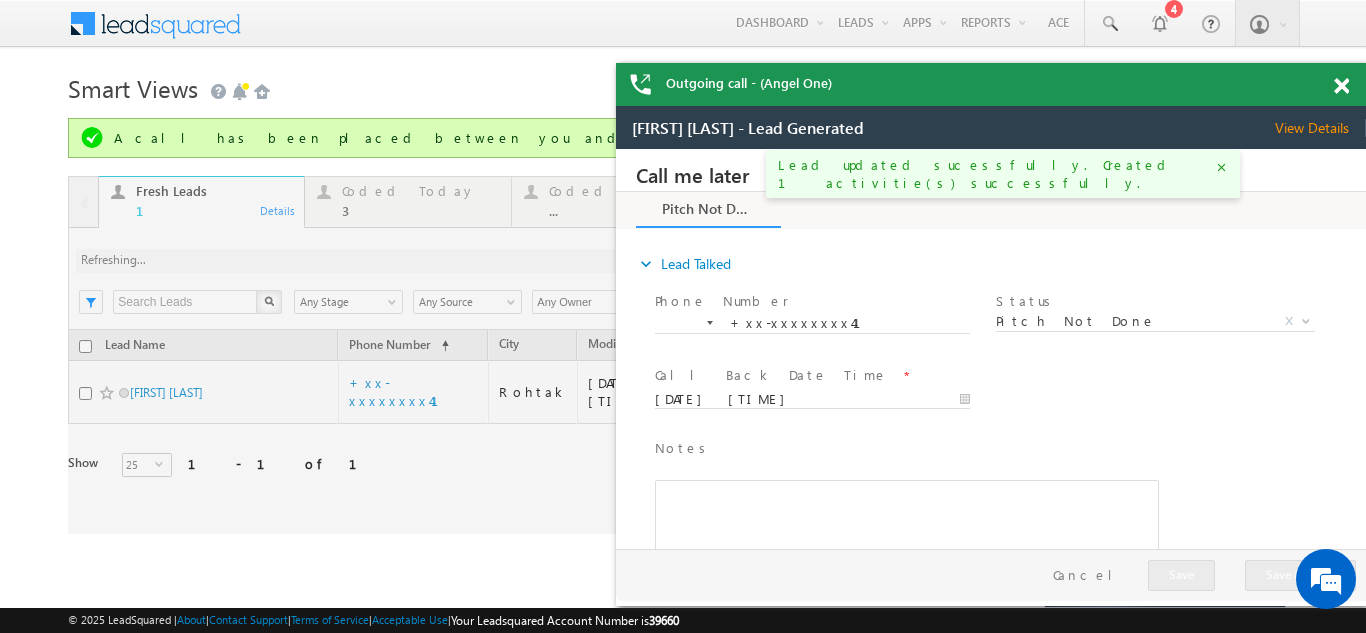 click on "Last Updated : 1 mins ago Refresh Refreshing...
Search
X
Lead Stage
Any Stage Any Stage
Lead Source
Any Source Any Source
Owner
Any Owner Any Owner Any Owner
Date Range
Go 07/18/25 07/18/25 All Time
Custom
Yesterday
Today
Last Week
This Week
Last Month
This Month
Last Year
This Year
Last 7 Days
Last 30 Days
Today
Last Activity
Created On
Modified On
WA Last Message Timestamp
App Download Date
Assignment Date
Call back Date & Time
Call Back Requested Created At
Call Back Requested on
Campaign Date
CB Date Time" at bounding box center (648, 279) 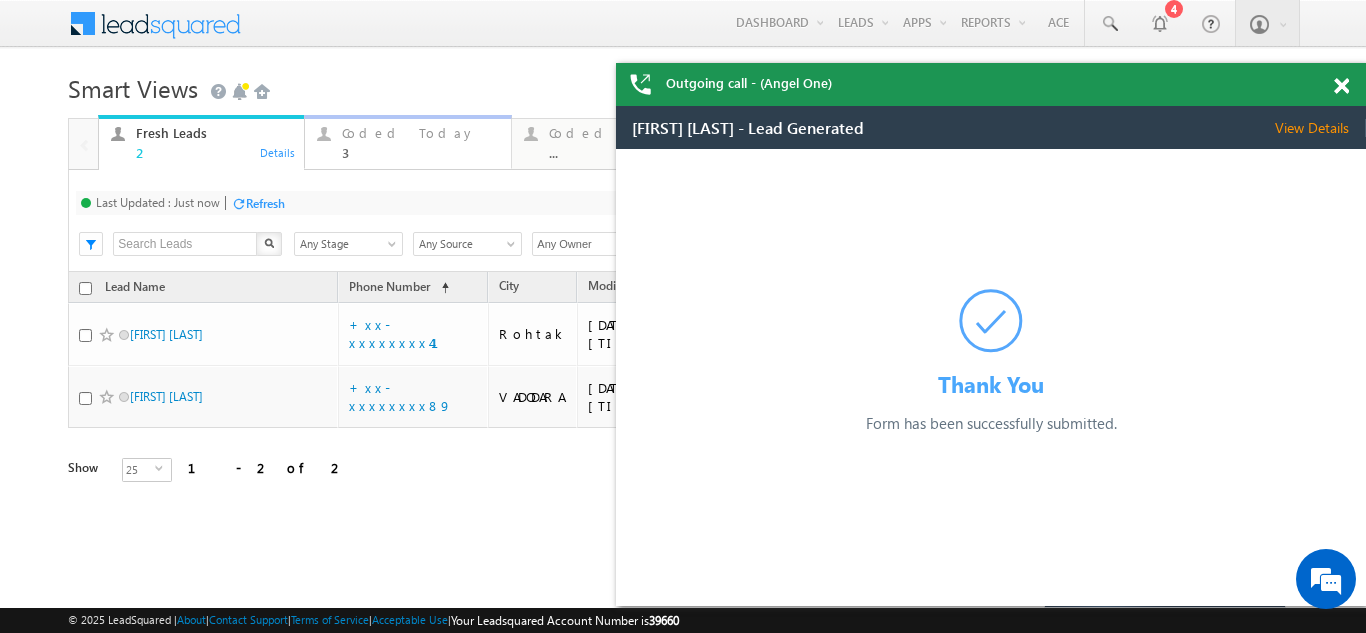 click on "Coded Today" at bounding box center (420, 133) 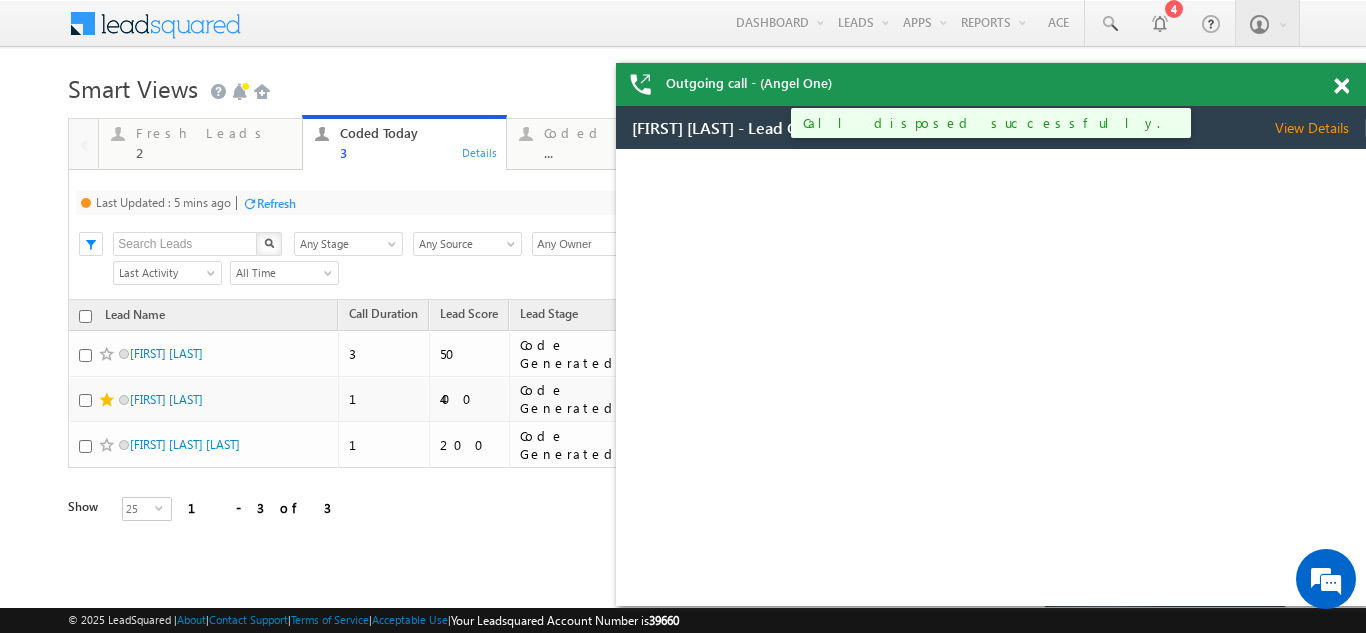 click on "Refresh" at bounding box center [276, 203] 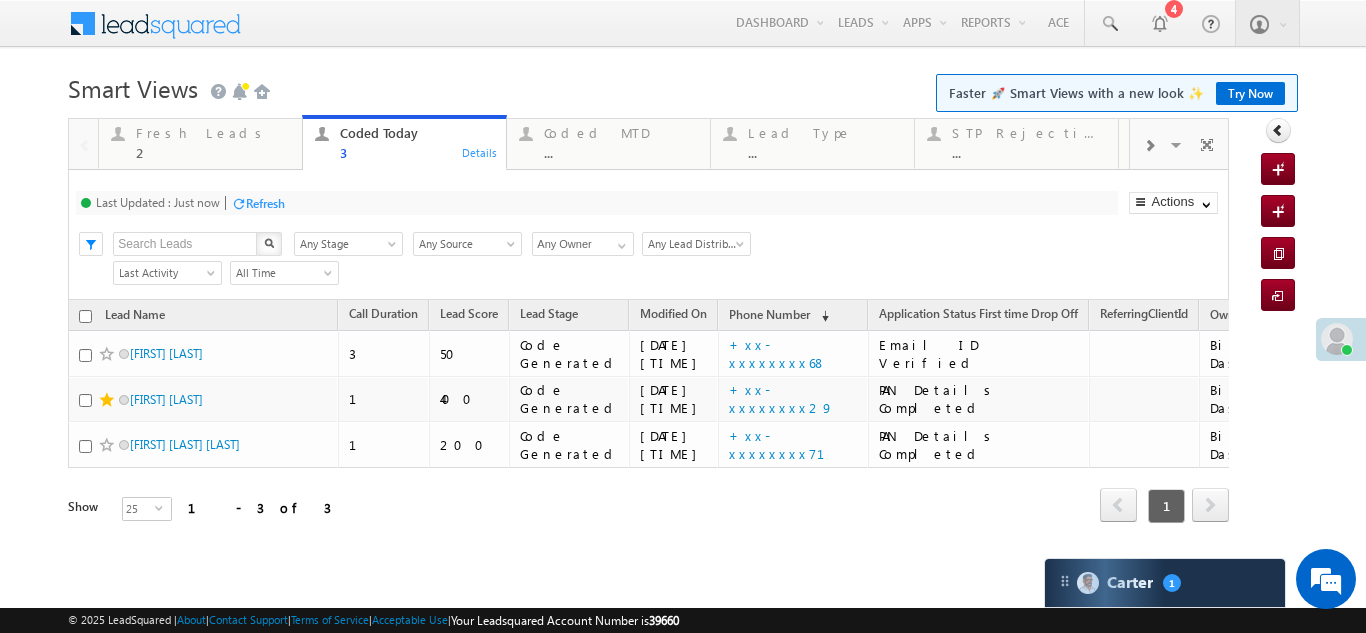 click on "Refresh" at bounding box center [265, 203] 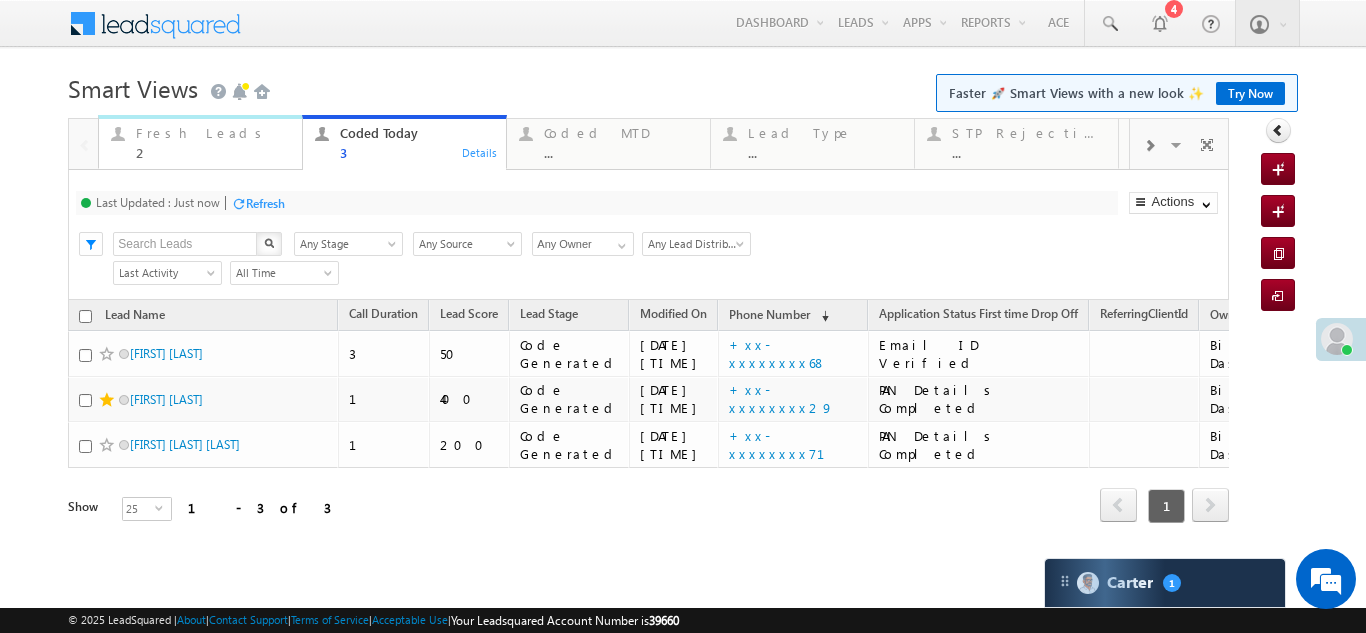 click on "Fresh Leads" at bounding box center [213, 133] 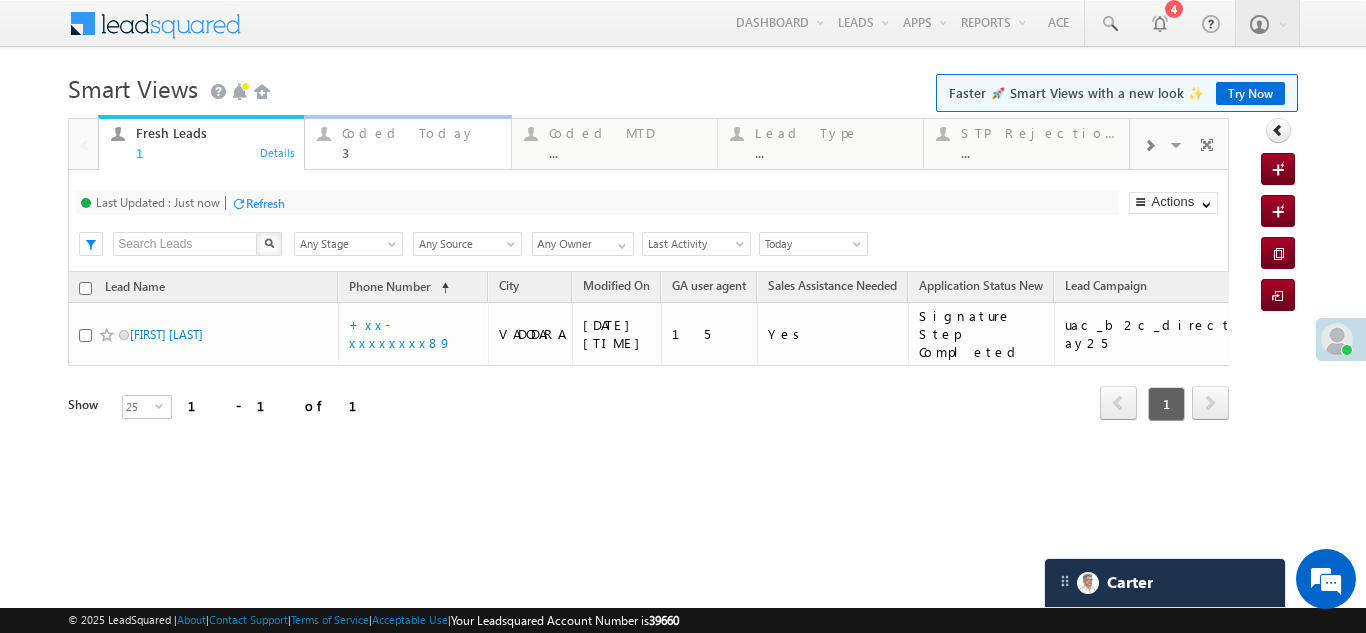 click on "Coded Today" at bounding box center (420, 133) 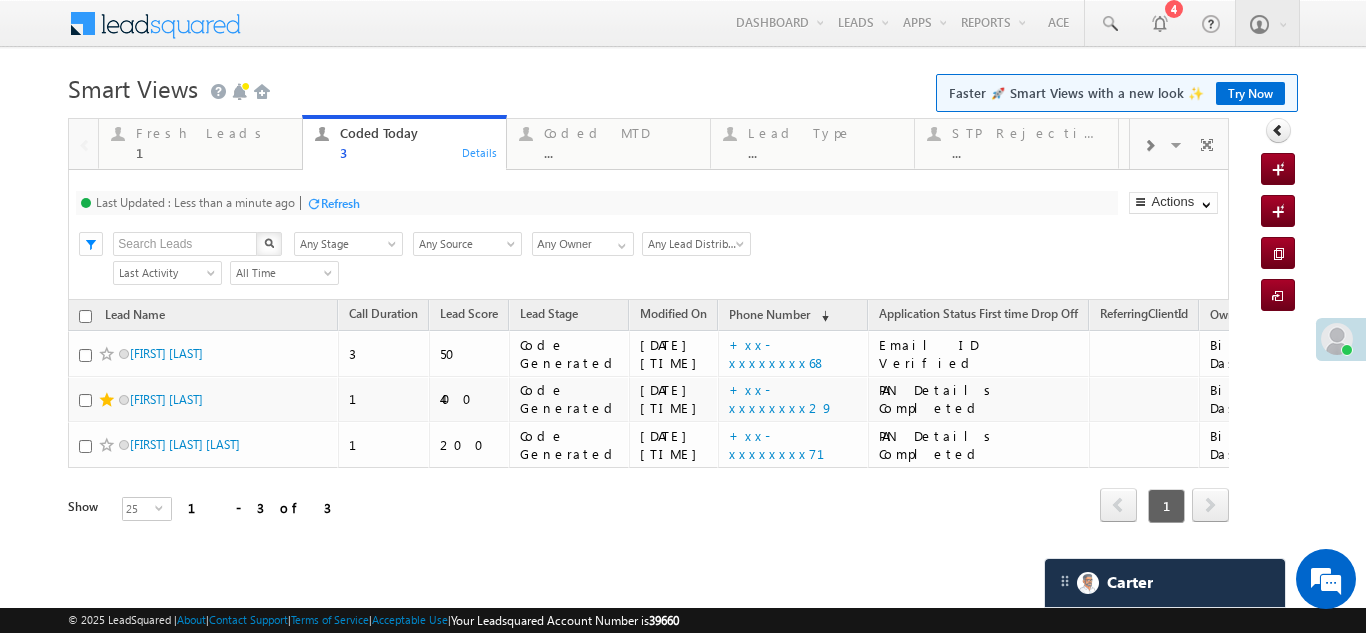 click on "Refresh" at bounding box center (340, 203) 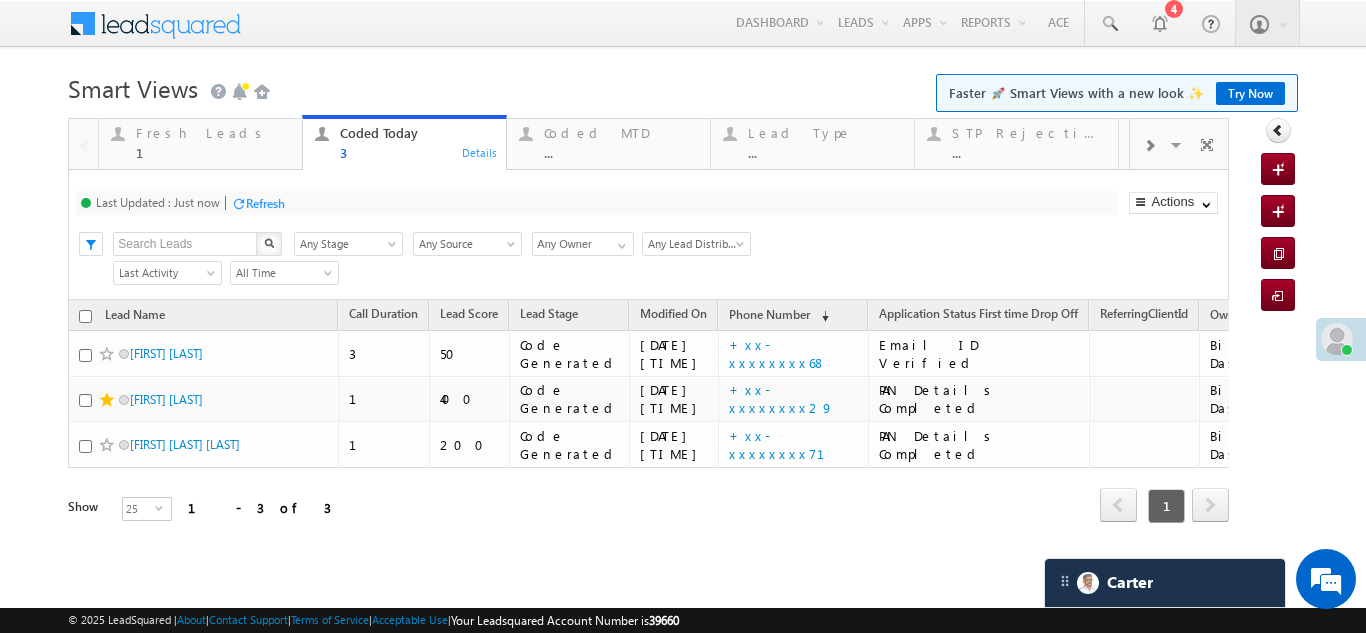 click on "Refresh" at bounding box center [265, 203] 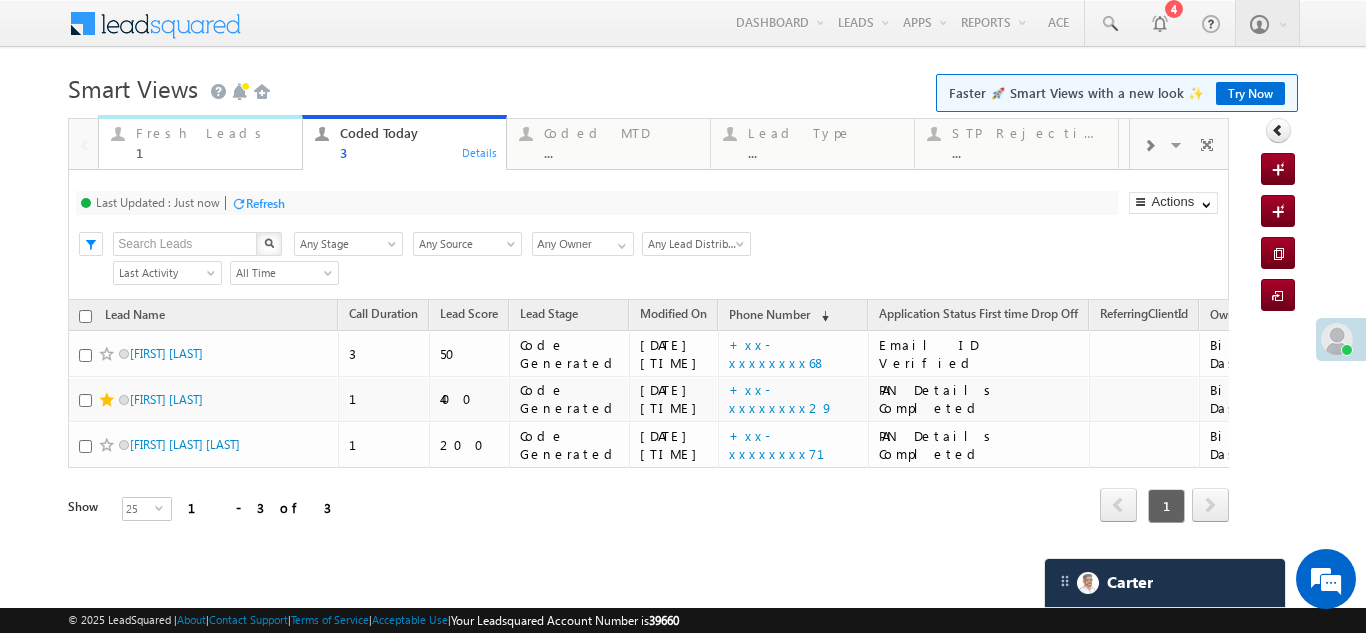 click on "Fresh Leads" at bounding box center (213, 133) 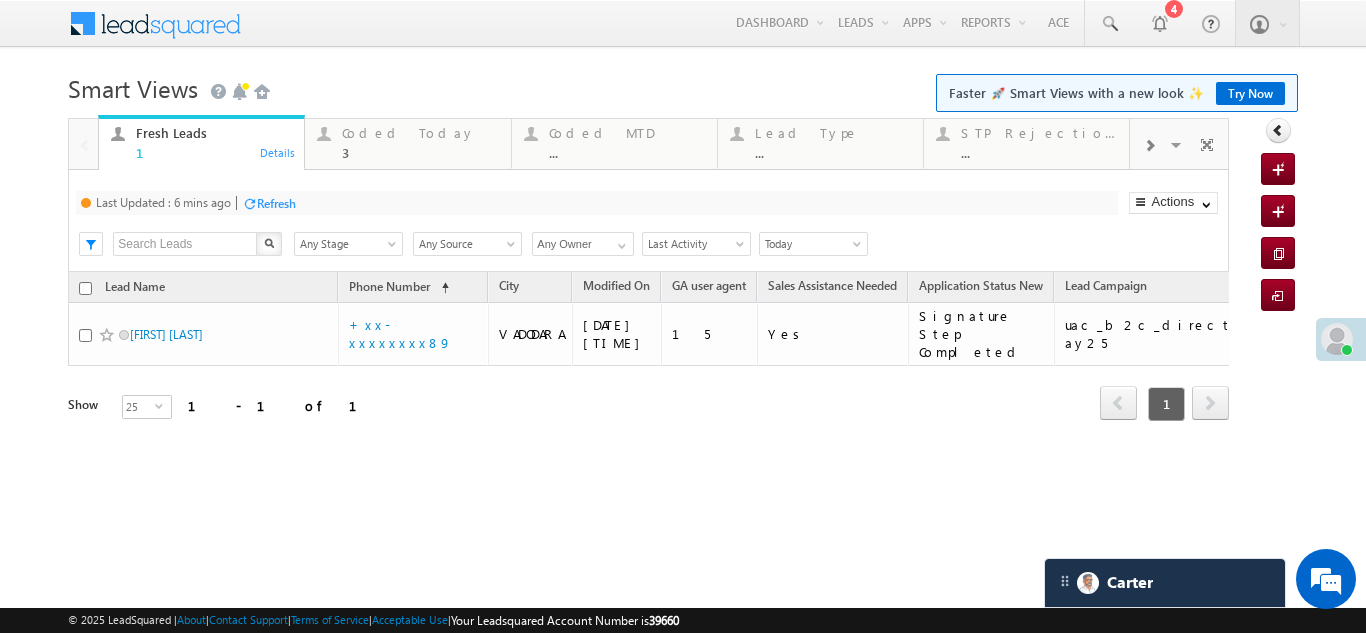 click on "Refresh" at bounding box center [276, 203] 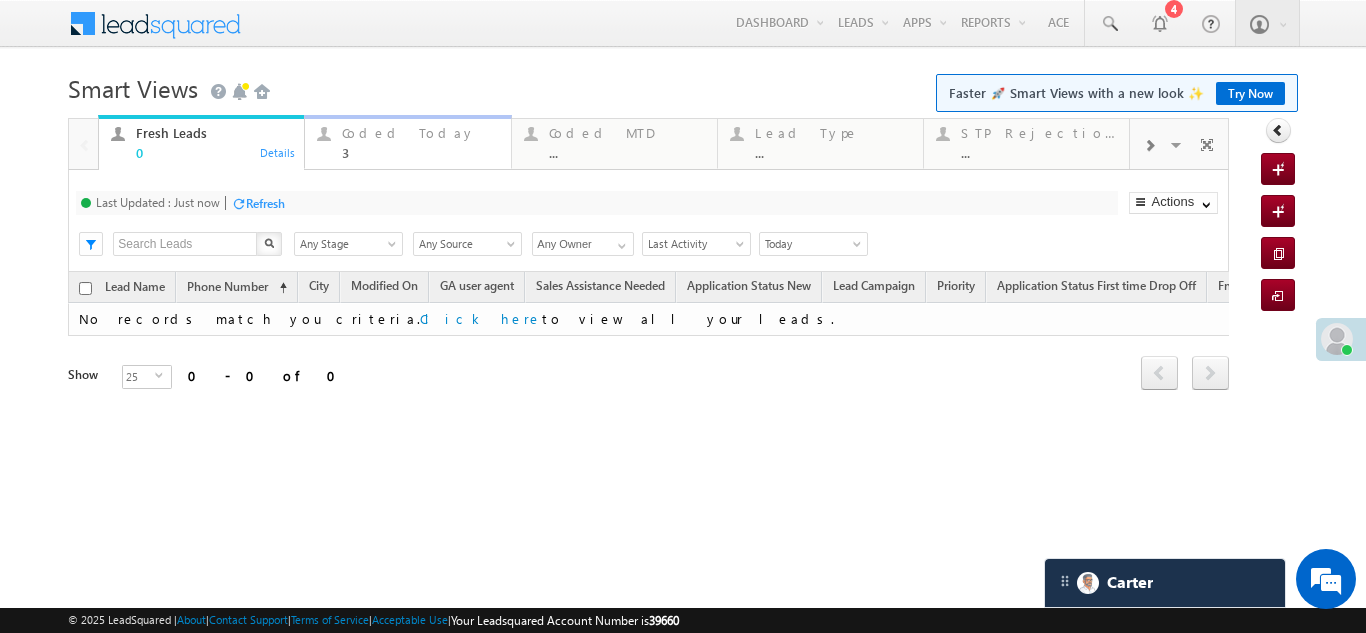 click on "Coded Today" at bounding box center (420, 133) 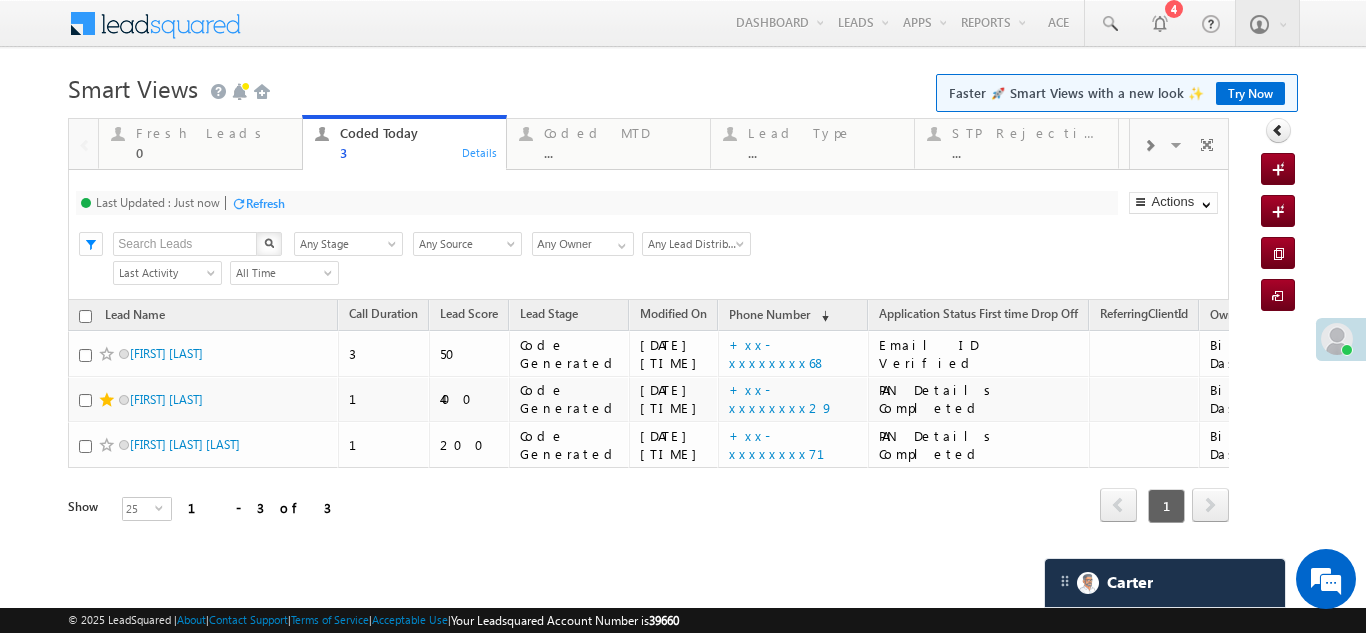 click on "Refresh" at bounding box center (265, 203) 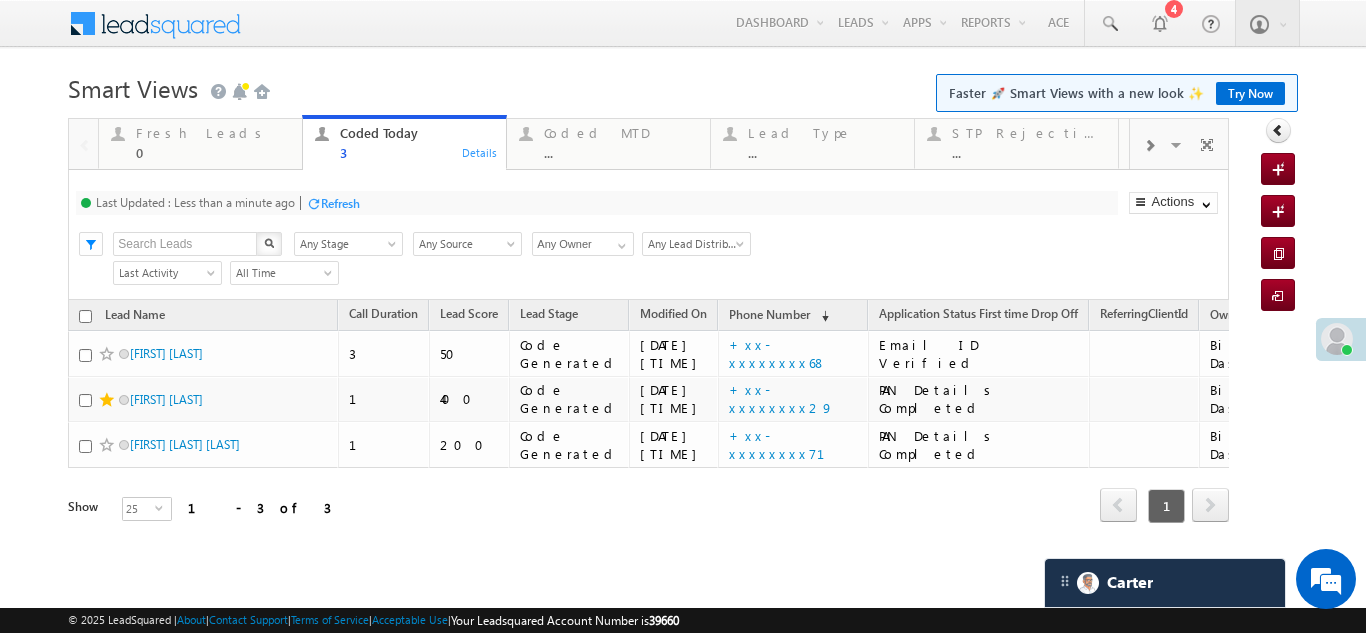 click on "Refresh" at bounding box center (340, 203) 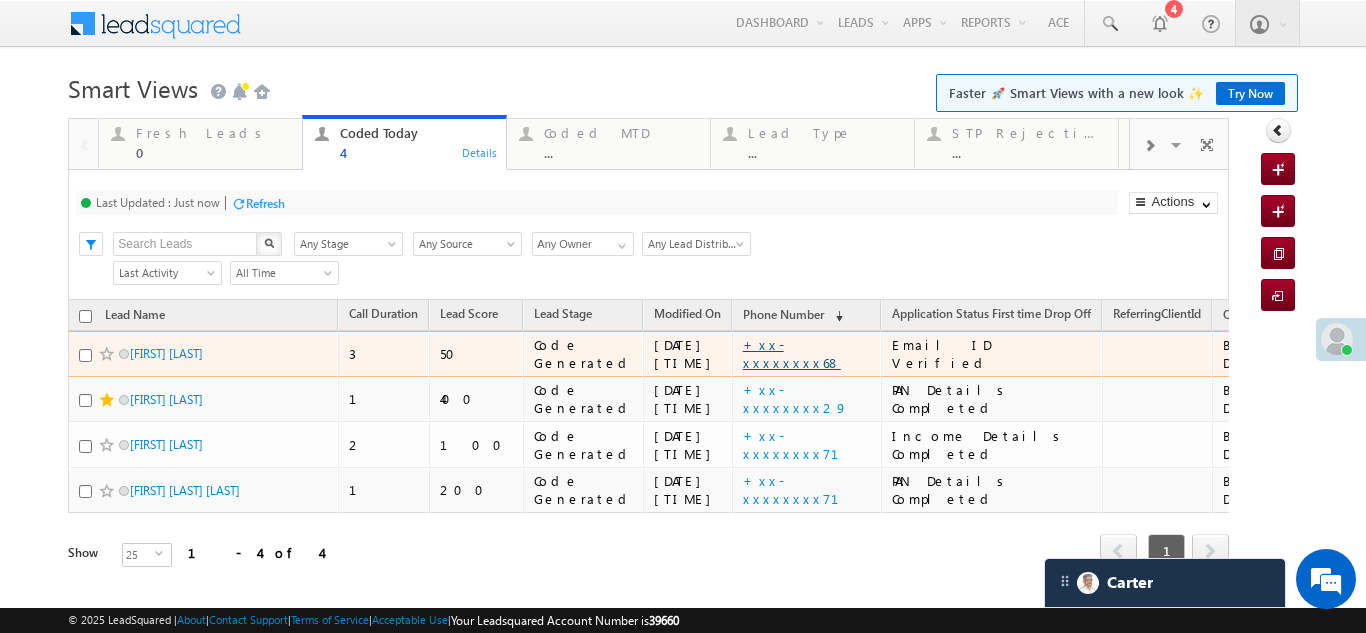click on "+xx-xxxxxxxx68" at bounding box center (792, 353) 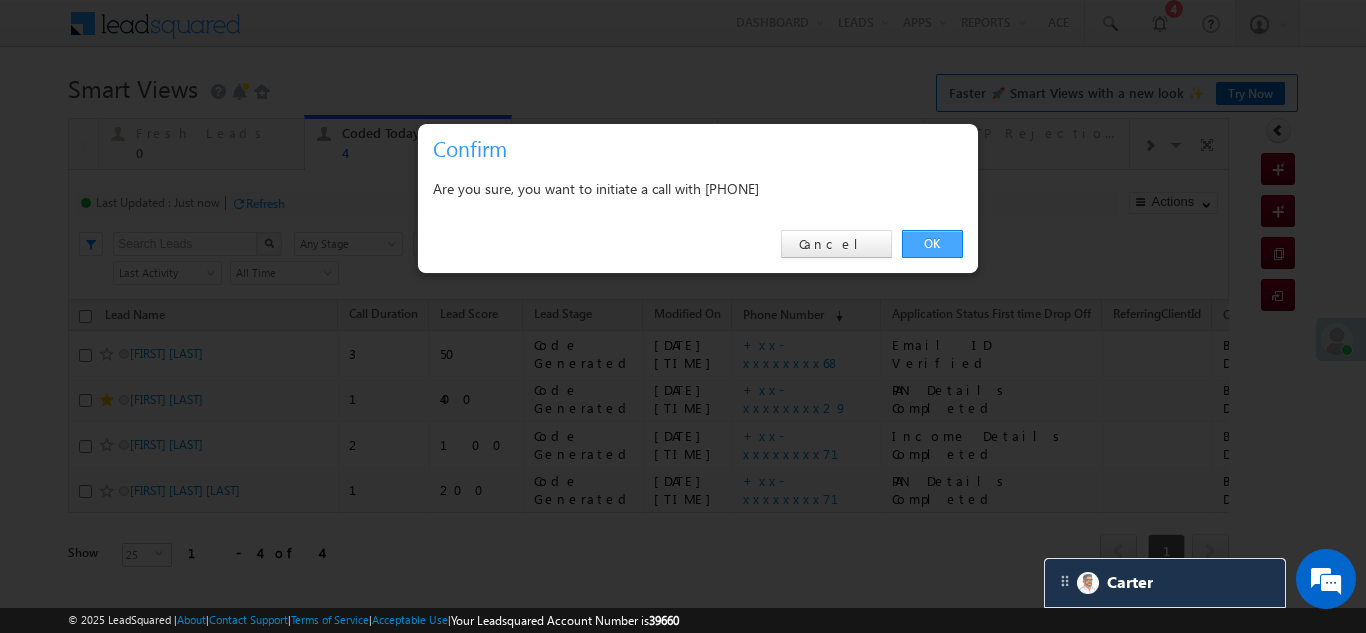 click on "OK" at bounding box center [932, 244] 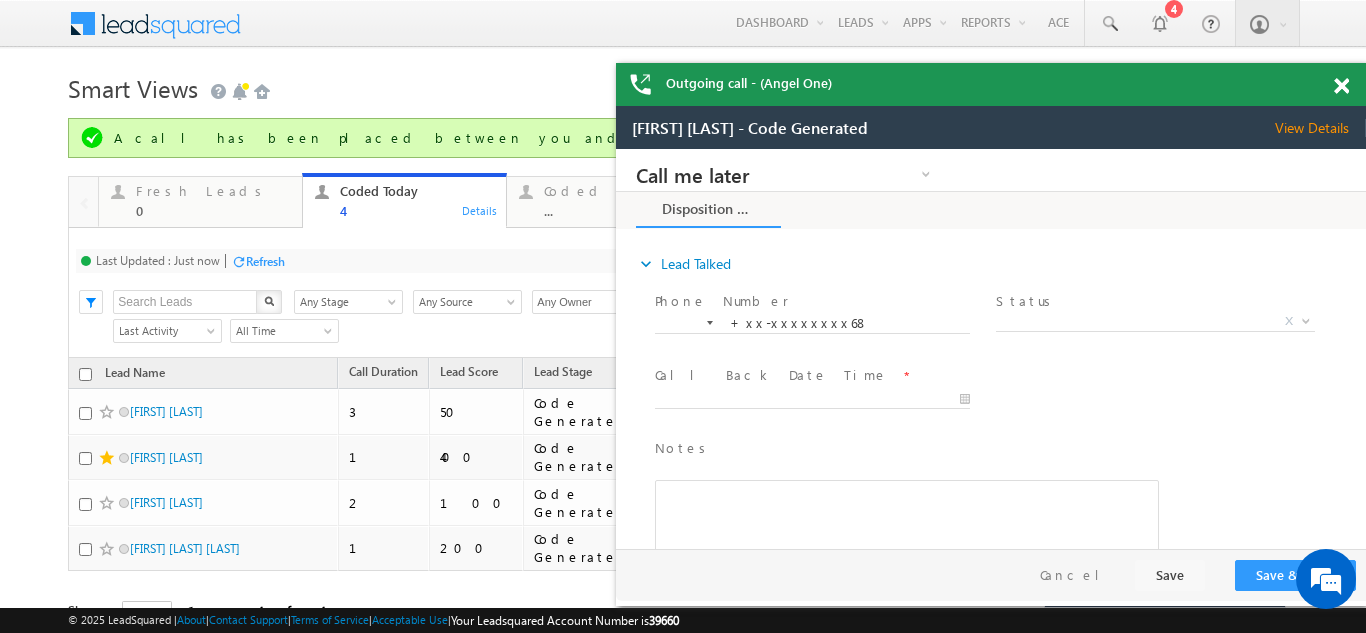 scroll, scrollTop: 0, scrollLeft: 0, axis: both 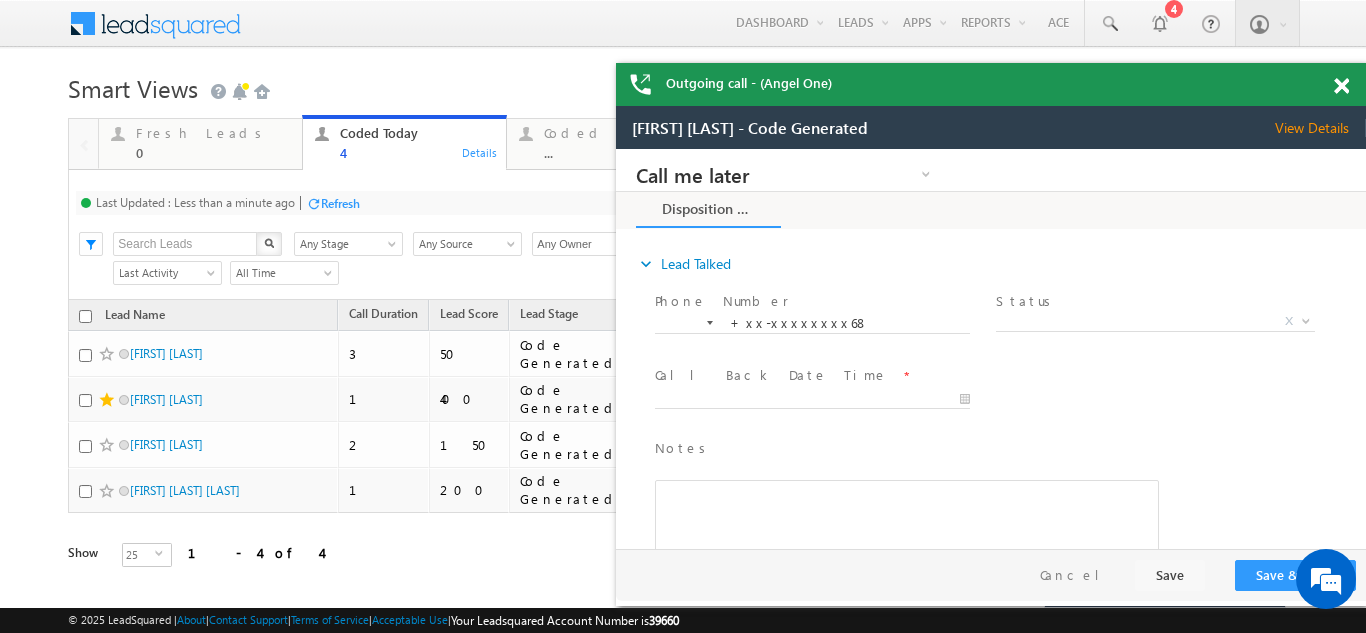 click at bounding box center [1341, 86] 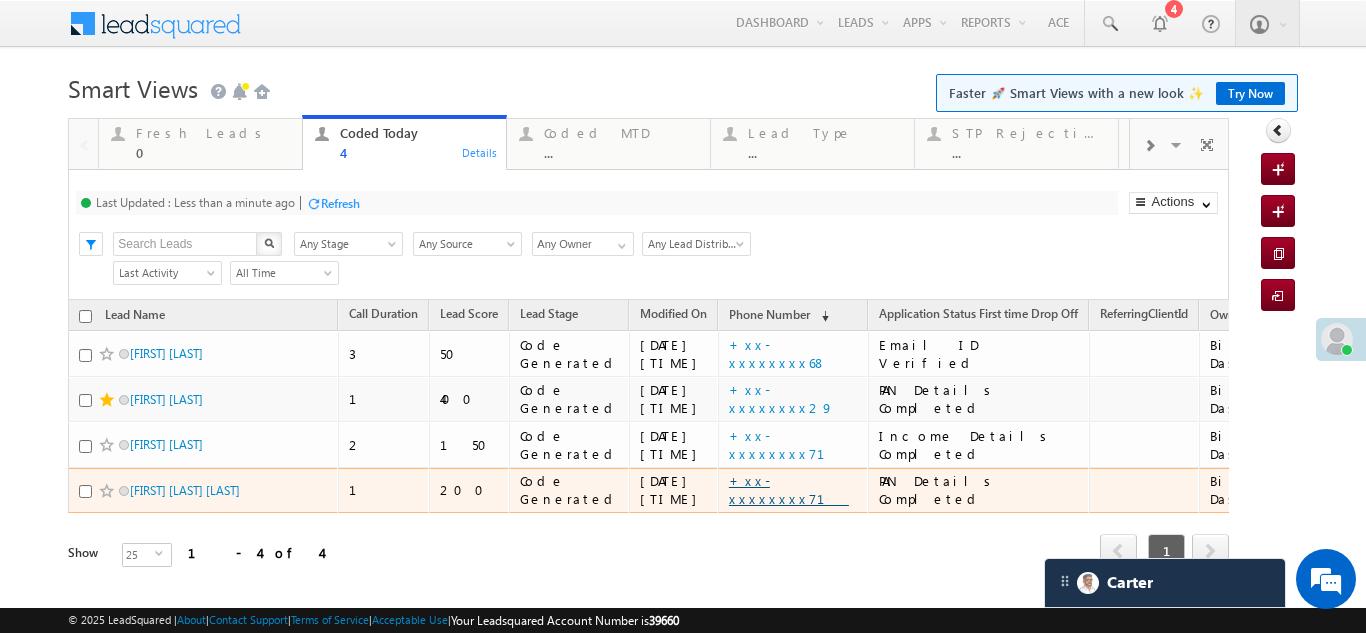 click on "+xx-xxxxxxxx71" at bounding box center (789, 489) 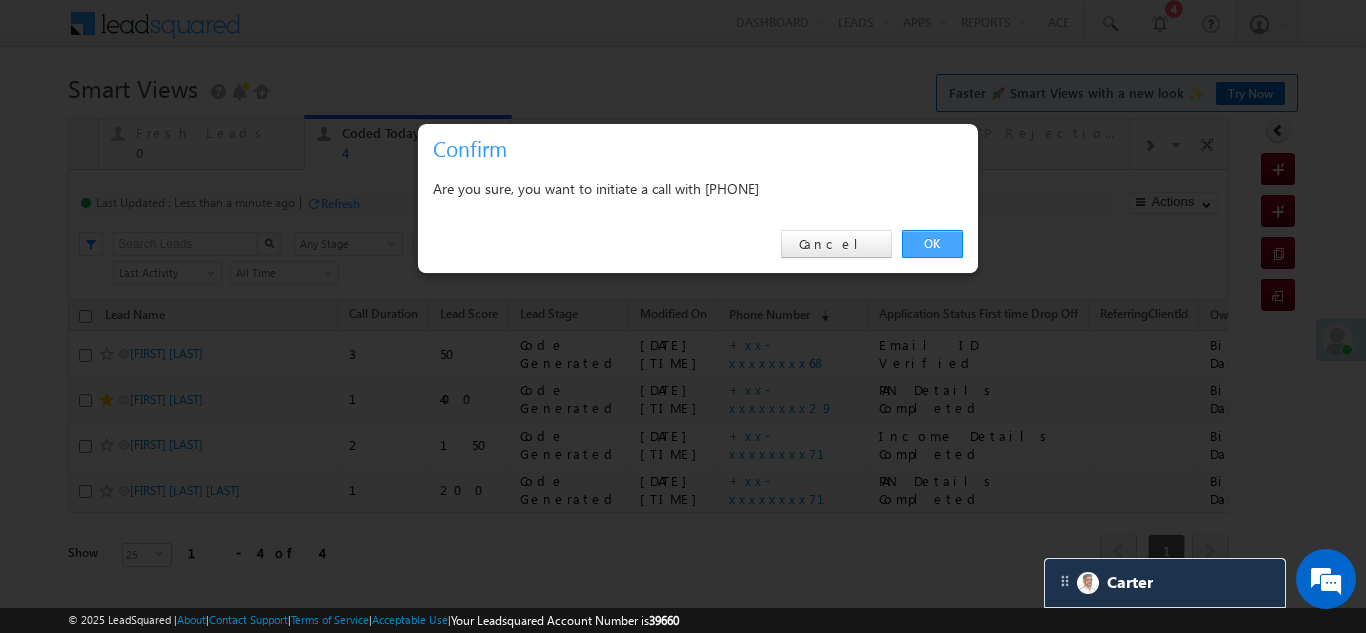 click on "OK" at bounding box center [932, 244] 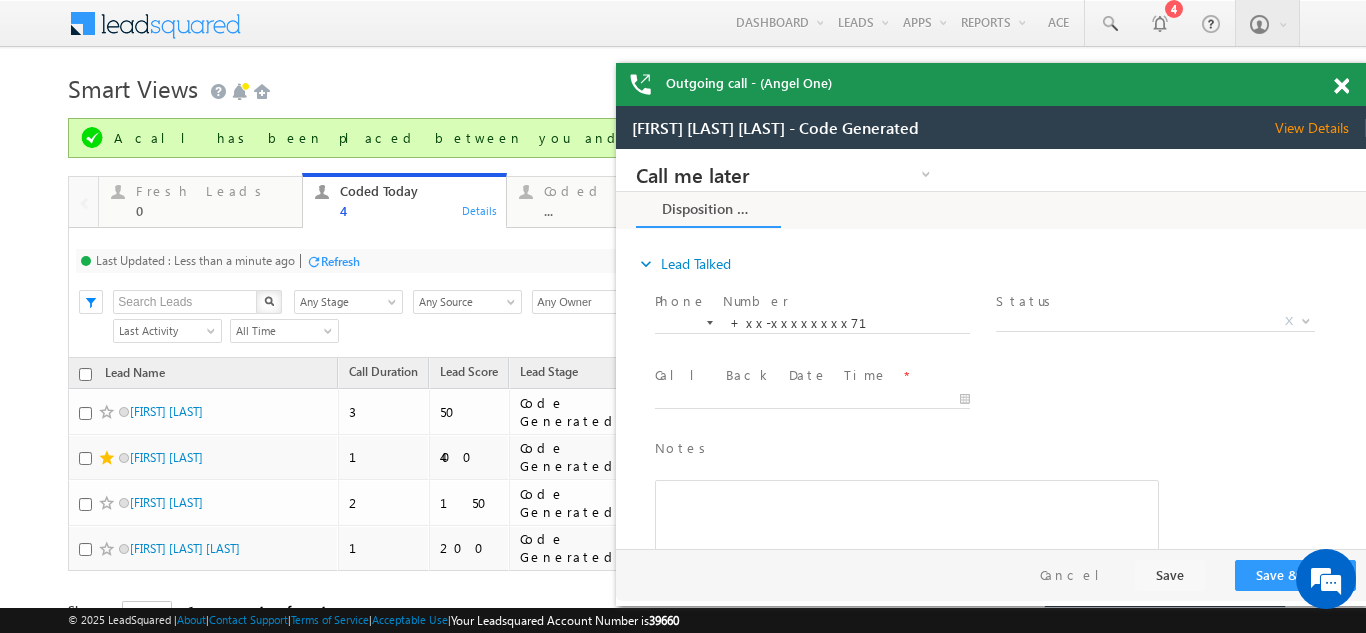 scroll, scrollTop: 0, scrollLeft: 0, axis: both 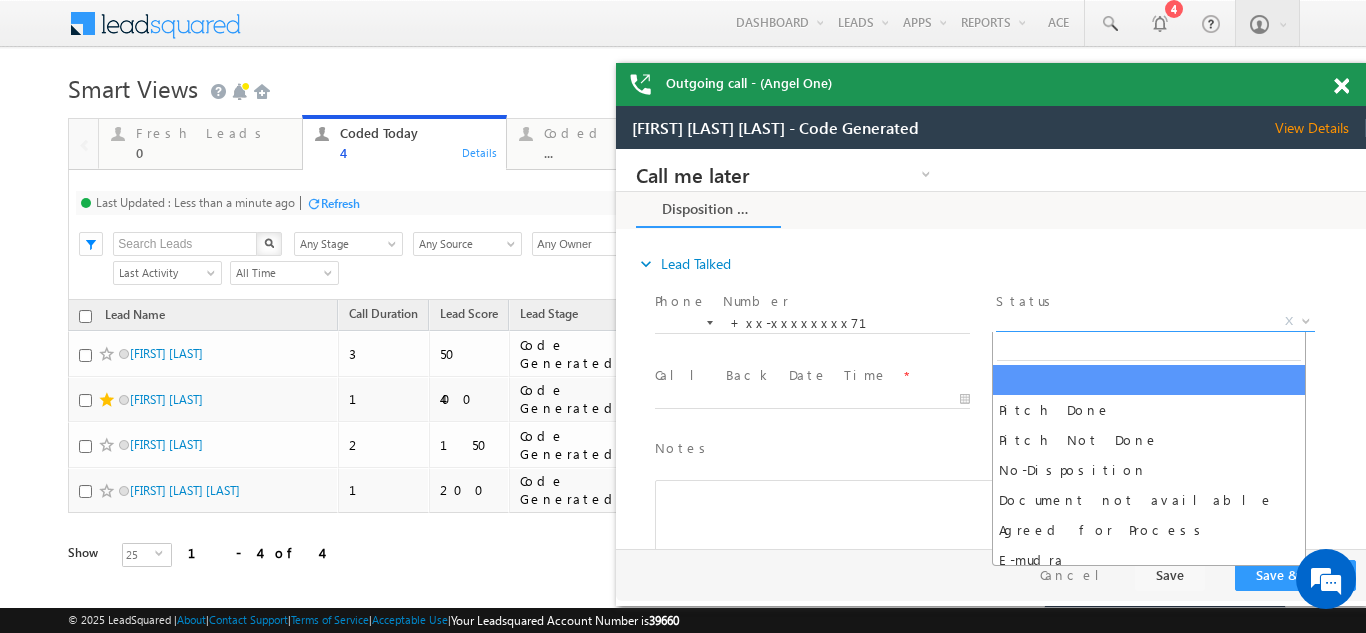 click on "X" at bounding box center (1155, 322) 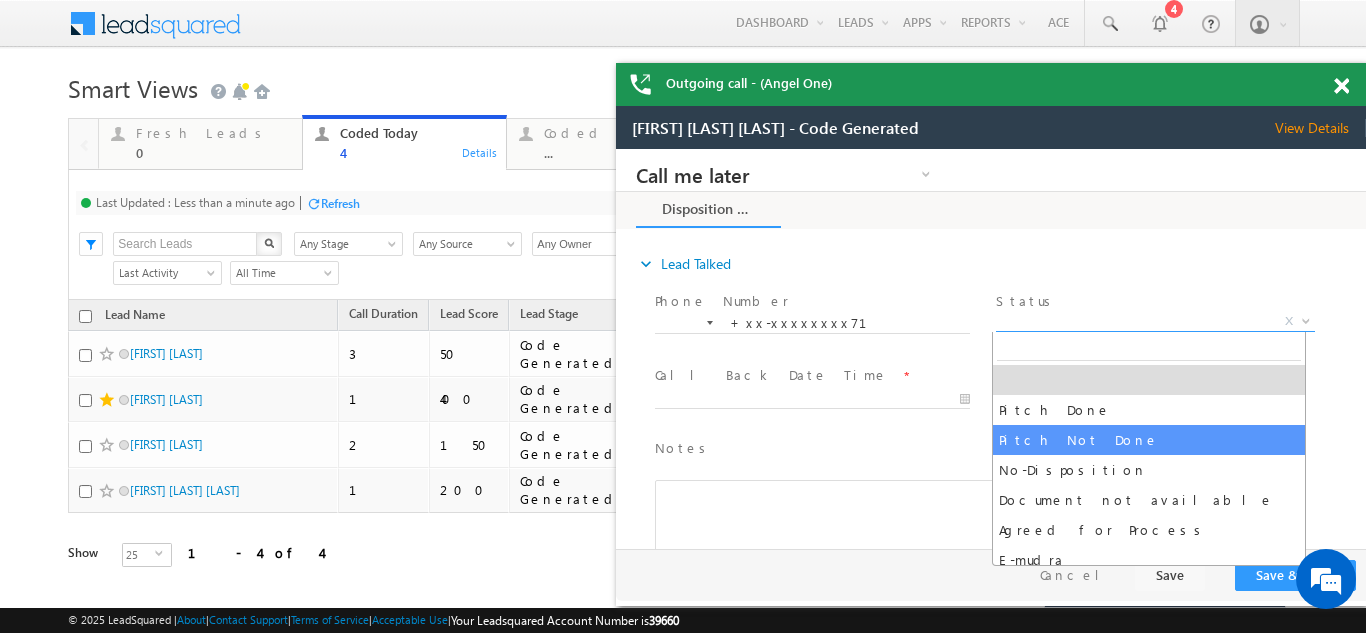 select on "Pitch Not Done" 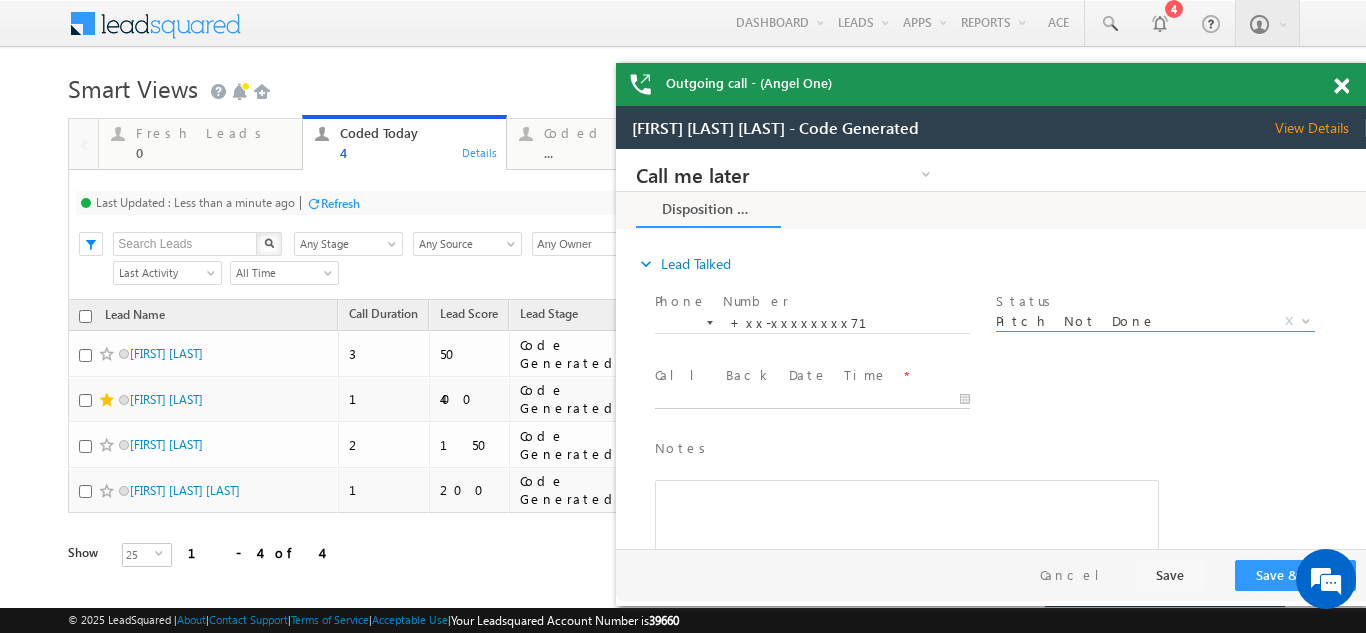 type on "07/18/25 1:34 PM" 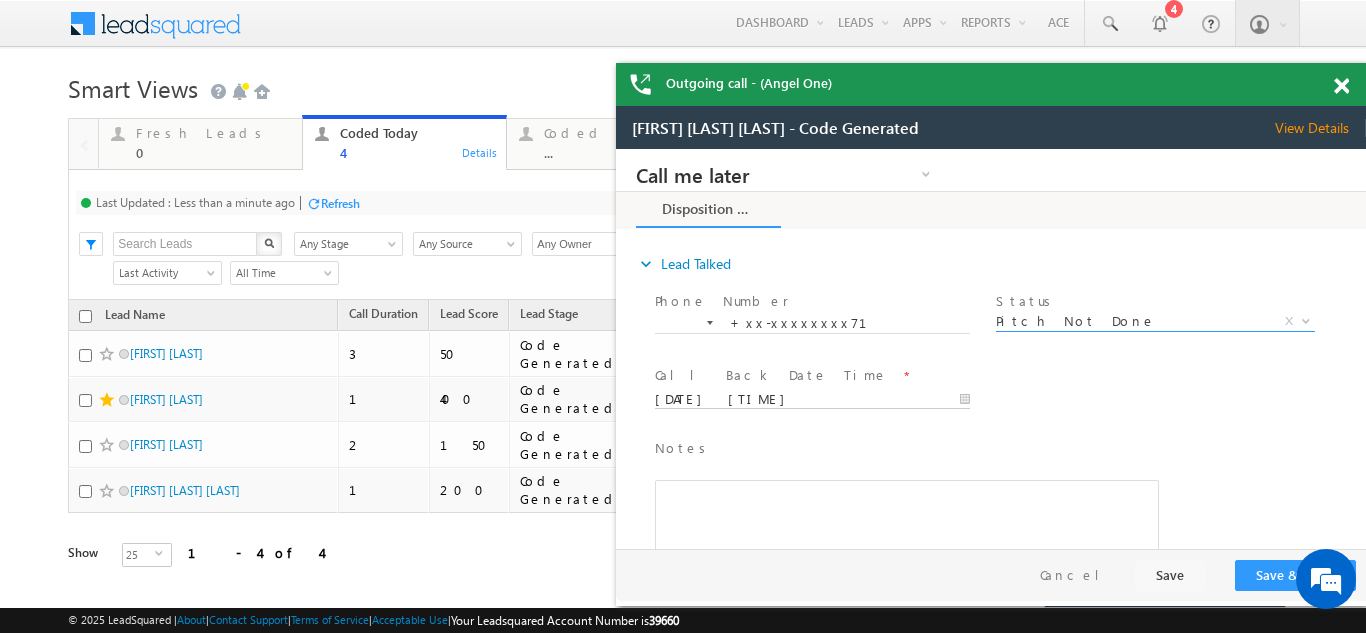 click on "07/18/25 1:34 PM" at bounding box center (812, 400) 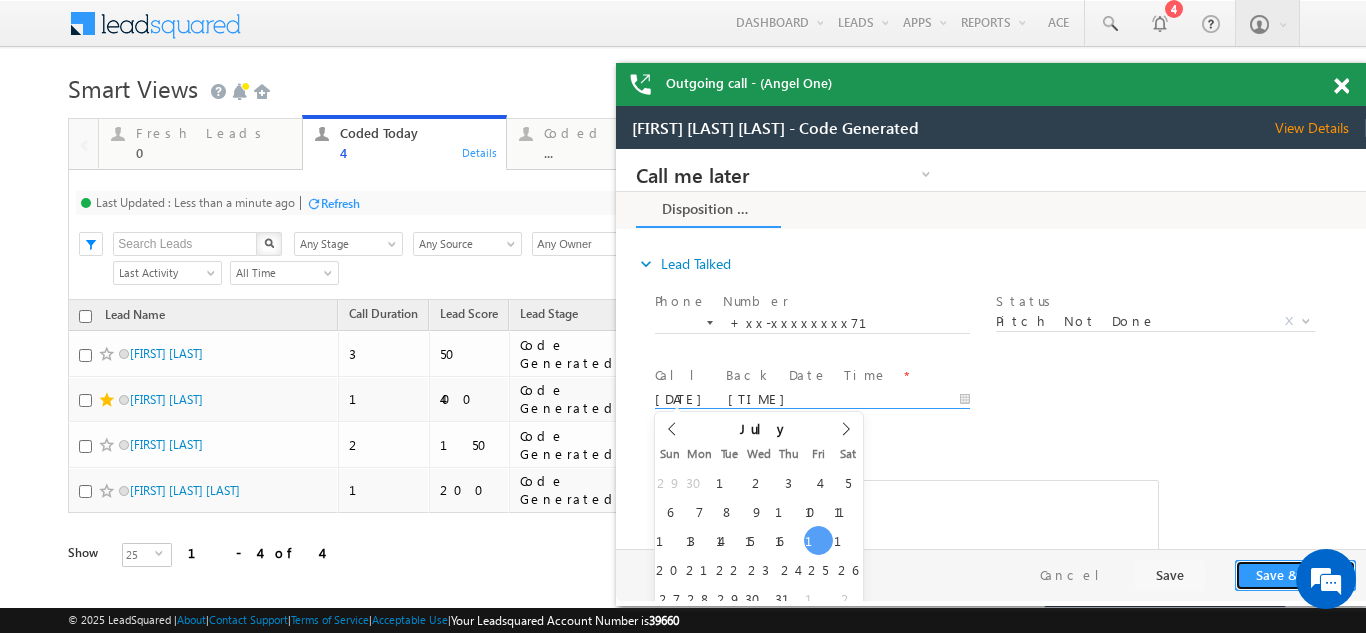 click on "Save & Close" at bounding box center (1295, 575) 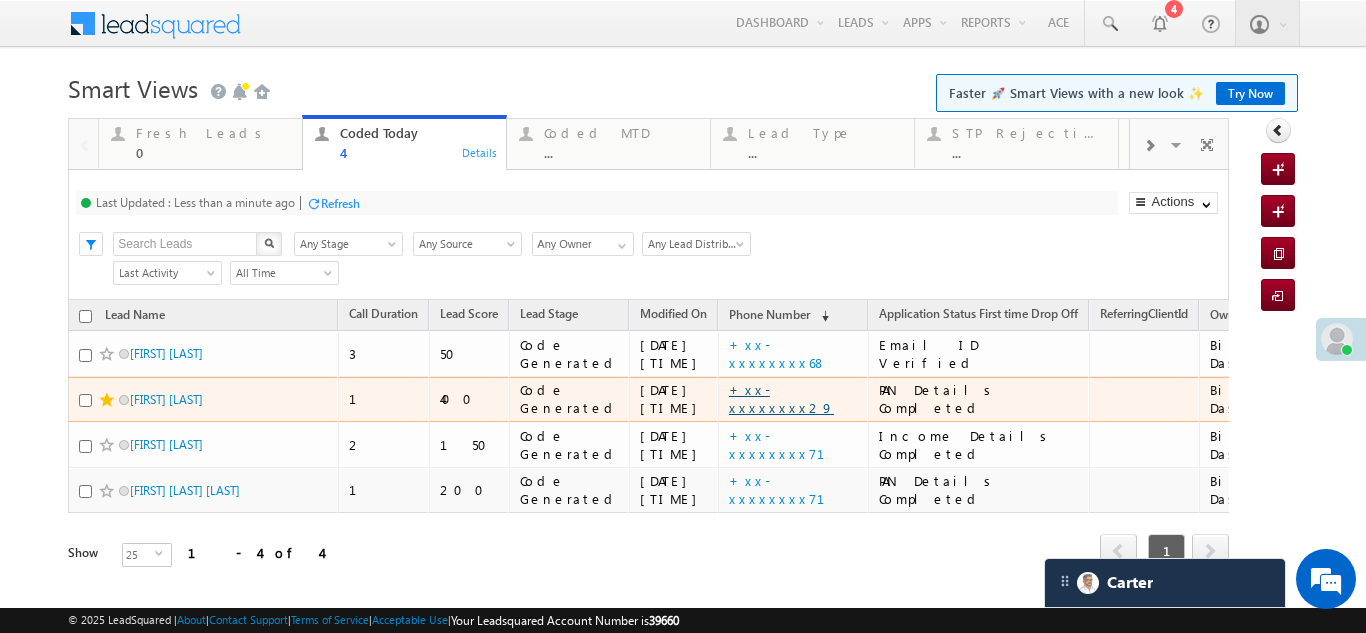click on "+xx-xxxxxxxx29" at bounding box center [781, 398] 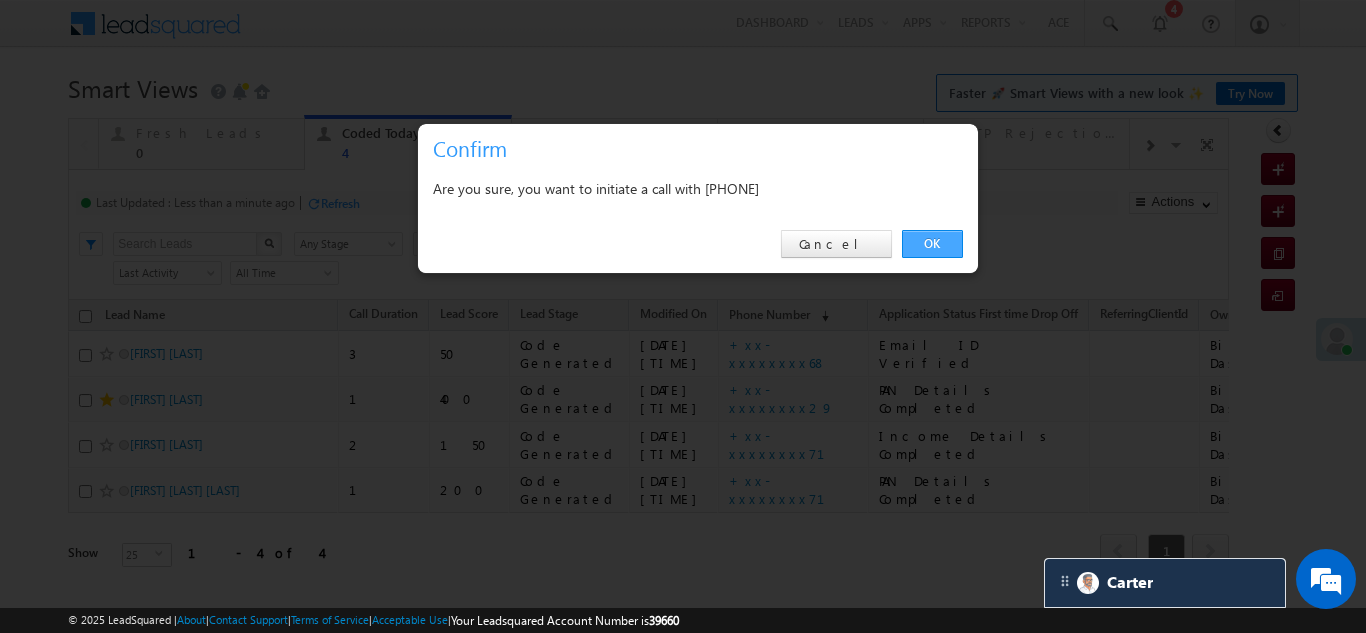 click on "OK" at bounding box center [932, 244] 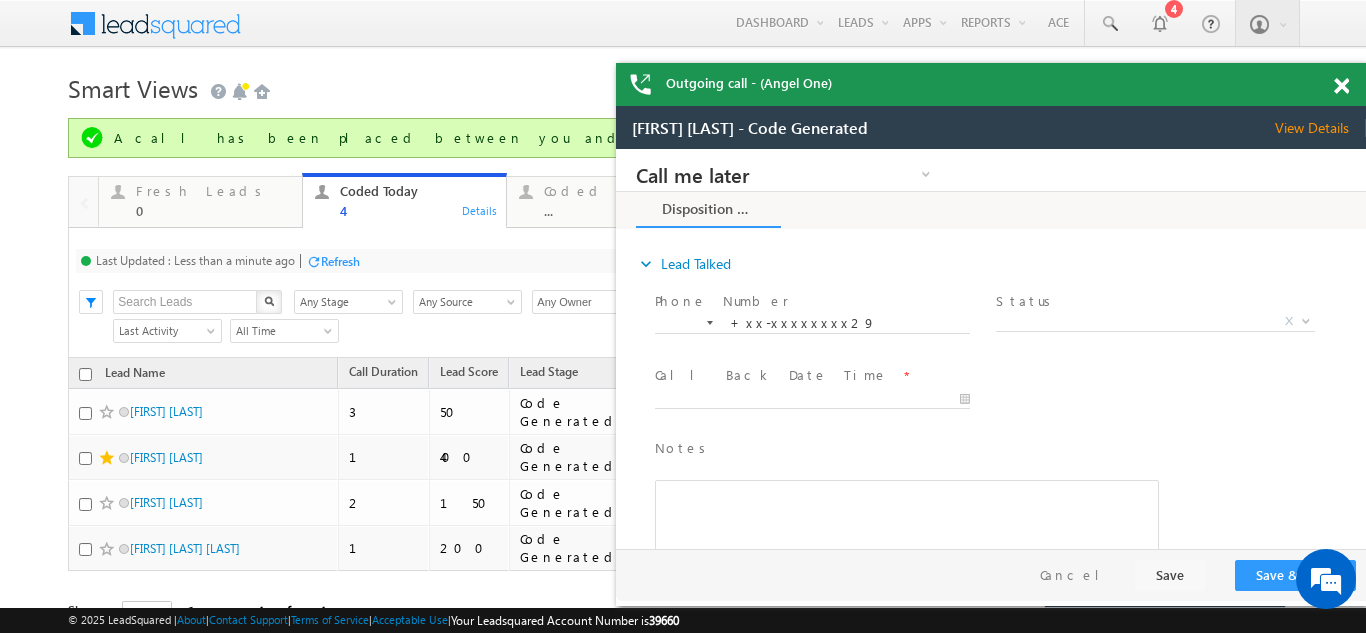 scroll, scrollTop: 0, scrollLeft: 0, axis: both 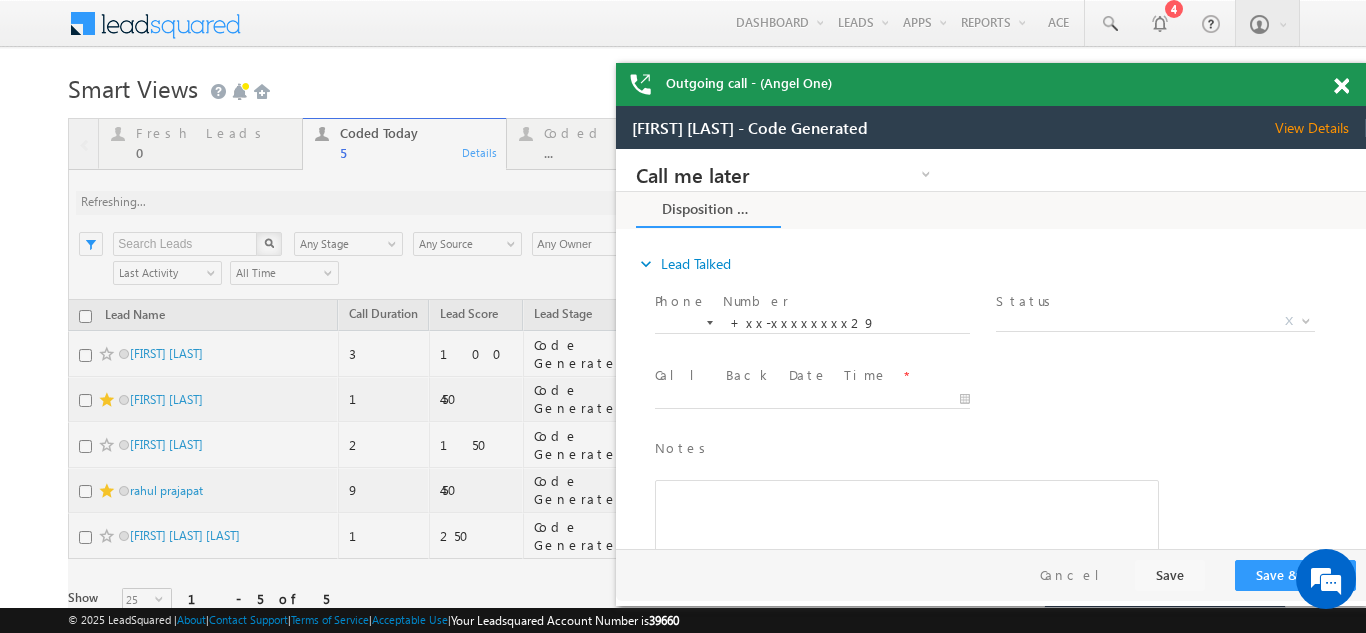 click at bounding box center [1341, 86] 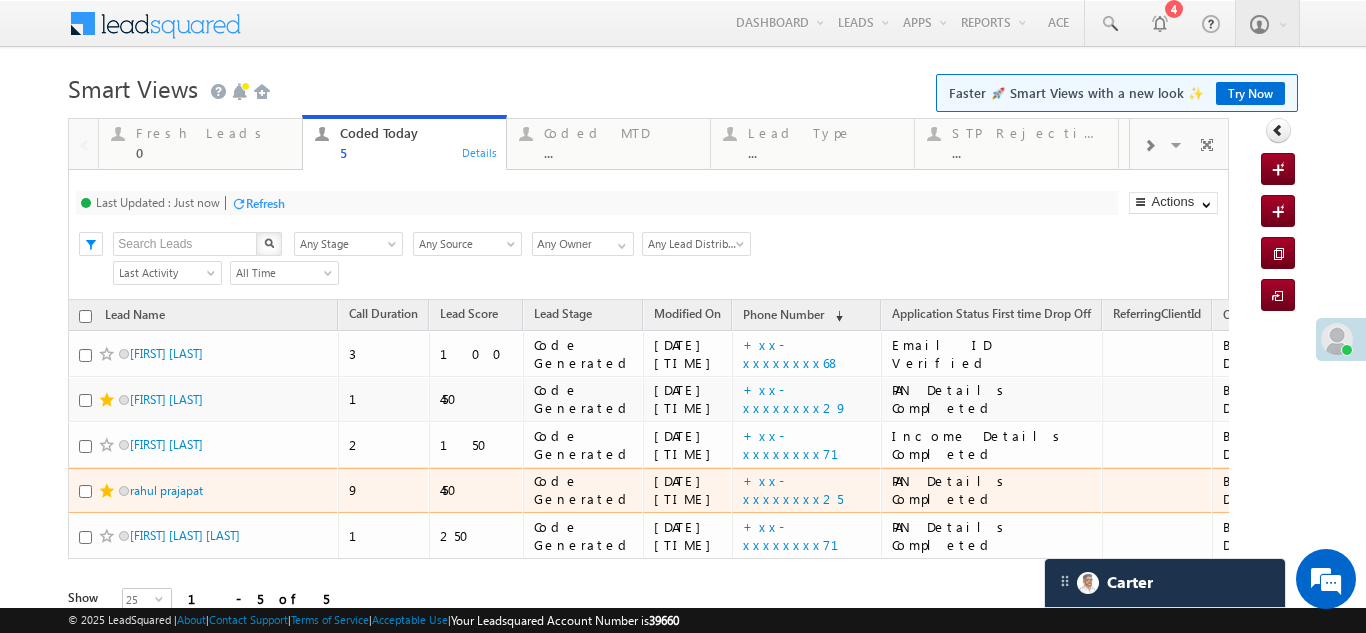 scroll, scrollTop: 100, scrollLeft: 0, axis: vertical 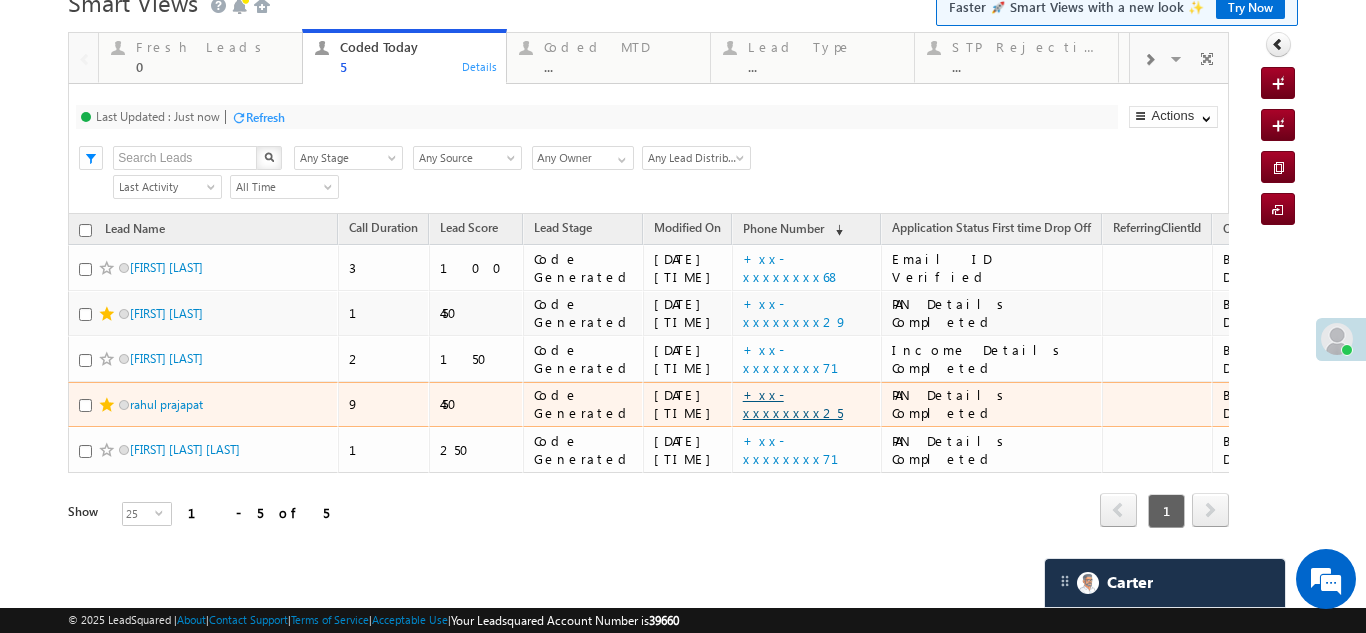 click on "+xx-xxxxxxxx25" at bounding box center [793, 403] 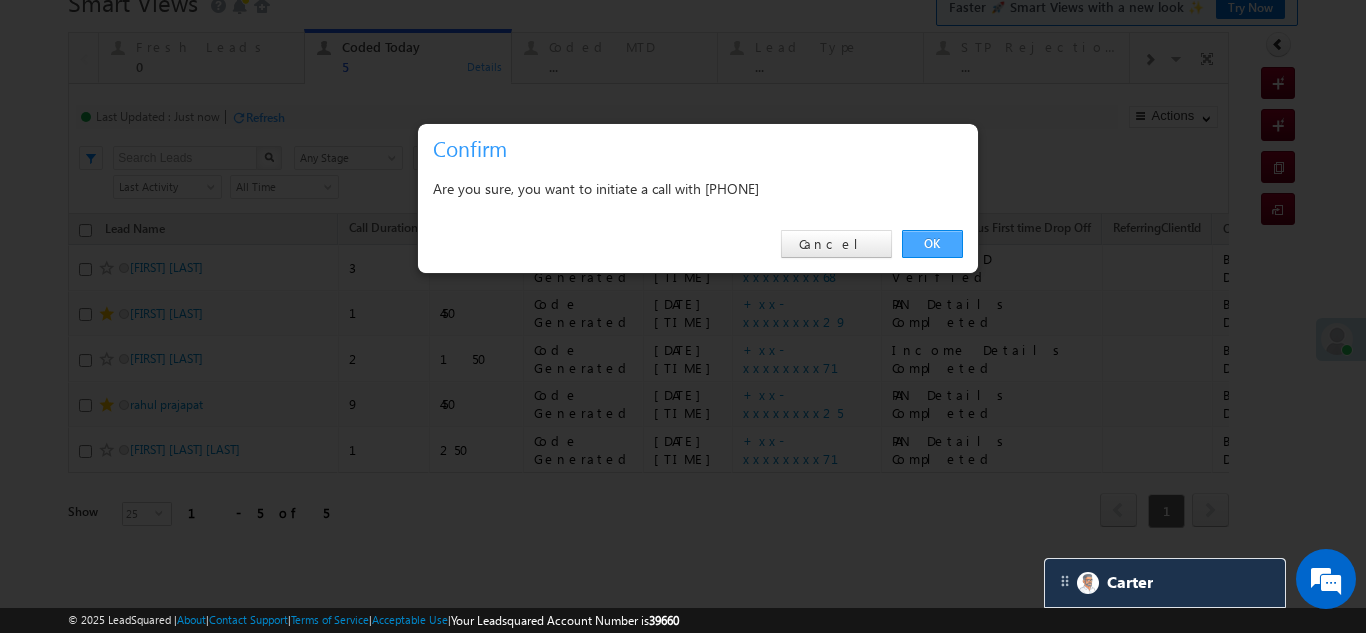 click on "OK" at bounding box center [932, 244] 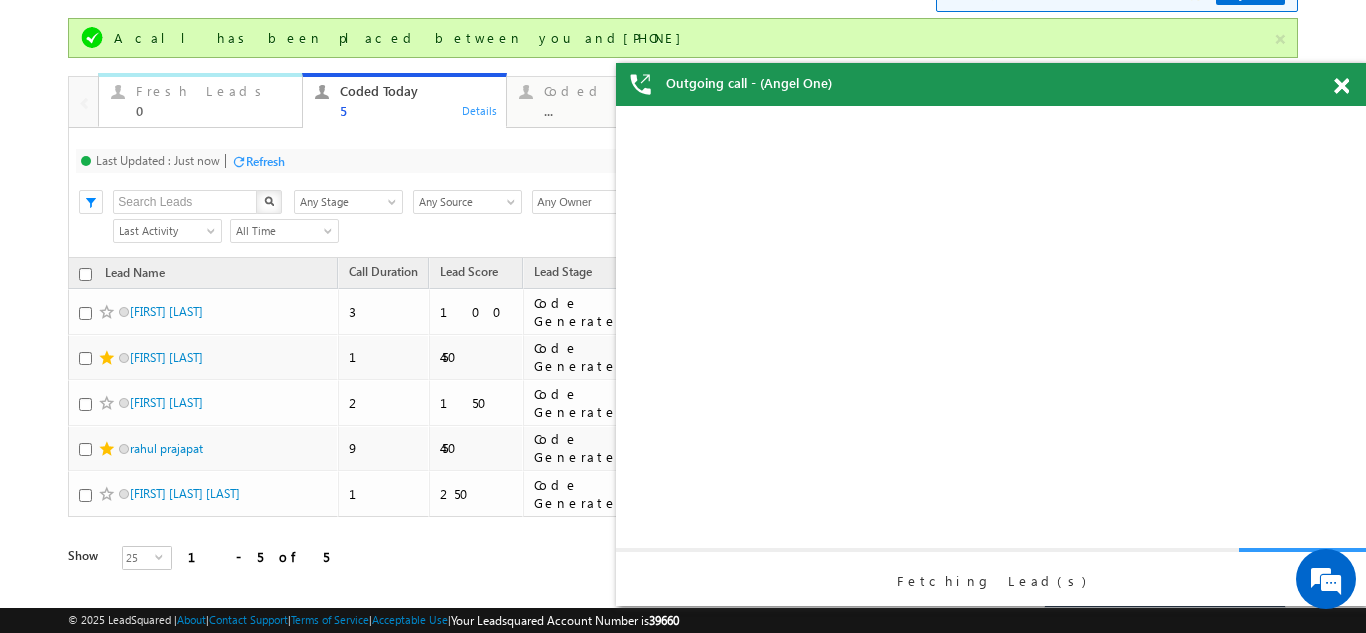 scroll, scrollTop: 0, scrollLeft: 0, axis: both 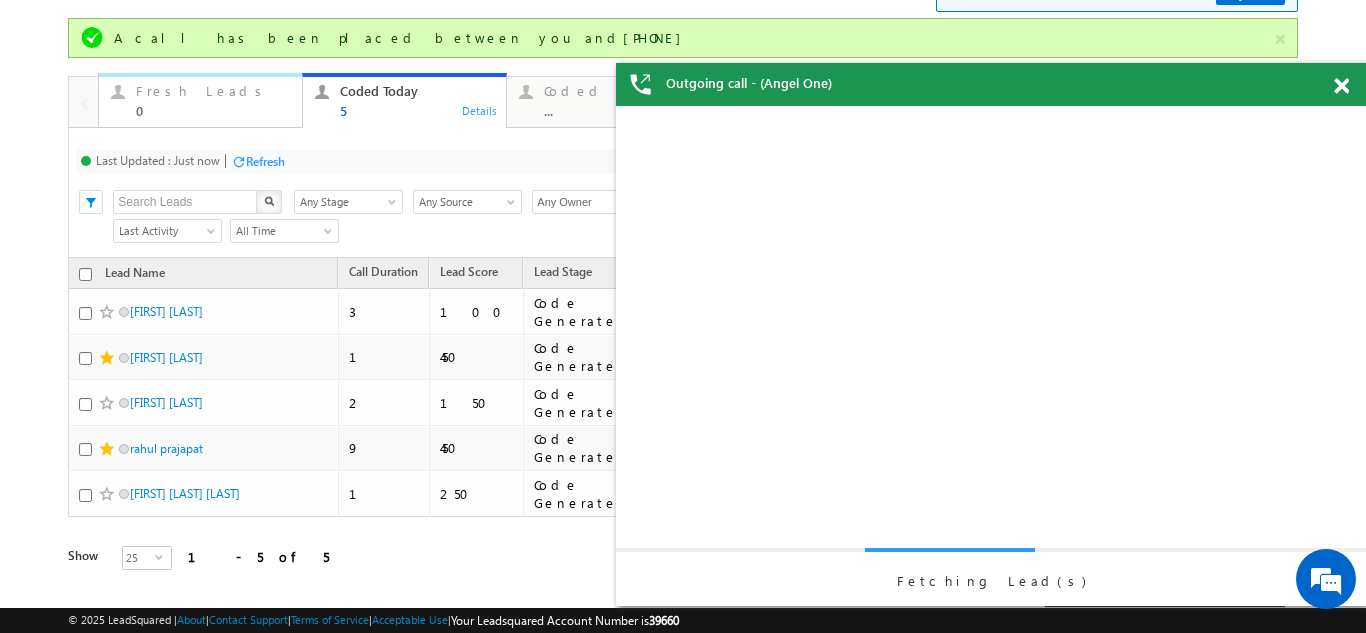 click on "Fresh Leads" at bounding box center (213, 91) 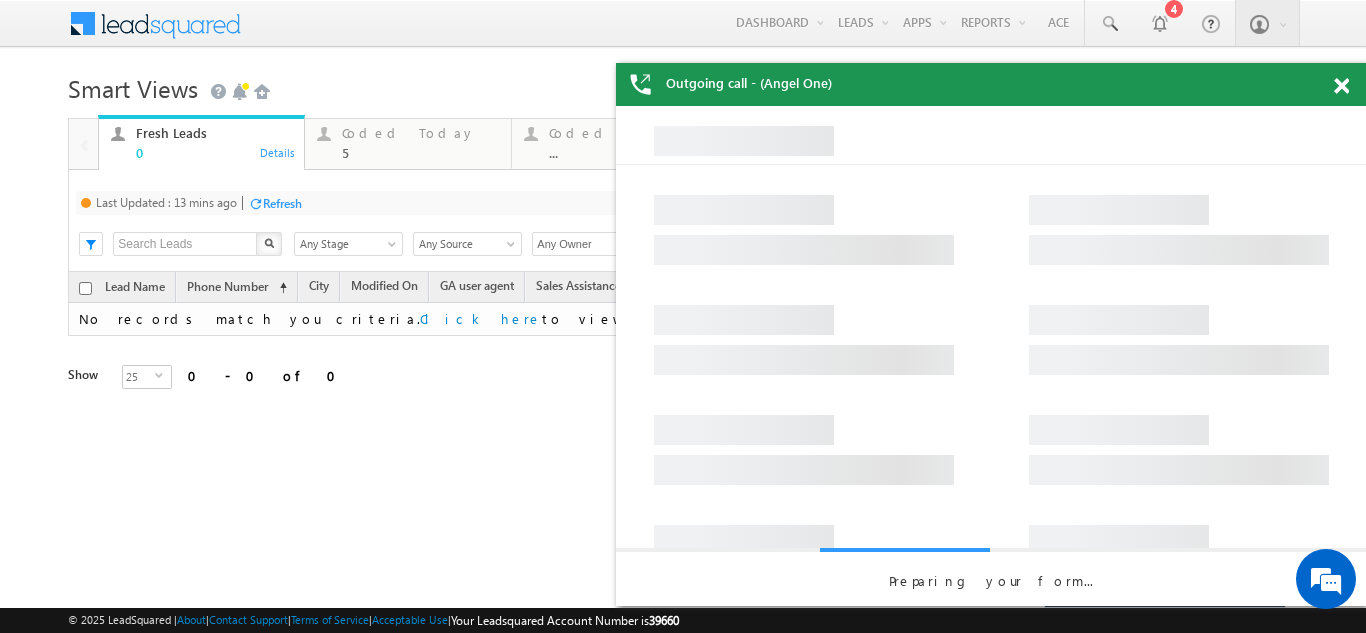 click on "Refresh" at bounding box center [282, 203] 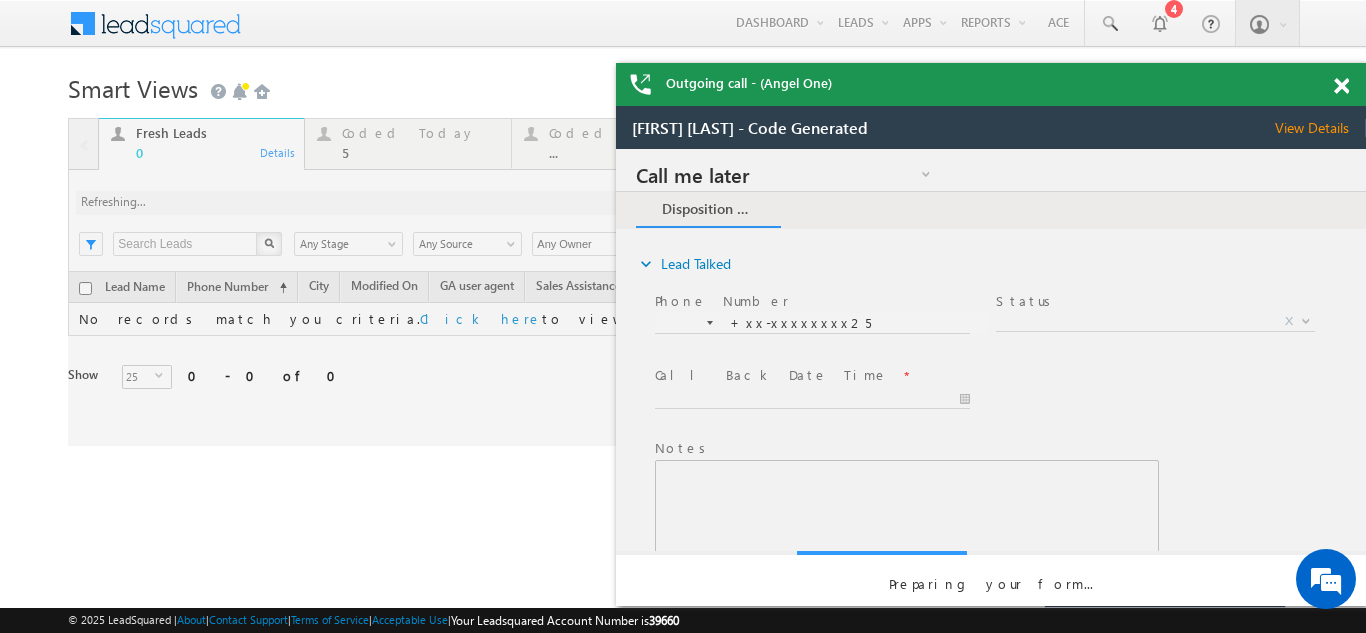 scroll, scrollTop: 0, scrollLeft: 0, axis: both 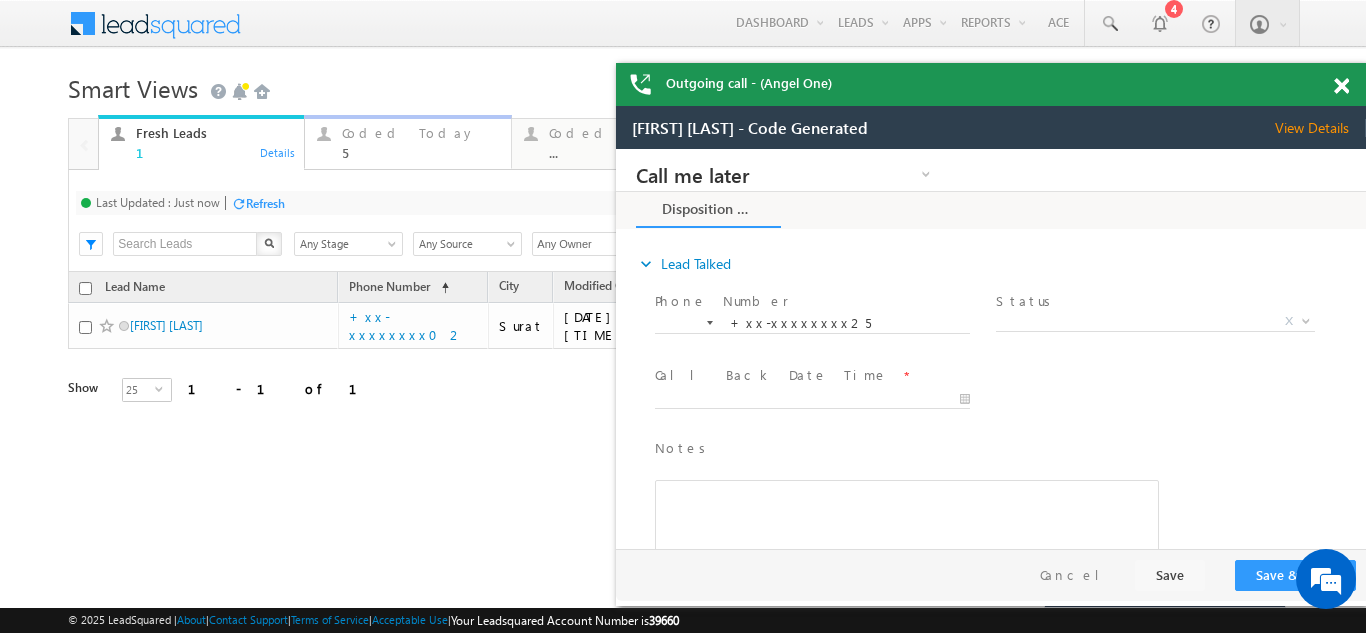 click on "Coded Today" at bounding box center [420, 133] 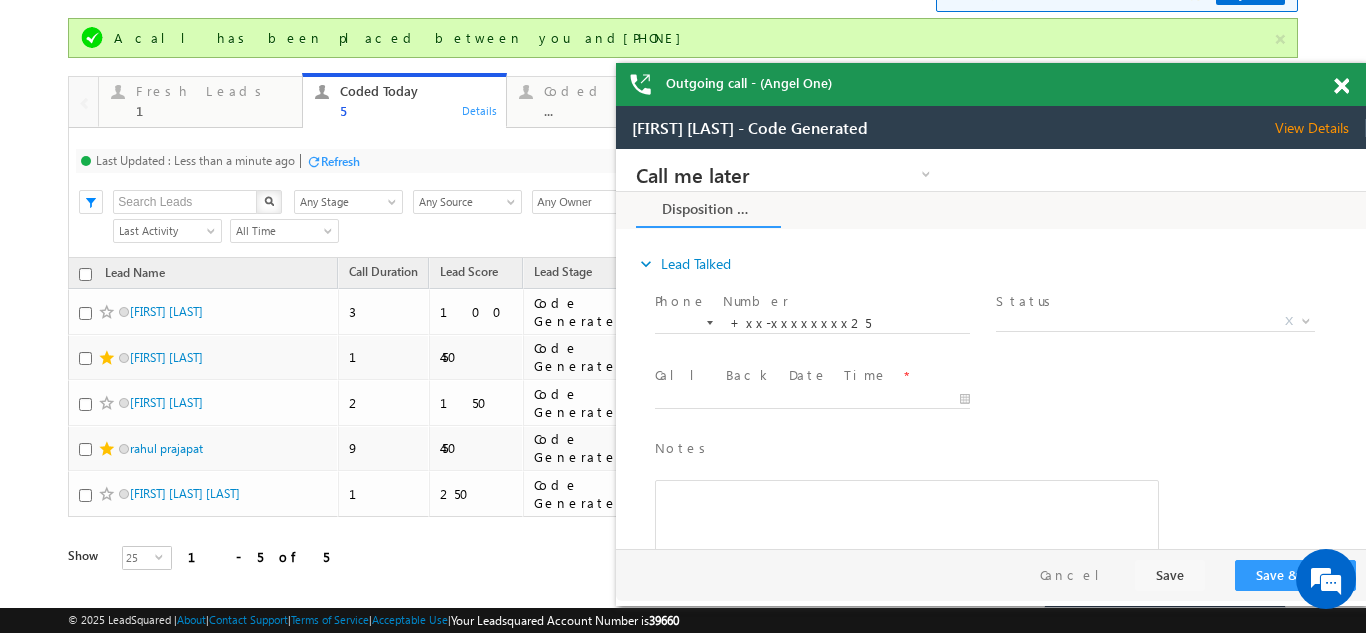 click on "Refresh" at bounding box center (340, 161) 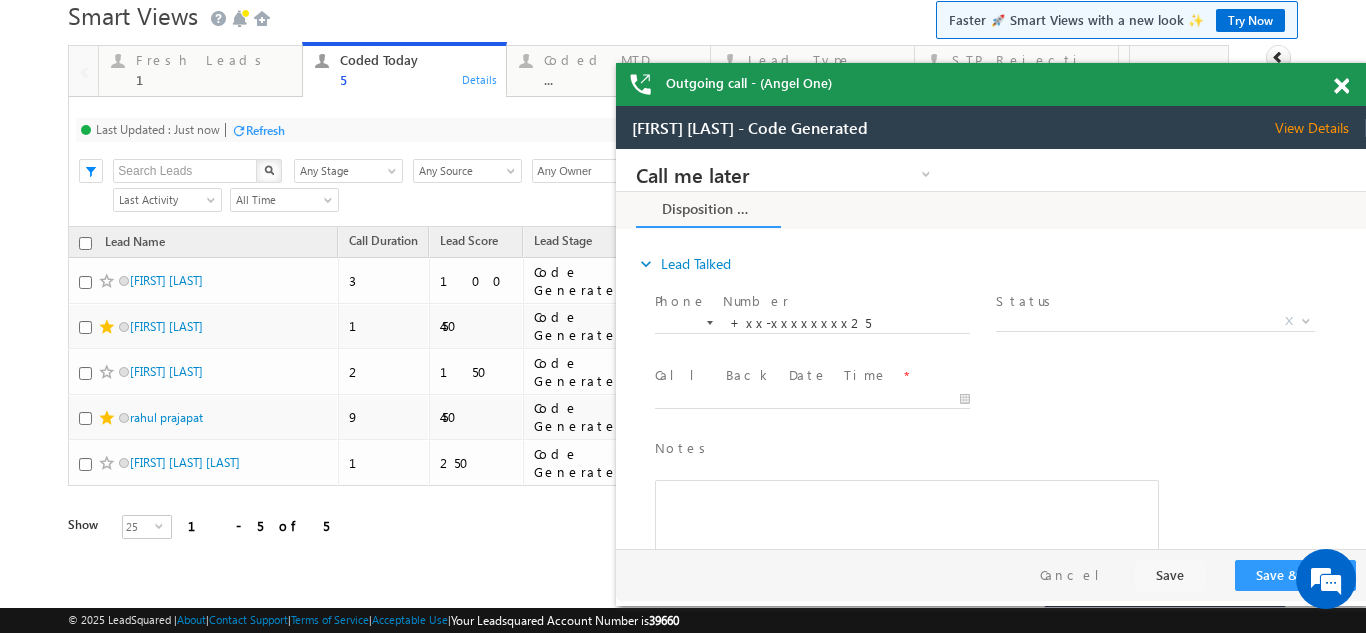 scroll, scrollTop: 0, scrollLeft: 0, axis: both 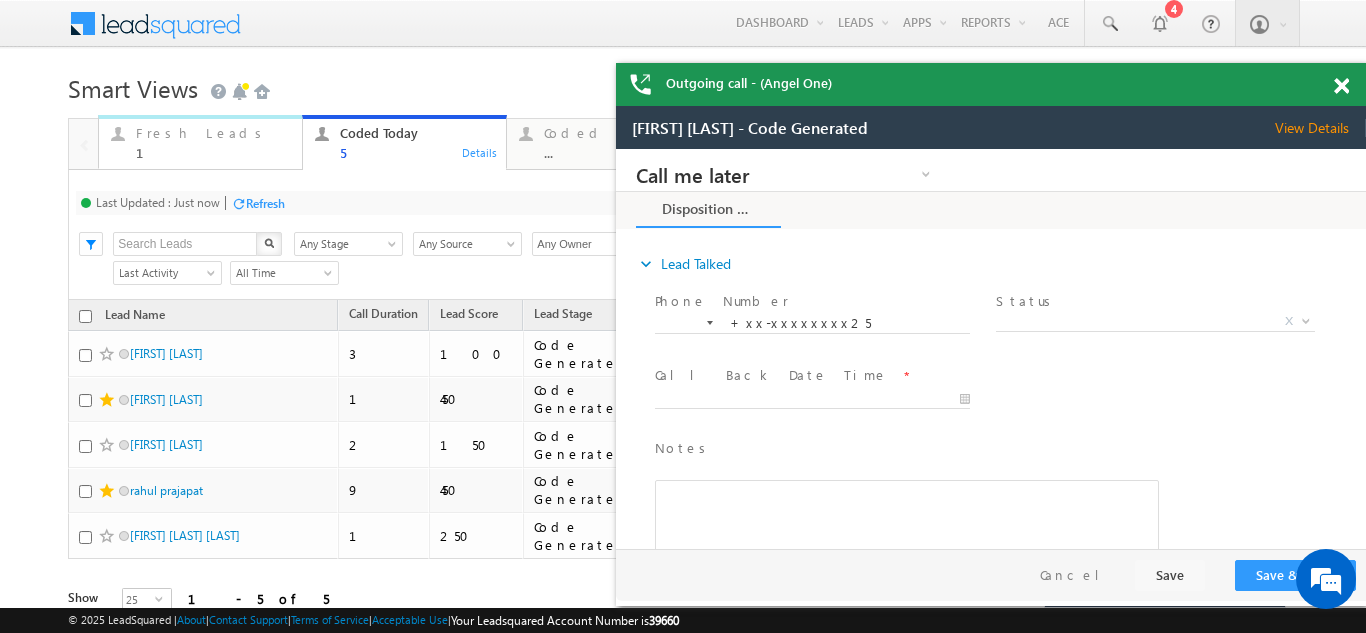 click on "Fresh Leads" at bounding box center [213, 133] 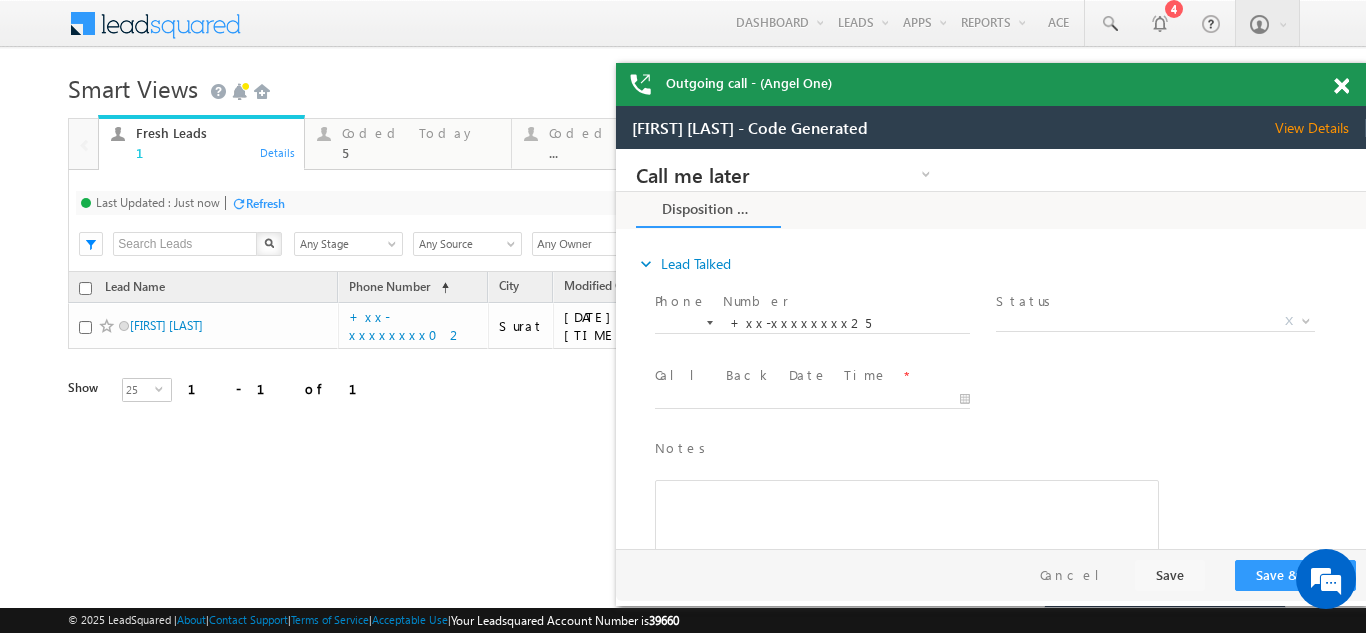 click on "Refresh" at bounding box center [265, 203] 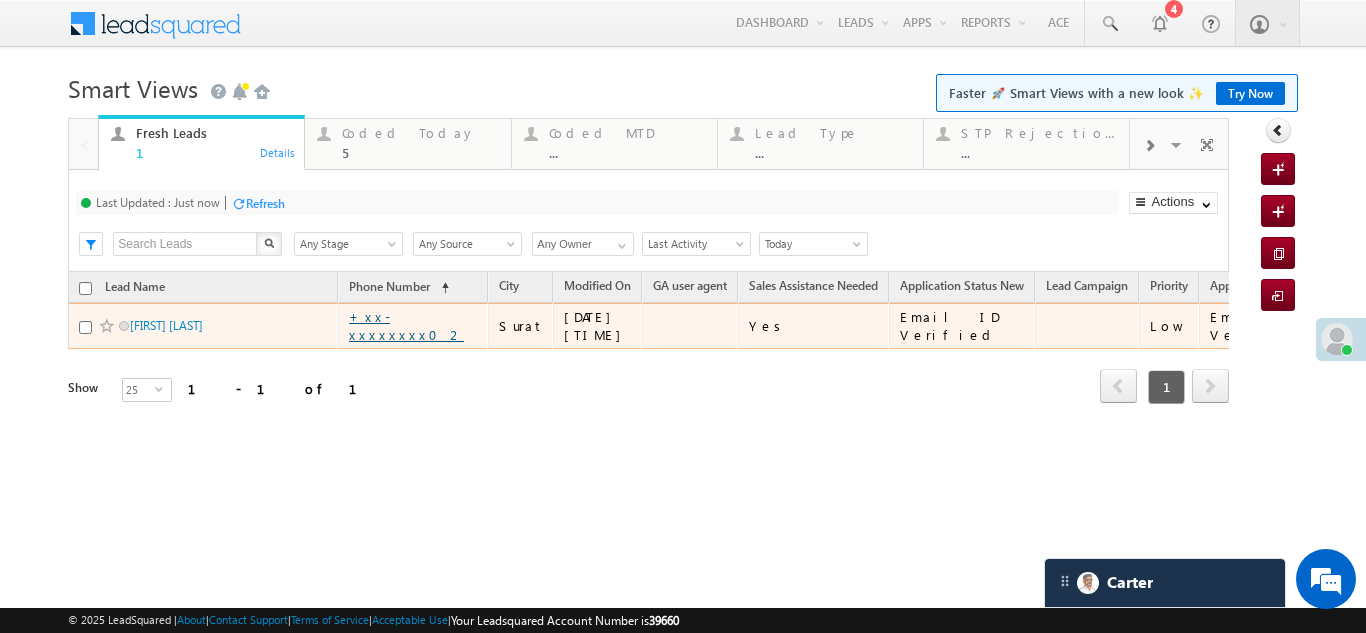 click on "+xx-xxxxxxxx02" at bounding box center [406, 325] 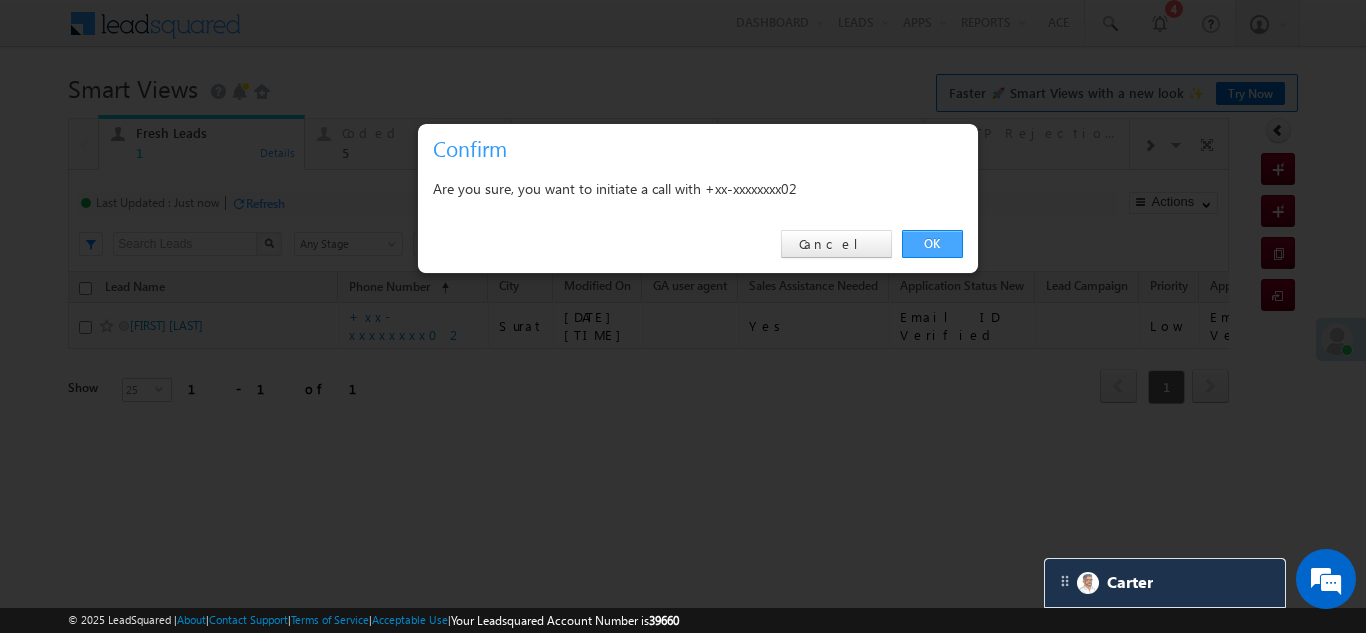 click on "OK" at bounding box center [932, 244] 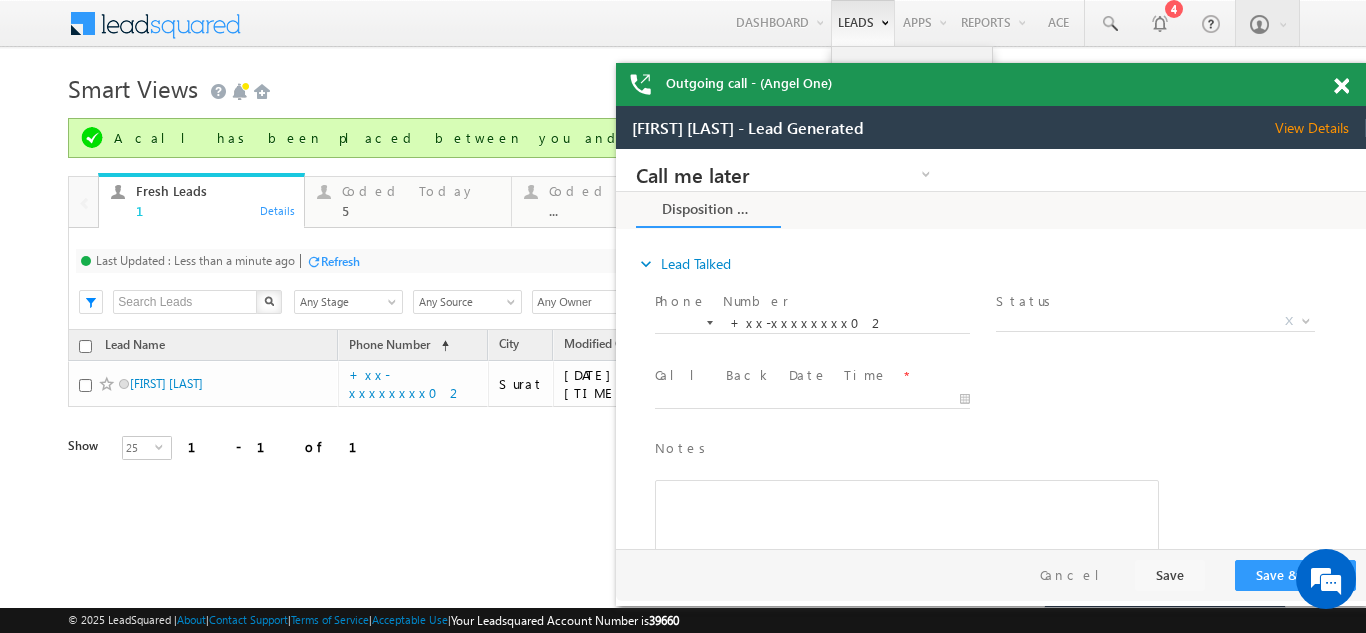 scroll, scrollTop: 0, scrollLeft: 0, axis: both 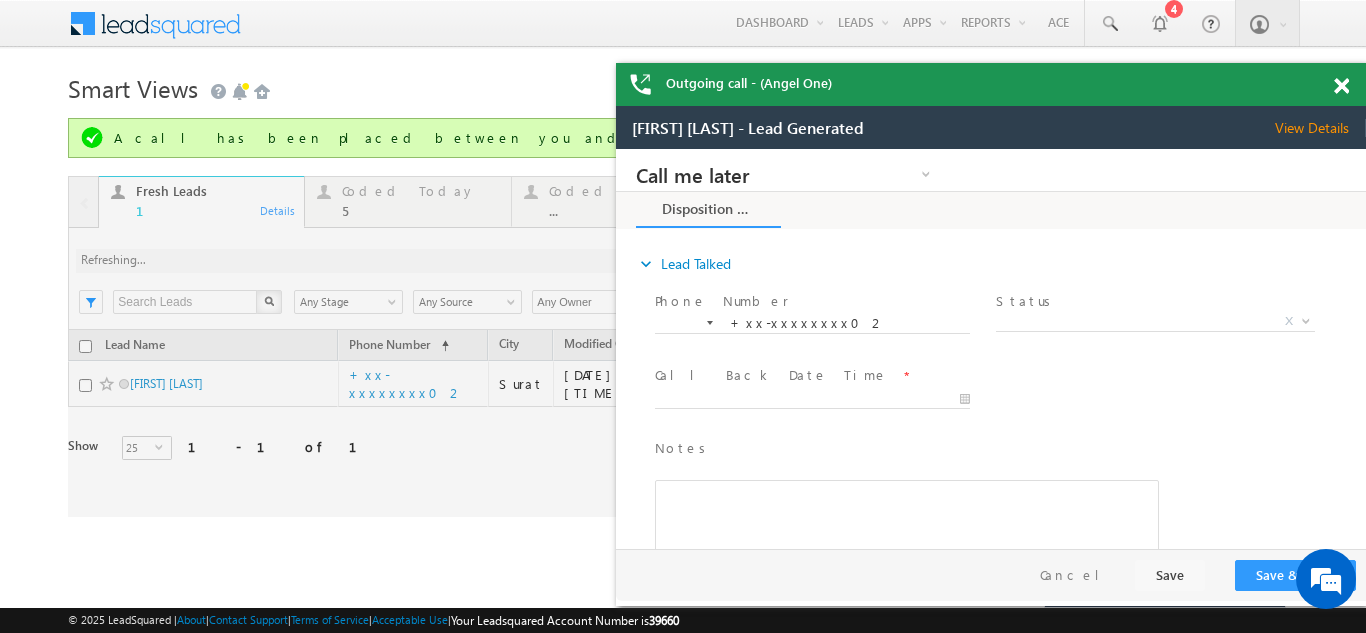 click on "View Details" at bounding box center [1320, 128] 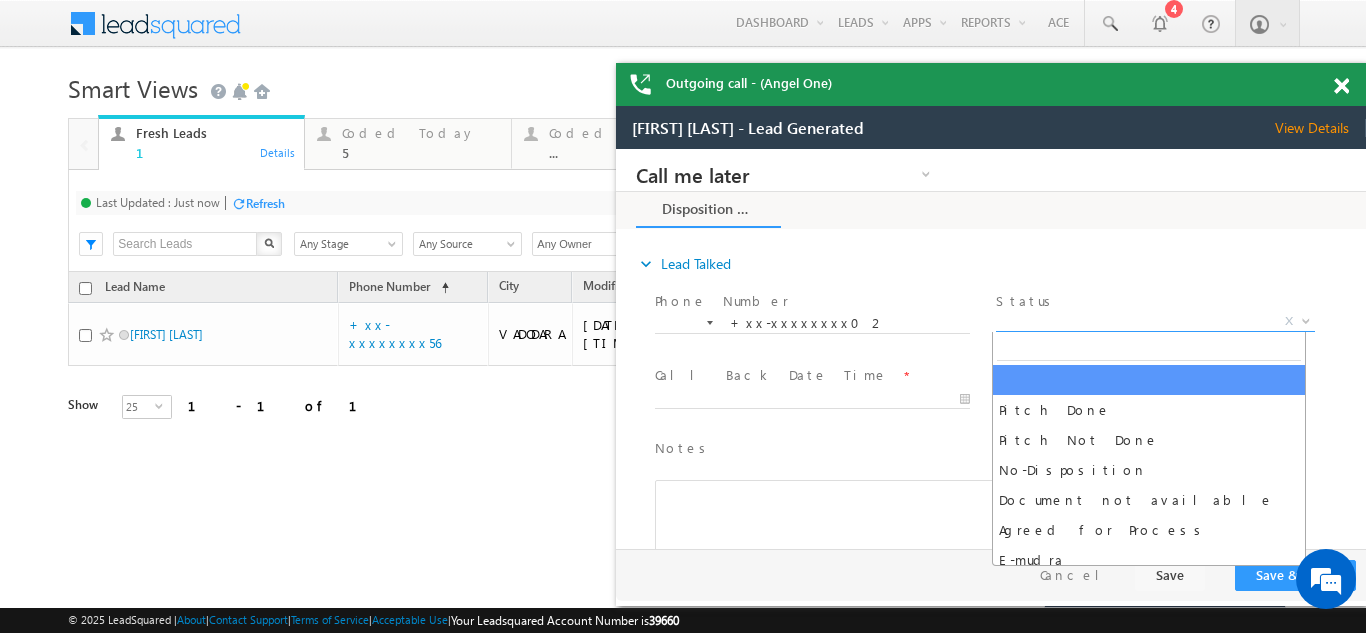 click on "X" at bounding box center [1155, 322] 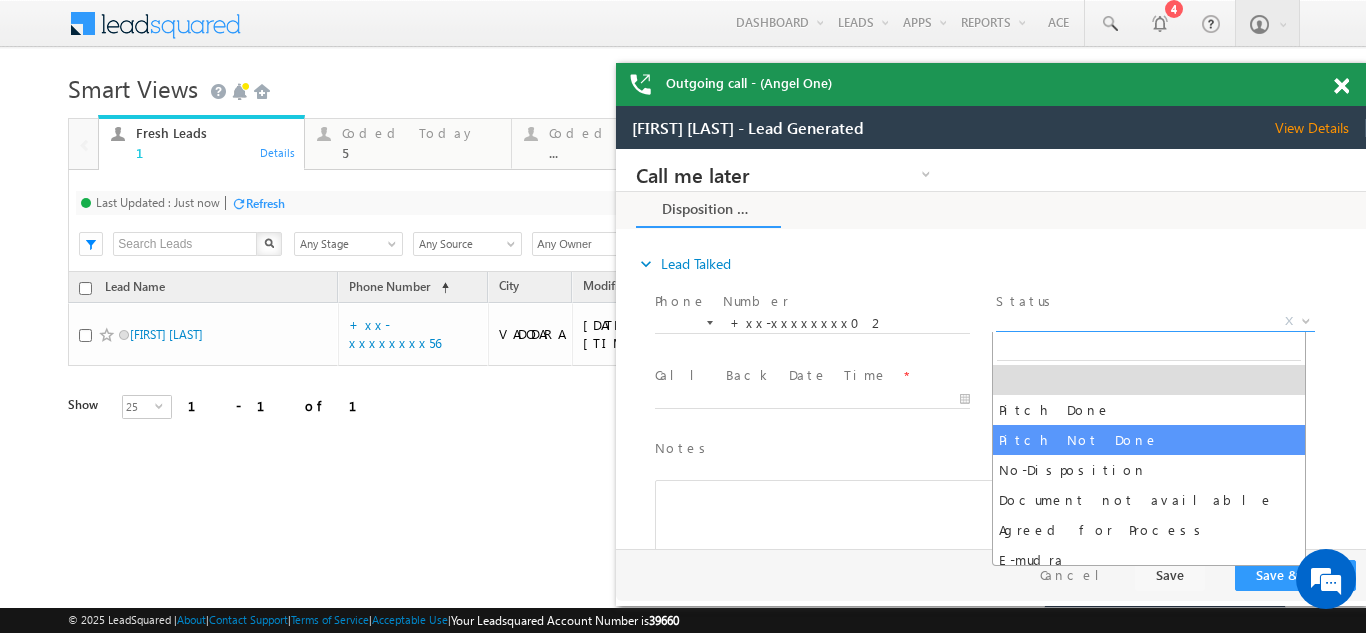 select on "Pitch Not Done" 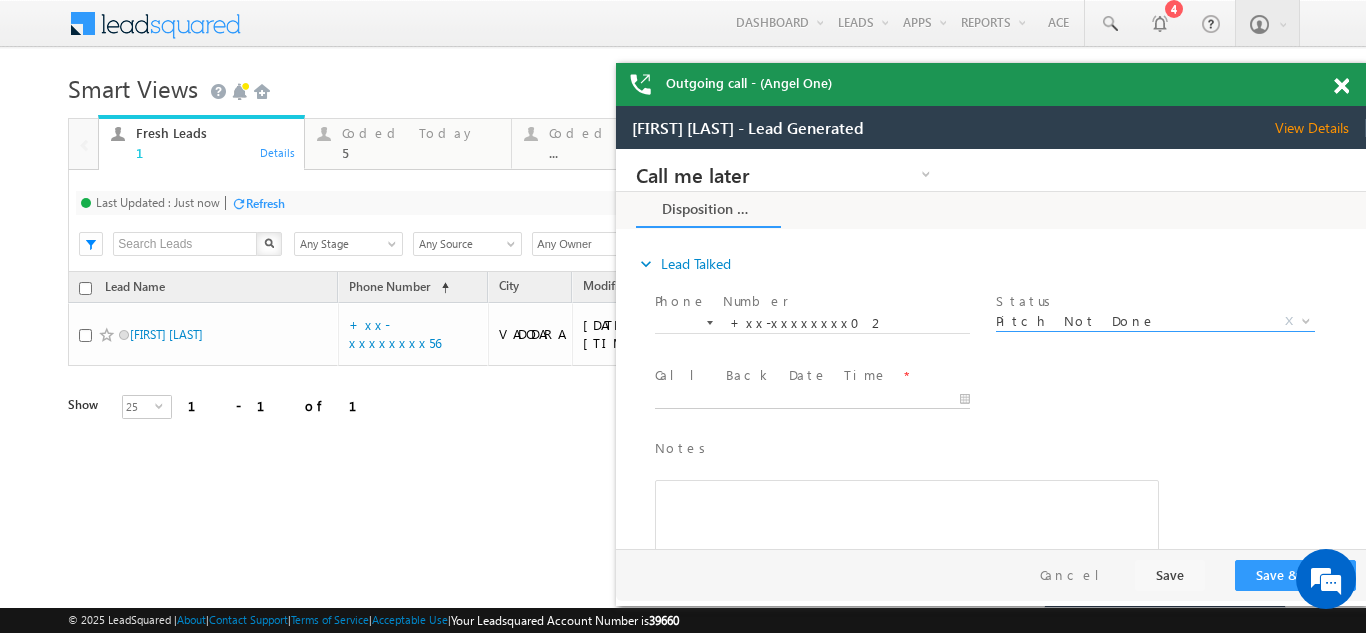 type on "07/18/25 1:48 PM" 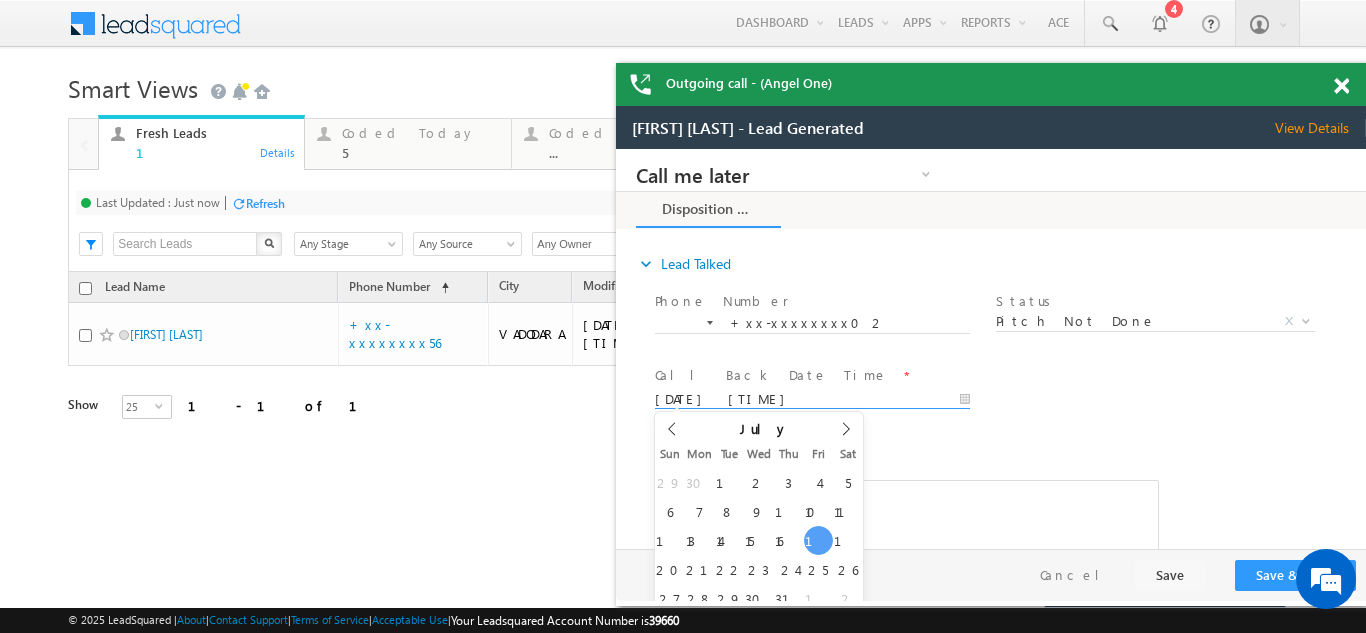 click on "07/18/25 1:48 PM" at bounding box center (812, 400) 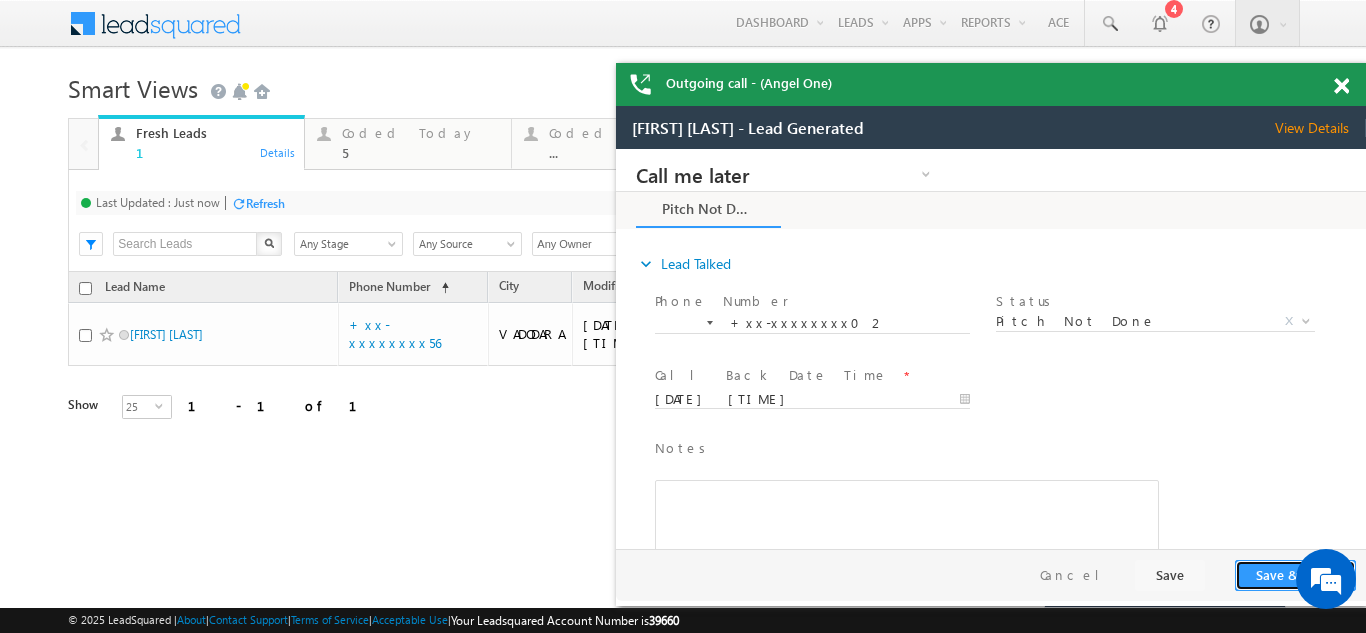 click on "Save & Close" at bounding box center (1295, 575) 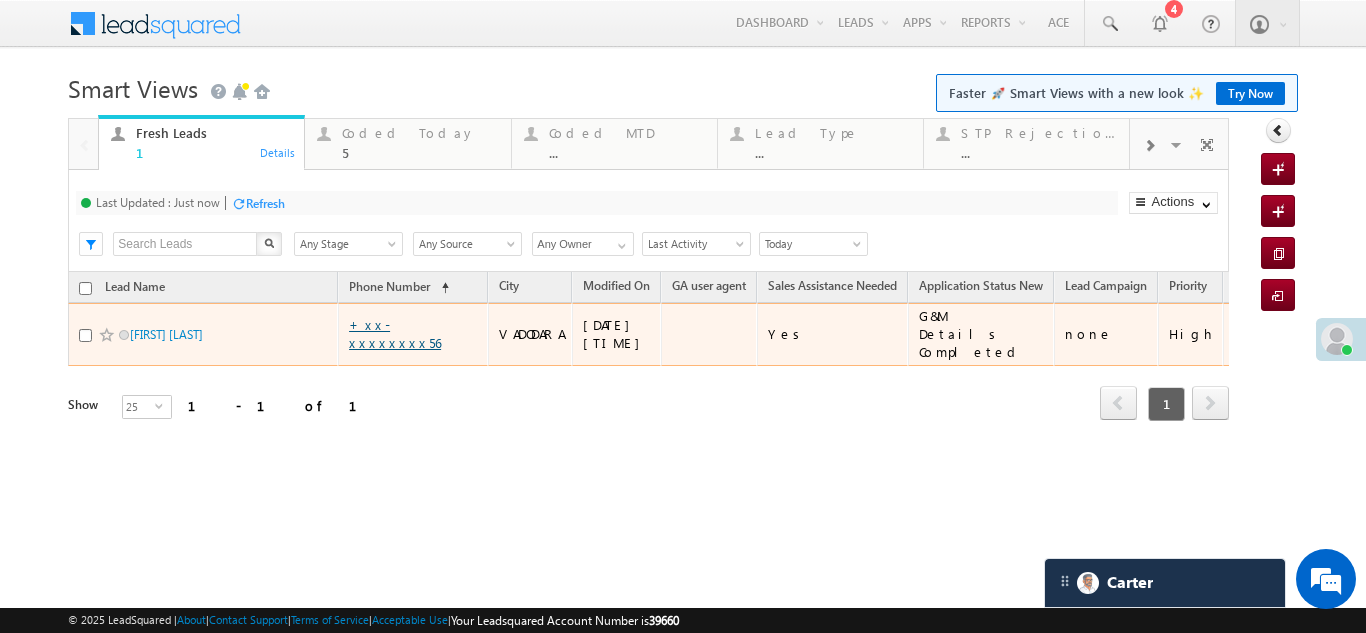 click on "+xx-xxxxxxxx56" at bounding box center [395, 333] 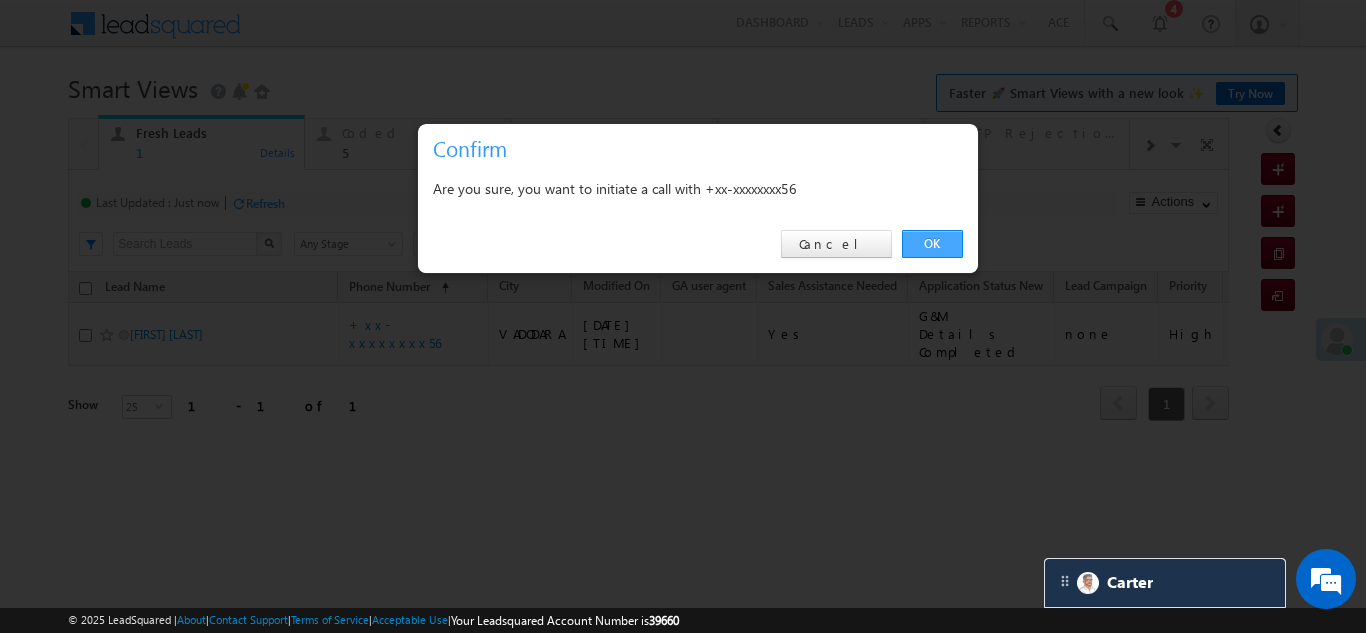 click on "OK" at bounding box center [932, 244] 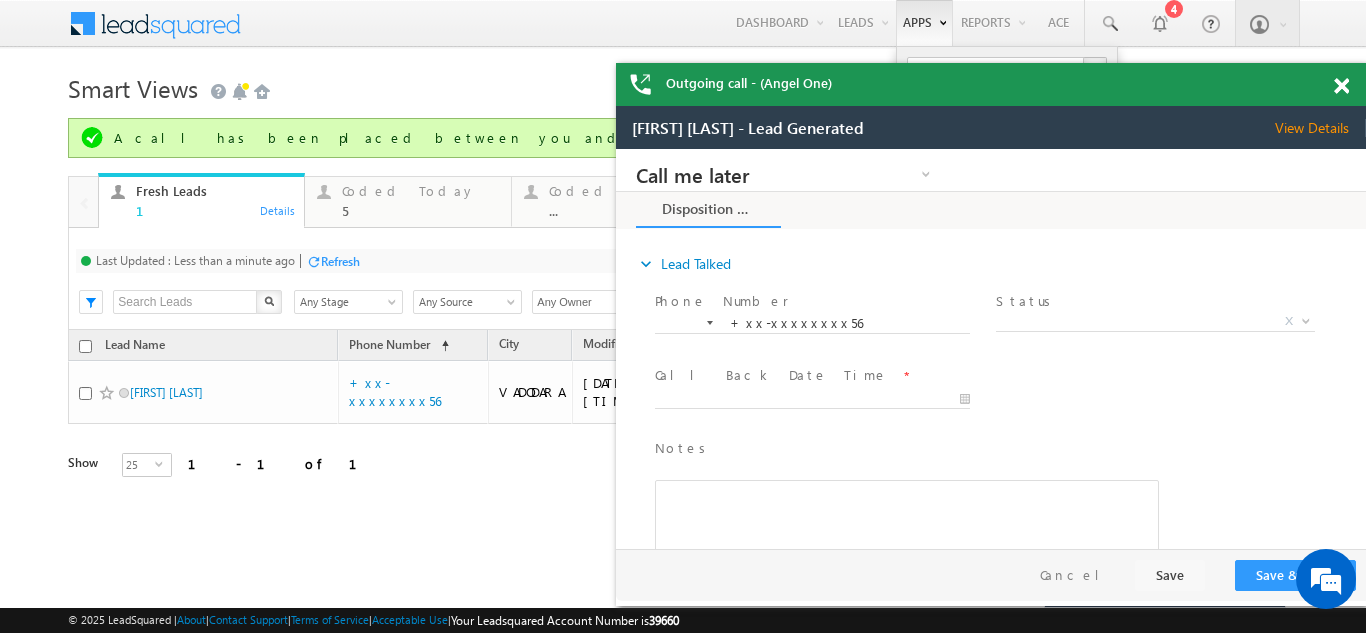 scroll, scrollTop: 0, scrollLeft: 0, axis: both 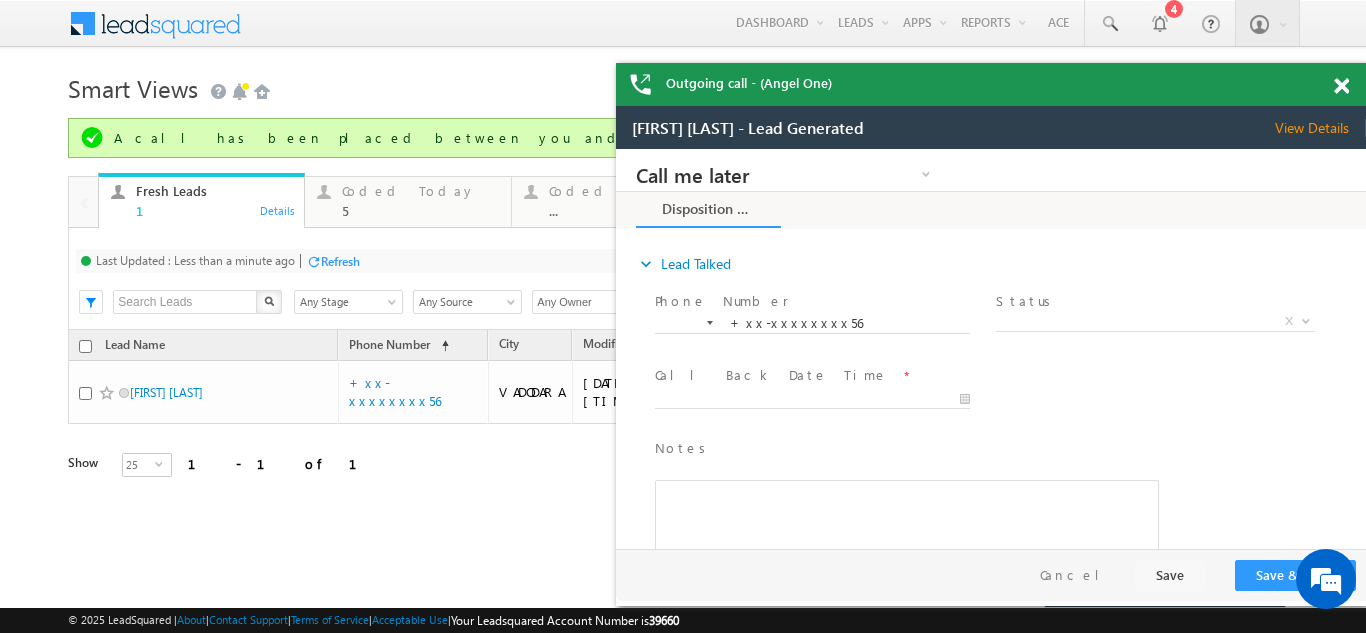click on "View Details" at bounding box center (1320, 128) 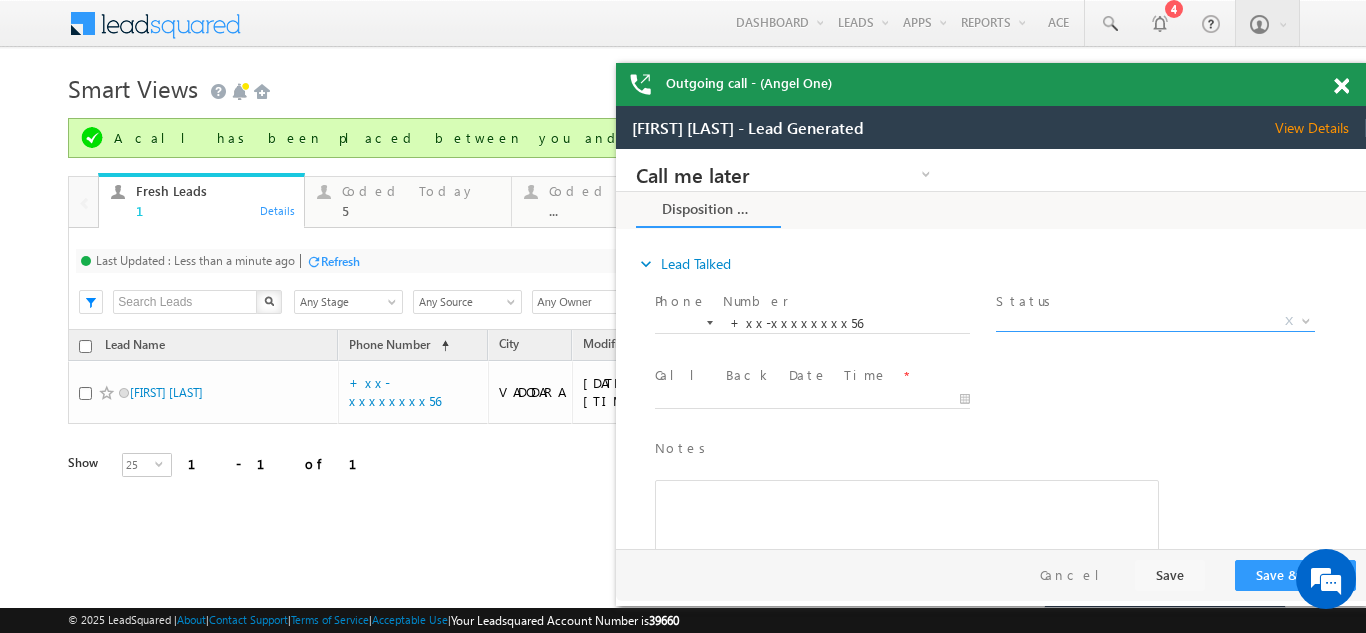 click on "X" at bounding box center [1155, 322] 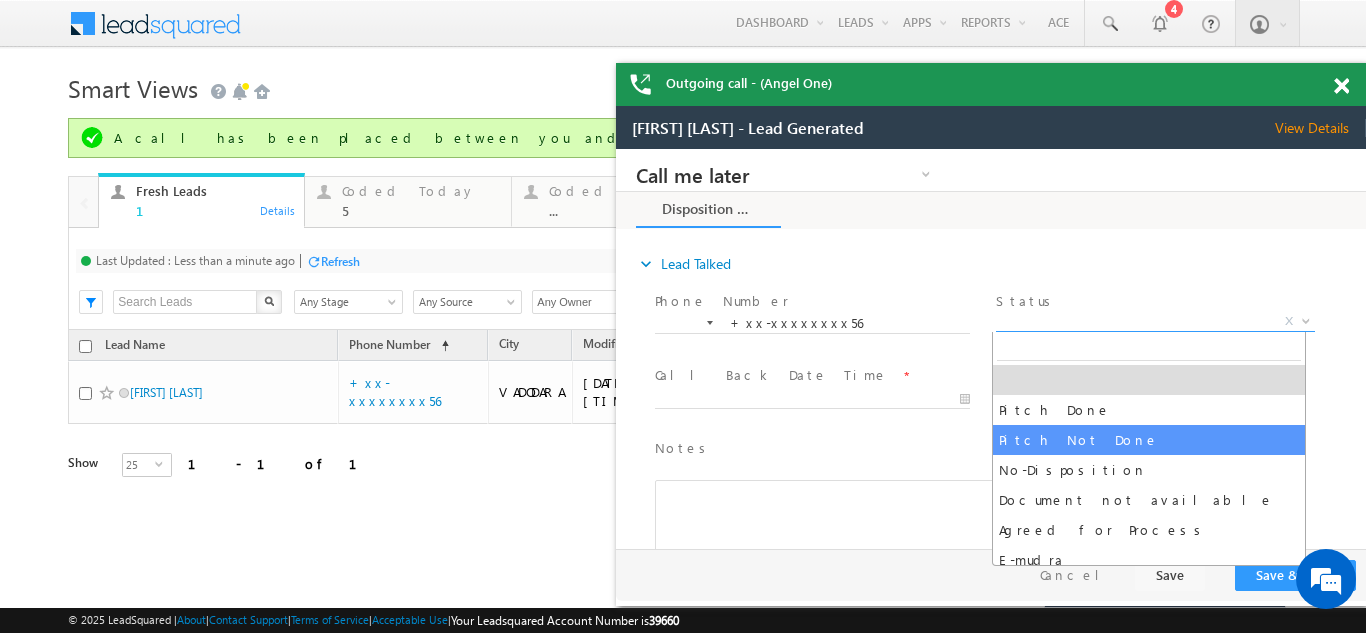 select on "Pitch Not Done" 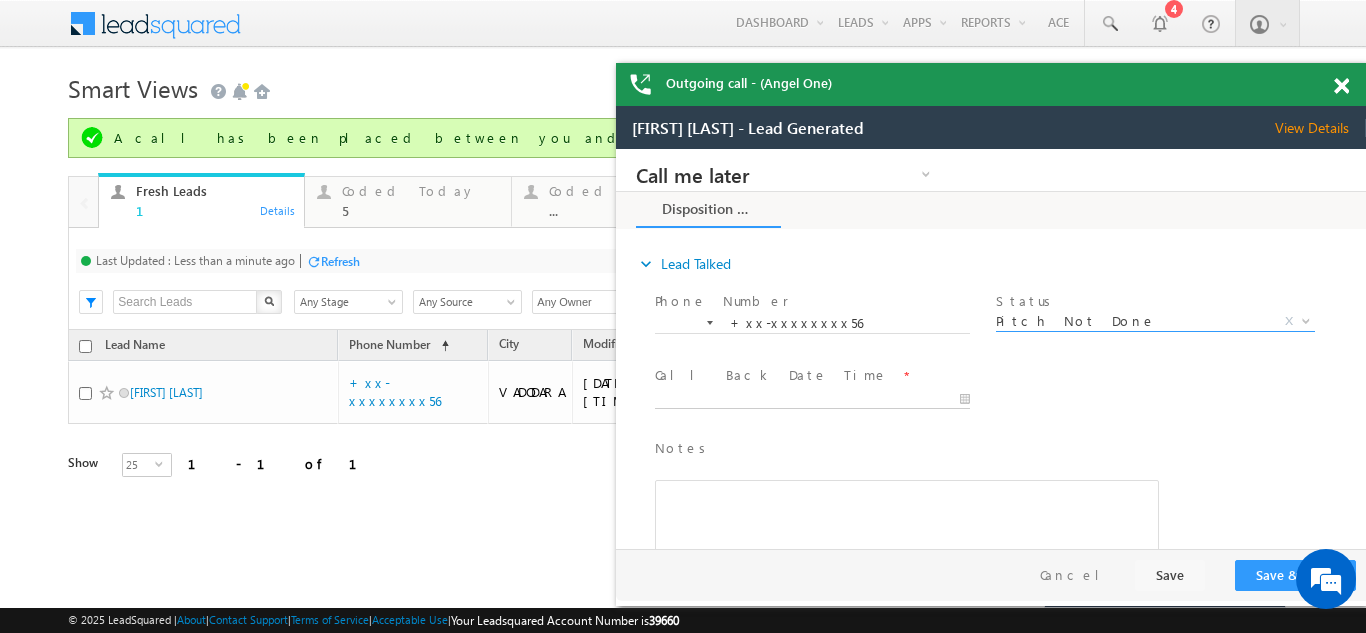 type on "07/18/25 1:54 PM" 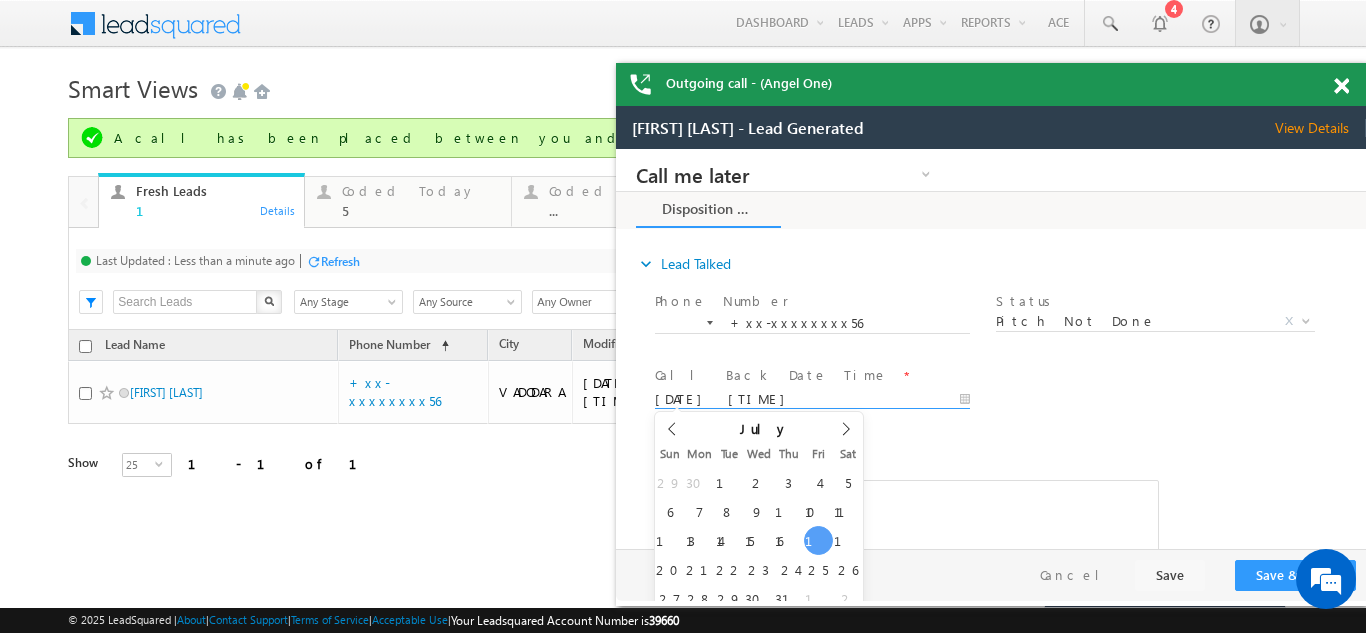click on "Call me later Campaign Success Commitment Cross Sell Customer Drop-off reasons Language Barrier Not Interested Ringing Call me later
Call me later
× Disposition Form *" at bounding box center [991, 349] 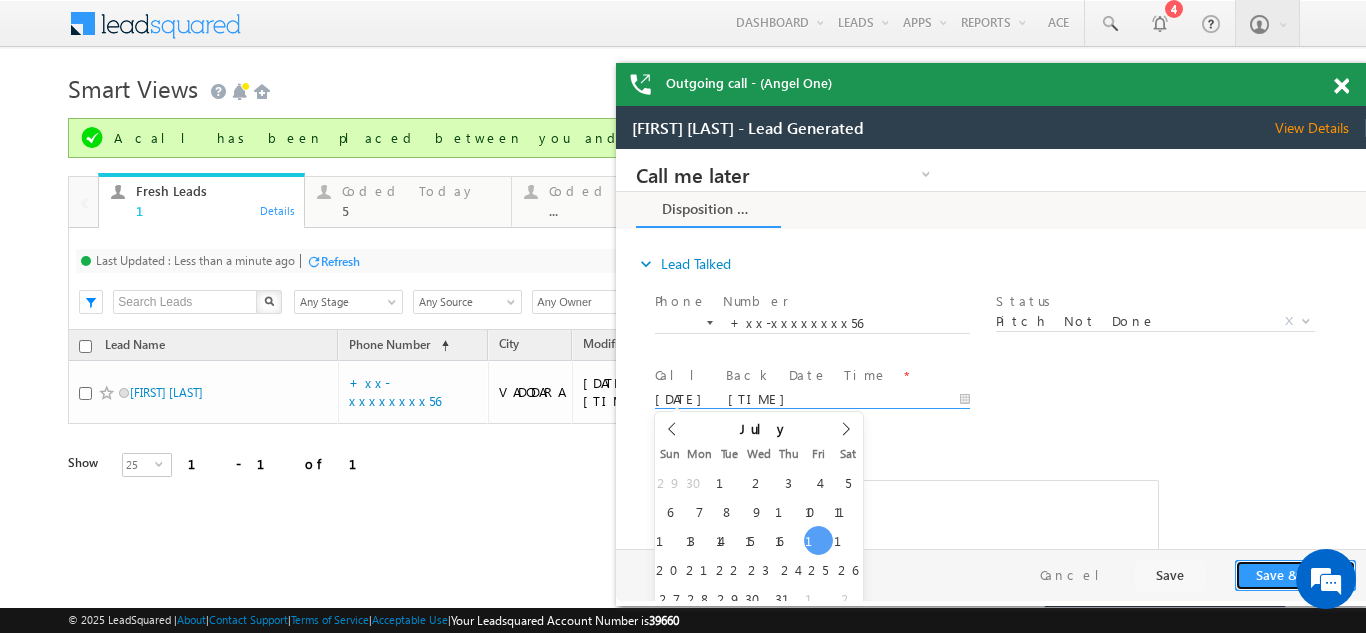 click on "Save & Close" at bounding box center (1295, 575) 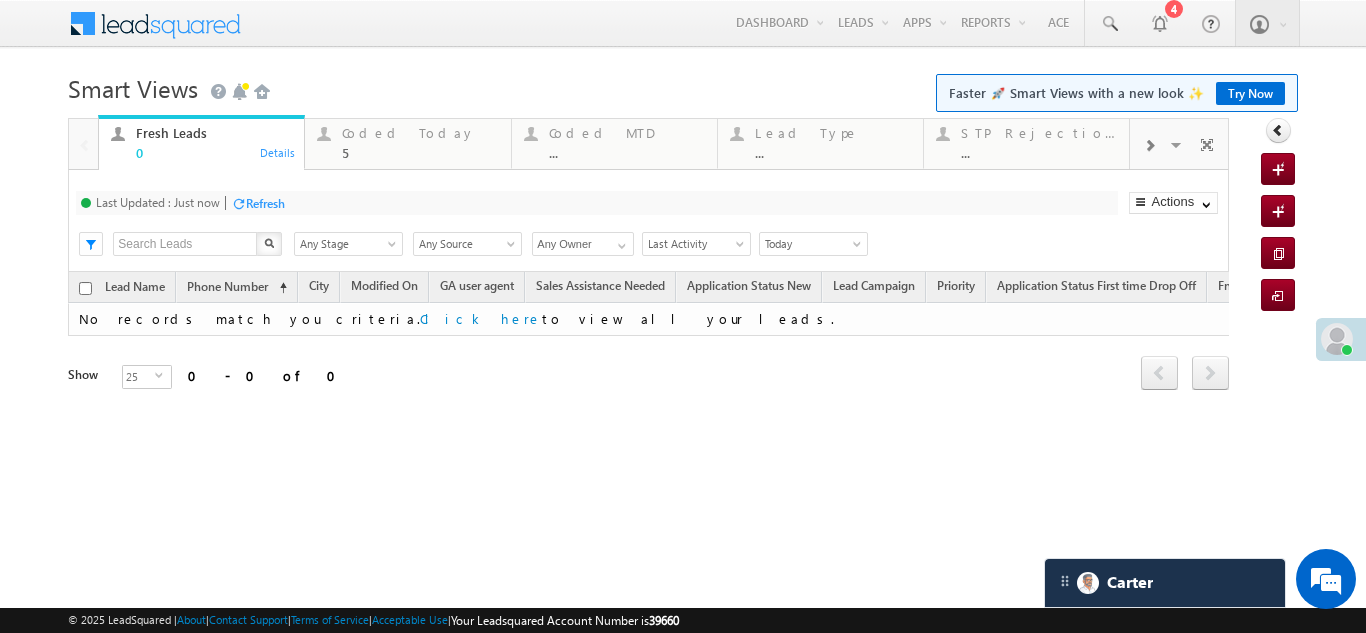 click on "Refresh" at bounding box center (265, 203) 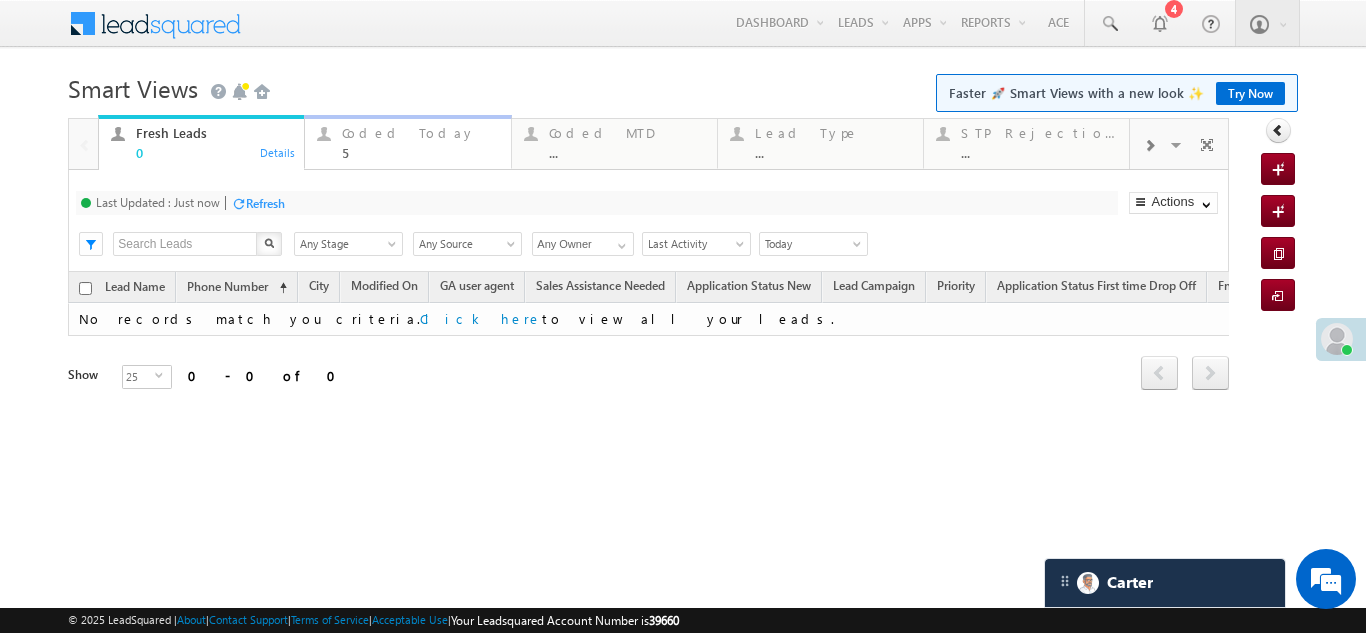 click on "Coded Today" at bounding box center (420, 133) 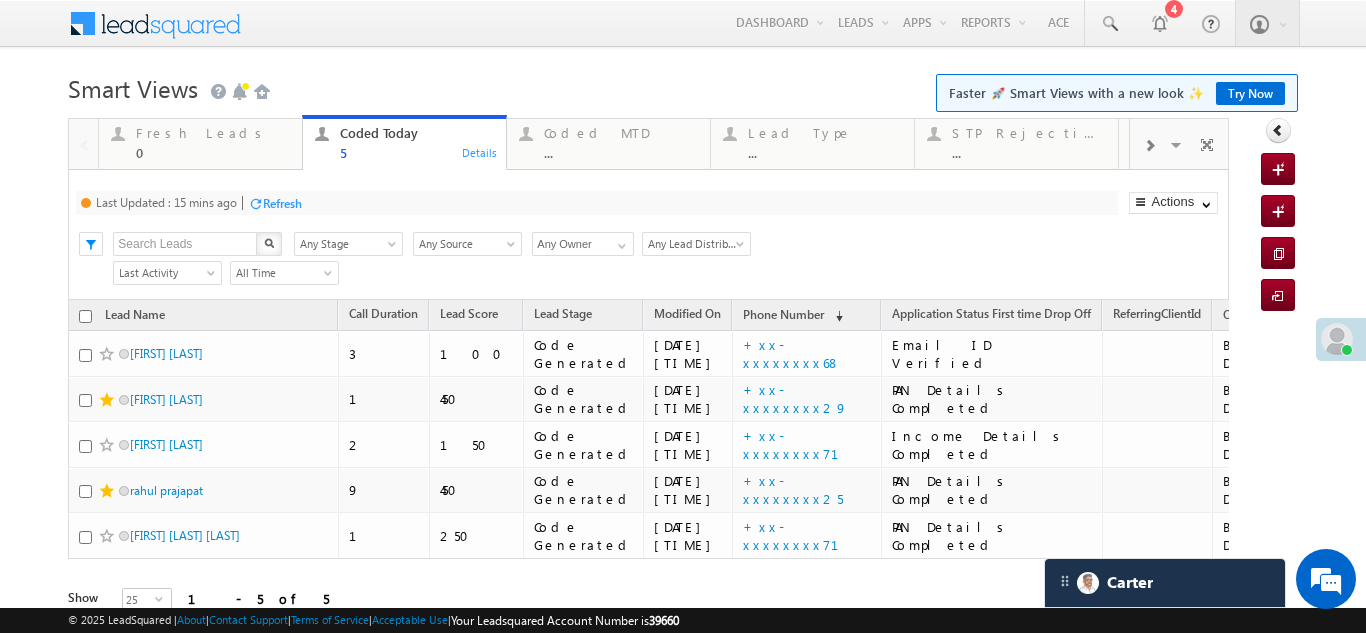 click on "Refresh" at bounding box center (282, 203) 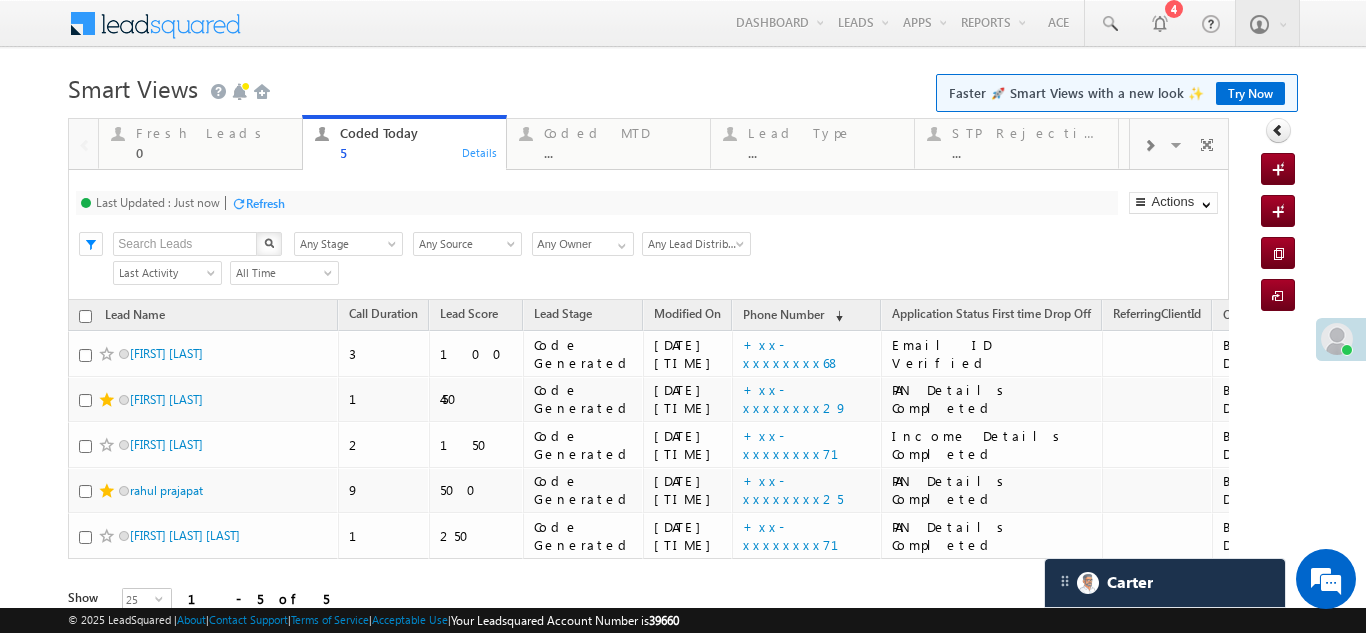 click on "Refresh" at bounding box center [265, 203] 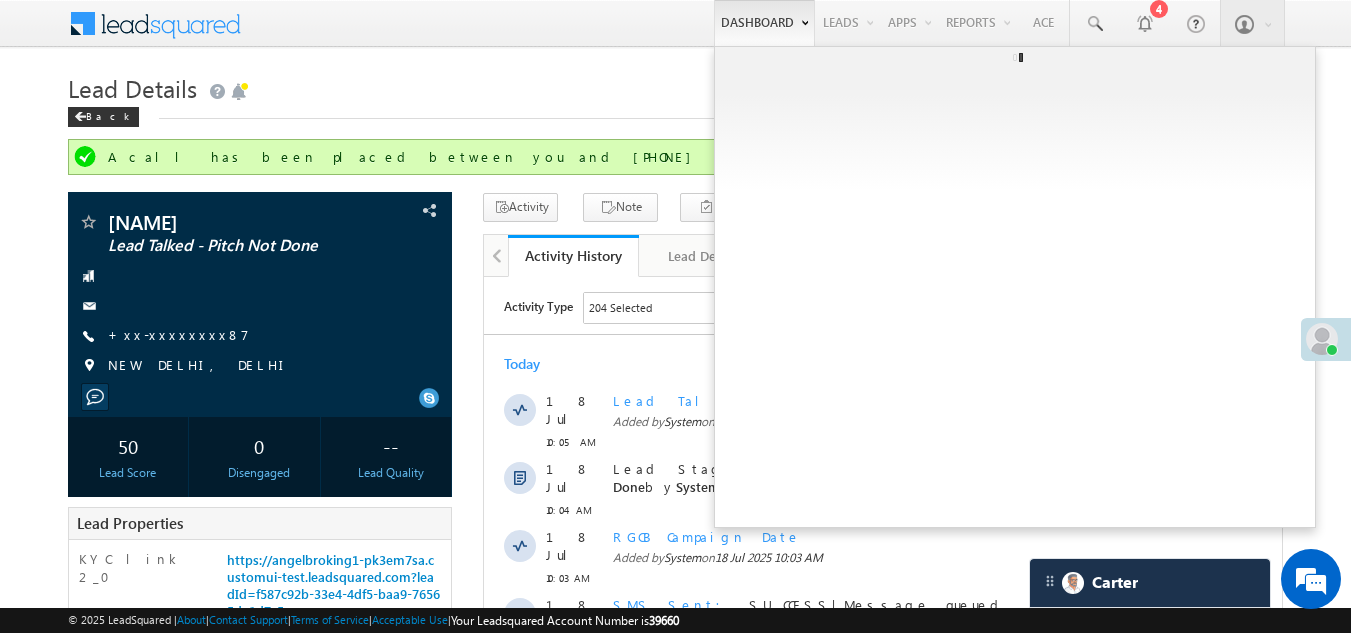 scroll, scrollTop: 0, scrollLeft: 0, axis: both 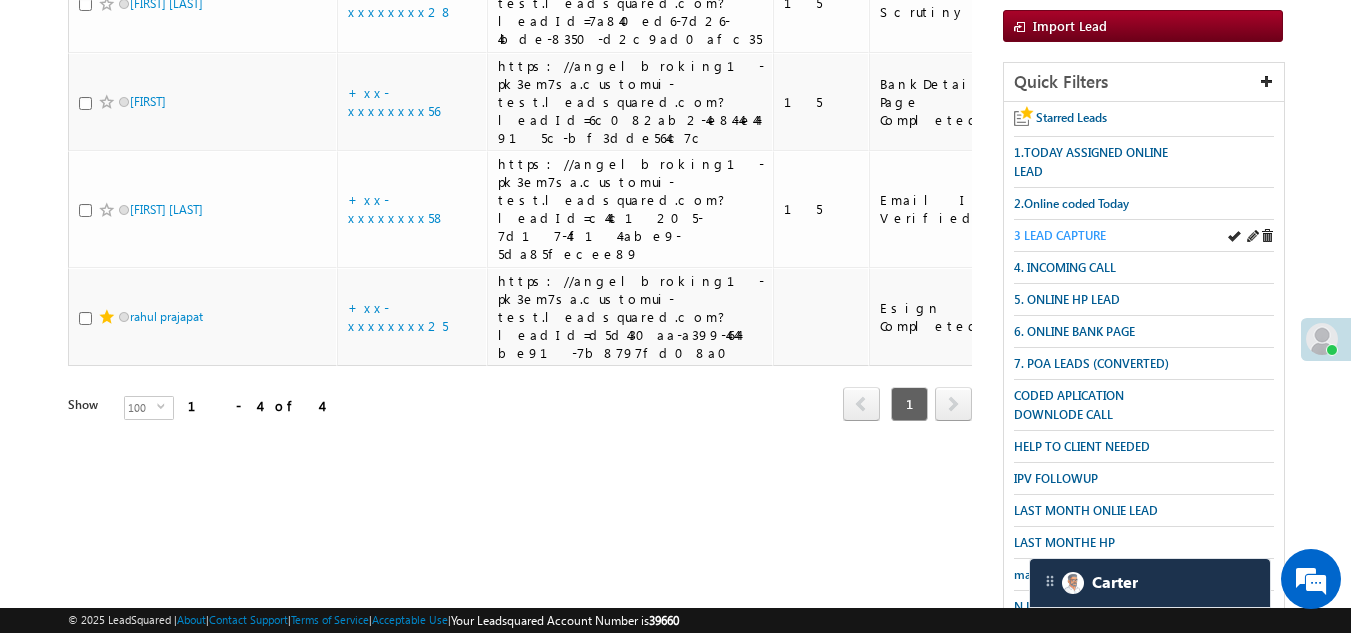 click on "3 LEAD CAPTURE" at bounding box center [1060, 235] 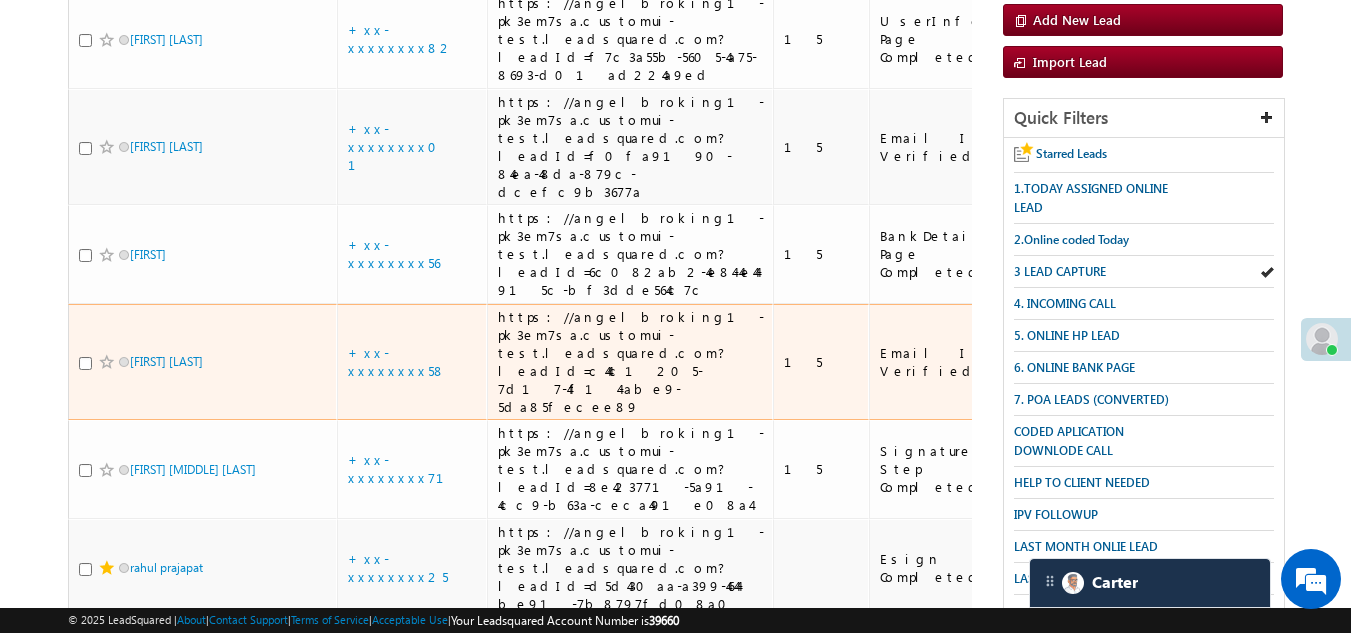 scroll, scrollTop: 299, scrollLeft: 0, axis: vertical 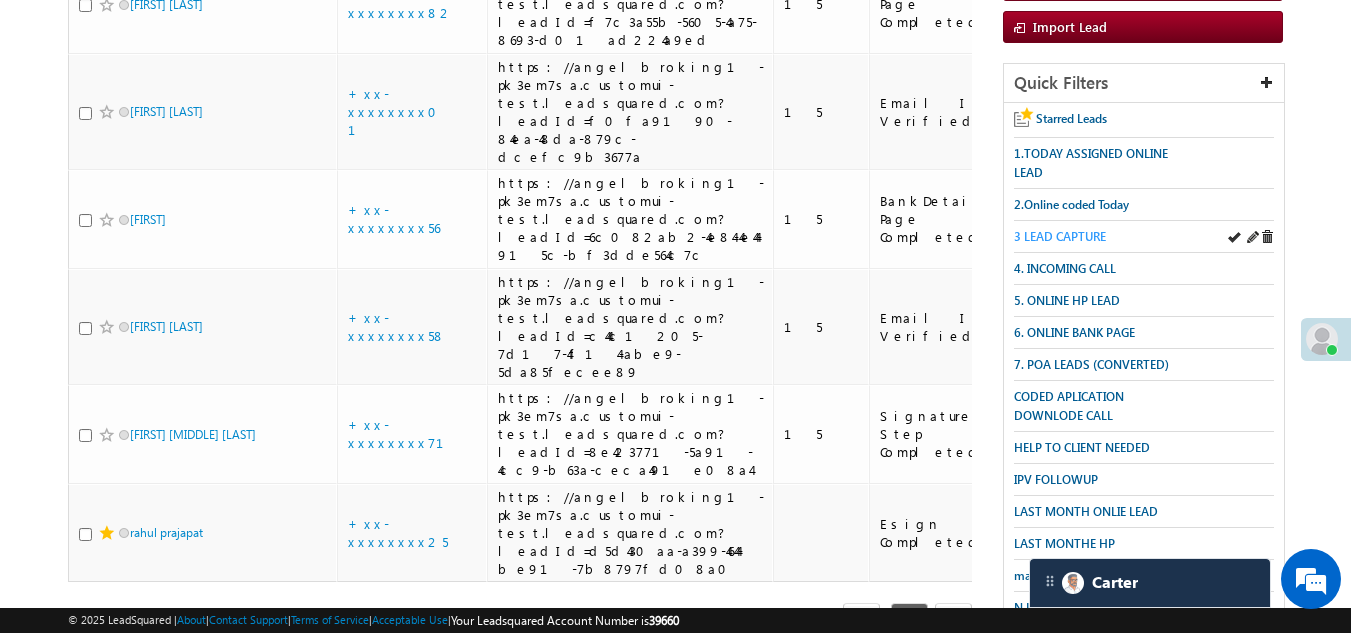 click on "3 LEAD CAPTURE" at bounding box center [1060, 236] 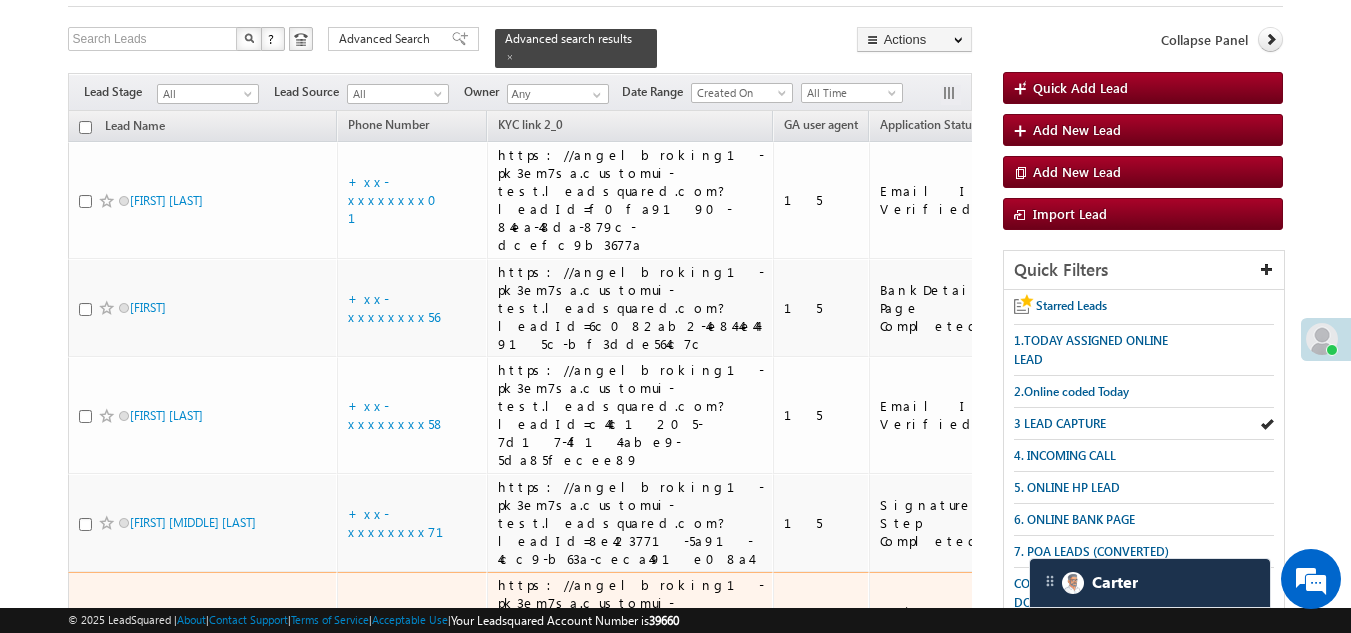 scroll, scrollTop: 99, scrollLeft: 0, axis: vertical 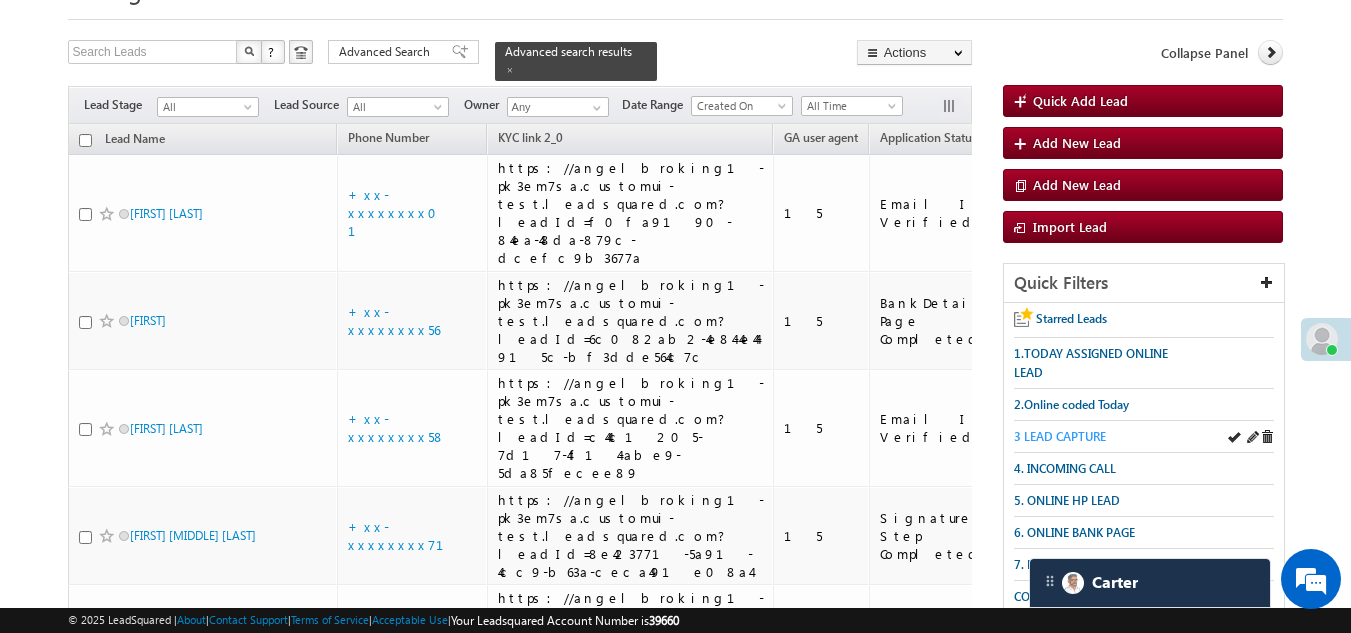 click on "3 LEAD CAPTURE" at bounding box center (1060, 436) 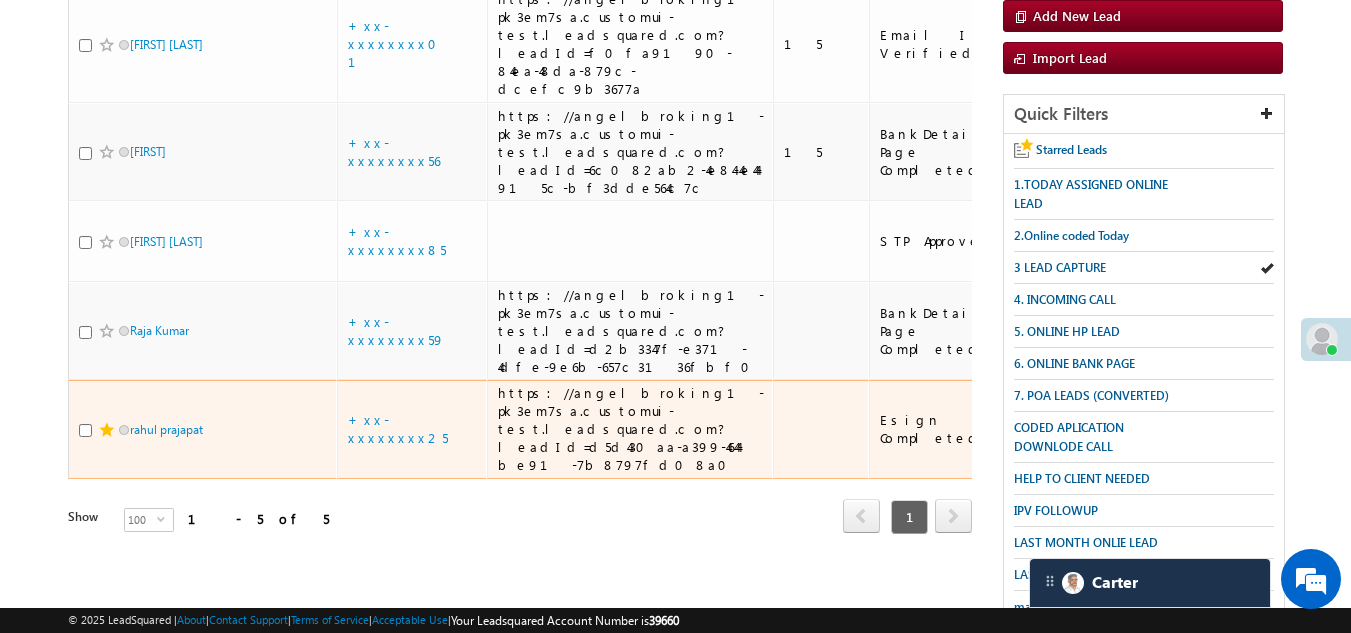 scroll, scrollTop: 299, scrollLeft: 0, axis: vertical 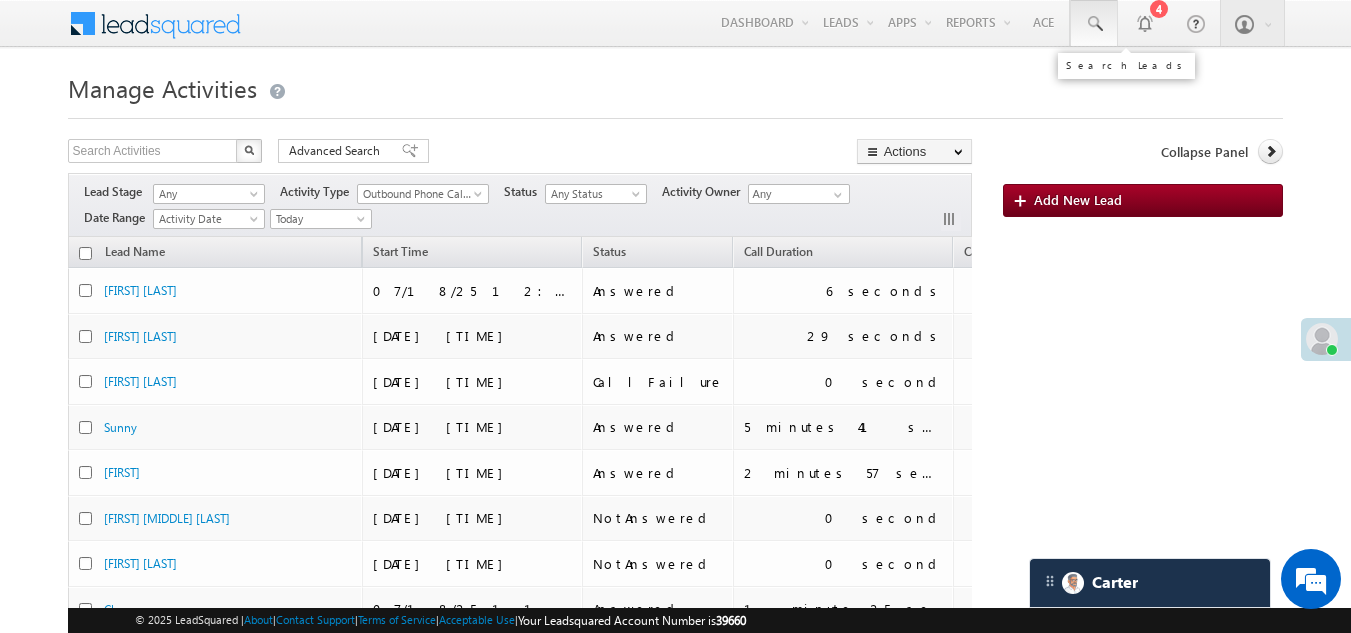 click at bounding box center (1094, 24) 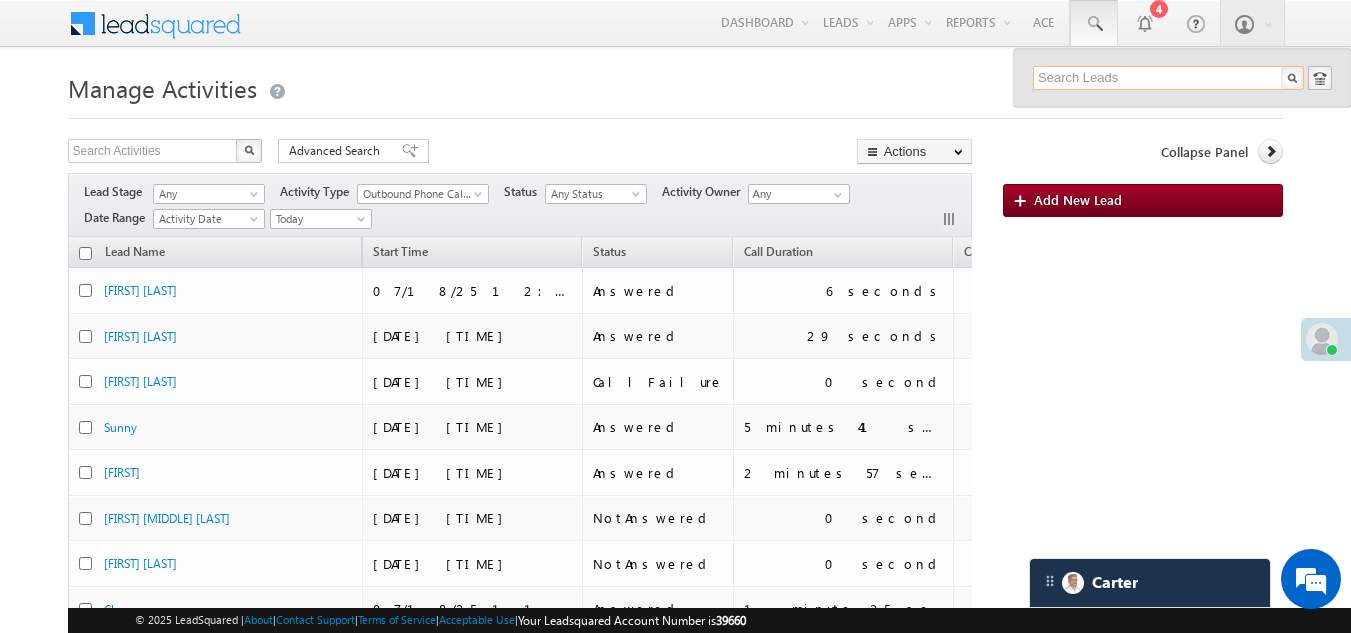 paste on "EQ25362567" 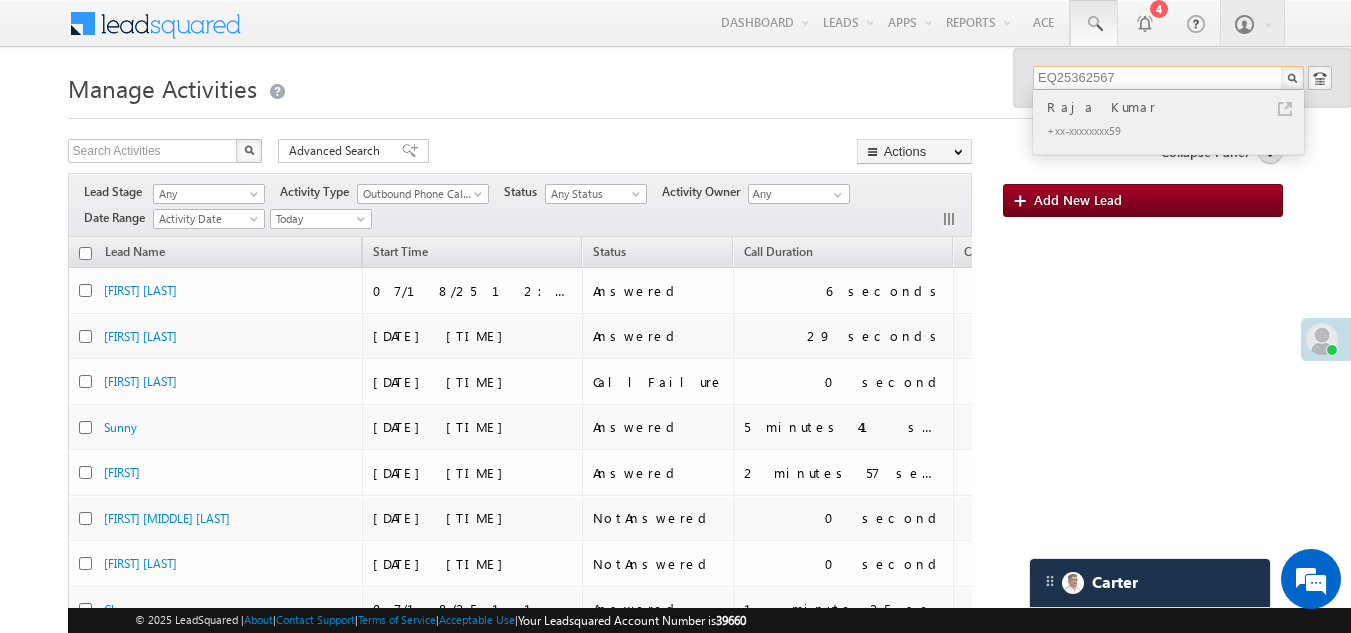 type on "EQ25362567" 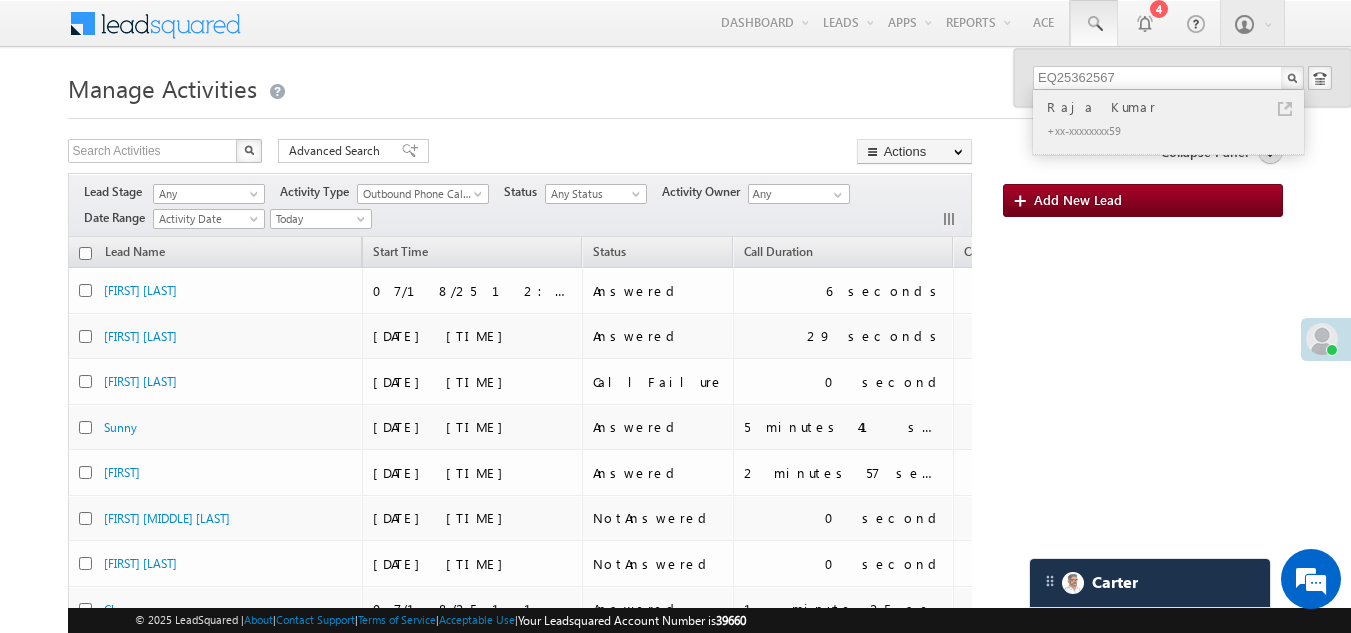 click on "Raja Kumar" at bounding box center (1177, 107) 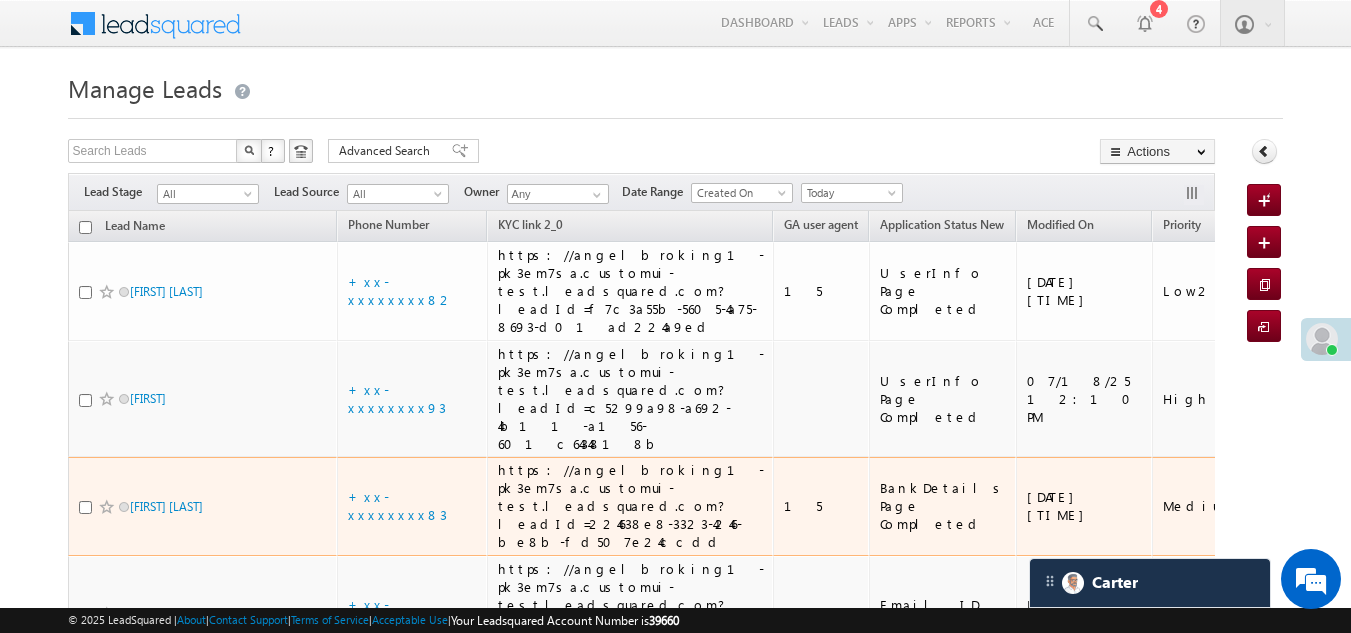 scroll, scrollTop: 0, scrollLeft: 0, axis: both 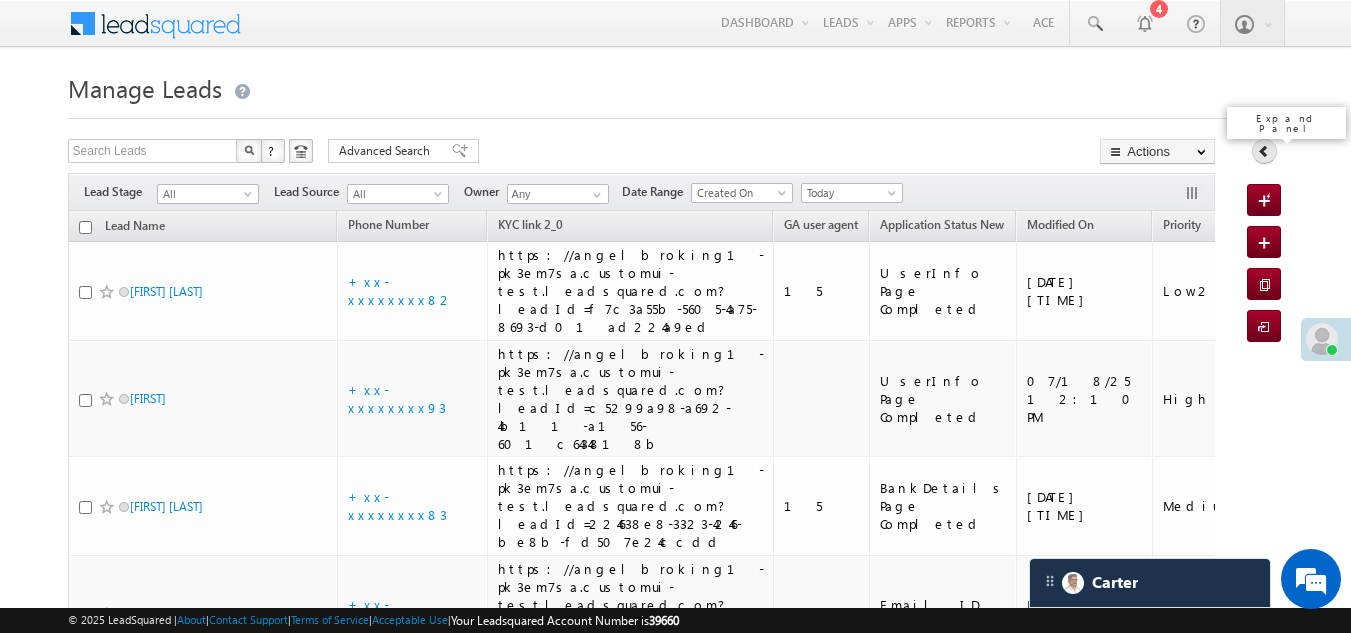 click at bounding box center [1264, 151] 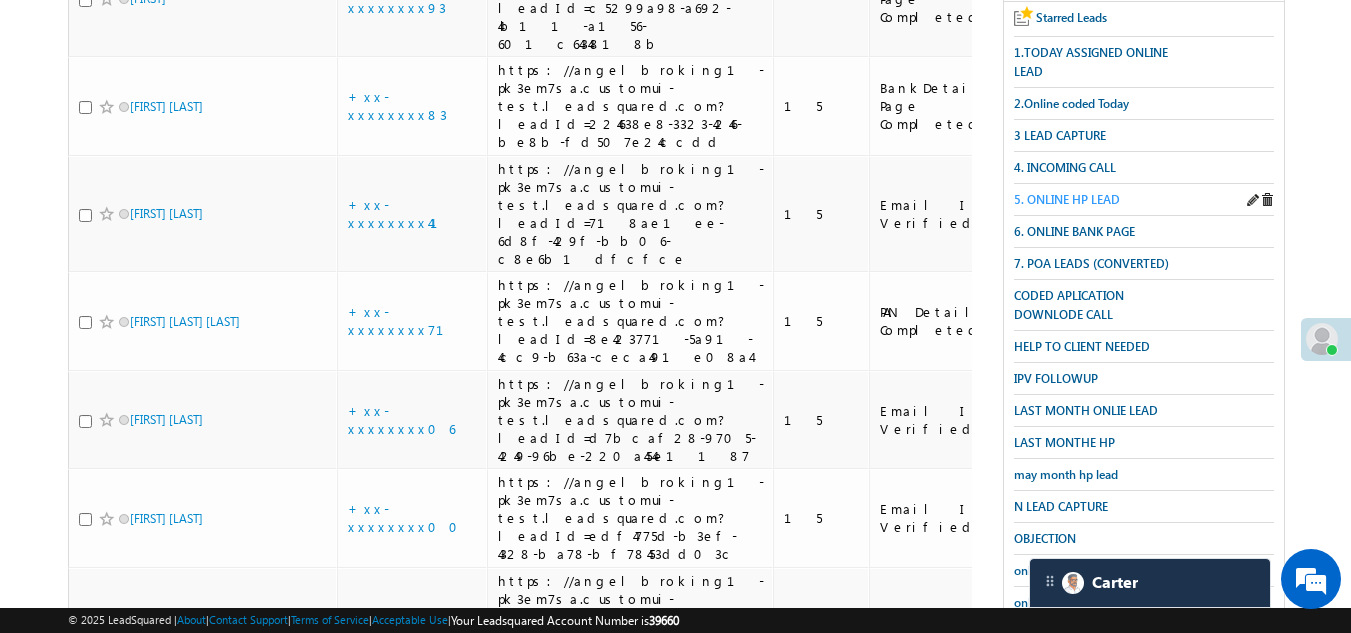 scroll, scrollTop: 500, scrollLeft: 0, axis: vertical 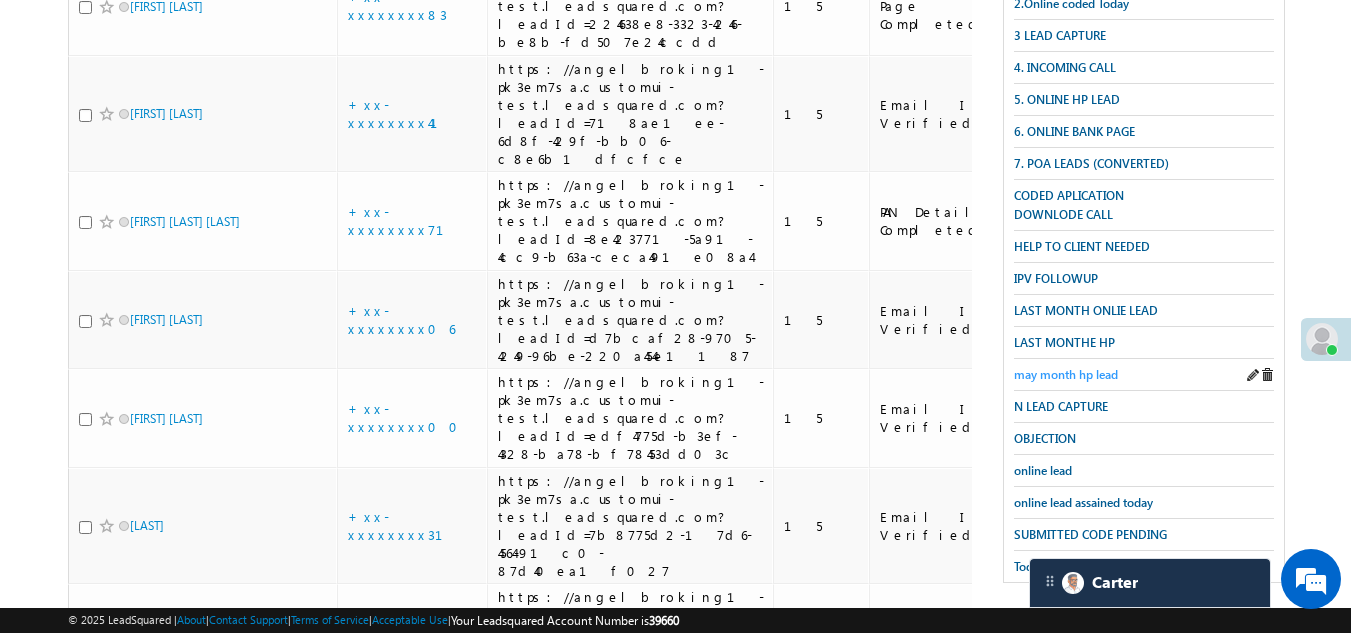 click on "may month hp lead" at bounding box center [1066, 374] 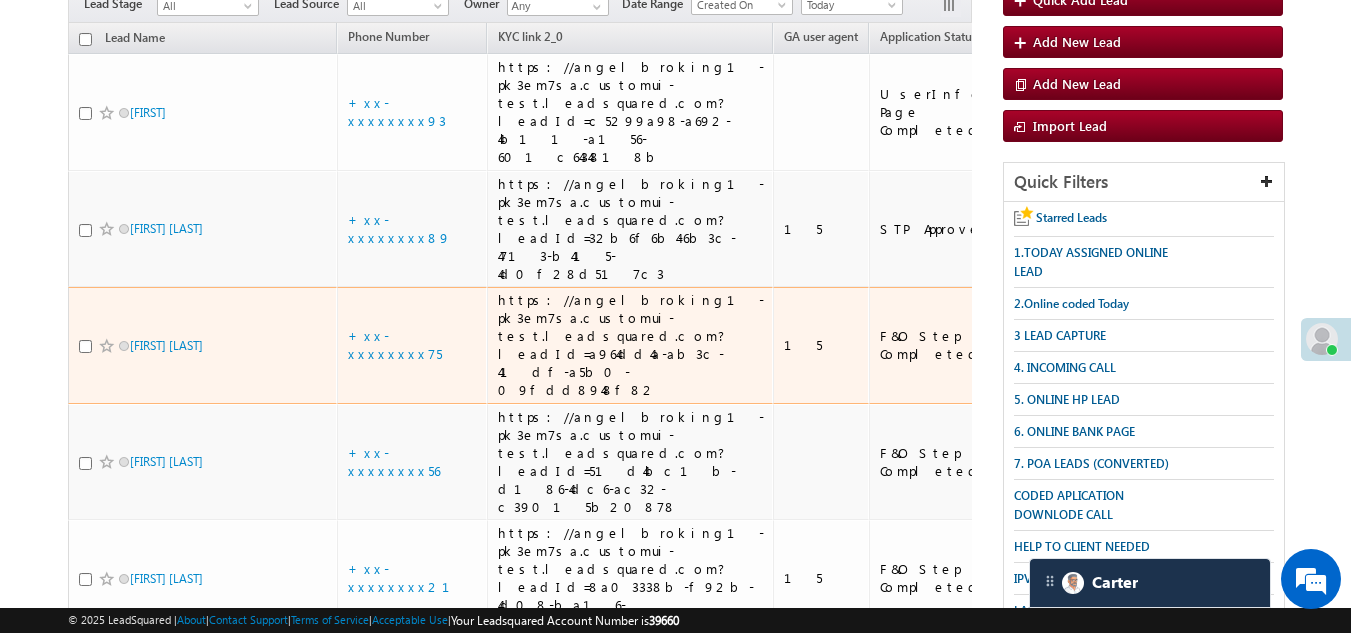 scroll, scrollTop: 0, scrollLeft: 0, axis: both 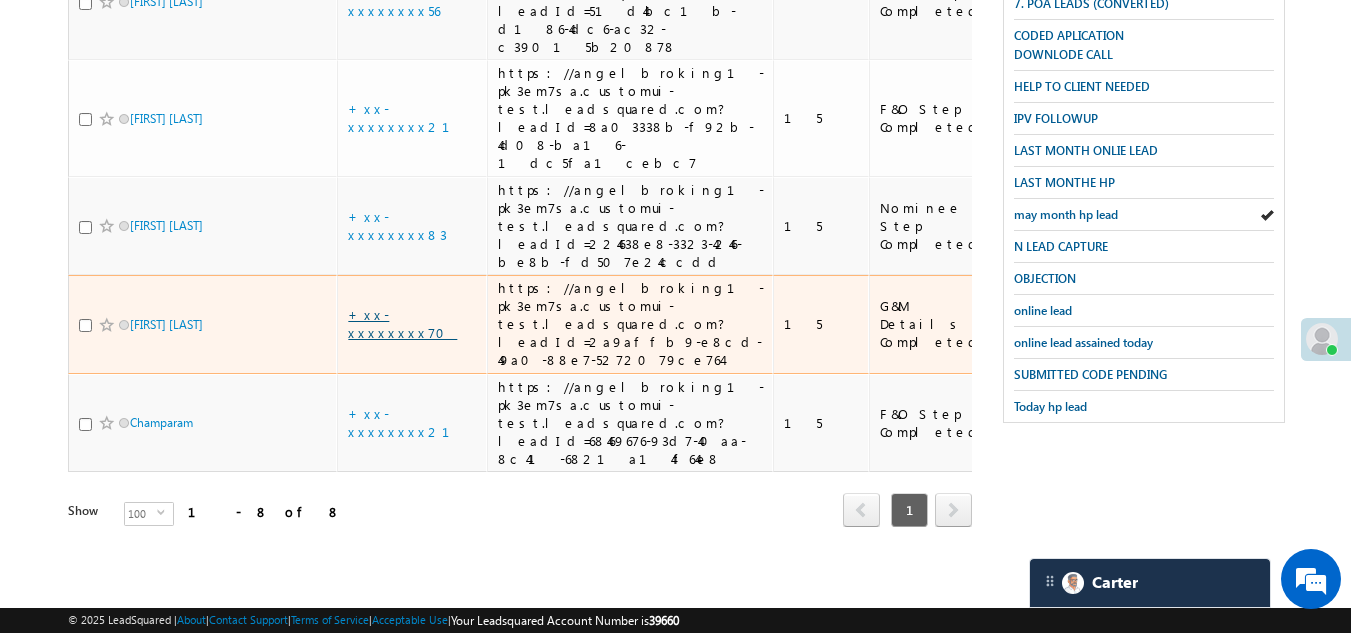 click on "+xx-xxxxxxxx70" at bounding box center [402, 323] 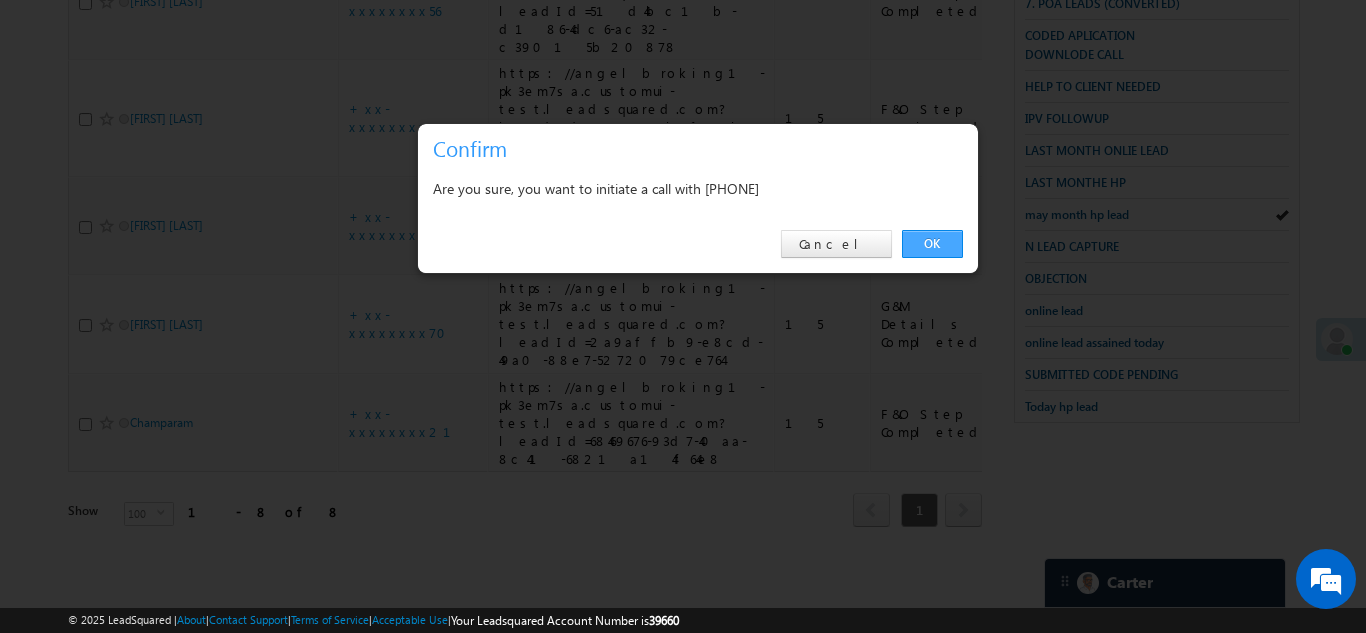 click on "OK" at bounding box center (932, 244) 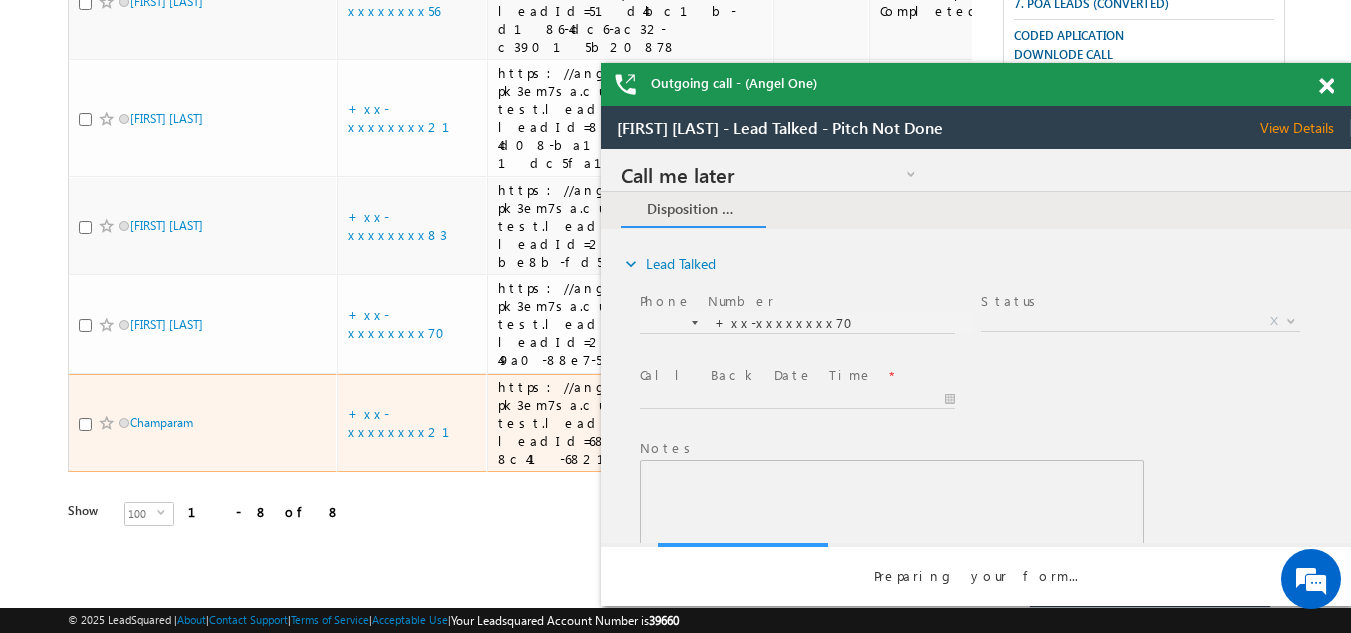 scroll, scrollTop: 0, scrollLeft: 0, axis: both 